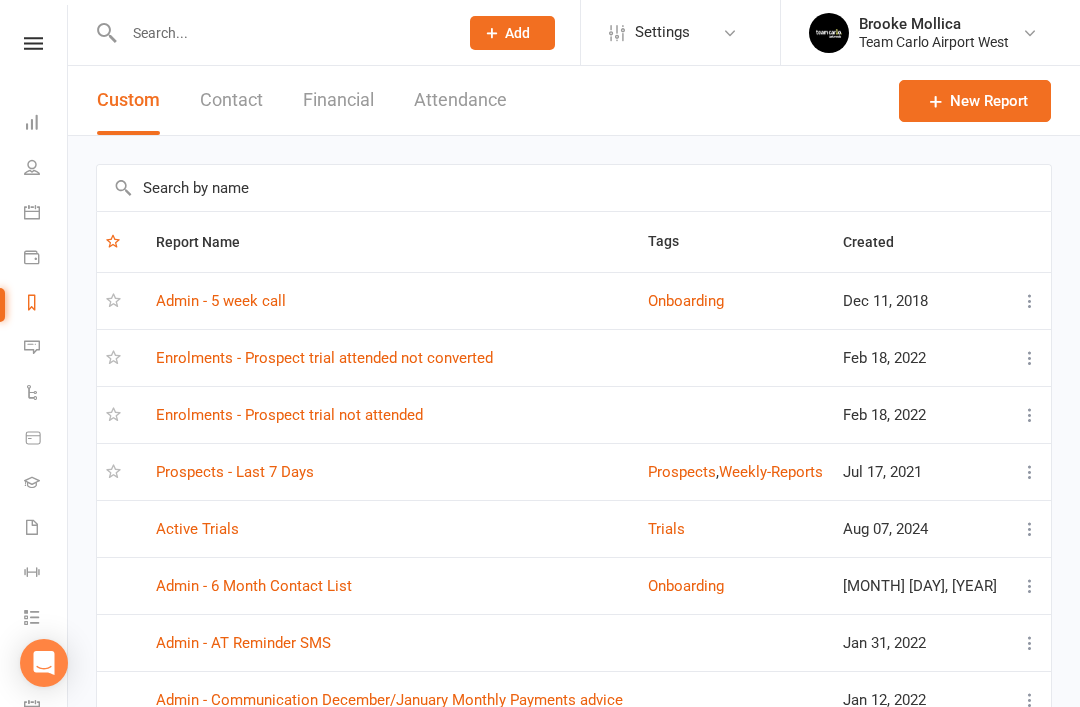 scroll, scrollTop: 0, scrollLeft: 0, axis: both 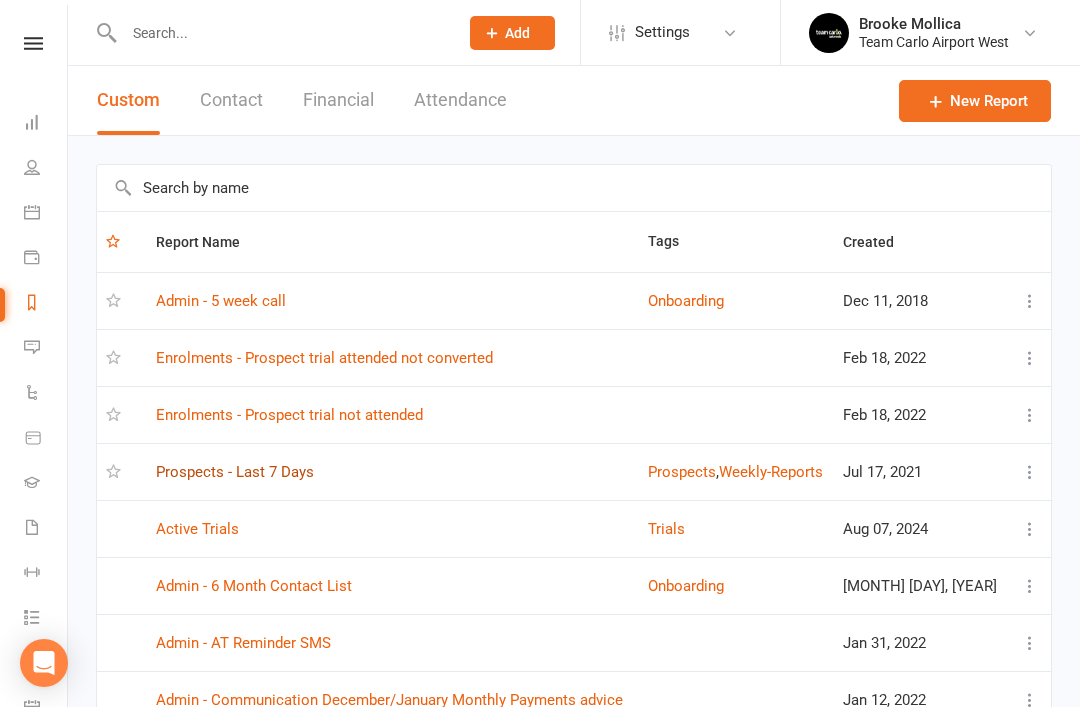 click on "Prospects - Last 7 Days" at bounding box center [235, 472] 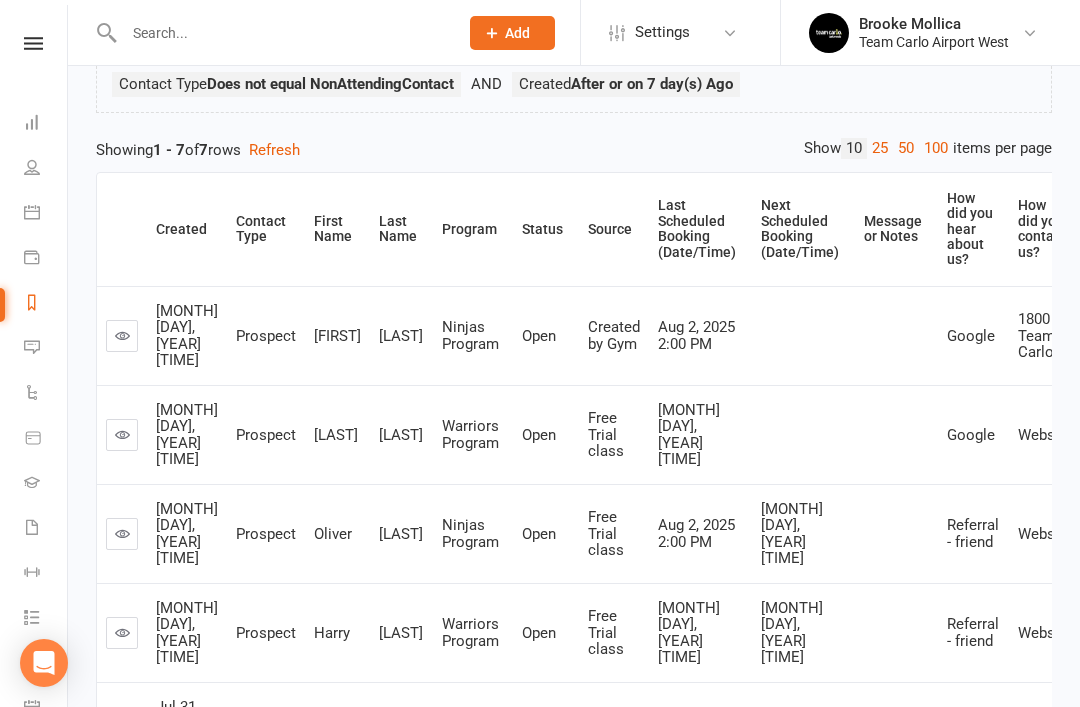 scroll, scrollTop: 162, scrollLeft: 0, axis: vertical 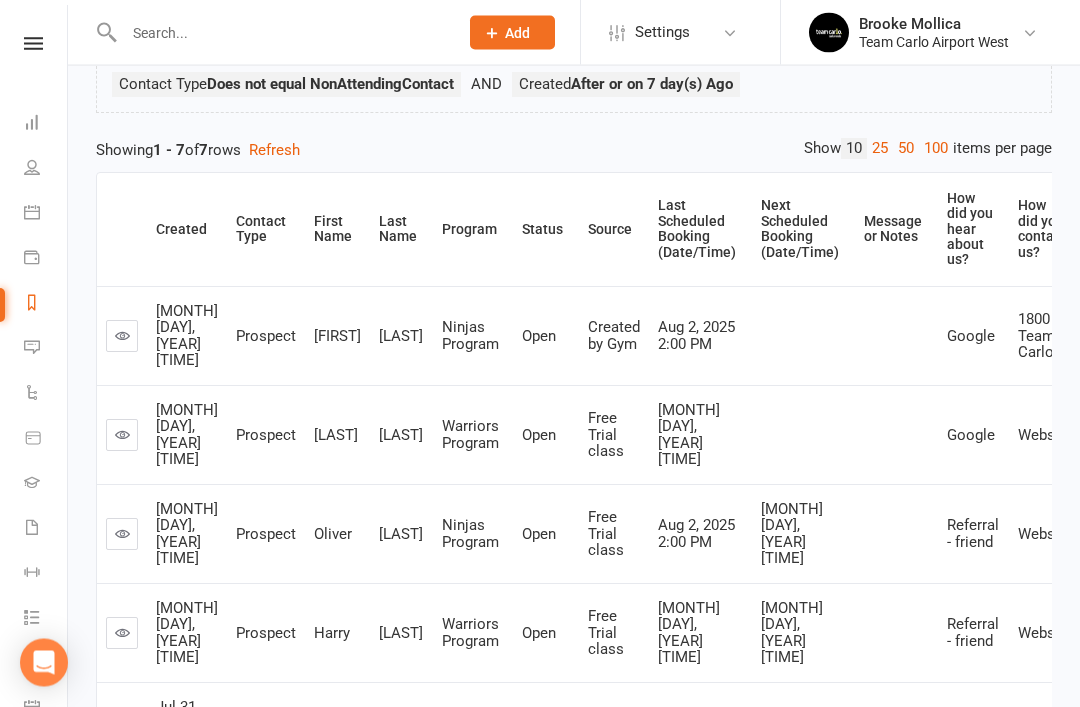 click at bounding box center (122, 337) 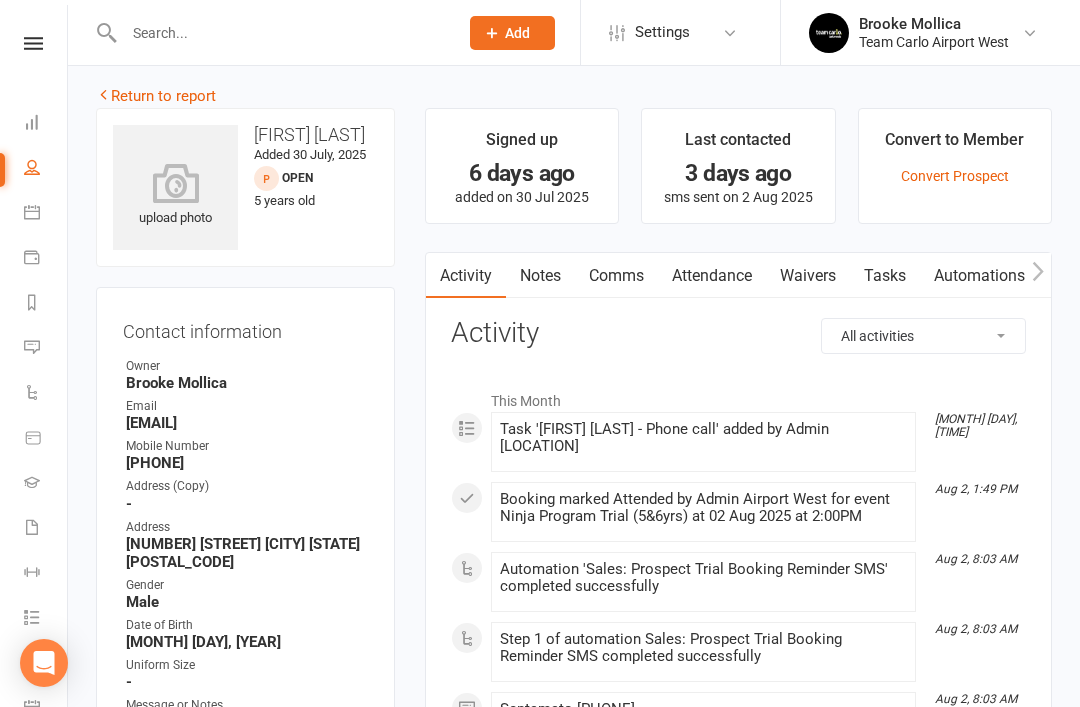 scroll, scrollTop: 0, scrollLeft: 0, axis: both 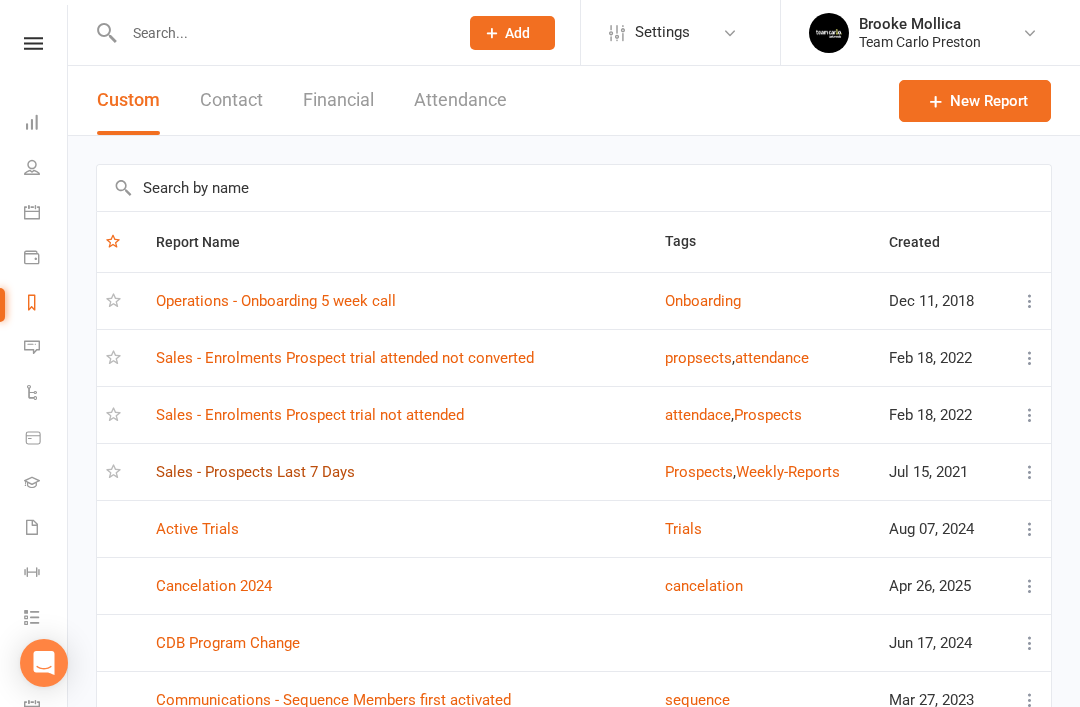 click on "Sales - Prospects Last 7 Days" at bounding box center (255, 472) 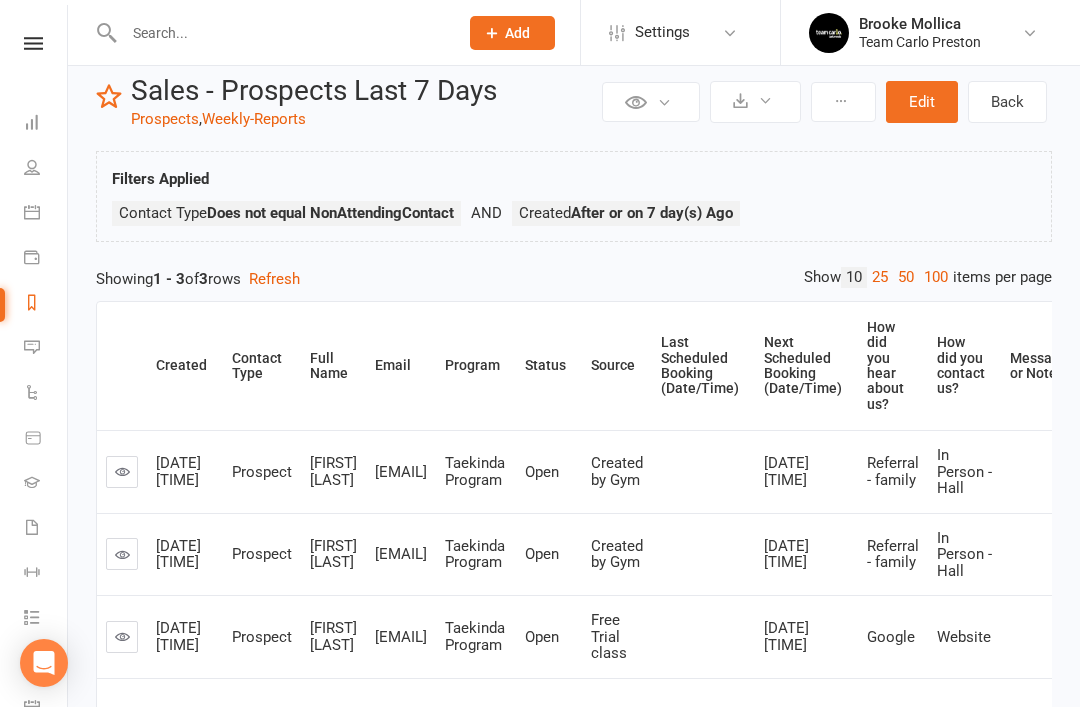 scroll, scrollTop: 0, scrollLeft: 0, axis: both 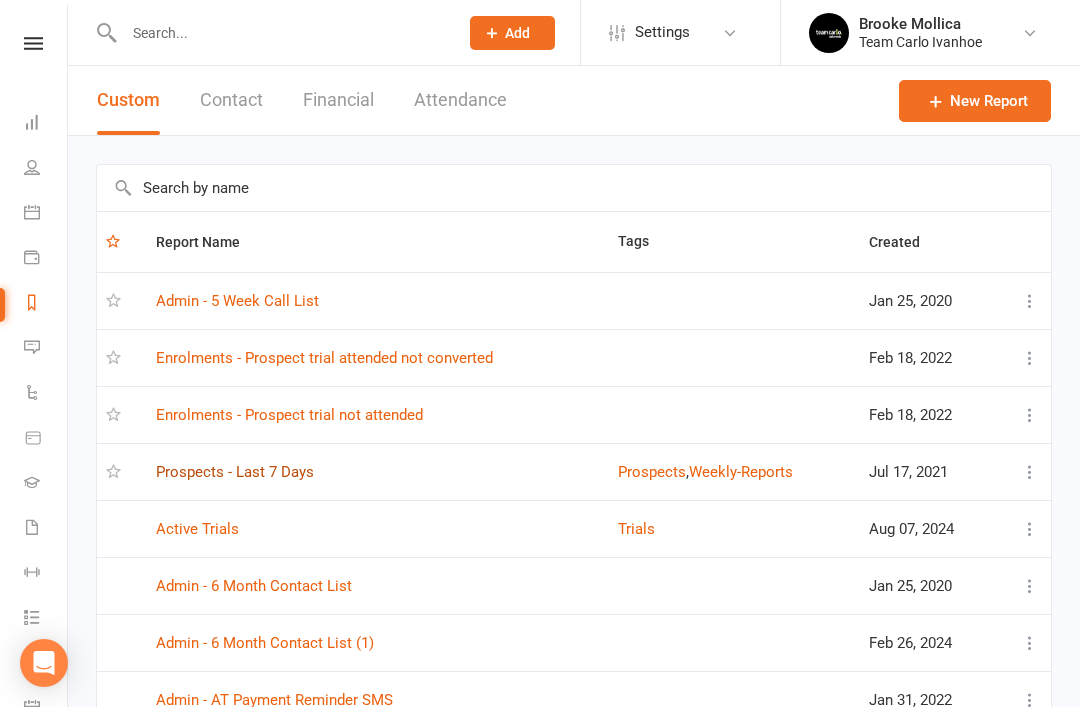 click on "Prospects - Last 7 Days" at bounding box center (235, 472) 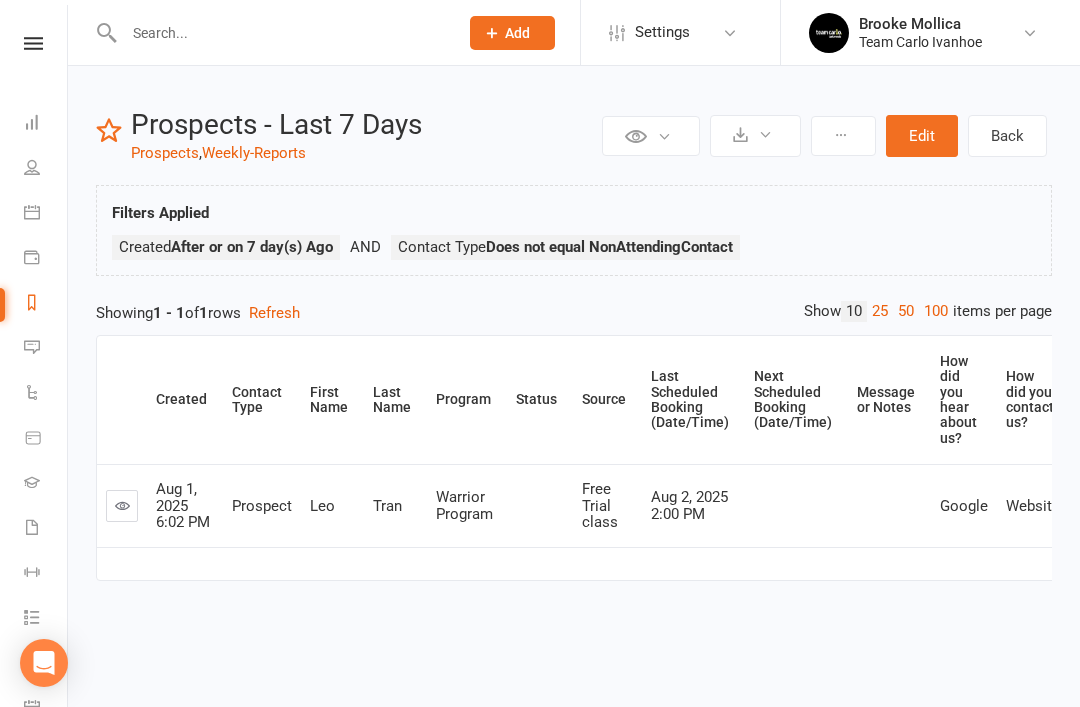 click at bounding box center (122, 506) 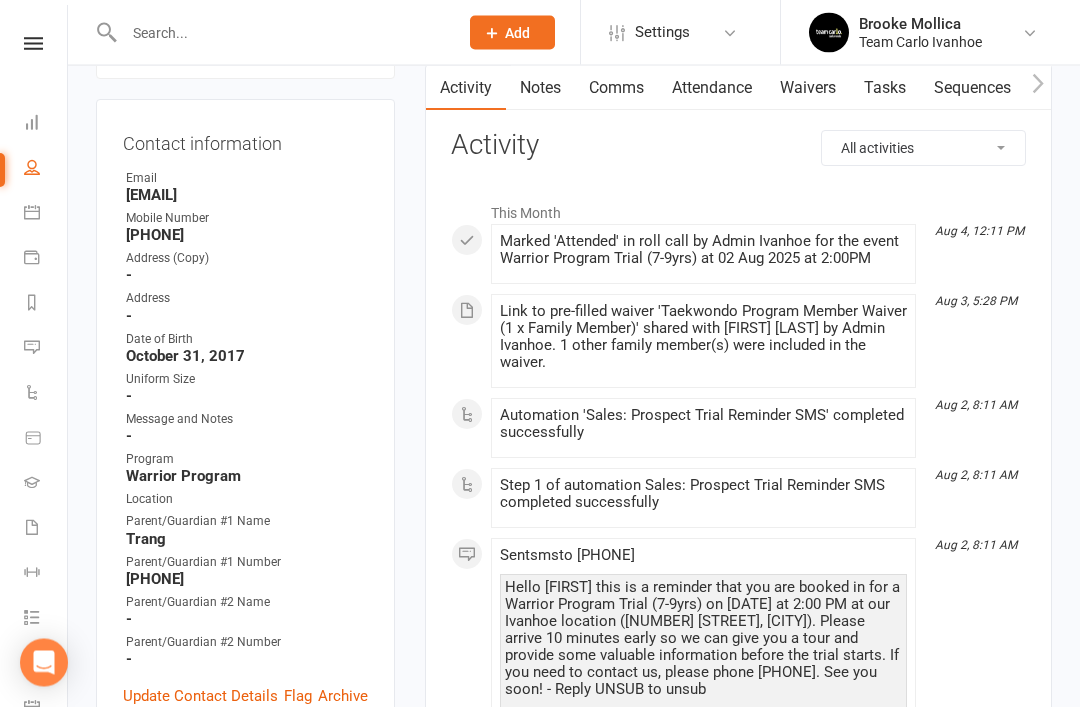 scroll, scrollTop: 200, scrollLeft: 0, axis: vertical 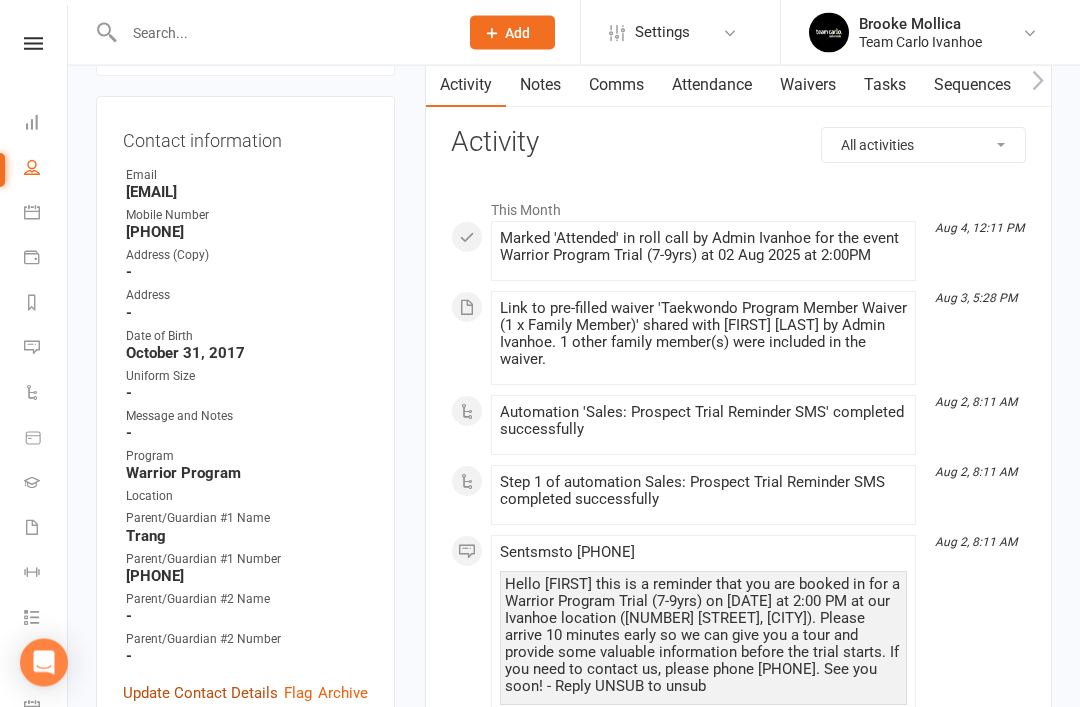 click on "Update Contact Details" at bounding box center (200, 694) 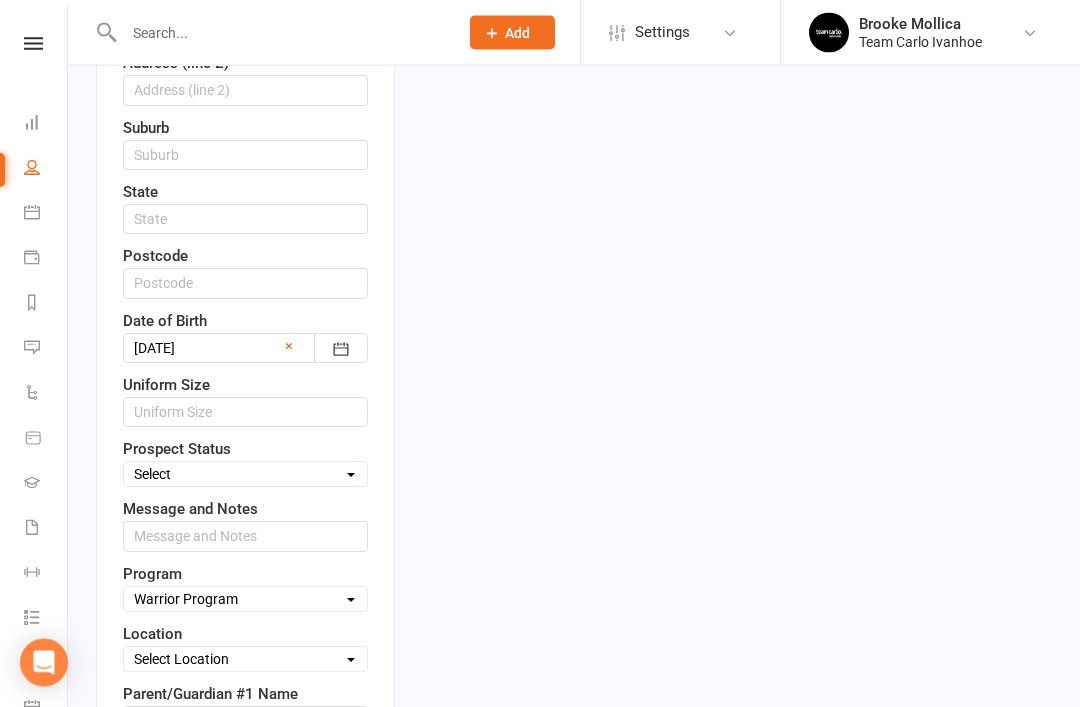click on "Select Open Closed Website Lead Term follow up Waitlist Re-Target Funnel 1st contact attempt complete 2nd contact attempt complete 3rd contact attempt complete Bring A Buddy Prospect" at bounding box center [245, 475] 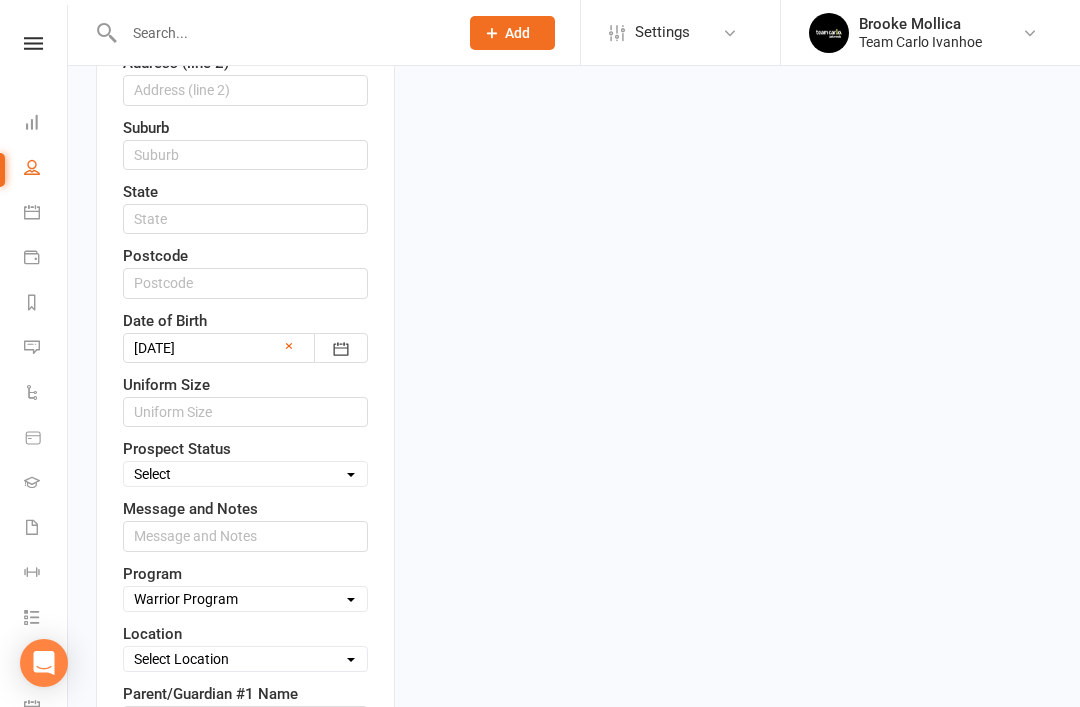 select on "Open" 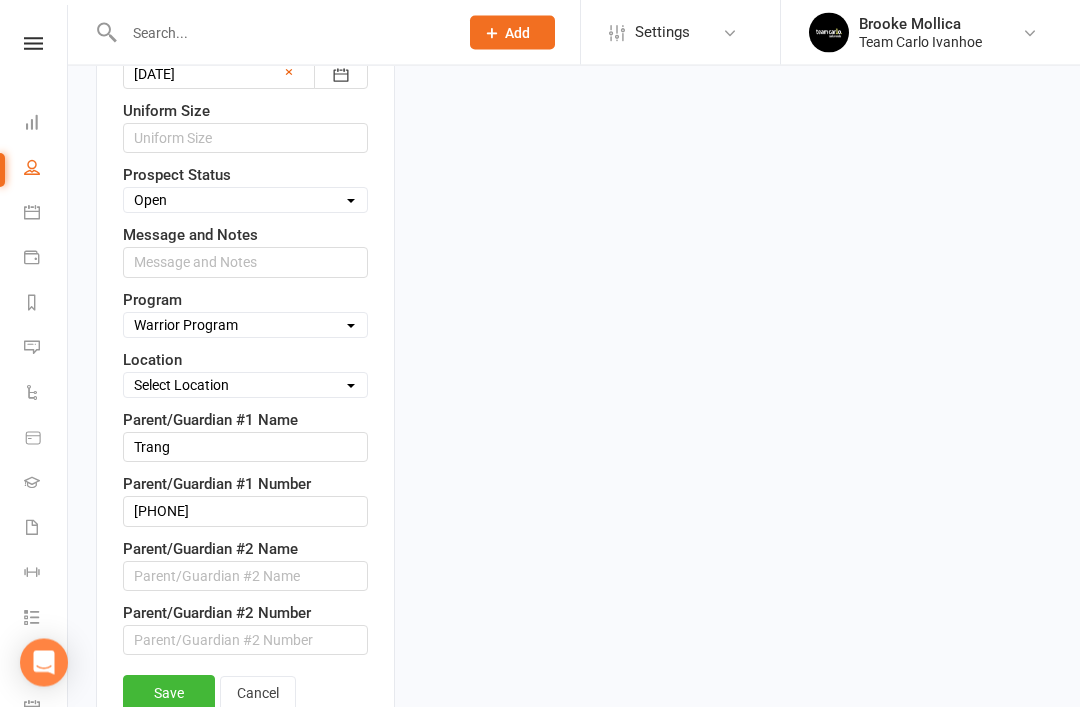 scroll, scrollTop: 961, scrollLeft: 0, axis: vertical 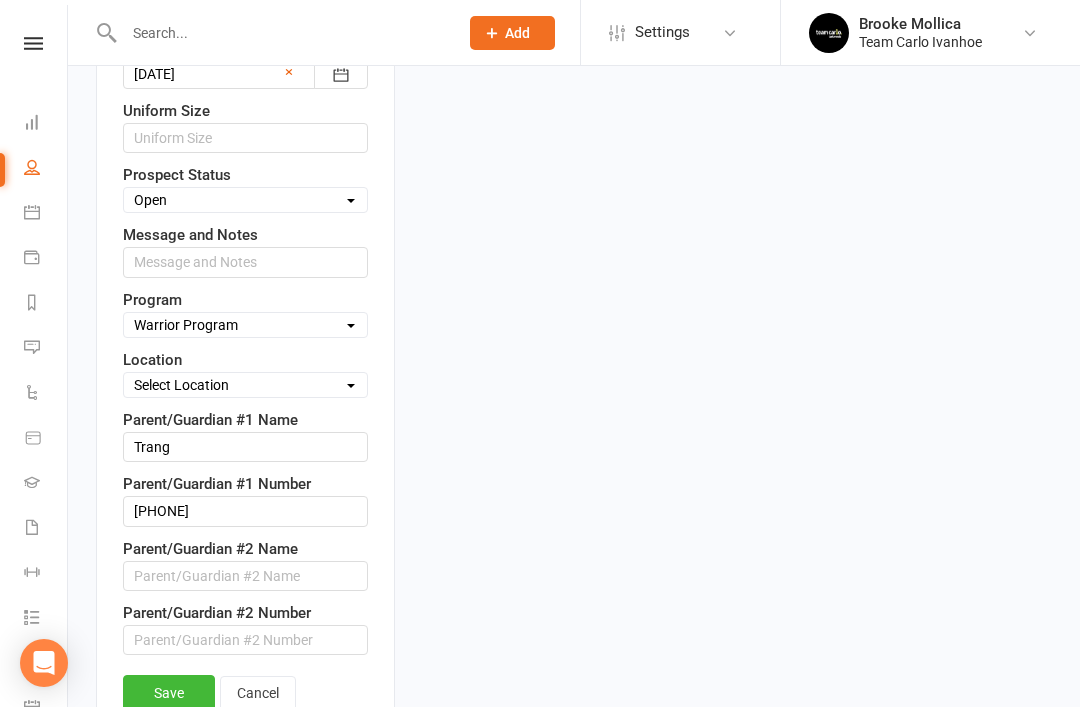 click on "Select Location Taekwondo Room Teakwondo @ Preston" at bounding box center (245, 385) 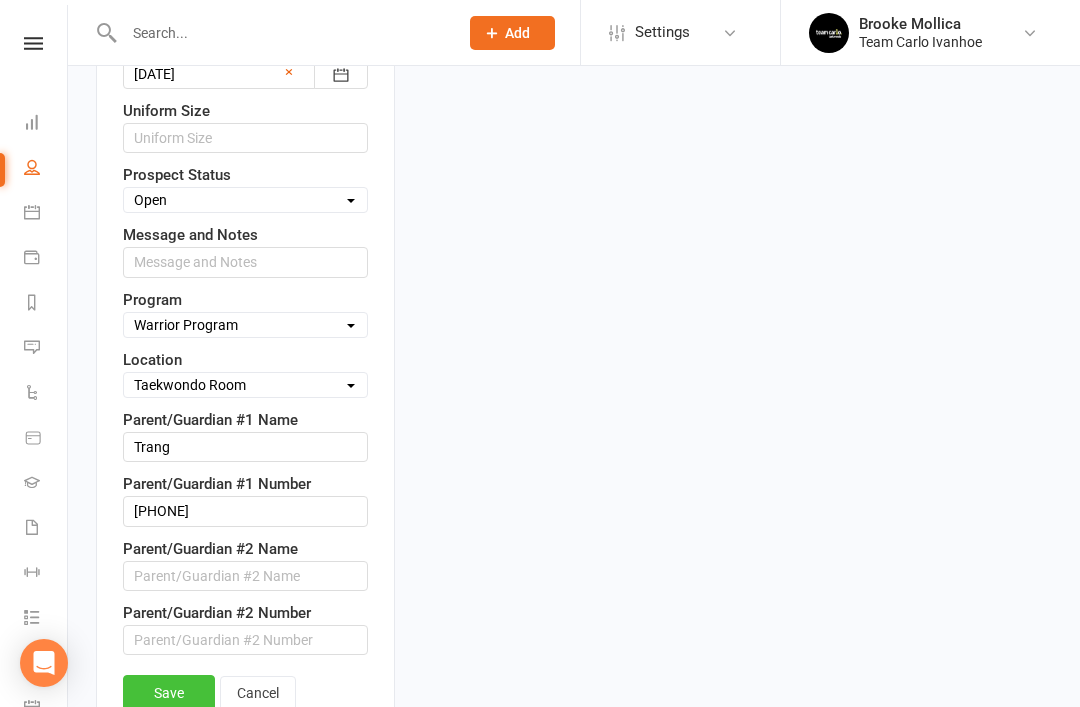 click on "Save" at bounding box center [169, 693] 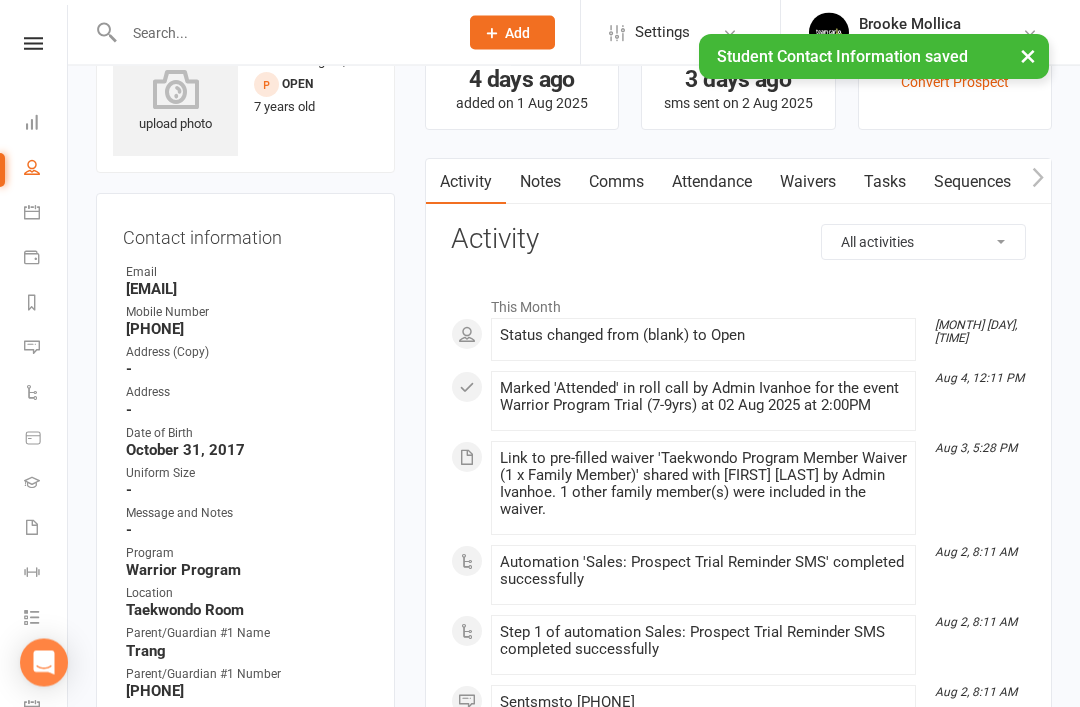 scroll, scrollTop: 104, scrollLeft: 0, axis: vertical 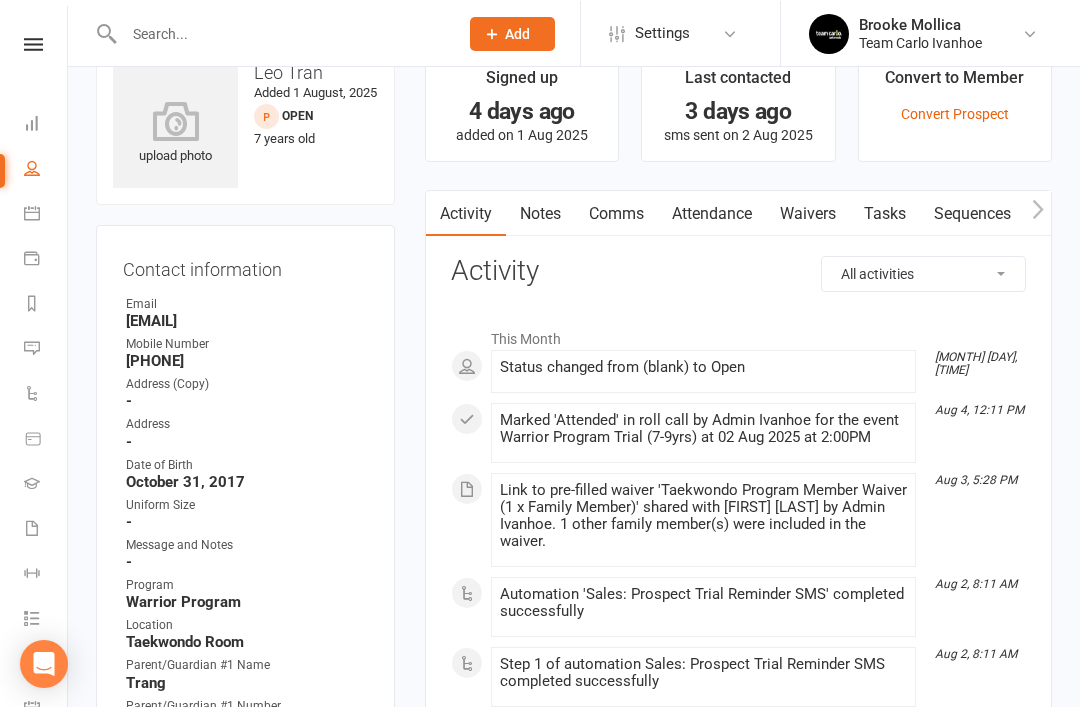 click on "Notes" at bounding box center (540, 213) 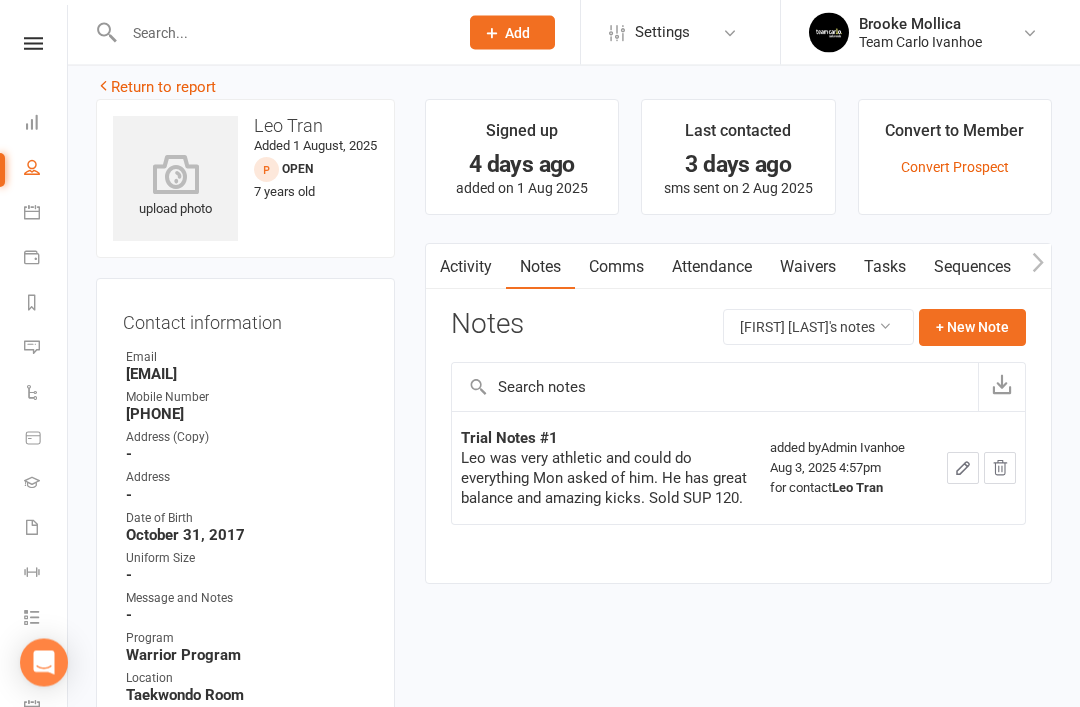 scroll, scrollTop: 0, scrollLeft: 0, axis: both 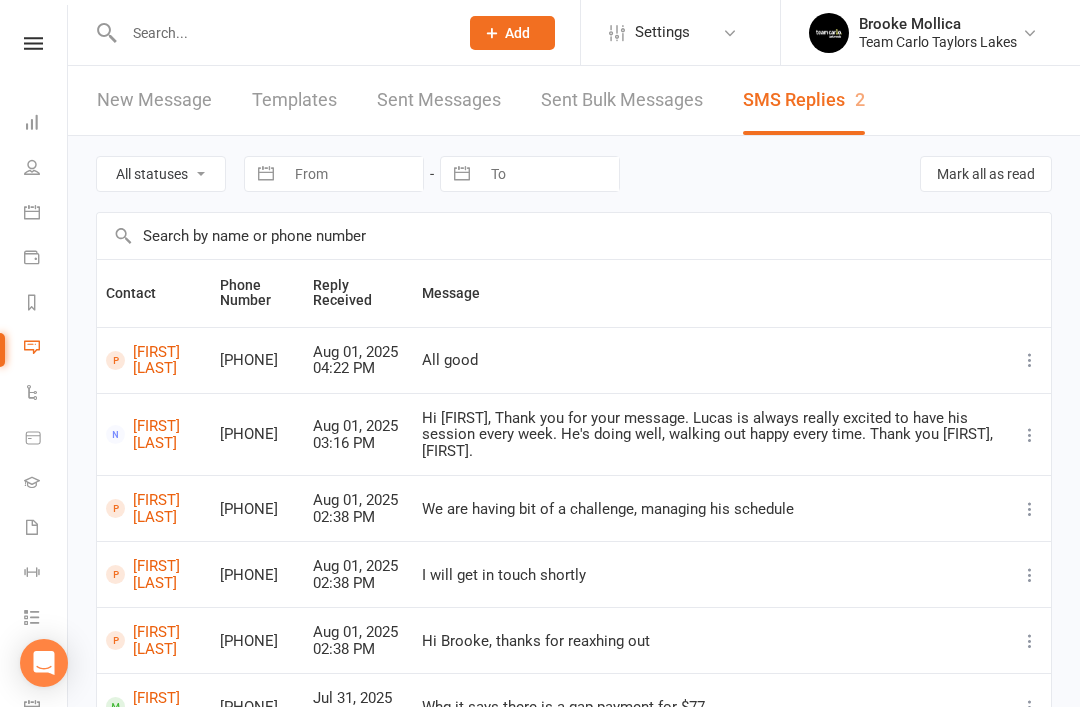 click at bounding box center [32, 302] 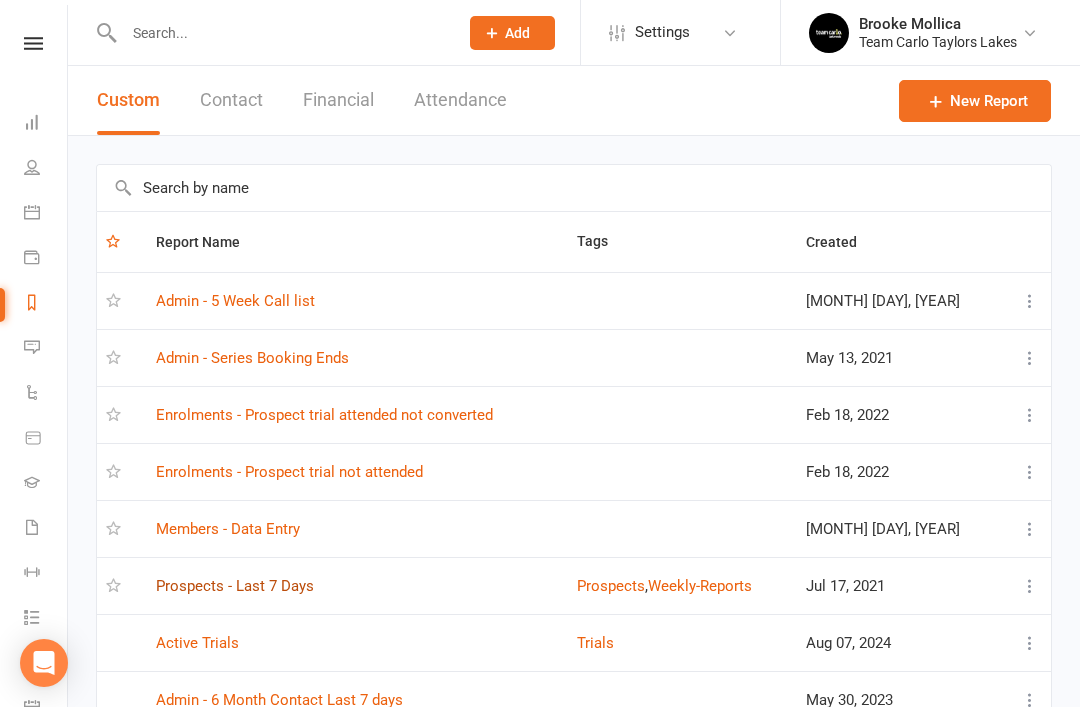 click on "Prospects - Last 7 Days" at bounding box center (235, 586) 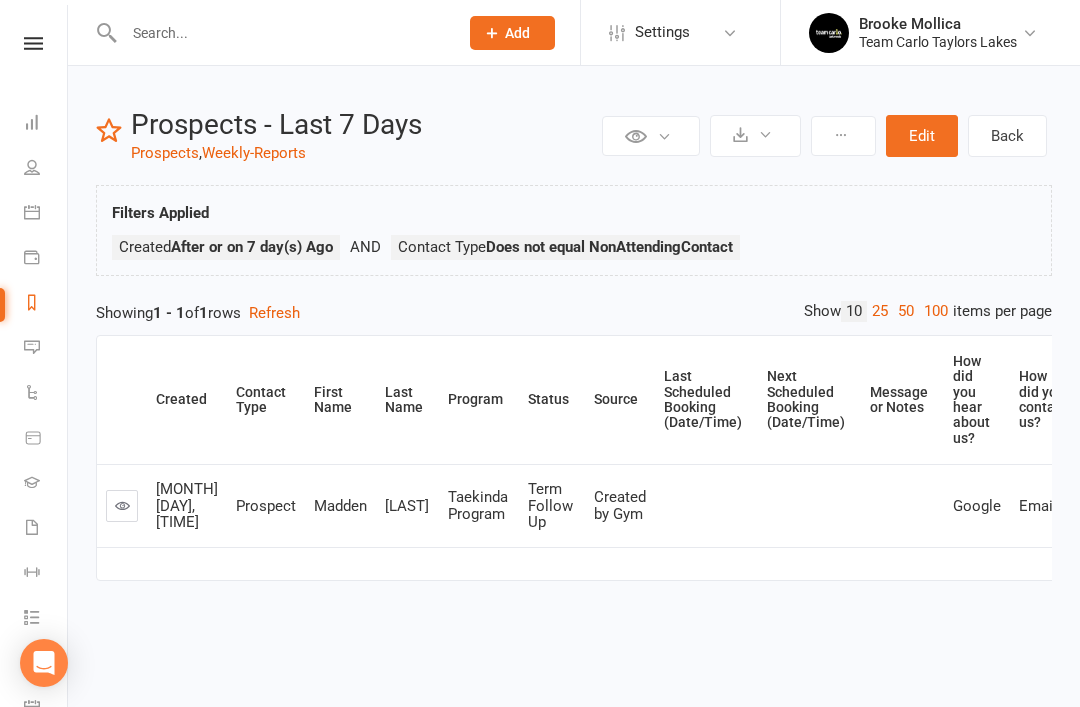 click on "Reports" at bounding box center [46, 304] 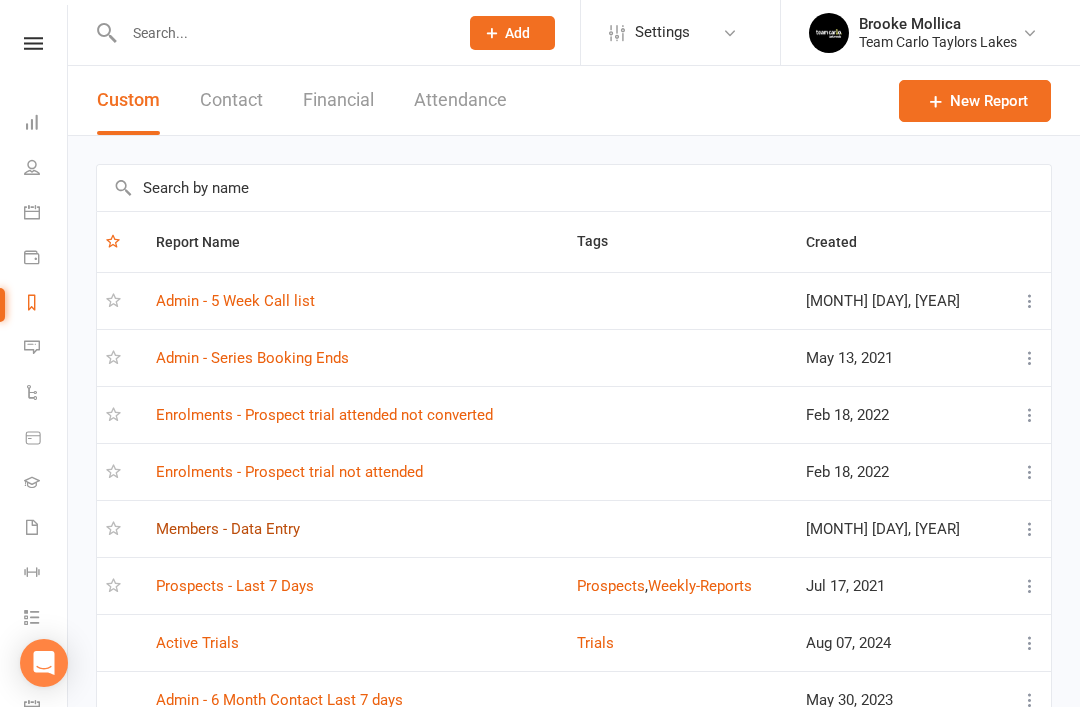 click on "Members - Data Entry" at bounding box center [228, 529] 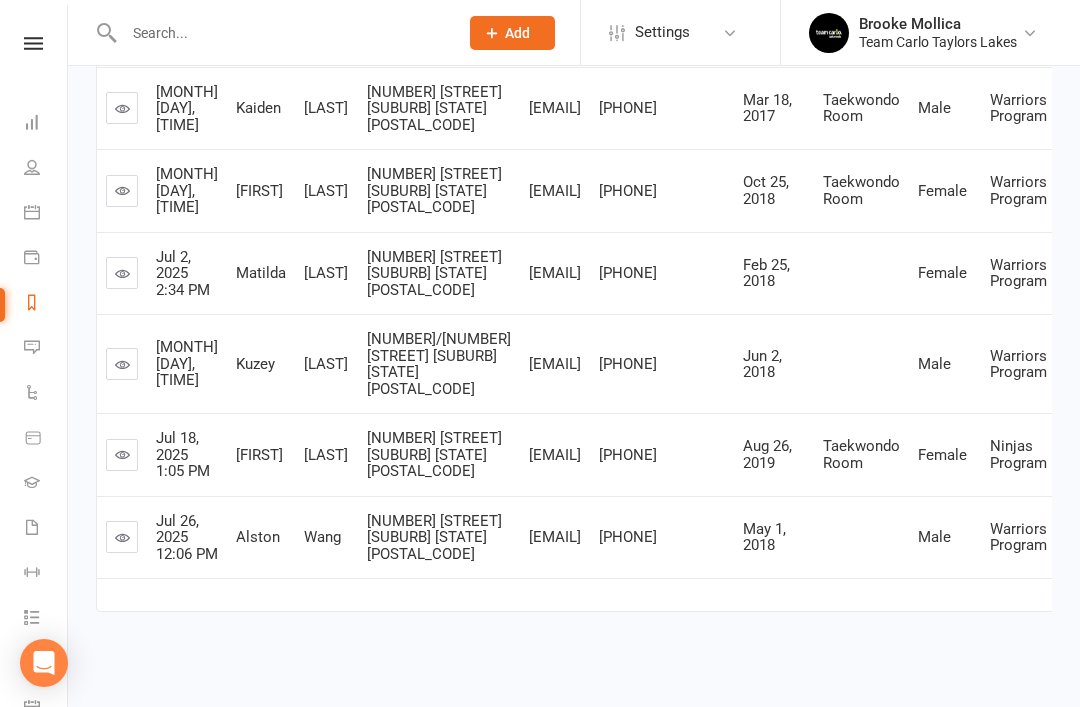 scroll, scrollTop: 871, scrollLeft: 0, axis: vertical 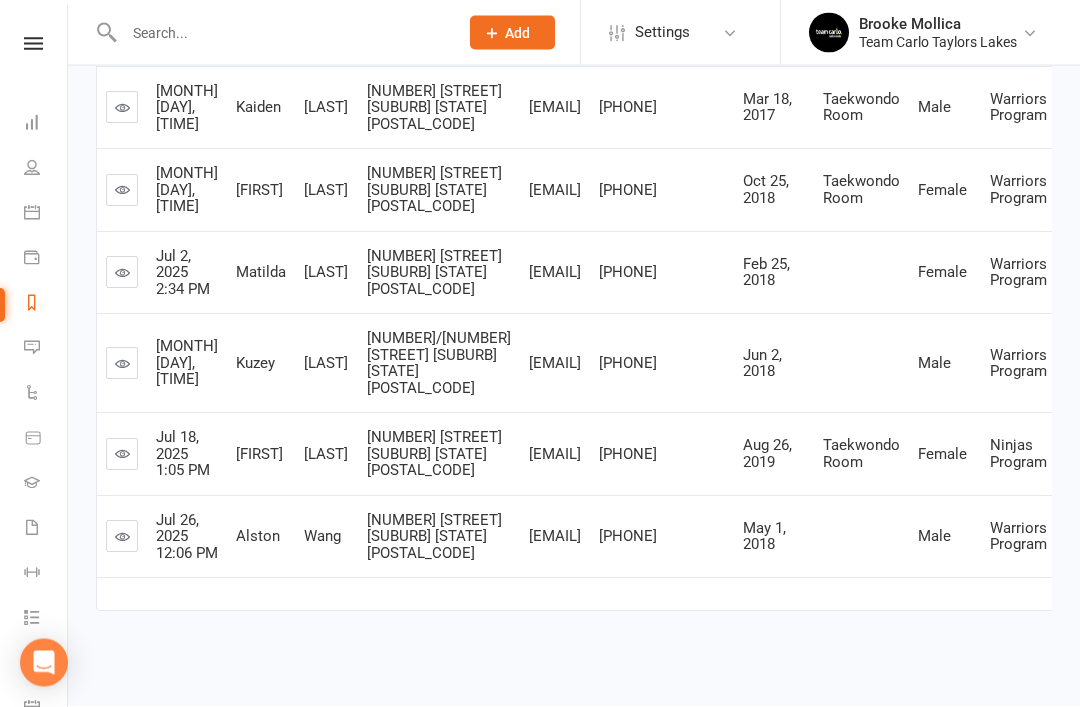 click at bounding box center (122, 273) 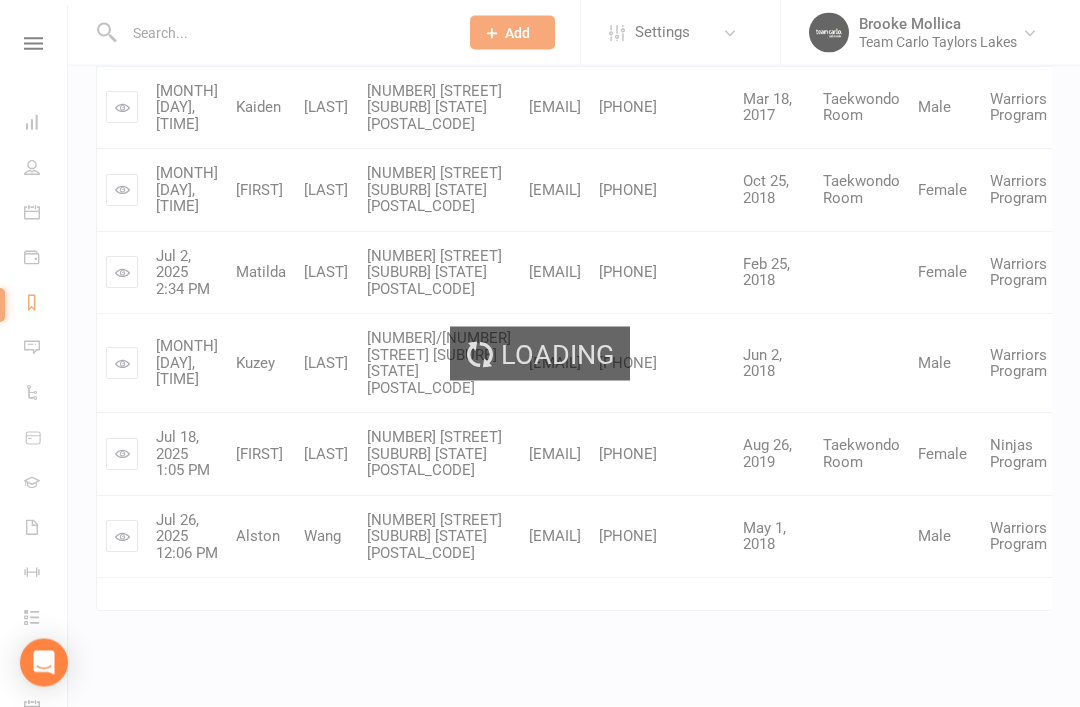 scroll, scrollTop: 590, scrollLeft: 0, axis: vertical 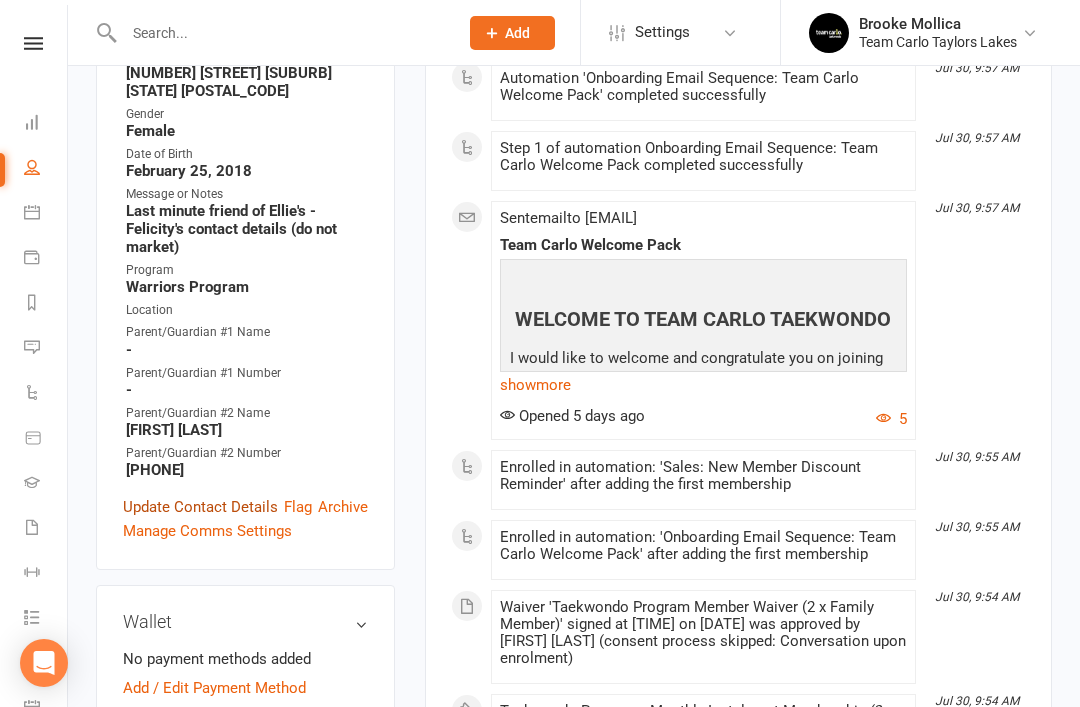 click on "Update Contact Details" at bounding box center [200, 507] 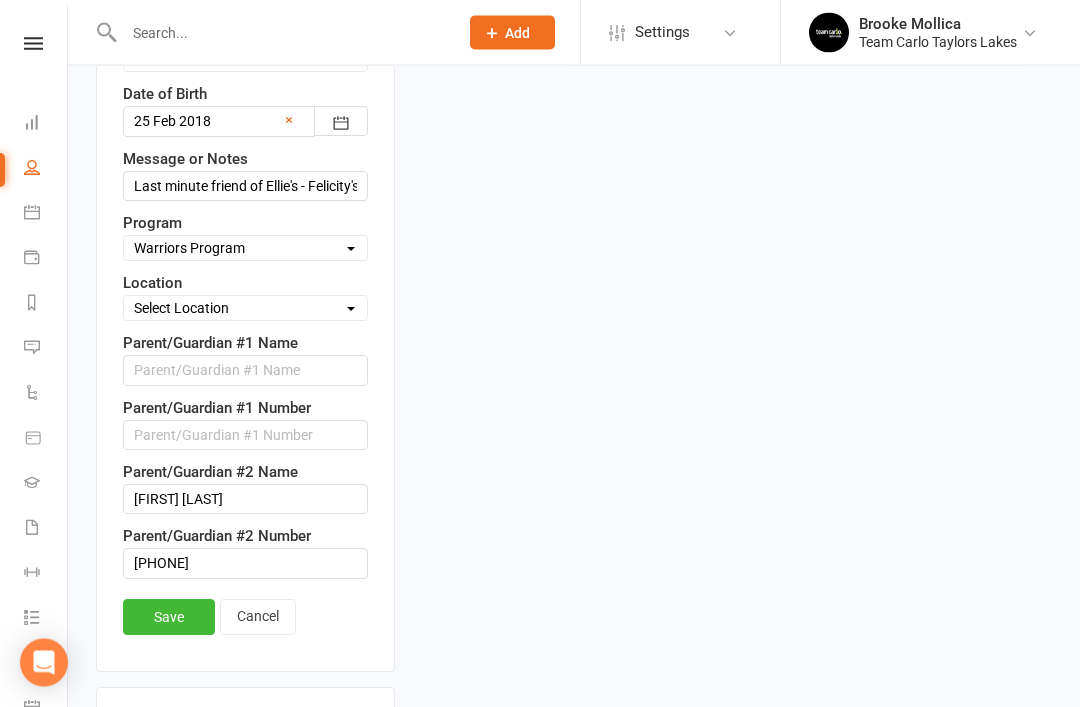 scroll, scrollTop: 1007, scrollLeft: 0, axis: vertical 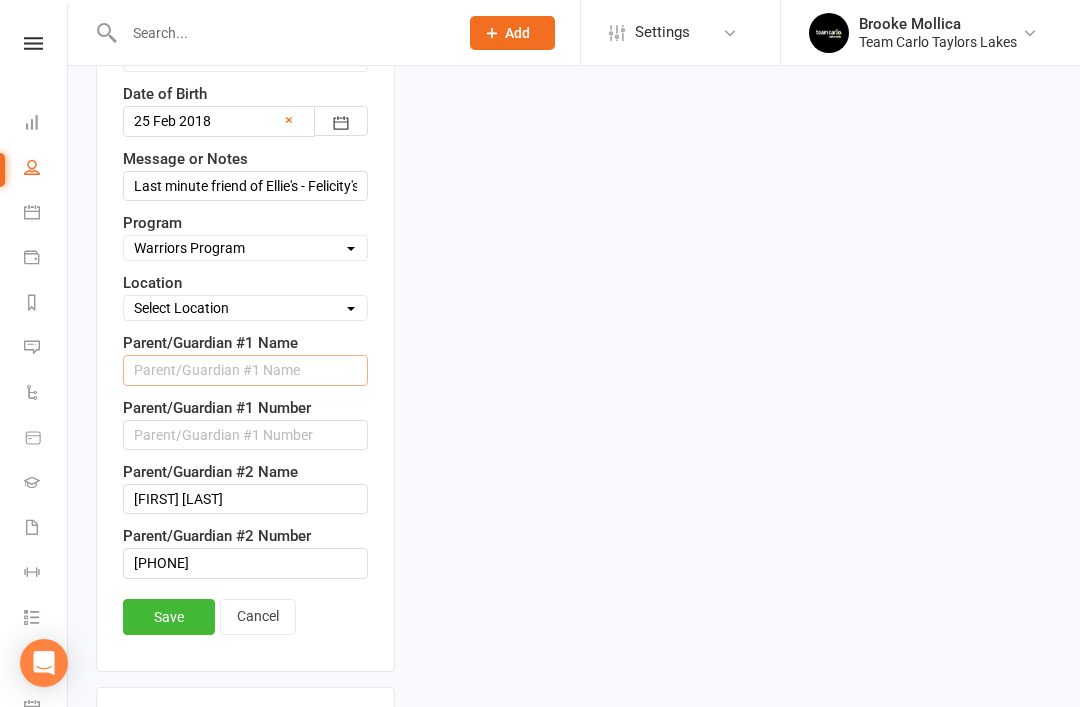 click at bounding box center [245, 370] 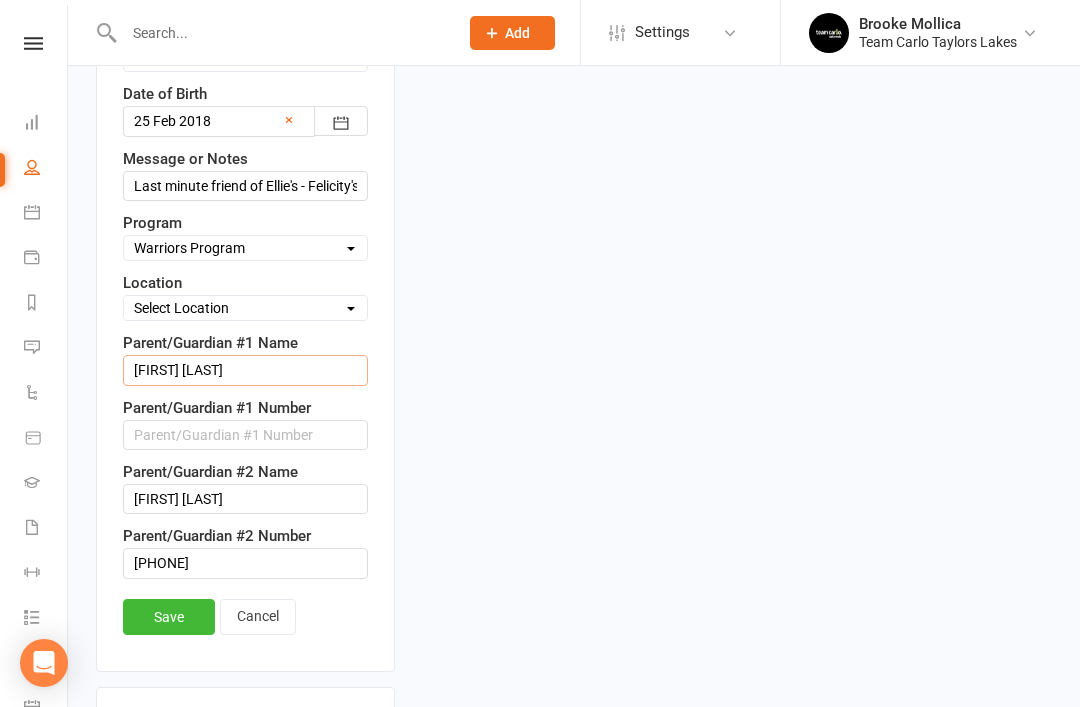 type on "Sheena Fardell" 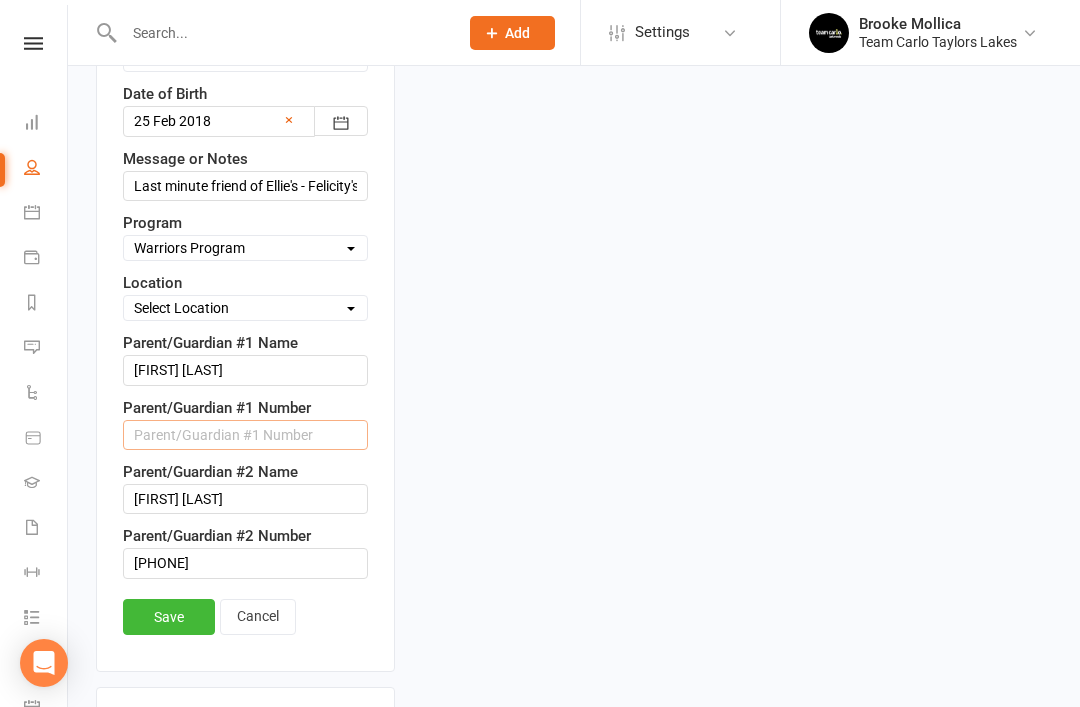 click at bounding box center [245, 435] 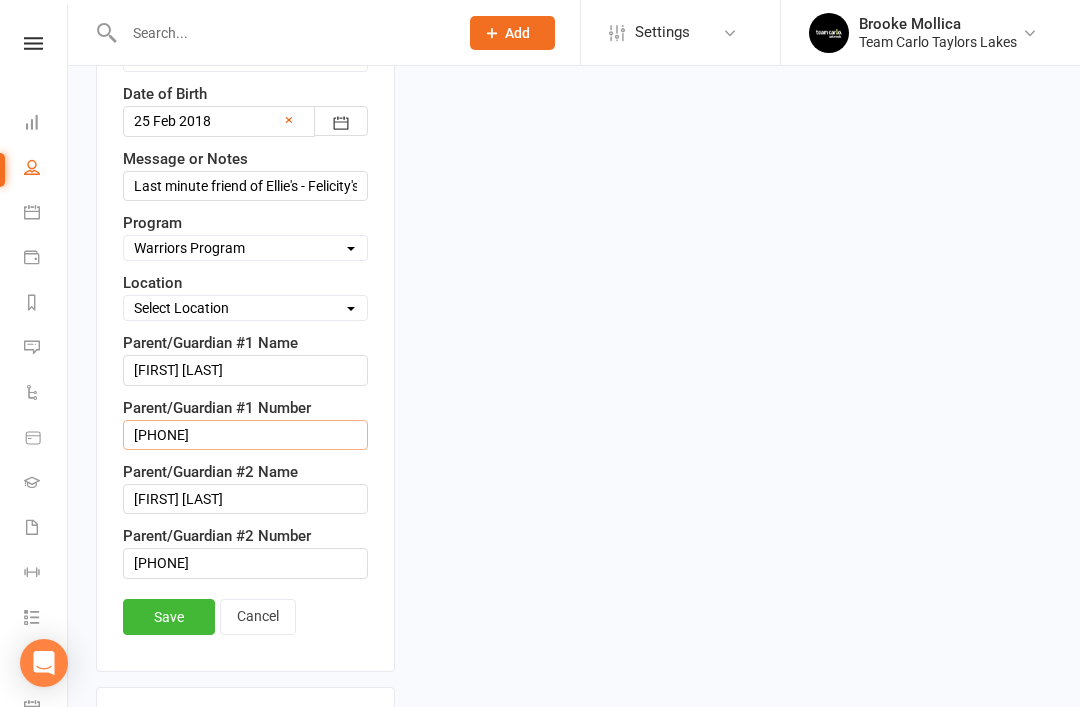 type on "0415986432" 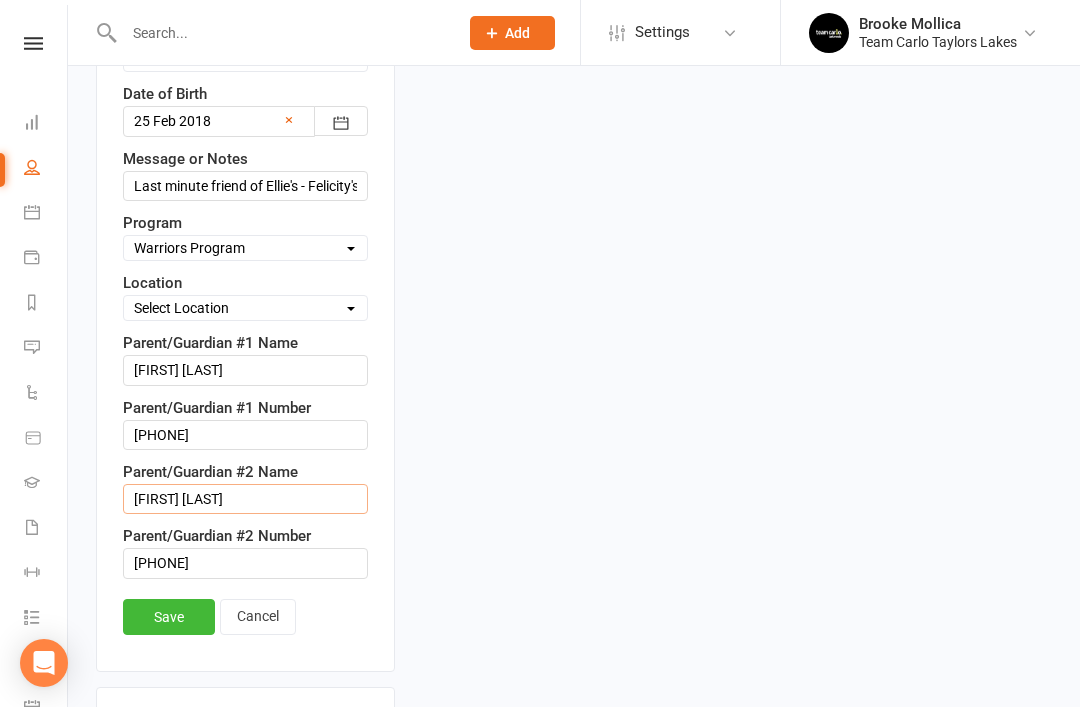 click on "Sheena Fardell" at bounding box center [245, 499] 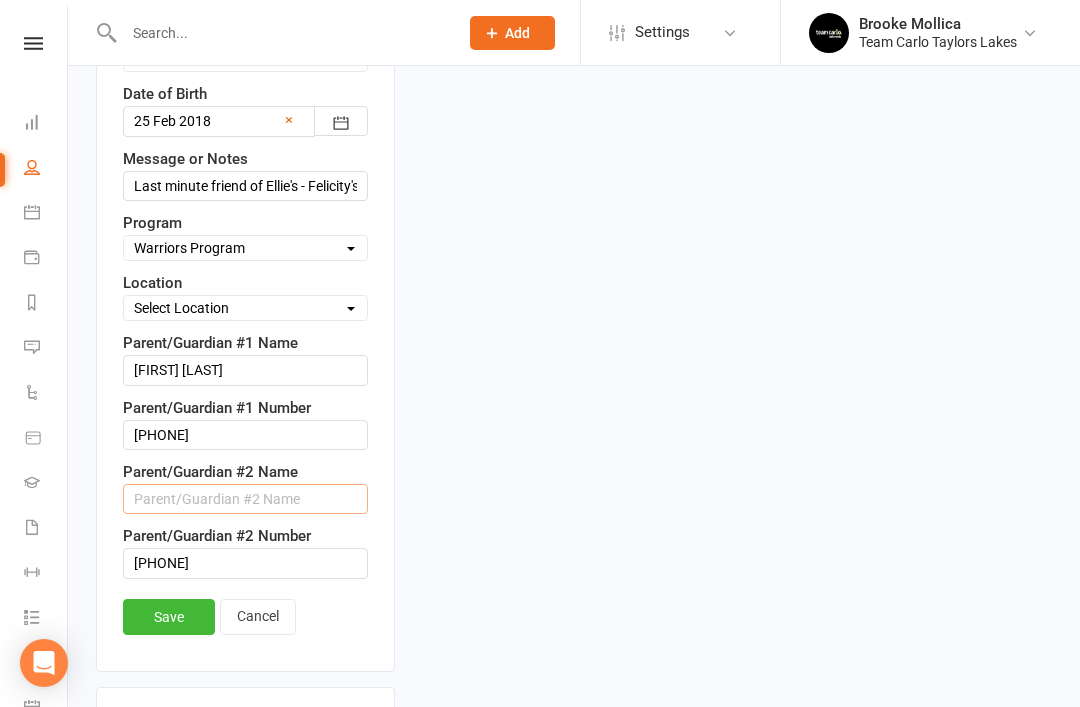 type 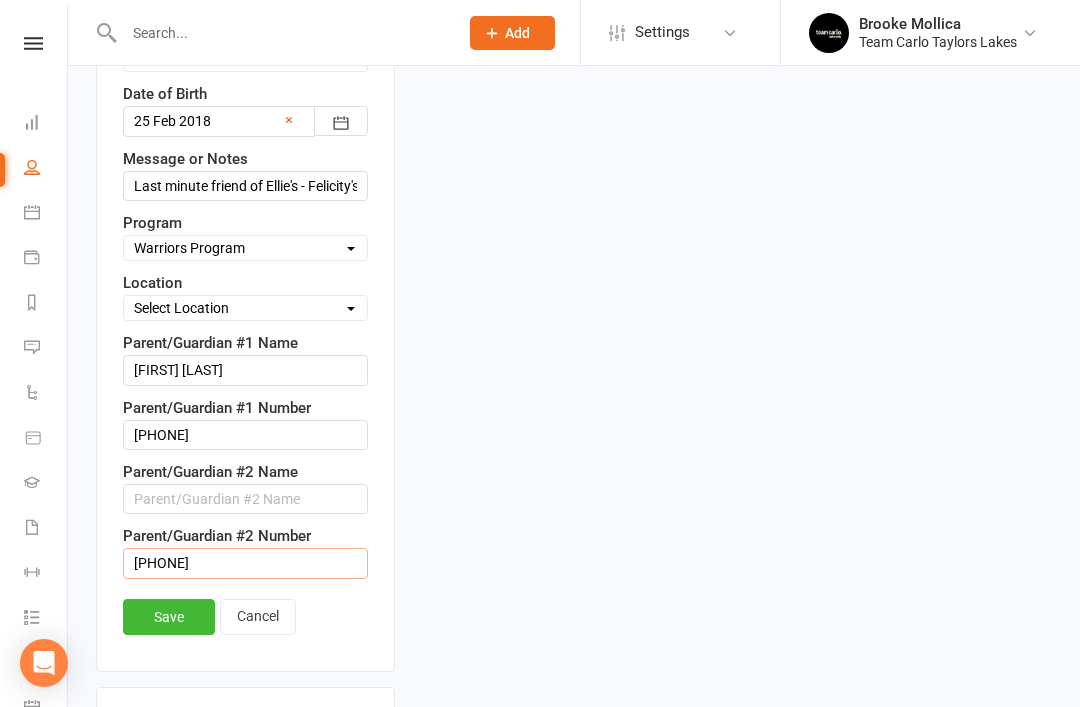 click on "0415986432" at bounding box center (245, 563) 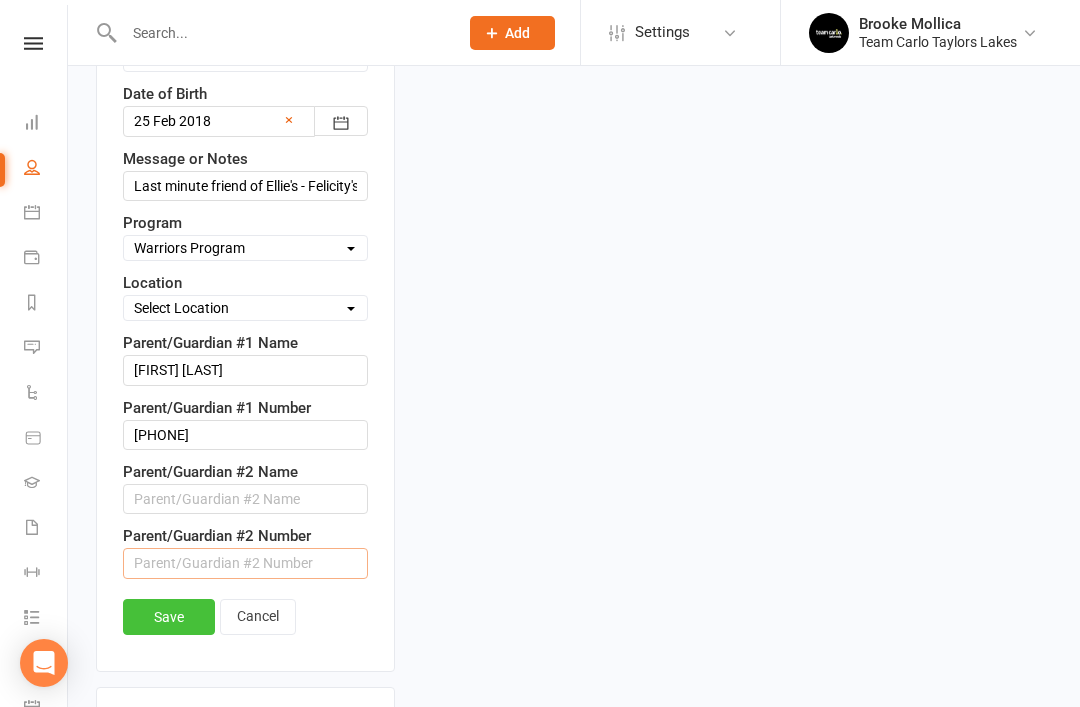 type 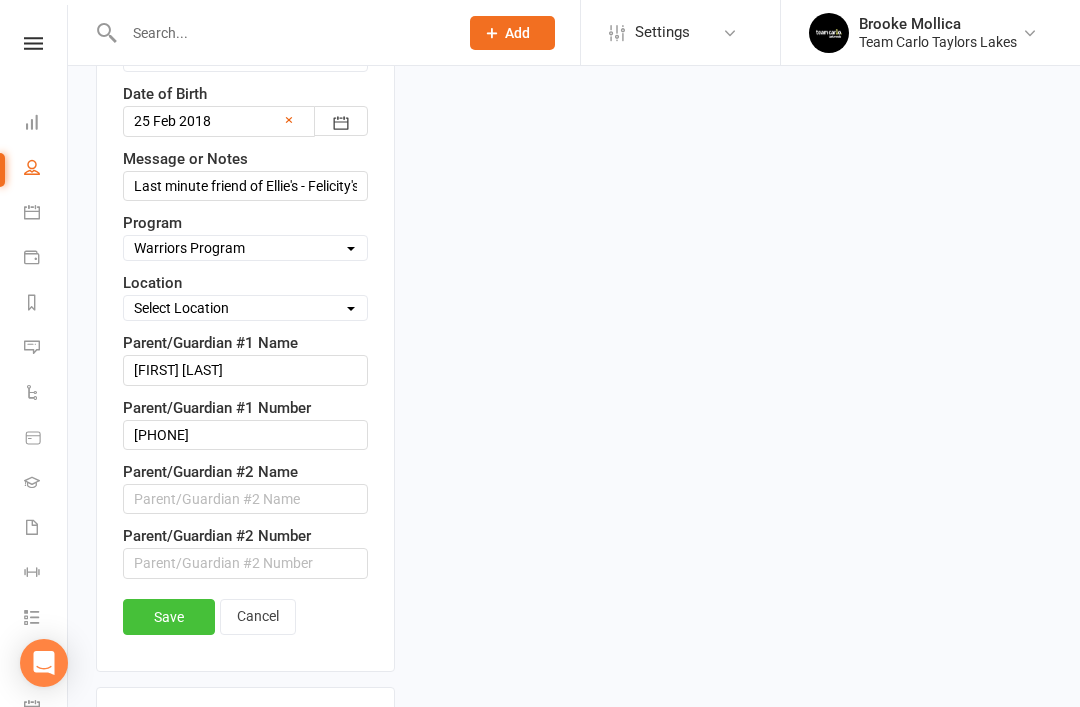 click on "Save" at bounding box center [169, 617] 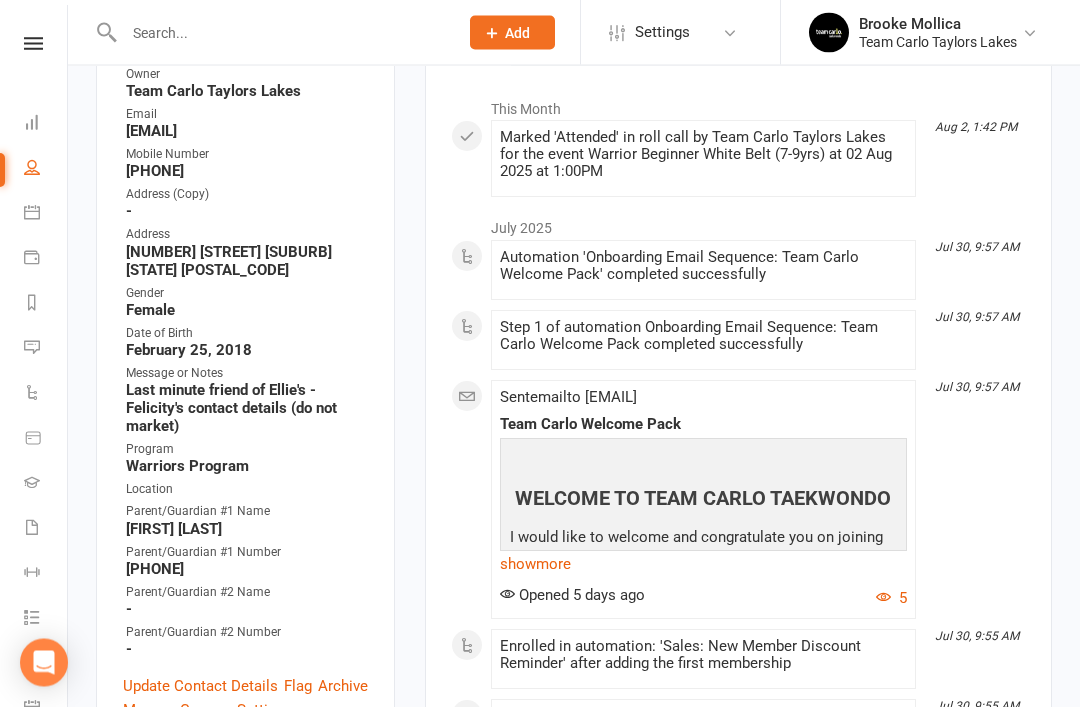scroll, scrollTop: 336, scrollLeft: 0, axis: vertical 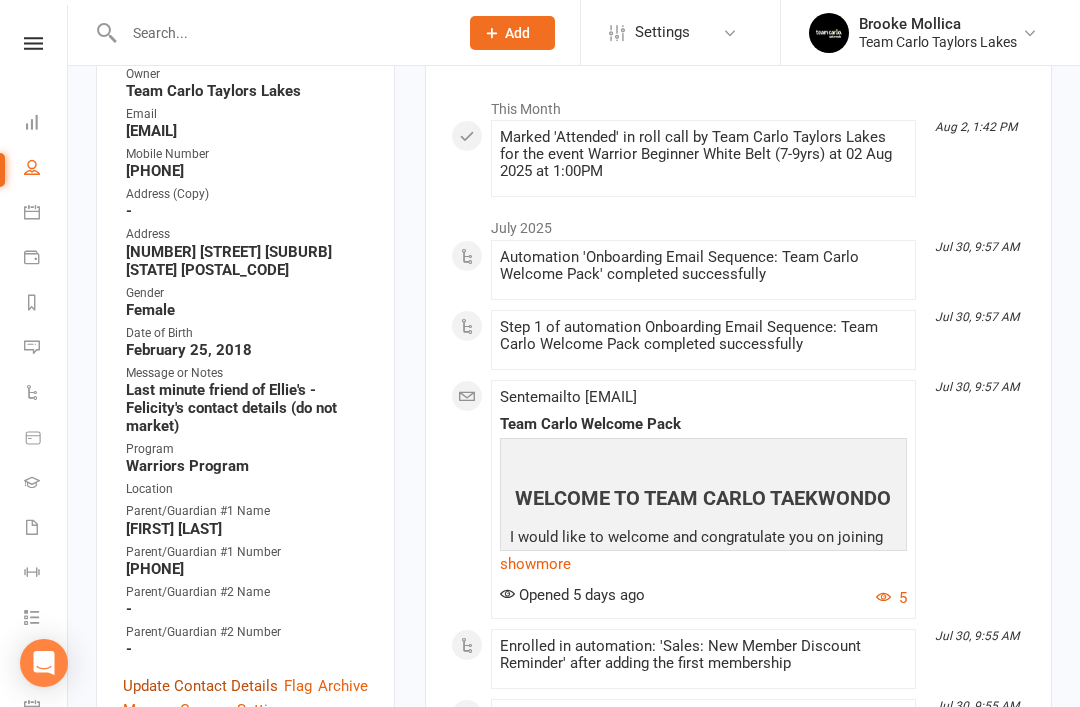 click on "Update Contact Details" at bounding box center (200, 686) 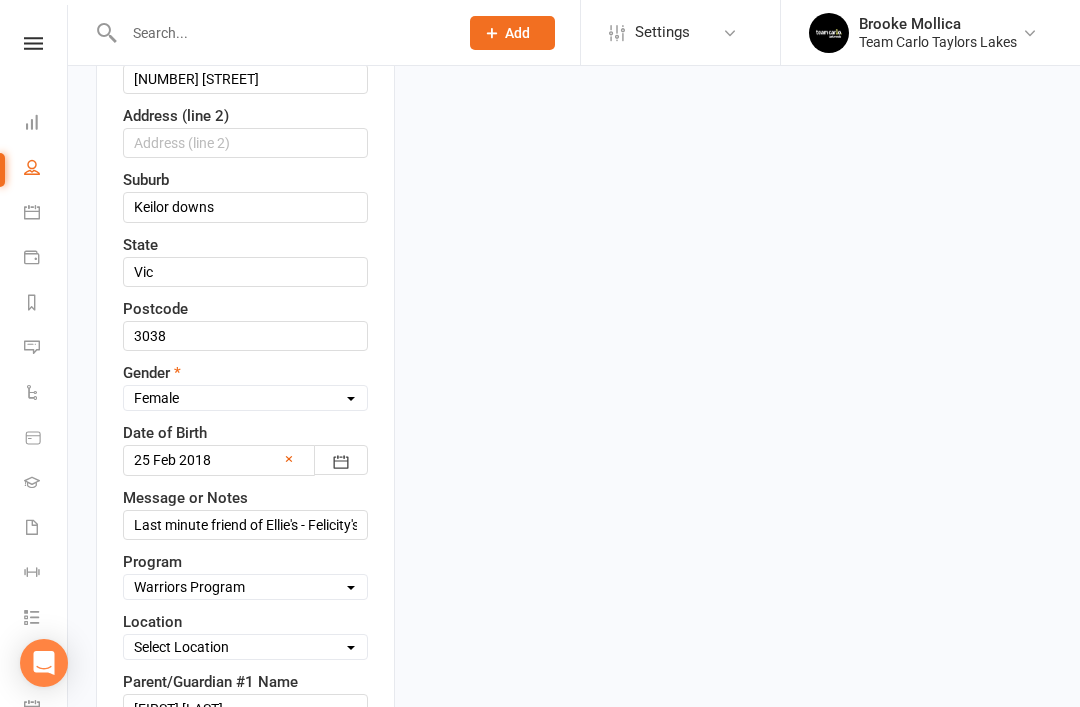 scroll, scrollTop: 677, scrollLeft: 0, axis: vertical 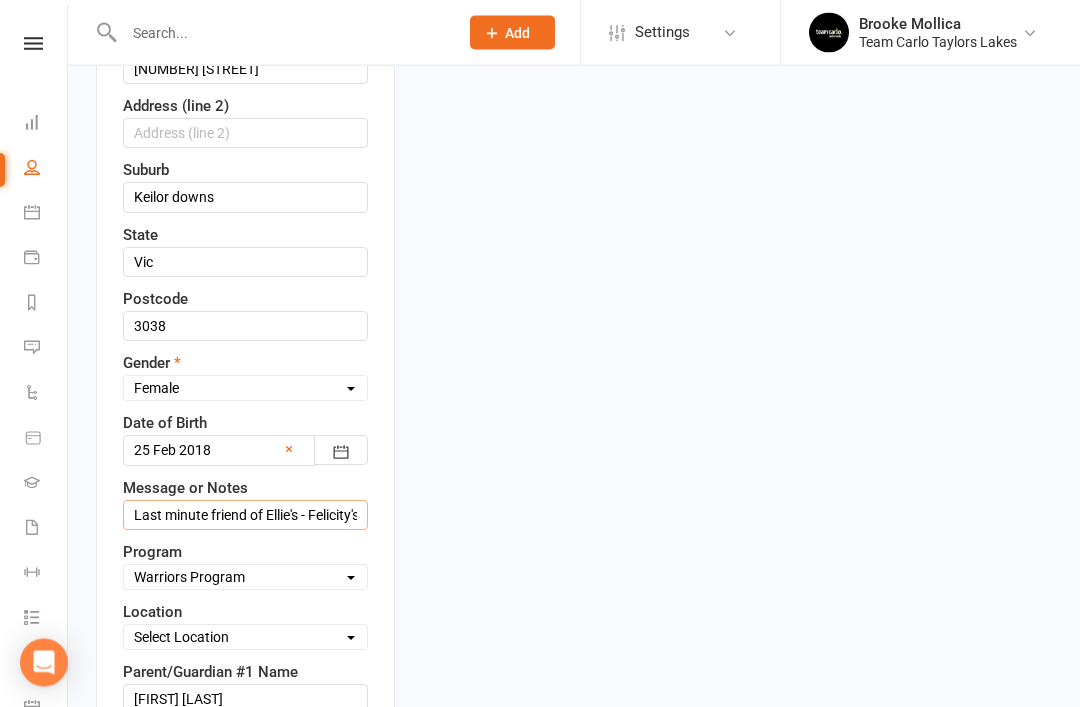 click on "Last minute friend of Ellie's - Felicity's contact details (do not market)" at bounding box center [245, 516] 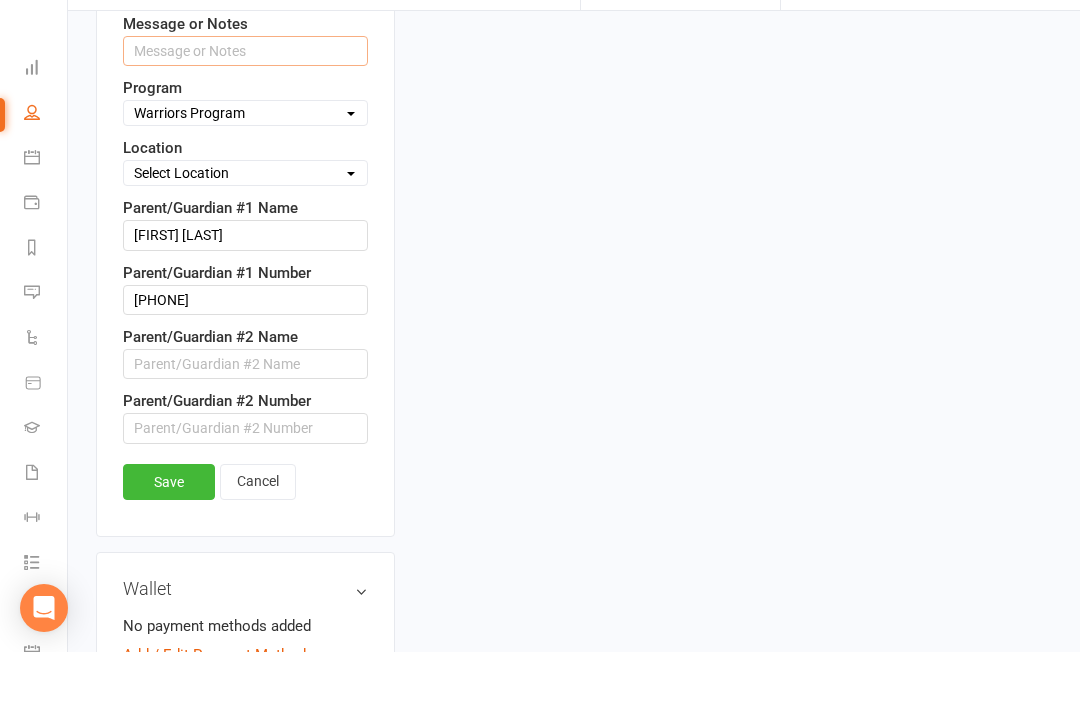 scroll, scrollTop: 1087, scrollLeft: 0, axis: vertical 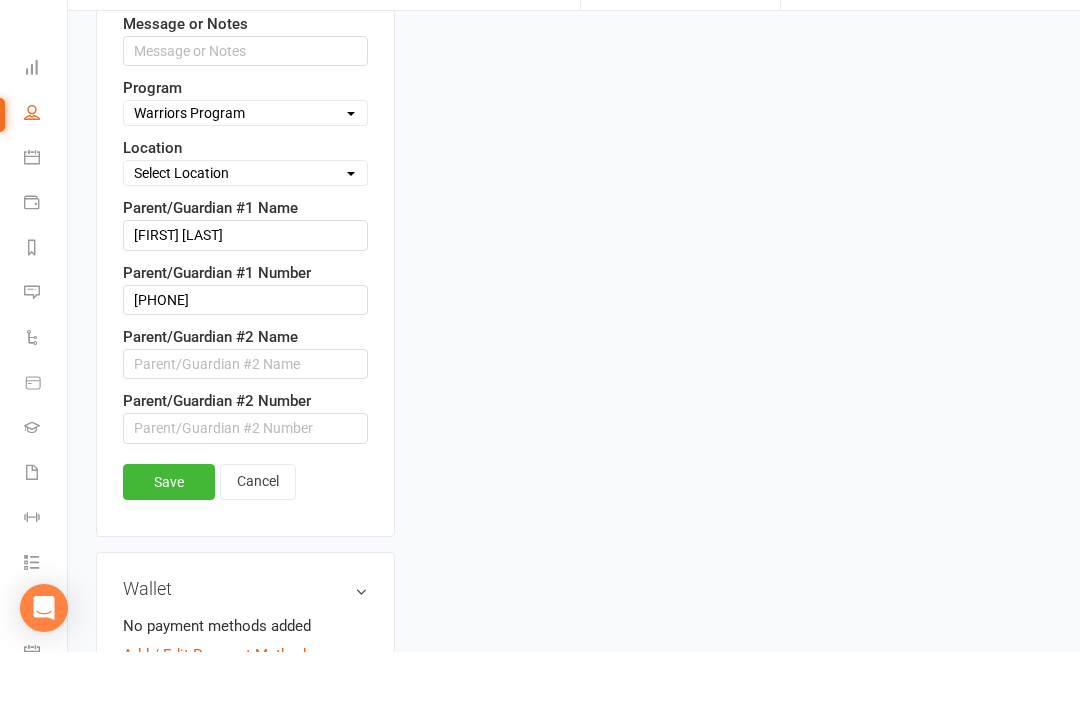 click on "Select Location Taekwondo Room" at bounding box center [245, 228] 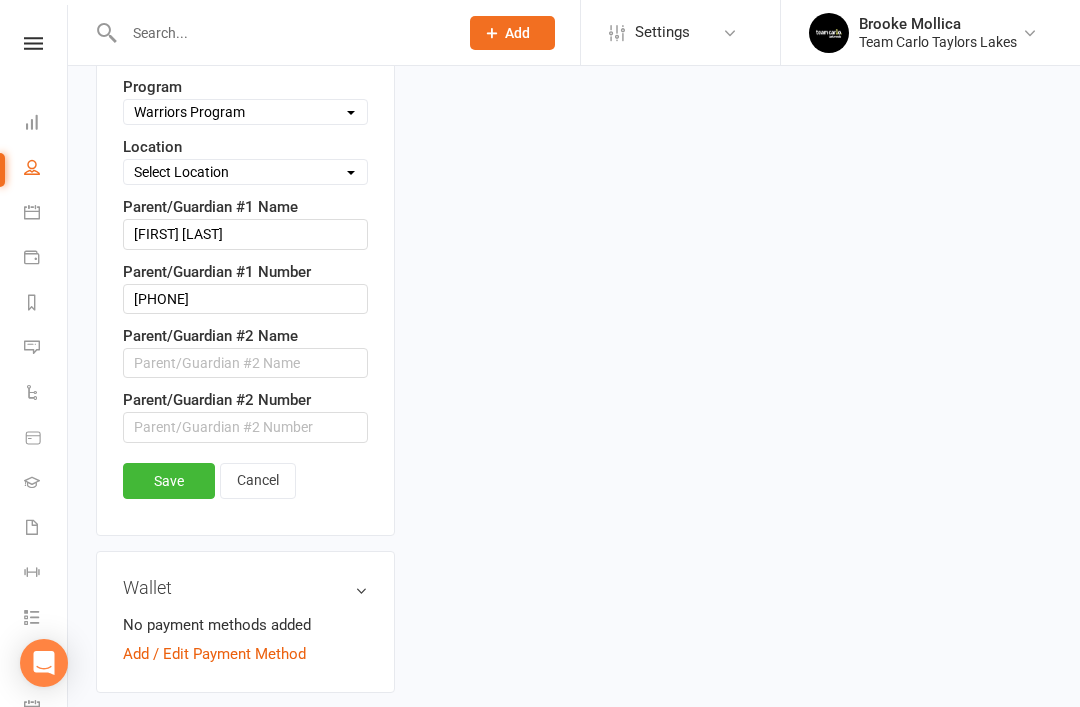 select on "0" 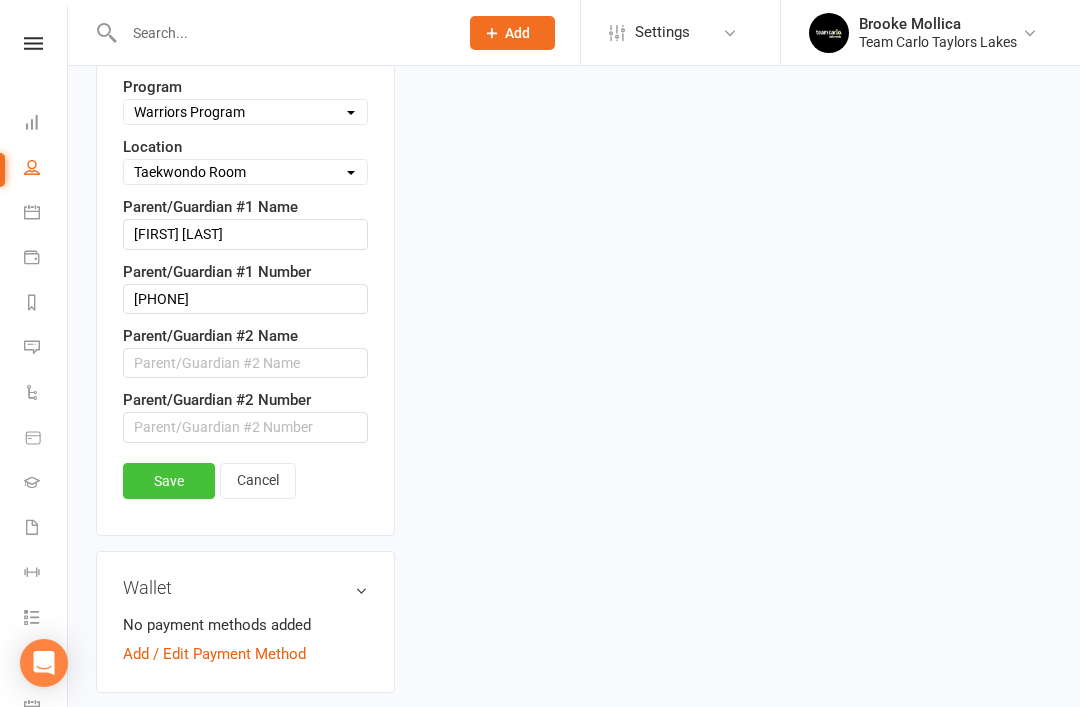 click on "Save" at bounding box center [169, 481] 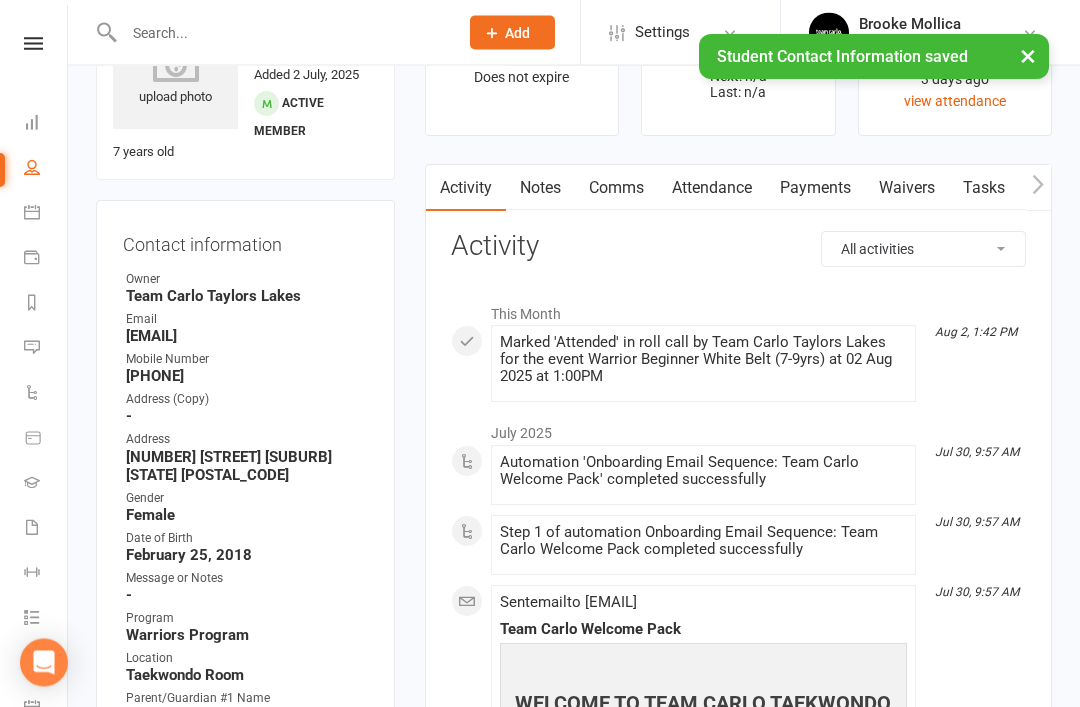 scroll, scrollTop: 0, scrollLeft: 0, axis: both 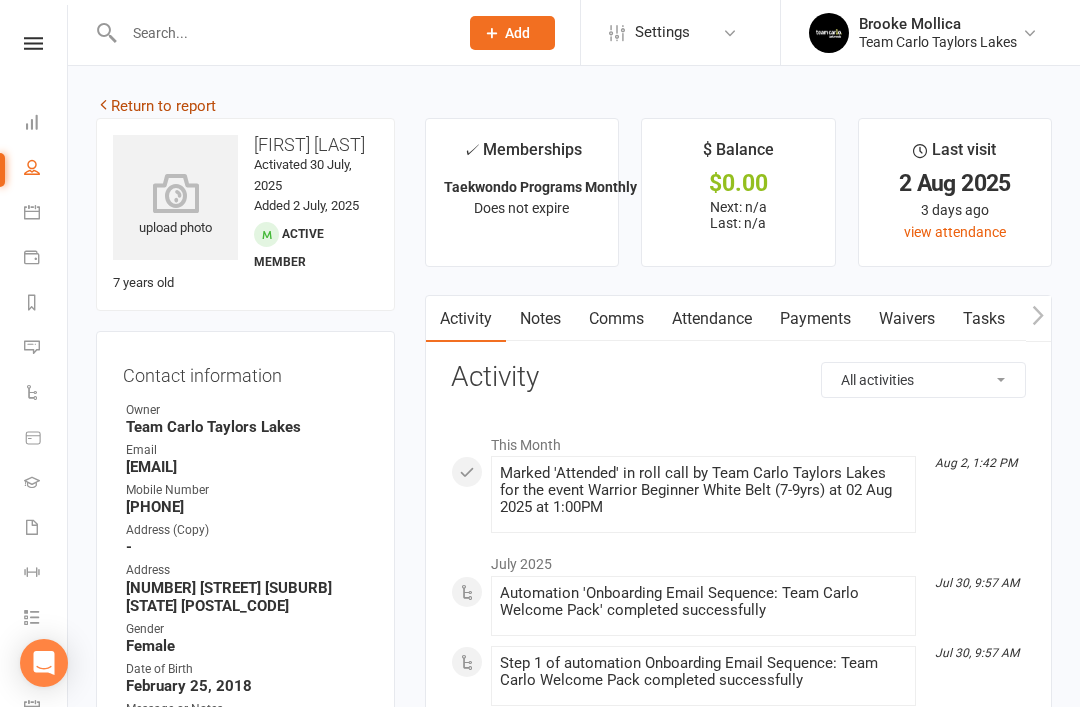 click on "Return to report" at bounding box center [156, 106] 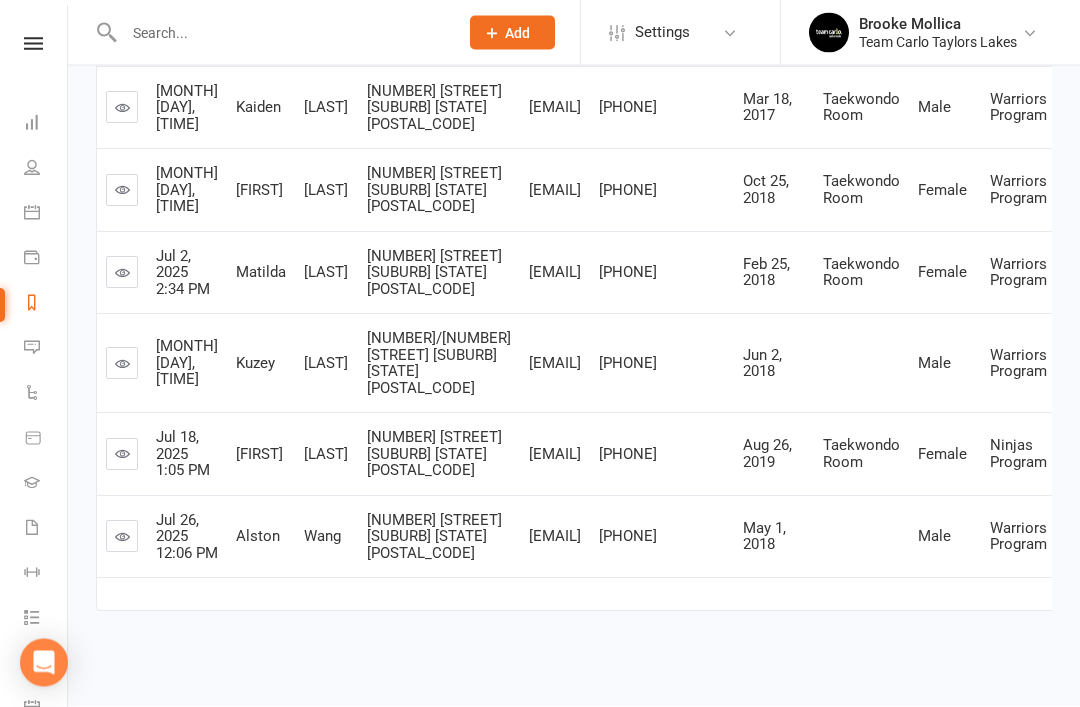 scroll, scrollTop: 817, scrollLeft: 0, axis: vertical 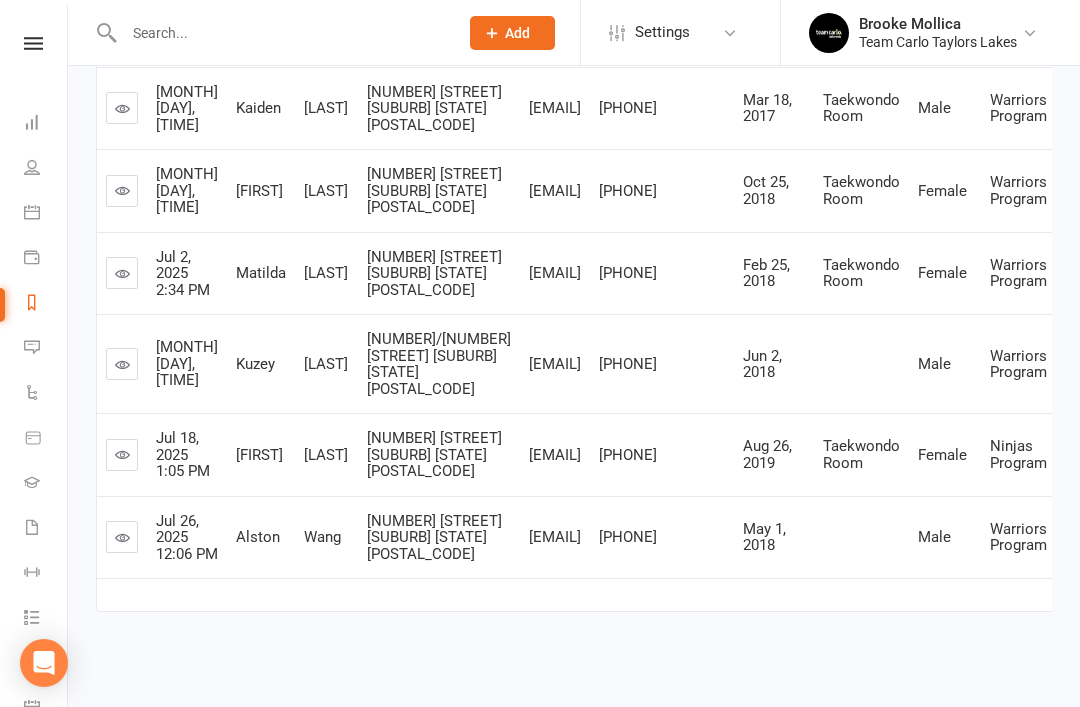 click at bounding box center (122, 455) 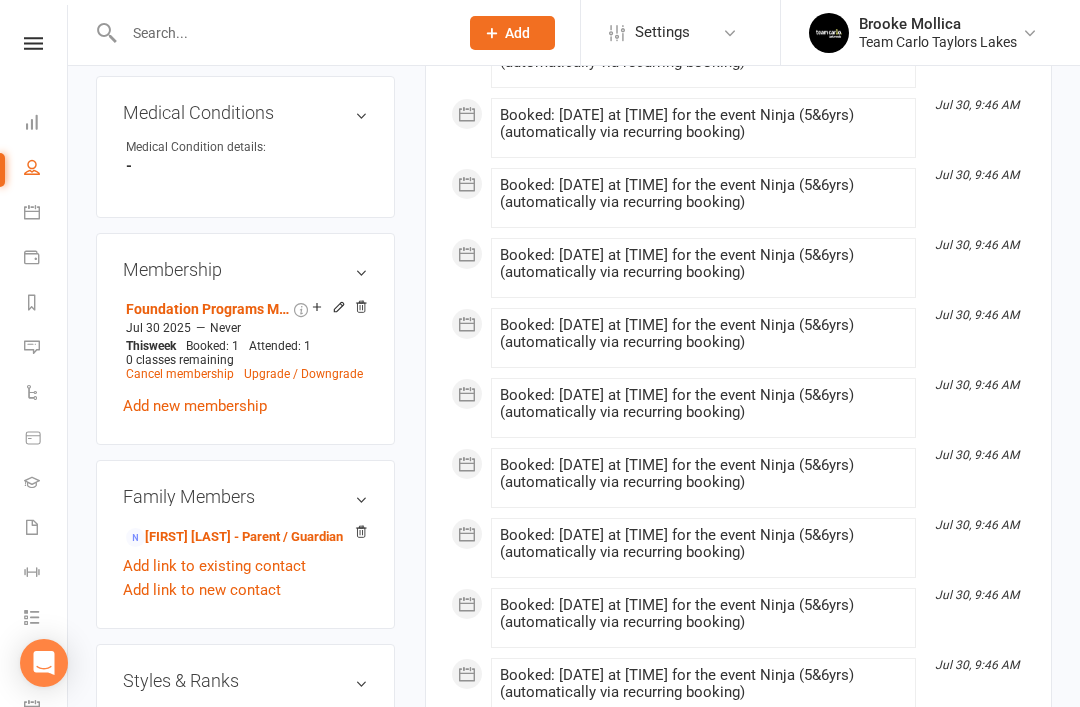 scroll, scrollTop: 1129, scrollLeft: 0, axis: vertical 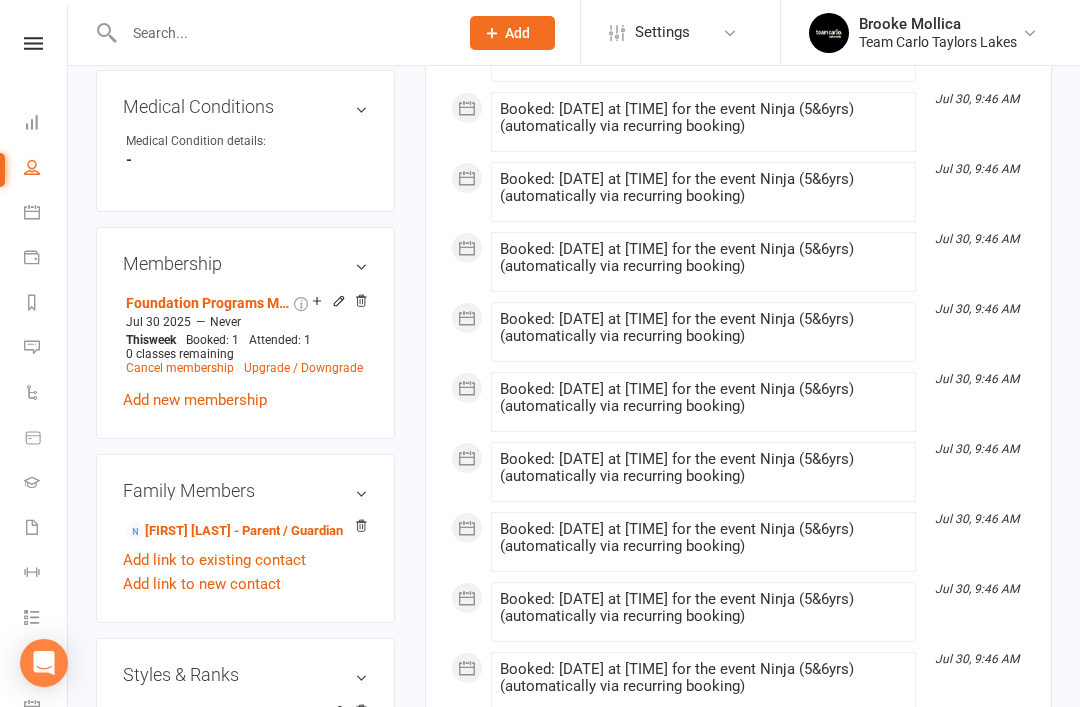 click on "Family Members   Dona Wijesuriya - Parent / Guardian Add link to existing contact  Add link to new contact" at bounding box center (245, 539) 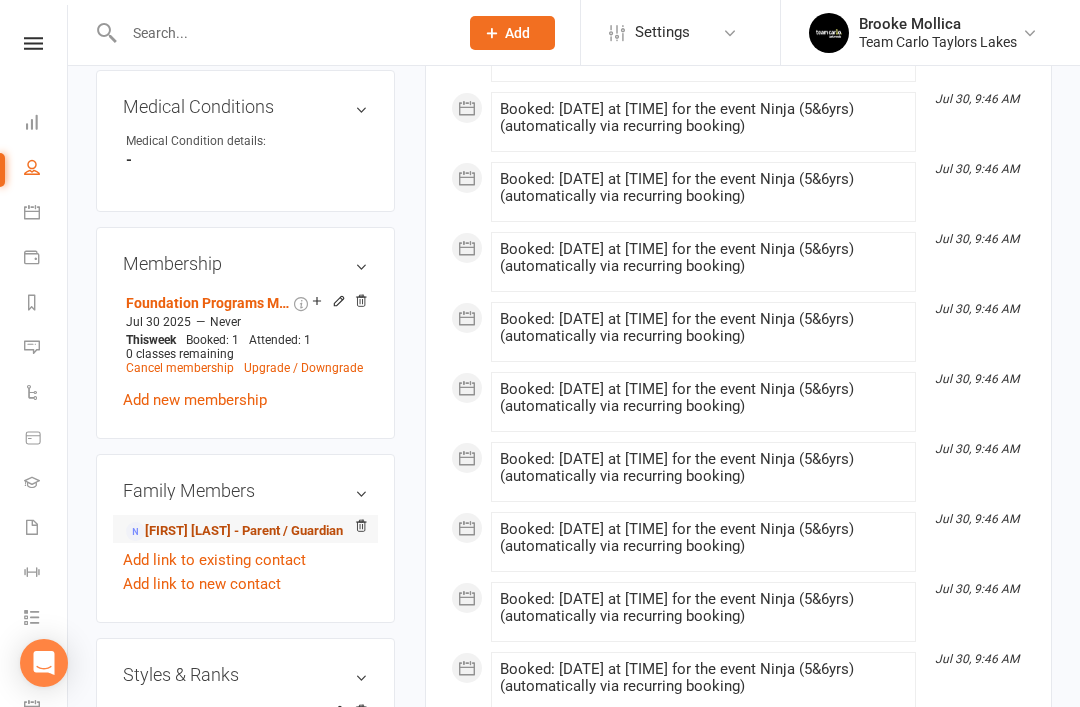 click on "Dona Wijesuriya - Parent / Guardian" at bounding box center (234, 531) 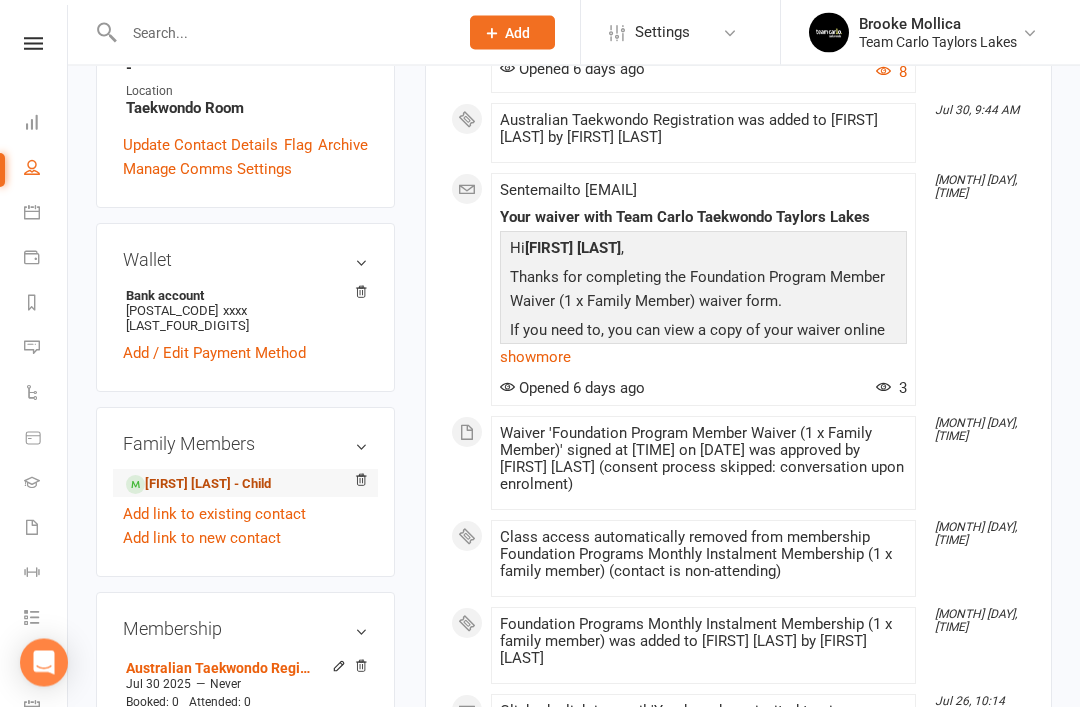 scroll, scrollTop: 584, scrollLeft: 0, axis: vertical 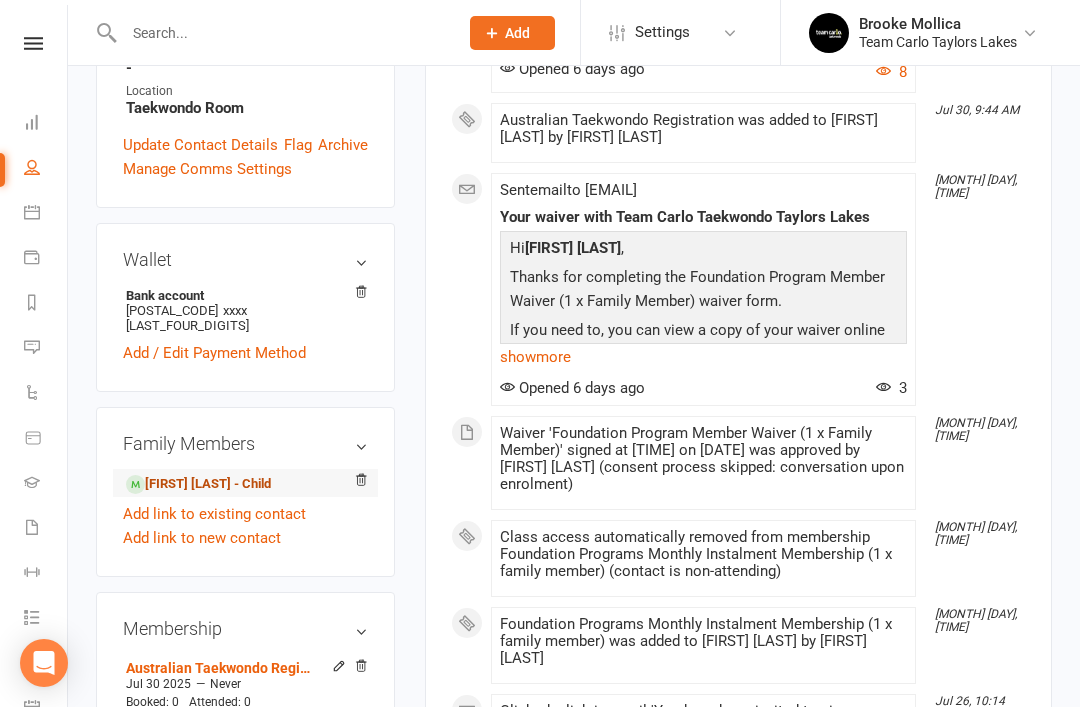 click on "Davina Hettiarachchi - Child" at bounding box center (198, 484) 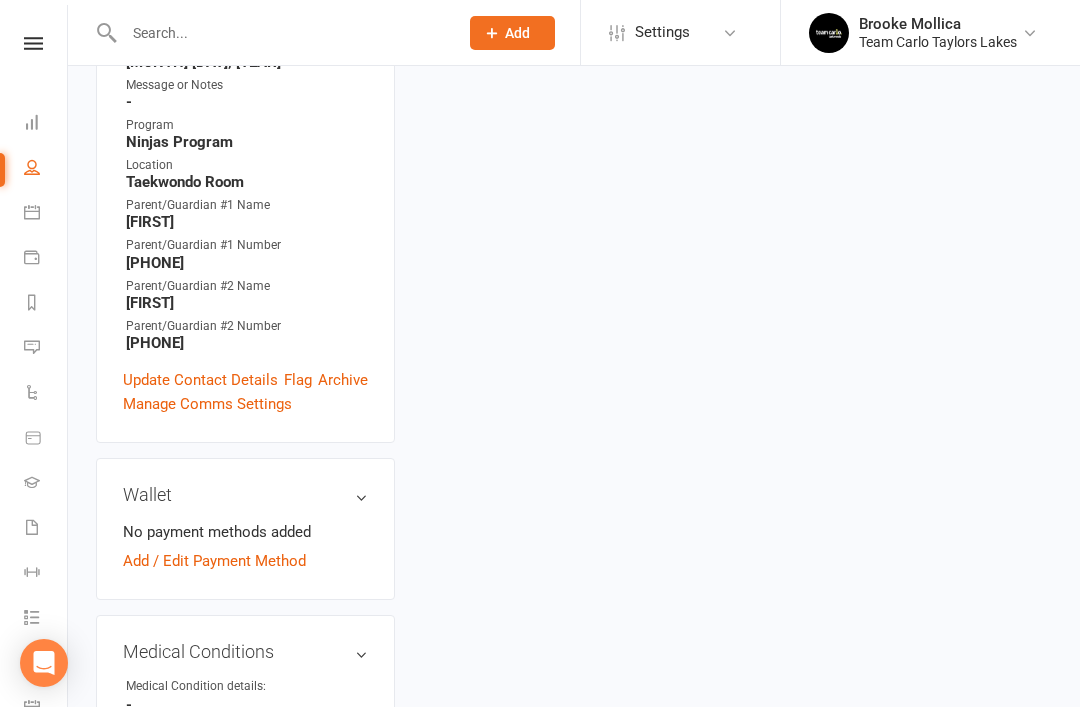 scroll, scrollTop: 0, scrollLeft: 0, axis: both 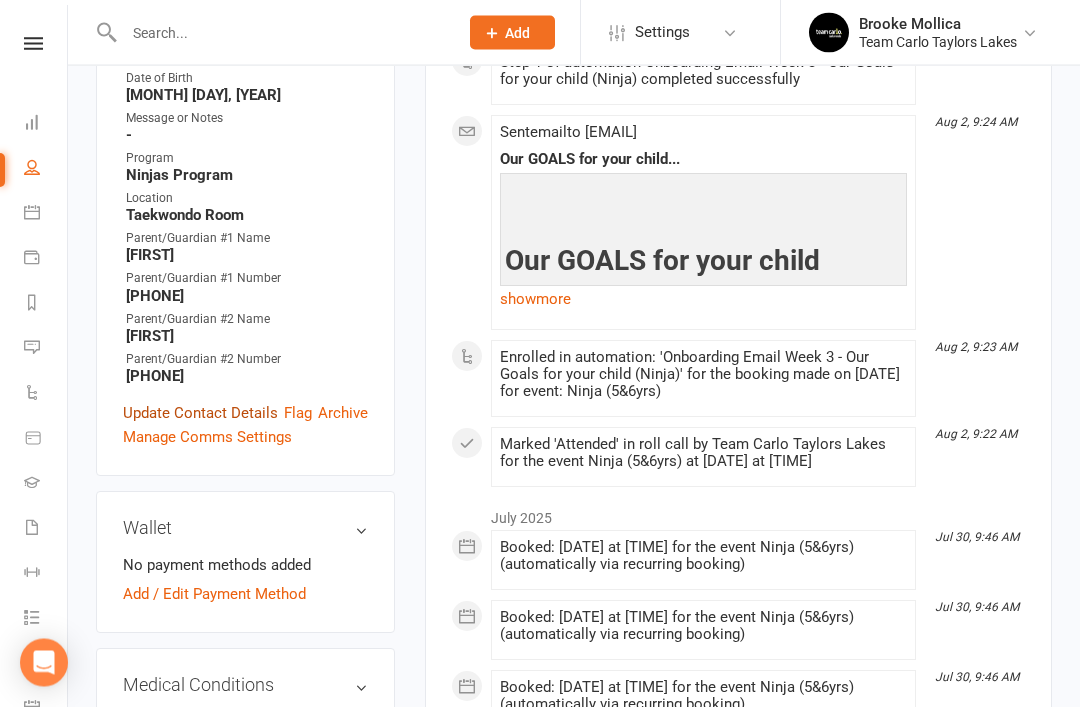 click on "Update Contact Details" at bounding box center [200, 414] 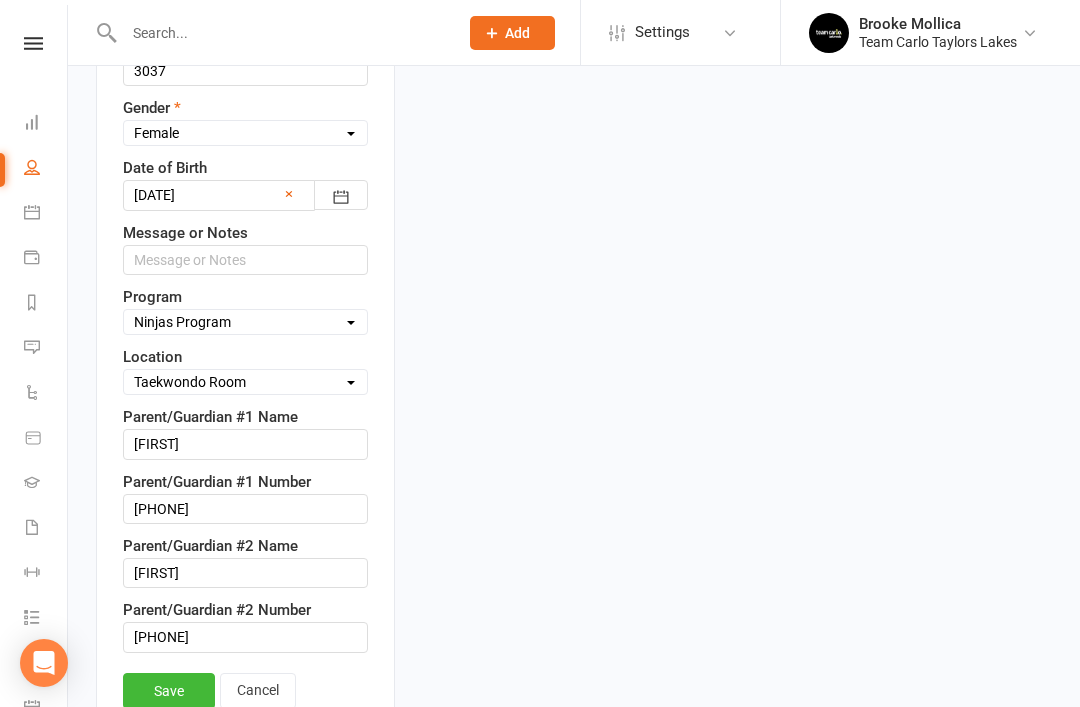 scroll, scrollTop: 956, scrollLeft: 0, axis: vertical 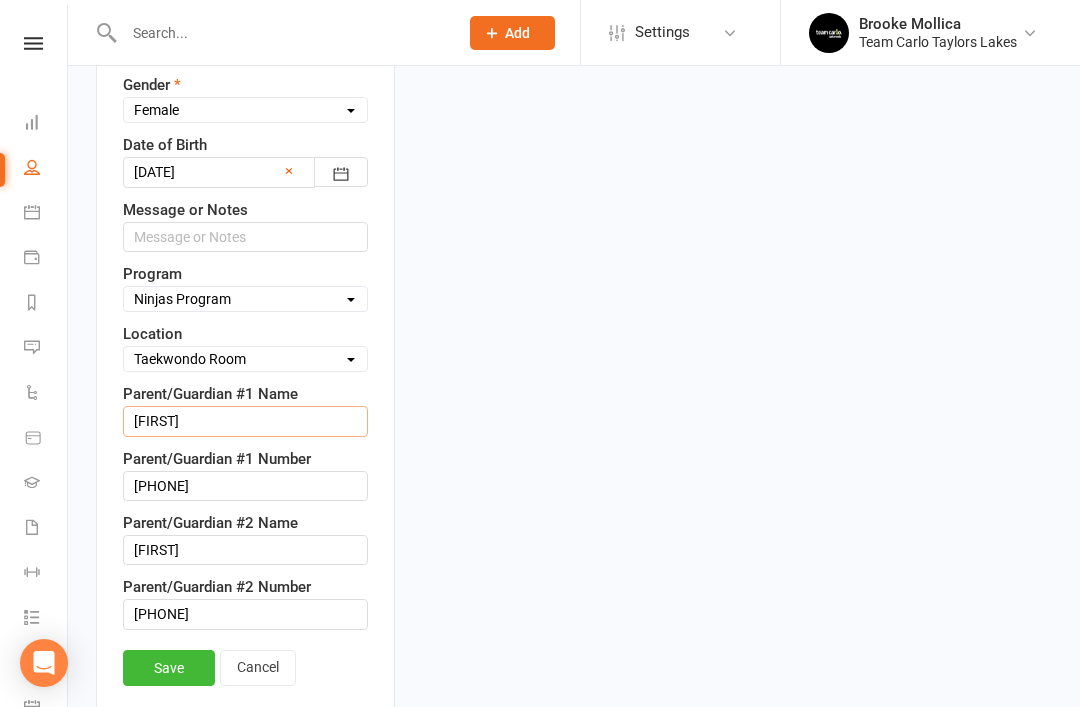 click on "Dona" at bounding box center [245, 421] 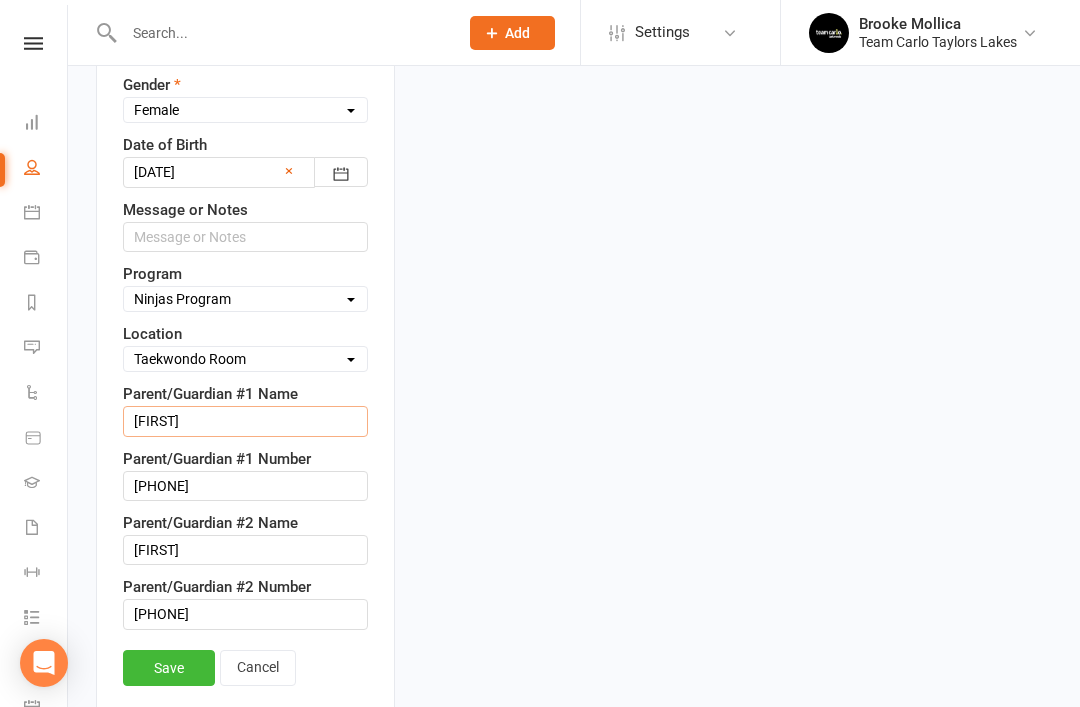 paste on "Wijesuriya" 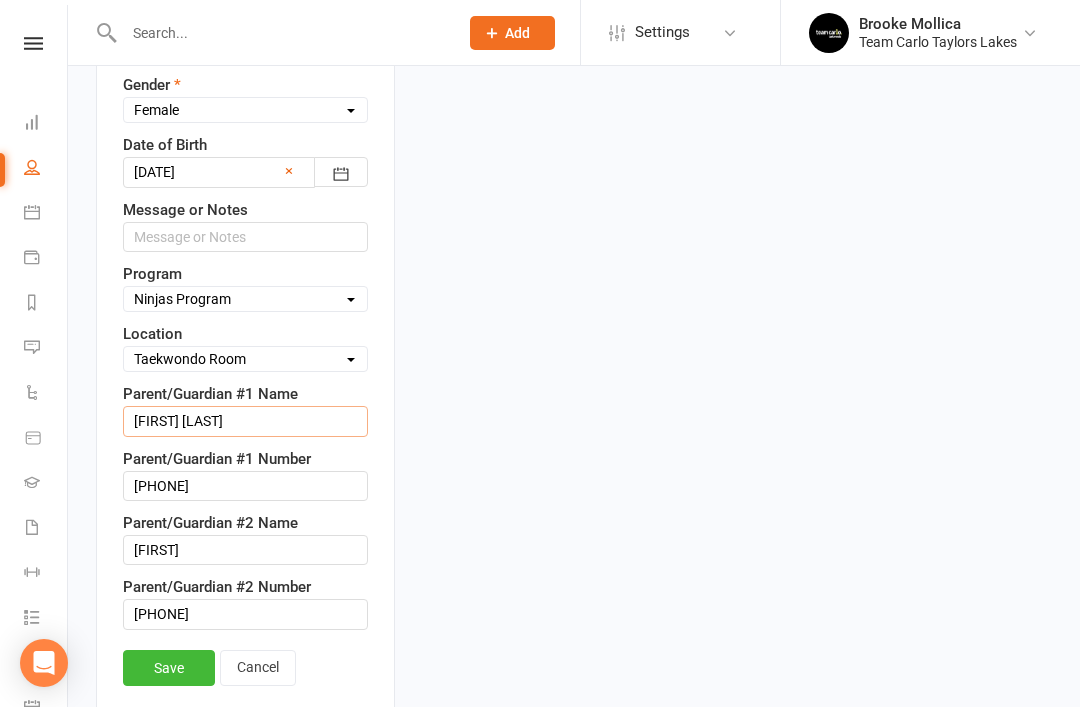 type on "Dona Wijesuriya" 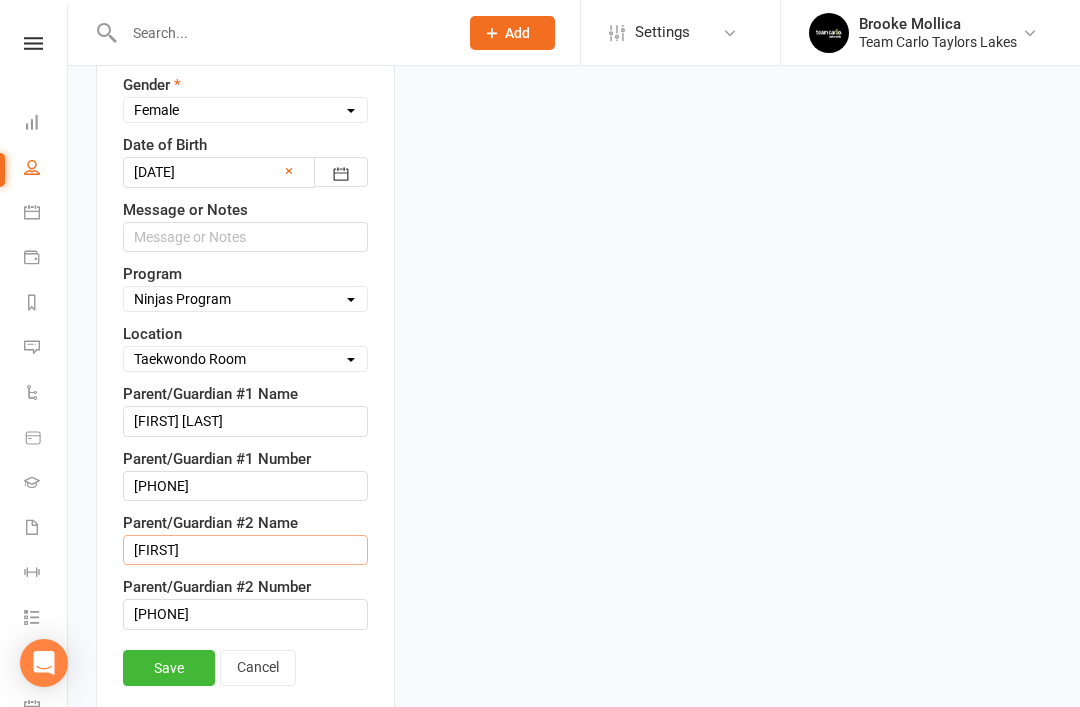 click on "Madu" at bounding box center (245, 550) 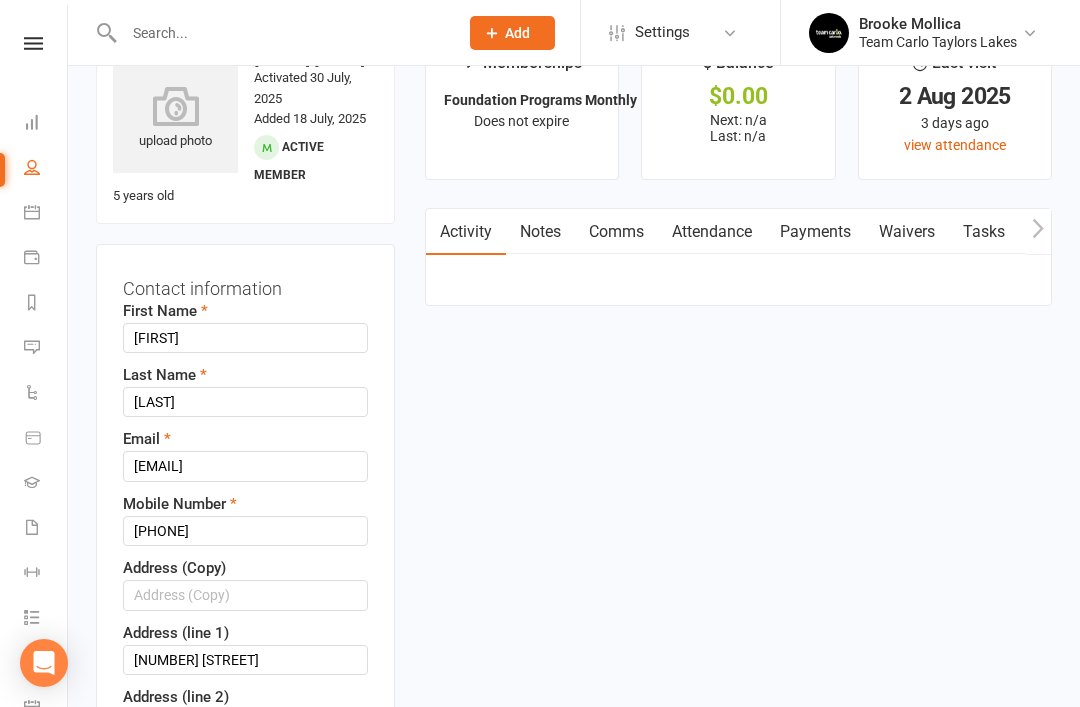 scroll, scrollTop: 0, scrollLeft: 0, axis: both 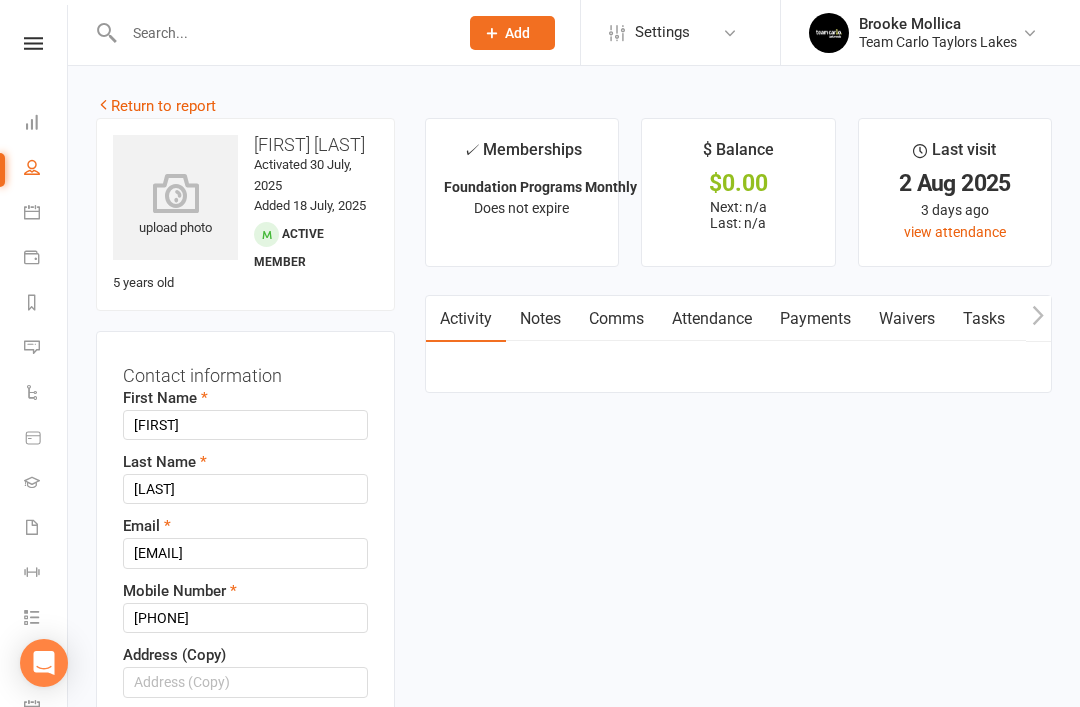 click on "Davina Hettiarachchi" at bounding box center (245, 145) 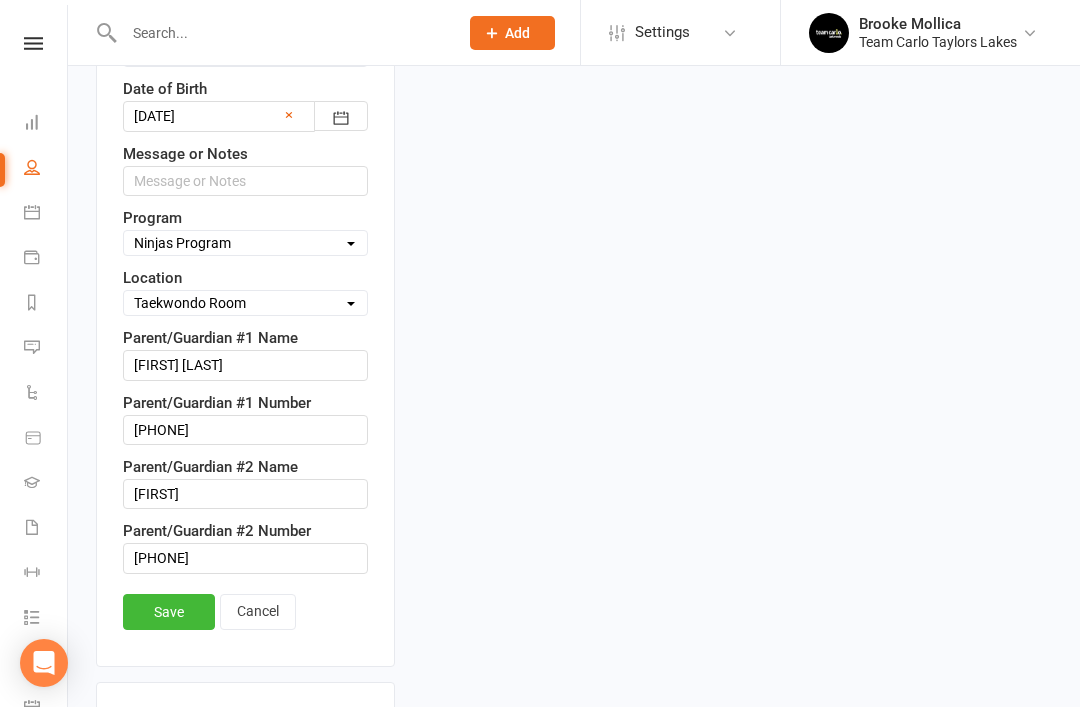 scroll, scrollTop: 1052, scrollLeft: 0, axis: vertical 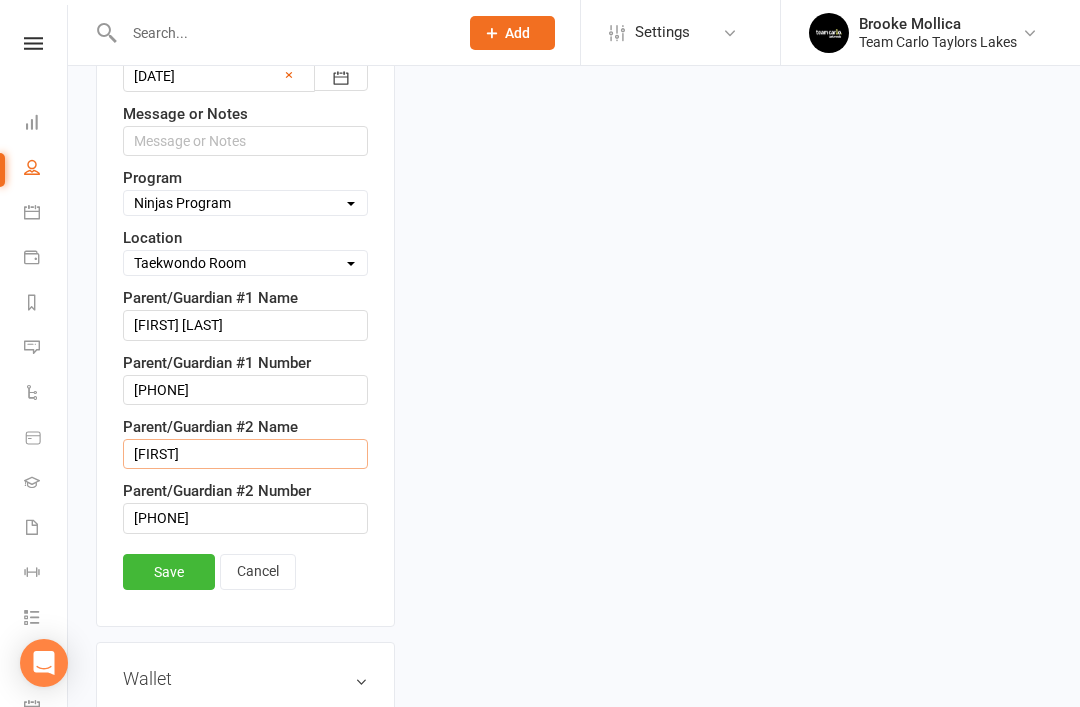 click on "[FIRST]" at bounding box center [245, 454] 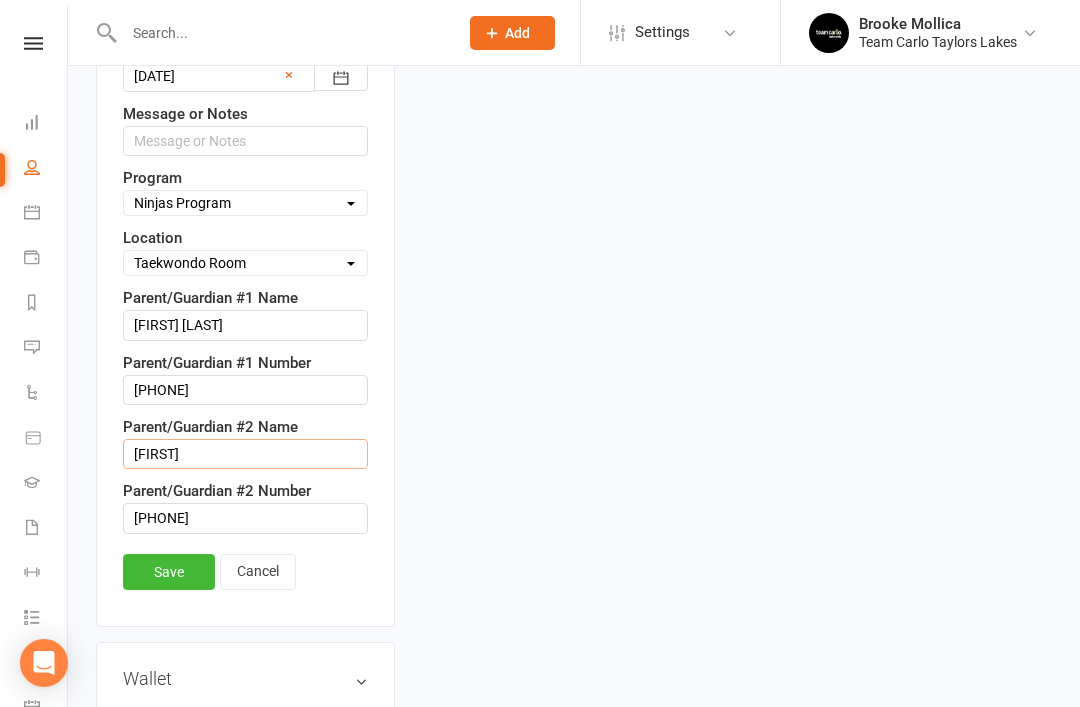 paste on "[LAST]" 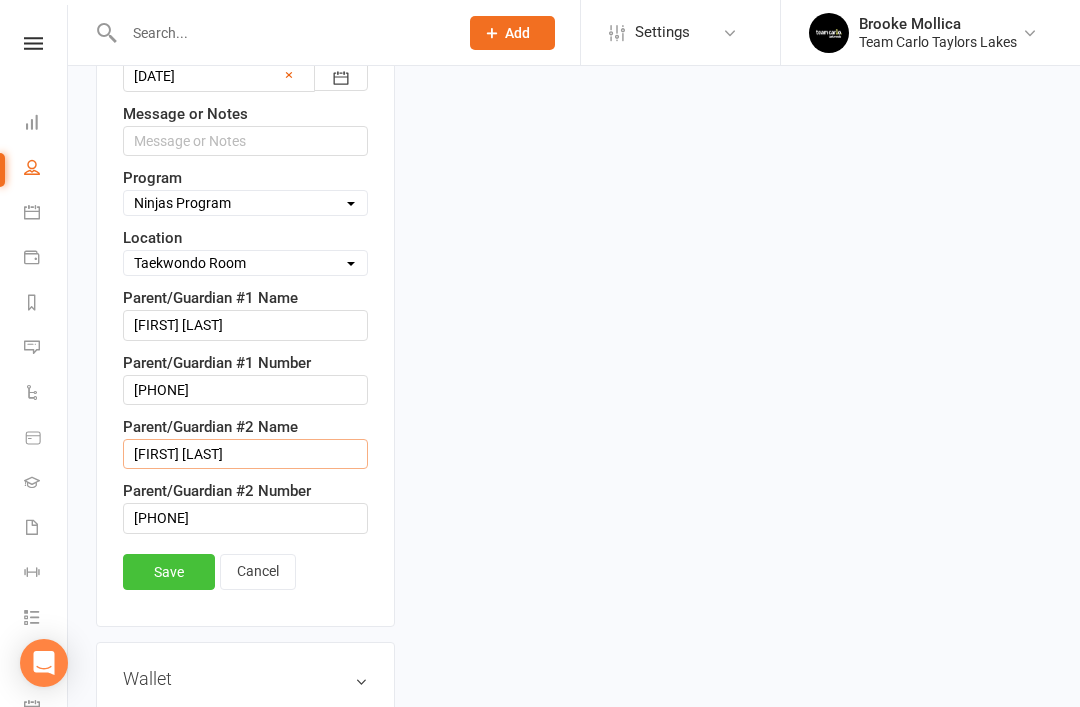 type on "[FIRST] [LAST]" 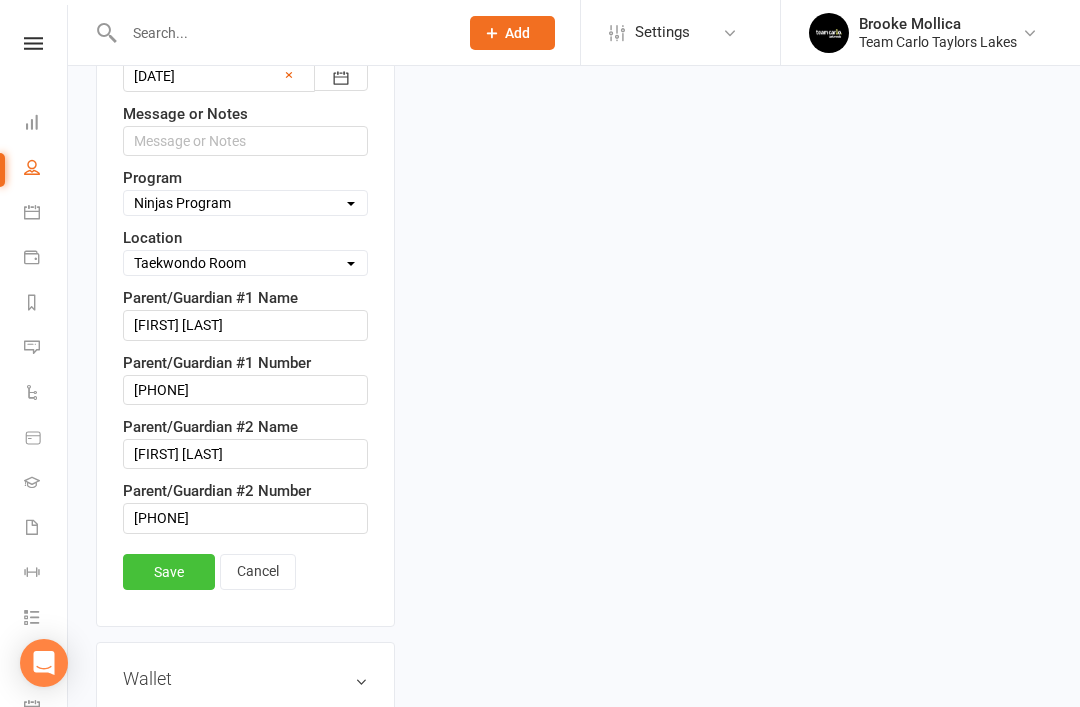click on "Save" at bounding box center [169, 572] 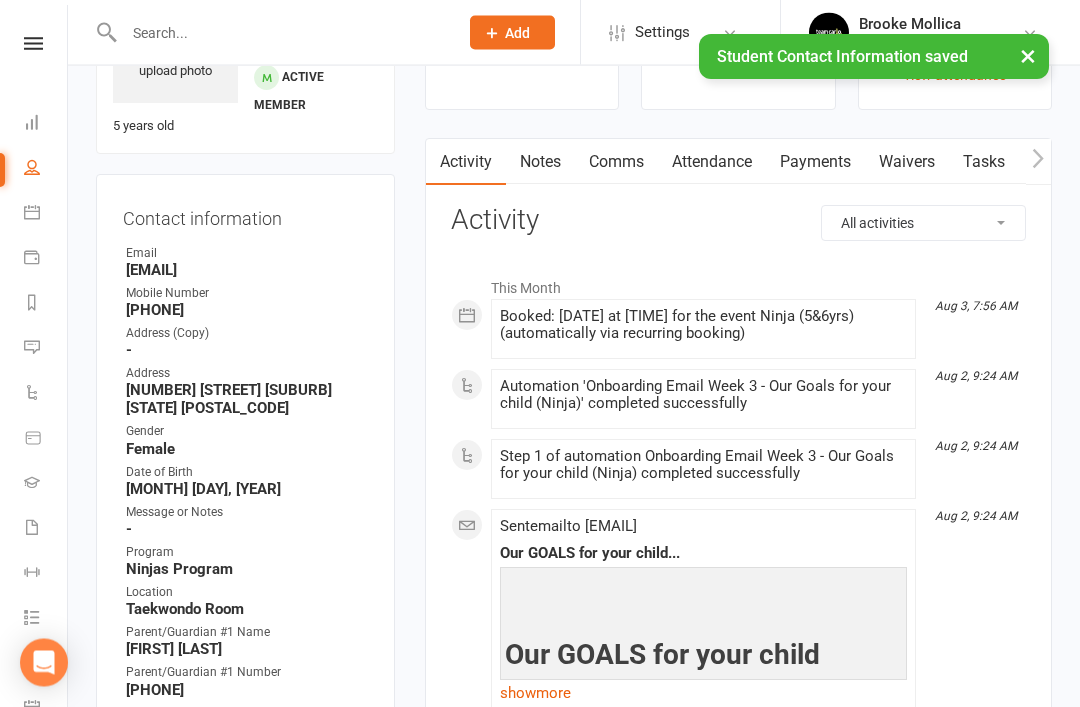 scroll, scrollTop: 0, scrollLeft: 0, axis: both 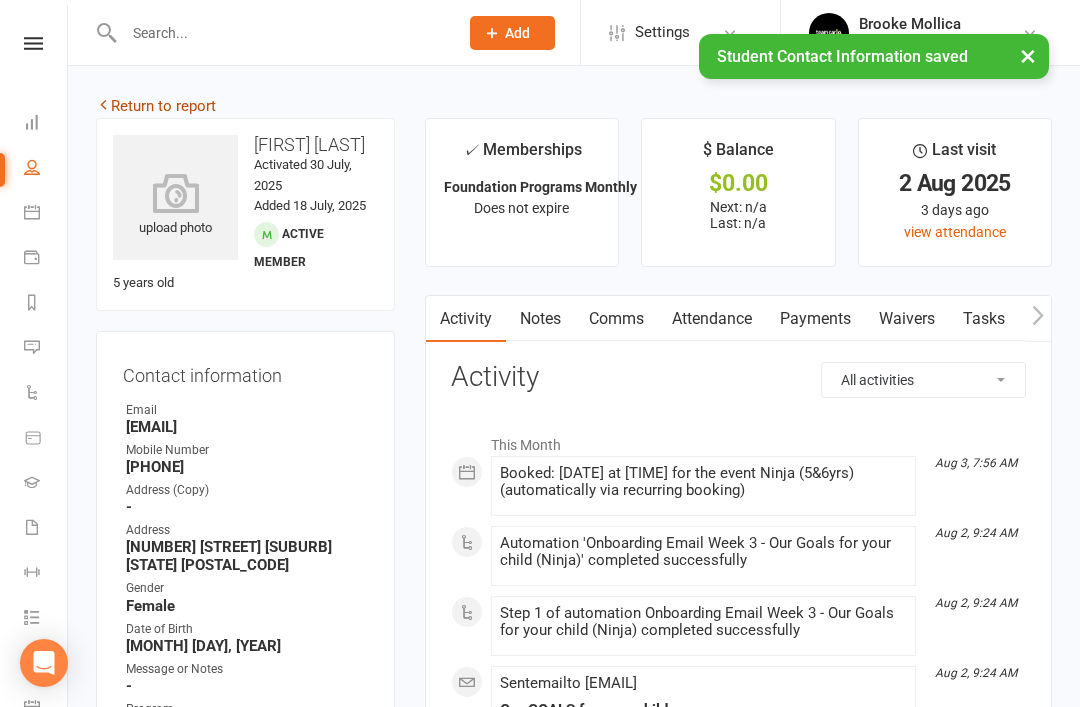 click on "Return to report" at bounding box center [156, 106] 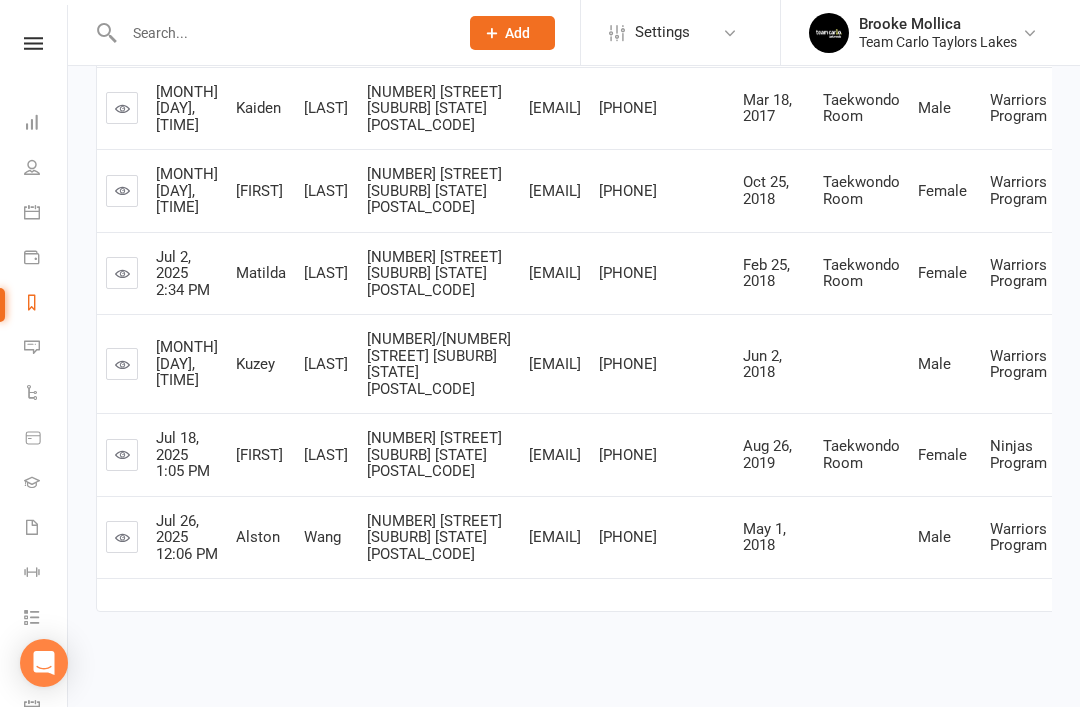 scroll, scrollTop: 689, scrollLeft: 0, axis: vertical 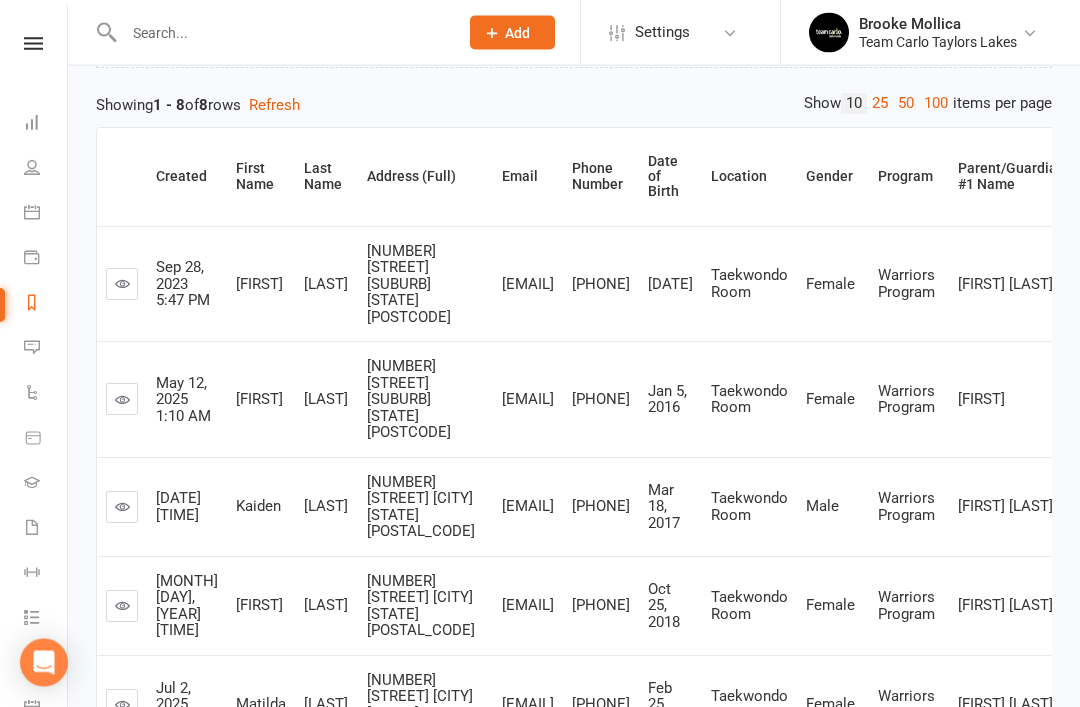 click at bounding box center (122, 400) 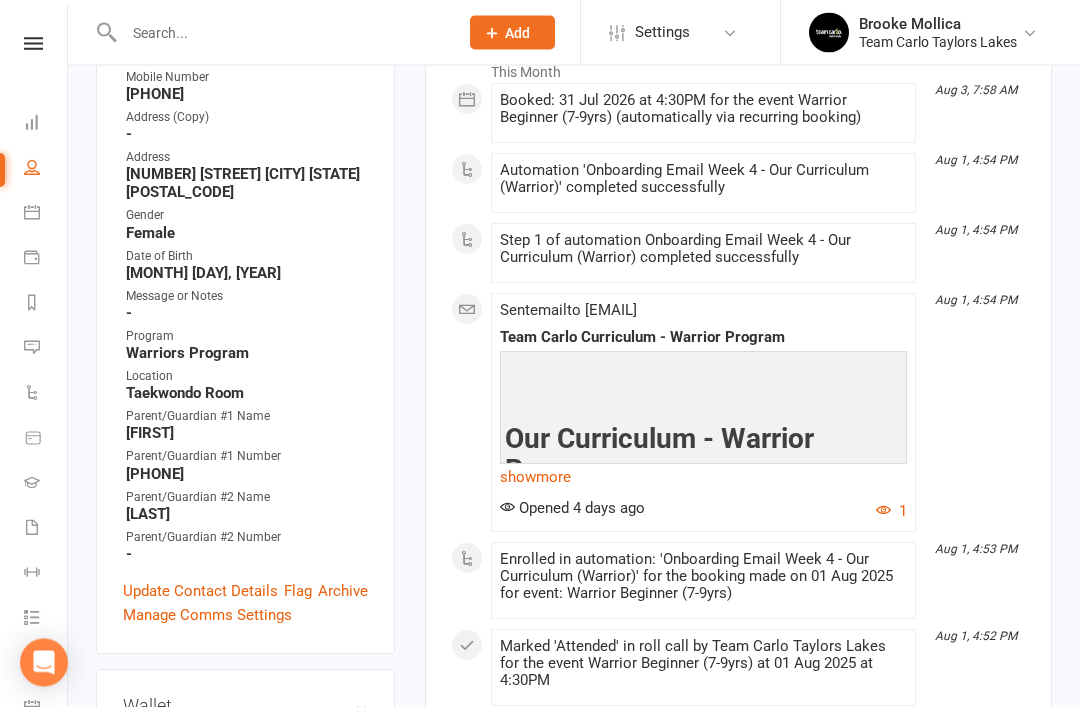 scroll, scrollTop: 382, scrollLeft: 0, axis: vertical 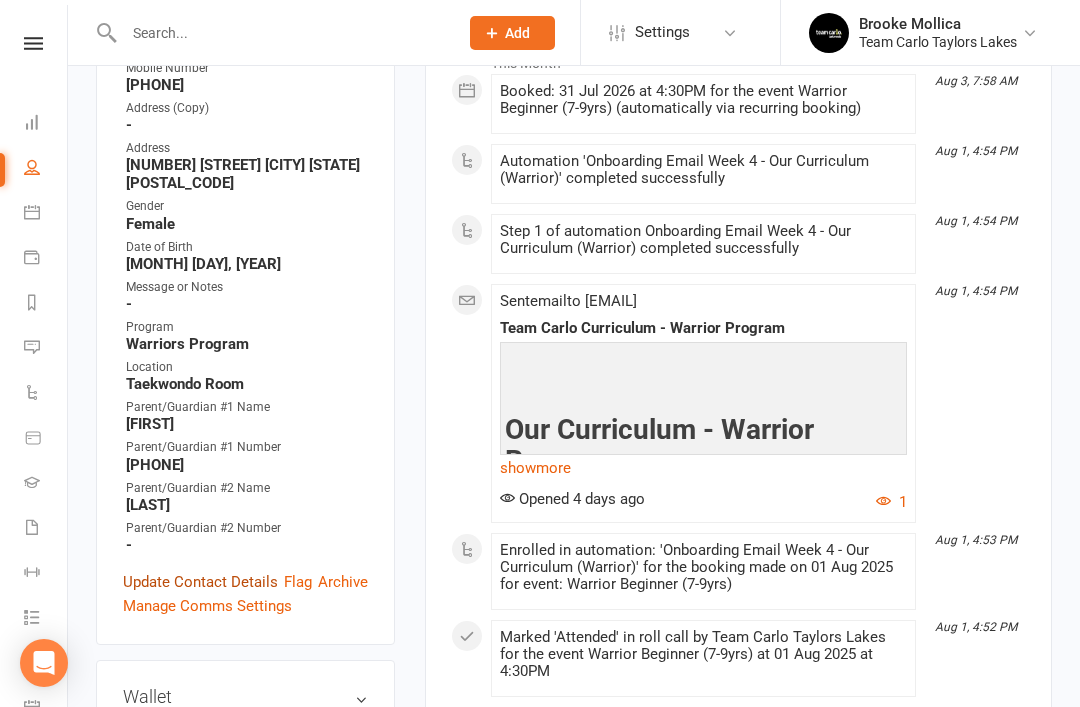 click on "Update Contact Details" at bounding box center (200, 582) 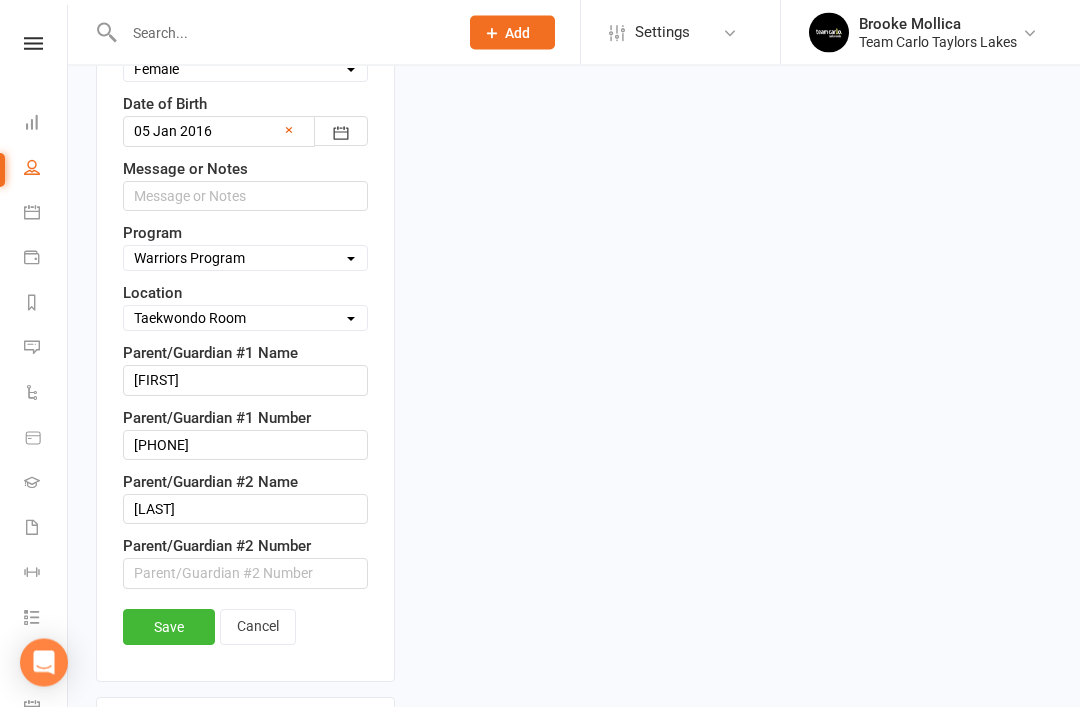 scroll, scrollTop: 1005, scrollLeft: 0, axis: vertical 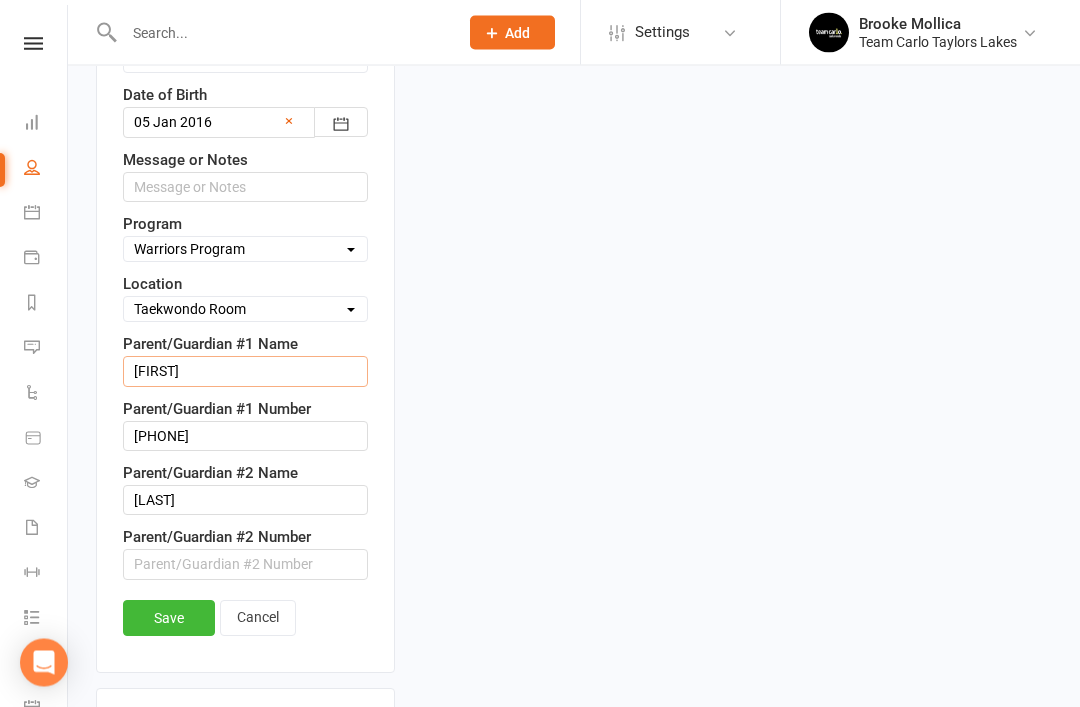 click on "Lubna" at bounding box center (245, 372) 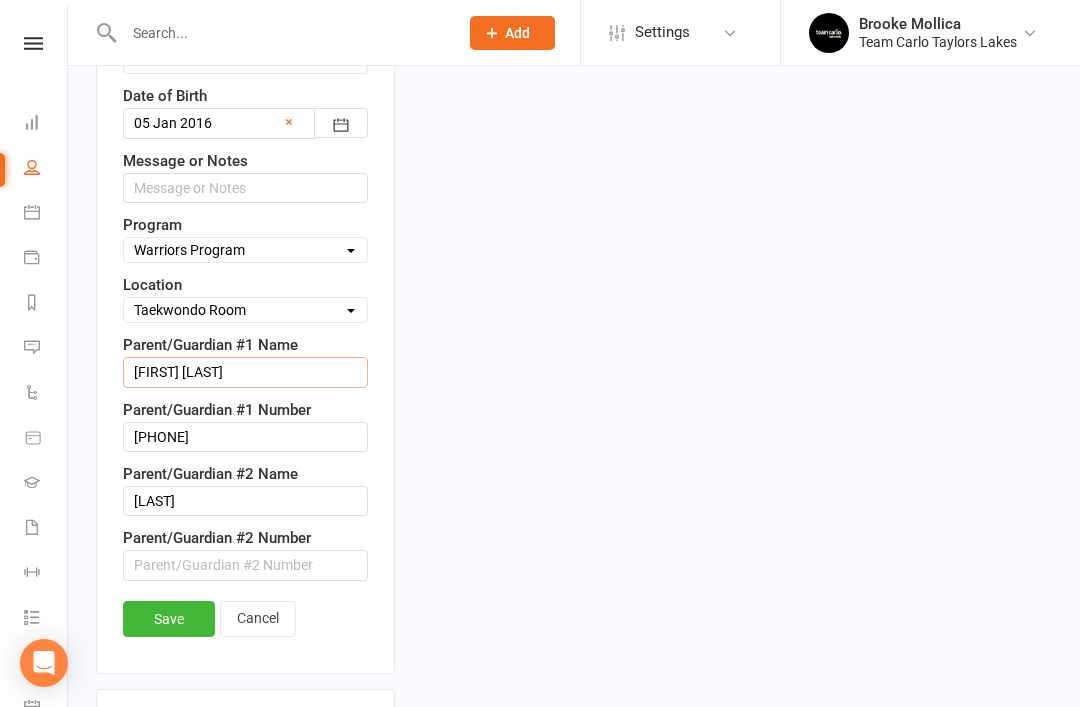 type on "Lubna Rameez" 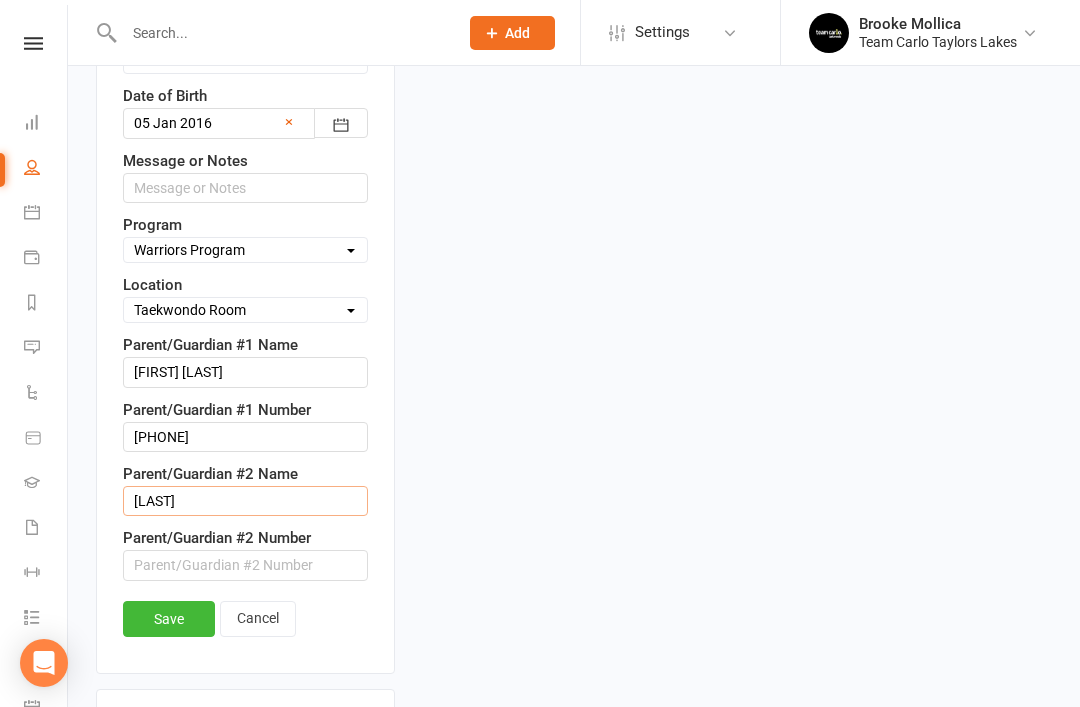click on "Rameez" at bounding box center (245, 501) 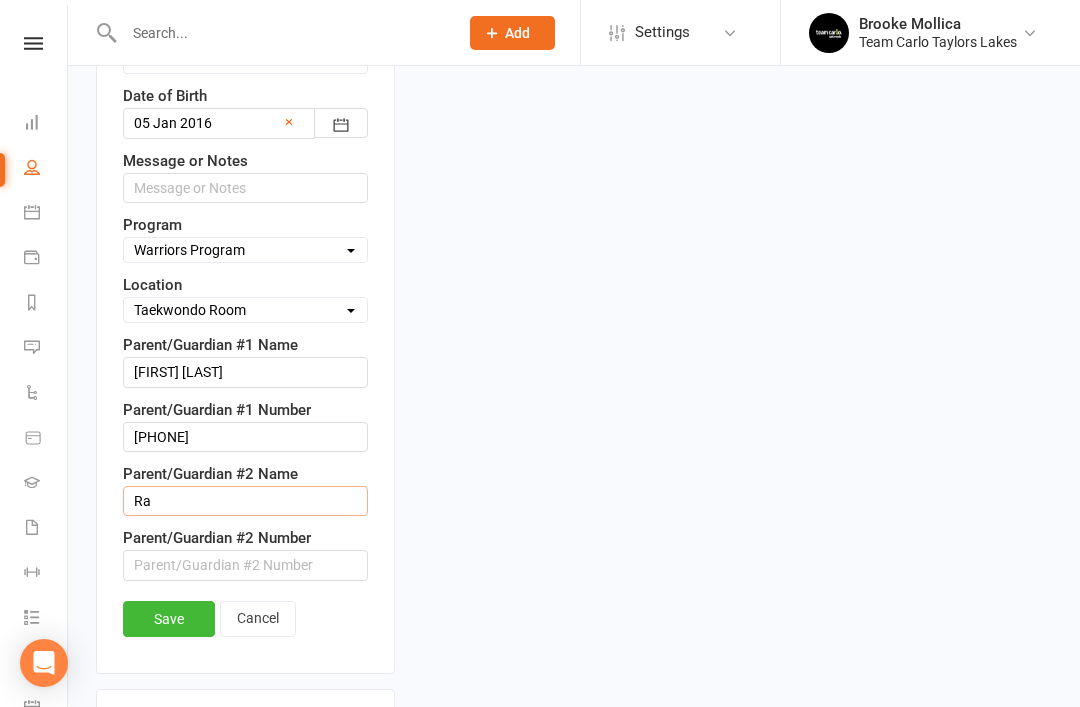 type on "R" 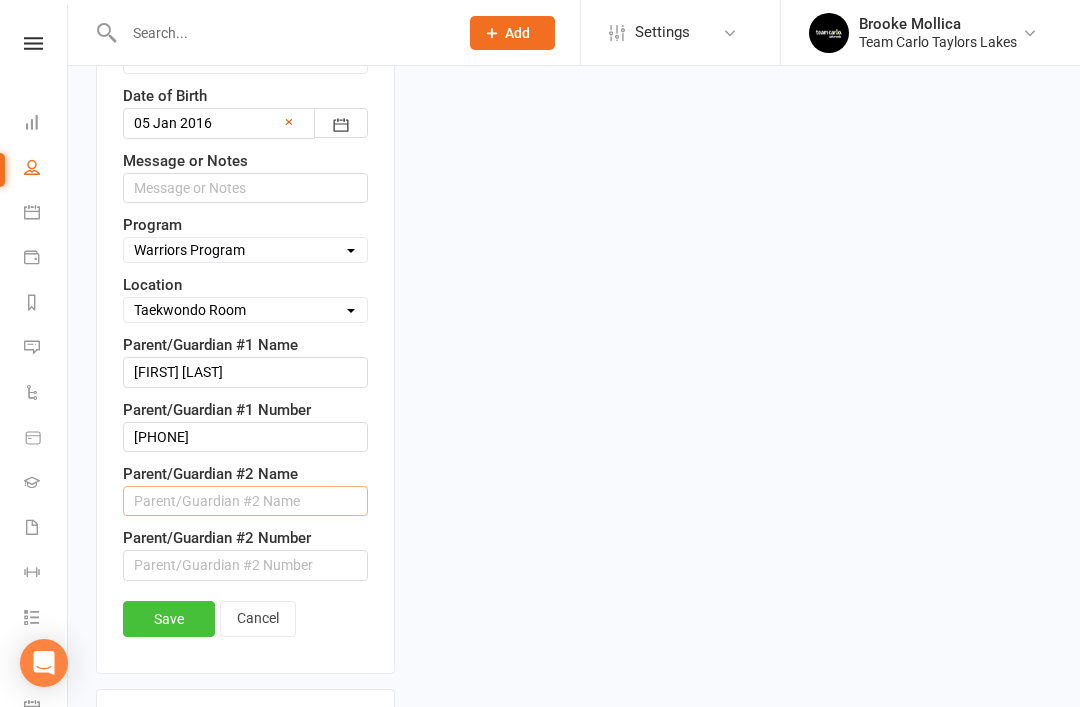 type 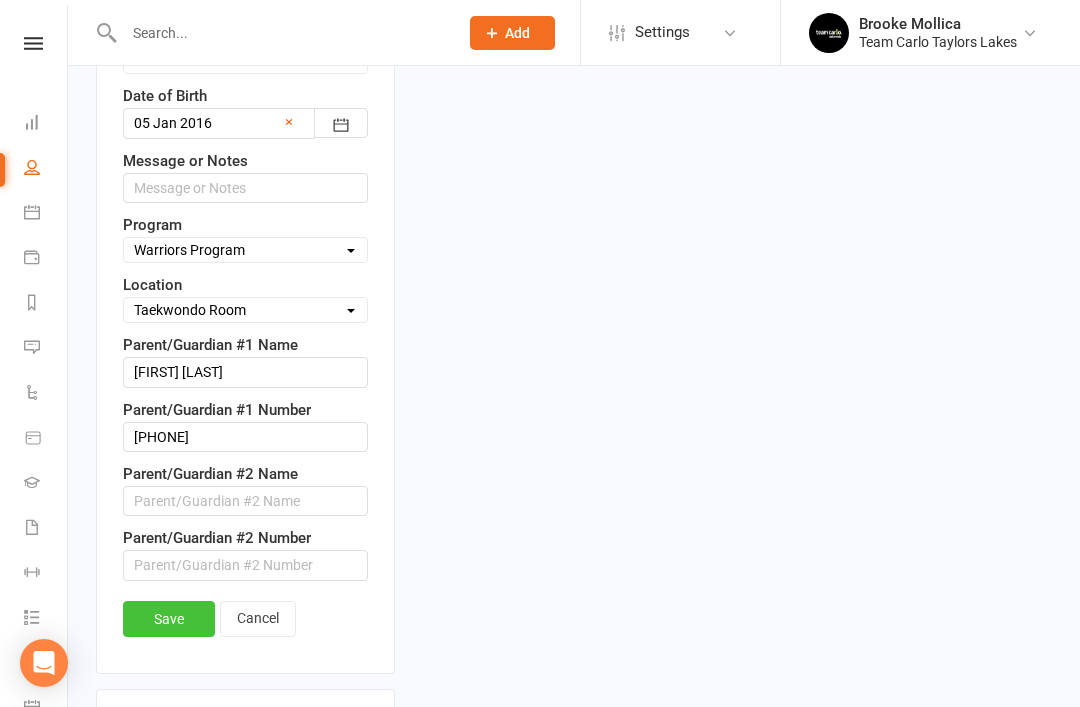 click on "Save" at bounding box center [169, 619] 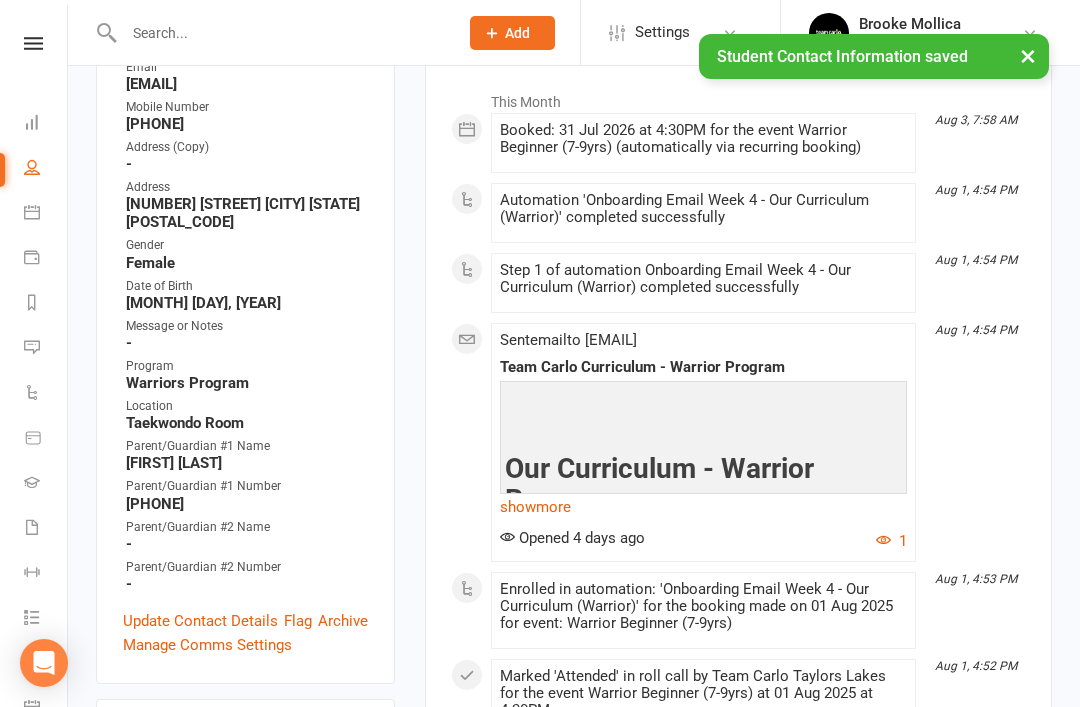 scroll, scrollTop: 0, scrollLeft: 0, axis: both 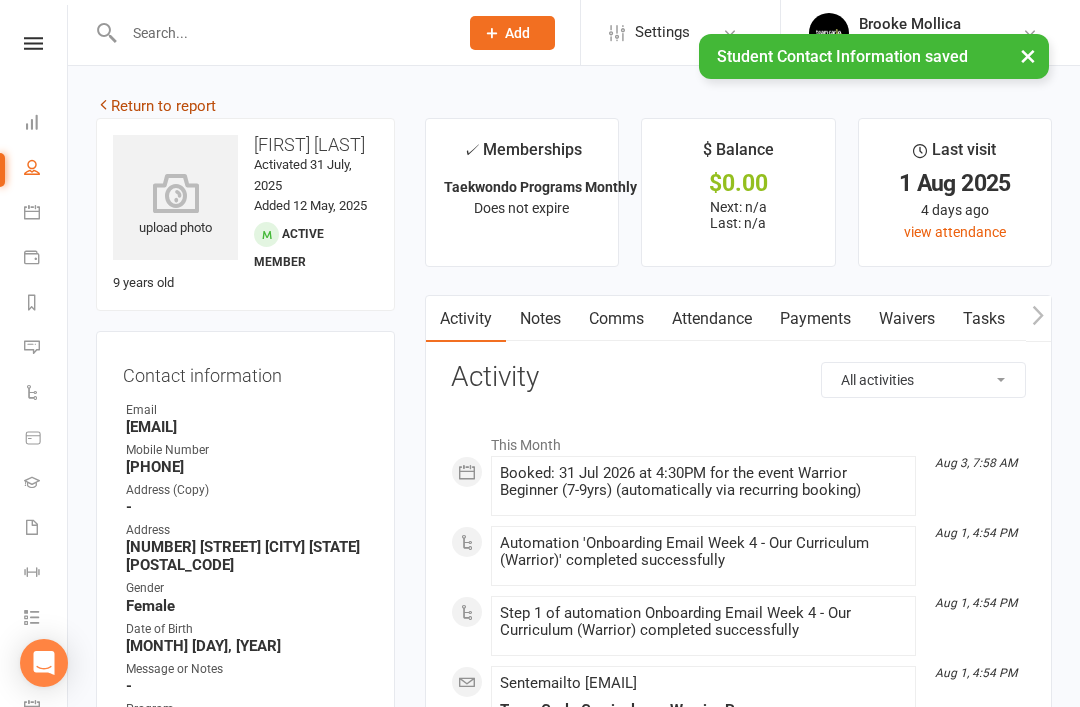 click on "Return to report" at bounding box center (156, 106) 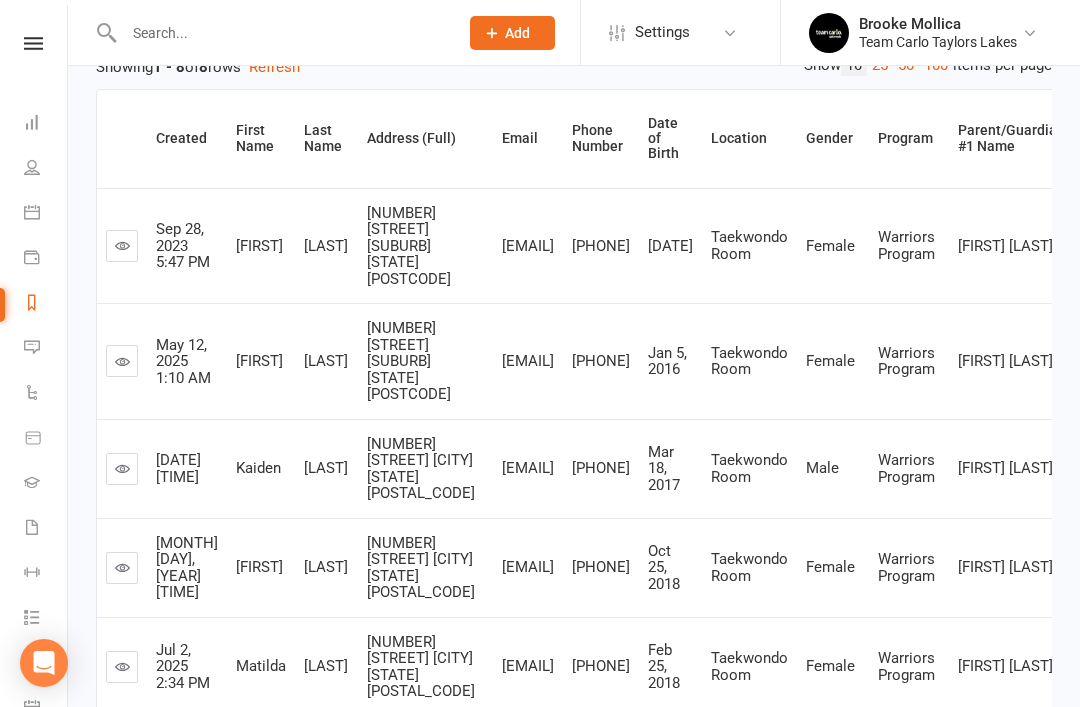 scroll, scrollTop: 305, scrollLeft: 0, axis: vertical 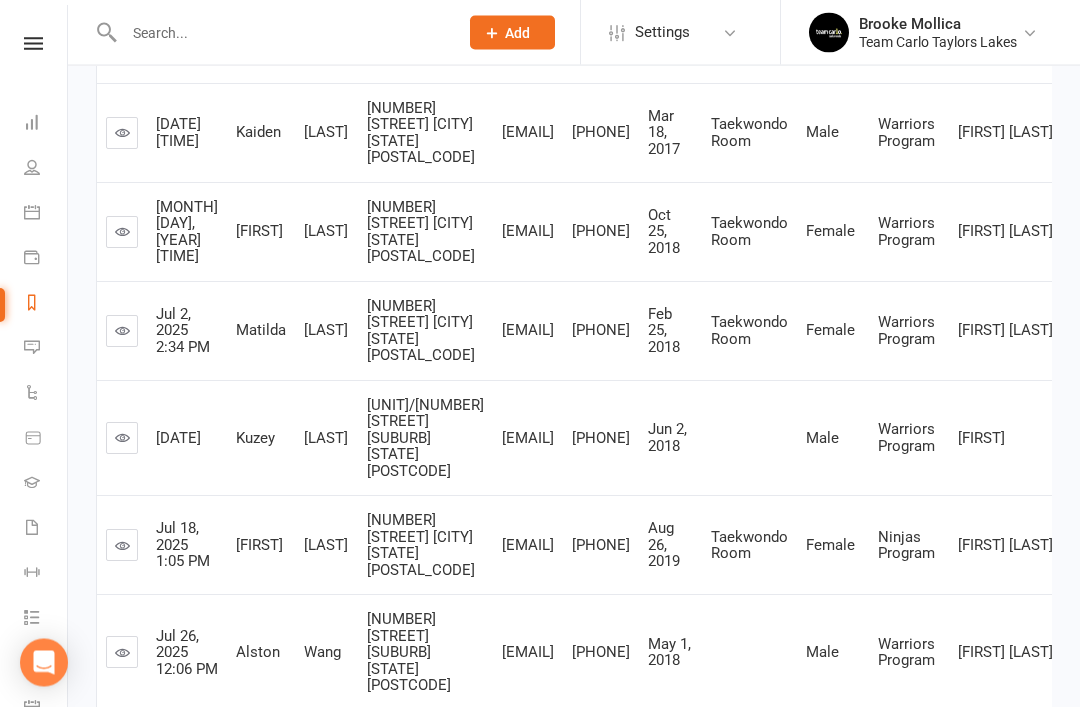 click at bounding box center [122, 331] 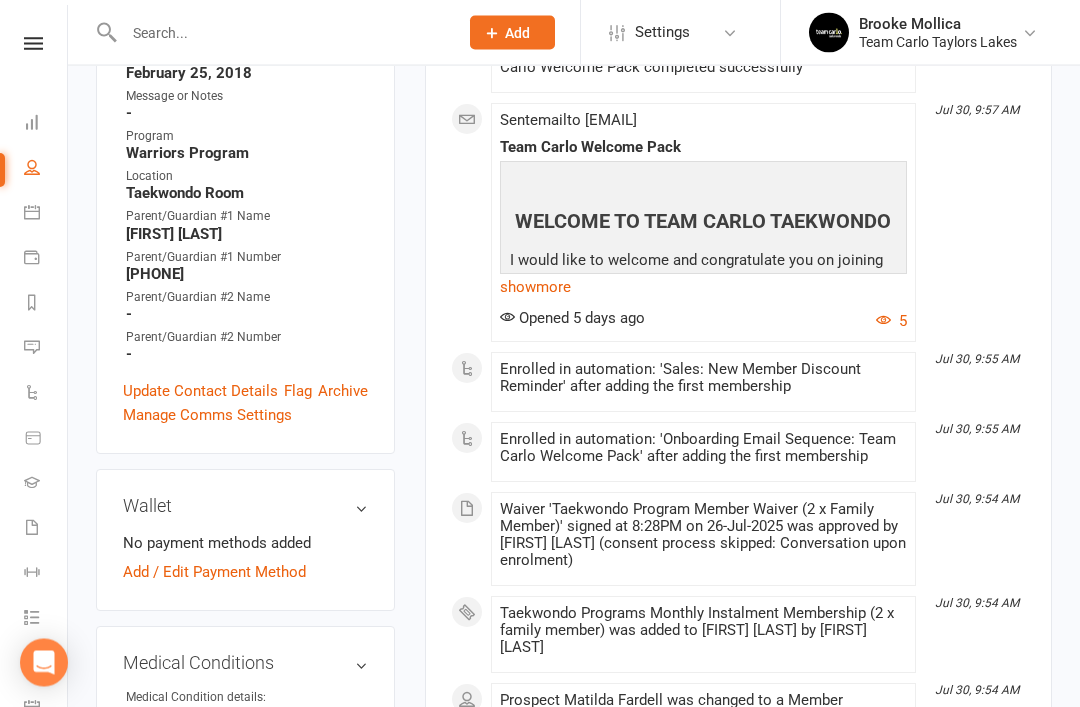 scroll, scrollTop: 631, scrollLeft: 0, axis: vertical 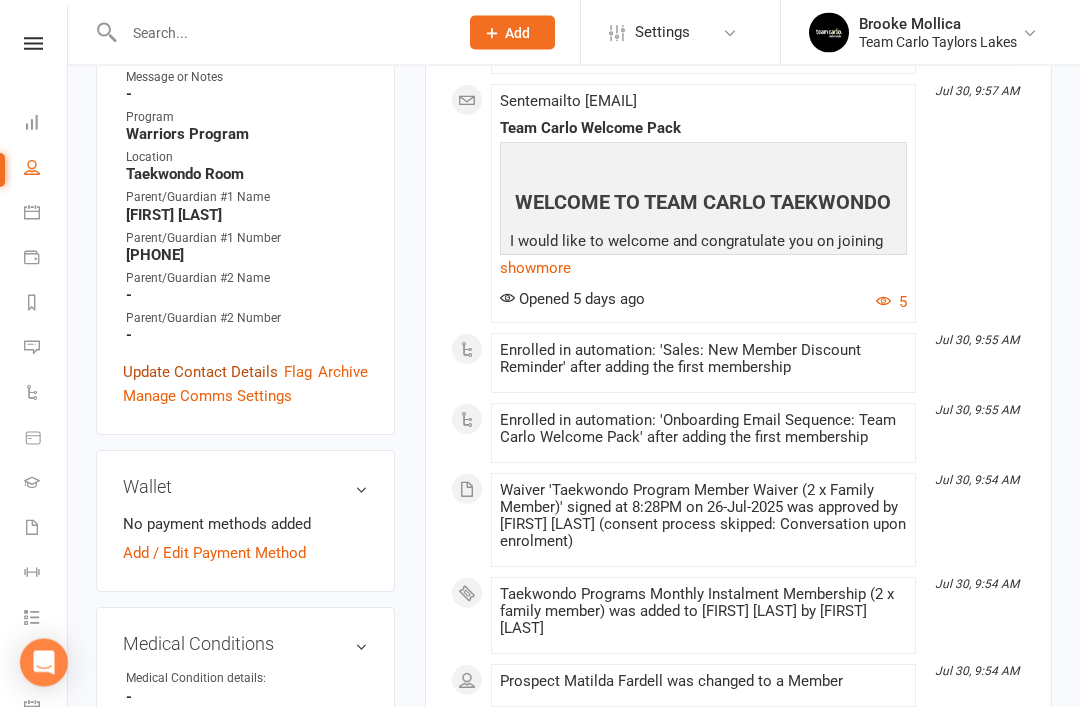 click on "Update Contact Details" at bounding box center [200, 373] 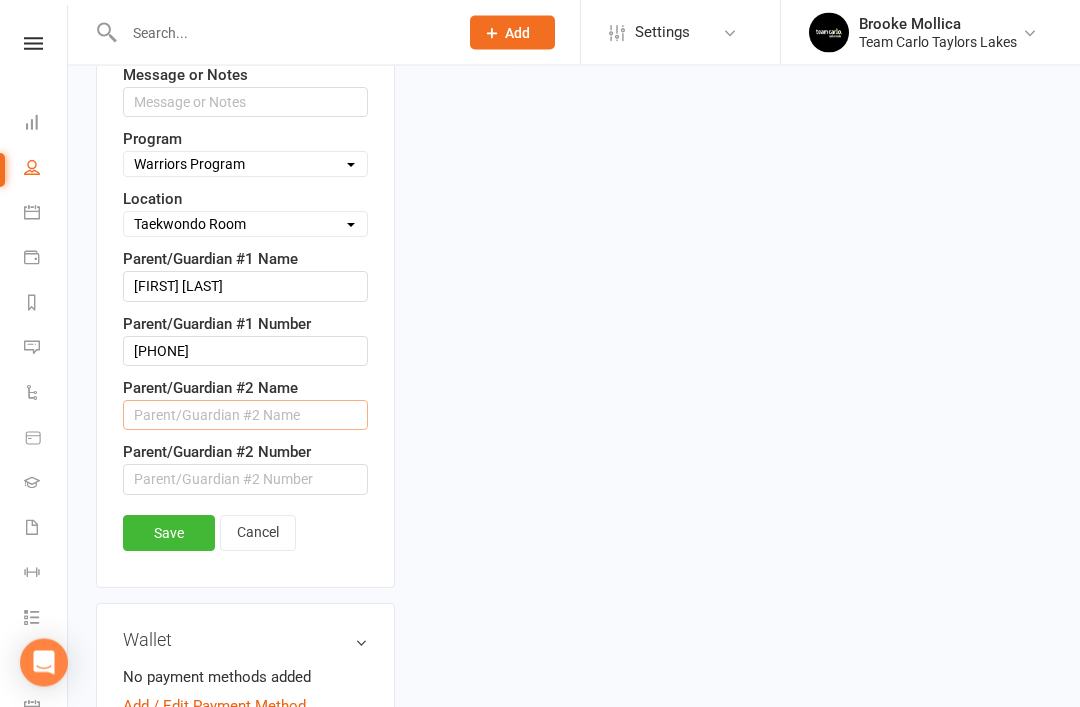 click at bounding box center (245, 416) 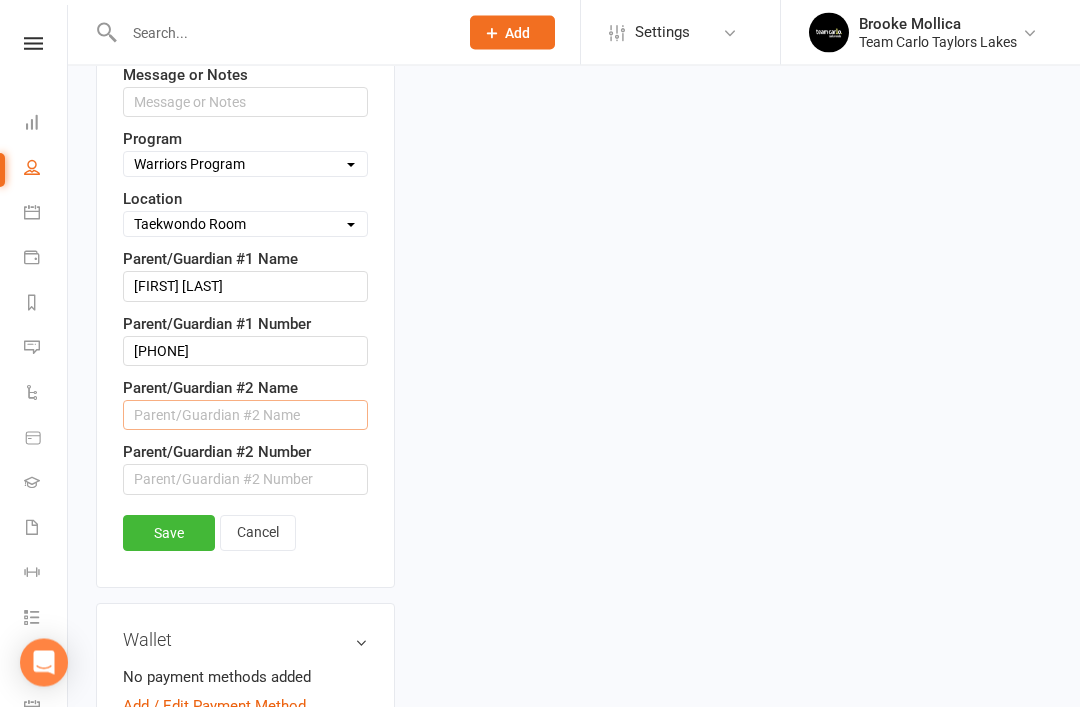 scroll, scrollTop: 1090, scrollLeft: 0, axis: vertical 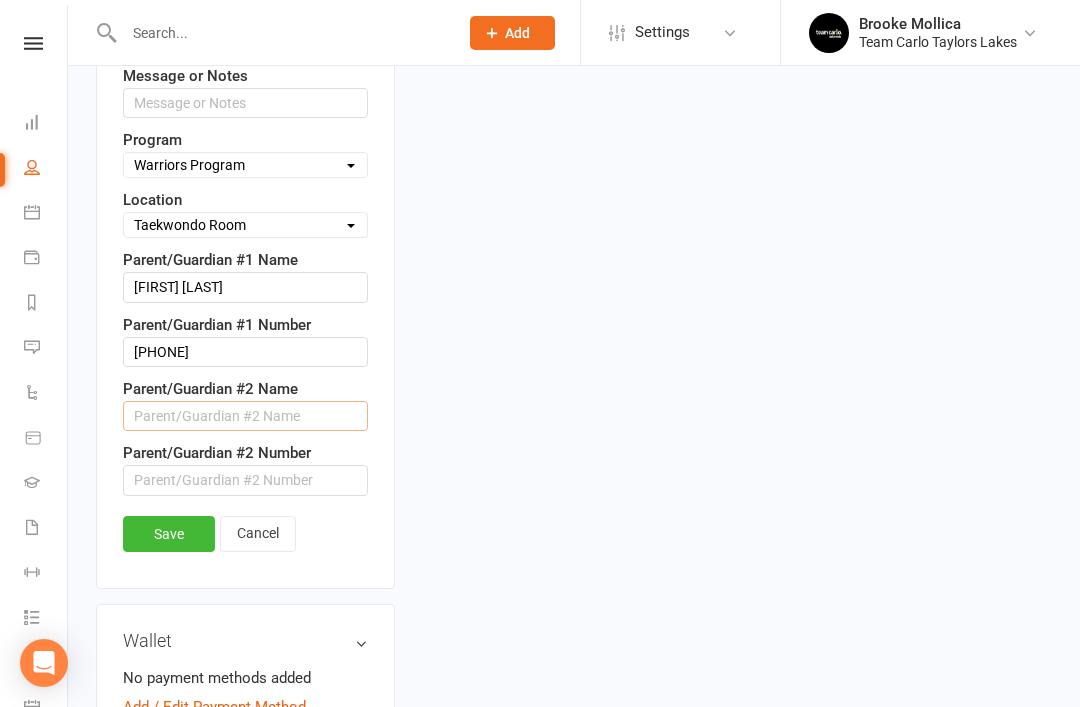 paste on "Brendan Fardell" 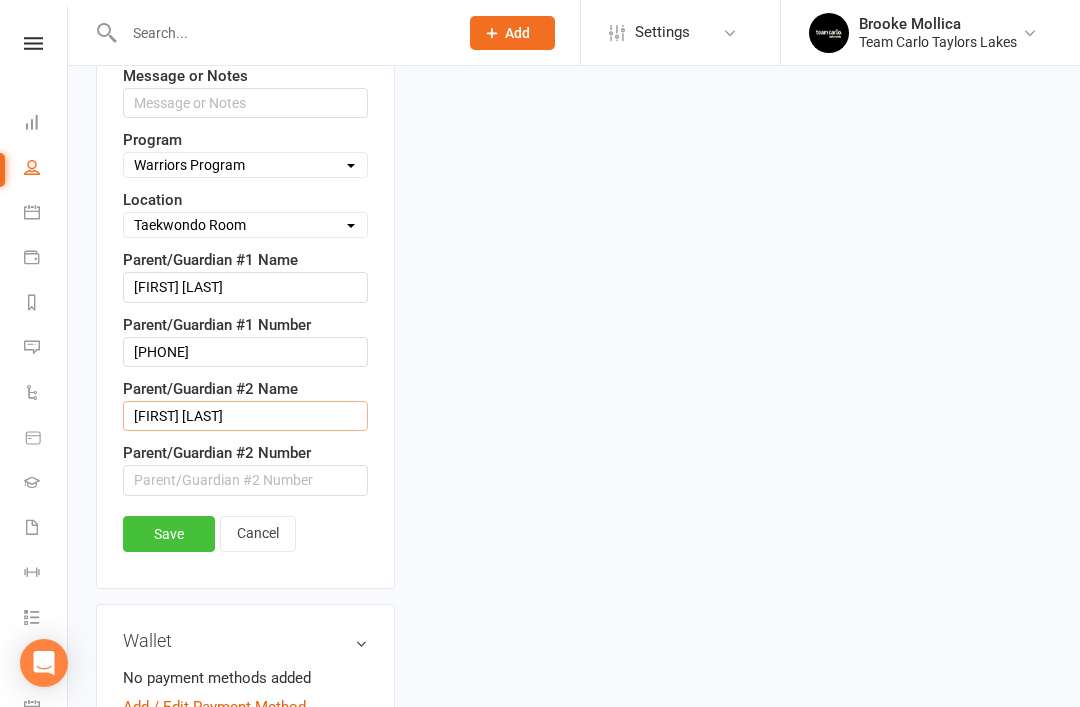 type on "Brendan Fardell" 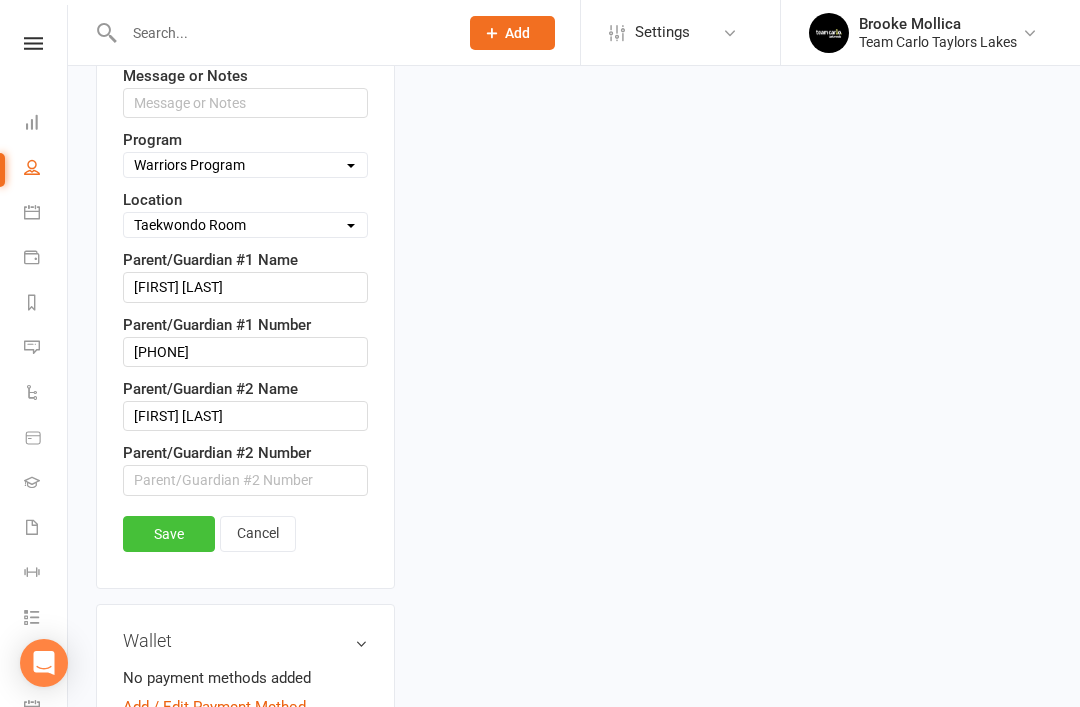 click on "Save" at bounding box center (169, 534) 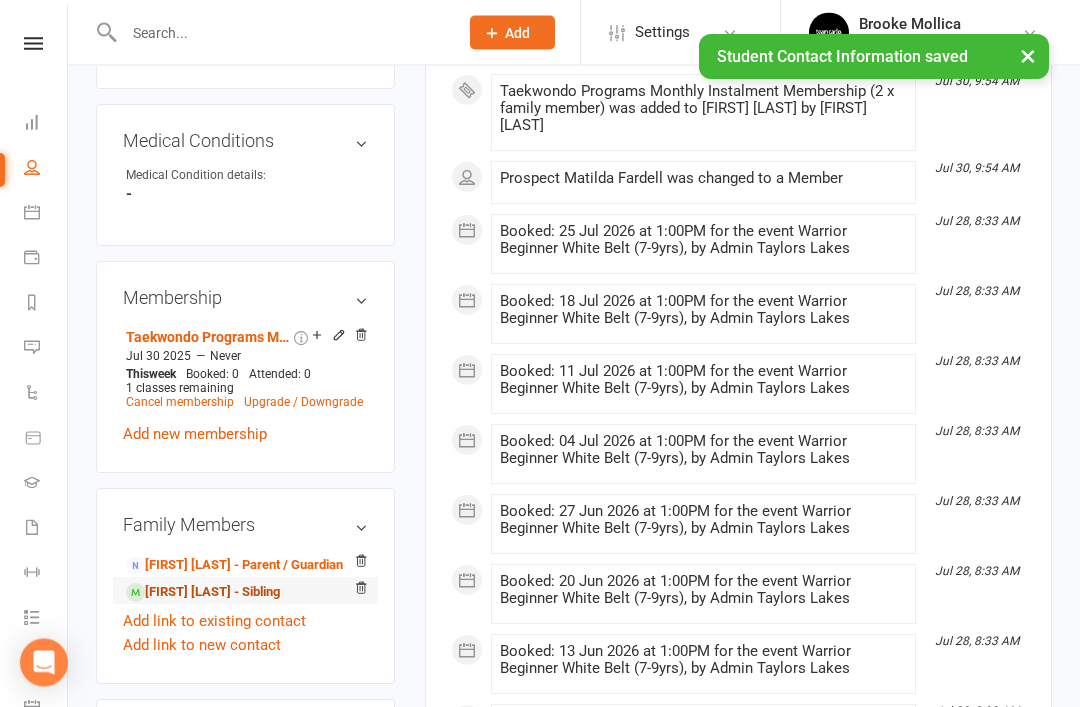 scroll, scrollTop: 1135, scrollLeft: 0, axis: vertical 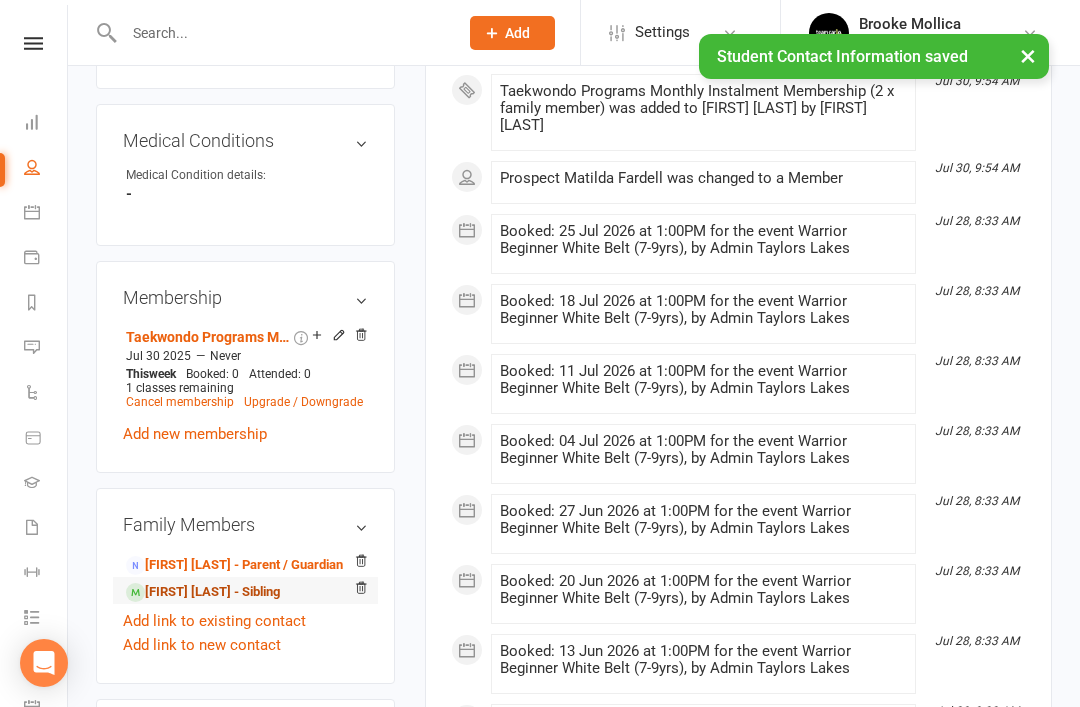 click on "Elizabeth Fardell - Sibling" at bounding box center (203, 592) 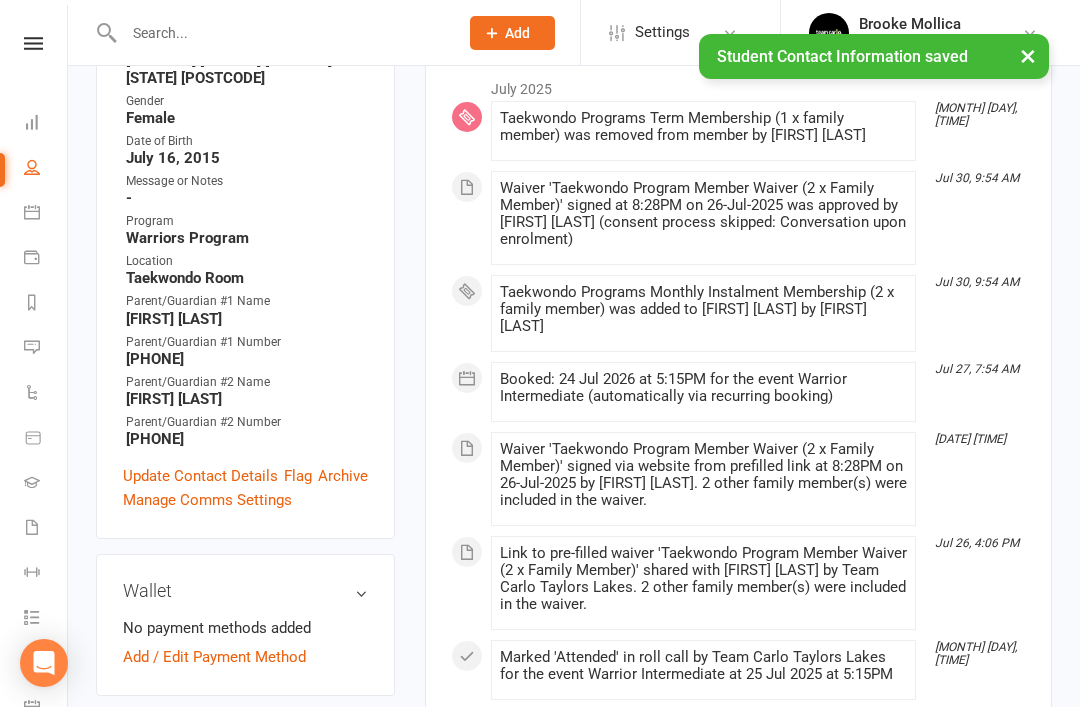 scroll, scrollTop: 534, scrollLeft: 0, axis: vertical 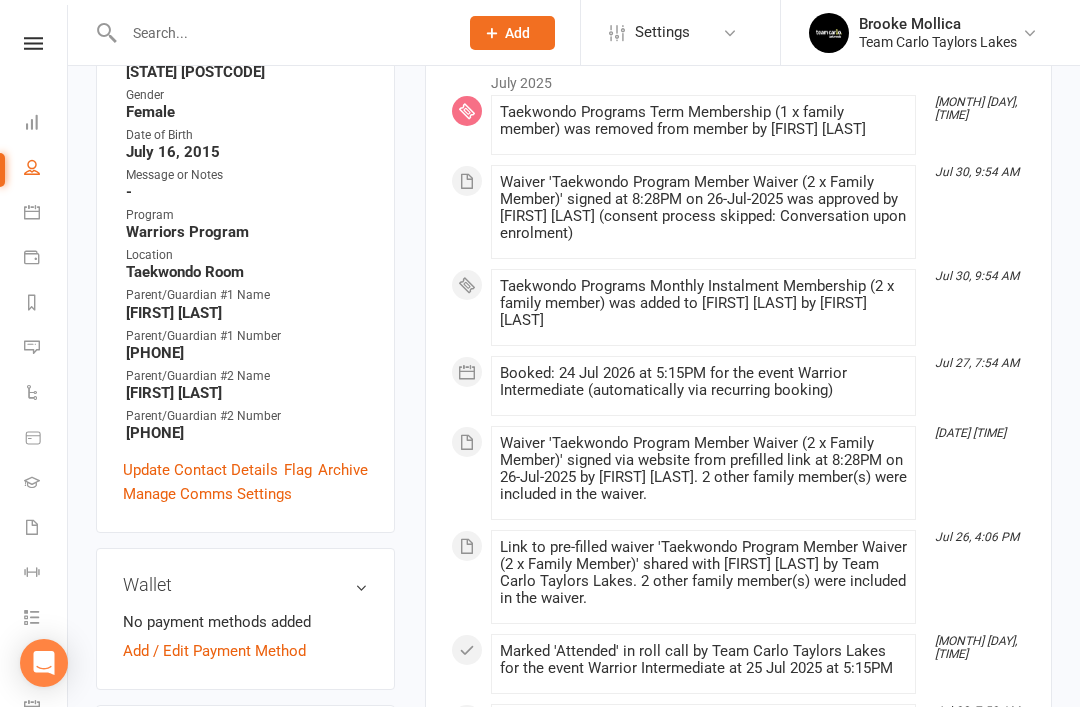 click on "0412597900" at bounding box center [247, 353] 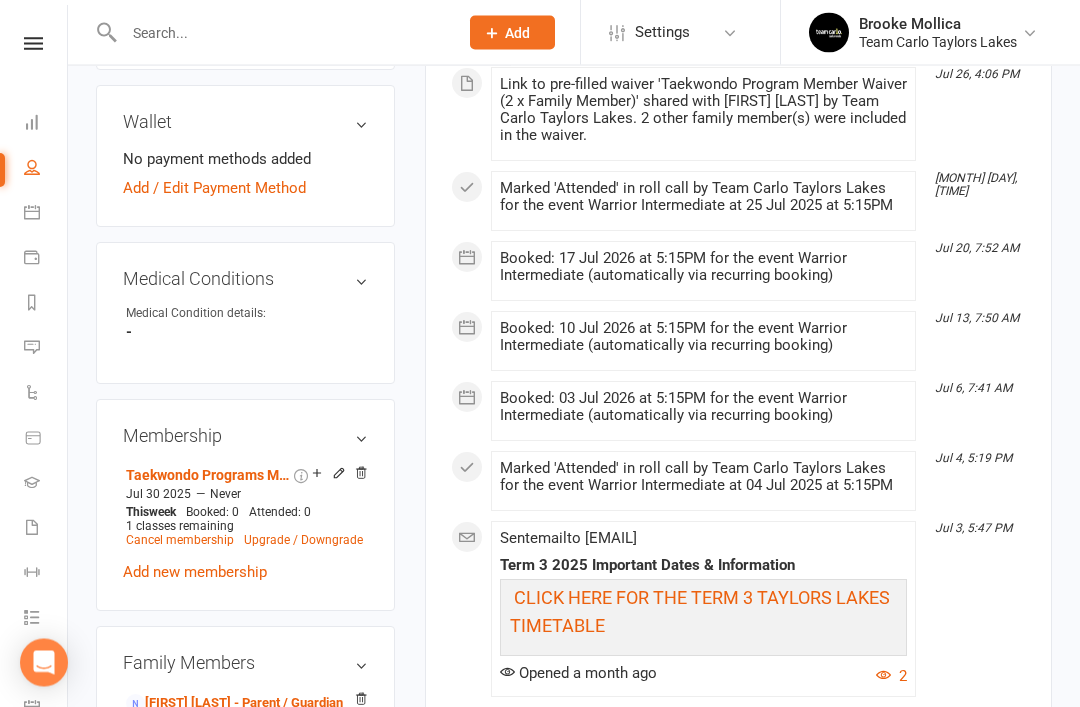 scroll, scrollTop: 1010, scrollLeft: 0, axis: vertical 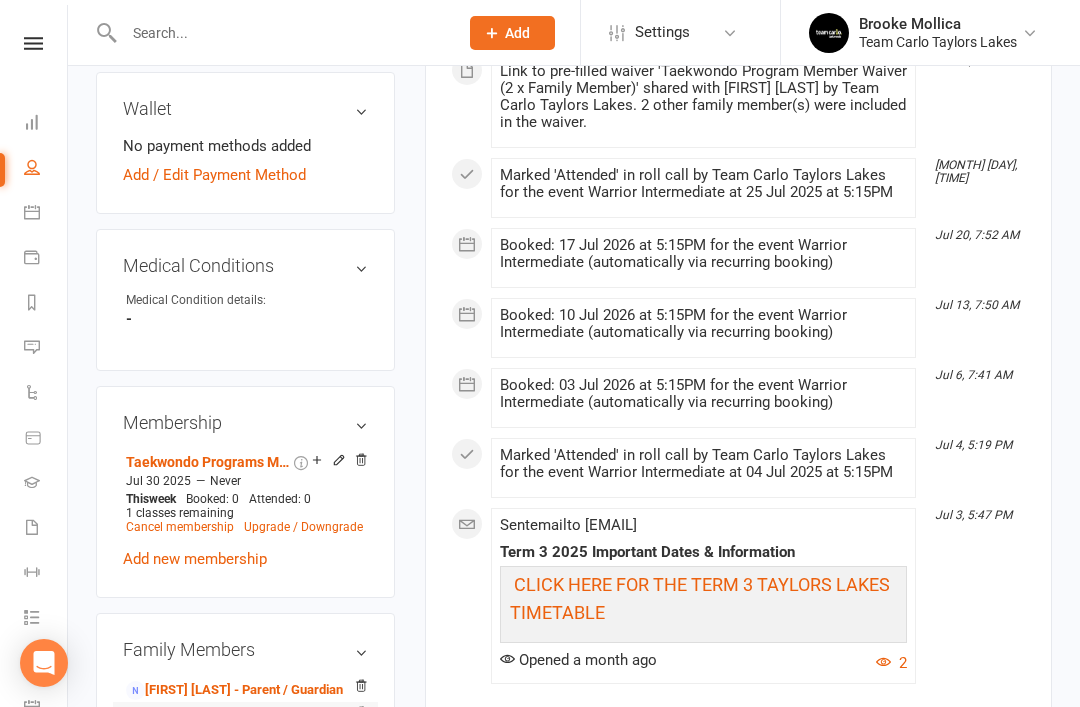 click on "Matilda Fardell - Sibling" at bounding box center [203, 717] 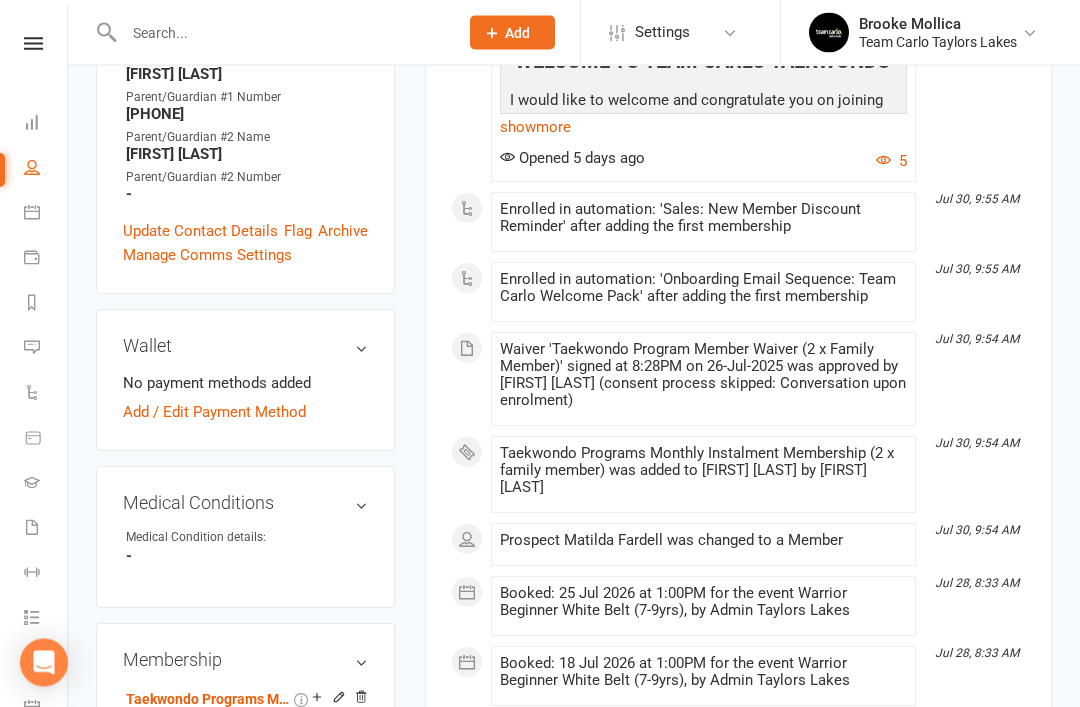 scroll, scrollTop: 774, scrollLeft: 0, axis: vertical 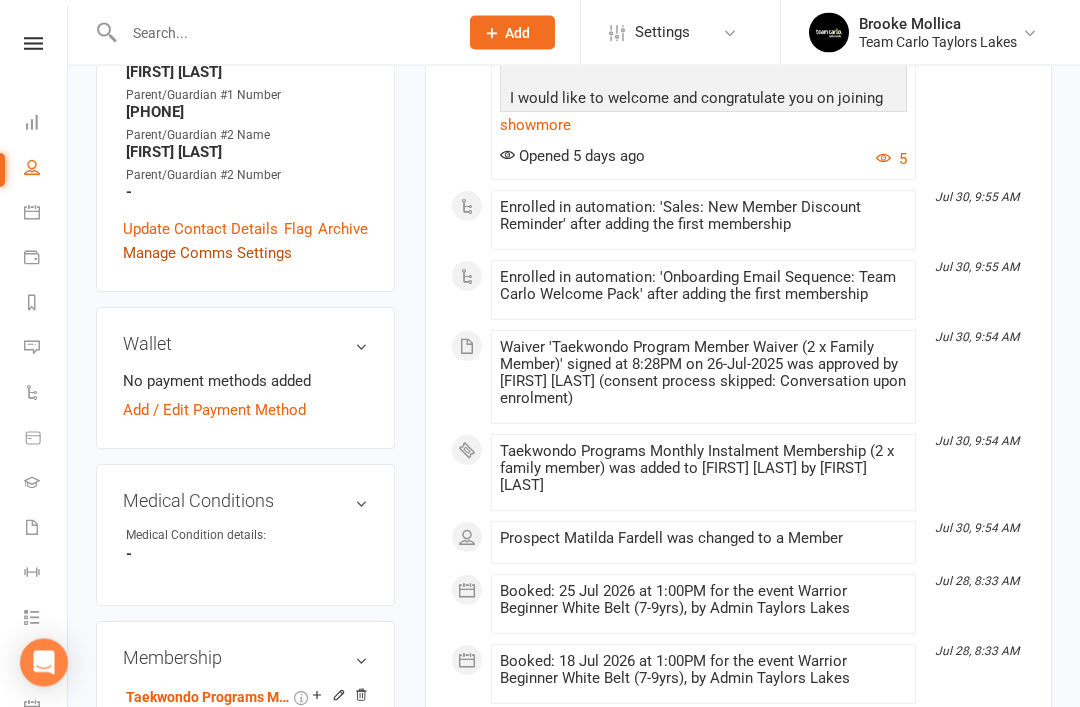click on "Manage Comms Settings" at bounding box center (207, 254) 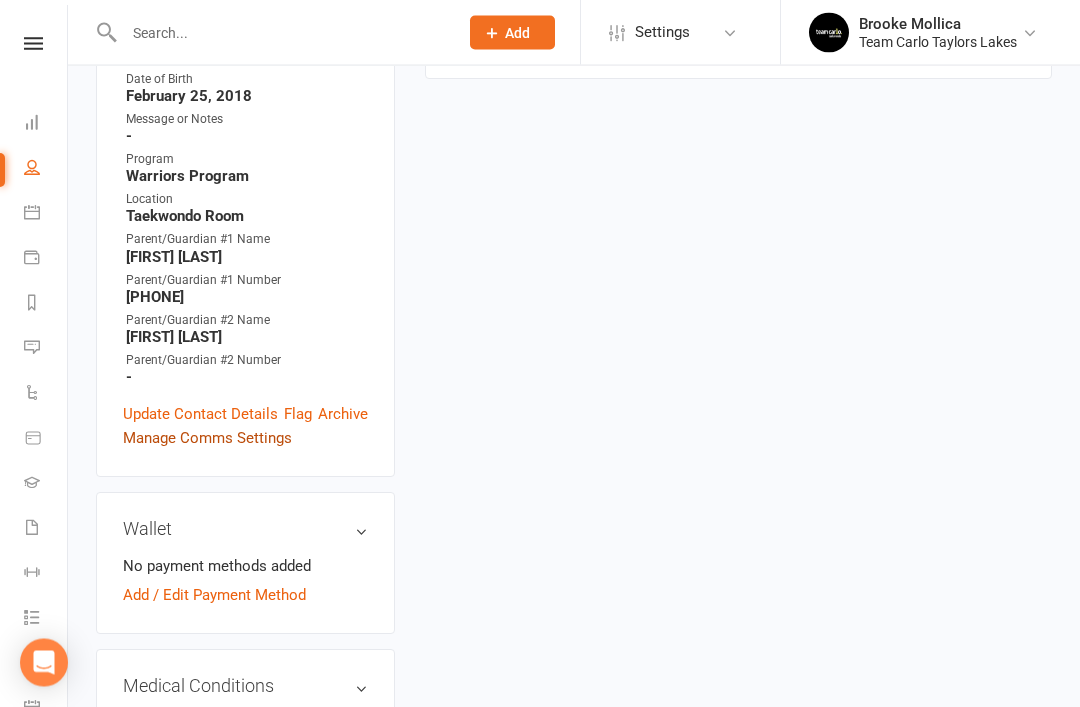 scroll, scrollTop: 591, scrollLeft: 0, axis: vertical 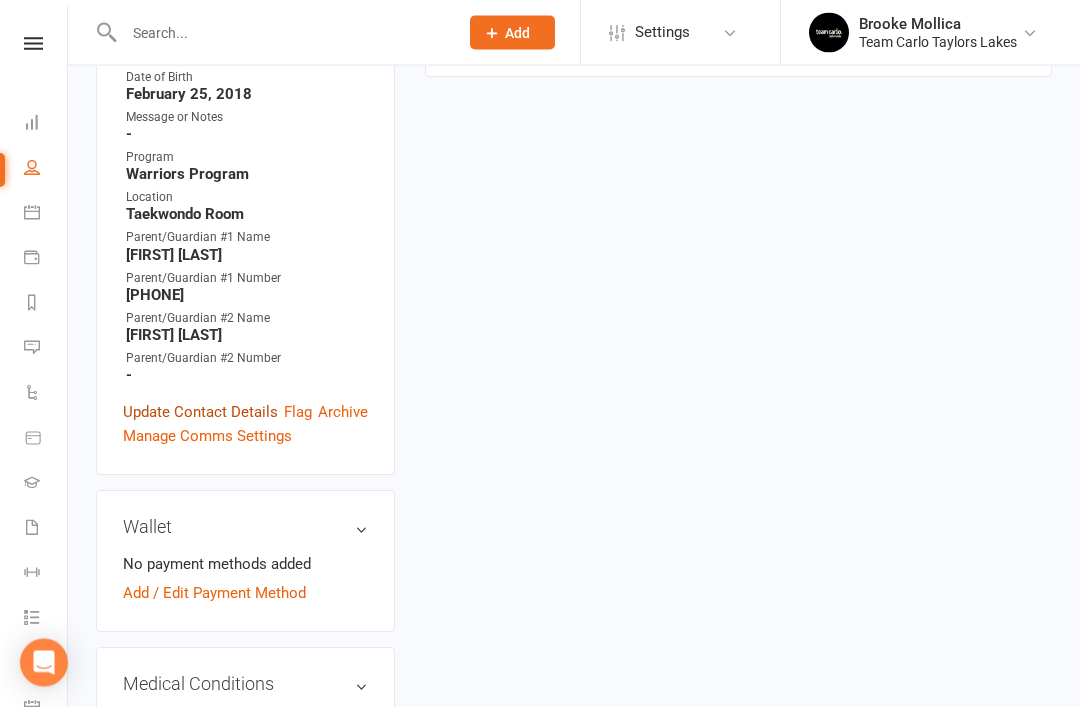 click on "Update Contact Details" at bounding box center (200, 413) 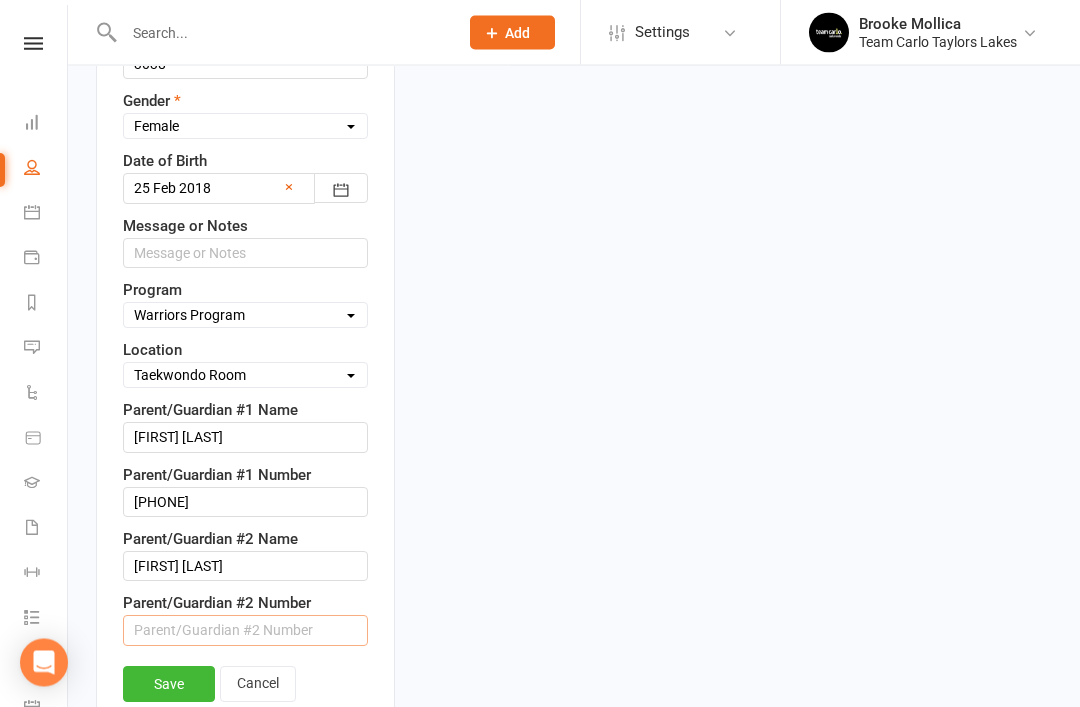 click at bounding box center [245, 631] 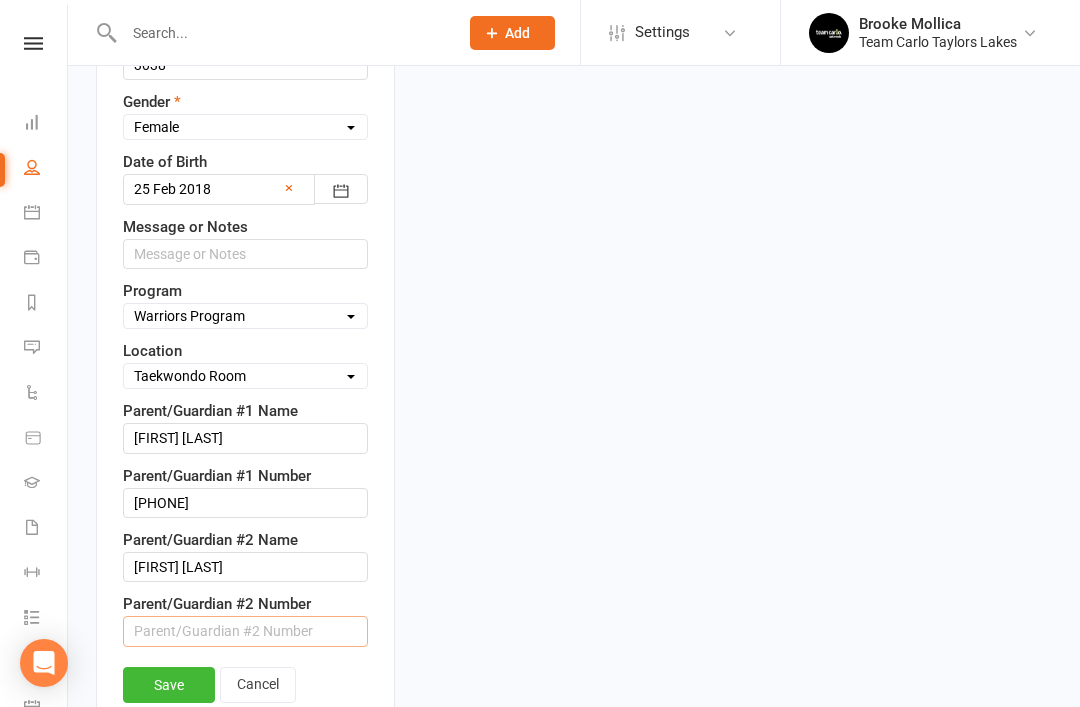 paste on "0412597900" 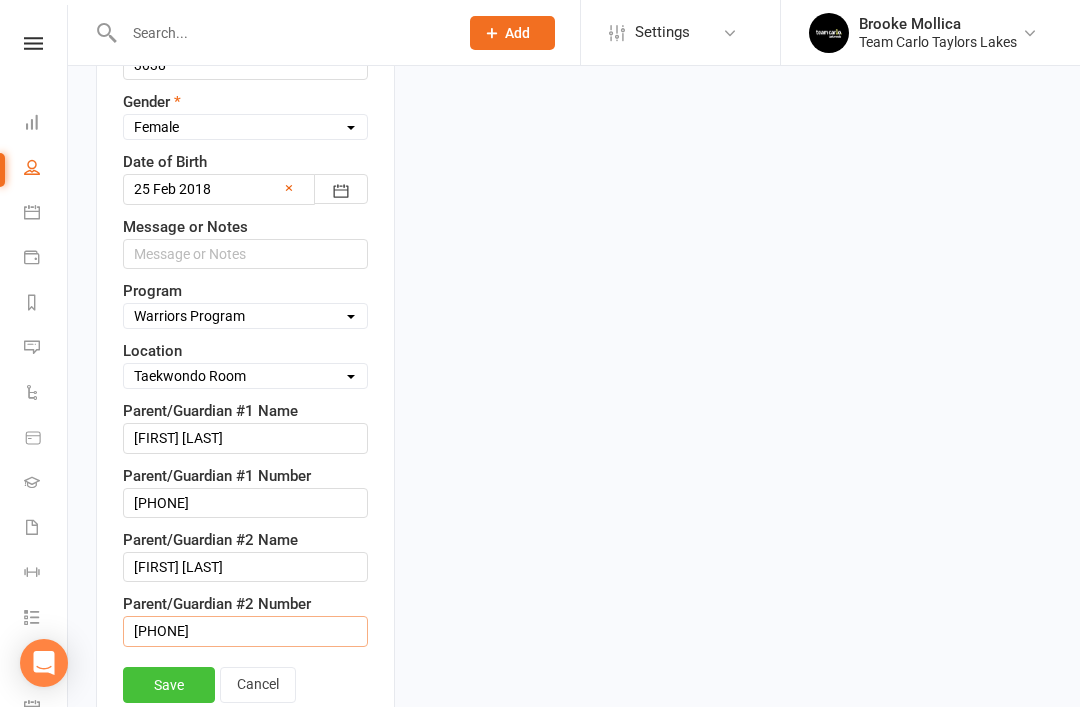 type on "0412597900" 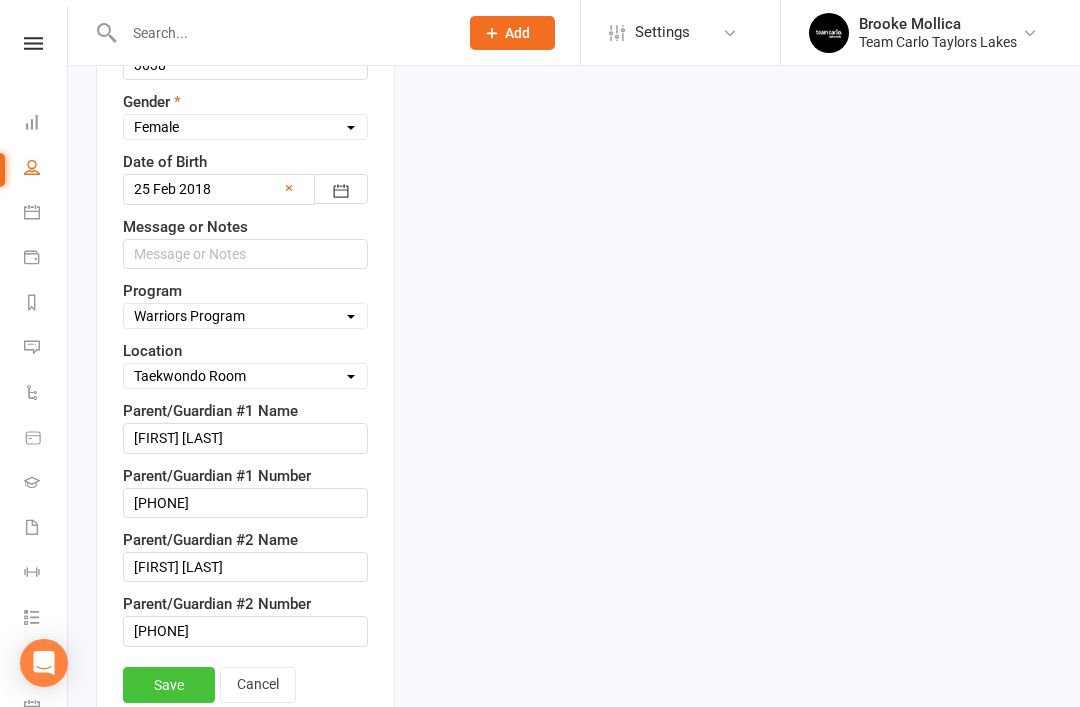 click on "Save" at bounding box center [169, 685] 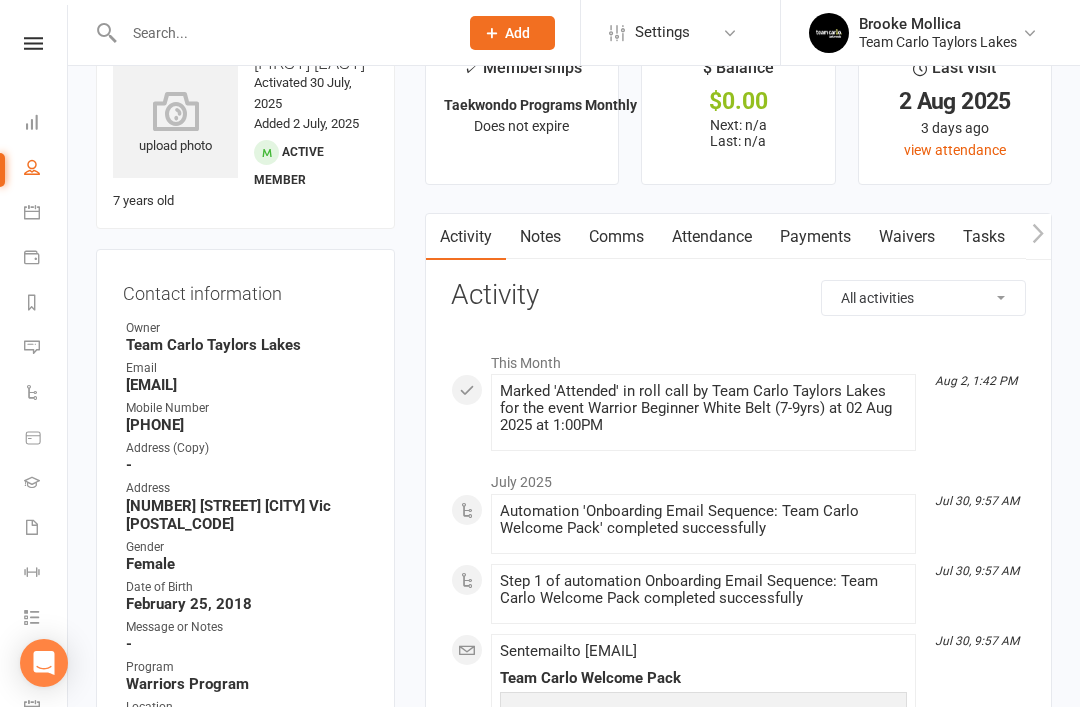 scroll, scrollTop: 72, scrollLeft: 0, axis: vertical 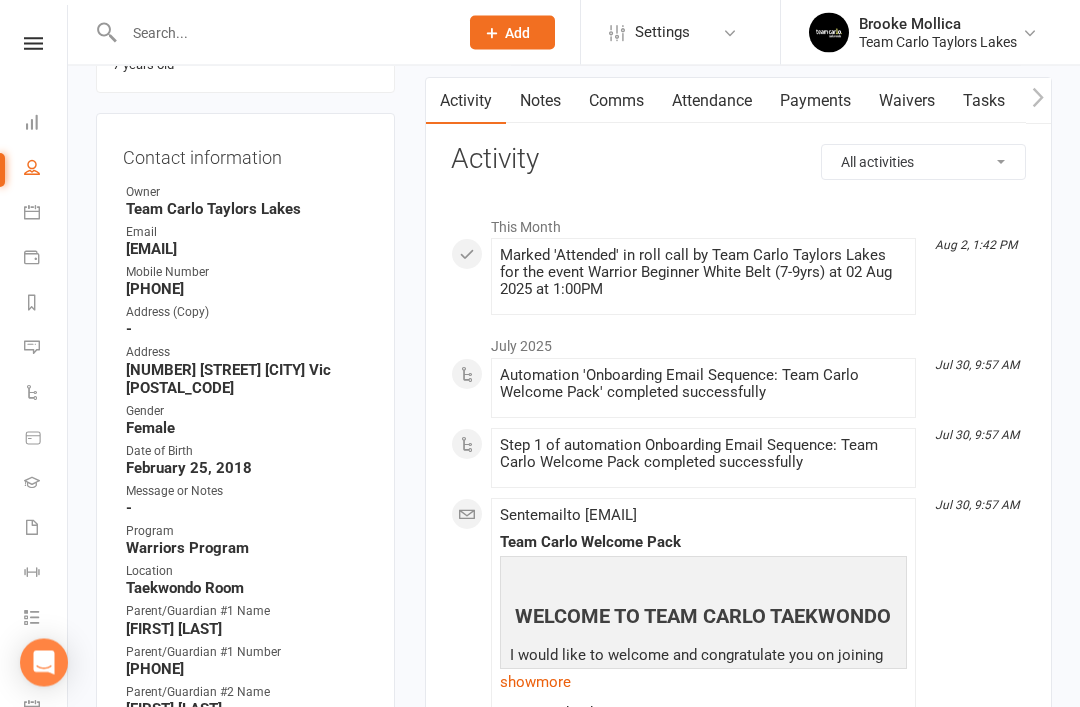 click on "Notes" at bounding box center (540, 102) 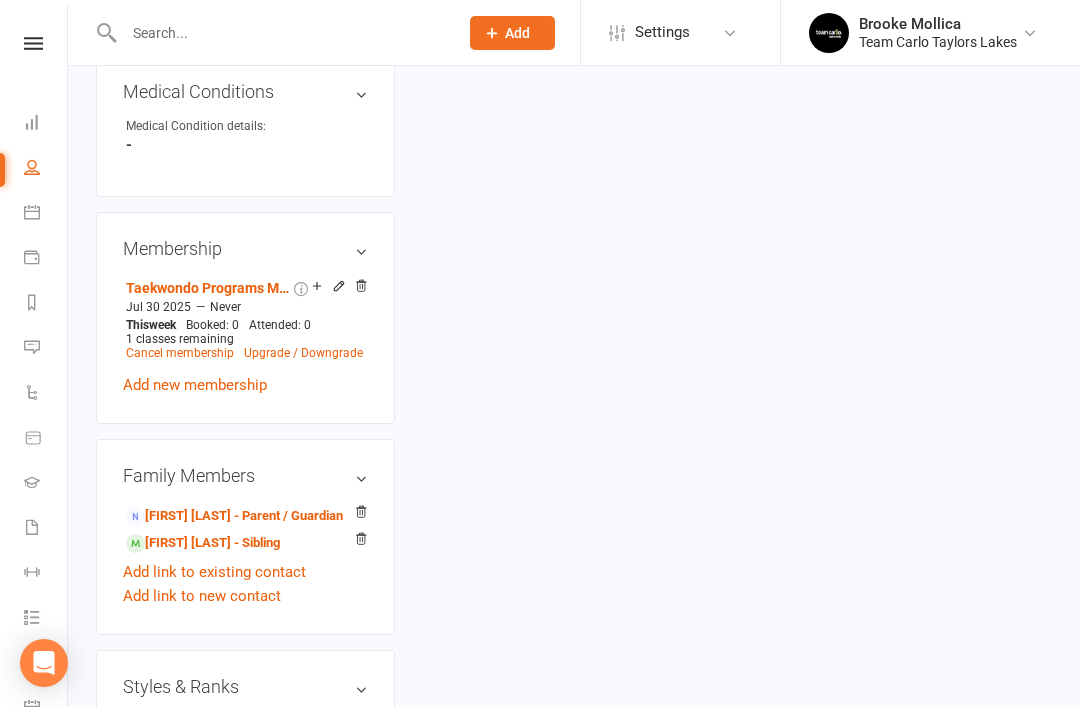 scroll, scrollTop: 1186, scrollLeft: 0, axis: vertical 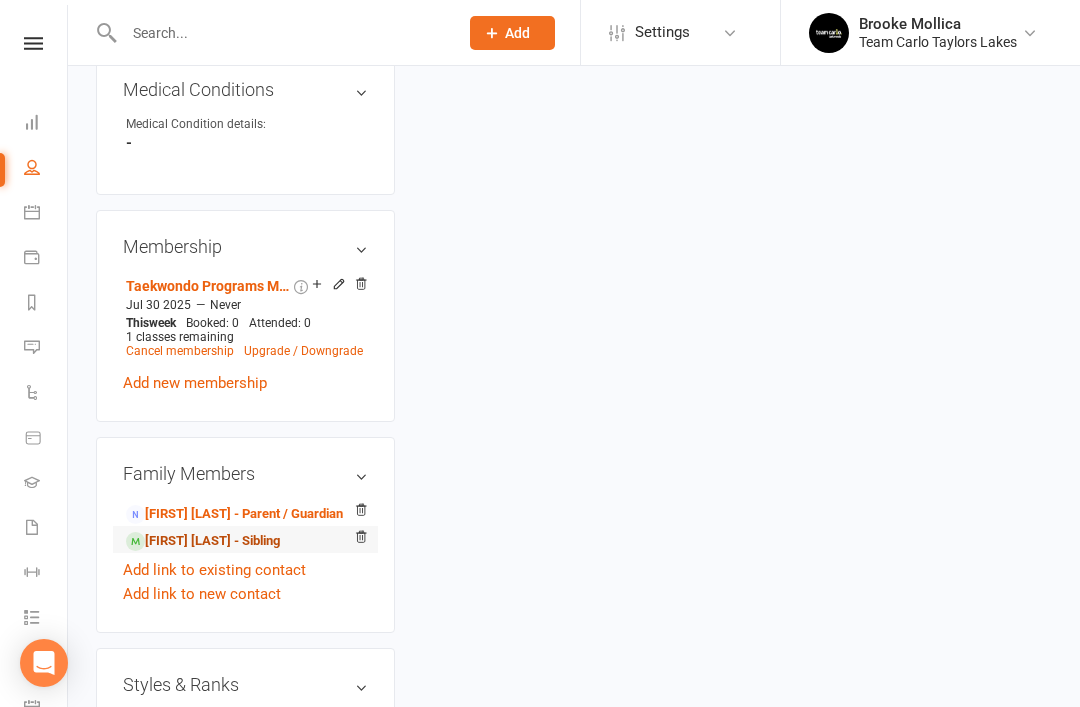 click on "Elizabeth Fardell - Sibling" at bounding box center (203, 541) 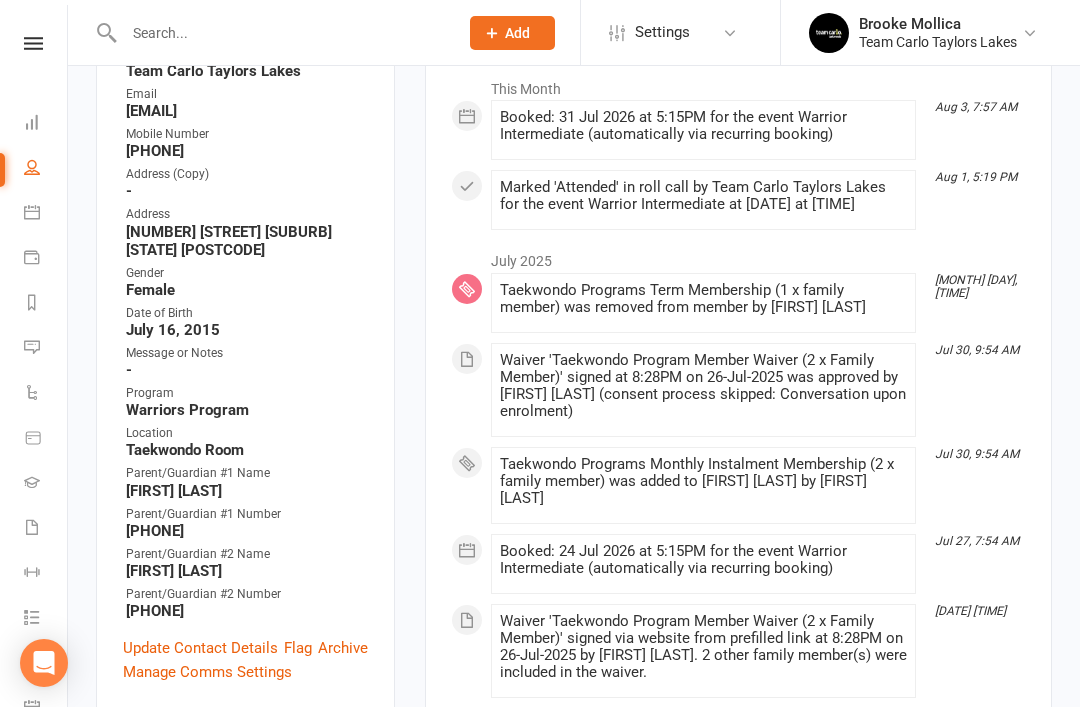 scroll, scrollTop: 351, scrollLeft: 0, axis: vertical 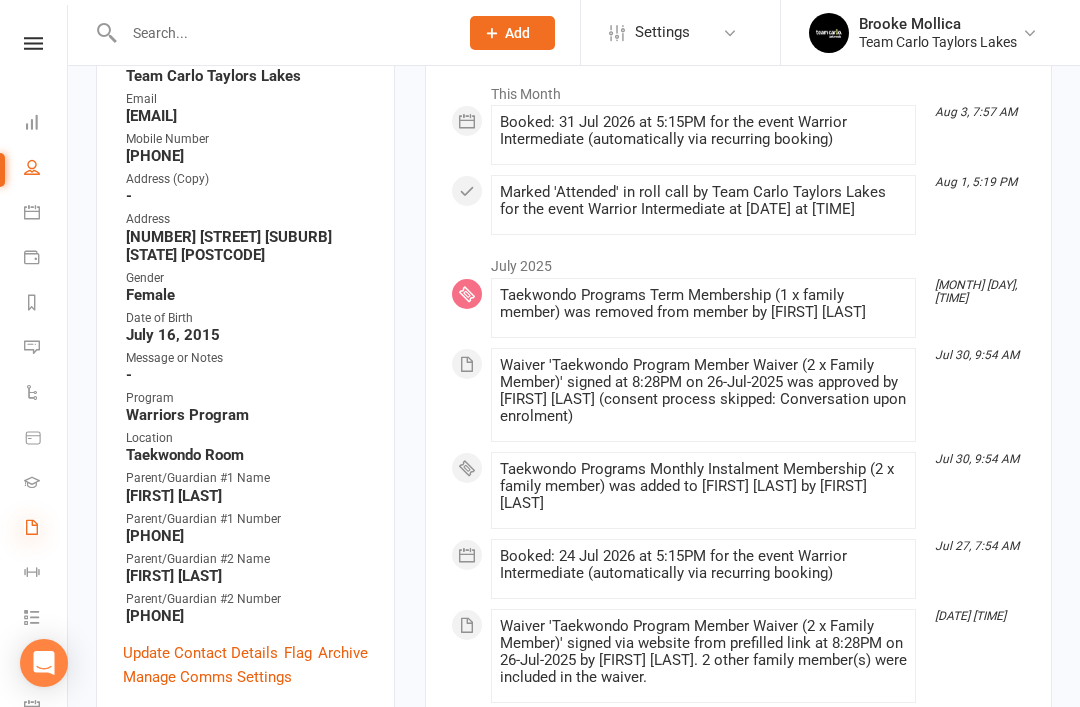 click at bounding box center [32, 527] 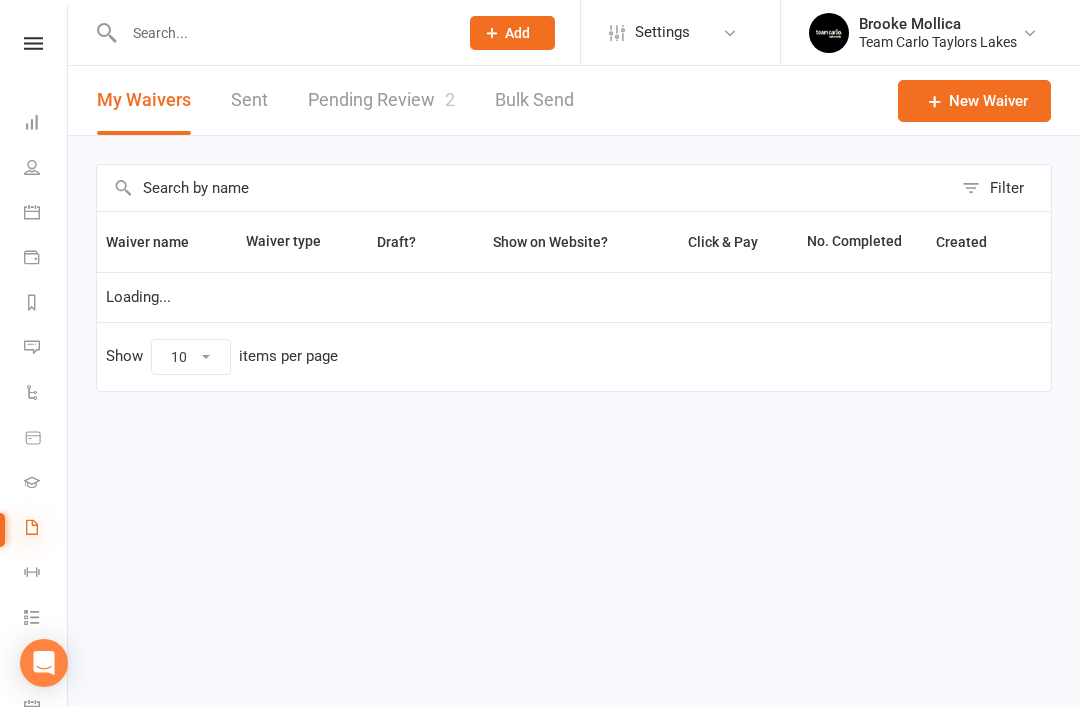 scroll, scrollTop: 0, scrollLeft: 0, axis: both 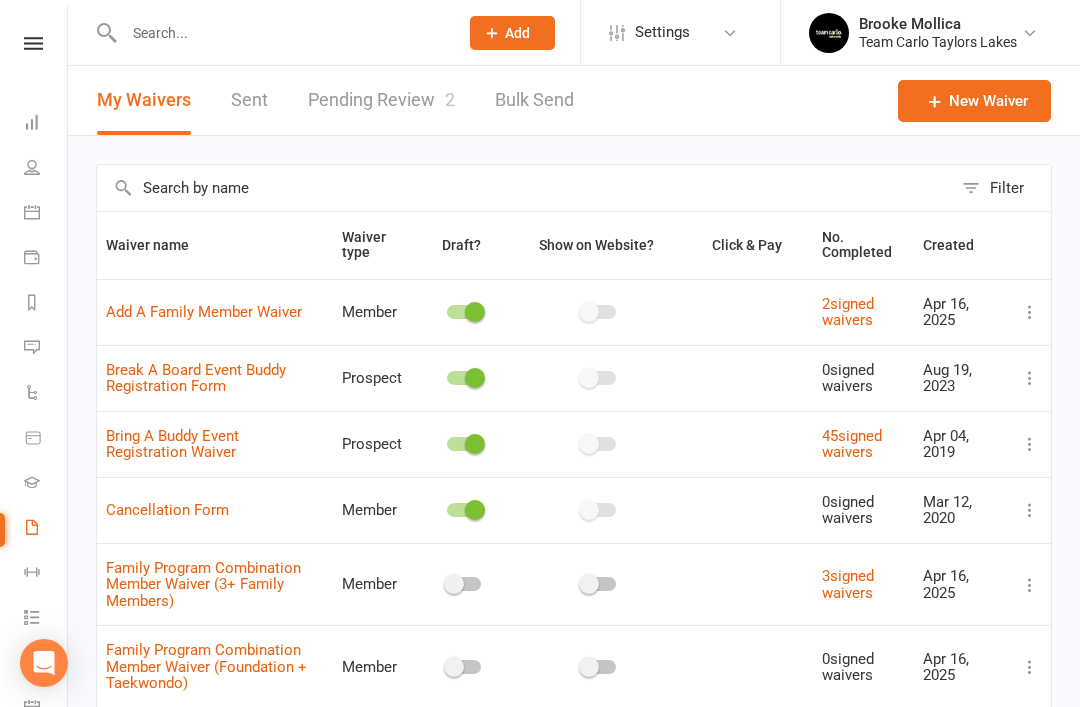 click on "Pending Review 2" at bounding box center (381, 100) 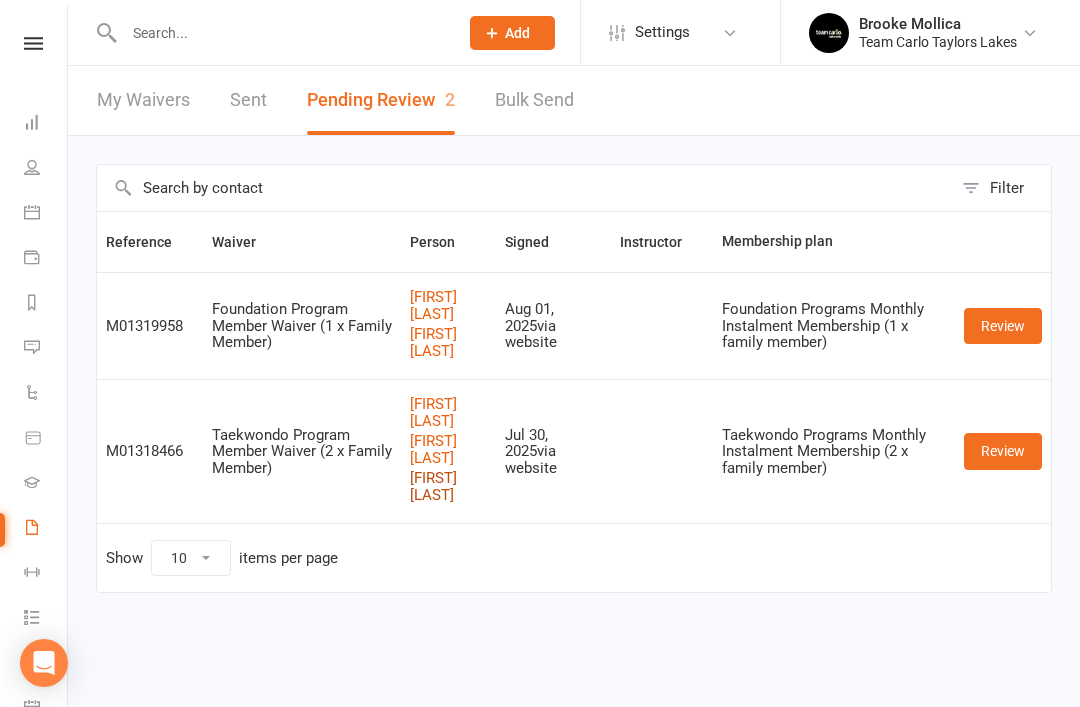 click on "Alisha Doherty" at bounding box center [448, 486] 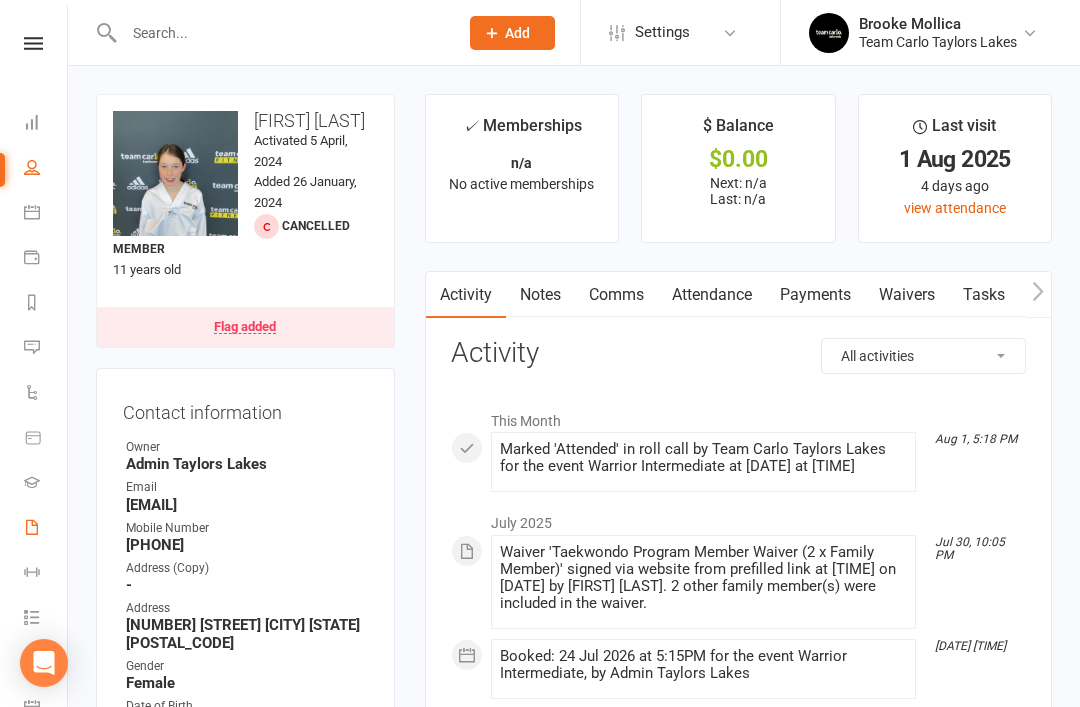 click on "Waivers   2" at bounding box center [46, 529] 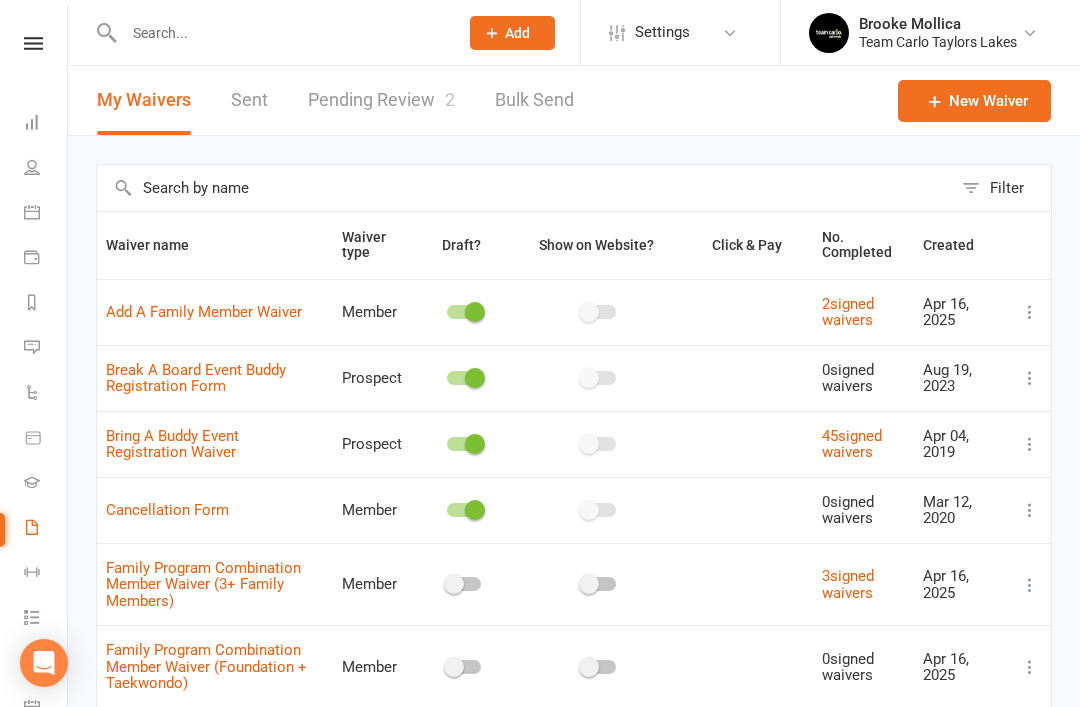 click on "Pending Review 2" at bounding box center [381, 100] 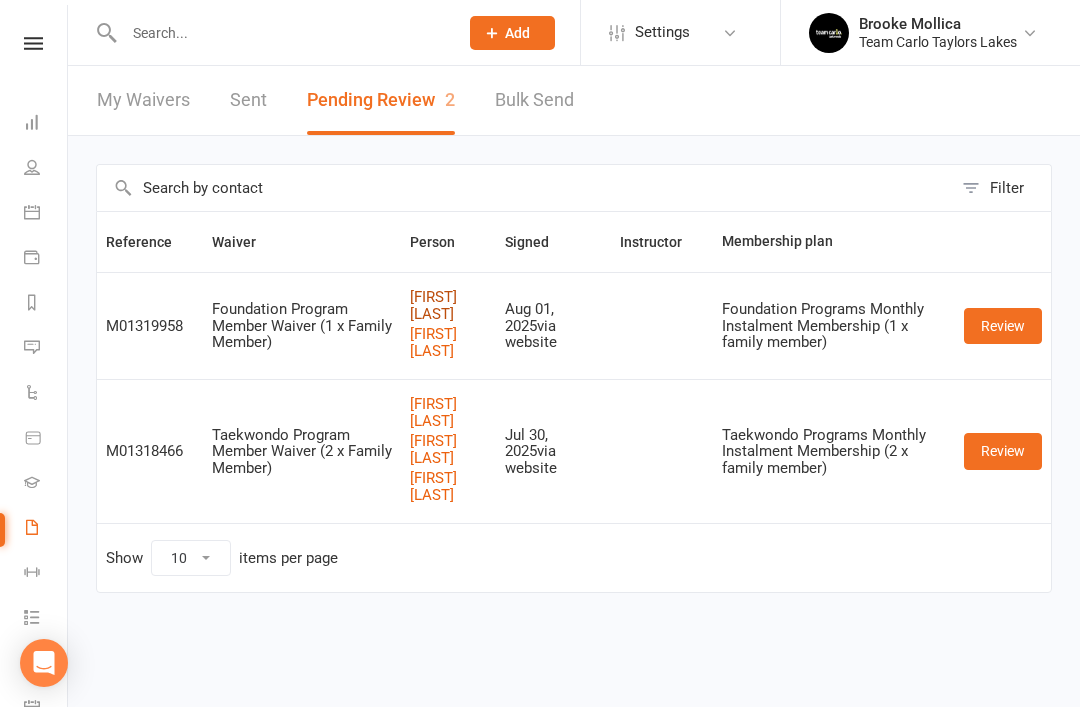 click on "Rowena Jaffari" at bounding box center [448, 305] 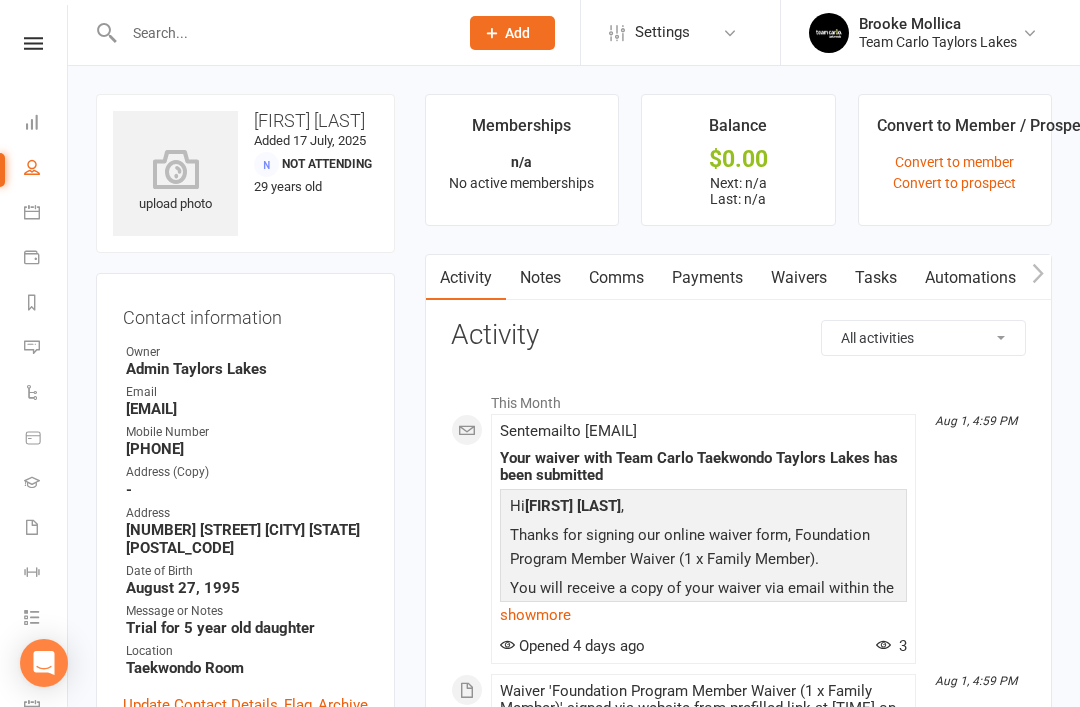 click on "Notes" at bounding box center [540, 278] 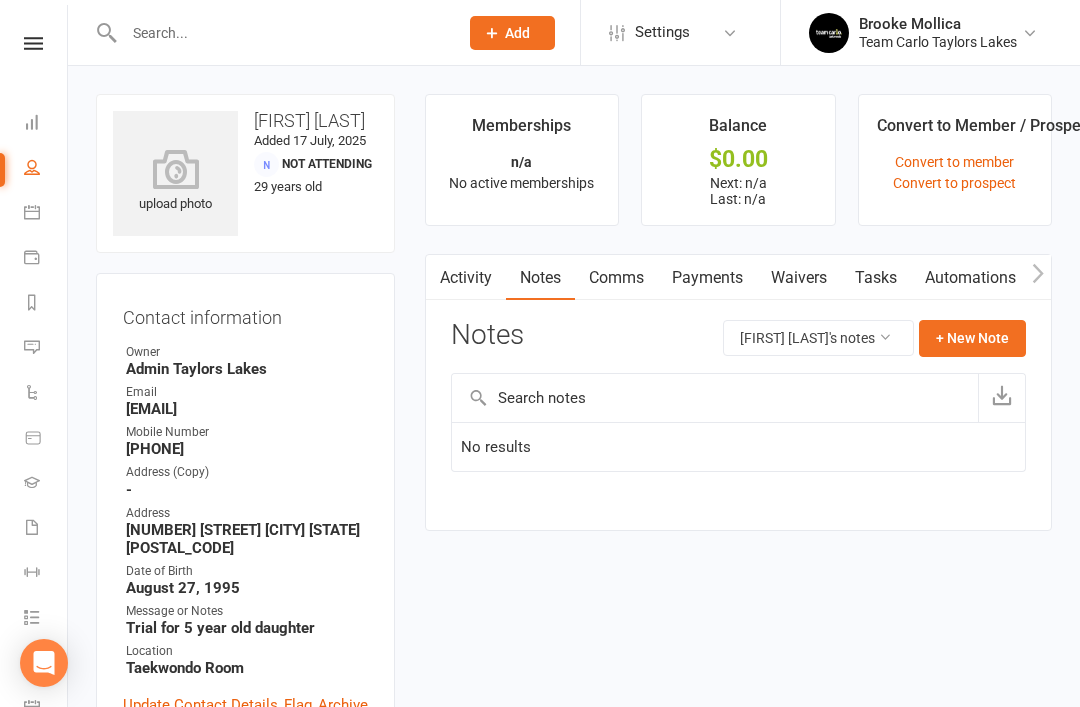 click on "Activity" at bounding box center (466, 278) 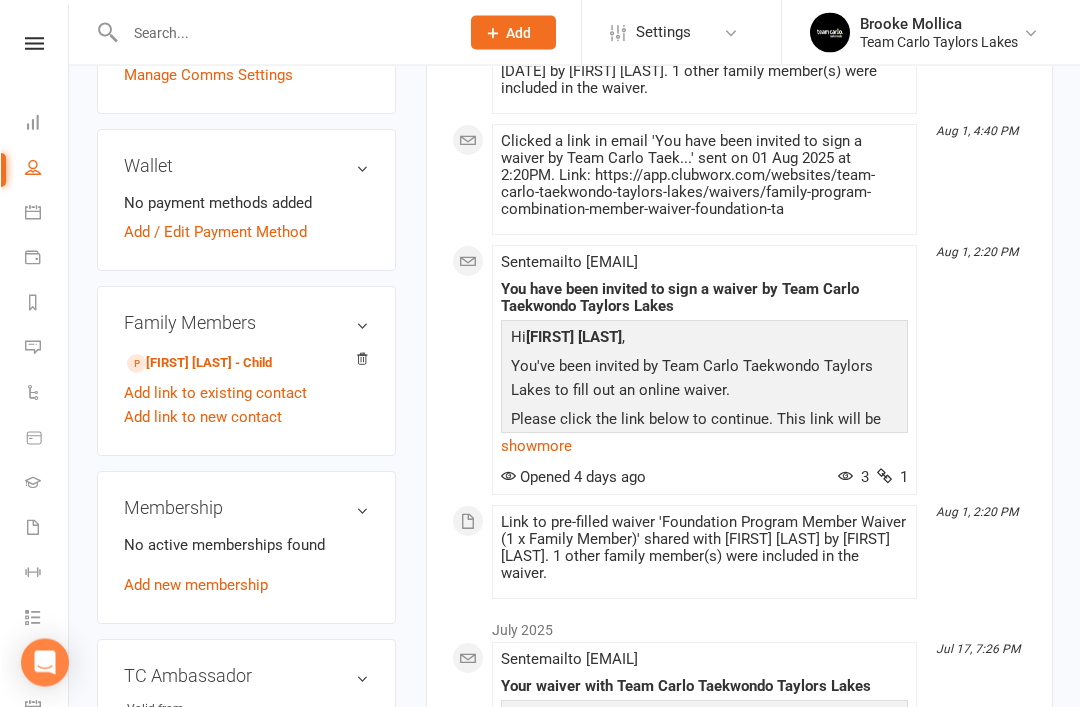 scroll, scrollTop: 654, scrollLeft: 0, axis: vertical 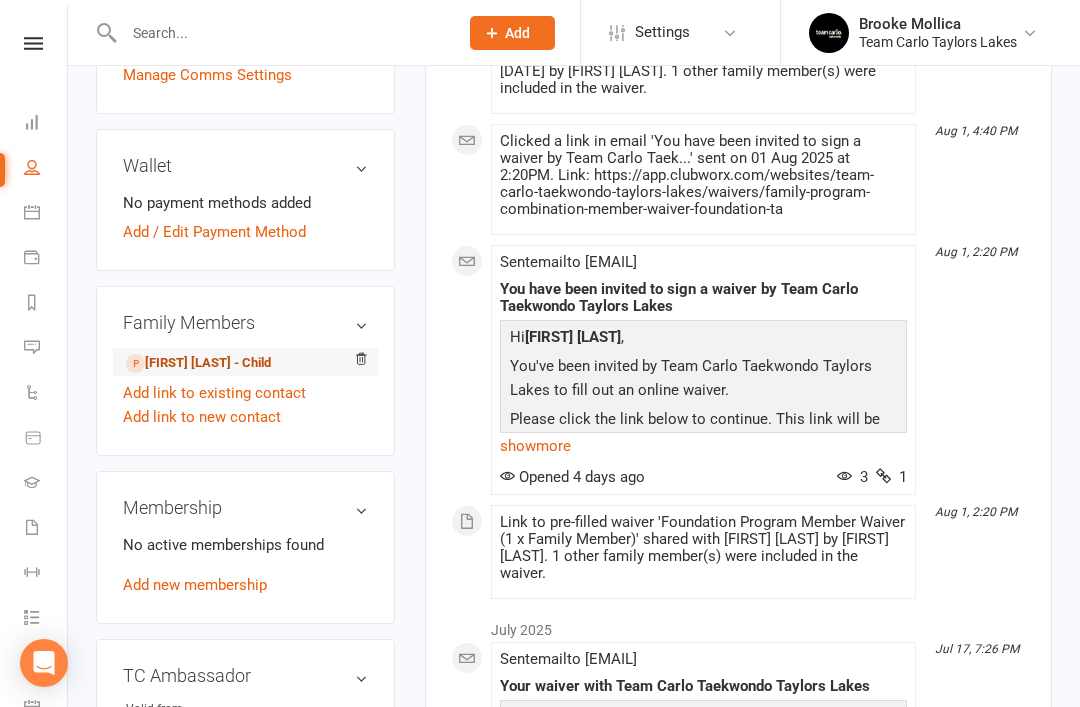 click on "Zahra Jaffari - Child" at bounding box center [198, 363] 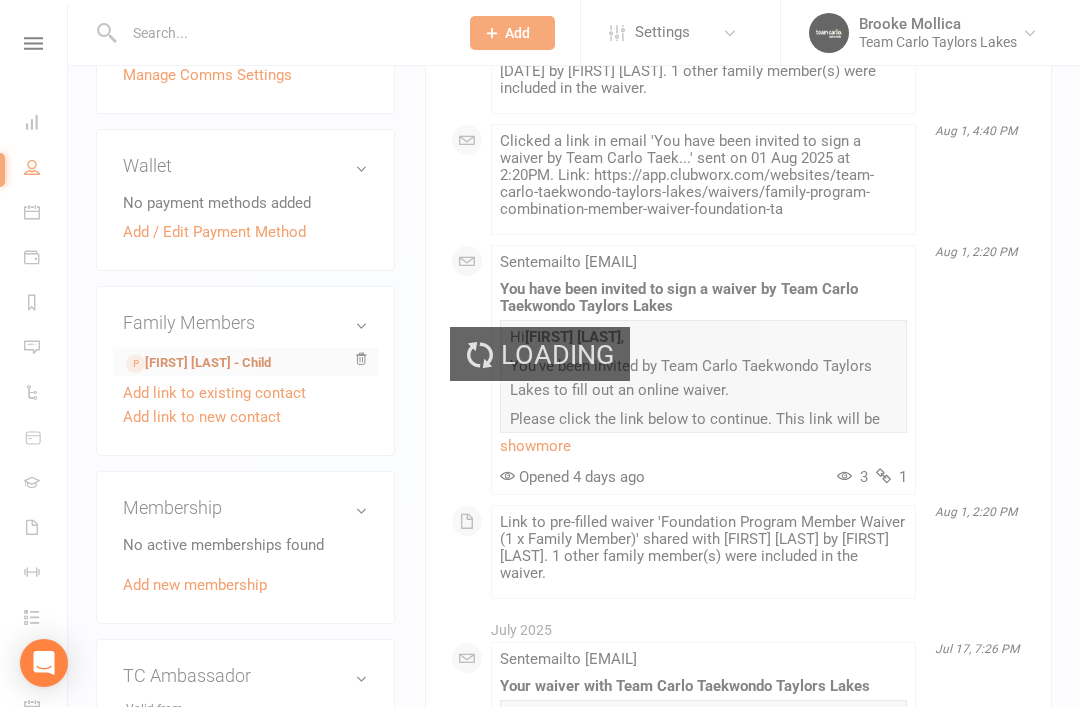 scroll, scrollTop: 0, scrollLeft: 0, axis: both 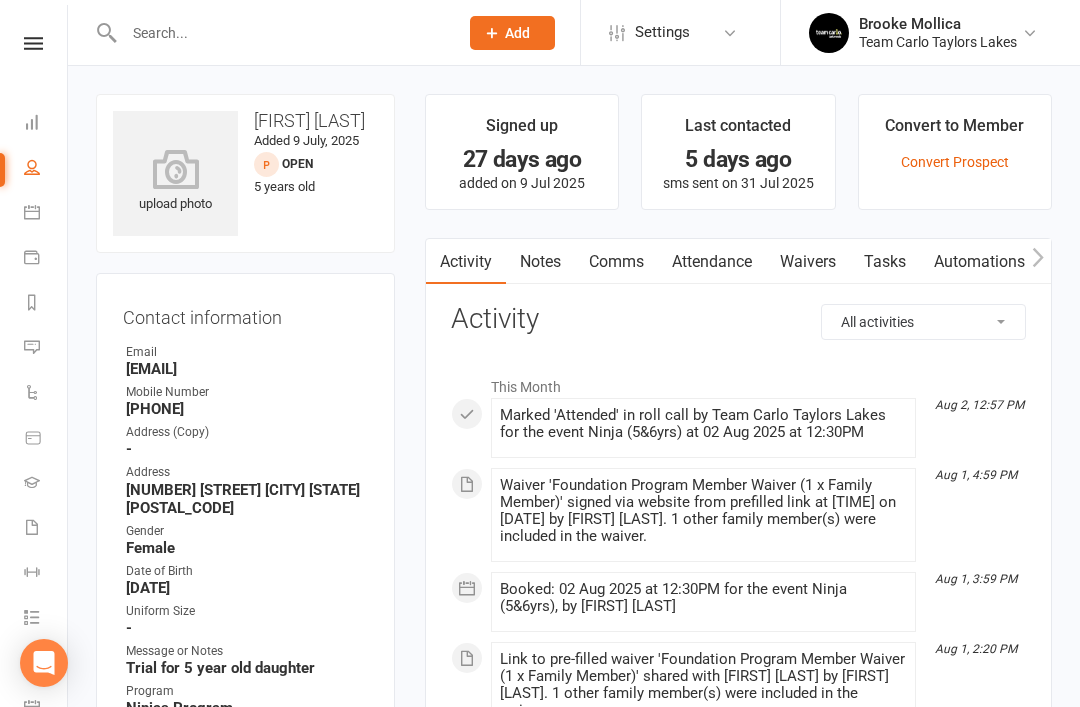 click on "Notes" at bounding box center [540, 262] 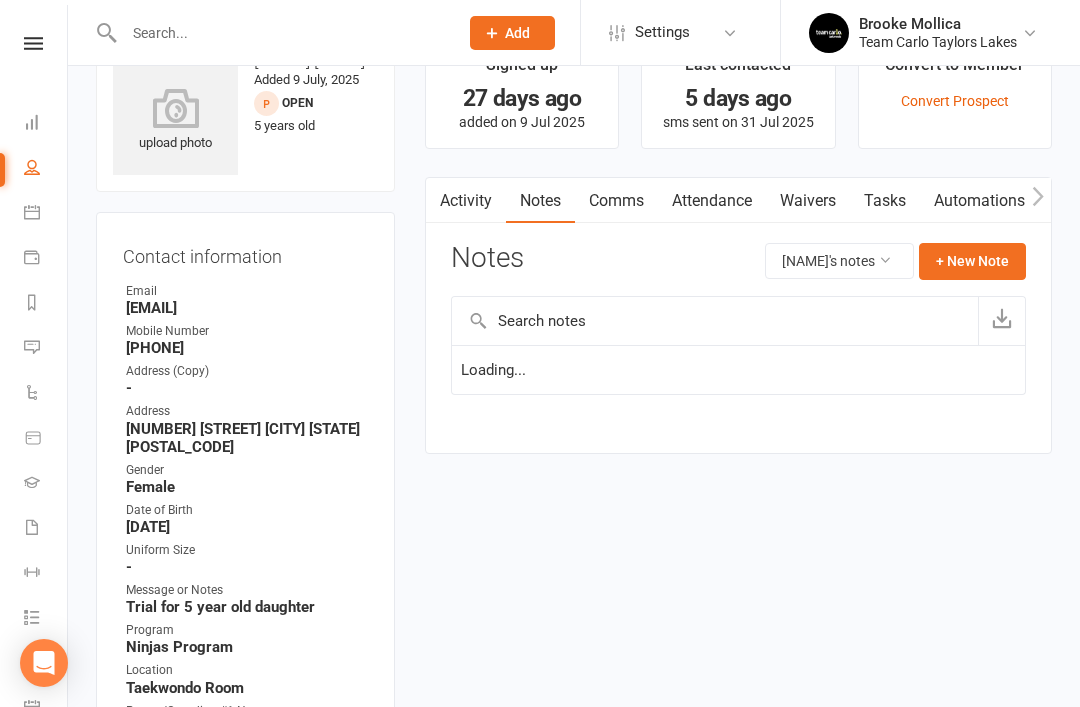 scroll, scrollTop: 64, scrollLeft: 0, axis: vertical 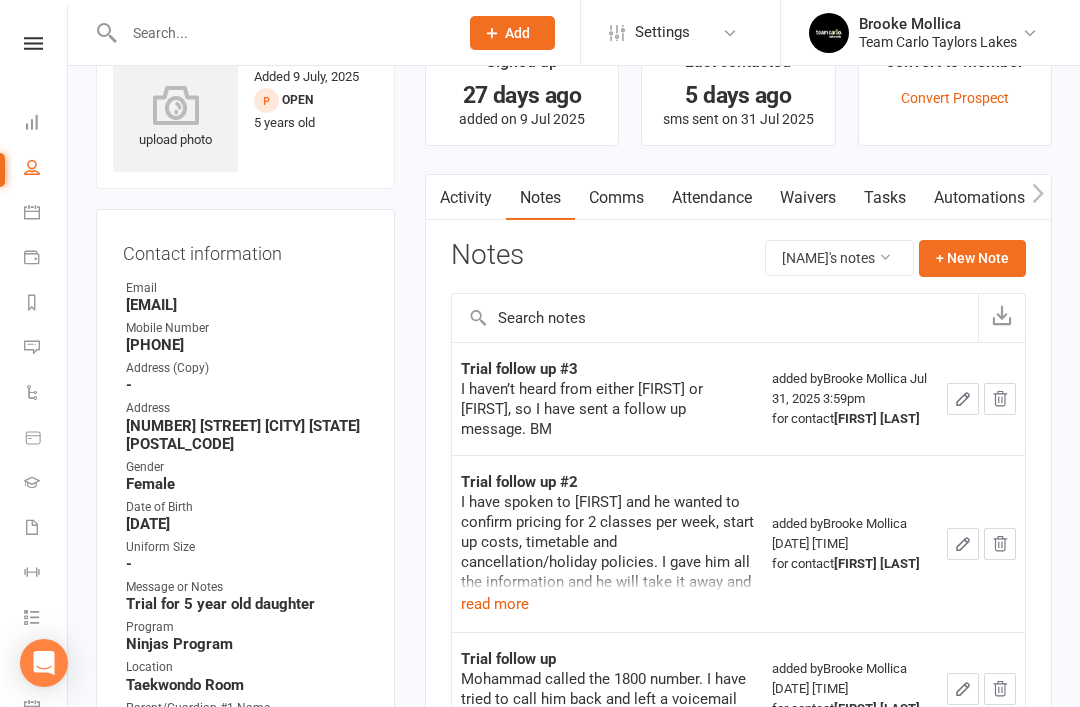 click on "Activity" at bounding box center (466, 198) 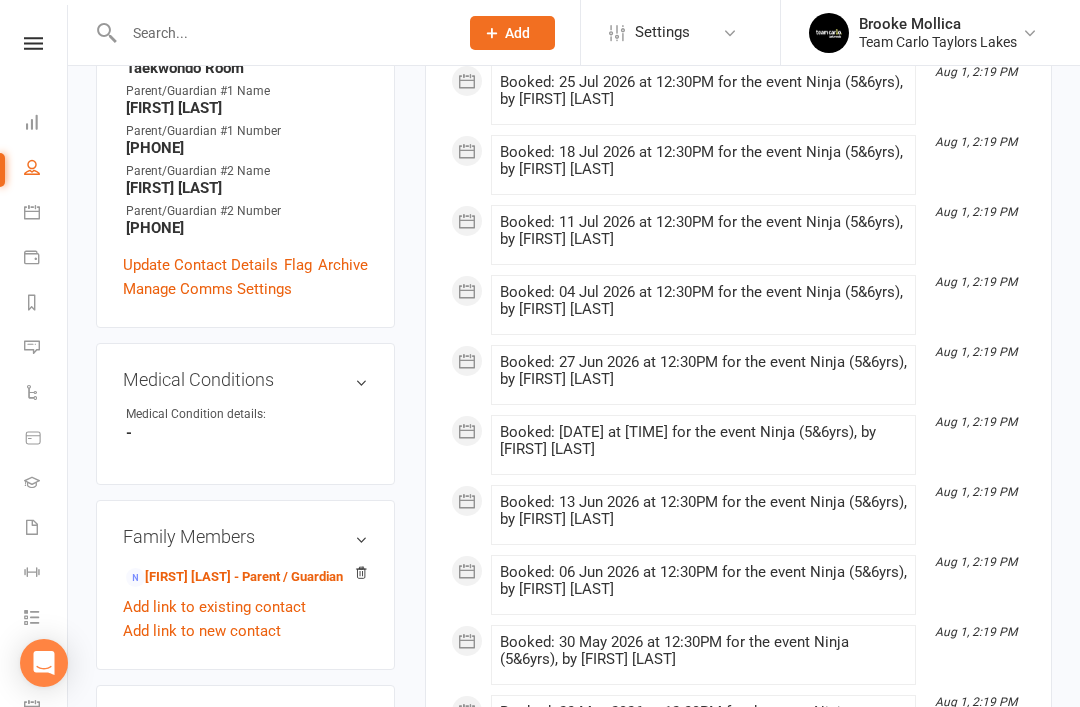 scroll, scrollTop: 691, scrollLeft: 0, axis: vertical 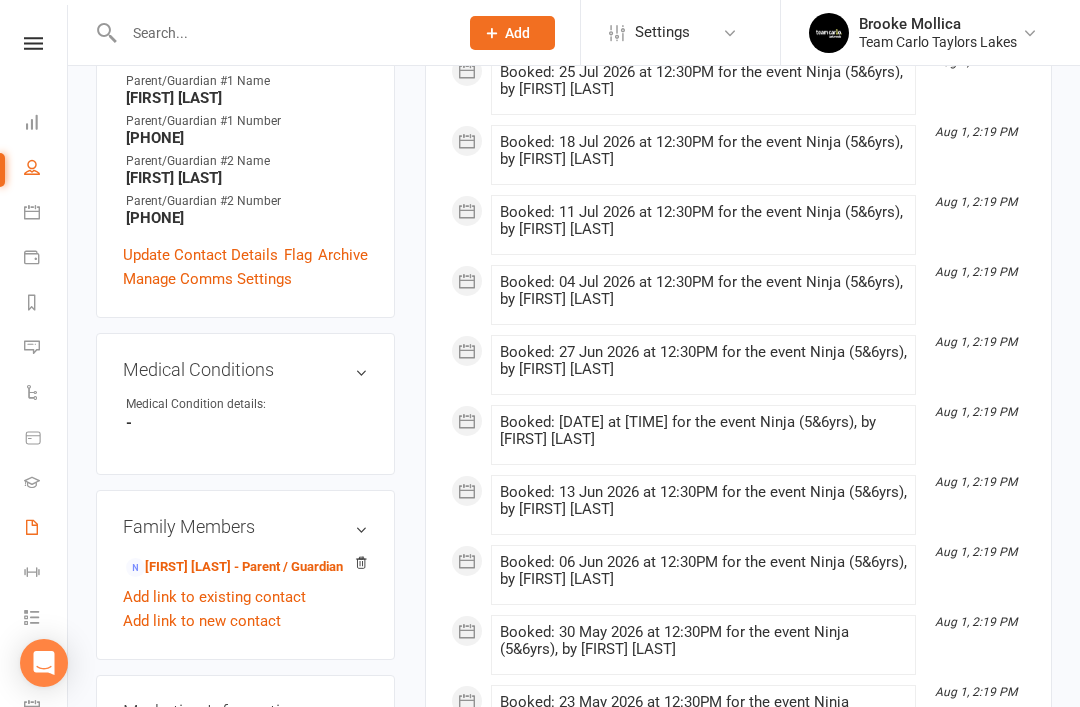 click on "Waivers   2" at bounding box center (46, 529) 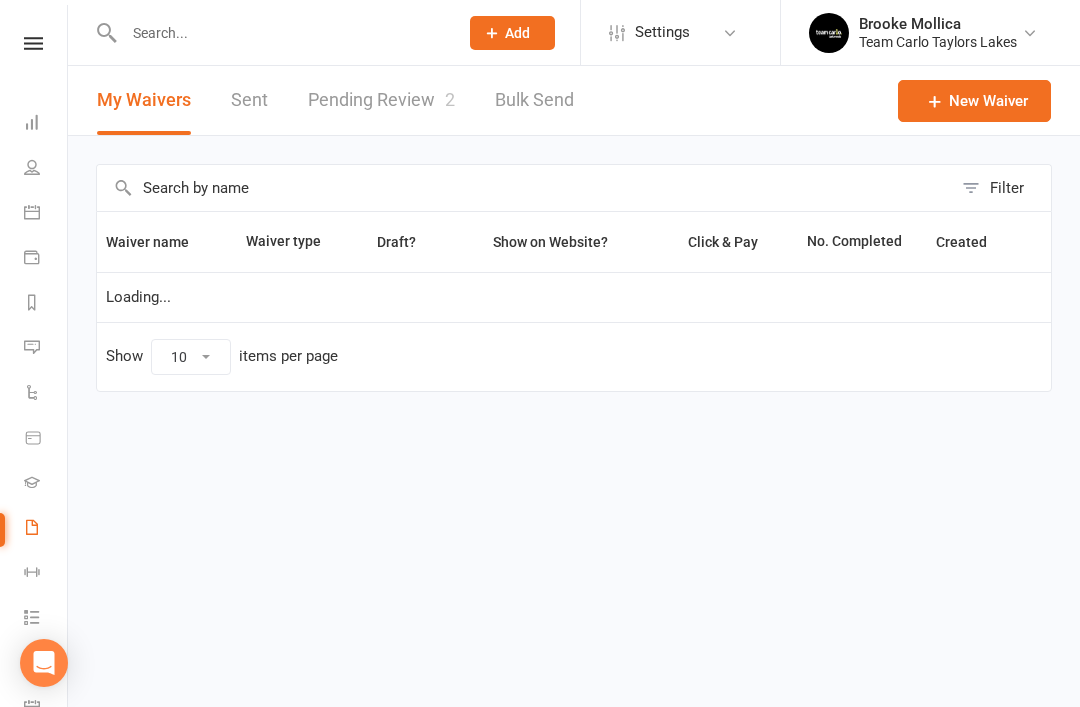 scroll, scrollTop: 0, scrollLeft: 0, axis: both 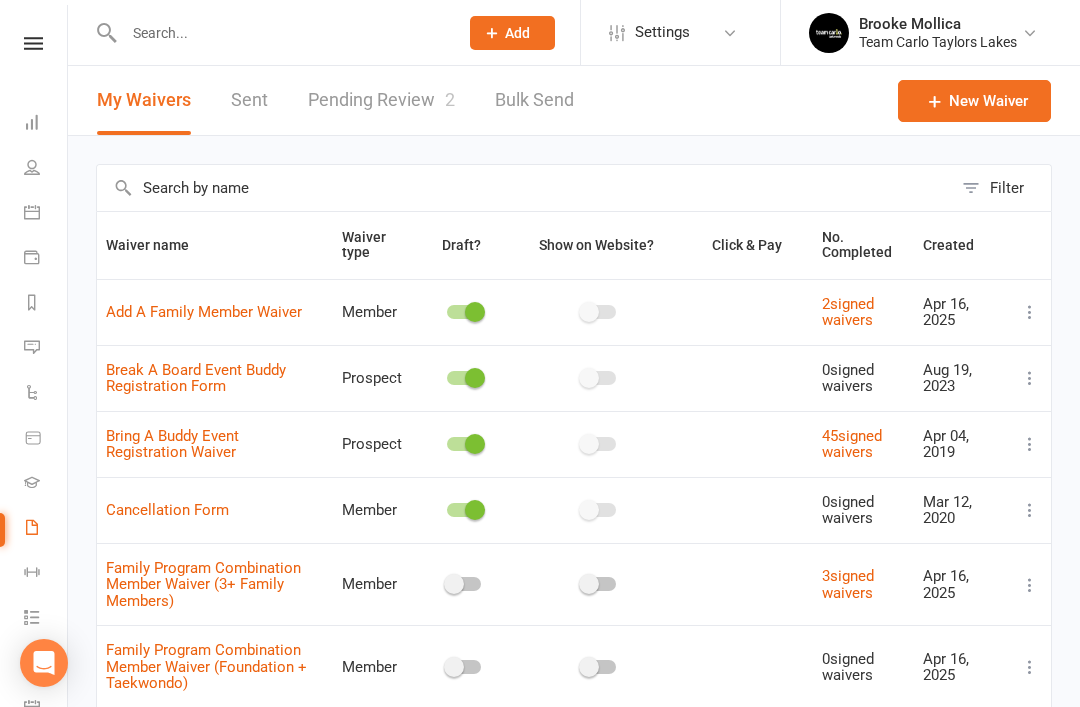 click on "Pending Review 2" at bounding box center (381, 100) 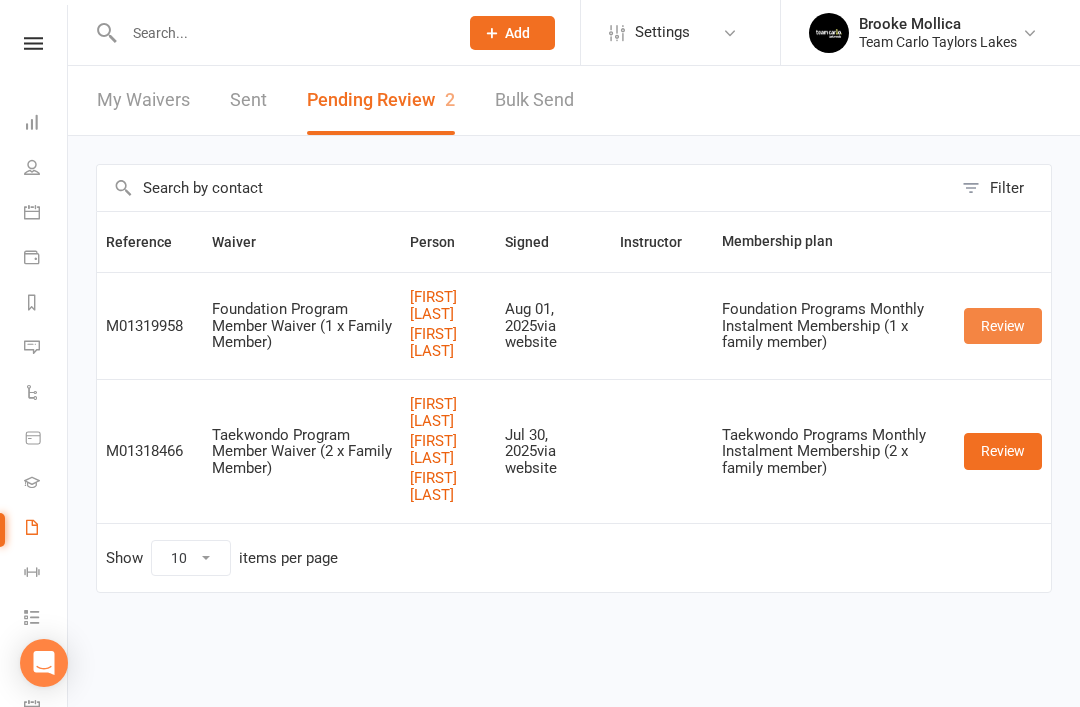 click on "Review" at bounding box center [1003, 326] 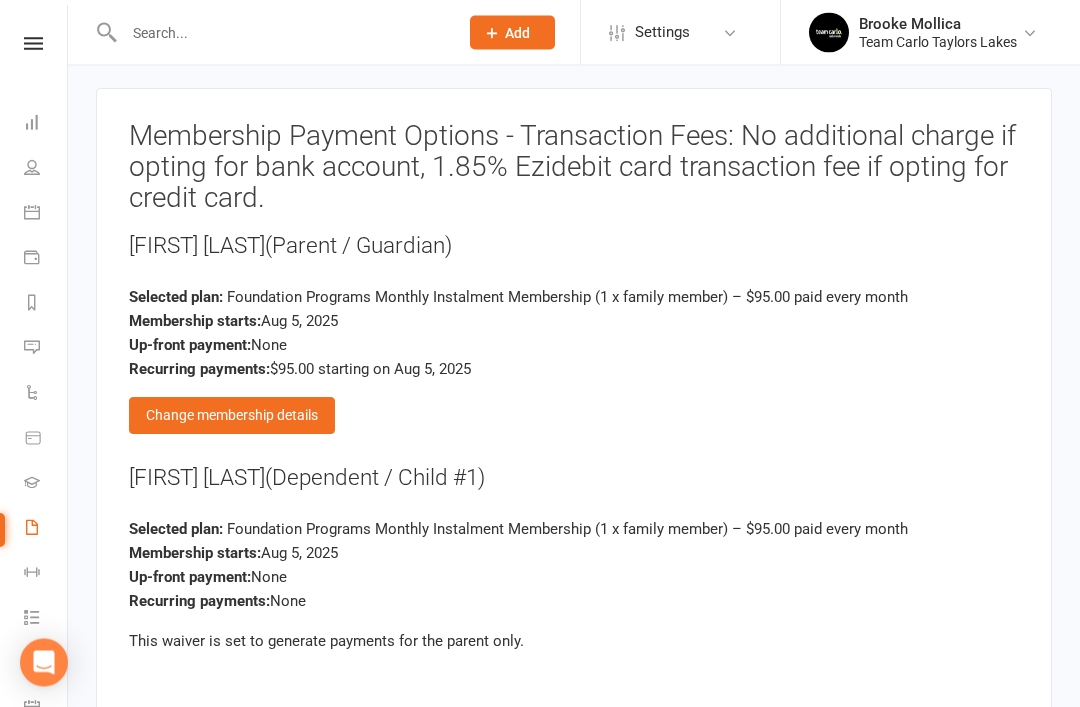 scroll, scrollTop: 1639, scrollLeft: 0, axis: vertical 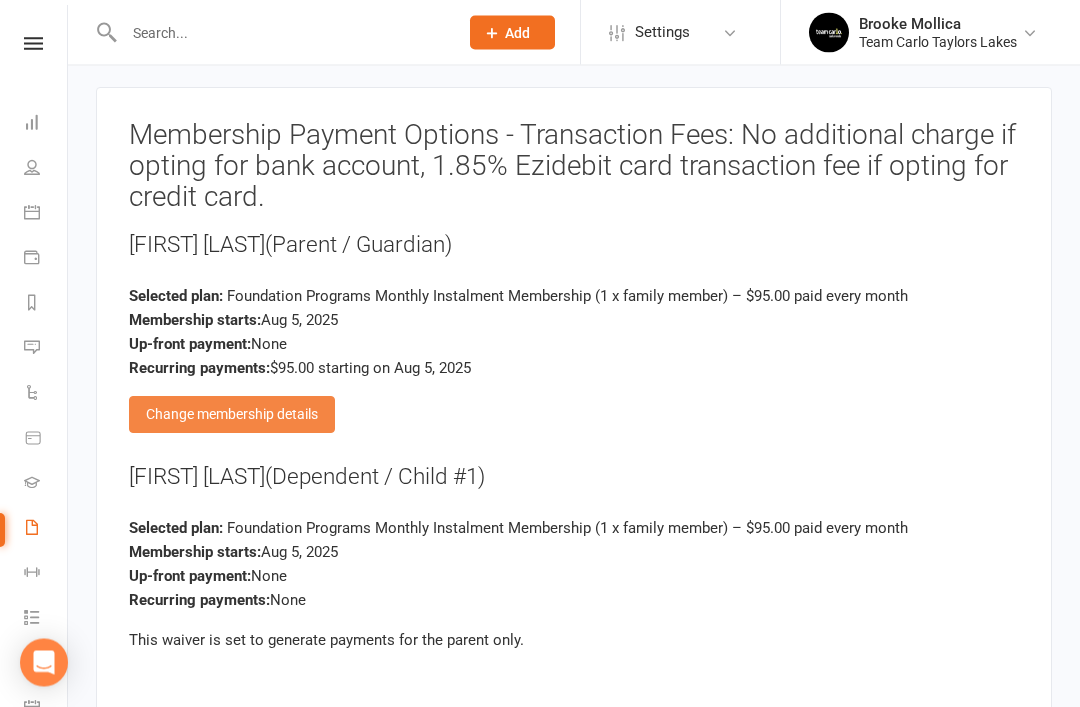 click on "Change membership details" at bounding box center [232, 415] 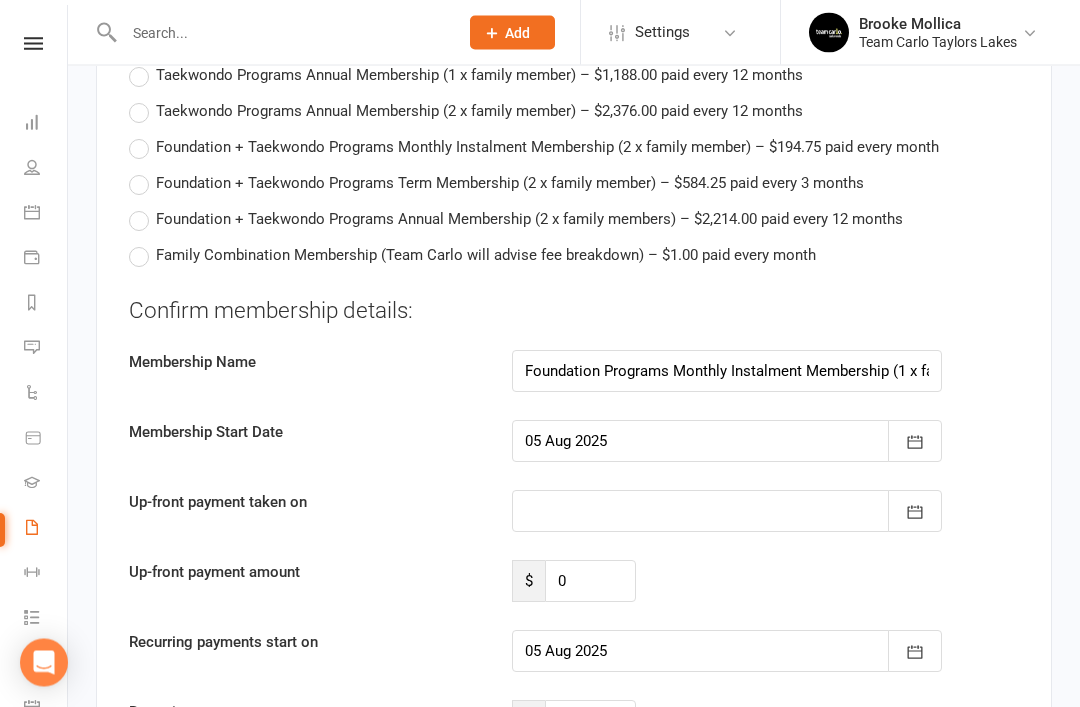 scroll, scrollTop: 2602, scrollLeft: 0, axis: vertical 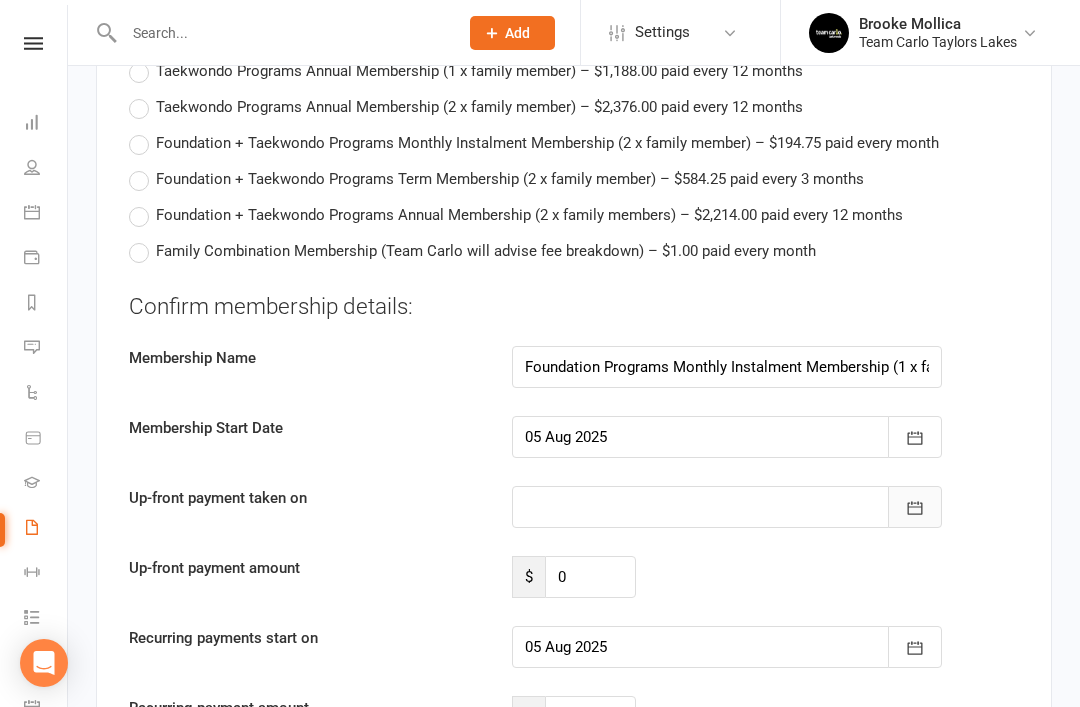 click 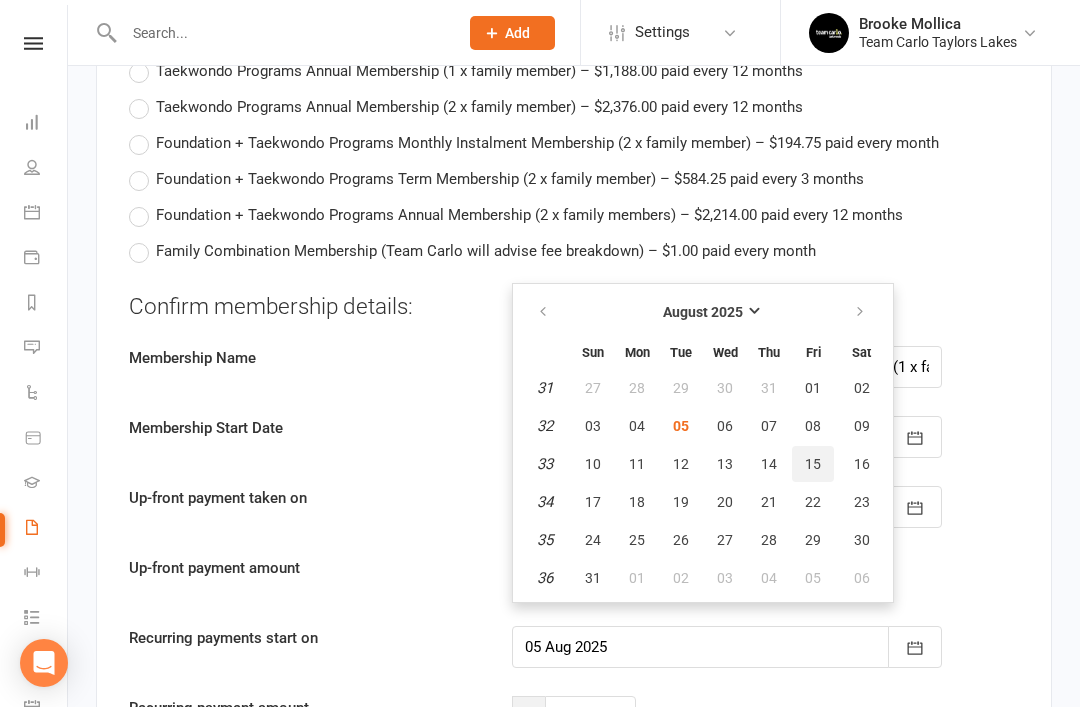 click on "15" at bounding box center (813, 464) 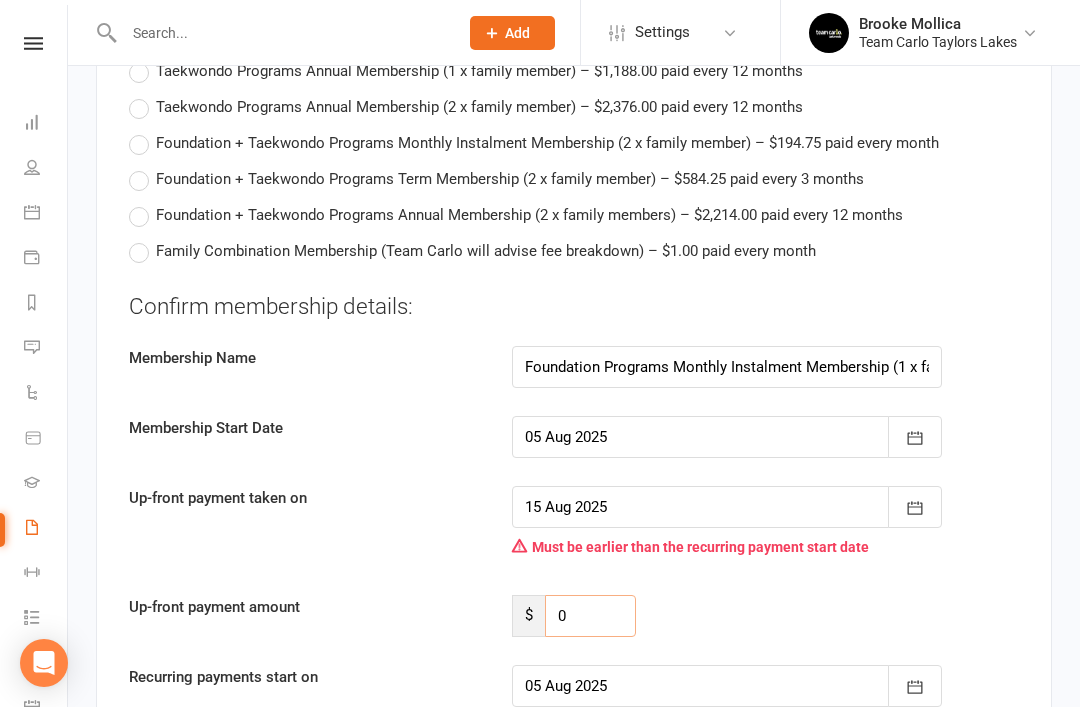 click on "0" at bounding box center (590, 616) 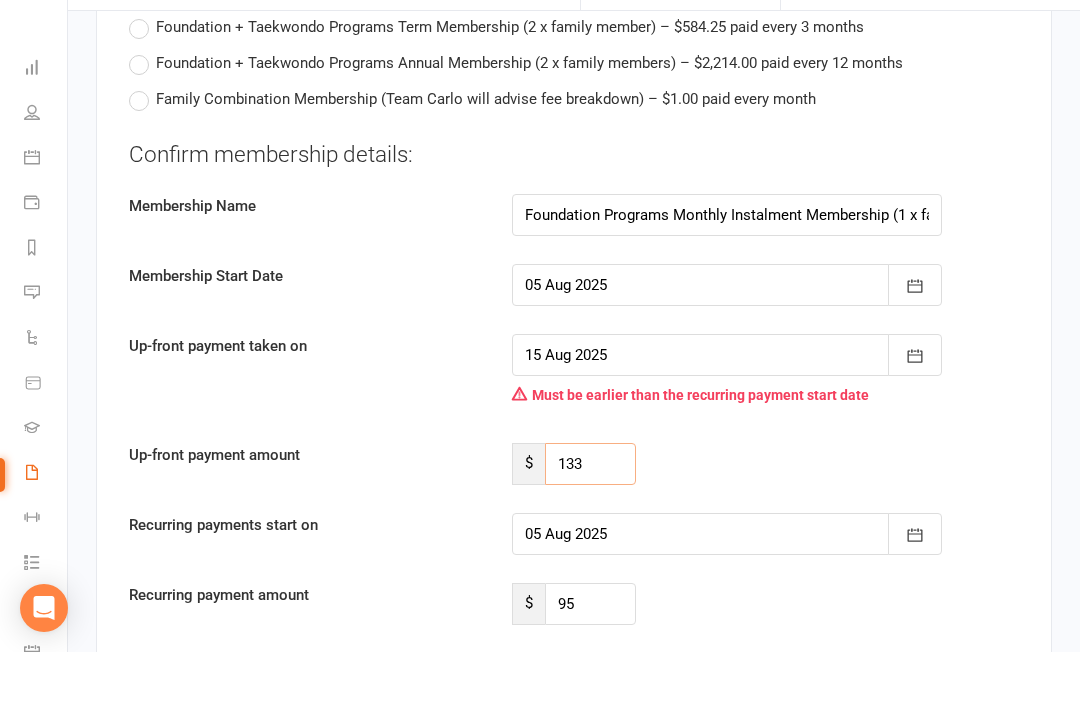 scroll, scrollTop: 2701, scrollLeft: 0, axis: vertical 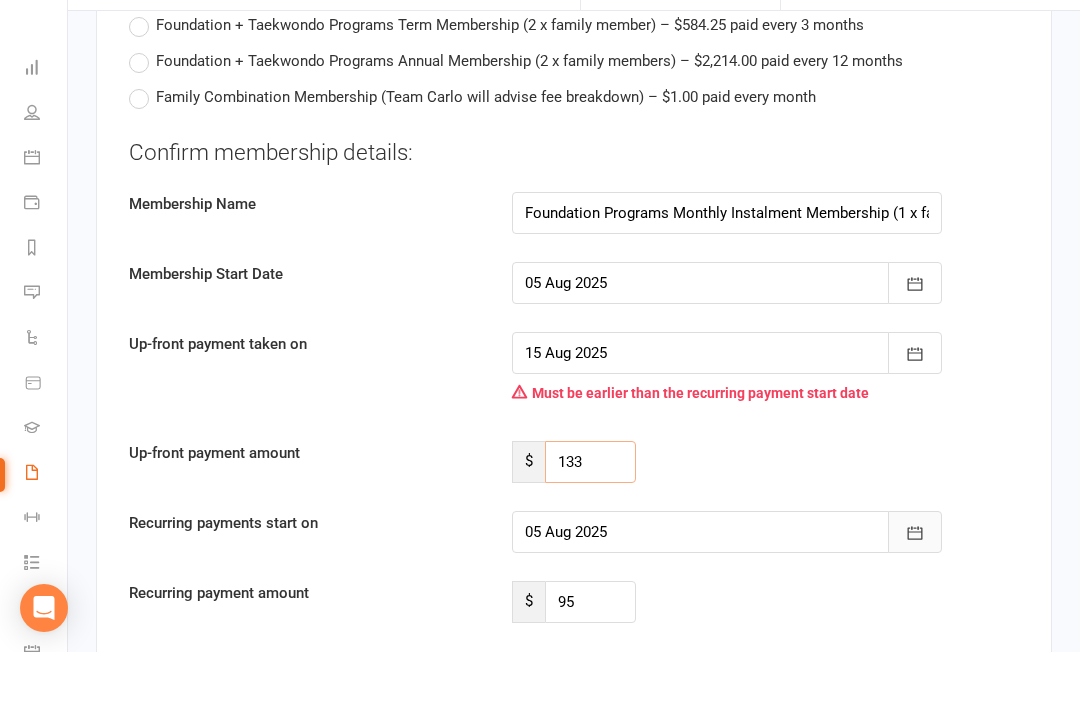 type on "133" 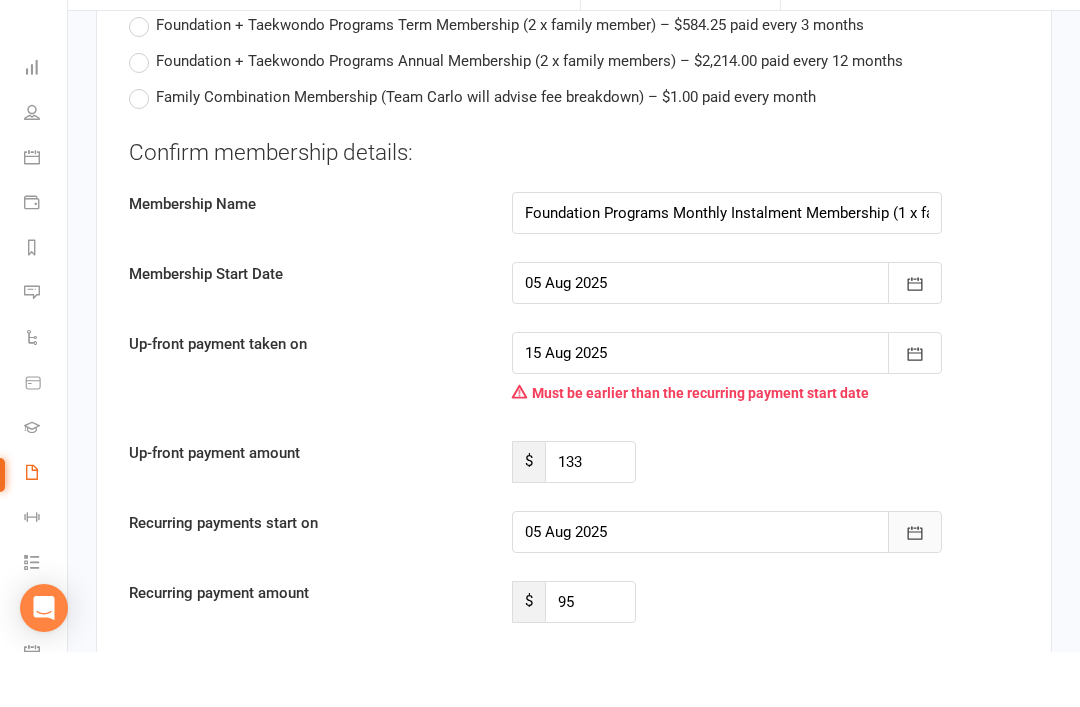 click 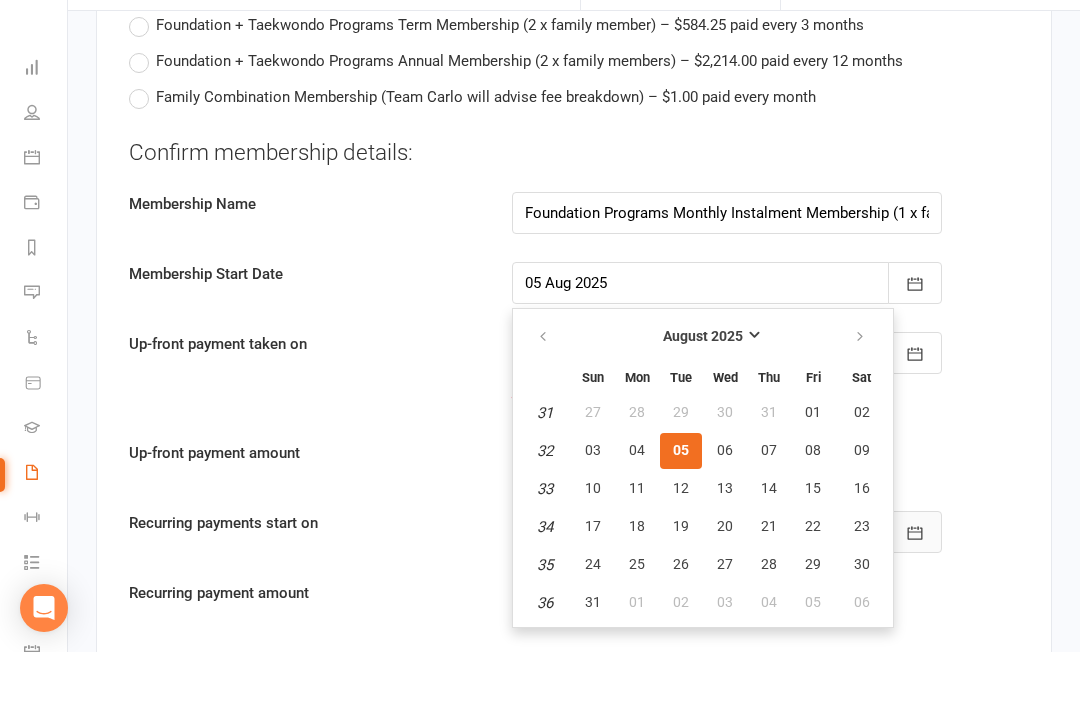 scroll, scrollTop: 2757, scrollLeft: 0, axis: vertical 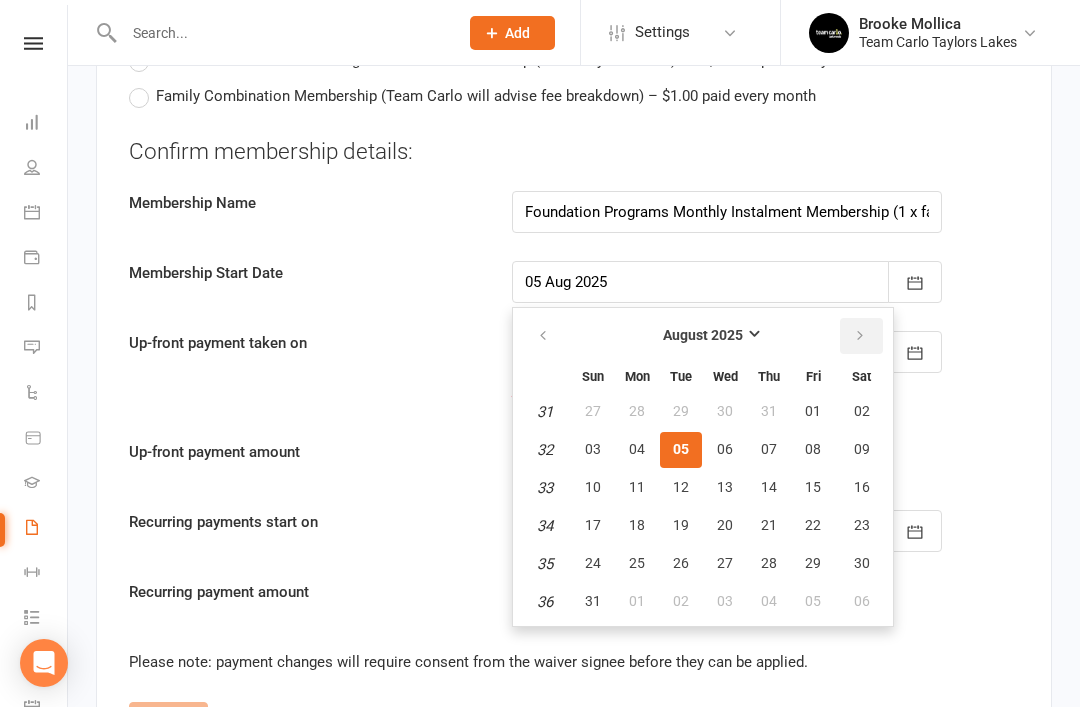click at bounding box center [861, 336] 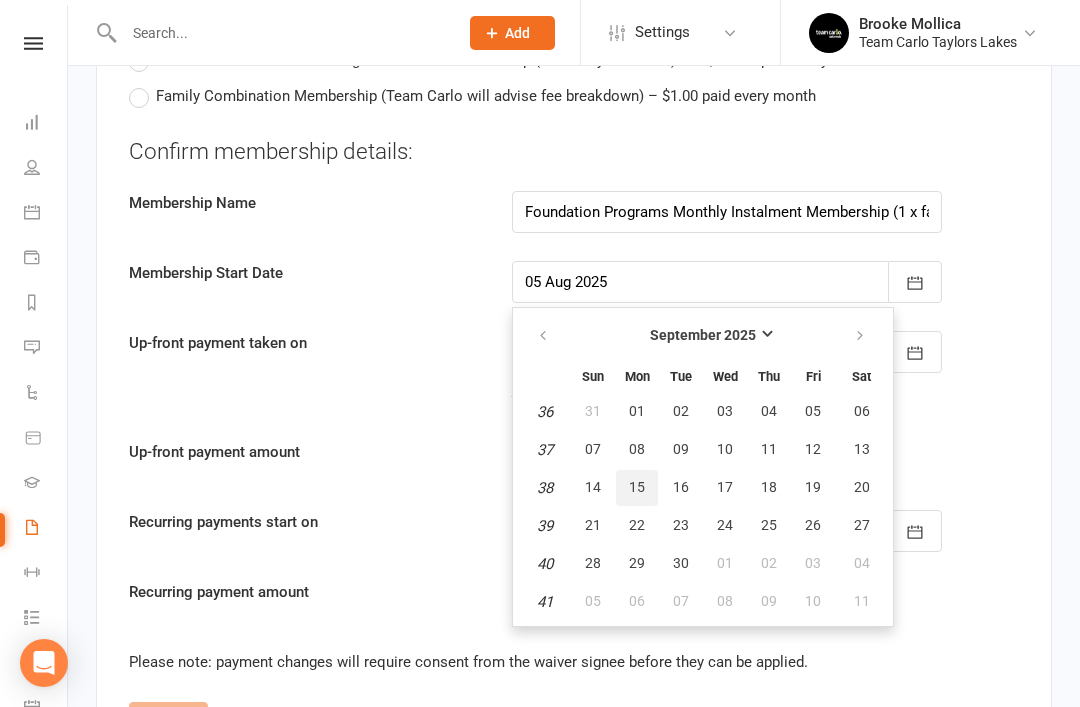 click on "15" at bounding box center [637, 487] 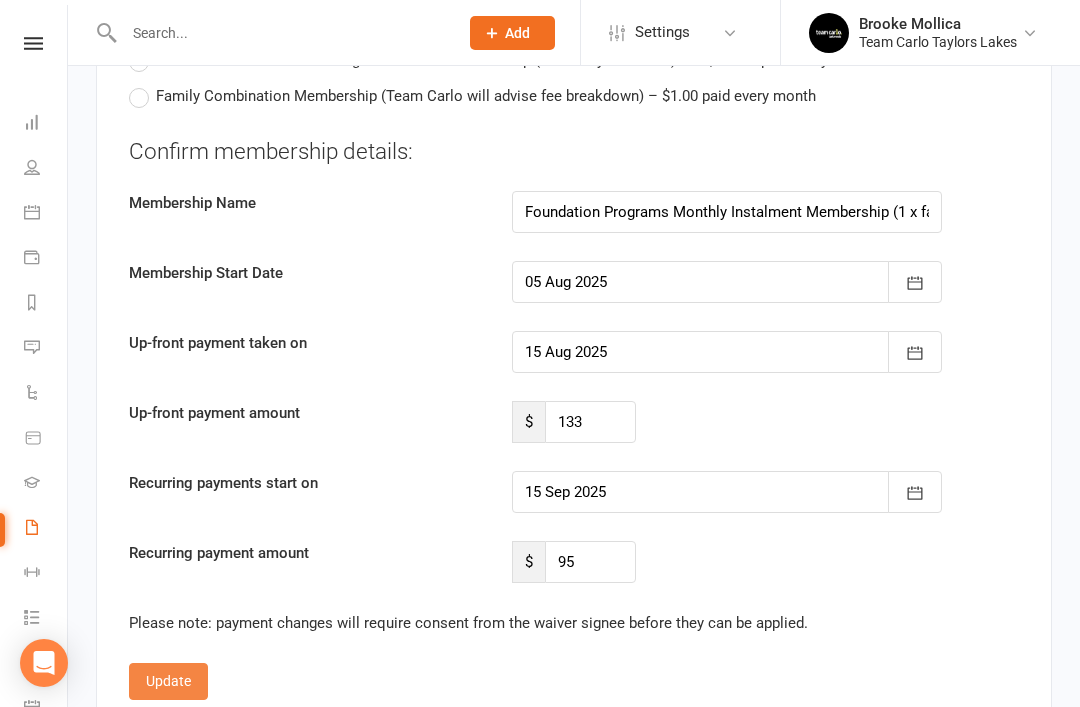 click on "Update" at bounding box center (168, 681) 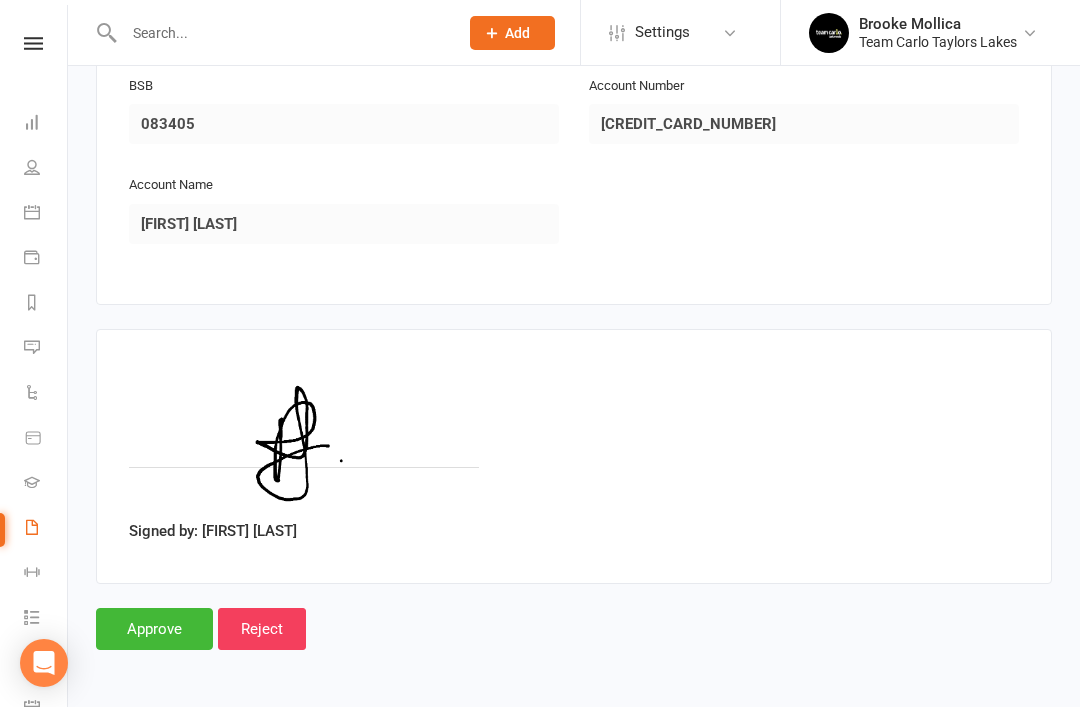 scroll, scrollTop: 2421, scrollLeft: 0, axis: vertical 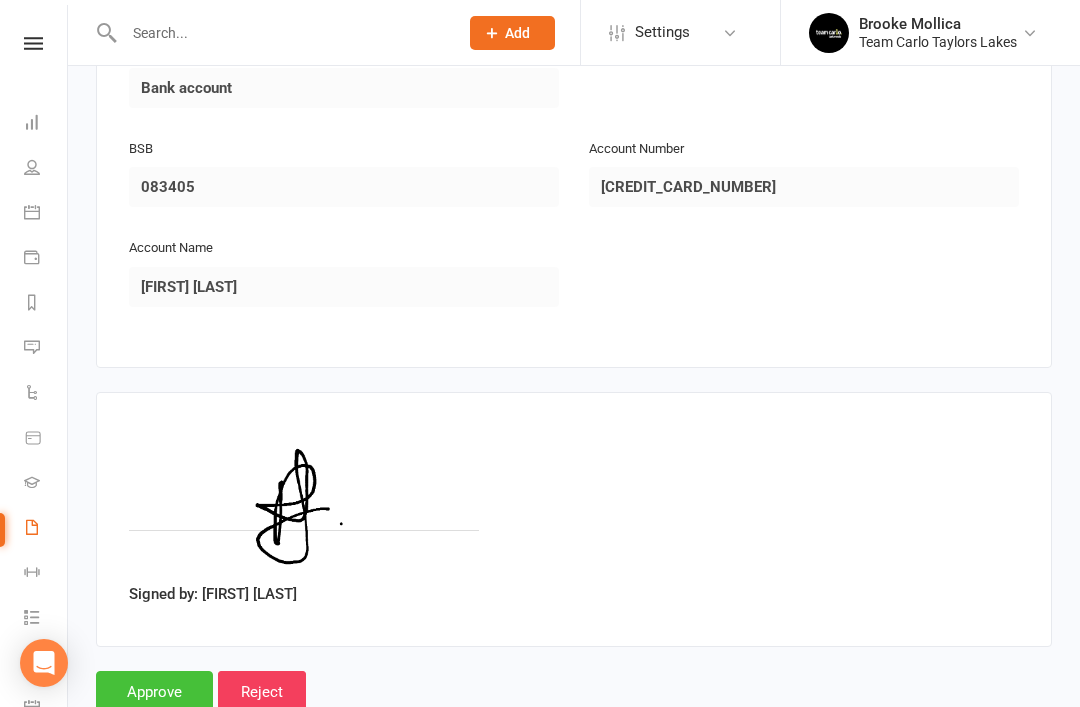 click on "Approve" at bounding box center (154, 692) 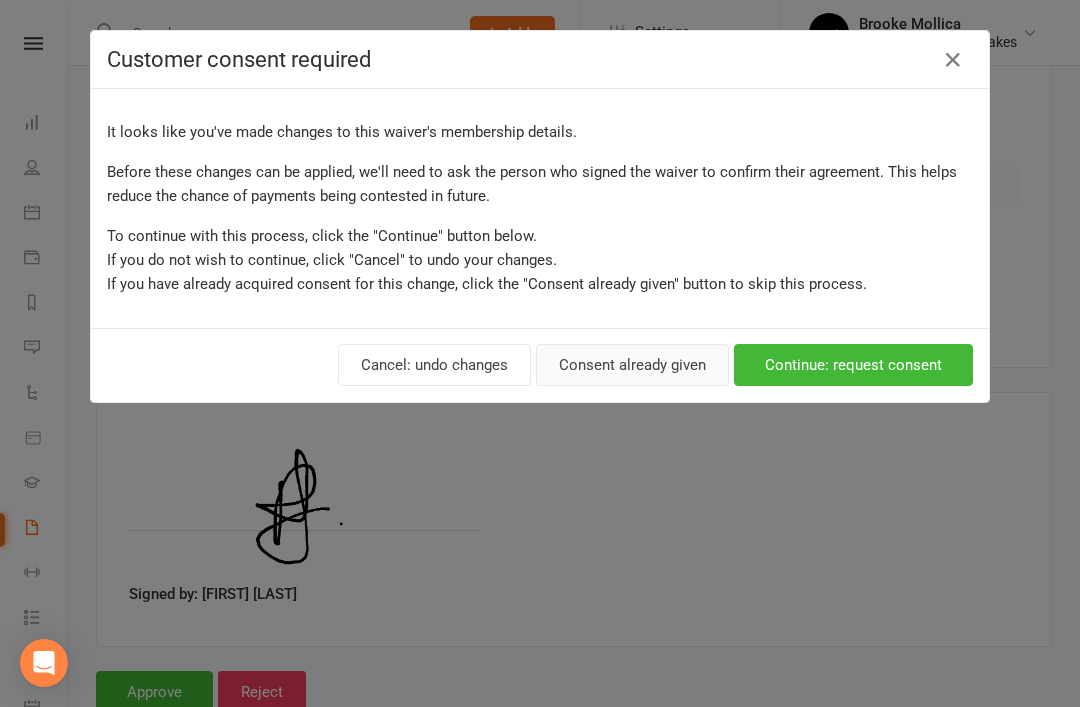 click on "Consent already given" at bounding box center (632, 365) 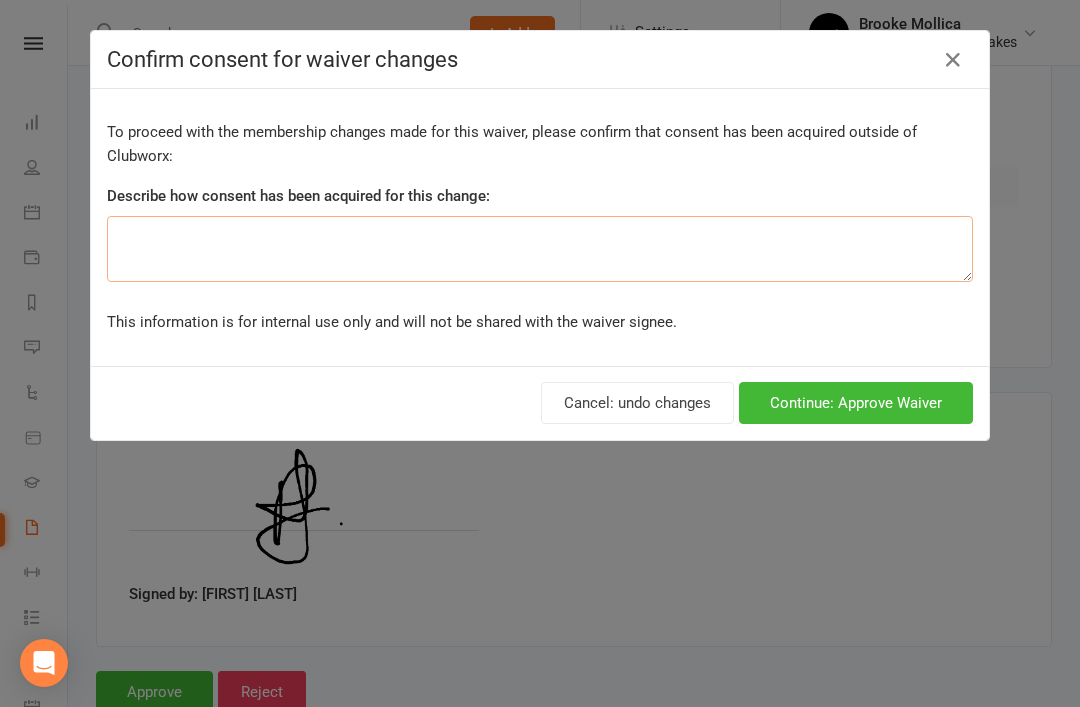 click at bounding box center [540, 249] 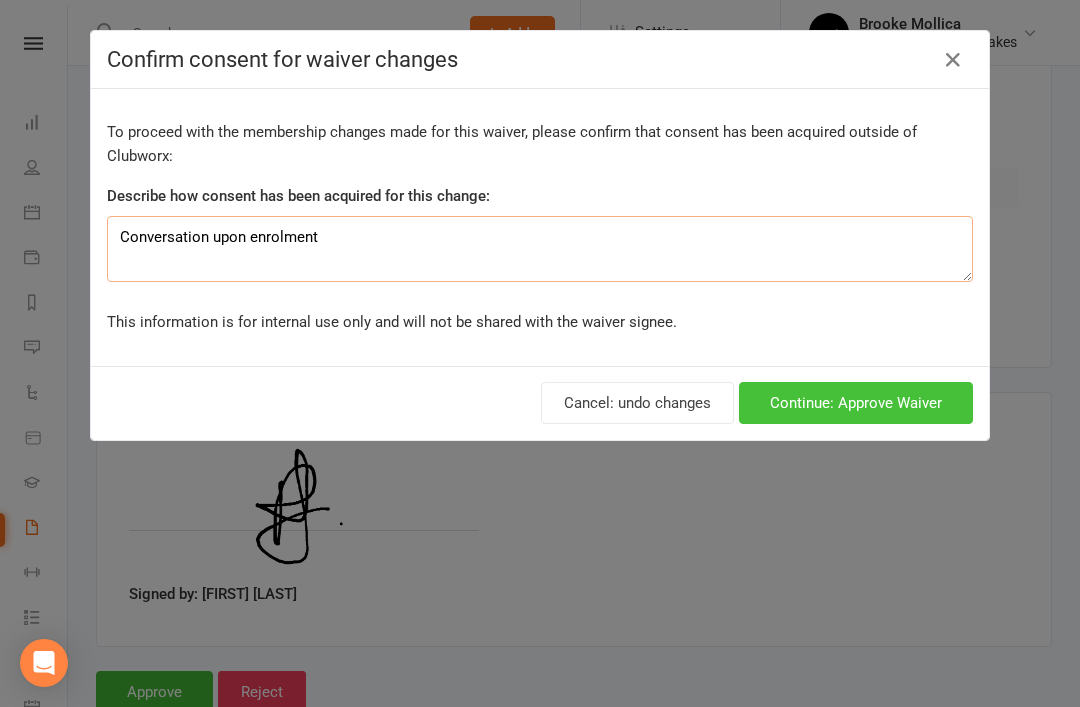 type on "Conversation upon enrolment" 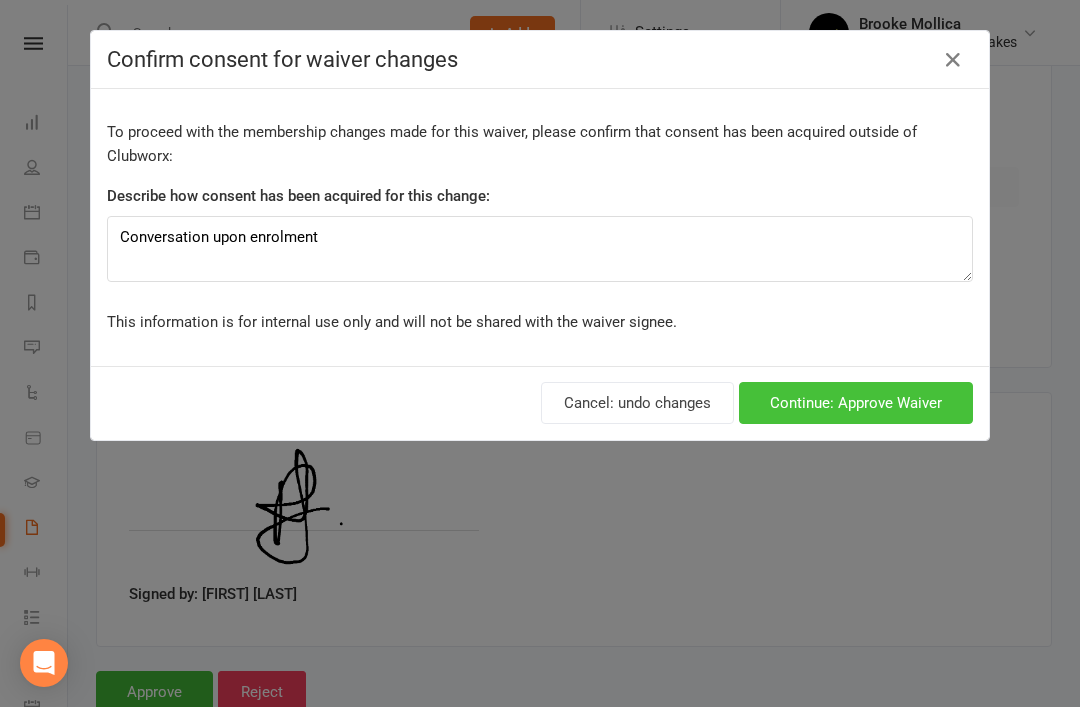click on "Continue: Approve Waiver" at bounding box center [856, 403] 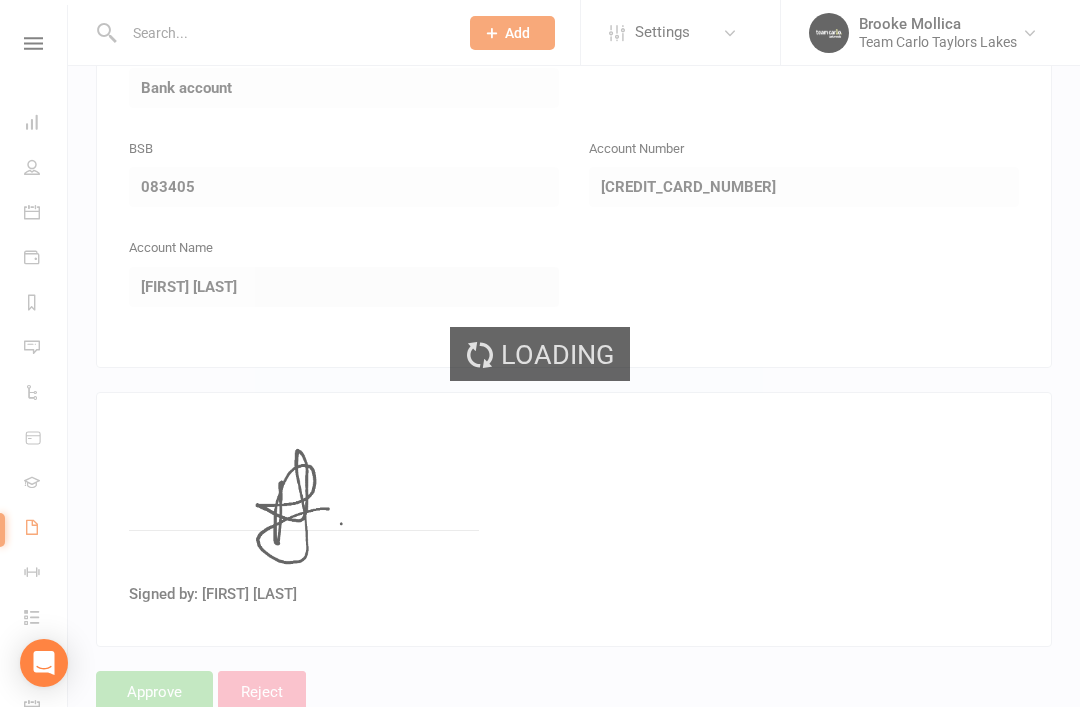 scroll, scrollTop: 0, scrollLeft: 0, axis: both 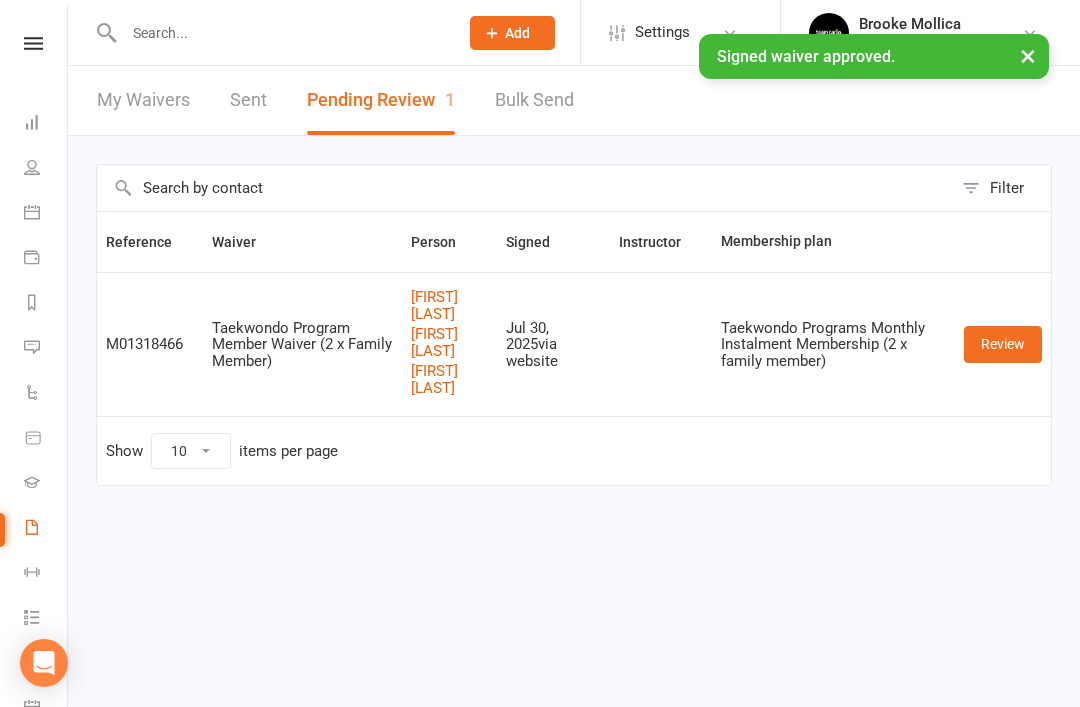 click at bounding box center [281, 33] 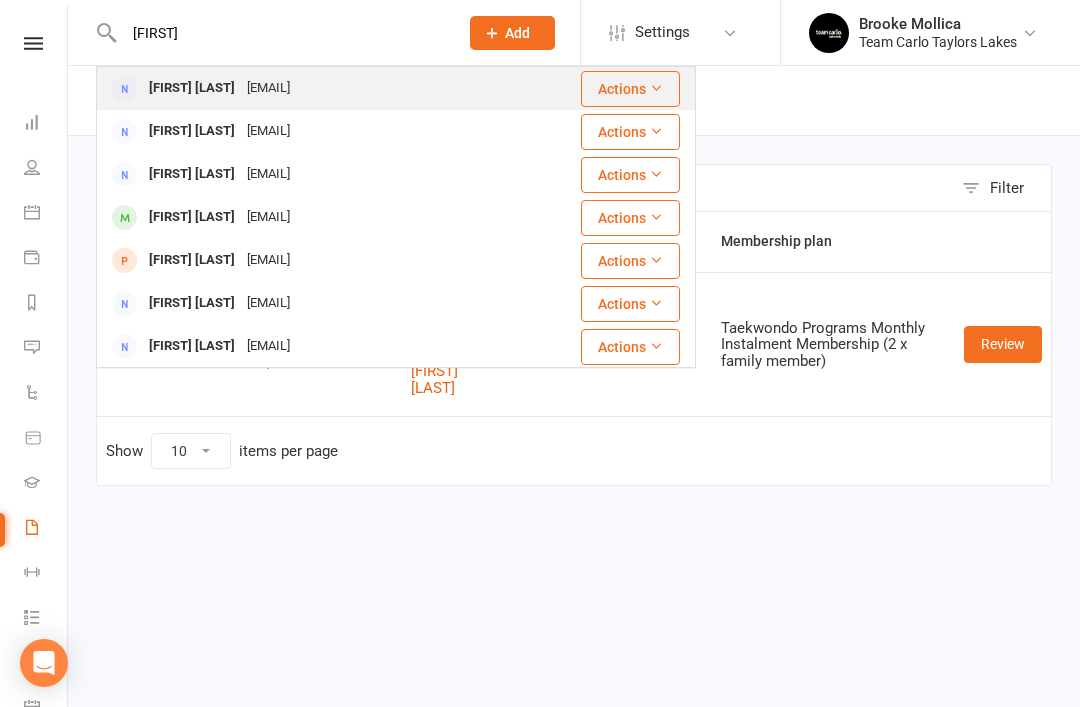 type on "Rowena" 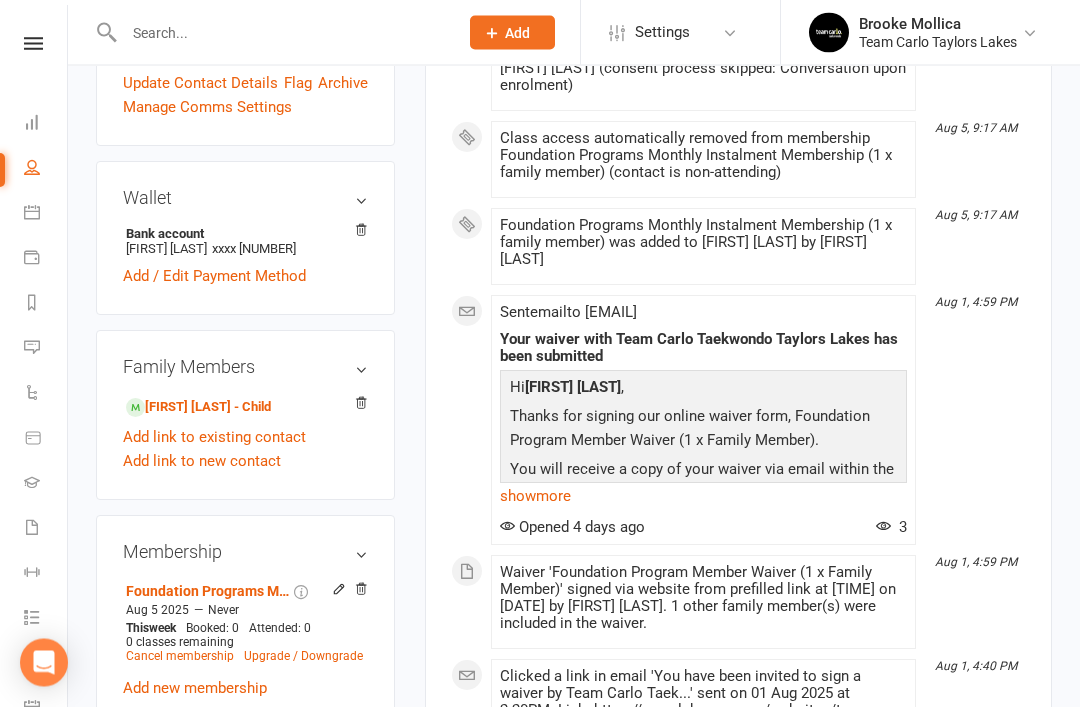 scroll, scrollTop: 705, scrollLeft: 0, axis: vertical 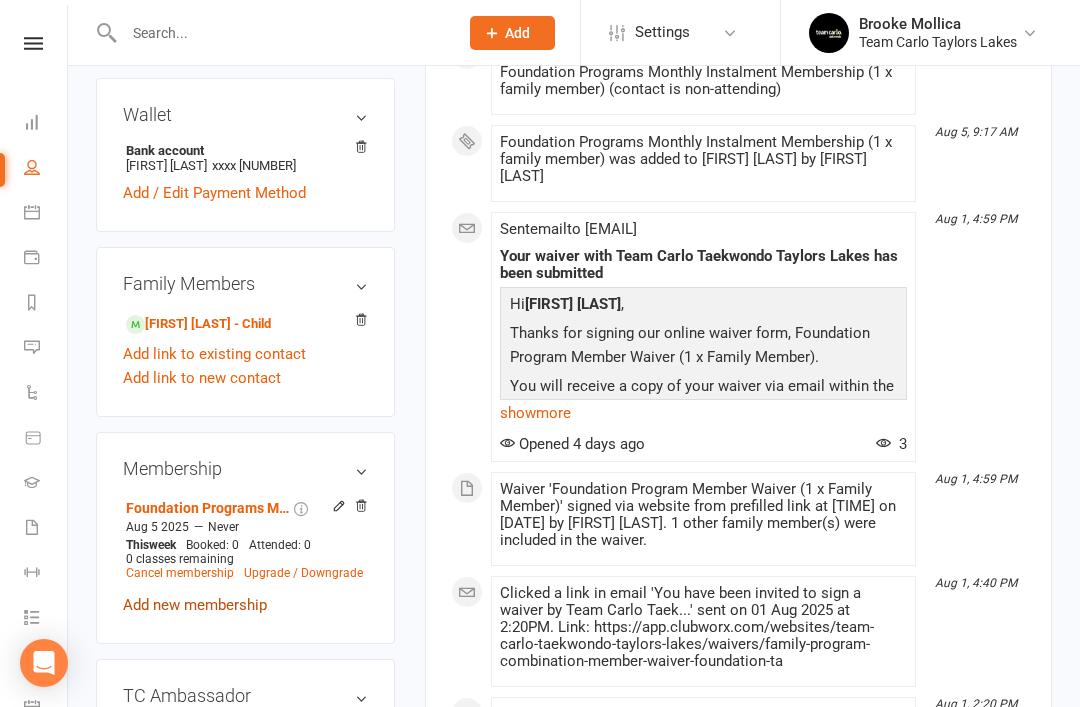 click on "Add new membership" at bounding box center [195, 605] 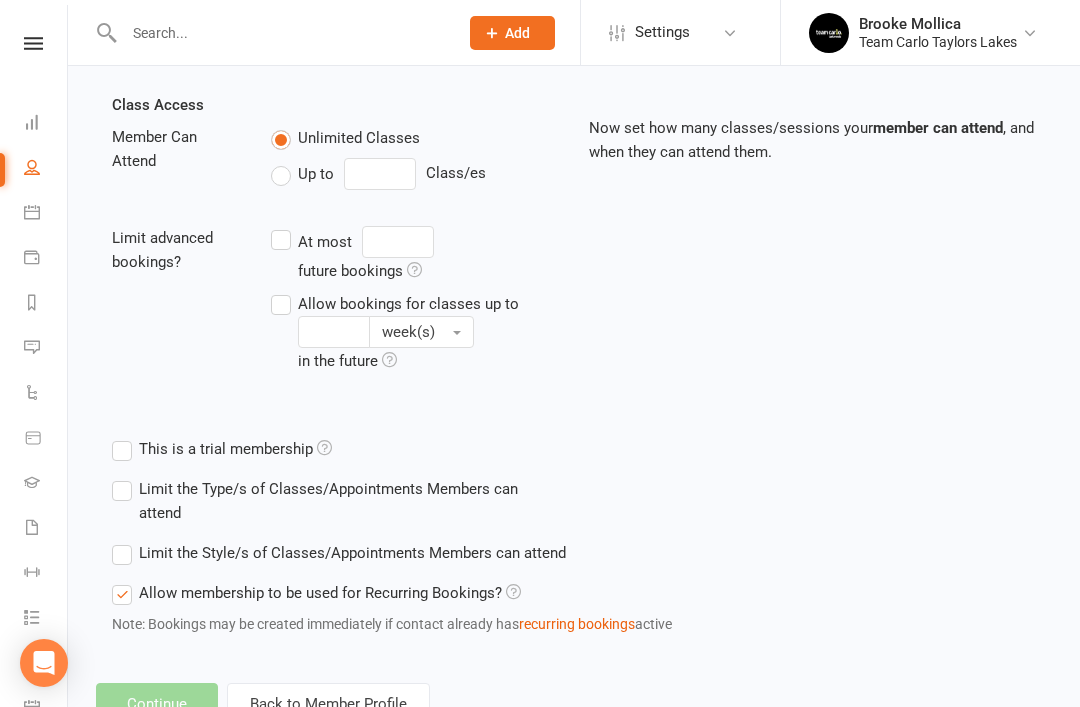 scroll, scrollTop: 0, scrollLeft: 0, axis: both 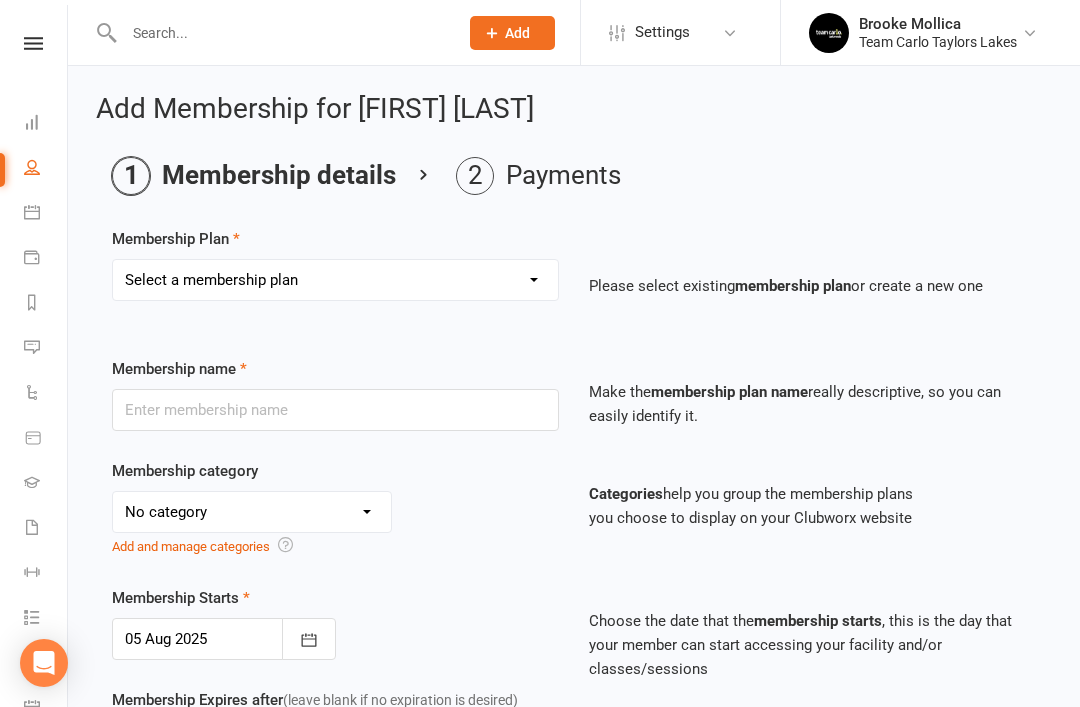 click on "Select a membership plan Create new Membership Plan Australian Taekwondo Registration Complimentary Membership Funded Membership Plan One-off payment Payment Plan Membership Self-Defence Skills Workshop (members) Self-Defence Skills Workshop (non-members) Holiday Program Break A Board Event Taekwondo Membership Fees (Private) Foundation Programs Monthly Instalment Membership (1 x family member) Foundation Programs Monthly Instalment Membership (2 x family member) Foundation Programs Term Membership (1 x family member) Foundation Programs Term Membership (2 x family member) Foundation Programs Annual Membership (1 x family member) Foundation Programs Annual Membership (2 x family member) Taekwondo Programs Monthly Instalment Membership (1 x family member) Taekwondo Programs Monthly Instalment Membership (2 x family member) Taekwondo Programs Term Membership (1 x family member) Taekwondo Programs Term Membership (2 x family member) Taekwondo Programs Annual Membership (1 x family member)" at bounding box center [335, 280] 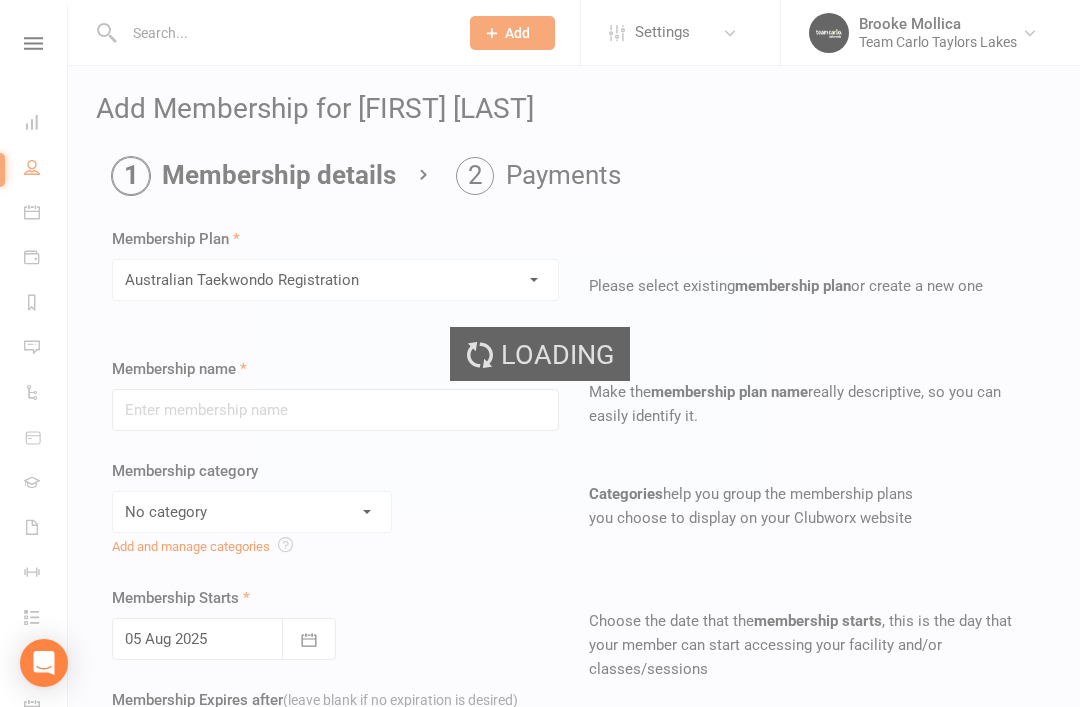 type on "Australian Taekwondo Registration" 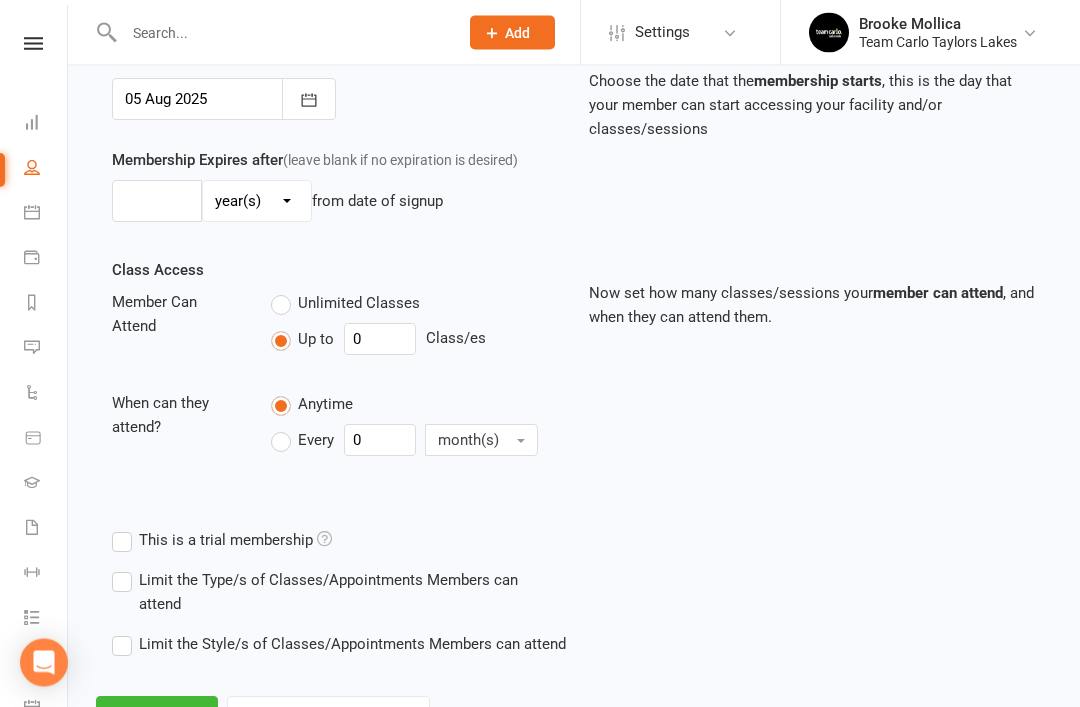 scroll, scrollTop: 580, scrollLeft: 0, axis: vertical 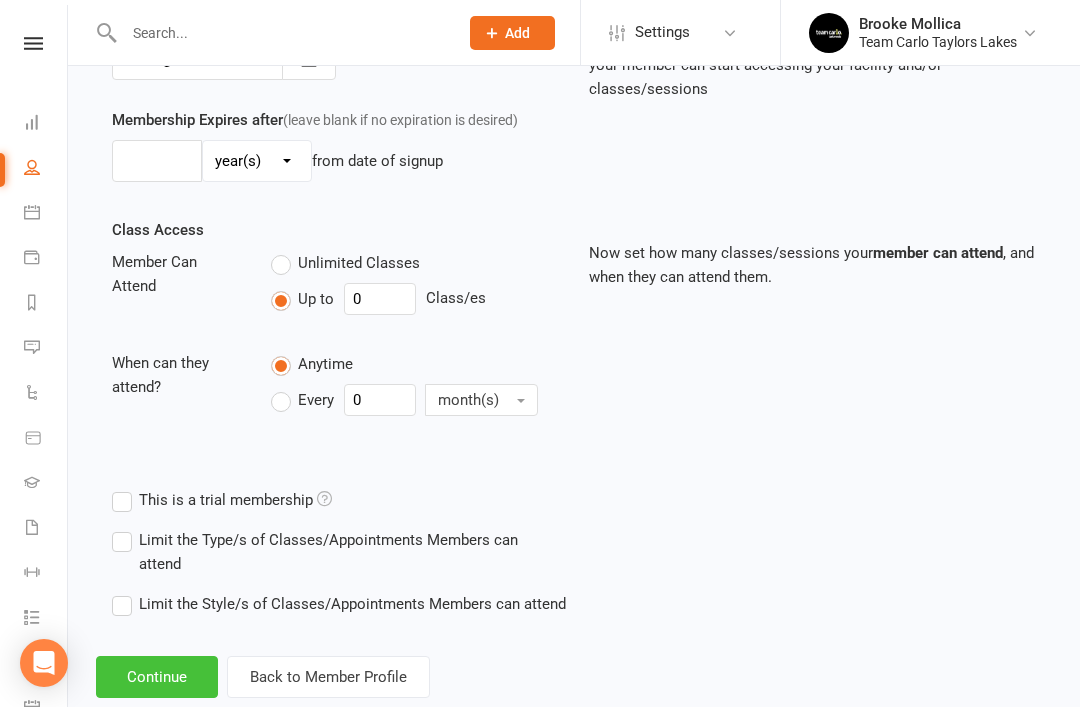 click on "Continue" at bounding box center [157, 677] 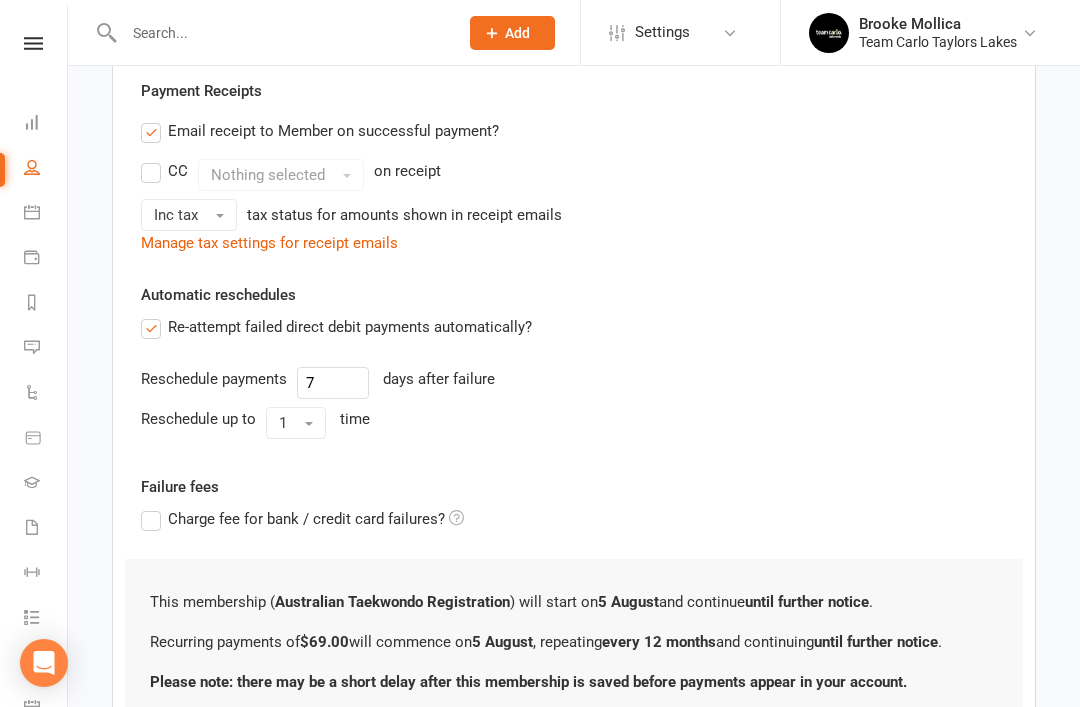 scroll, scrollTop: 0, scrollLeft: 0, axis: both 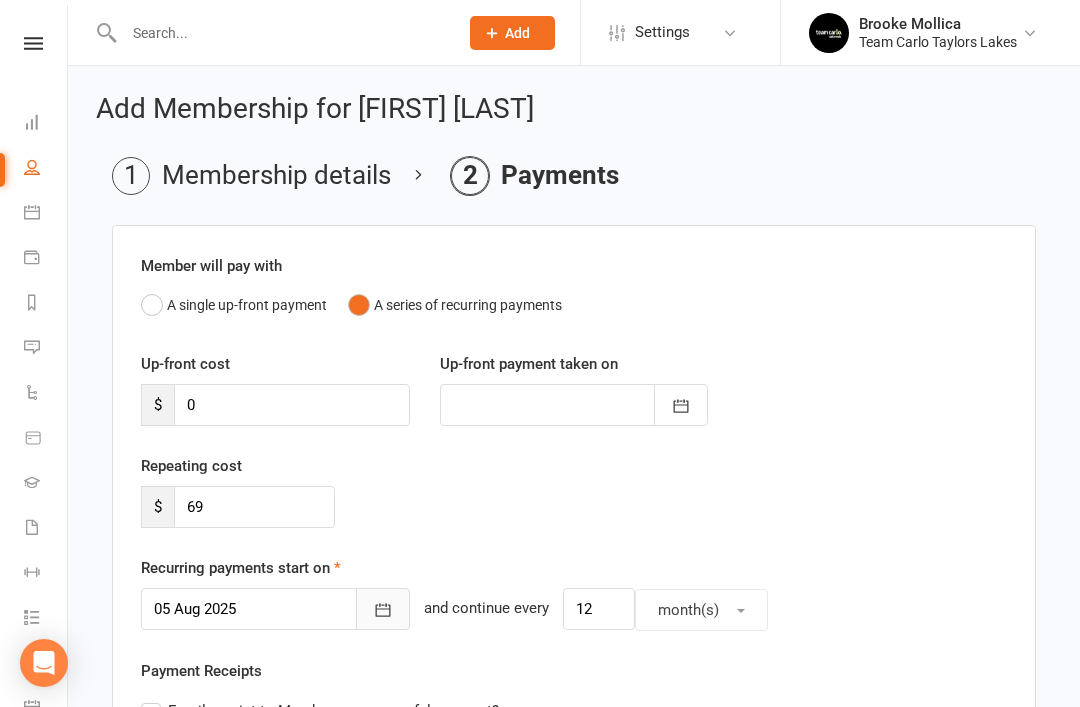 click at bounding box center [383, 609] 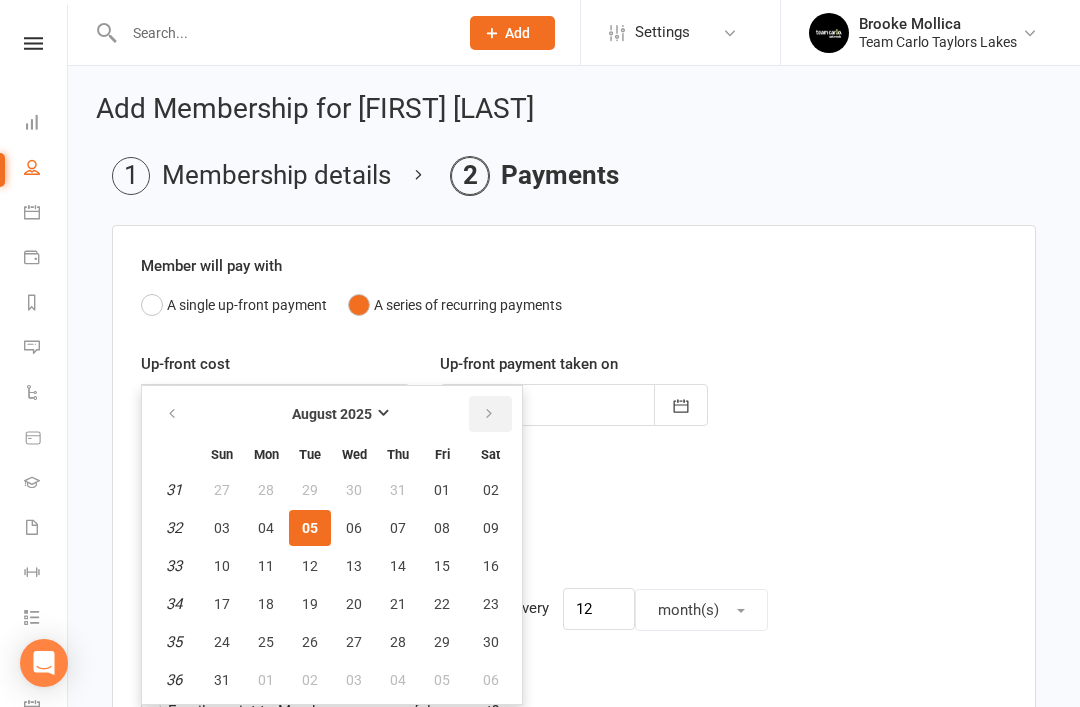 click at bounding box center [490, 414] 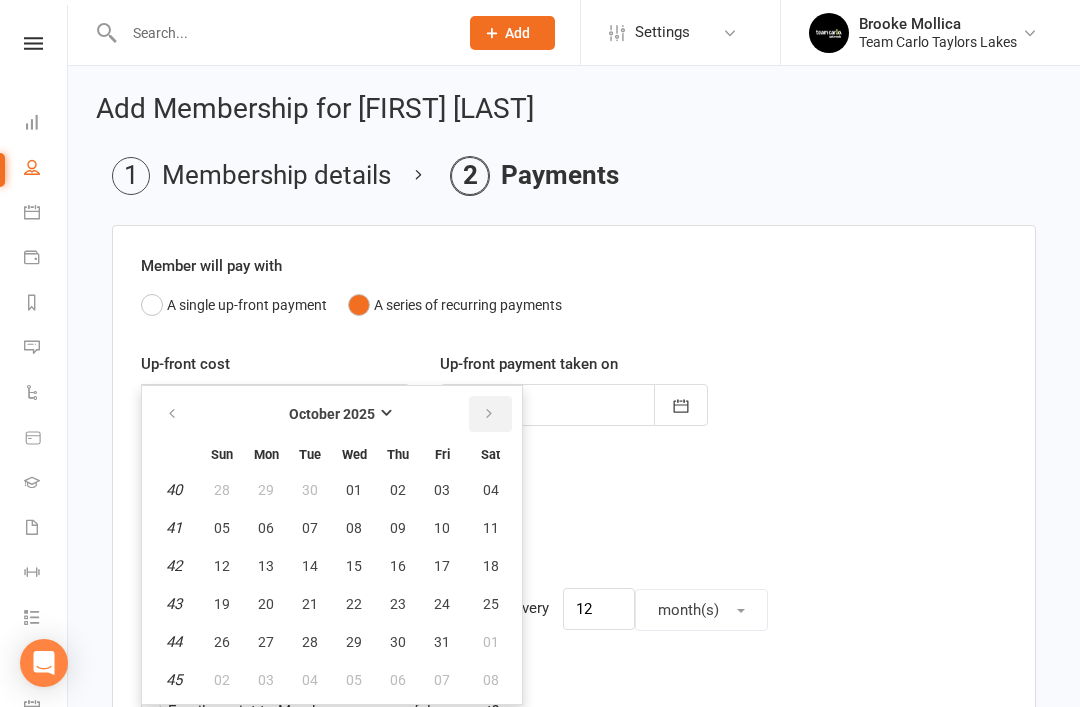 click at bounding box center [490, 414] 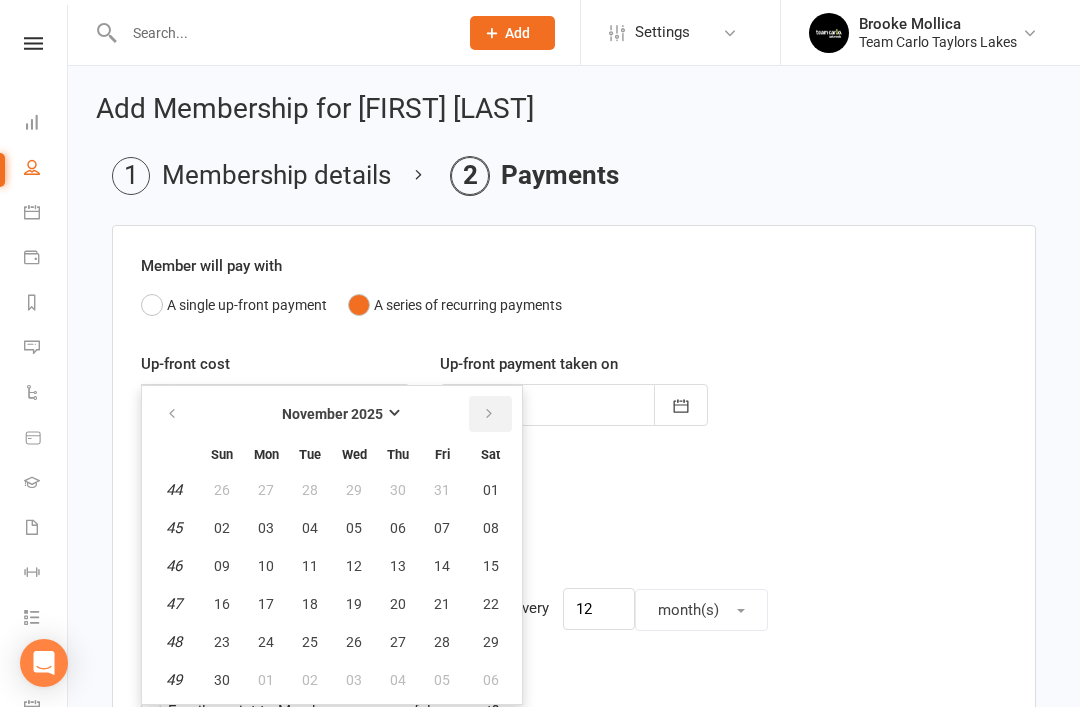 click at bounding box center [490, 414] 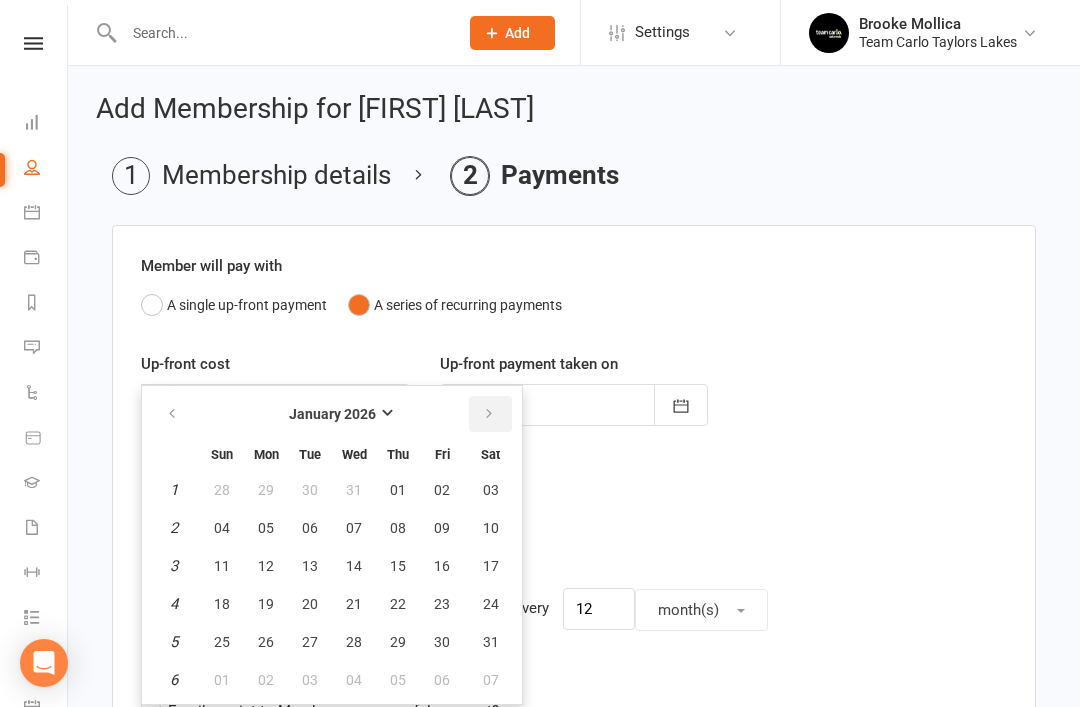 click at bounding box center [490, 414] 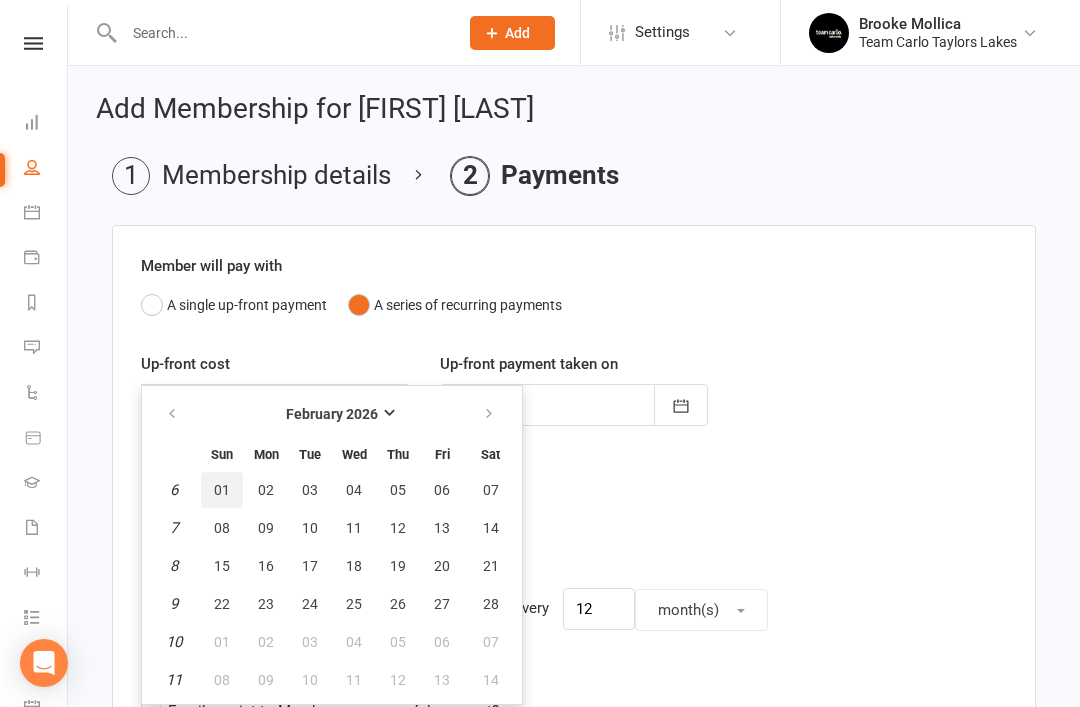 click on "01" at bounding box center [222, 490] 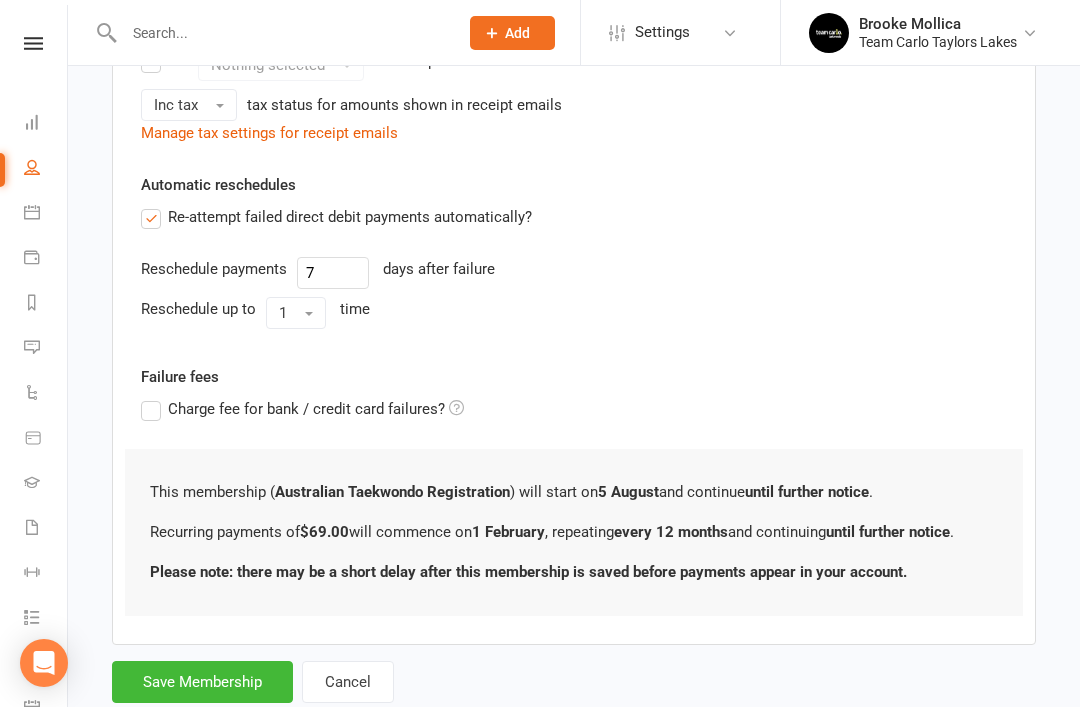scroll, scrollTop: 699, scrollLeft: 0, axis: vertical 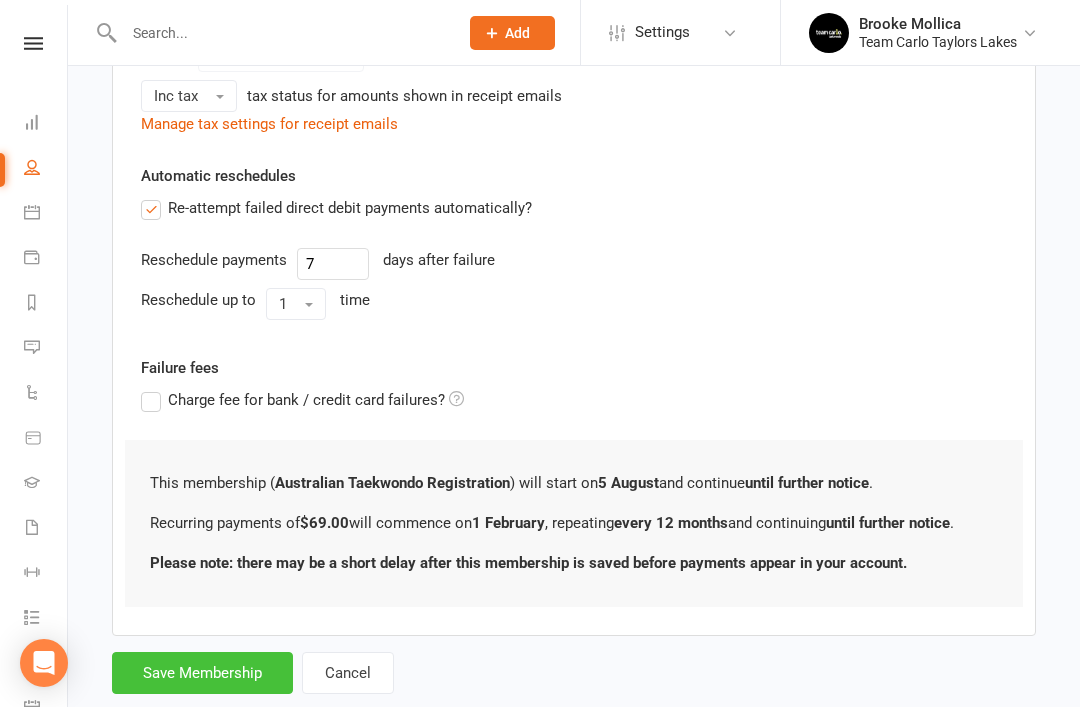 click on "Save Membership" at bounding box center (202, 673) 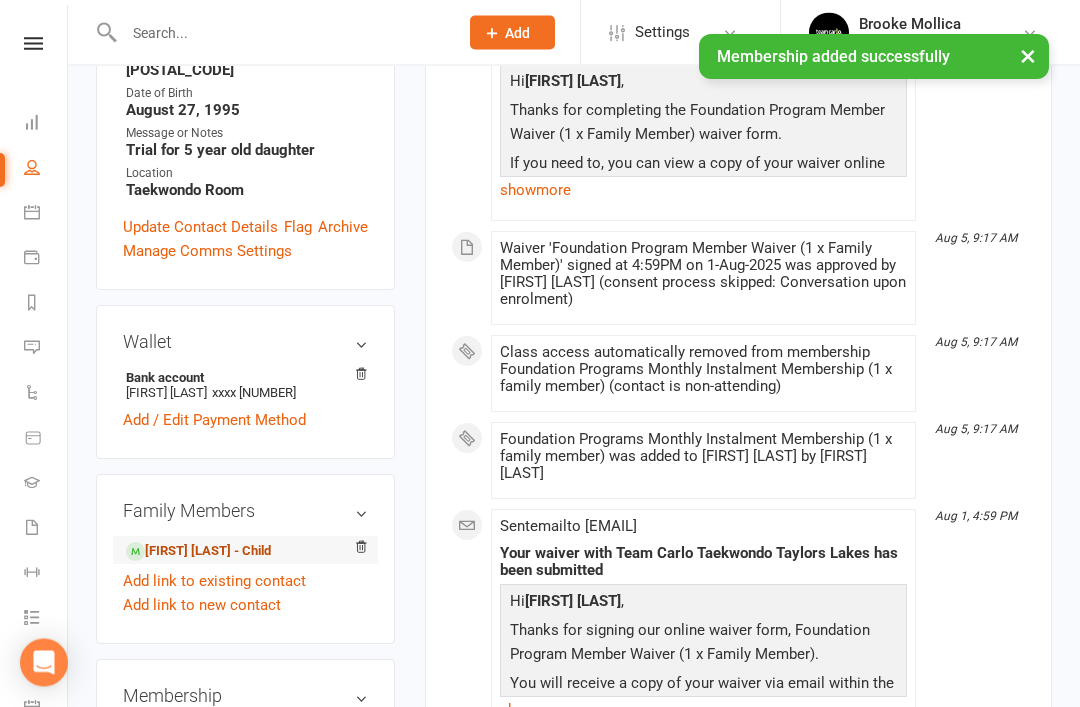 scroll, scrollTop: 478, scrollLeft: 0, axis: vertical 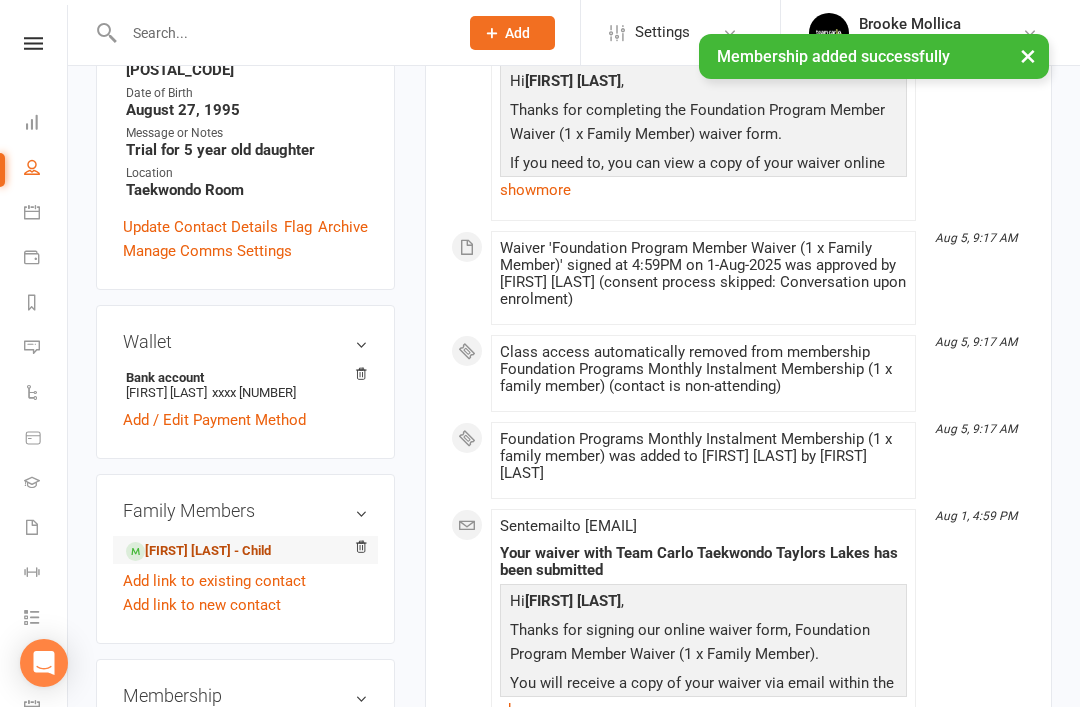 click on "Zahra Jaffari - Child" at bounding box center [198, 551] 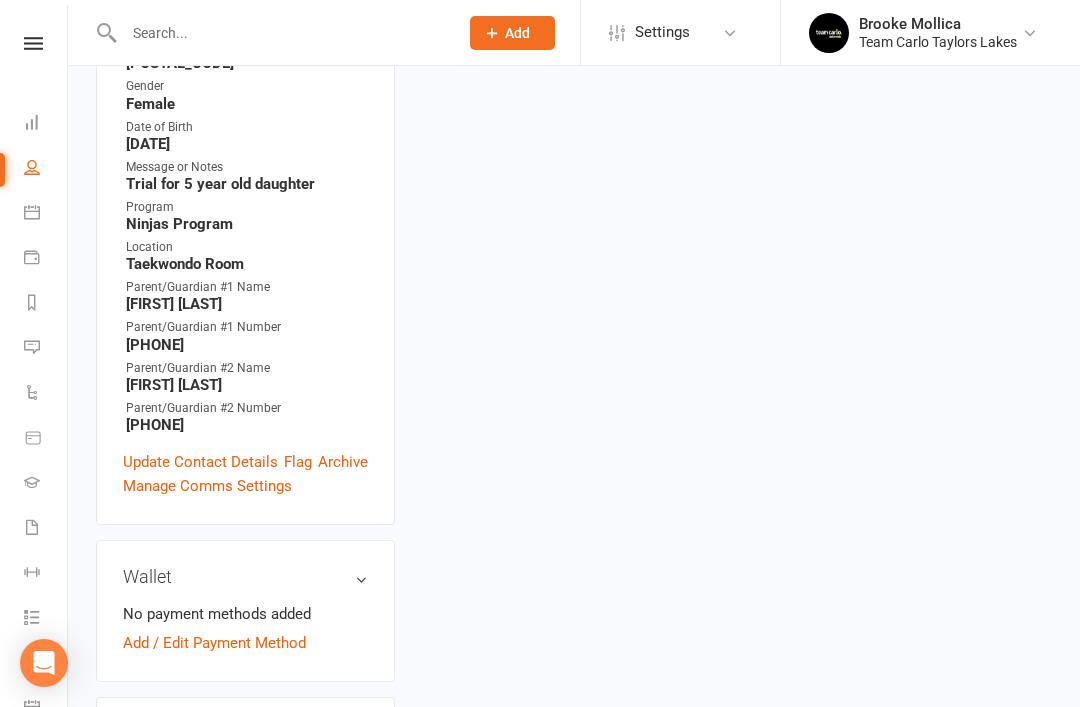 scroll, scrollTop: 0, scrollLeft: 0, axis: both 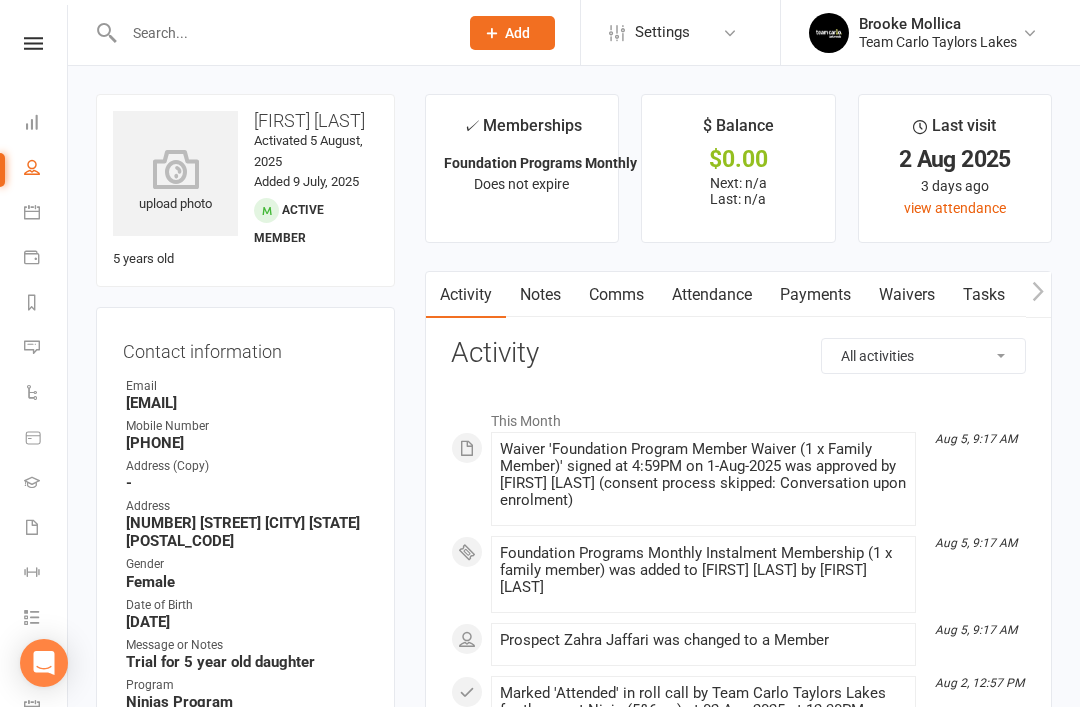 click on "Attendance" at bounding box center (712, 295) 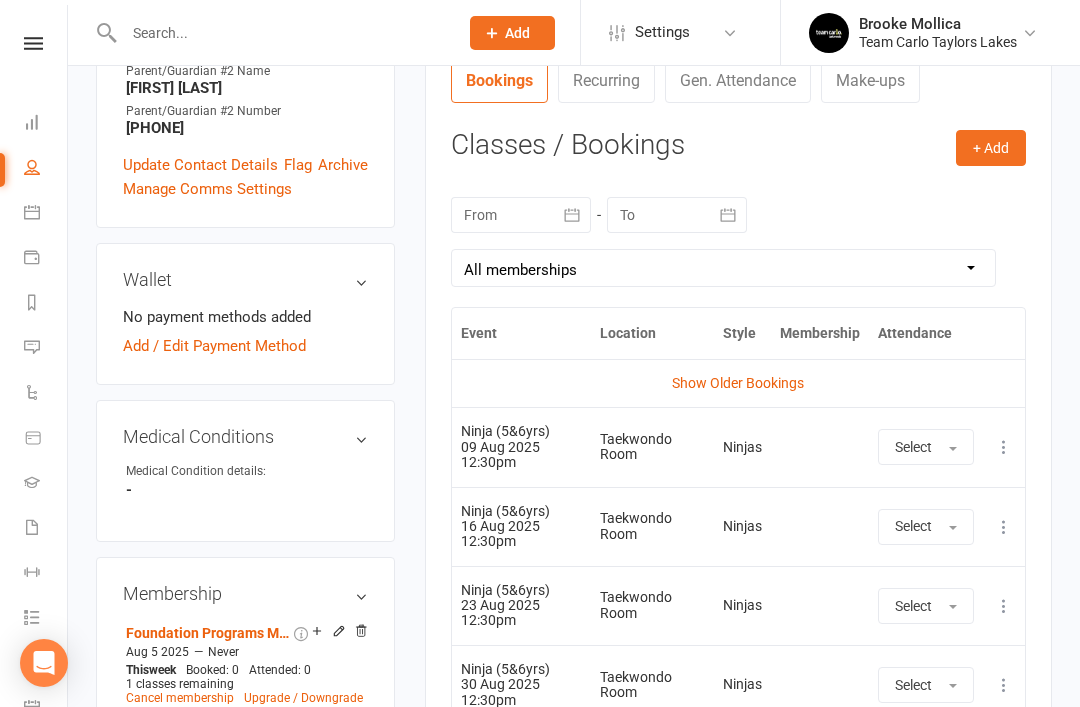 scroll, scrollTop: 781, scrollLeft: 0, axis: vertical 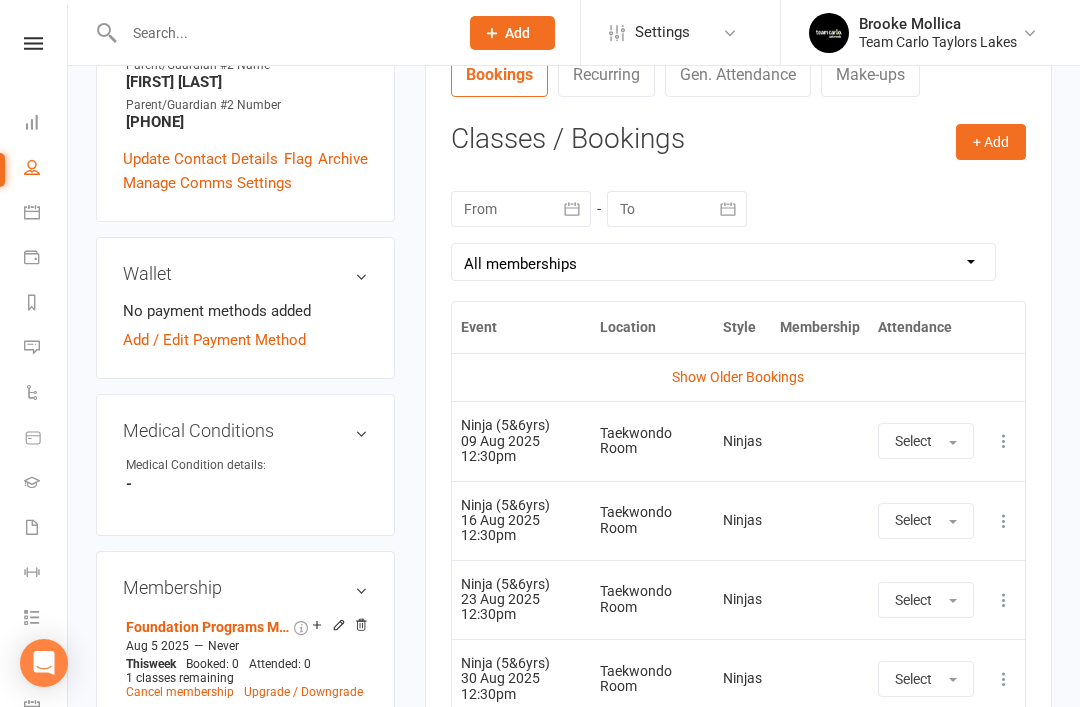 click at bounding box center (1004, 441) 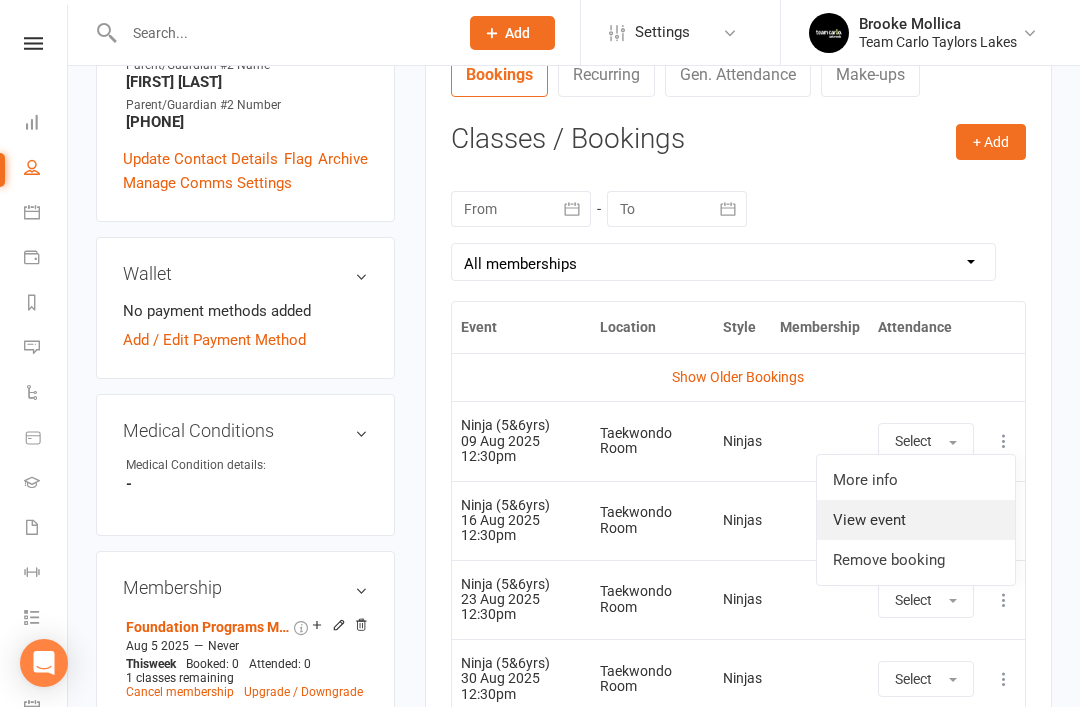 click on "View event" at bounding box center [916, 520] 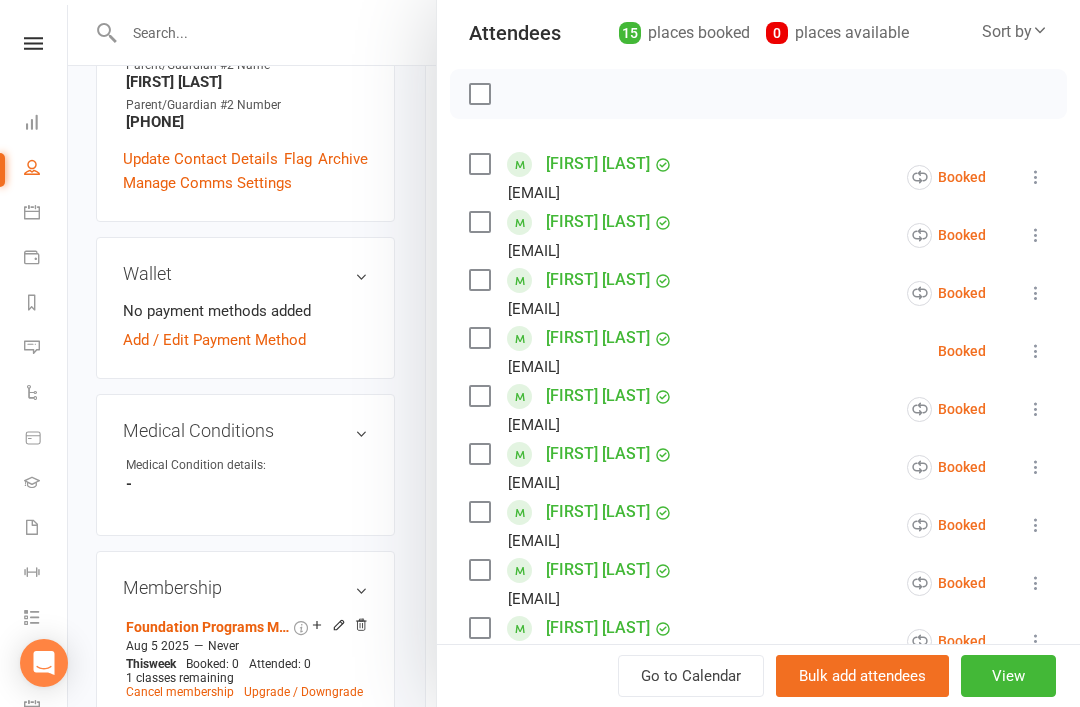 scroll, scrollTop: 227, scrollLeft: 0, axis: vertical 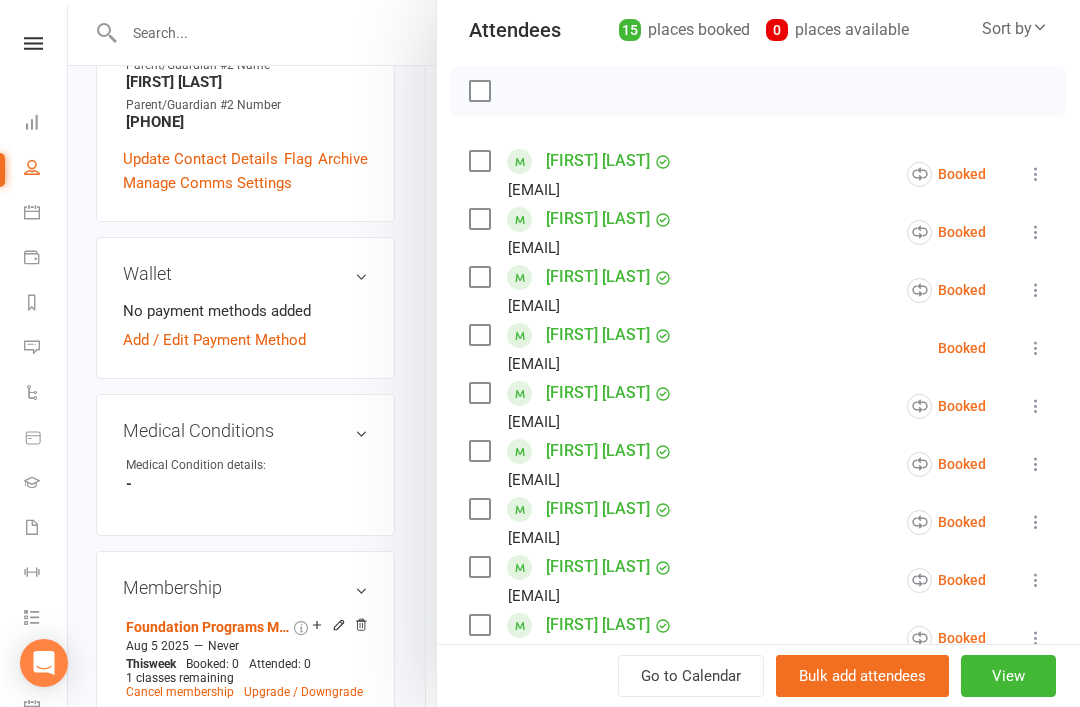 click at bounding box center (1036, 348) 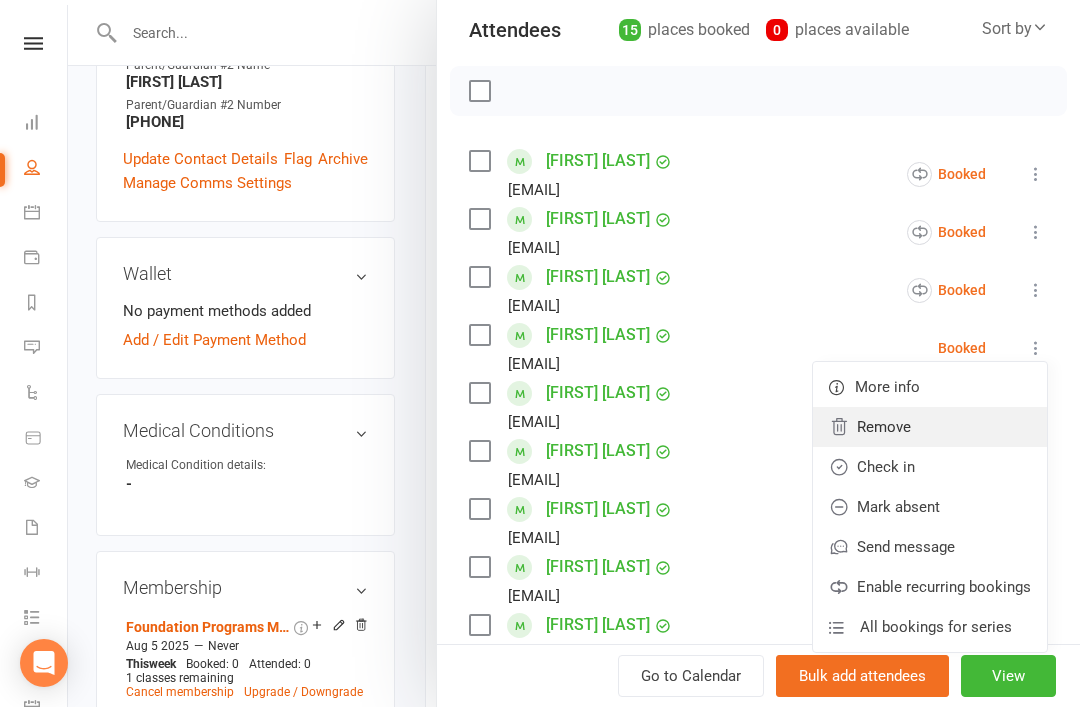 click on "Remove" at bounding box center [930, 427] 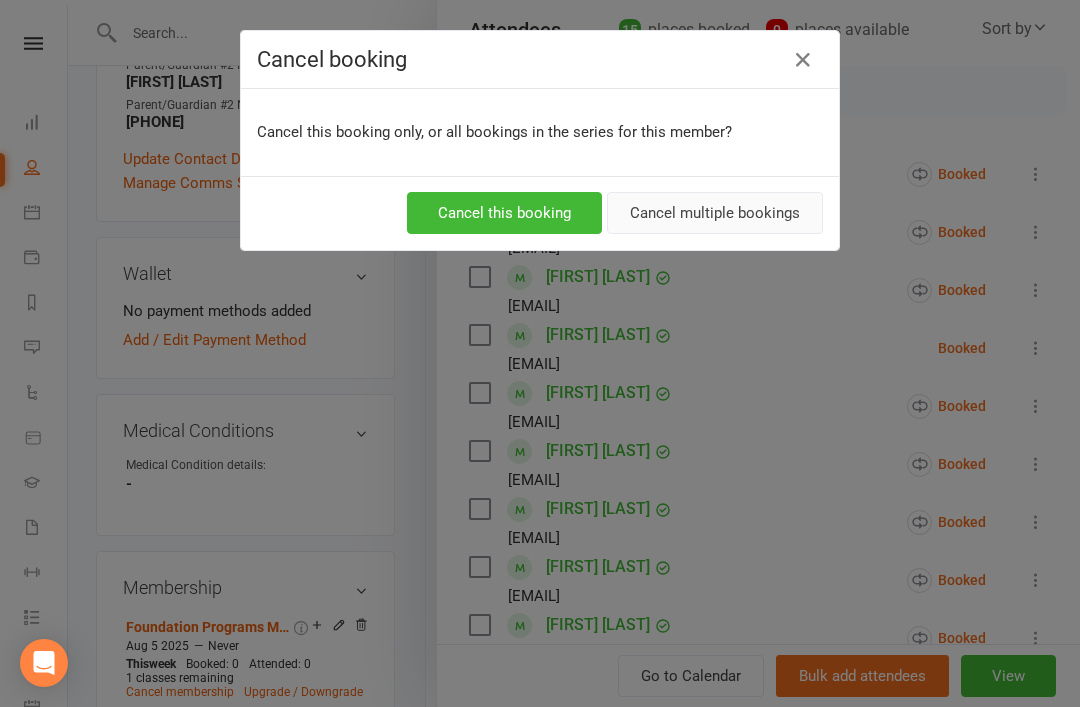 click on "Cancel multiple bookings" at bounding box center (715, 213) 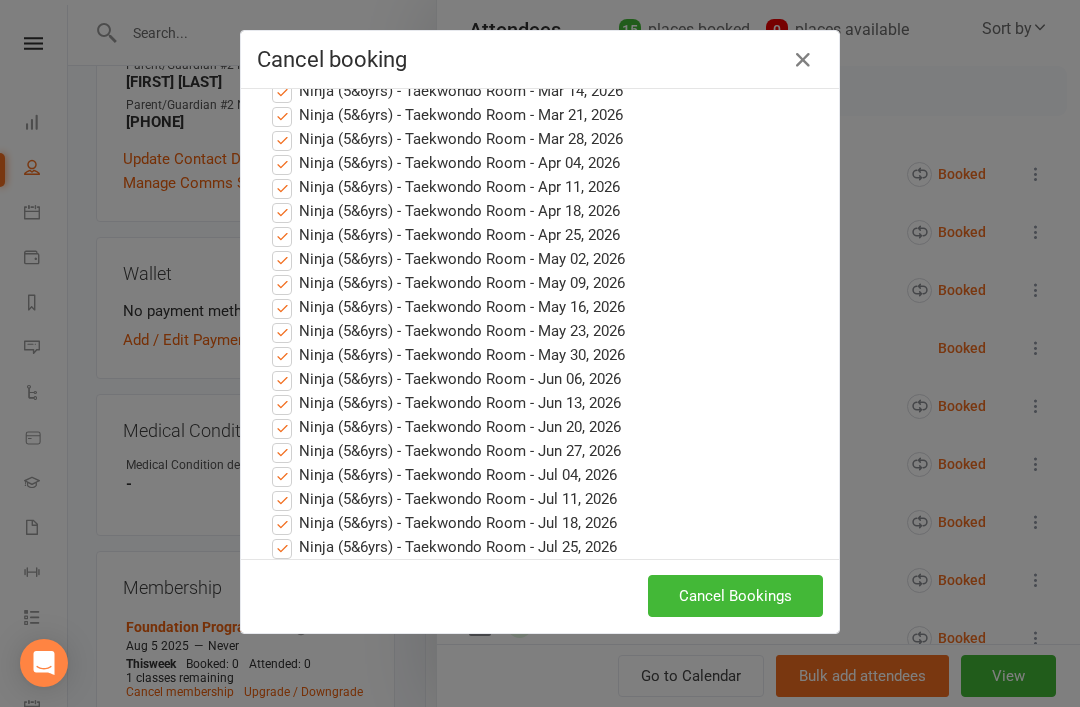 scroll, scrollTop: 838, scrollLeft: 0, axis: vertical 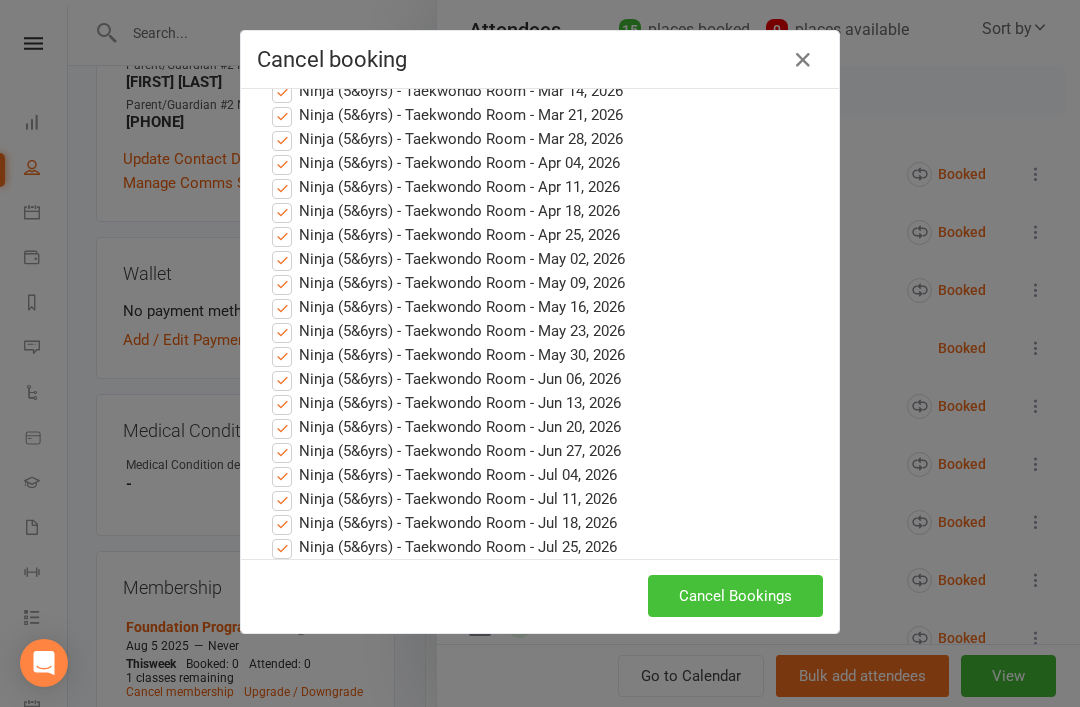 click on "Cancel Bookings" at bounding box center (735, 596) 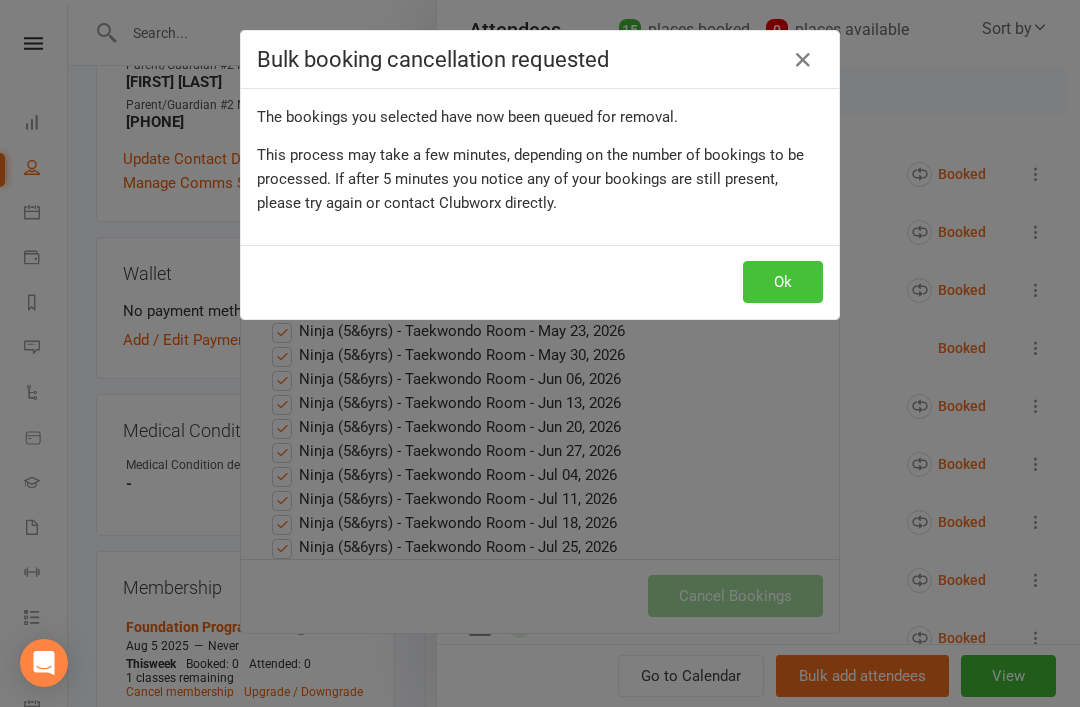 click on "Ok" at bounding box center [783, 282] 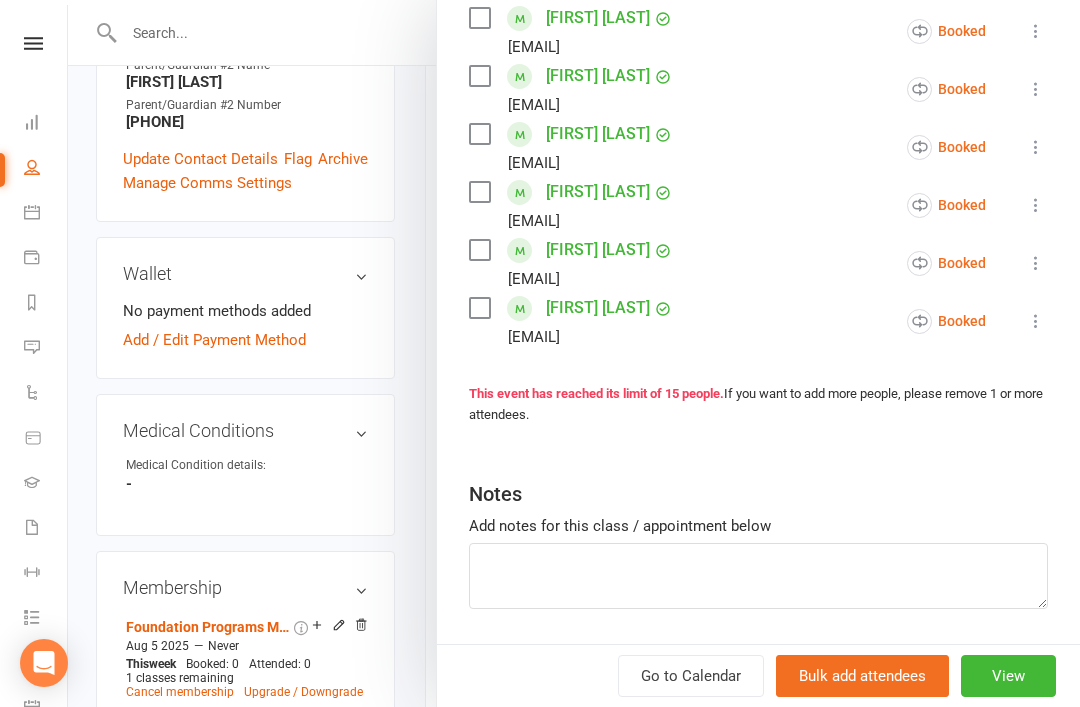 scroll, scrollTop: 891, scrollLeft: 0, axis: vertical 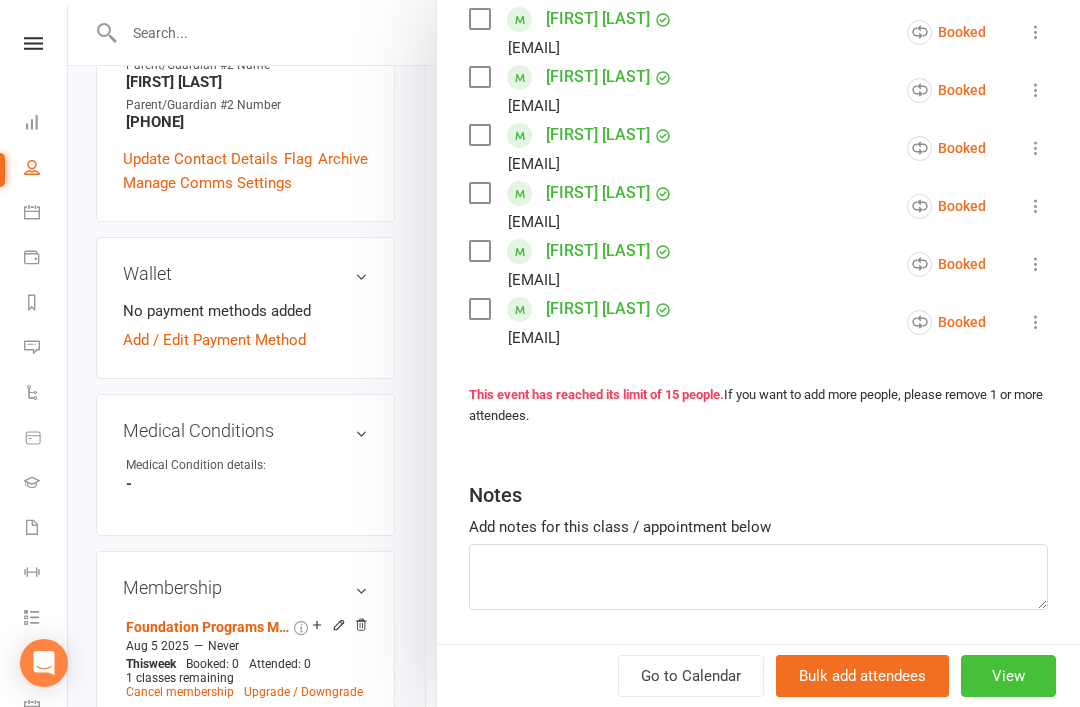 click on "View" at bounding box center (1008, 676) 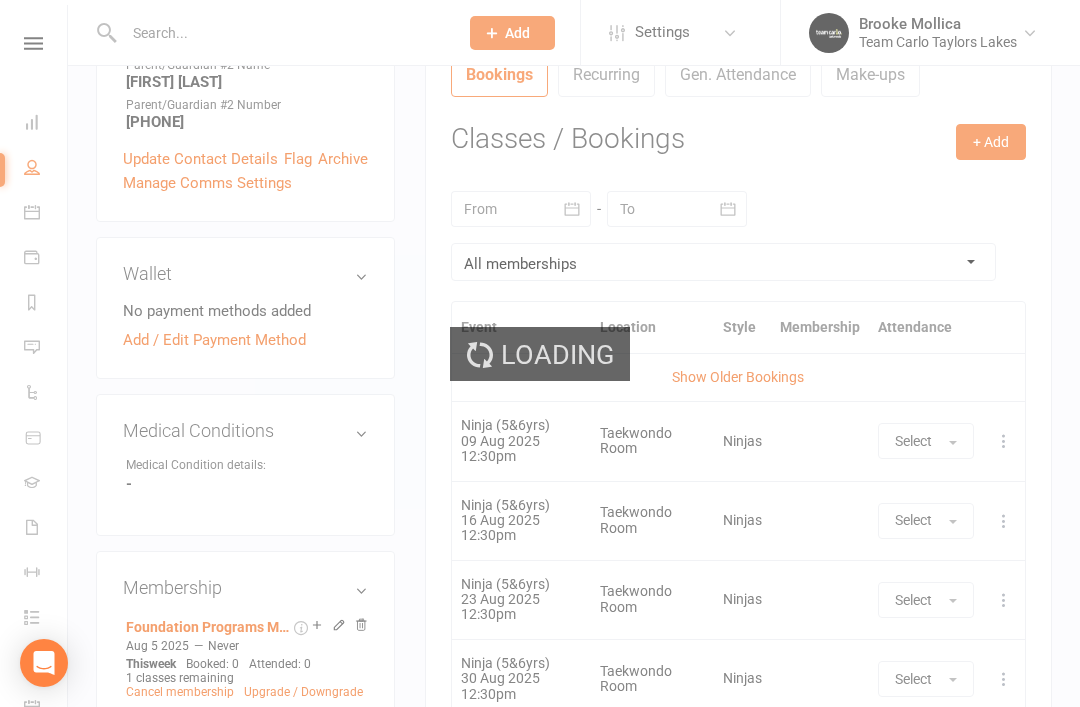 scroll, scrollTop: 0, scrollLeft: 0, axis: both 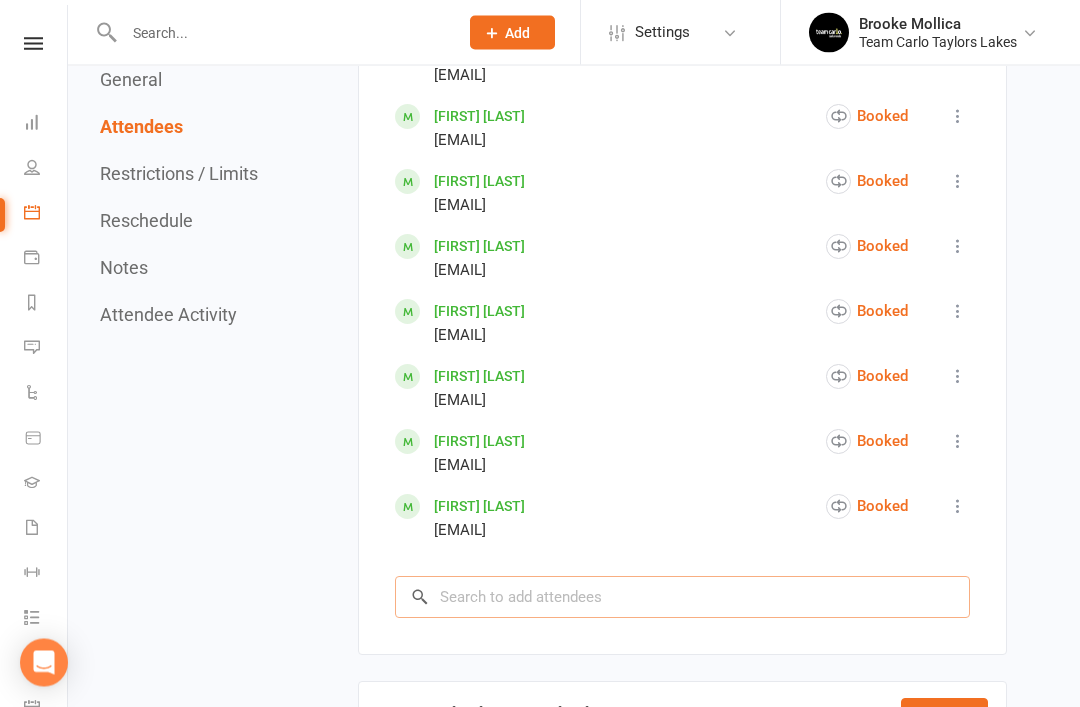 click at bounding box center (682, 598) 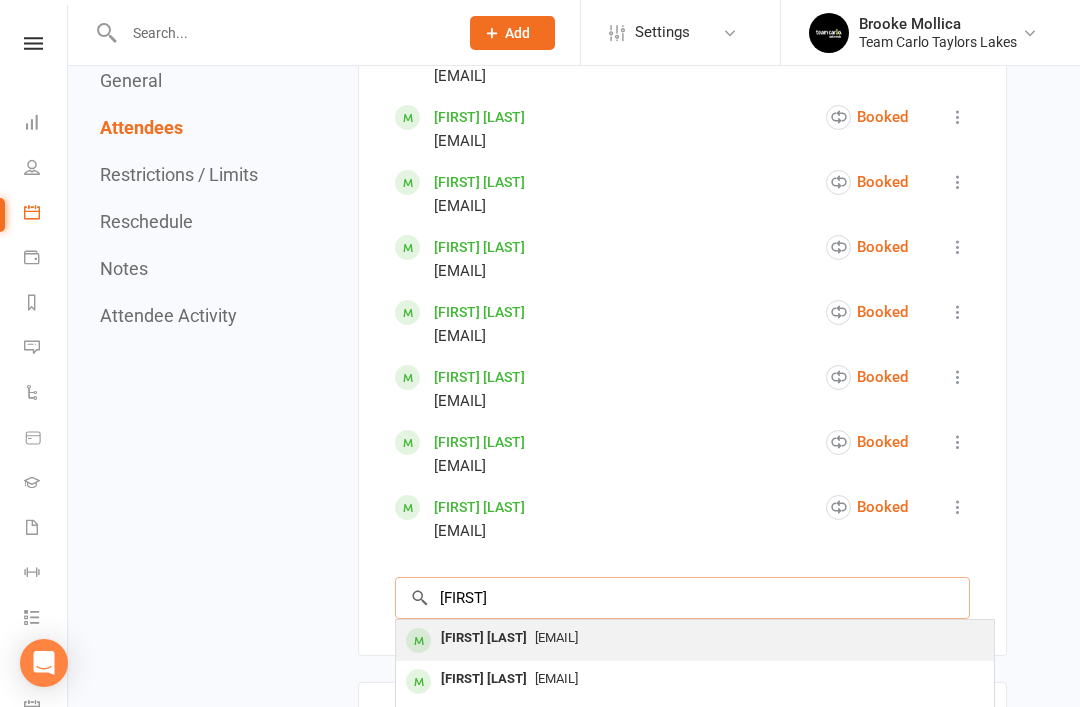 type on "Zahra" 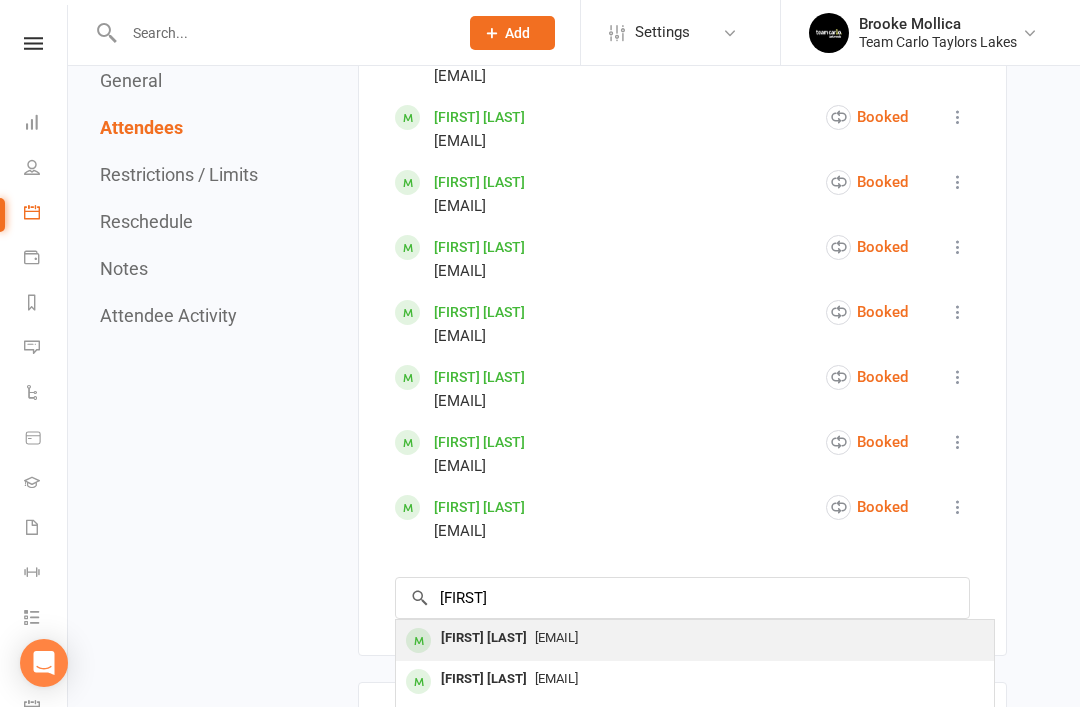 click on "Zahra Jaffari" at bounding box center (484, 638) 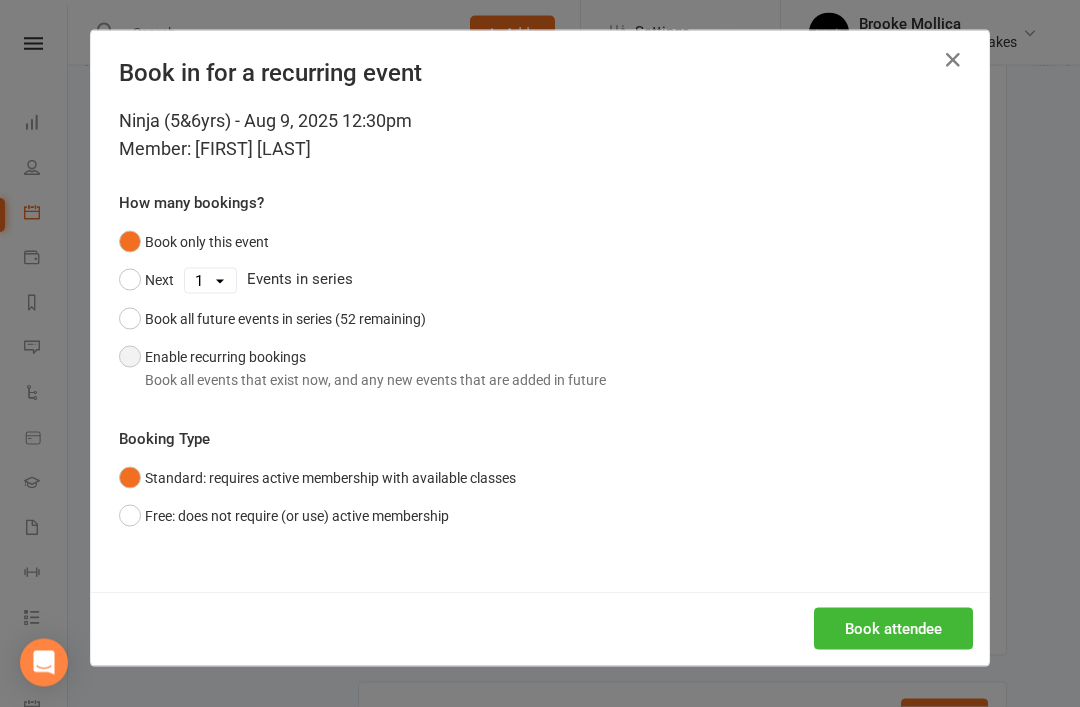 click on "Enable recurring bookings Book all events that exist now, and any new events that are added in future" at bounding box center (362, 368) 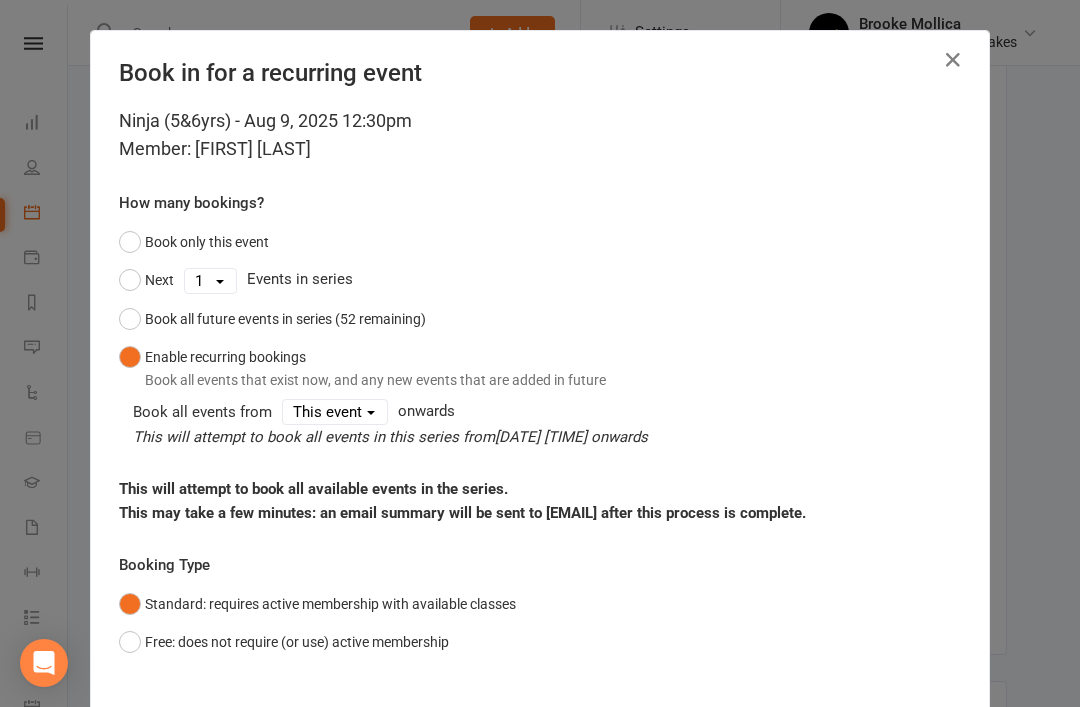 click on "Book attendee" at bounding box center [893, 755] 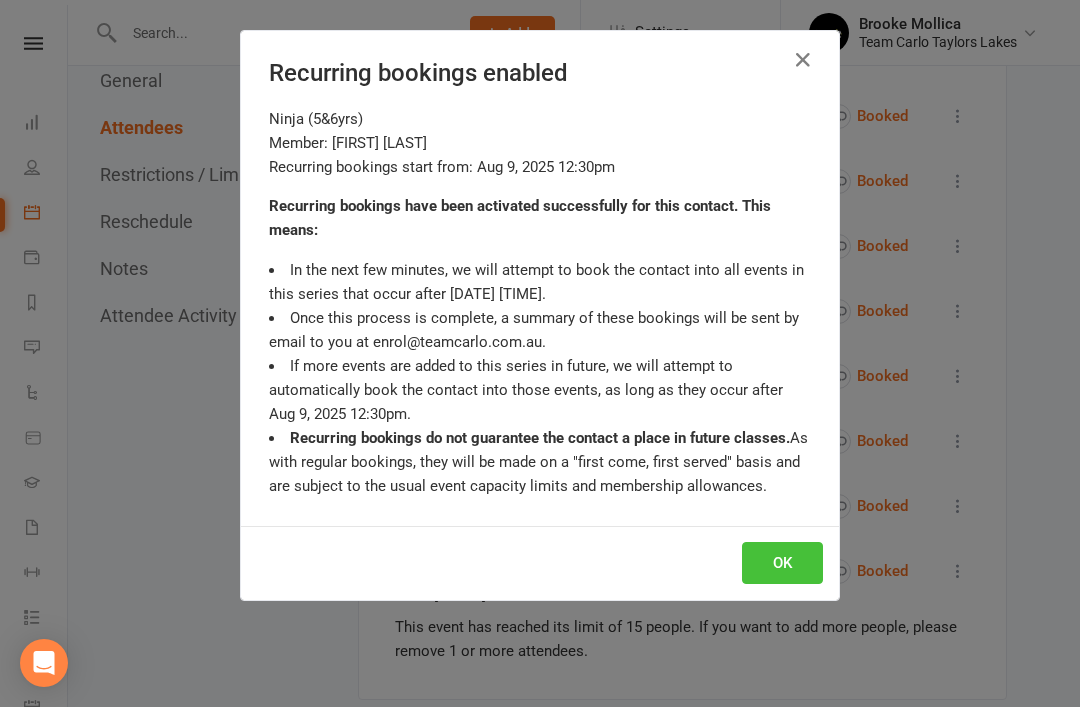 click on "OK" at bounding box center [782, 563] 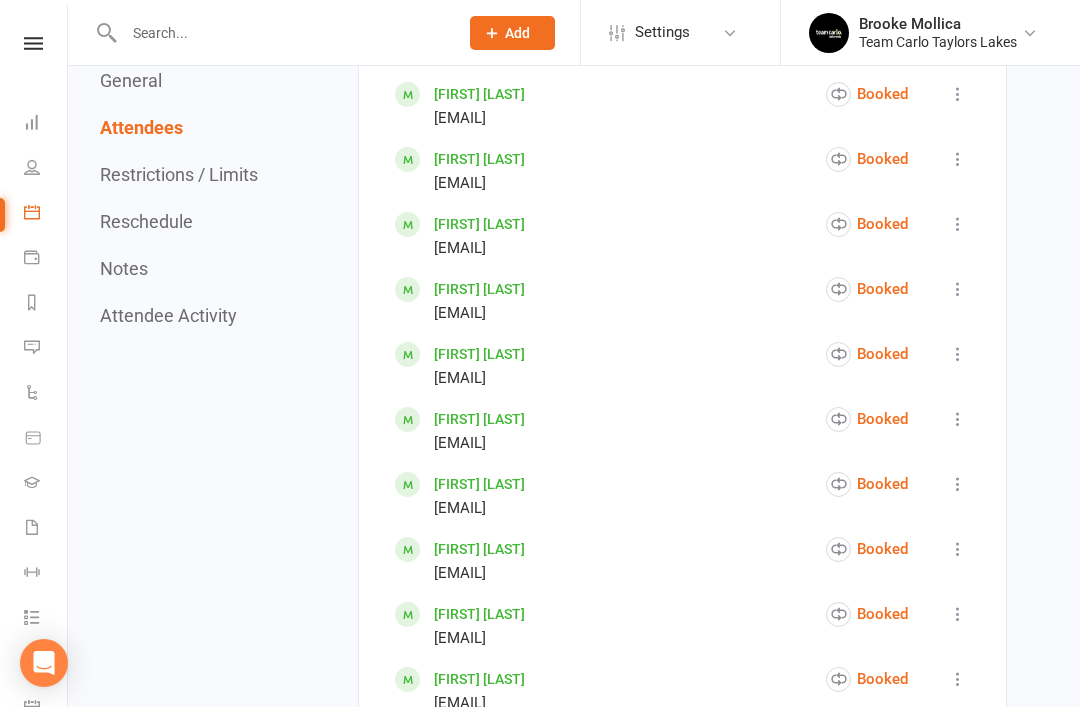 scroll, scrollTop: 1147, scrollLeft: 0, axis: vertical 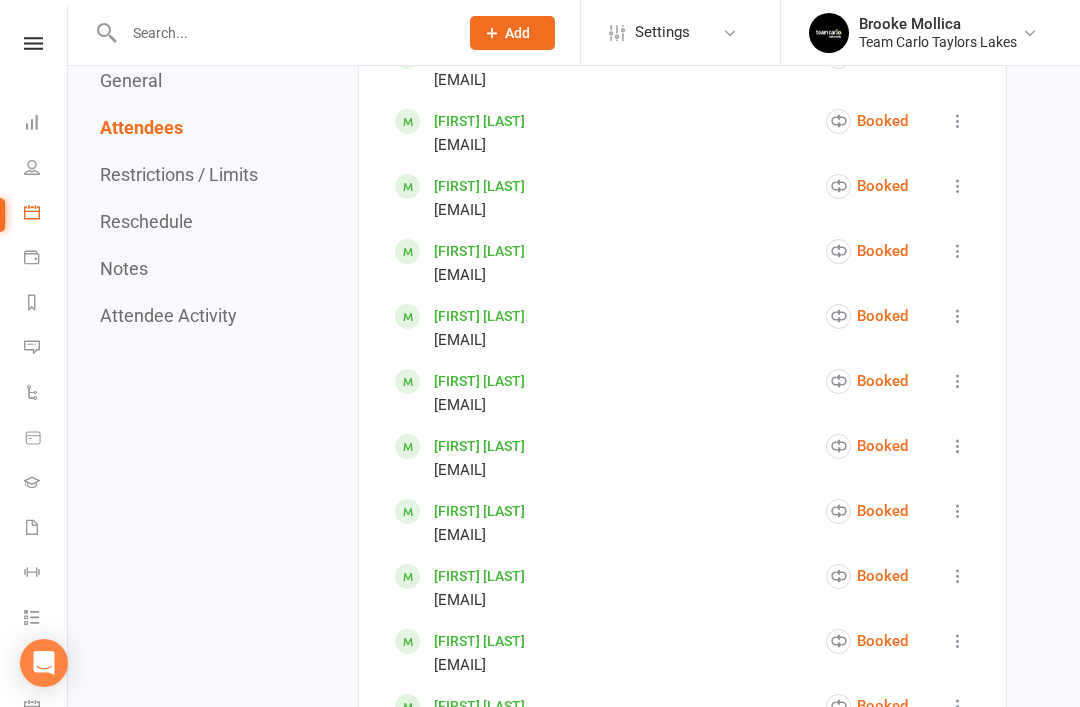 click on "Zahra Jaffari" at bounding box center (479, 251) 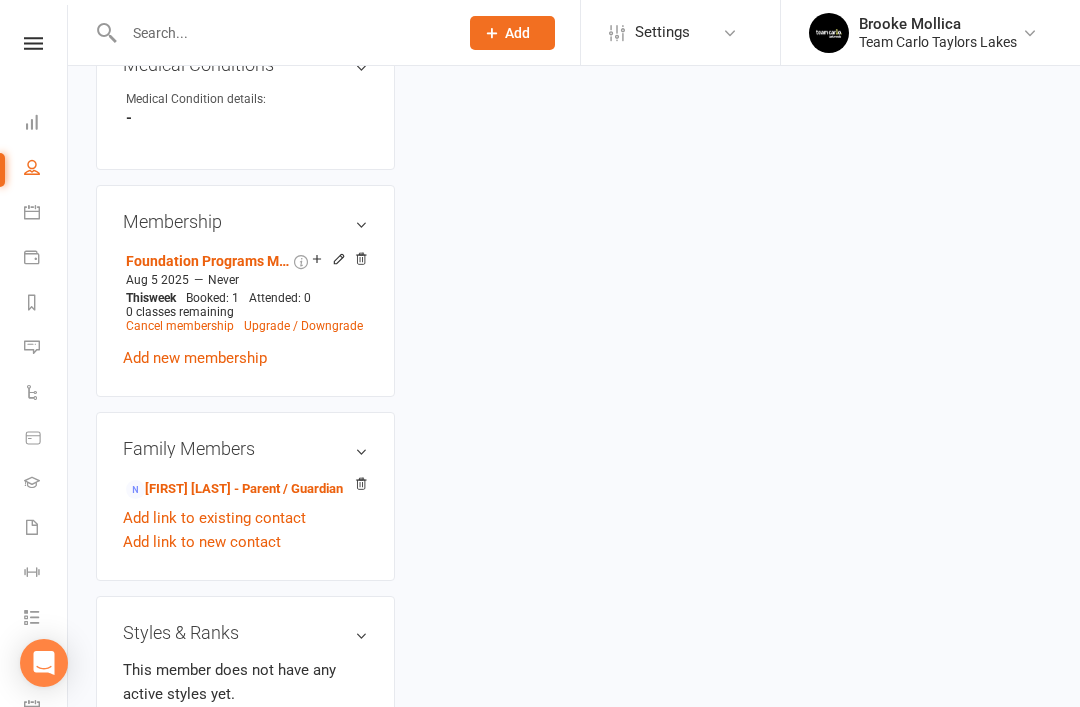scroll, scrollTop: 0, scrollLeft: 0, axis: both 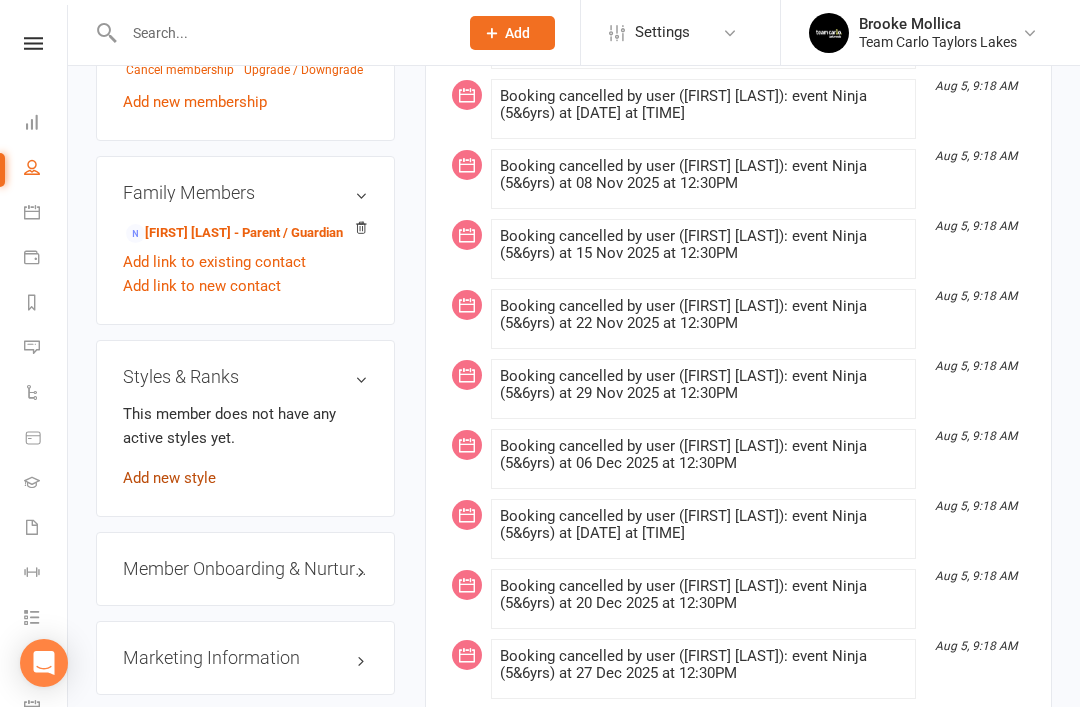 click on "Add new style" at bounding box center (169, 478) 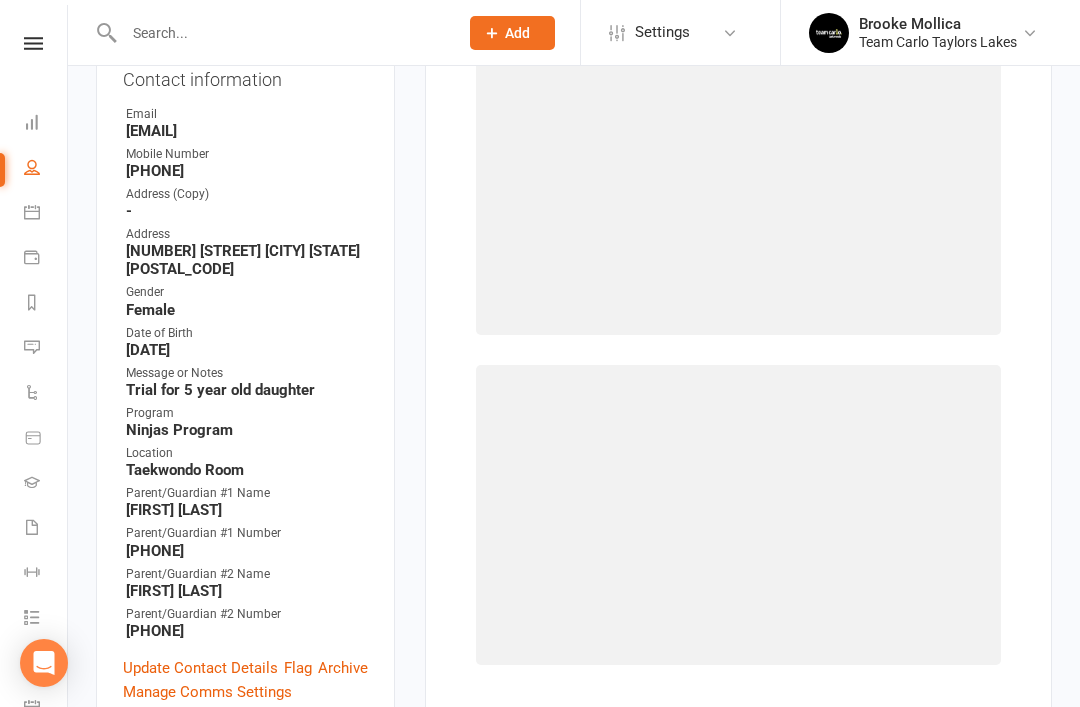 scroll, scrollTop: 170, scrollLeft: 0, axis: vertical 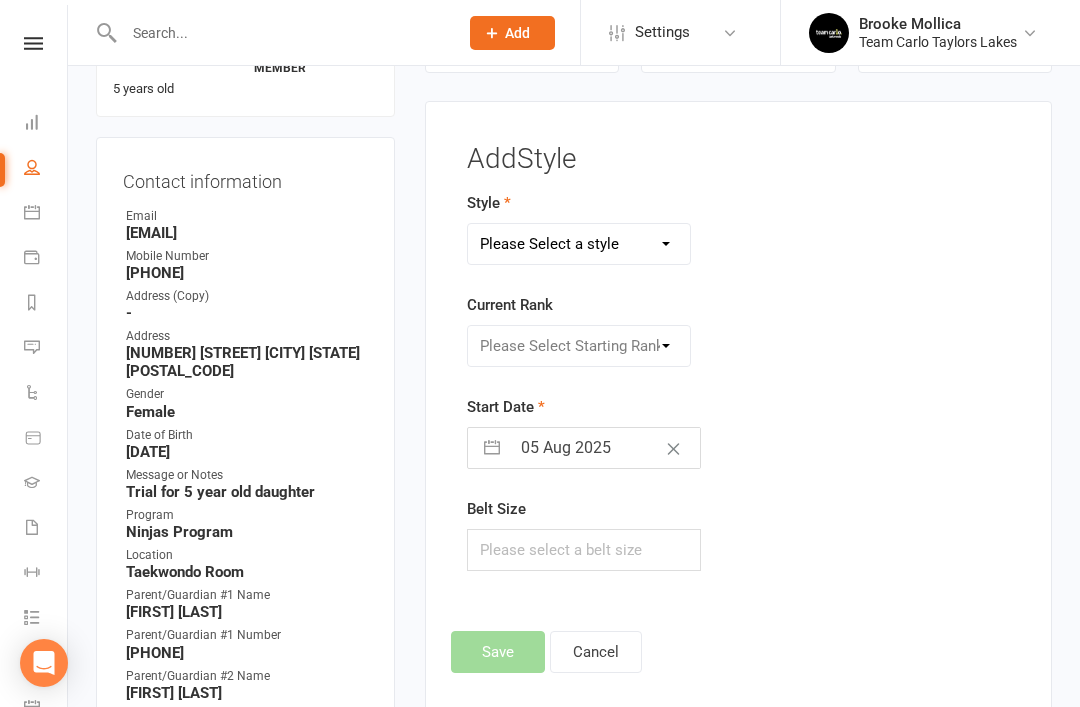click on "Please Select a style Fitness Ninjas Taekinda Taekwondo" at bounding box center [579, 244] 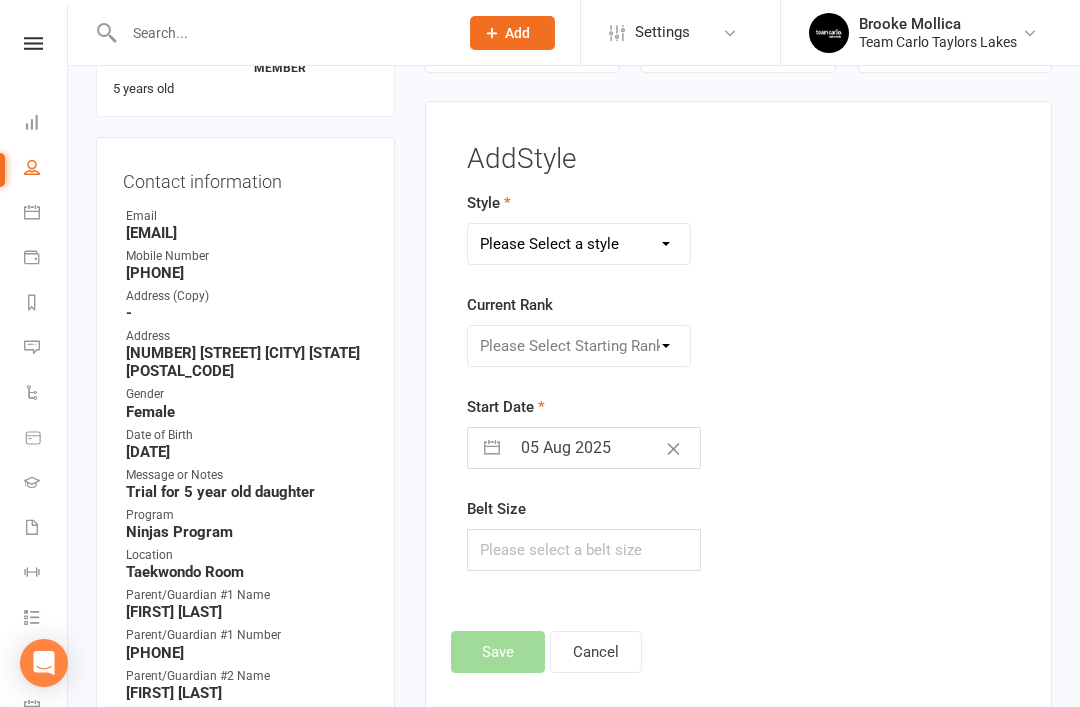 select on "128" 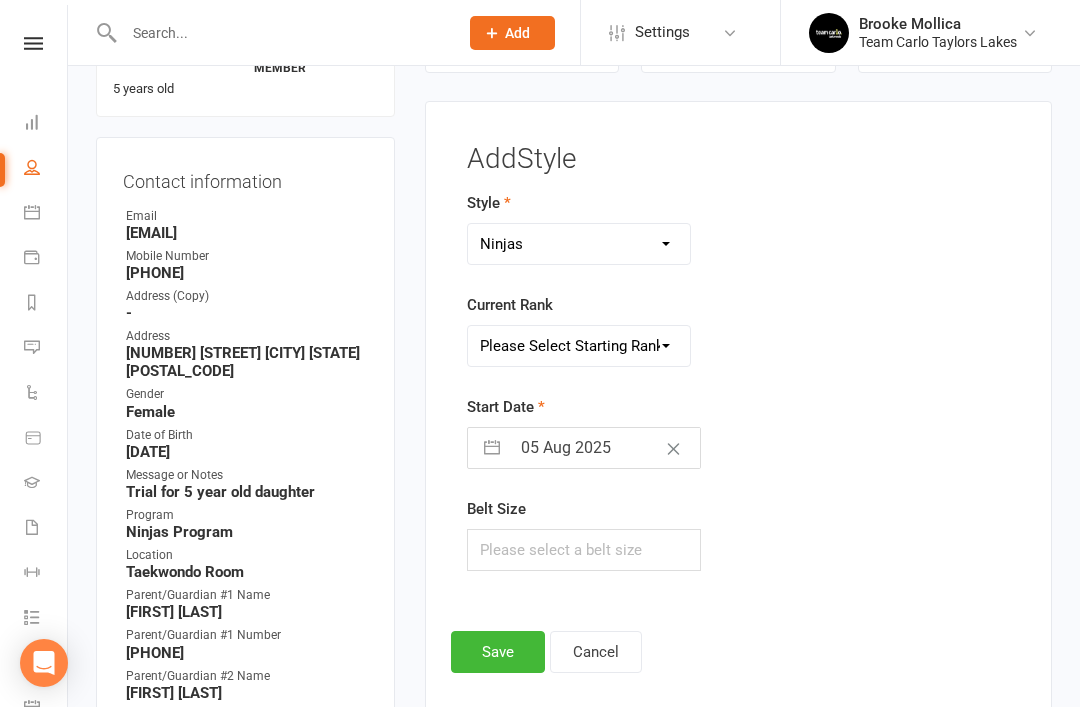 click on "Please Select Starting Rank Ninja White Belt Purple Belt Stripe Purple Belt Orange Belt Stripe Orange Belt Green Belt Stripe Green Belt Ninja Yellow Belt Yellow Belt Warrior" at bounding box center [579, 346] 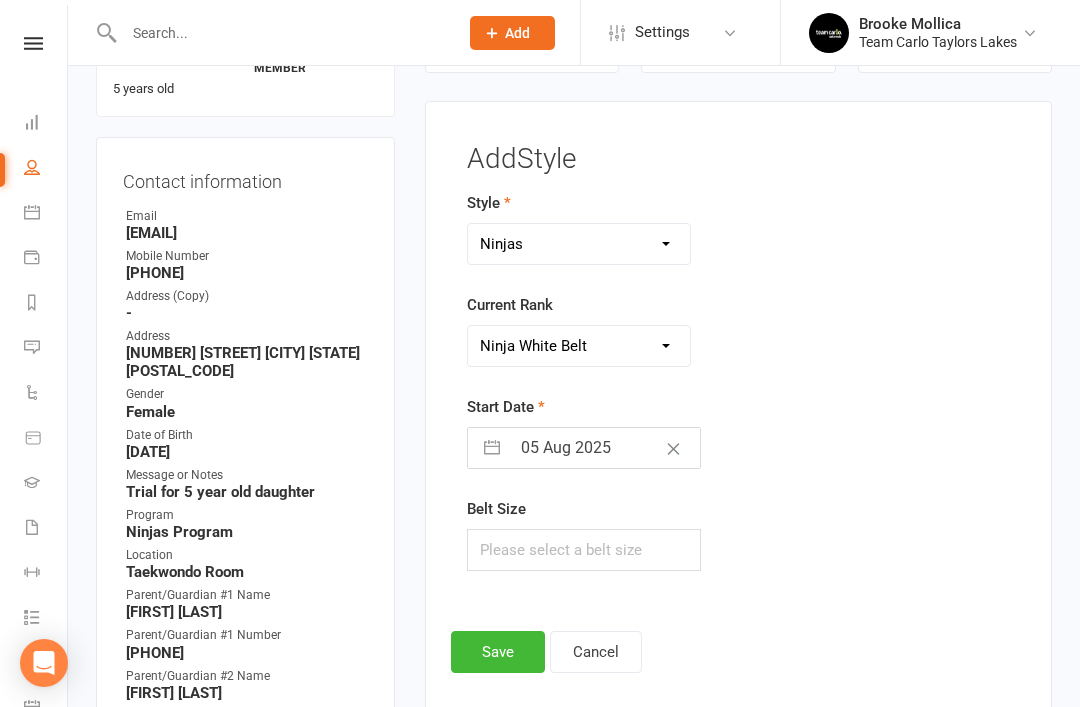 click at bounding box center [492, 448] 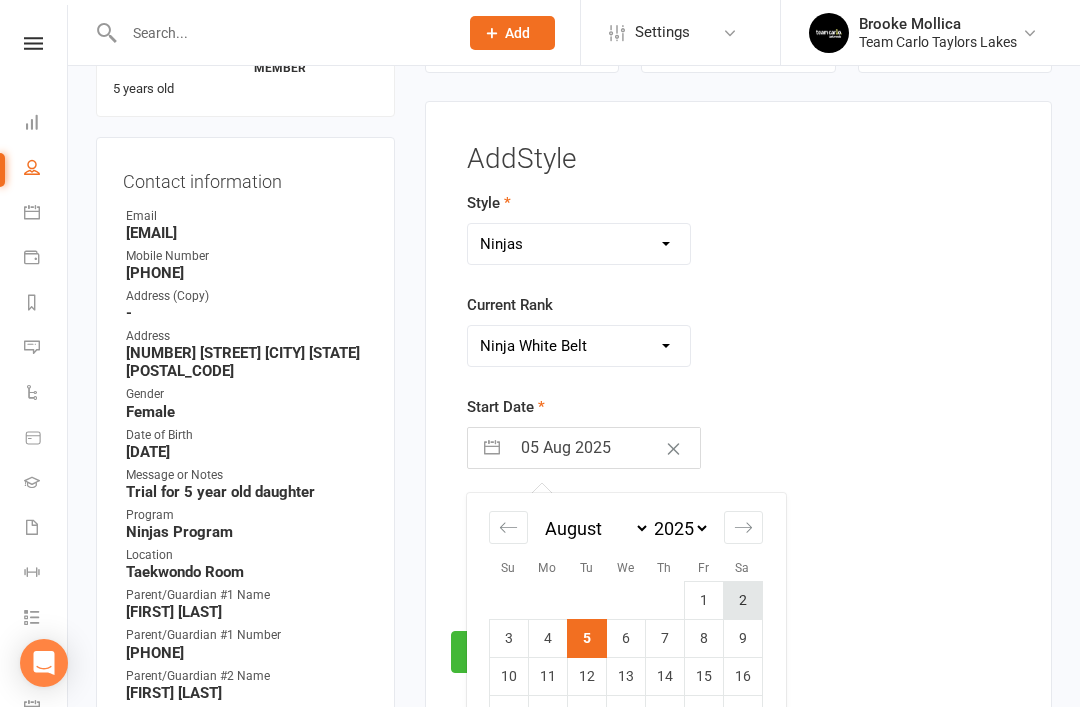 click on "2" at bounding box center (742, 600) 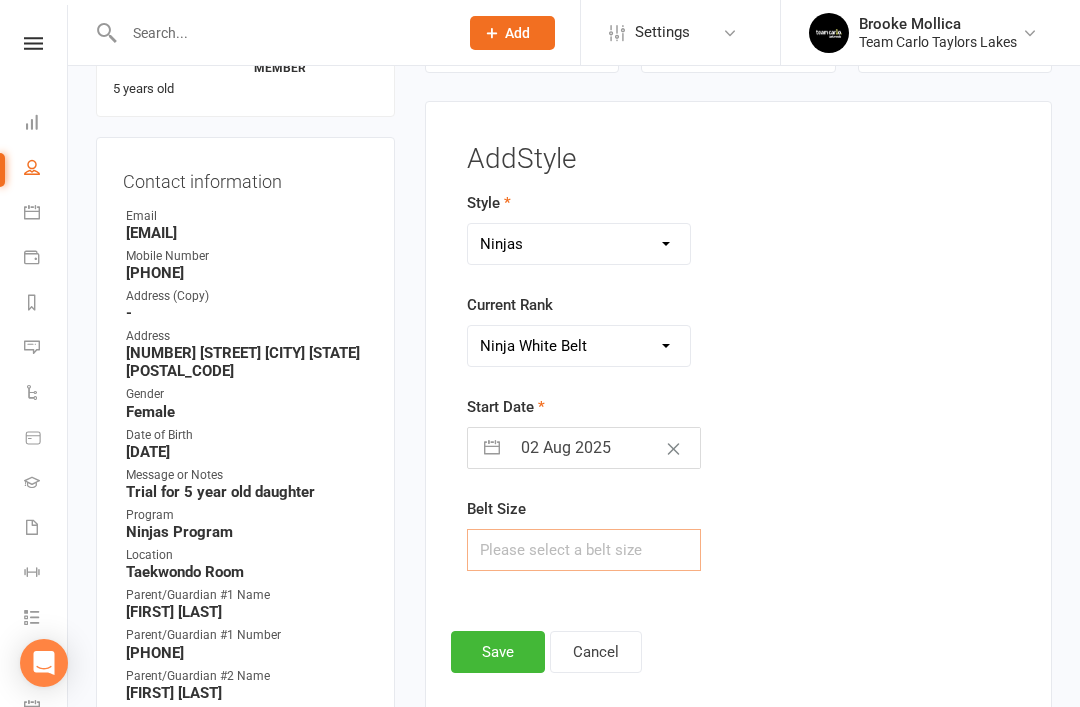 click at bounding box center [584, 550] 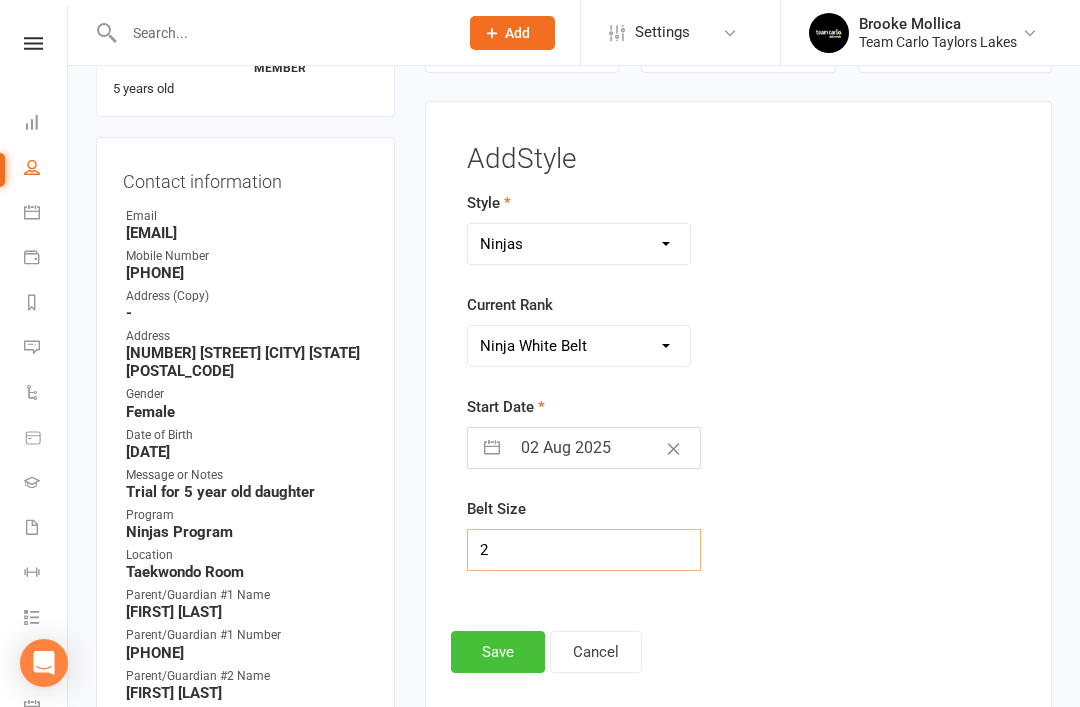 type on "2" 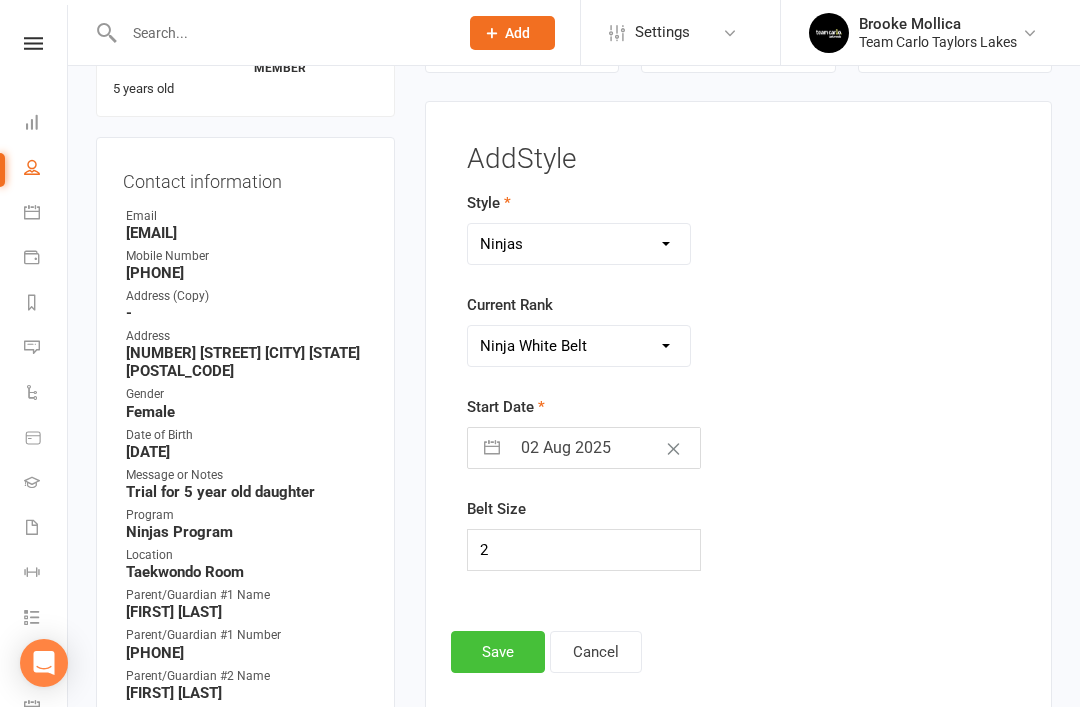 click on "Save" at bounding box center (498, 652) 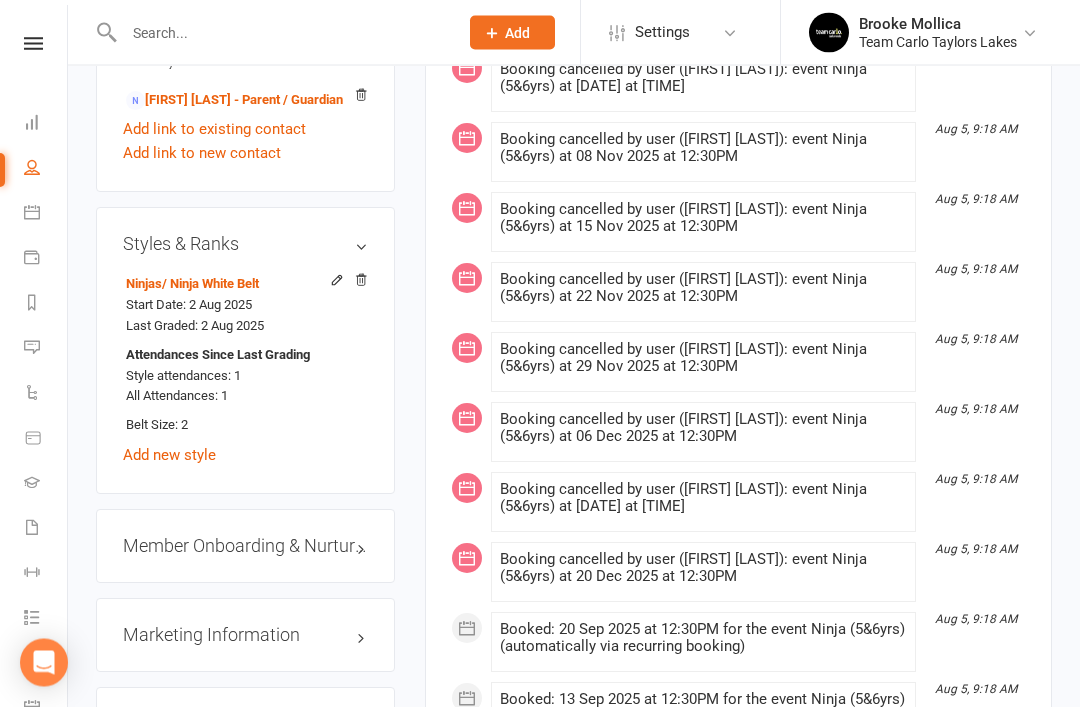scroll, scrollTop: 1536, scrollLeft: 0, axis: vertical 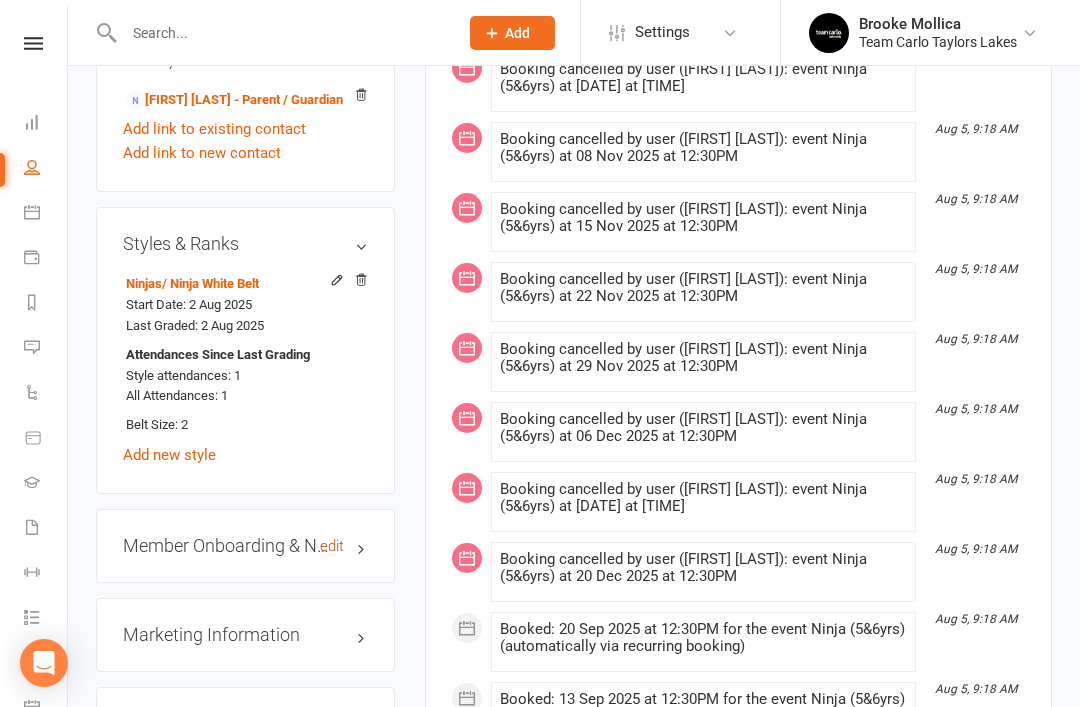 click on "edit" at bounding box center (332, 546) 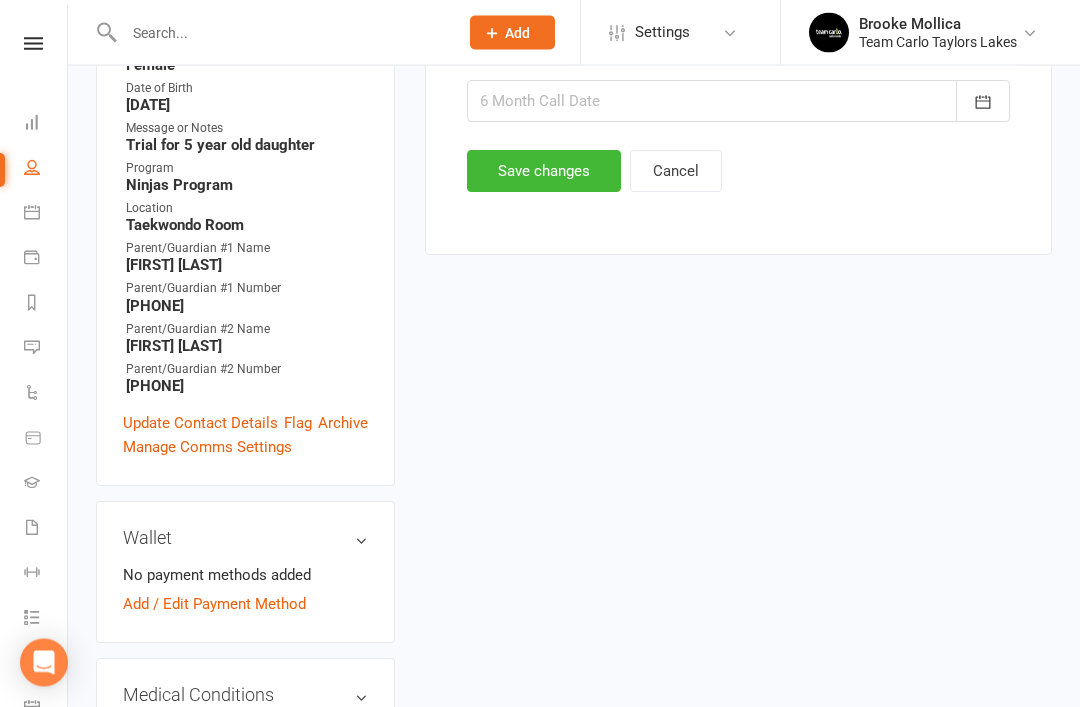 scroll, scrollTop: 170, scrollLeft: 0, axis: vertical 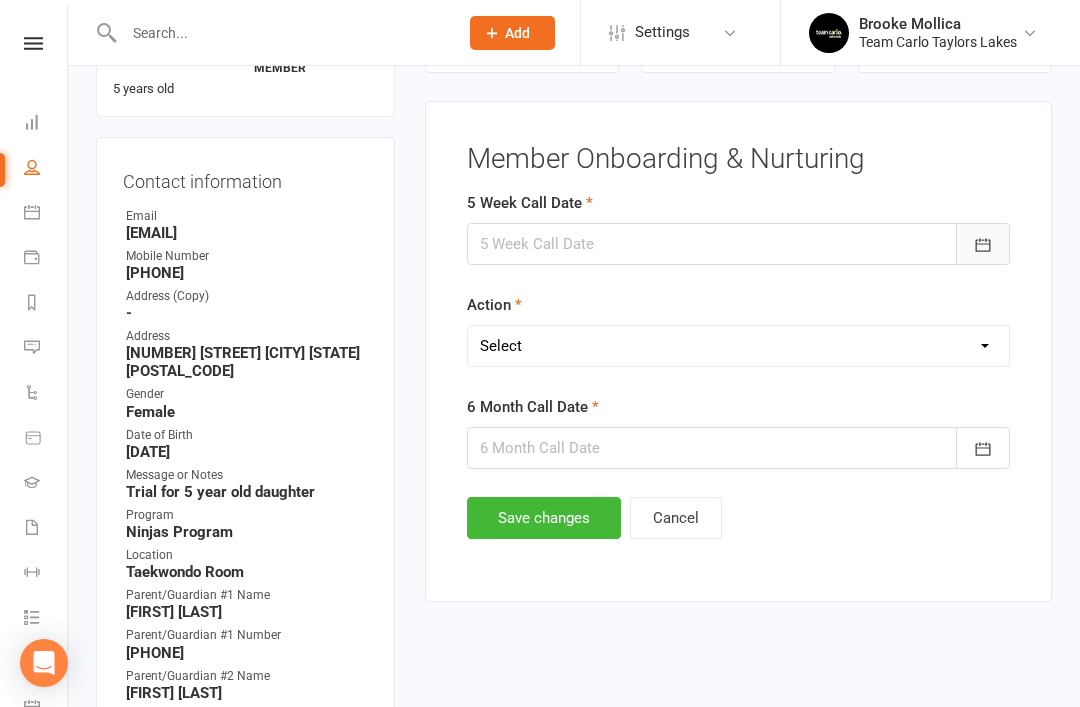 click 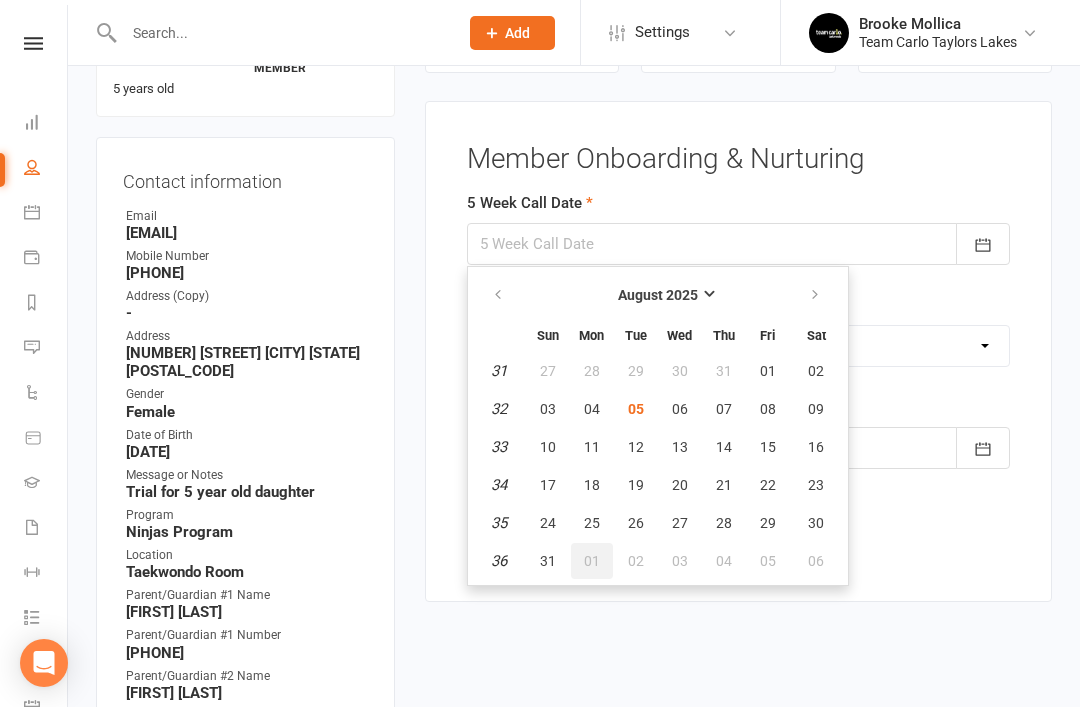 click on "01" at bounding box center (592, 561) 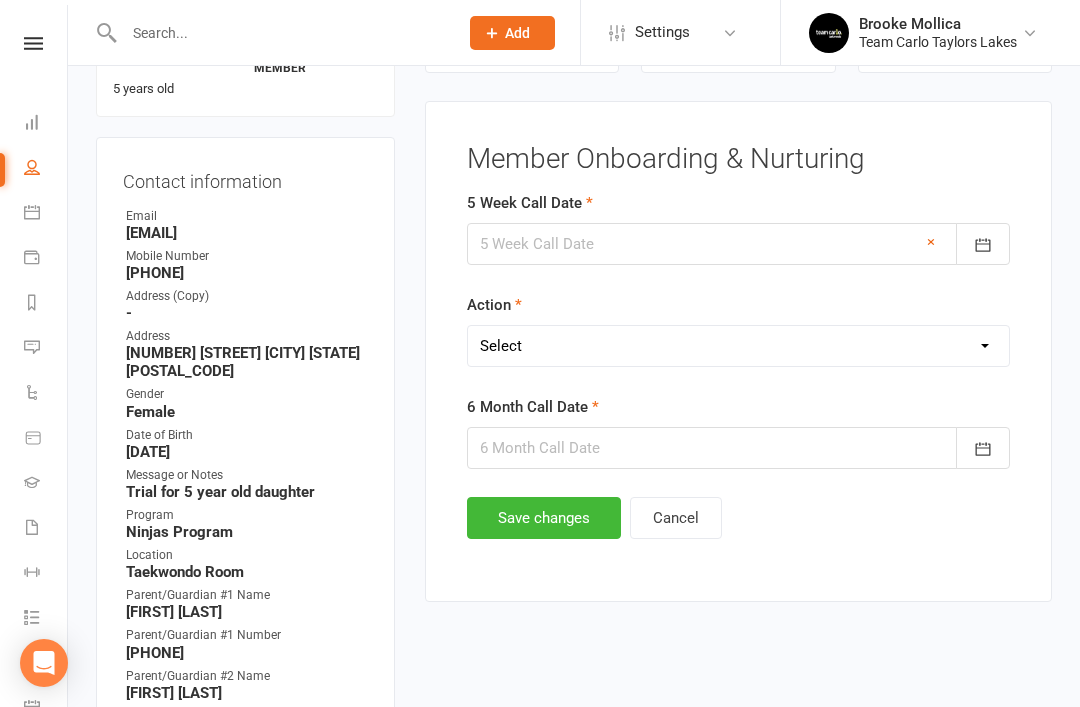 type on "01 Sep 2025" 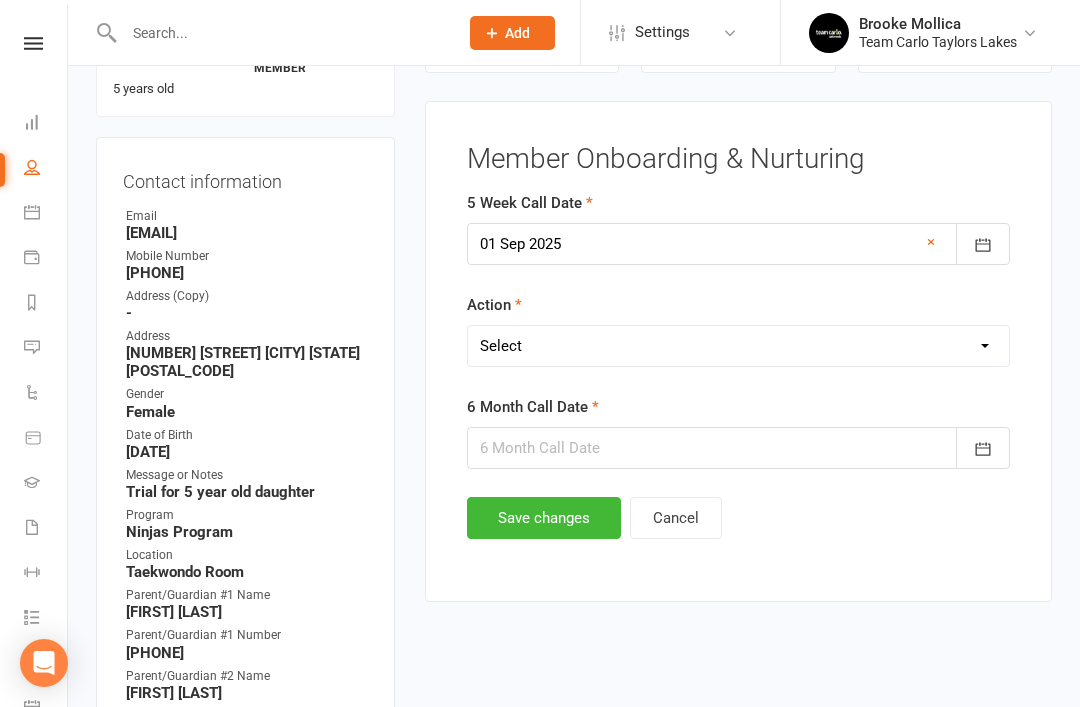 click on "Select Open Completed" at bounding box center (738, 346) 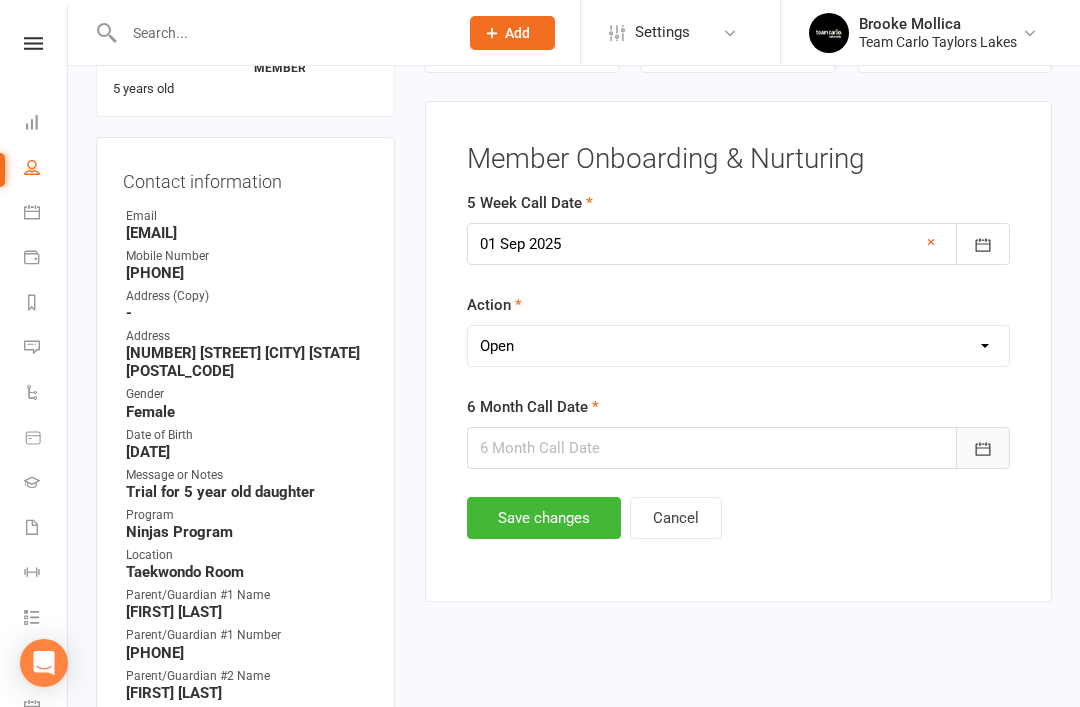 click 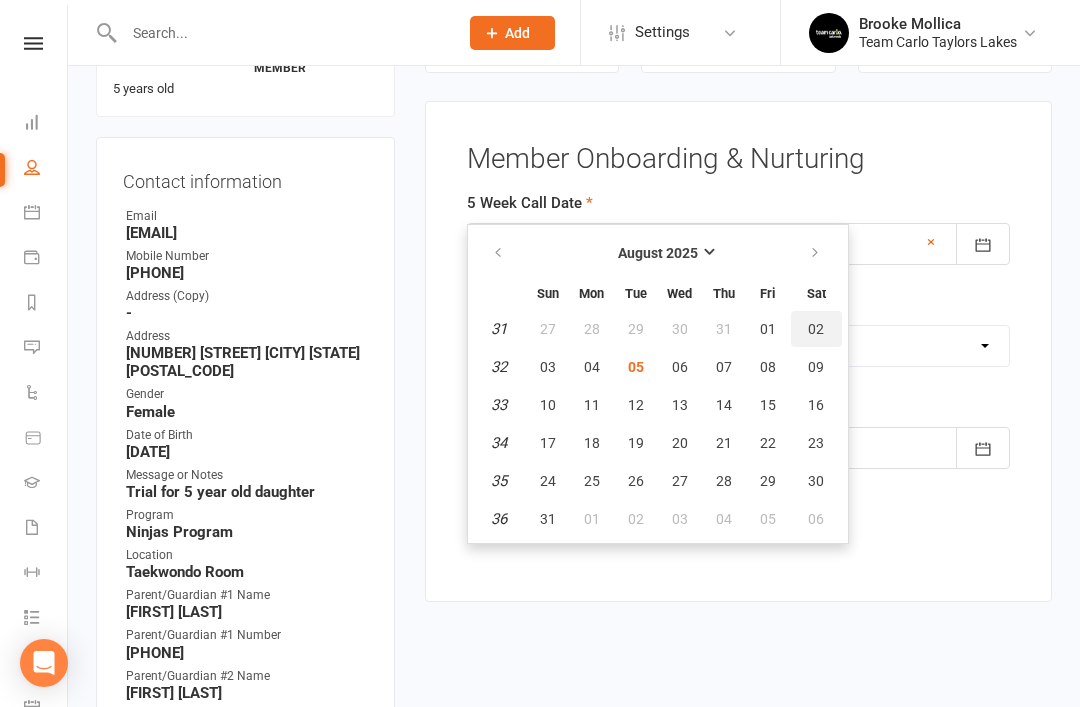 click on "02" at bounding box center (816, 329) 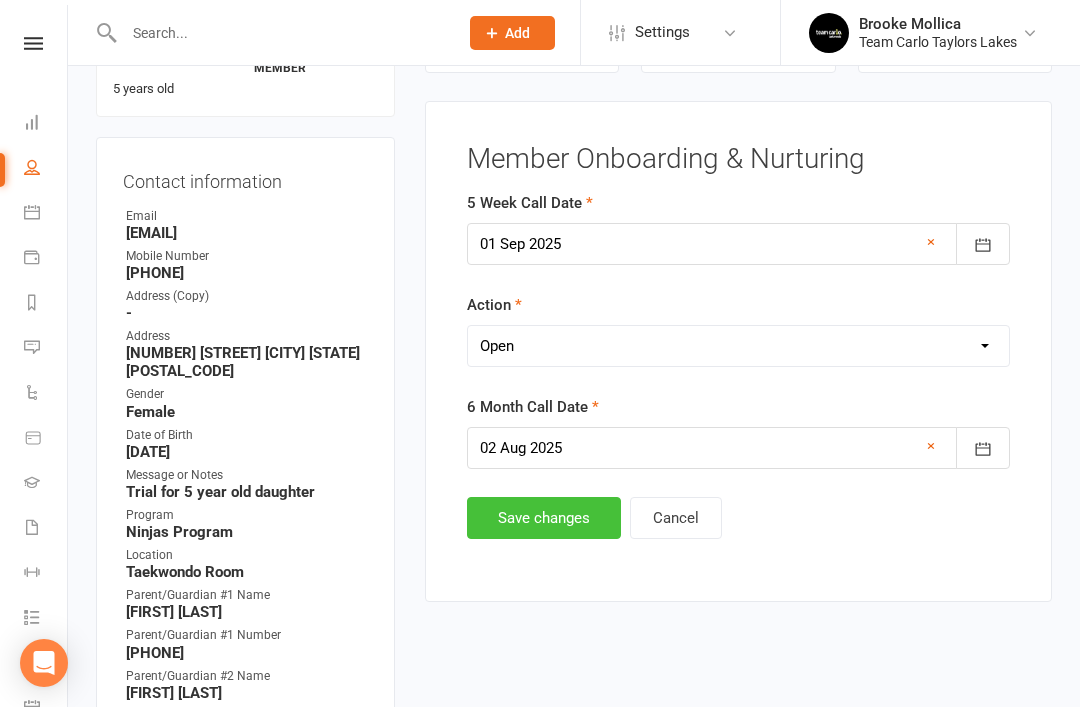 click on "Save changes" at bounding box center (544, 518) 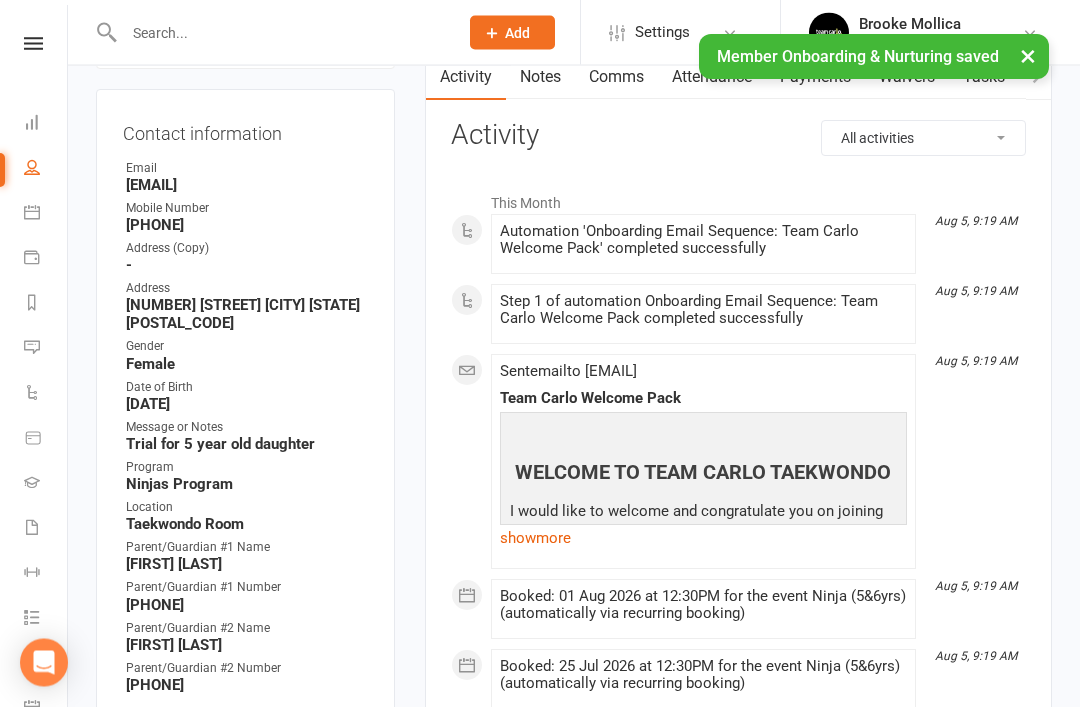 scroll, scrollTop: 219, scrollLeft: 0, axis: vertical 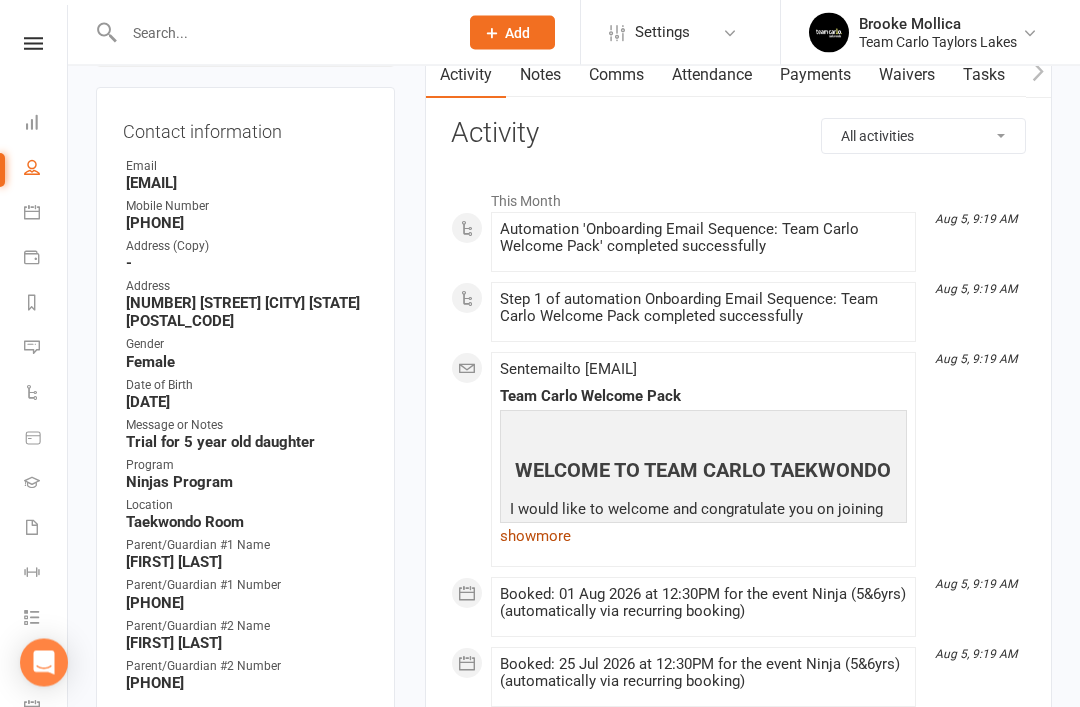 click on "show  more" at bounding box center [703, 537] 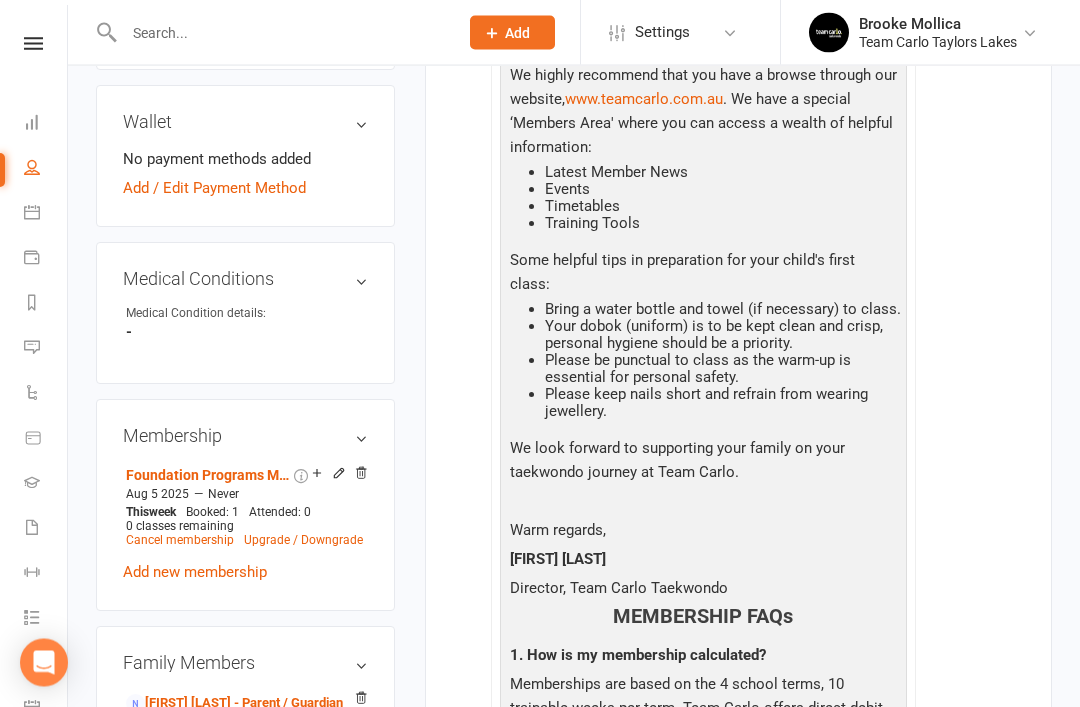 scroll, scrollTop: 999, scrollLeft: 0, axis: vertical 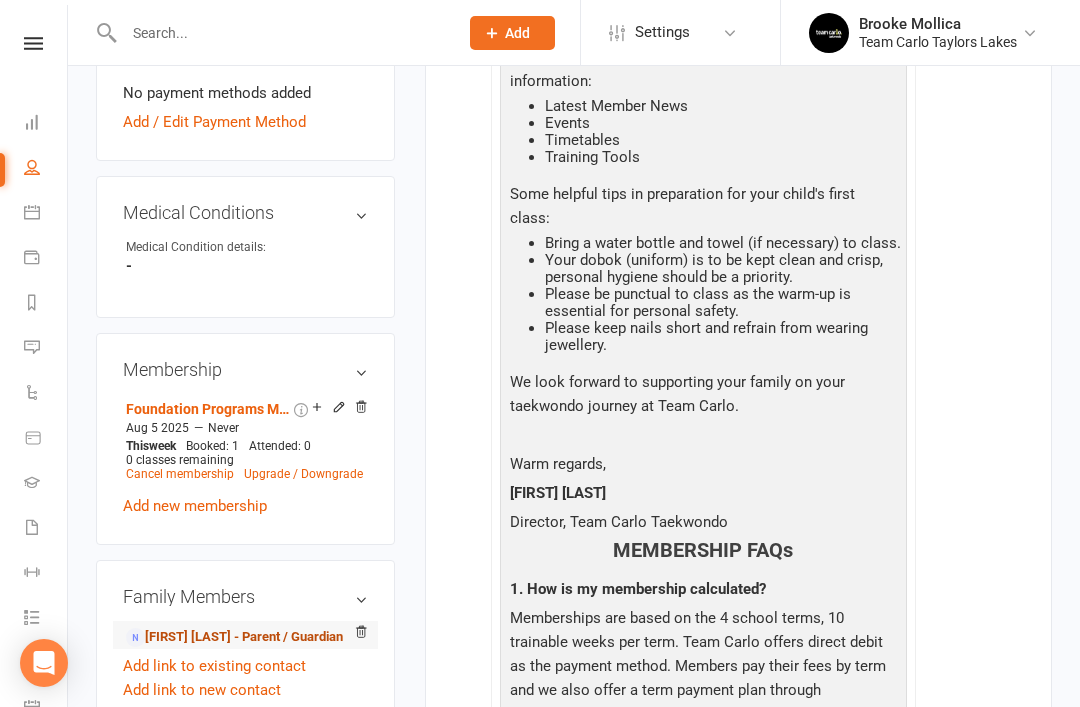 click on "Rowena Jaffari - Parent / Guardian" at bounding box center (234, 637) 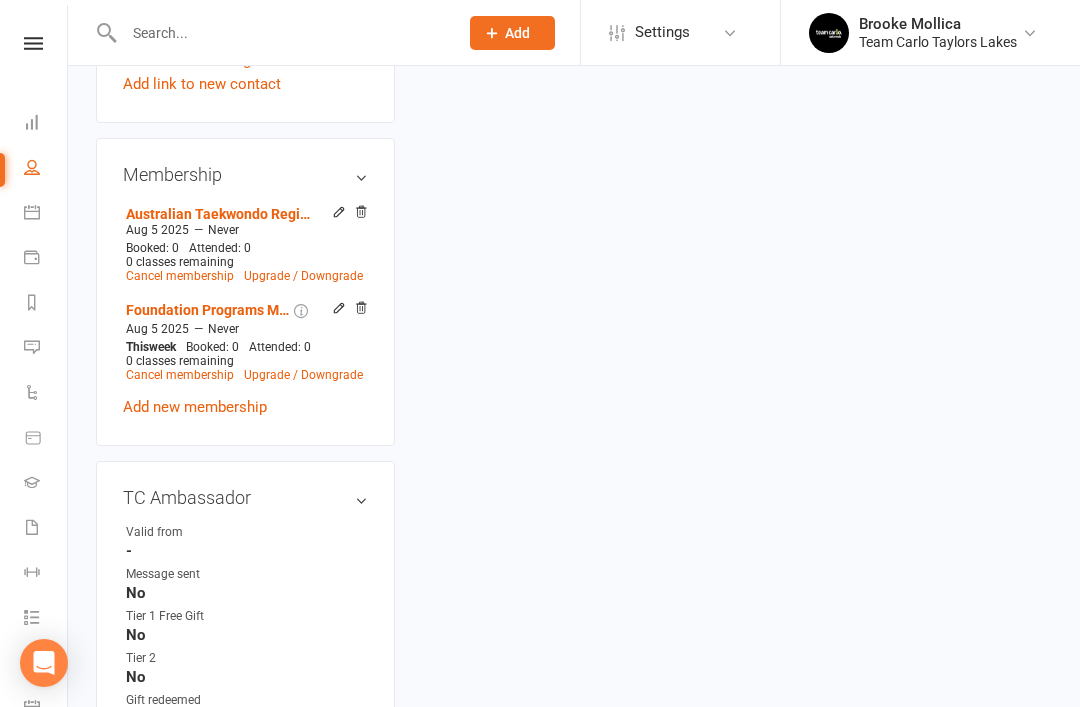 scroll, scrollTop: 0, scrollLeft: 0, axis: both 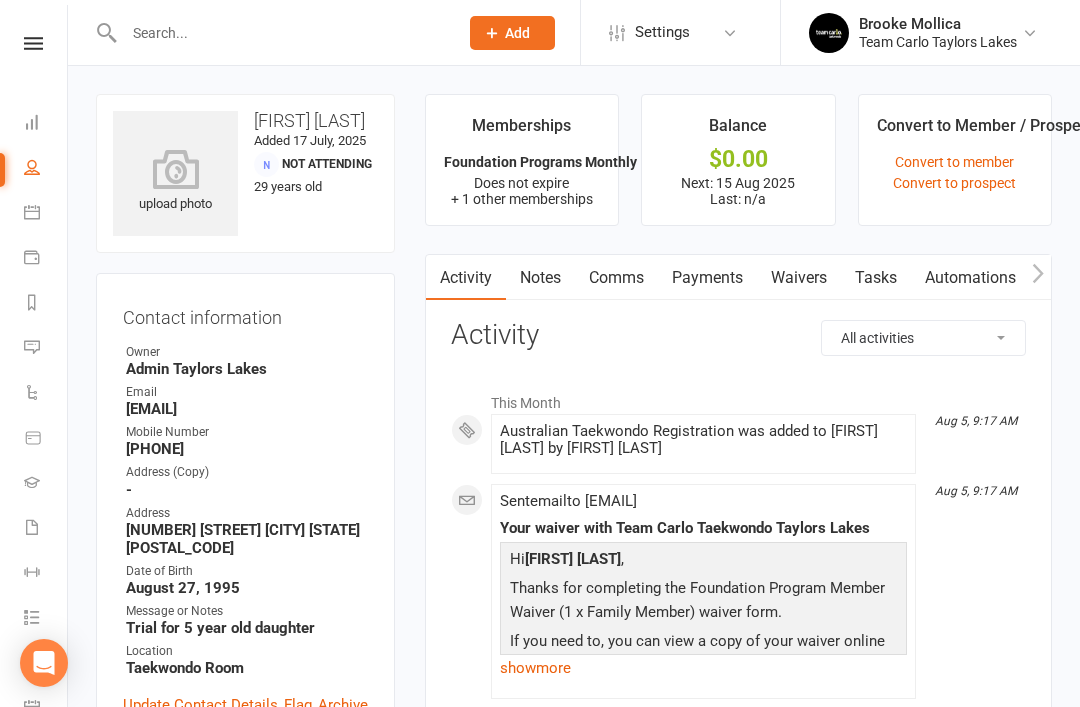click on "Comms" at bounding box center [616, 278] 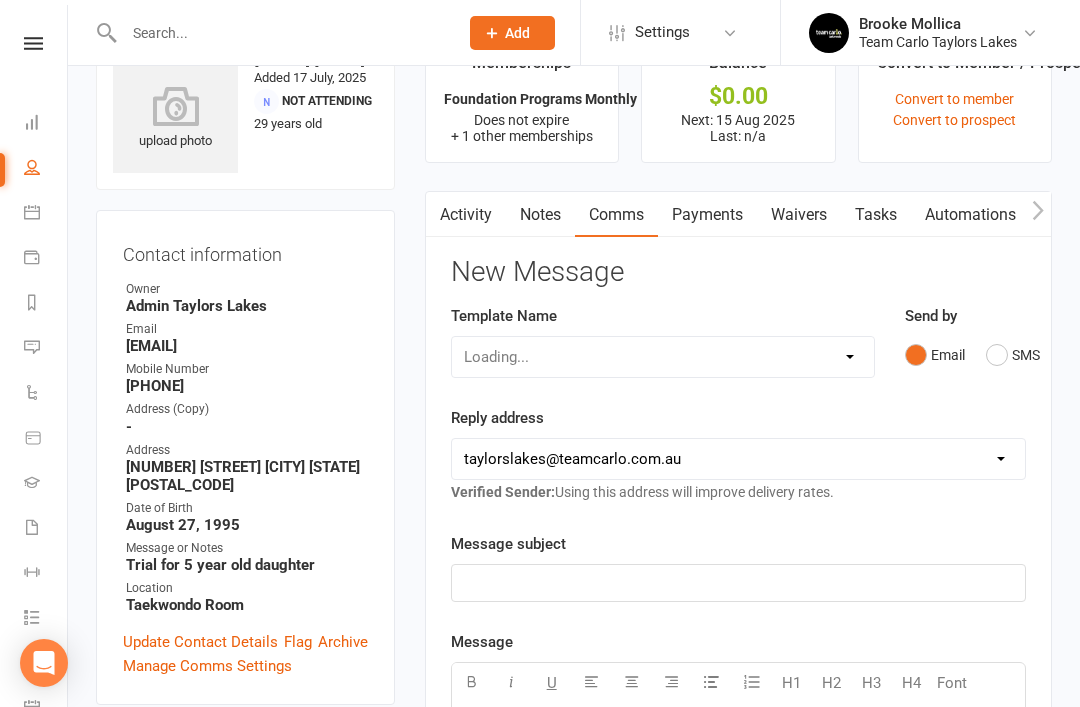 scroll, scrollTop: 64, scrollLeft: 0, axis: vertical 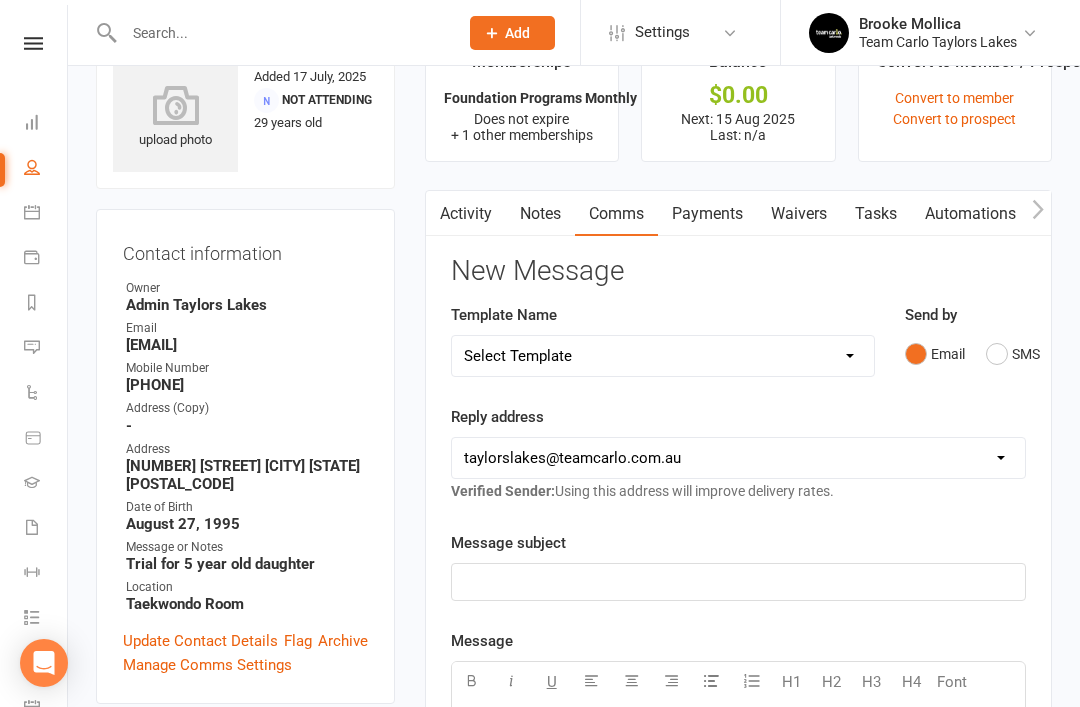 click on "Activity" at bounding box center [466, 214] 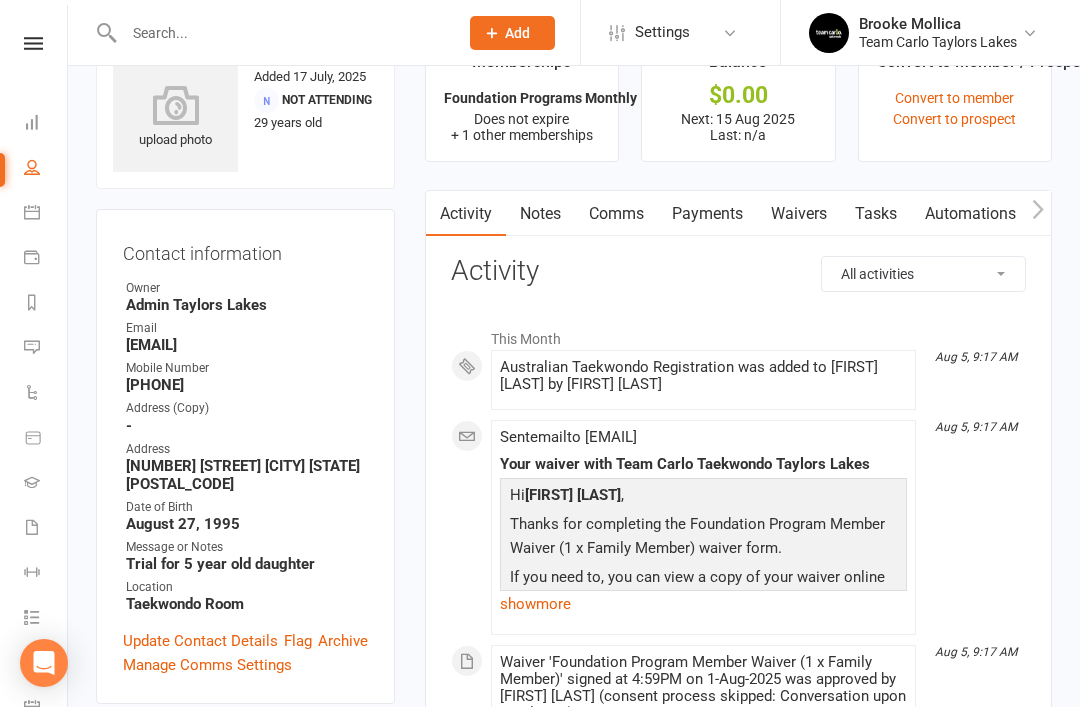 click on "Payments" at bounding box center (707, 214) 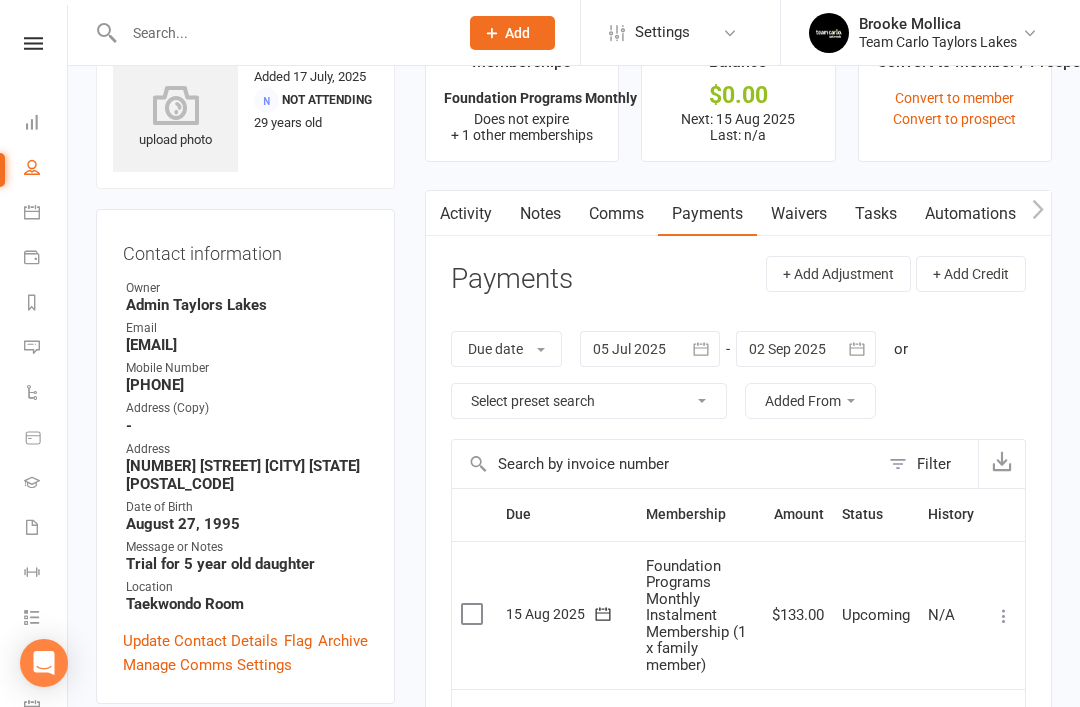 click at bounding box center [858, 349] 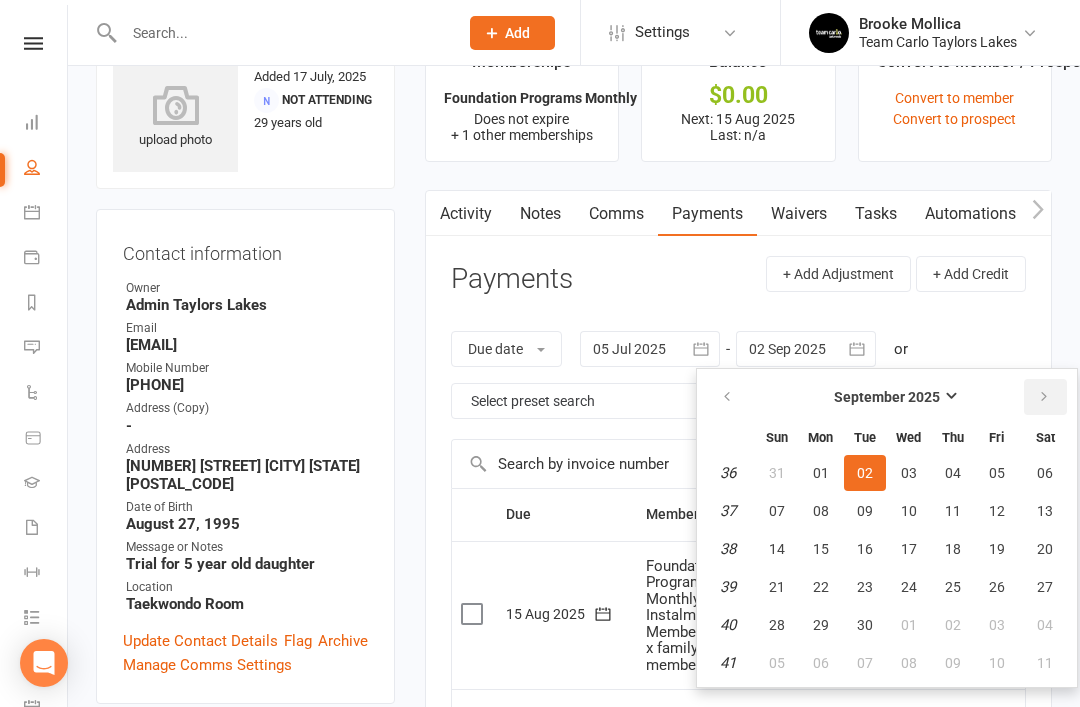 click at bounding box center (1044, 397) 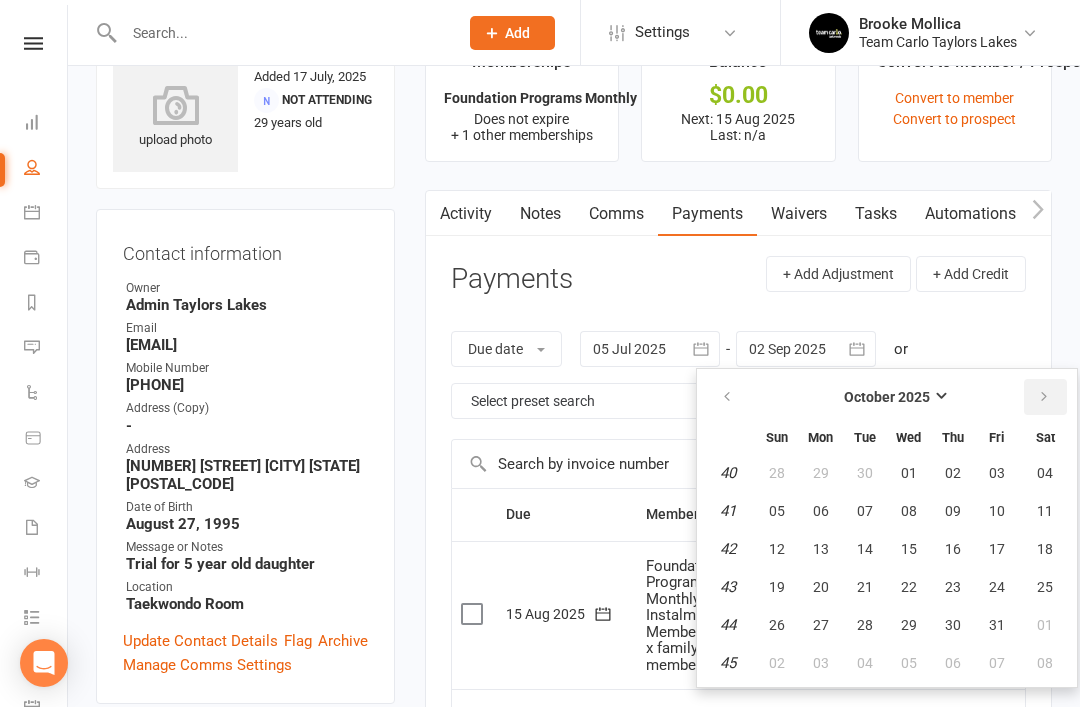 click at bounding box center (1045, 397) 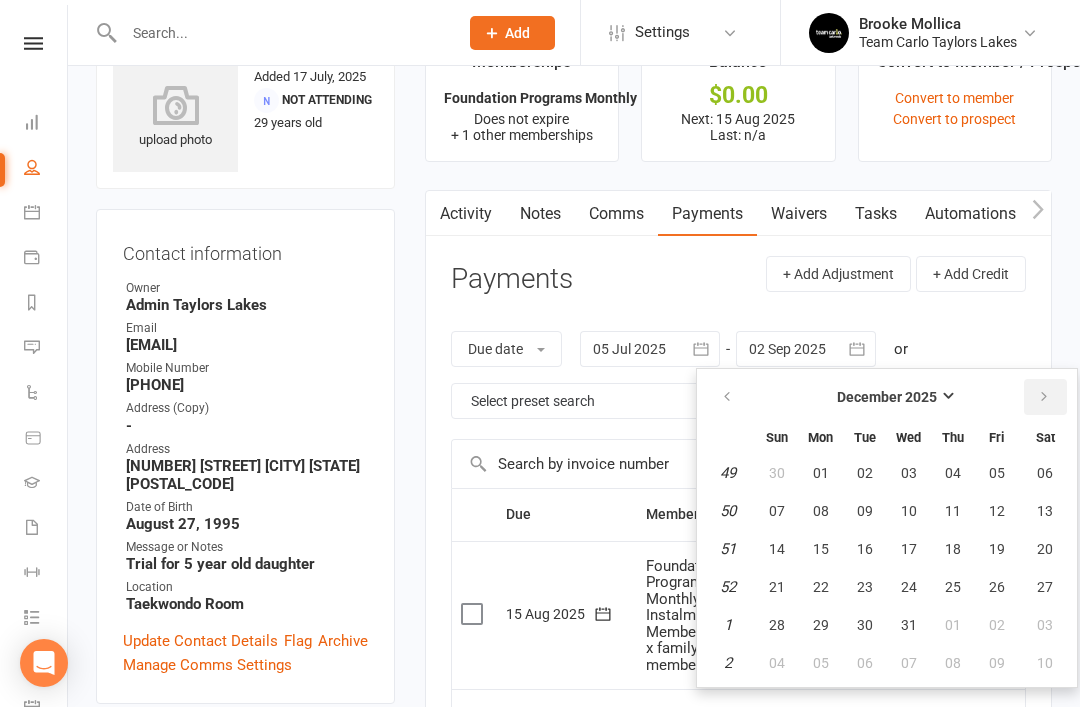click at bounding box center [1045, 397] 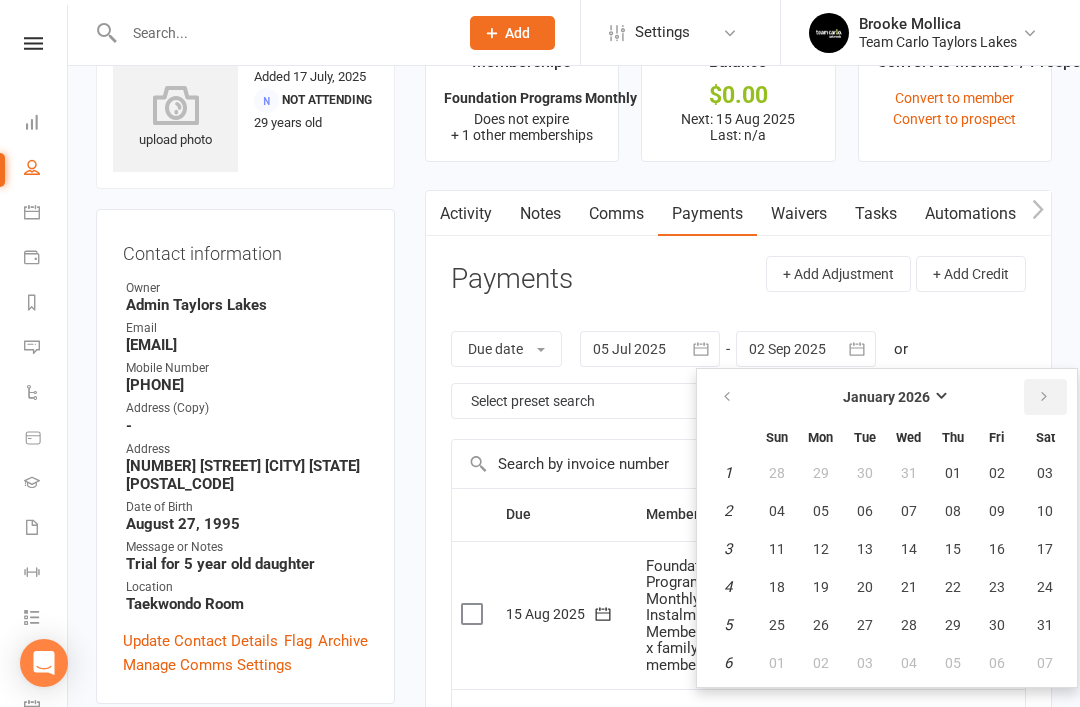 click at bounding box center (1045, 397) 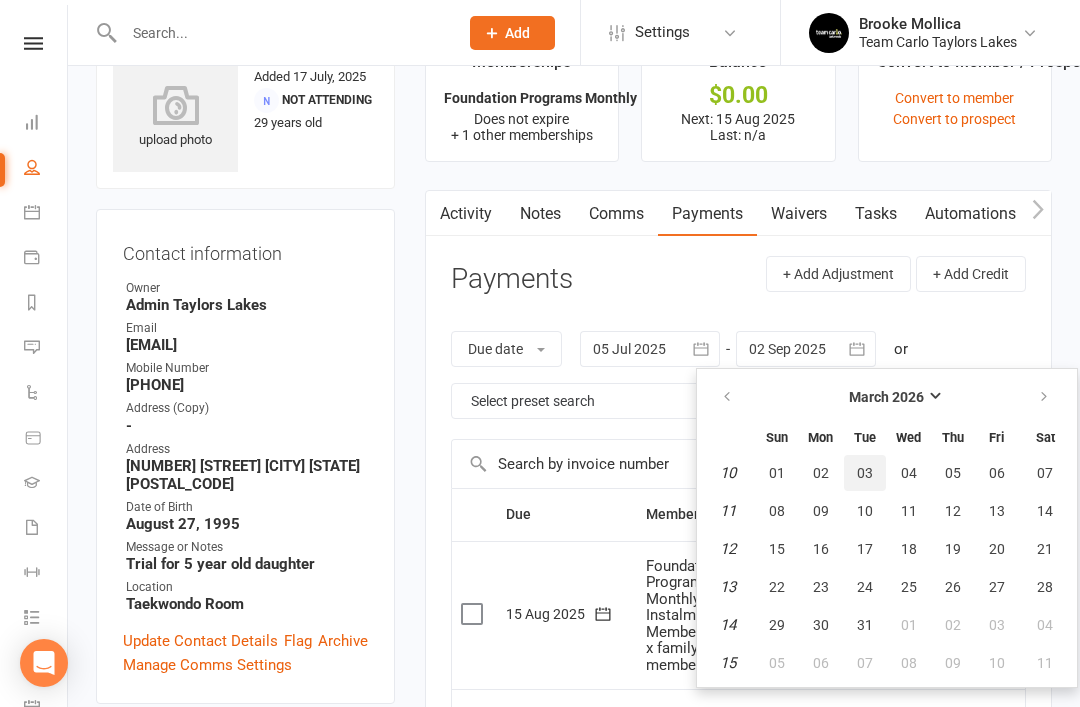 click on "03" at bounding box center (865, 473) 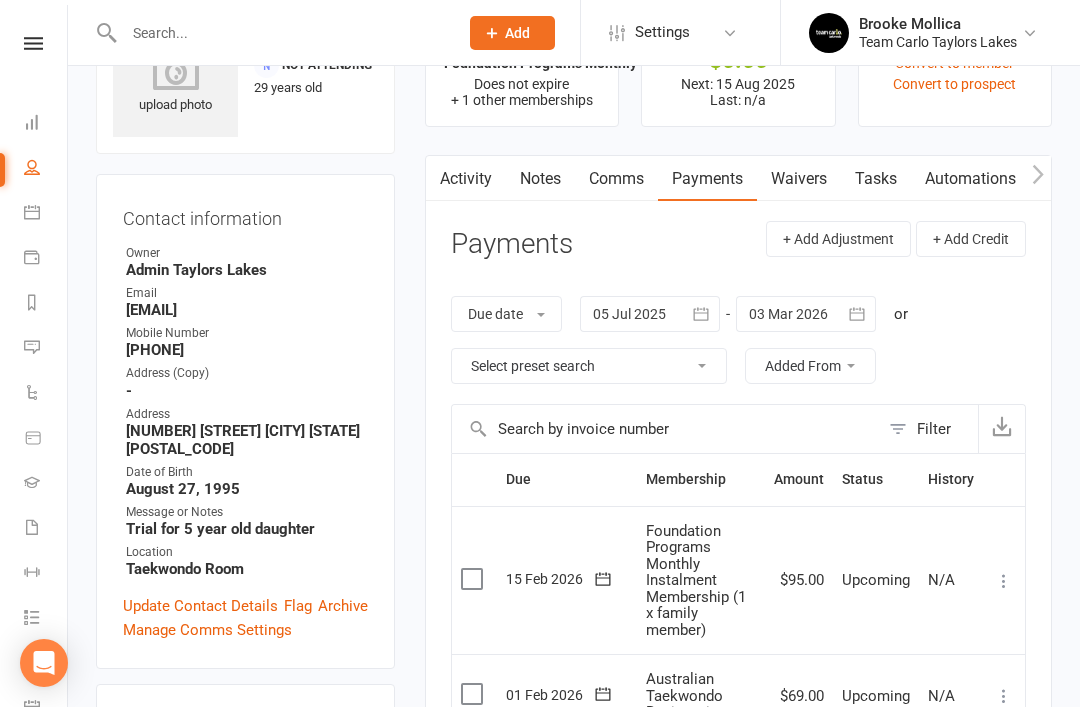 scroll, scrollTop: 0, scrollLeft: 0, axis: both 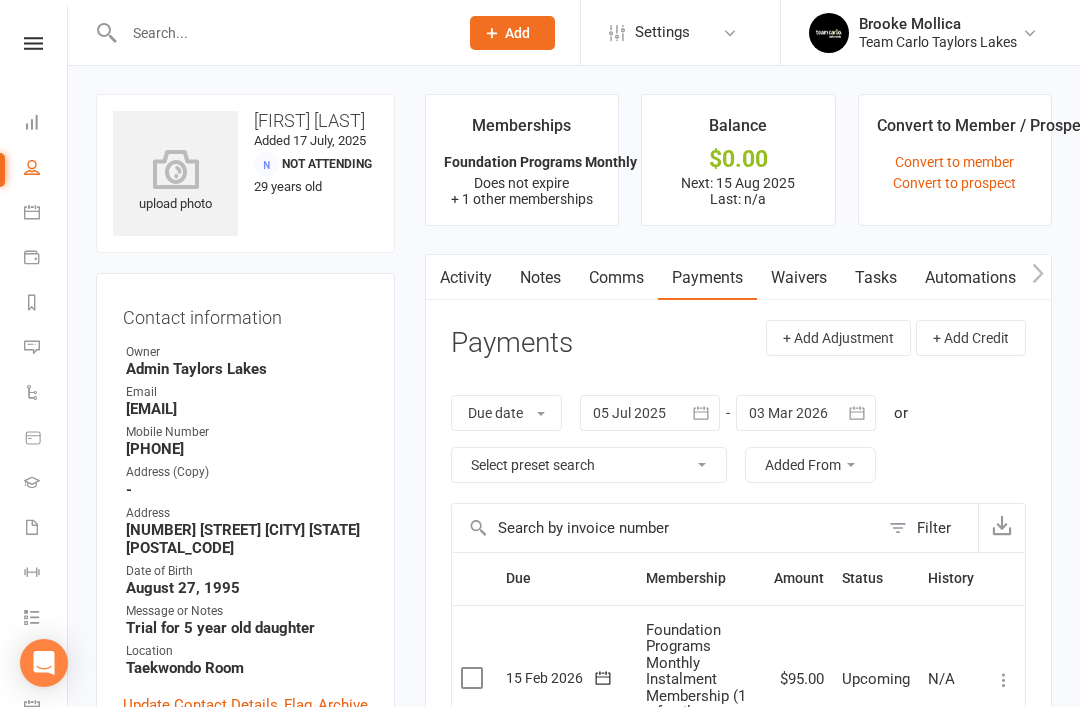 click on "Comms" at bounding box center [616, 278] 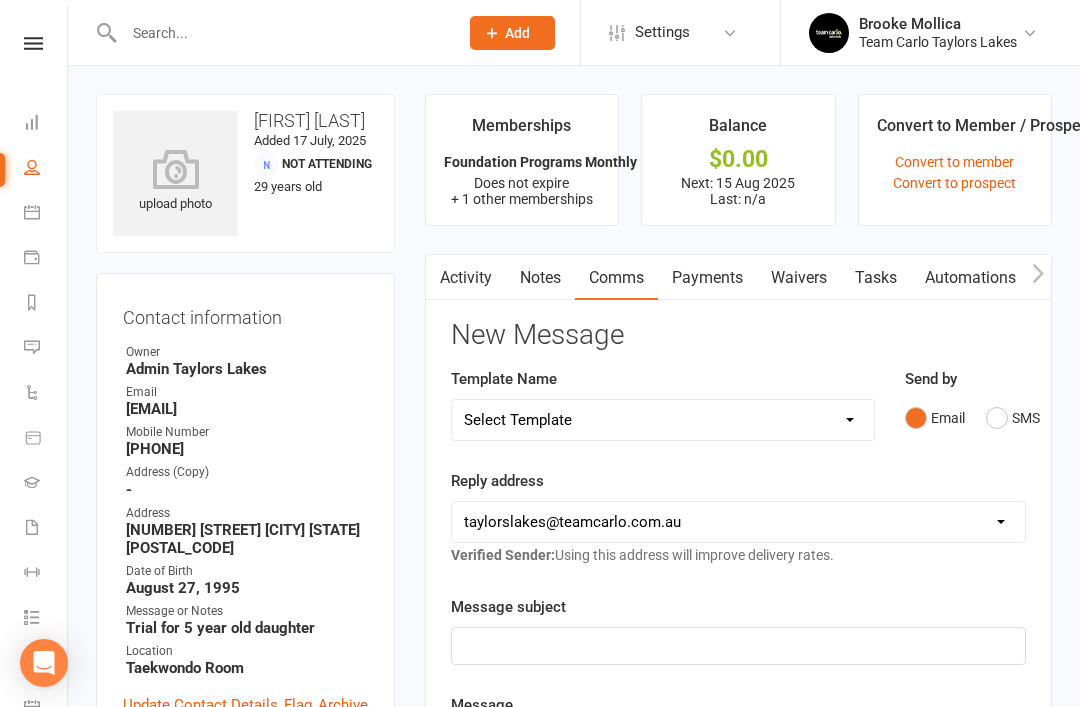 click on "Select Template [SMS] Delivery - Class change advice [SMS] Direct Debit - AT Payment Reminder SMS [SMS] Direct Debit - December Instalment Payment Reminder [SMS] Direct Debit - January Instalment Reminder [SMS] Direct Debit - January Term Payment Reminder [SMS] Event - Holiday Make-Up Class Reminder [SMS] Events - Event Booking Link (members & buddies) [SMS] Events - Event Booking Reminder [SMS] Events - Holiday Program Booking Reminder [SMS] Events - Parent Week Reminder (White Belt Ninja & Warrior Families) [SMS] Events - Parent Week Reminder (White Belt Taekinda Families) [SMS] Finance - Direct Debit update confirmation [SMS] Member - Referral Gift Notification [SMS] Member - Referral/Testimonial Link [SMS] Member Request - Link Cancellation [SMS] Member Request - Link Change of Class [SMS] Member Request - Link Suspension [SMS] Member Request - Link Upgrade/Downgrade [Email] Member Request - Processed Cancellation [Email] Member Request - Processed Downgrade [Email] Member Request - Processed Suspension" at bounding box center [663, 420] 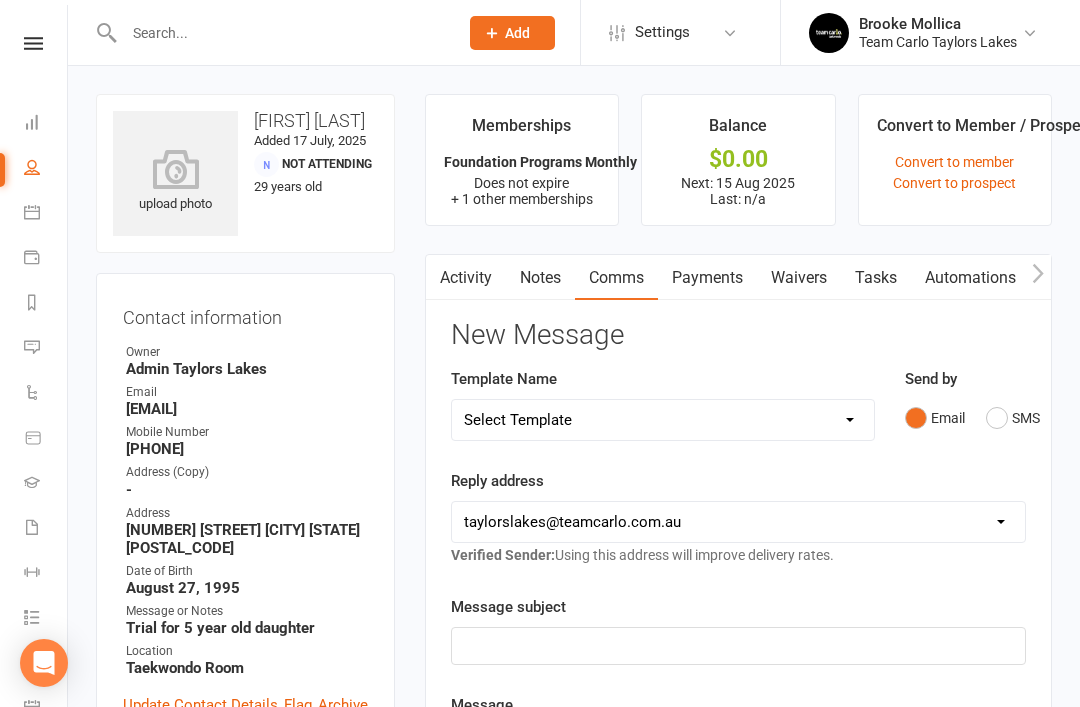 select on "48" 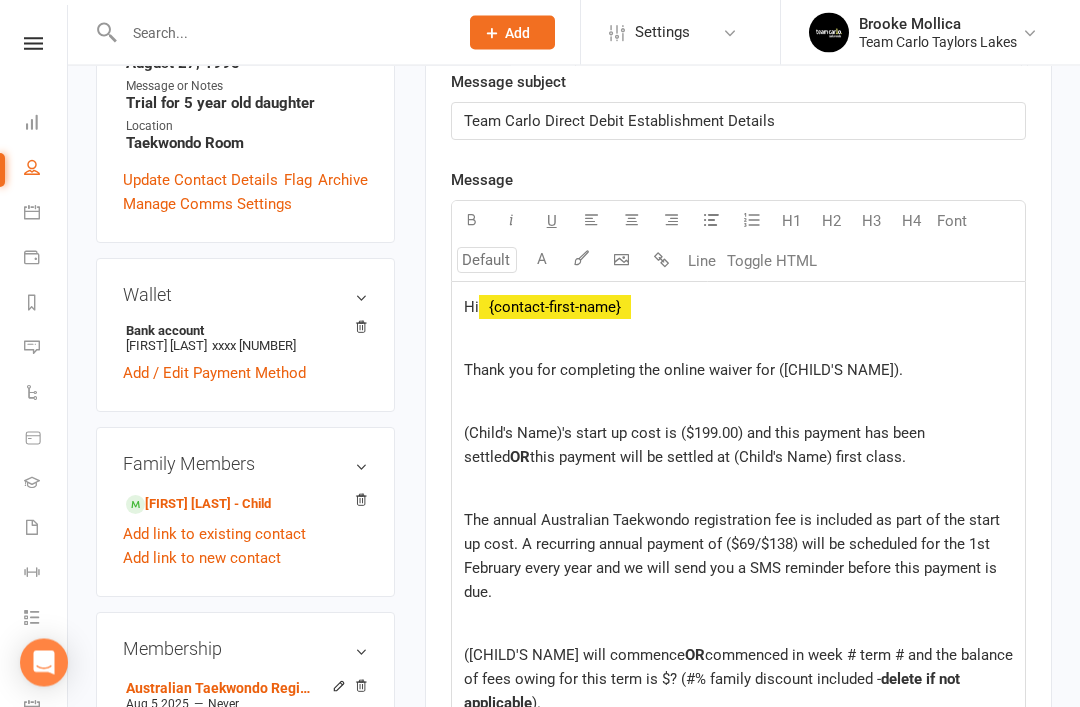 scroll, scrollTop: 521, scrollLeft: 0, axis: vertical 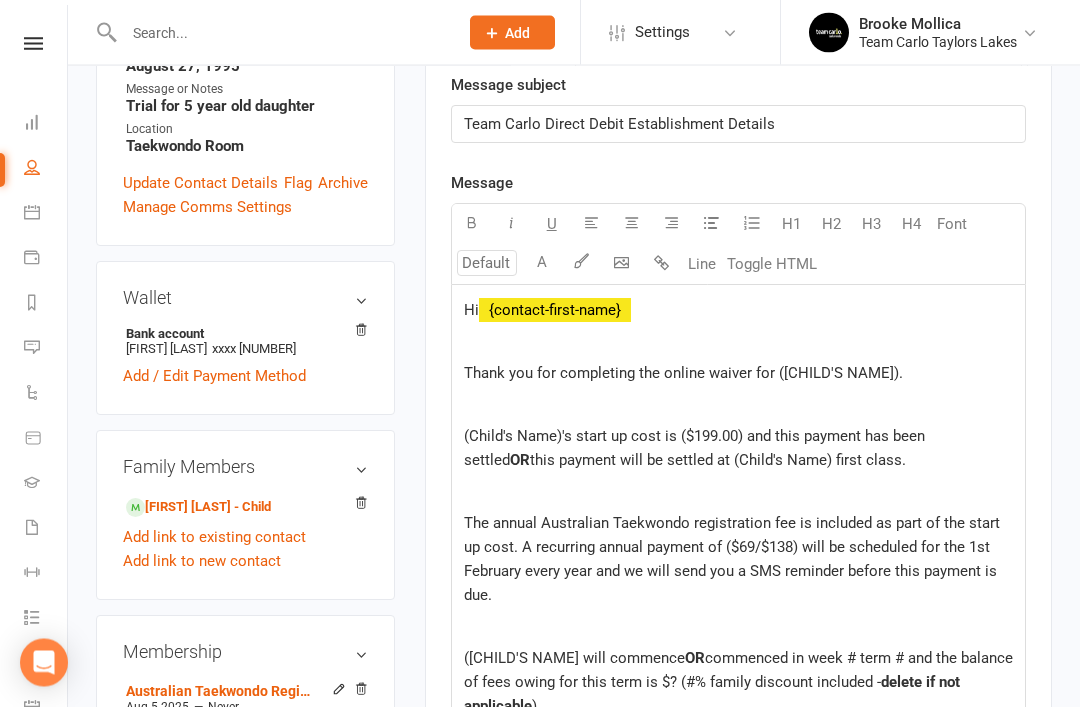 click on "Thank you for completing the online waiver for (Child's Name)." 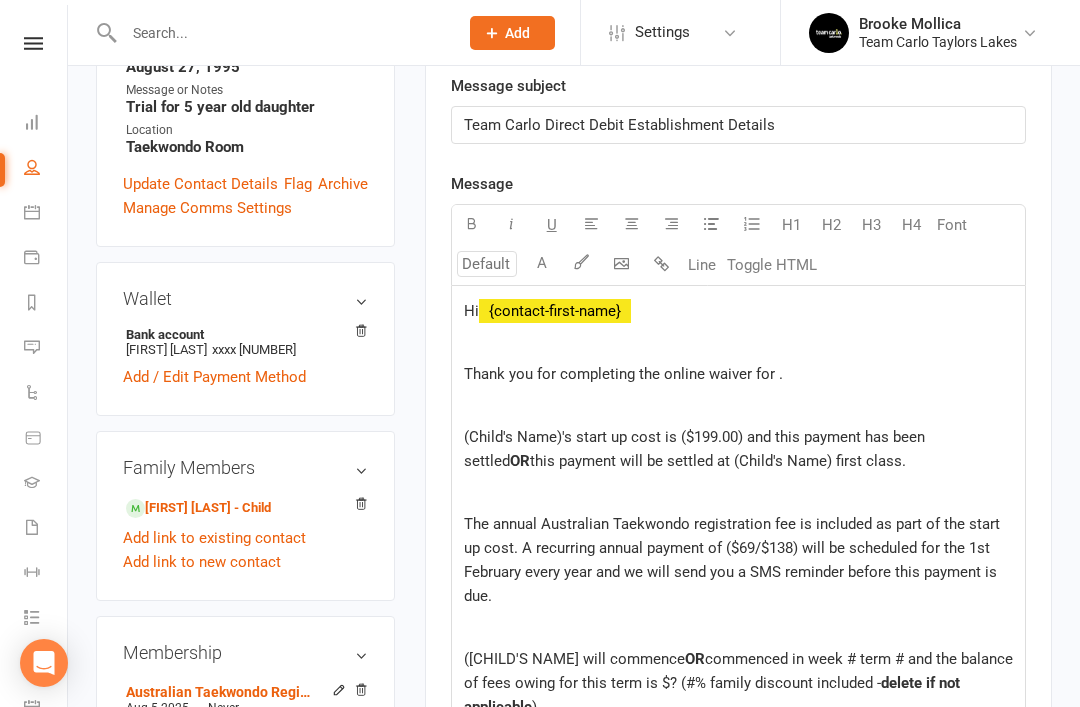 type 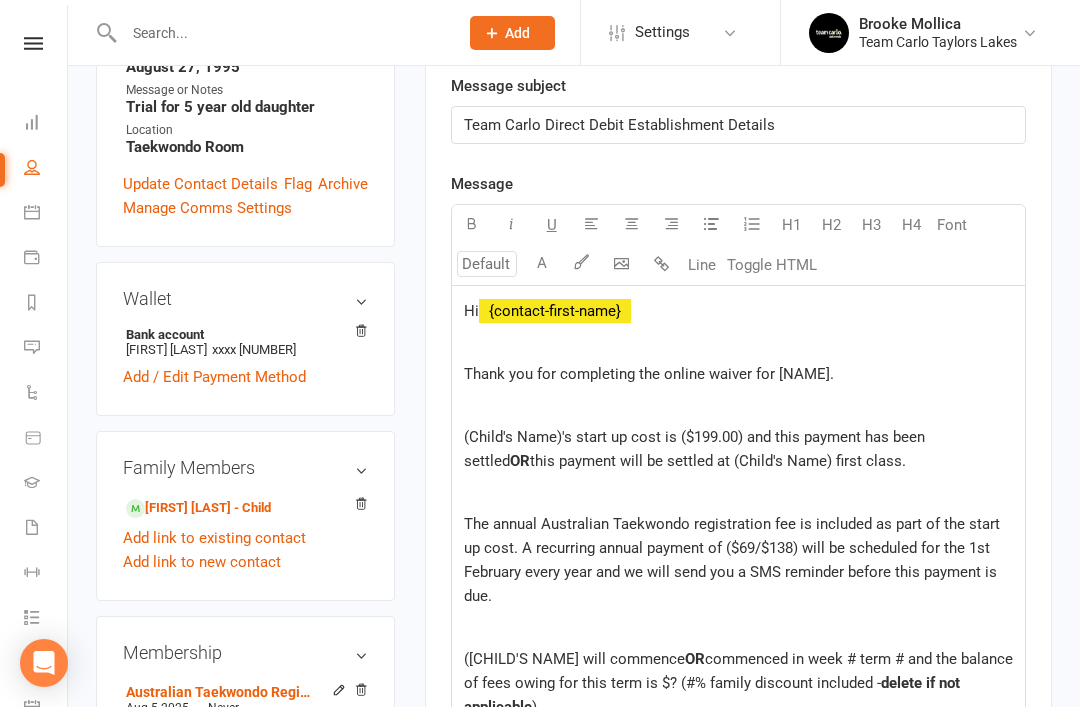 click on "(Child's Name)'s start up cost is ($199.00) and this payment has been settled" 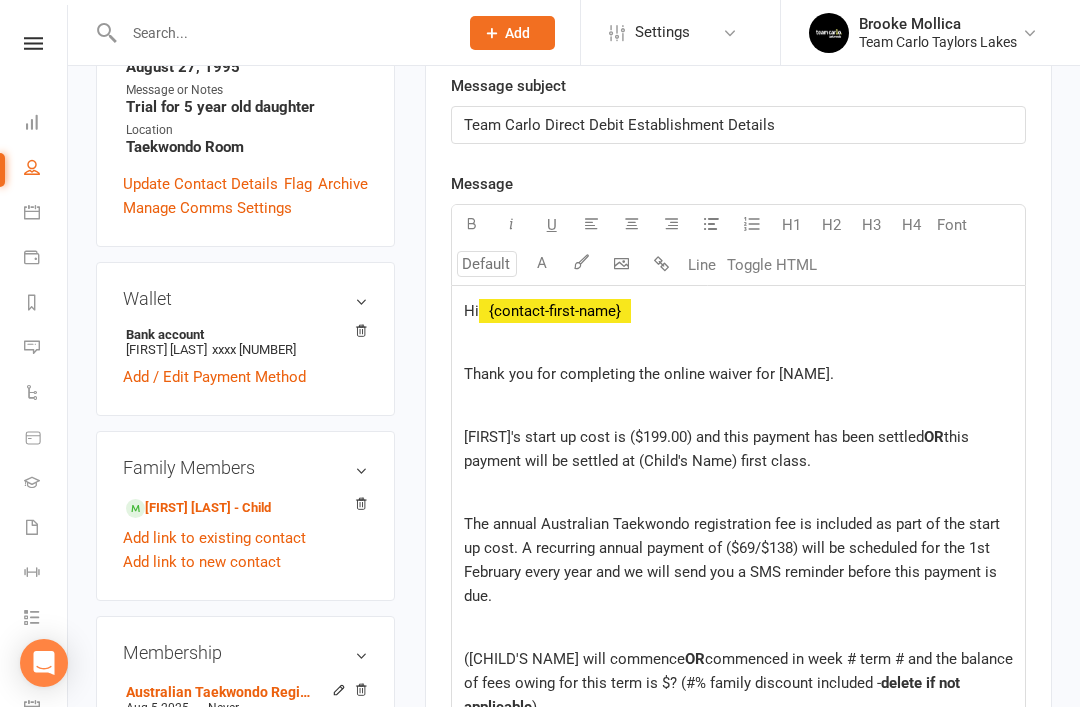 click on "Zahra's start up cost is ($199.00) and this payment has been settled" 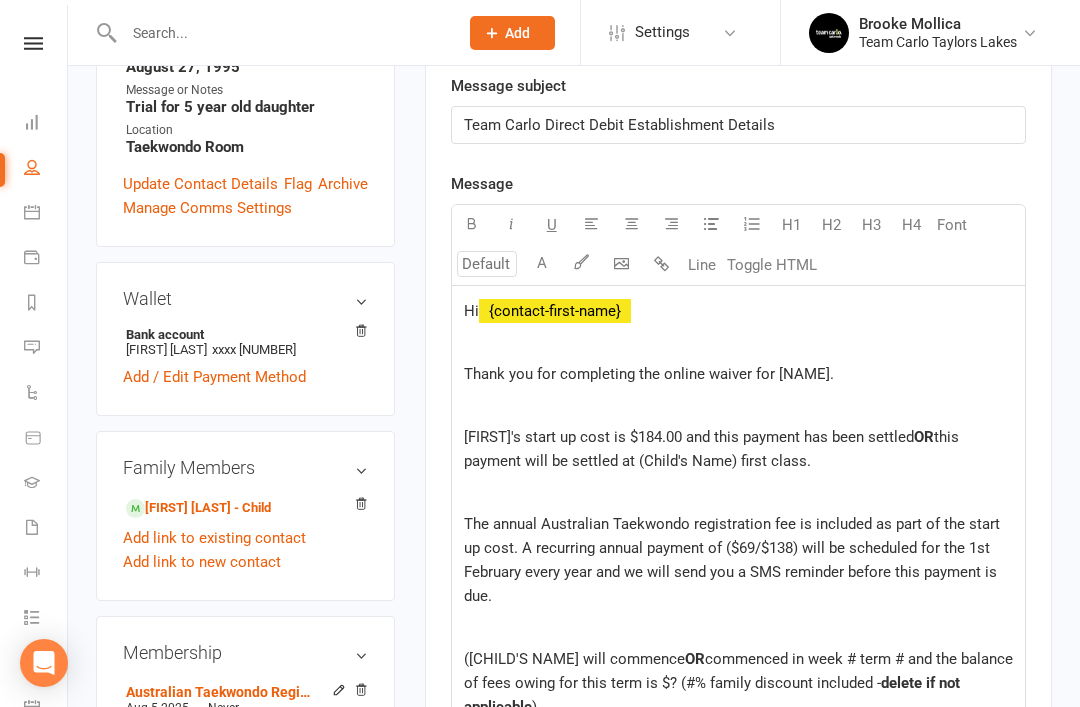 click on "Hi  ﻿ {contact-first-name}   Thank you for completing the online waiver for Zahra.   Zahra's start up cost is $184.00 and this payment has been settled  OR  this payment will be settled at (Child's Name) first class.   The annual Australian Taekwondo registration fee is included as part of the start up cost. A recurring annual payment of ($69/$138) will be scheduled for the 1st February every year and we will send you a SMS reminder before this payment is due.   (Child's Name) will commence  OR  commenced in week # term # and the balance of fees owing for this term is $? (#% family discount included -  delete if not applicable  ).   You have opted for the (term payment plan instalment structure)  OR  (term payment structure)  OR  (annual payment structure) and your regular payments will commence on (DATE) for ($?).   GAP PAYMENT STATEMENTS (delete this heading and whatever statement is not relevant) OR   If you have any questions, please reply to this email or contact Team Carlo Management on $   $" 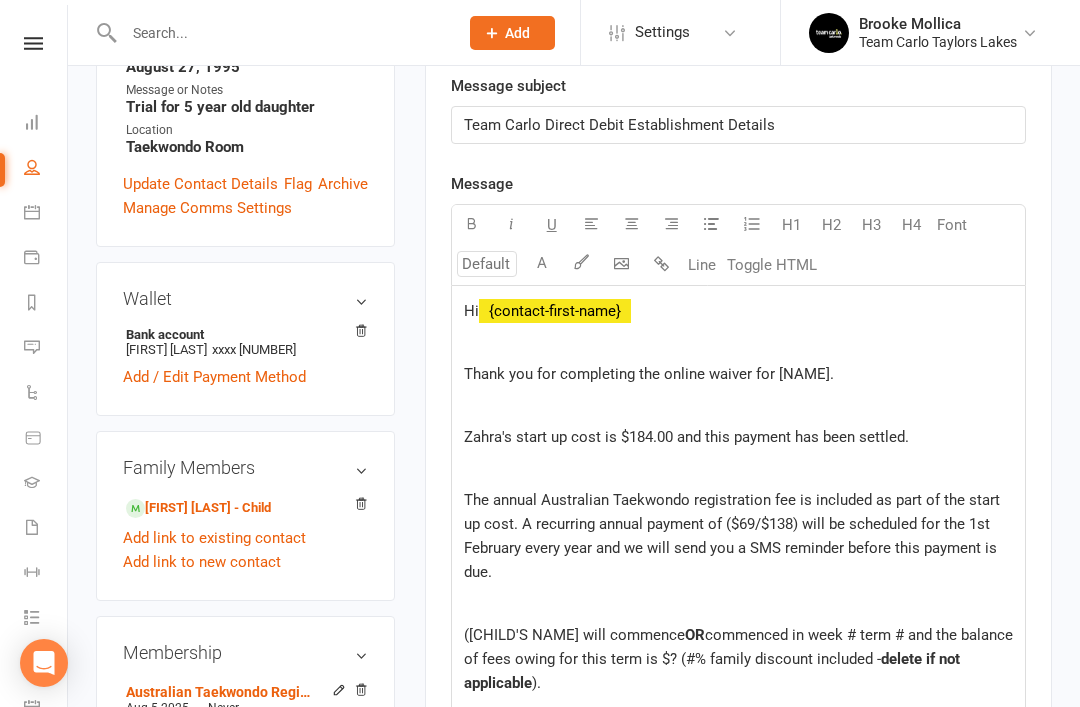 click on "The annual Australian Taekwondo registration fee is included as part of the start up cost. A recurring annual payment of ($69/$138) will be scheduled for the 1st February every year and we will send you a SMS reminder before this payment is due." 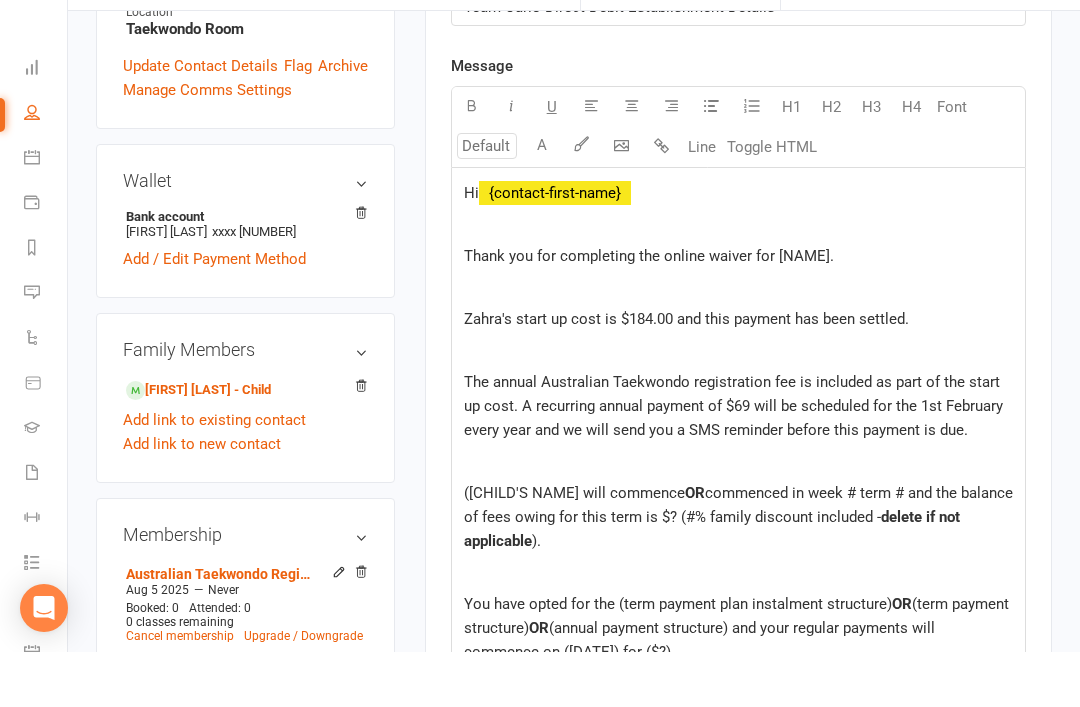 scroll, scrollTop: 586, scrollLeft: 0, axis: vertical 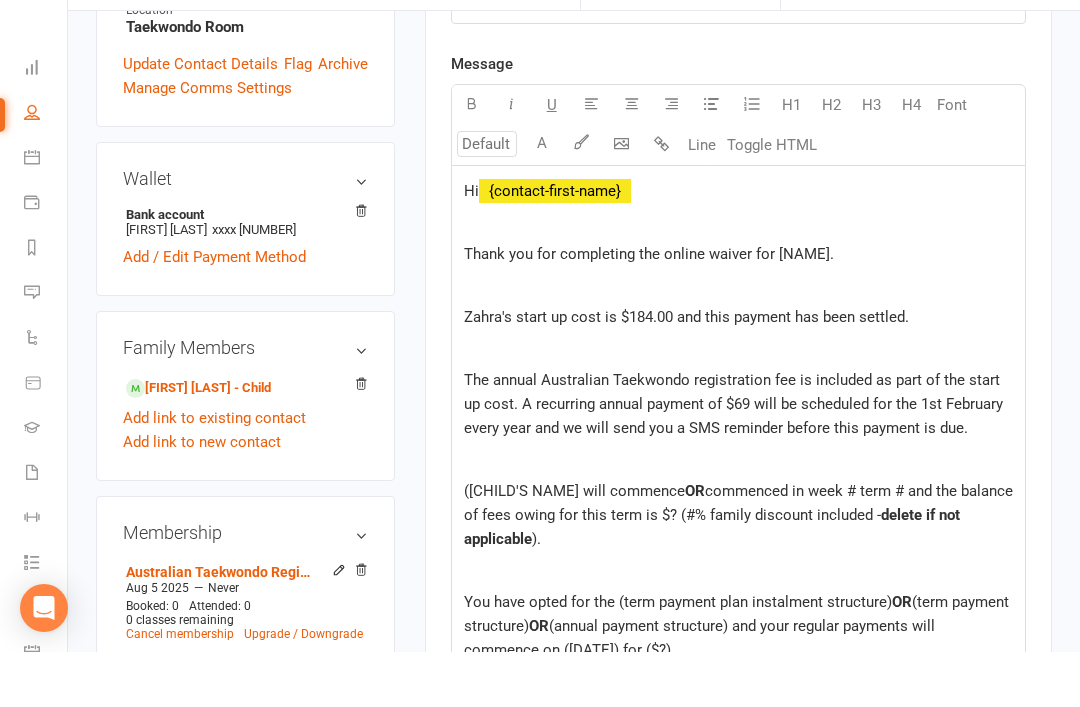 click on "(Child's Name) will commence" 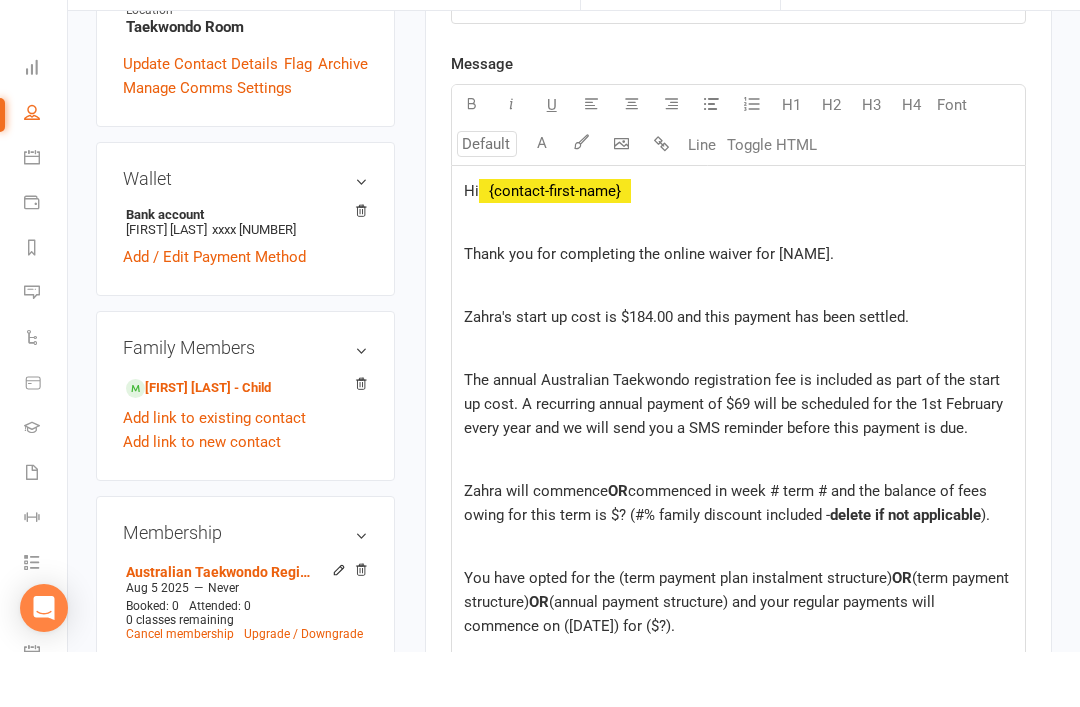 click on "commenced in week # term # and the balance of fees owing for this term is $? (#% family discount included -" 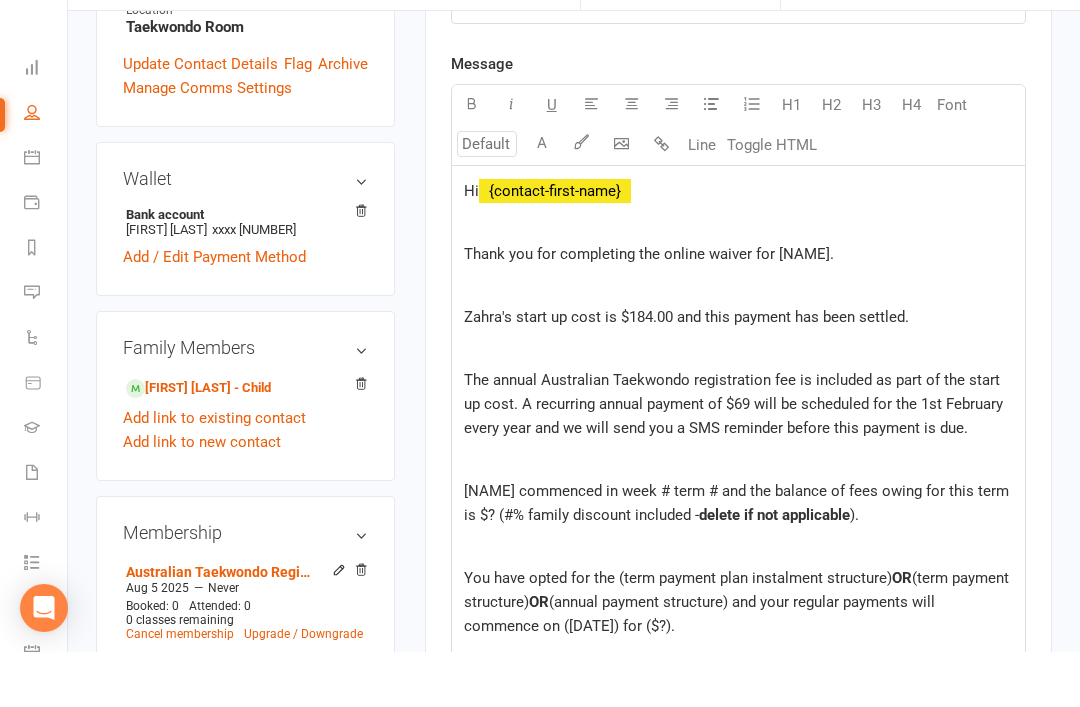 click on "Zahra commenced in week # term # and the balance of fees owing for this term is $? (#% family discount included -" 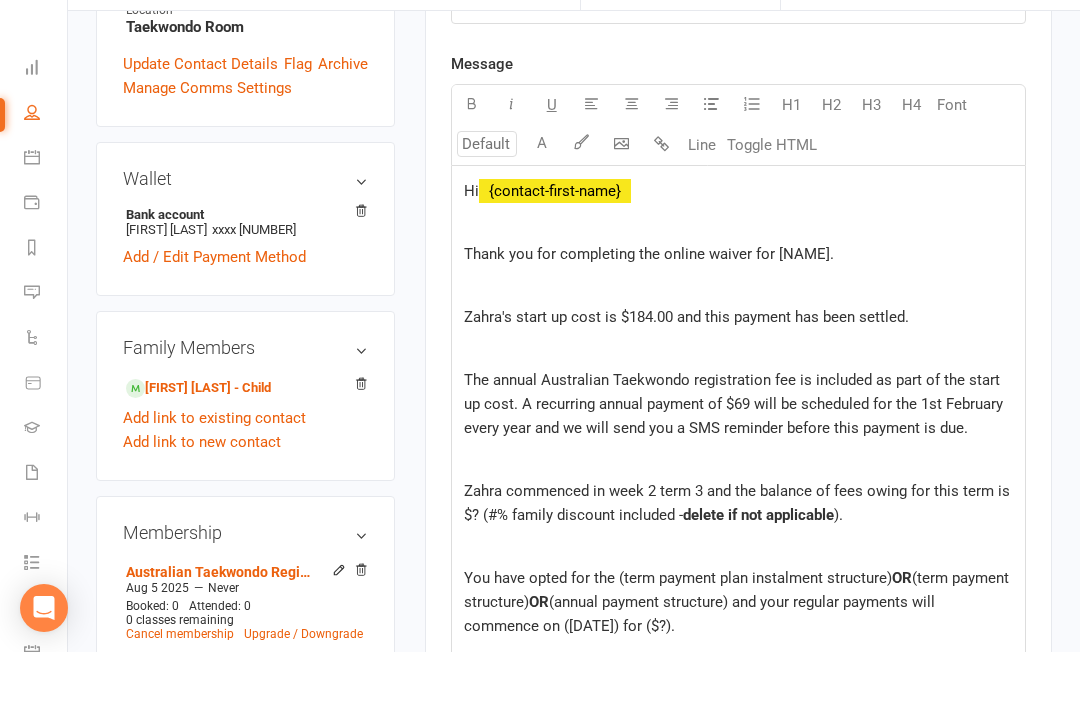 click on "Zahra commenced in week 2 term 3 and the balance of fees owing for this term is $? (#% family discount included -" 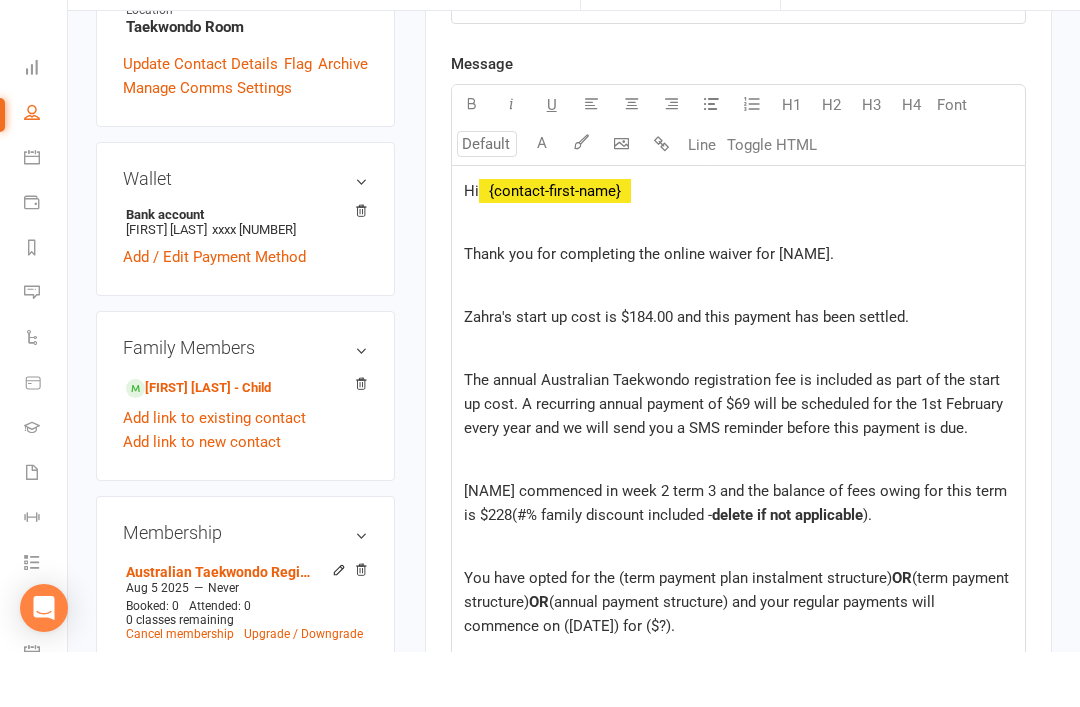 click on "Zahra commenced in week 2 term 3 and the balance of fees owing for this term is $228(#% family discount included -  delete if not applicable  )." 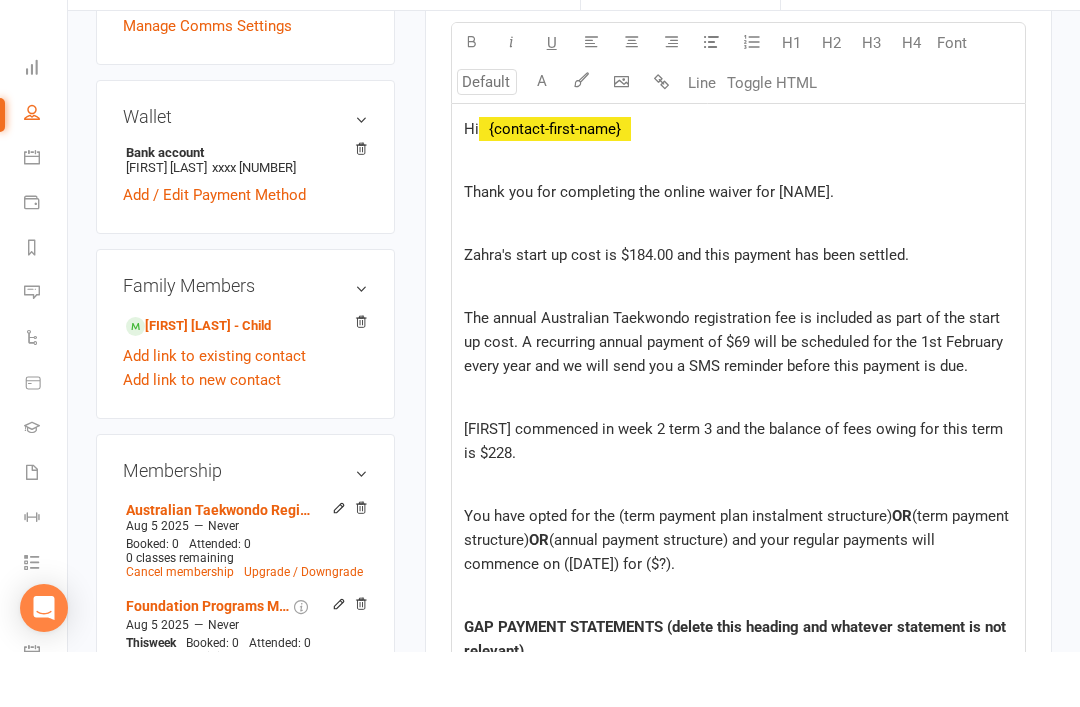 scroll, scrollTop: 697, scrollLeft: 0, axis: vertical 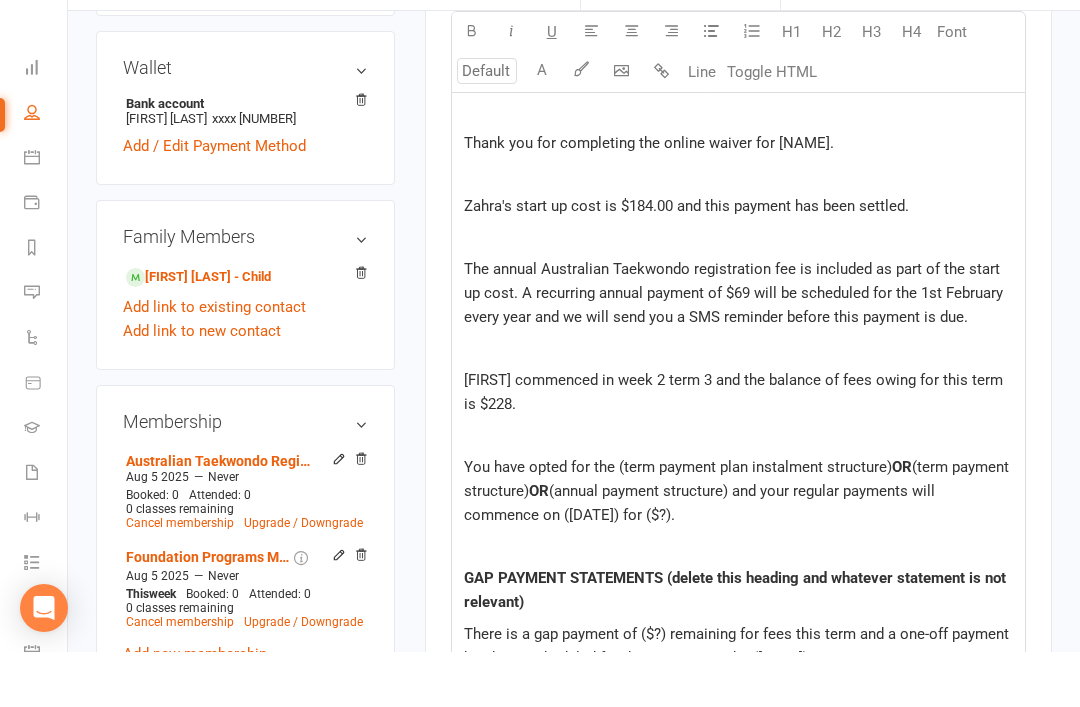 click on "You have opted for the (term payment plan instalment structure)" 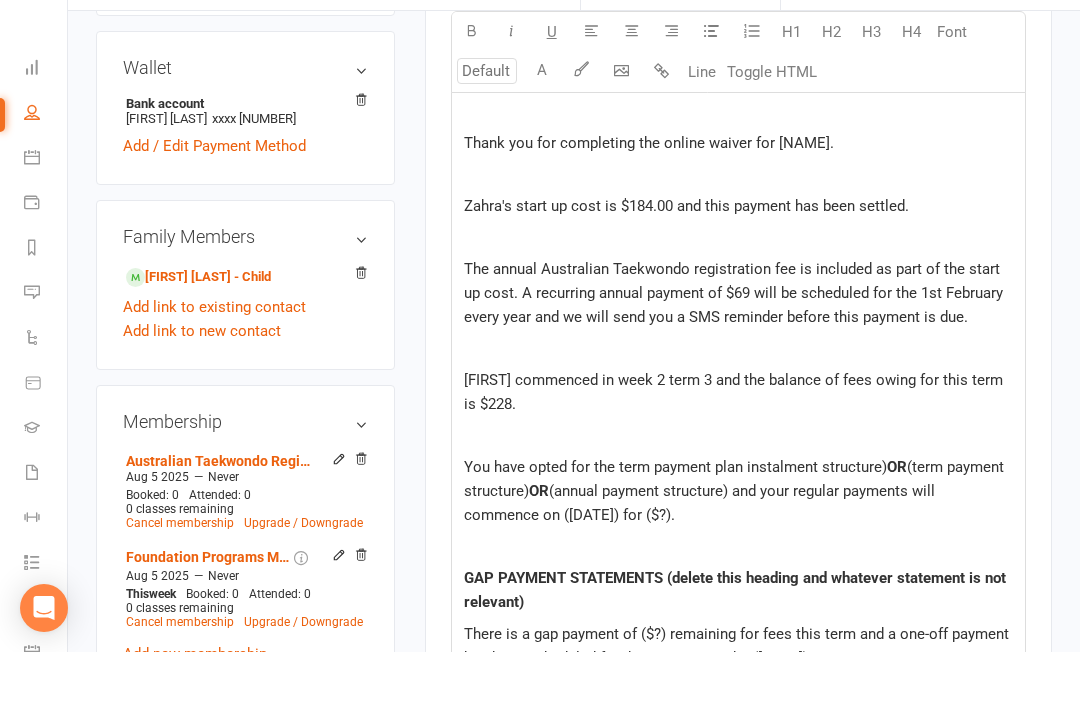 click on "(annual payment structure) and your regular payments will commence on (DATE) for ($?)." 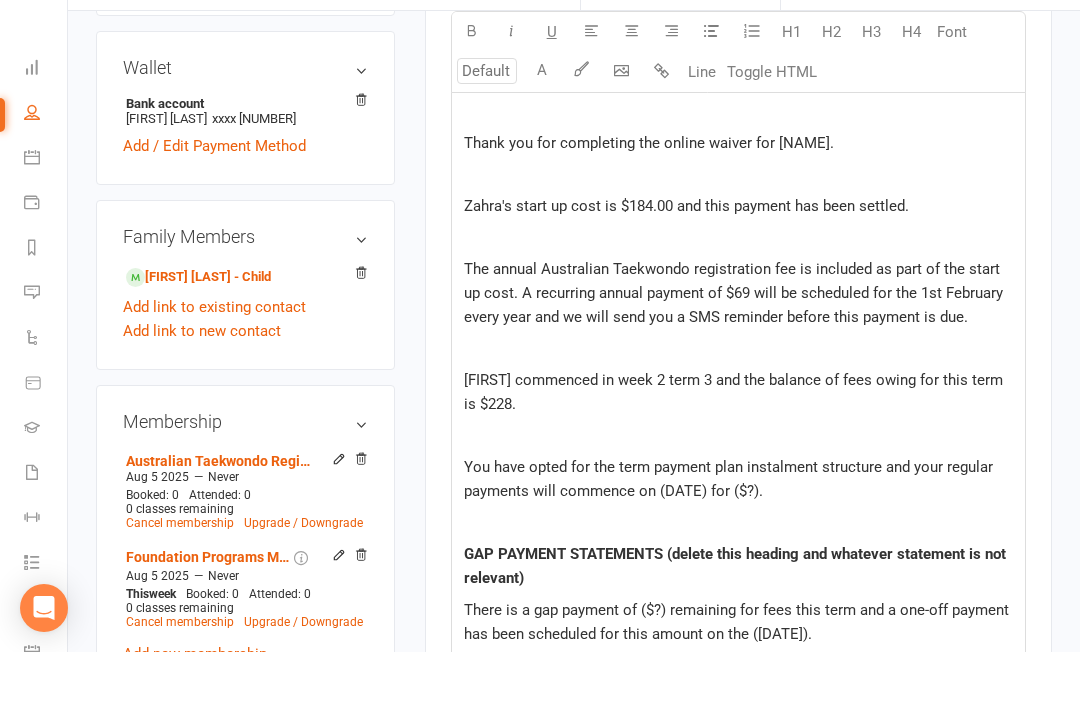 click on "You have opted for the term payment plan instalment structure and your regular payments will commence on (DATE) for ($?)." 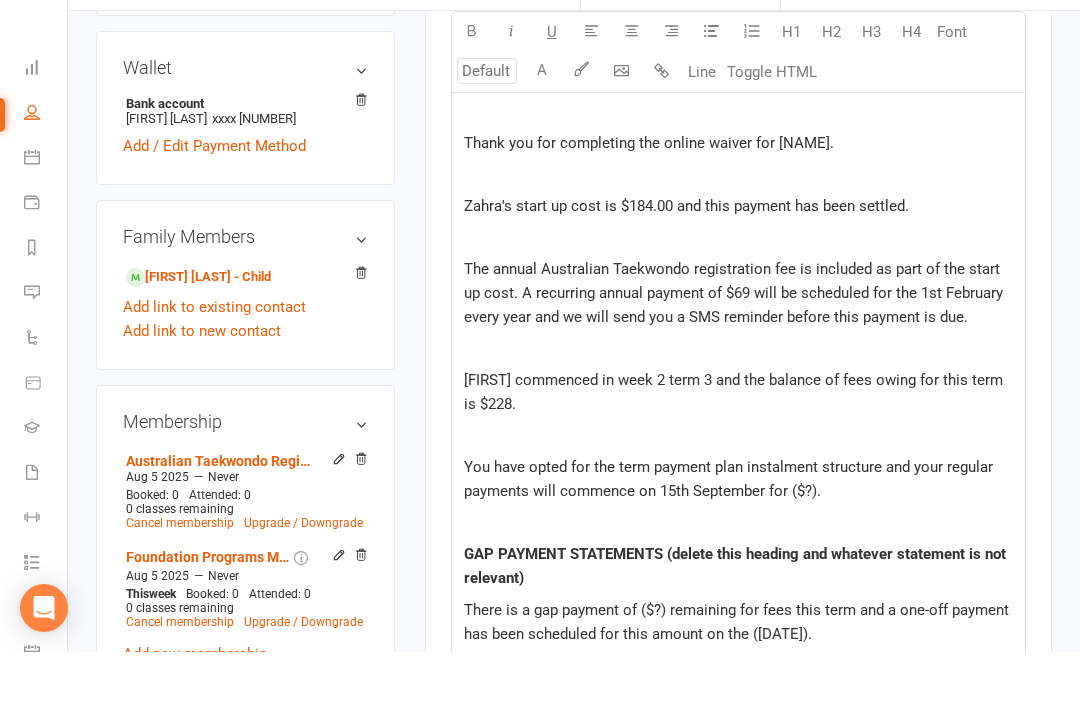 click on "You have opted for the term payment plan instalment structure and your regular payments will commence on 15th September for ($?)." 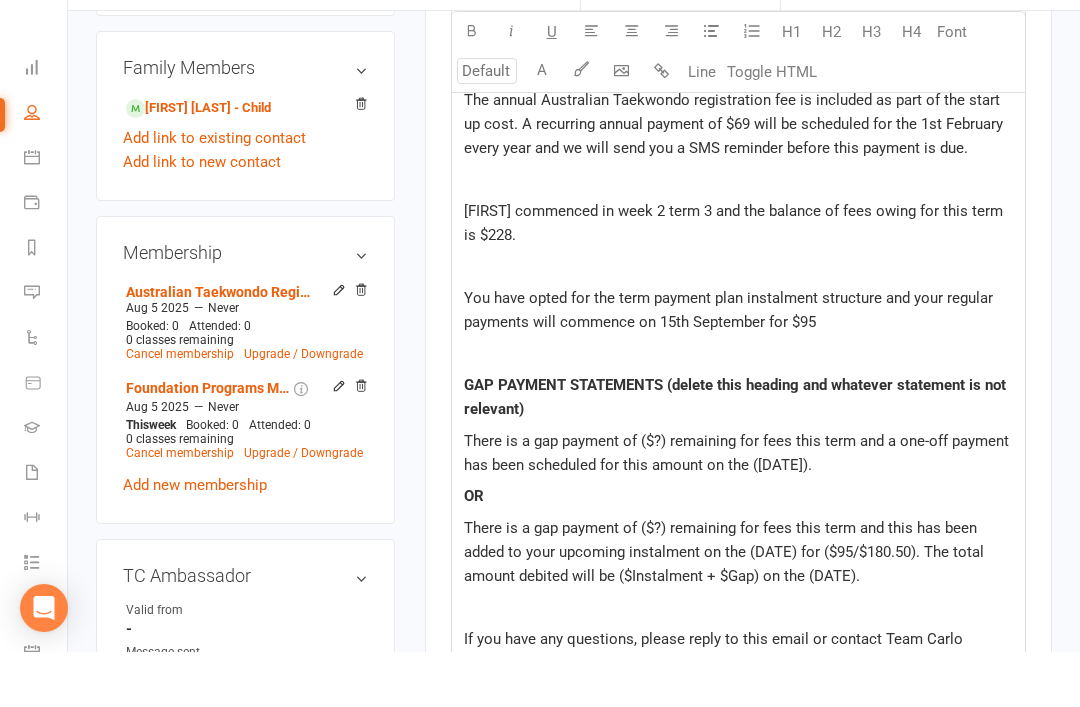 scroll, scrollTop: 867, scrollLeft: 0, axis: vertical 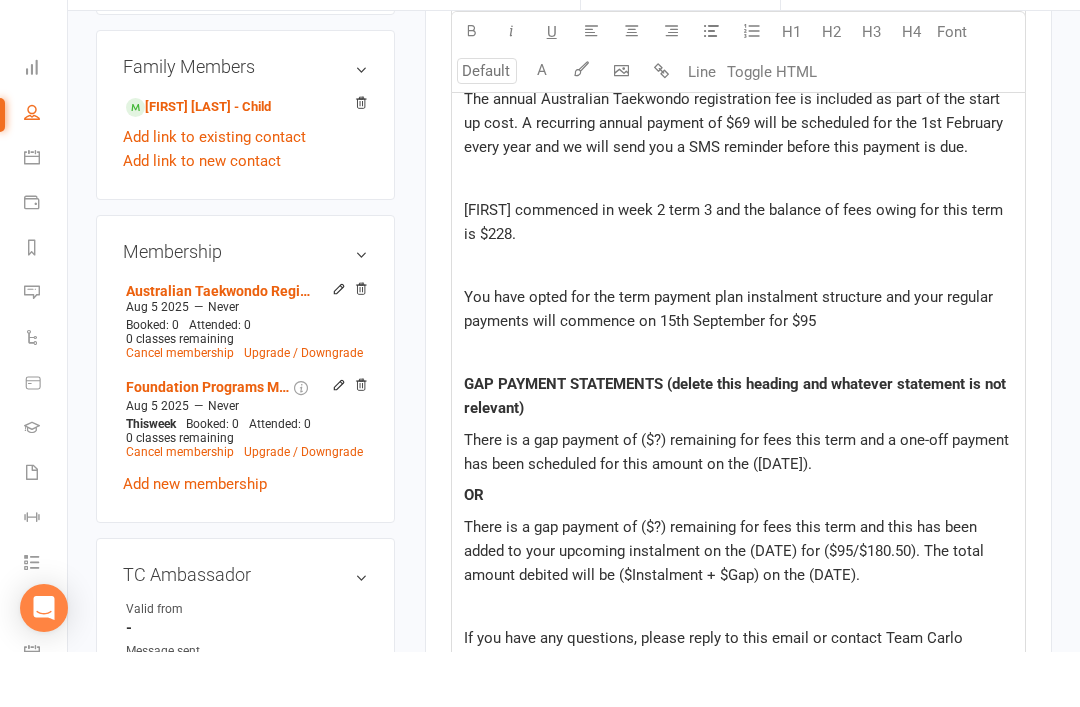 click on "GAP PAYMENT STATEMENTS (delete this heading and whatever statement is not relevant)" 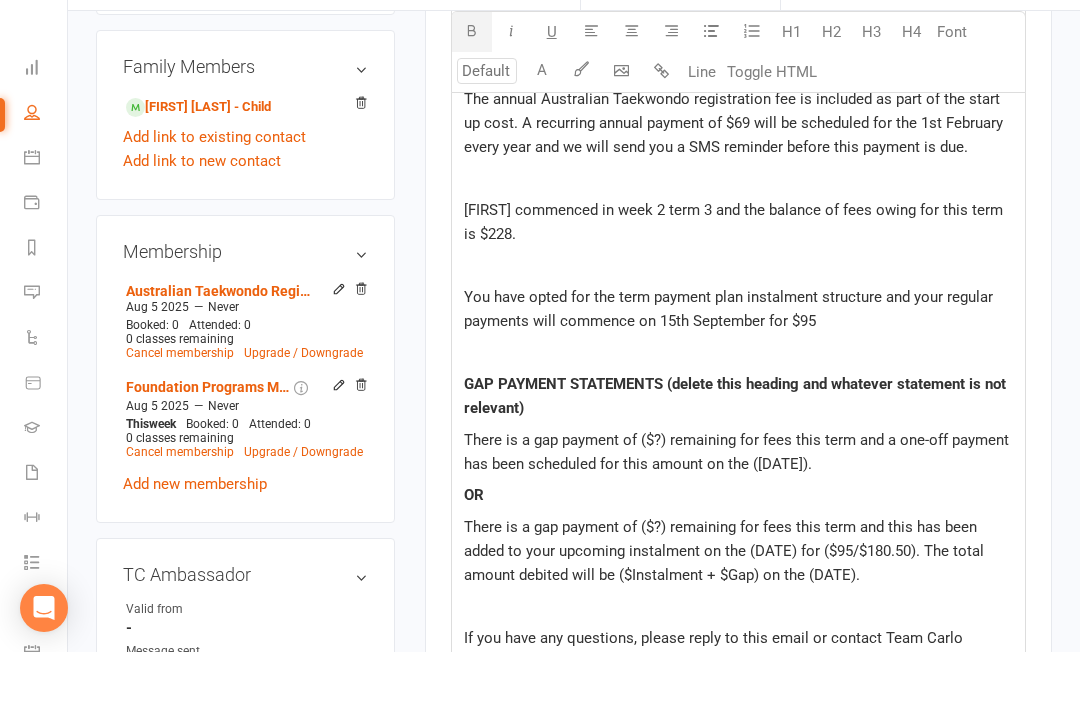 click on "GAP PAYMENT STATEMENTS (delete this heading and whatever statement is not relevant)" 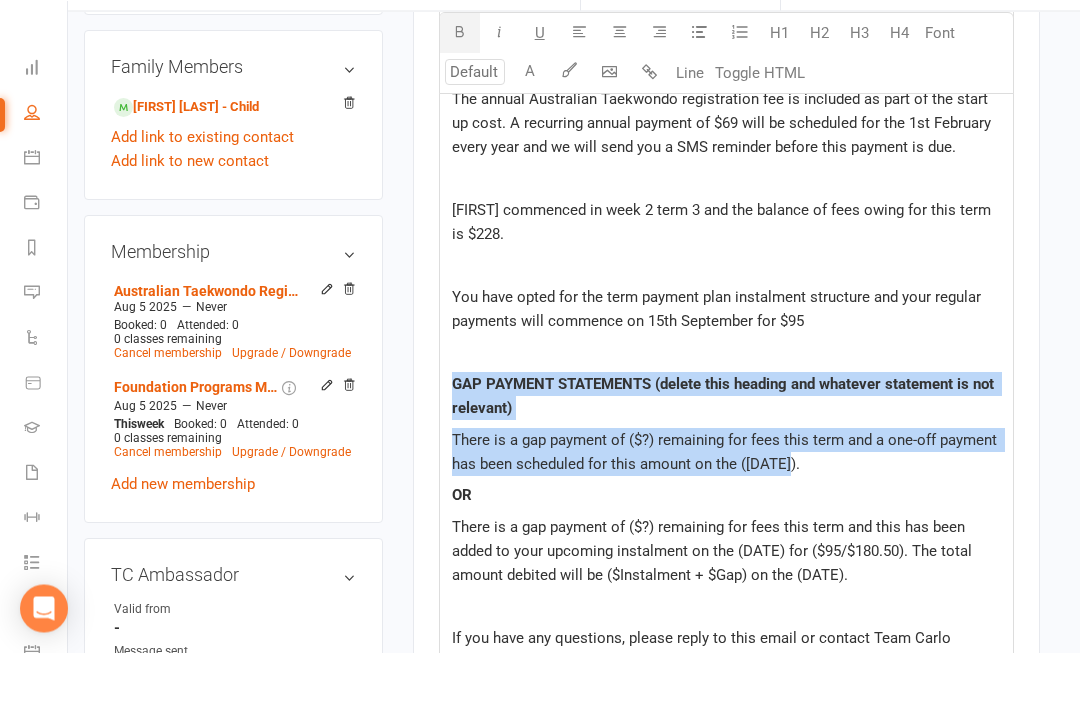 scroll, scrollTop: 867, scrollLeft: 13, axis: both 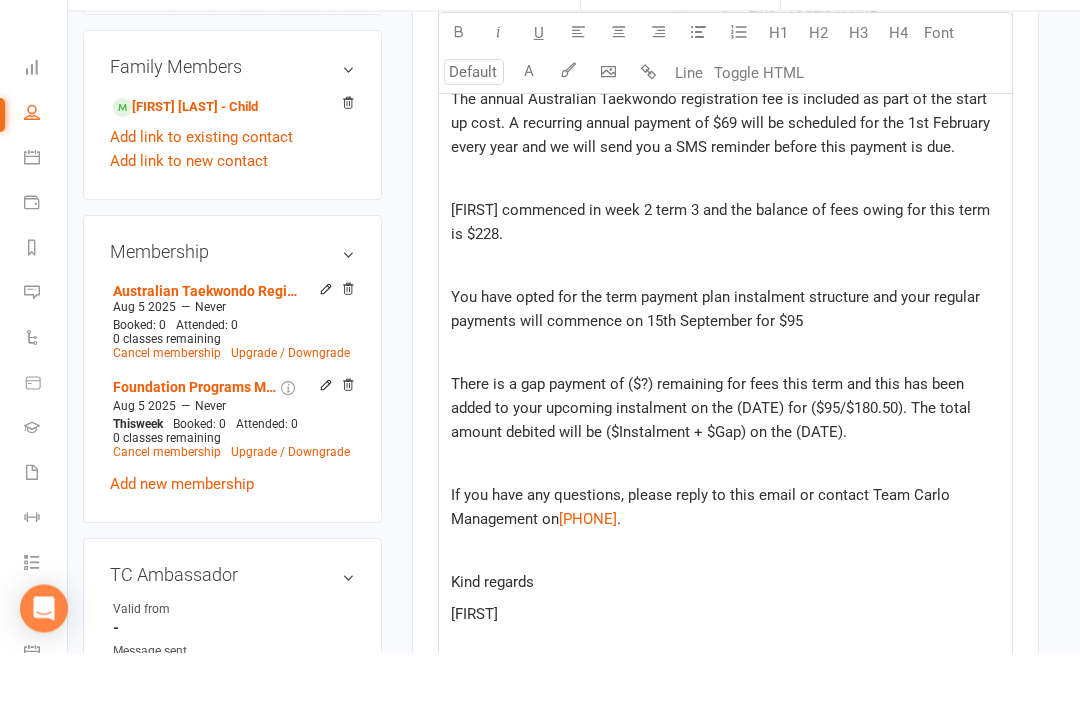 click on "There is a gap payment of ($?) remaining for fees this term and this has been added to your upcoming instalment on the (DATE) for ($95/$180.50). The total amount debited will be ($Instalment + $Gap) on the (DATE)." 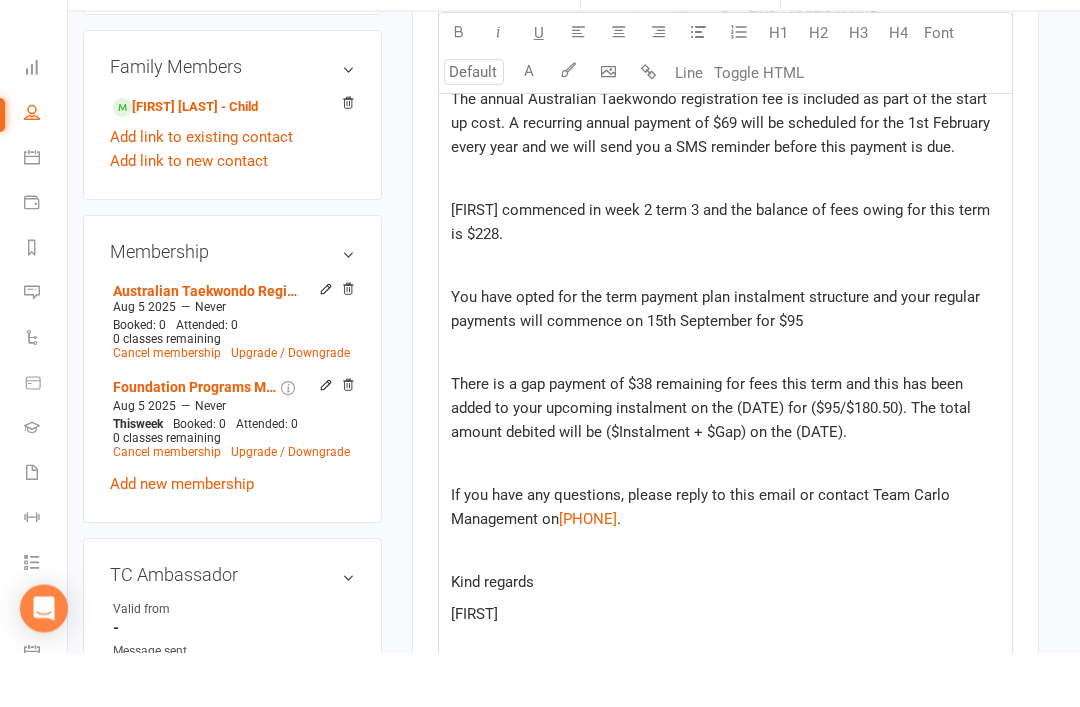 click on "There is a gap payment of $38 remaining for fees this term and this has been added to your upcoming instalment on the (DATE) for ($95/$180.50). The total amount debited will be ($Instalment + $Gap) on the (DATE)." 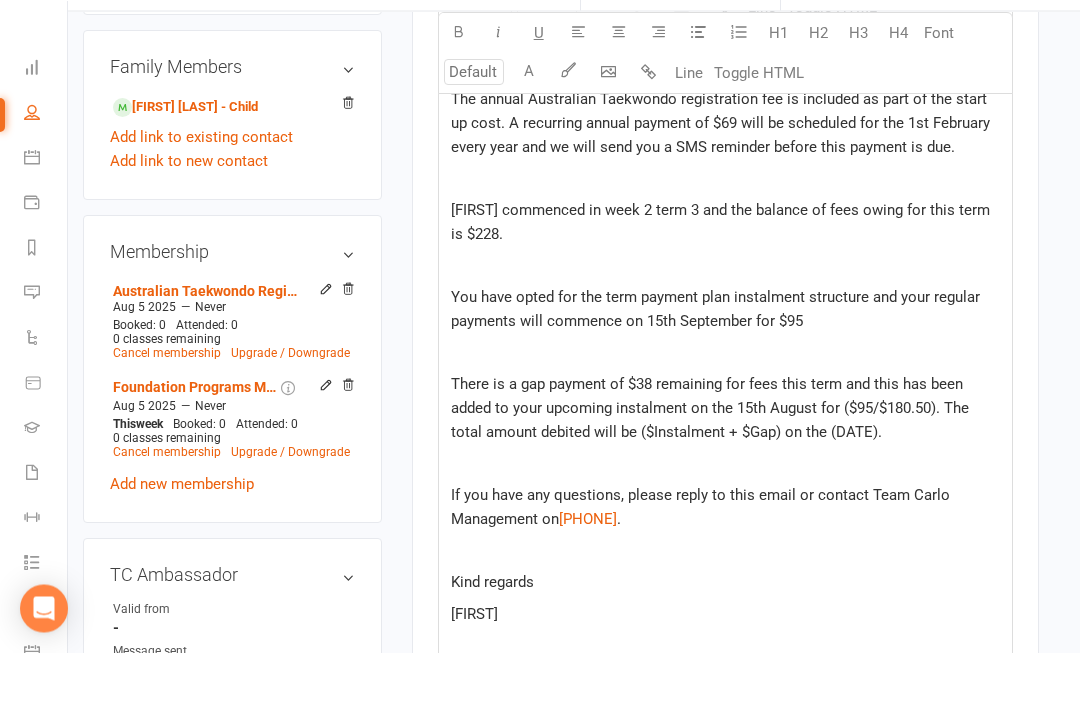 click on "There is a gap payment of $38 remaining for fees this term and this has been added to your upcoming instalment on the 15th August for ($95/$180.50). The total amount debited will be ($Instalment + $Gap) on the (DATE)." 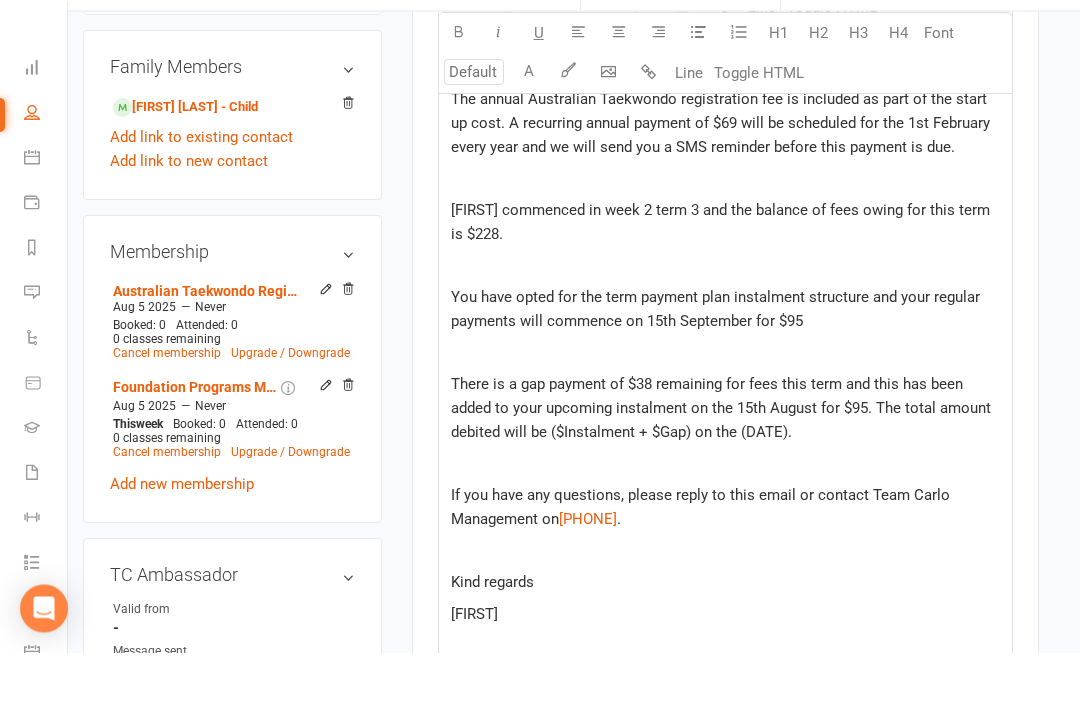 click on "There is a gap payment of $38 remaining for fees this term and this has been added to your upcoming instalment on the 15th August for $95. The total amount debited will be ($Instalment + $Gap) on the (DATE)." 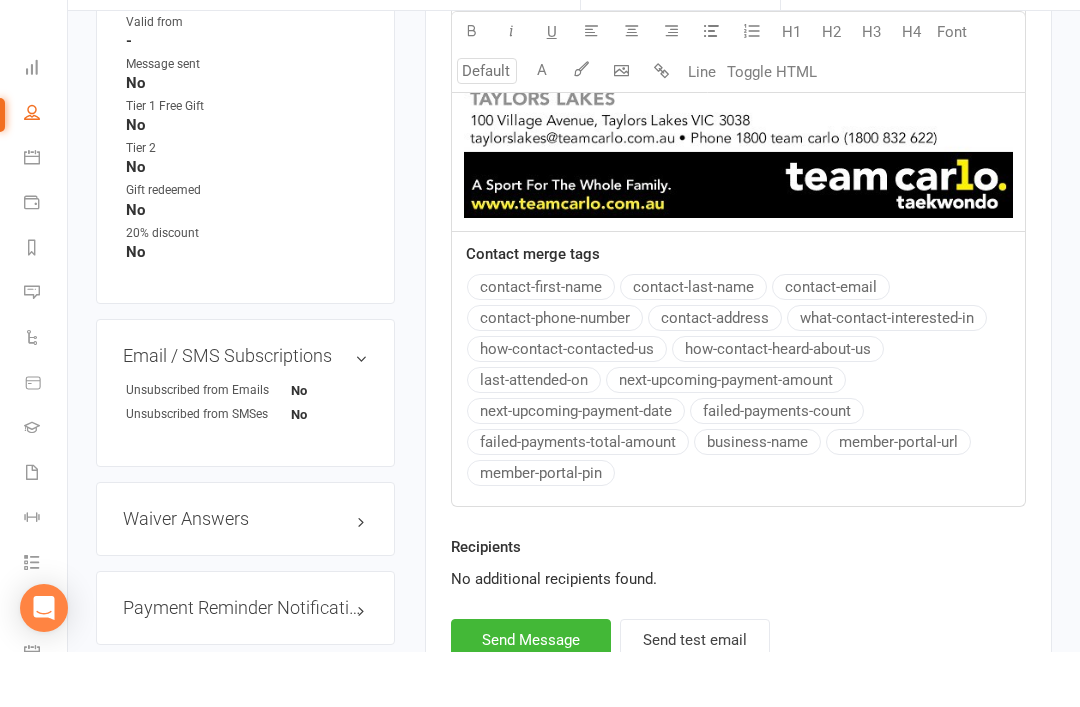 scroll, scrollTop: 1455, scrollLeft: 0, axis: vertical 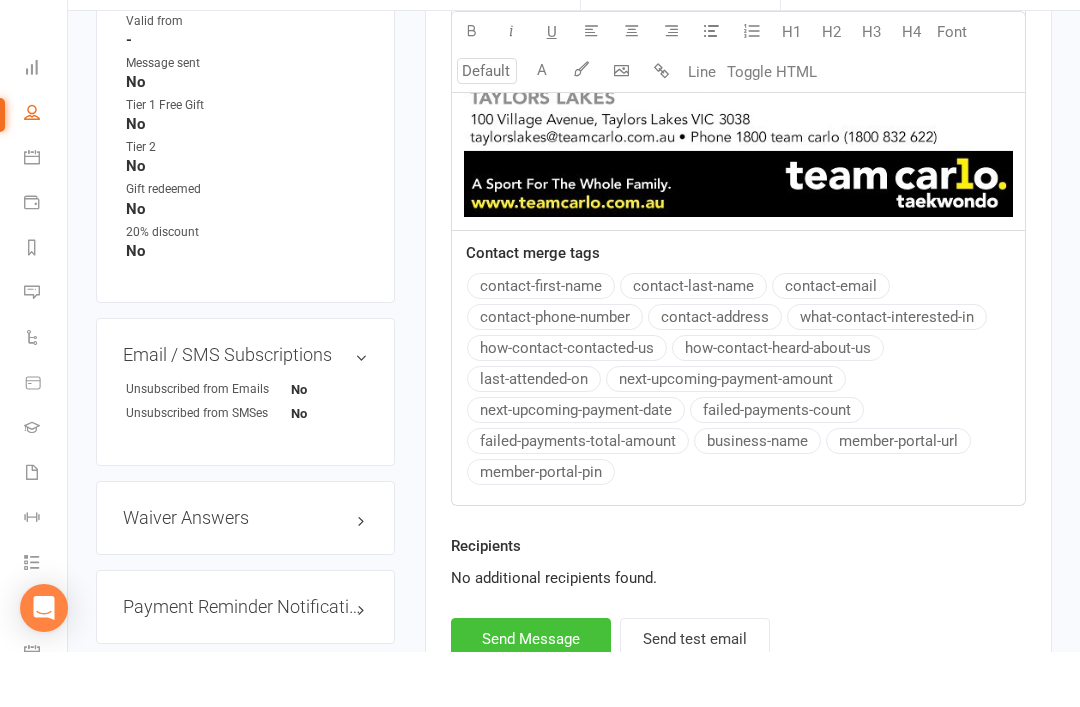 click on "Send Message" at bounding box center [531, 694] 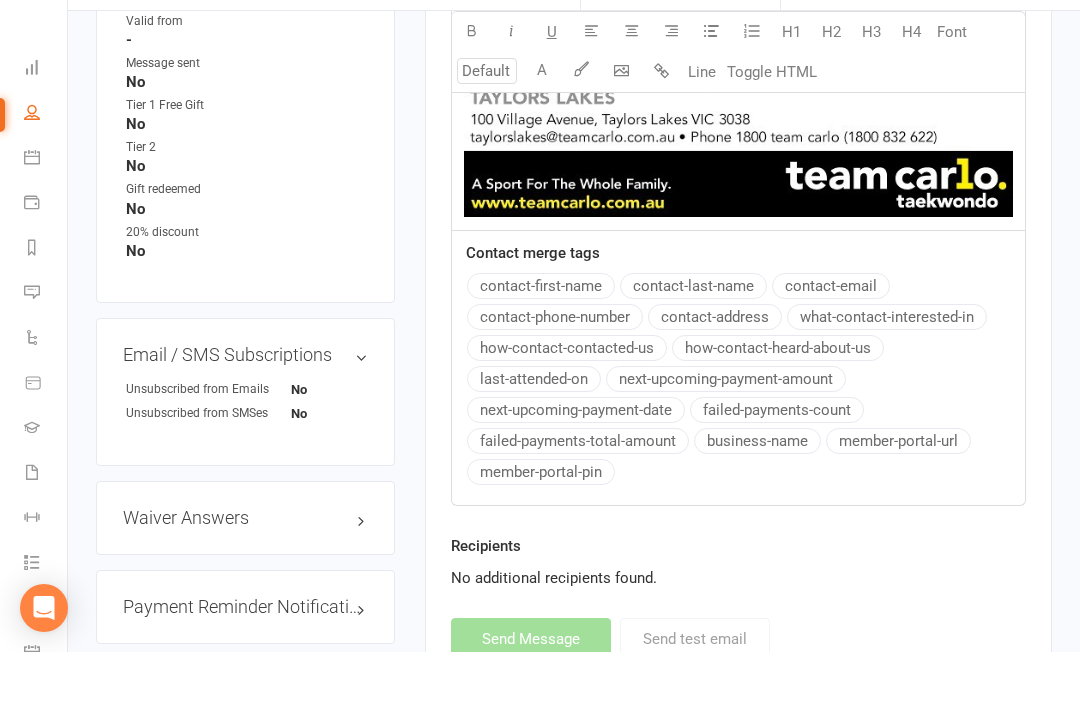 select 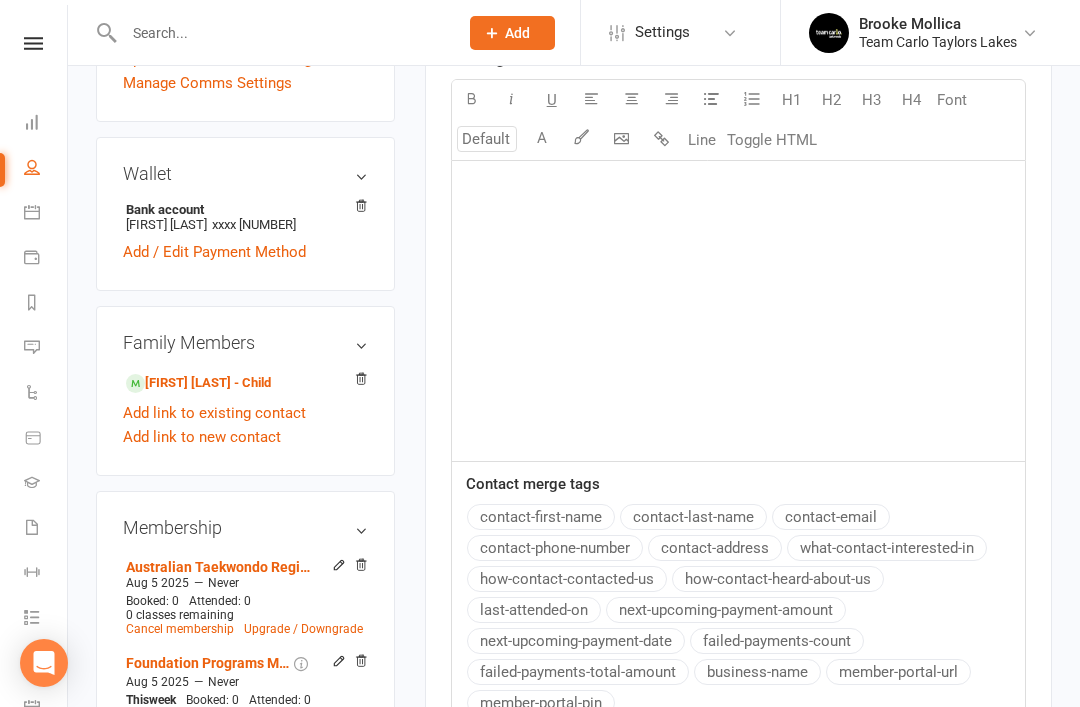 scroll, scrollTop: 645, scrollLeft: 0, axis: vertical 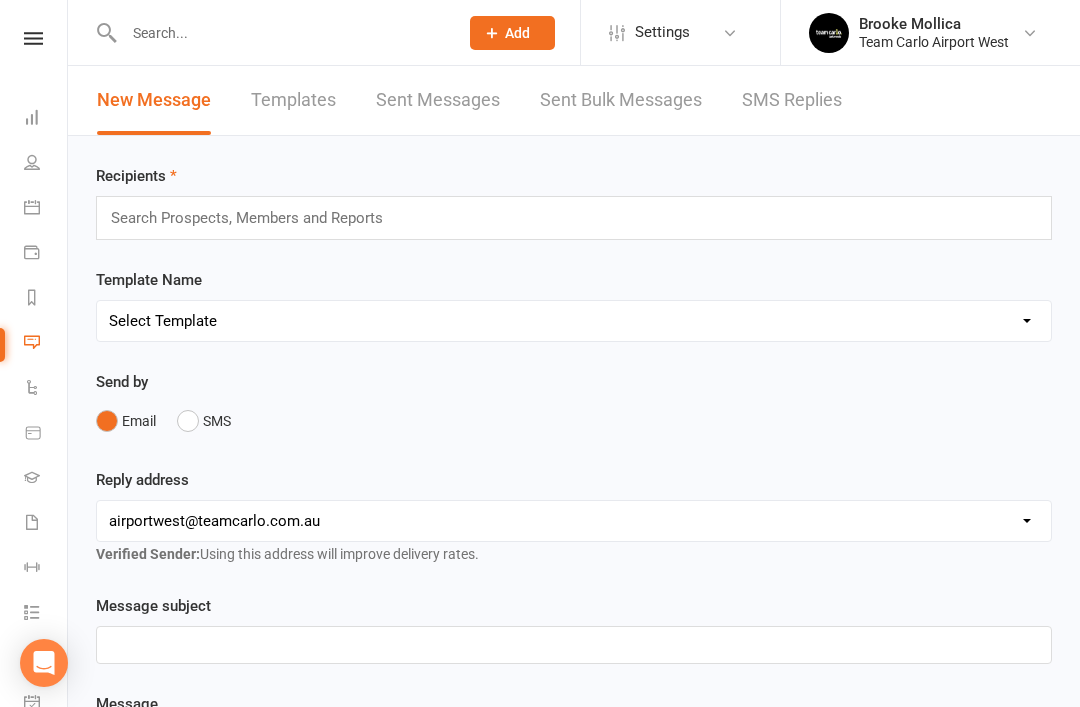 click on "SMS Replies" at bounding box center [792, 100] 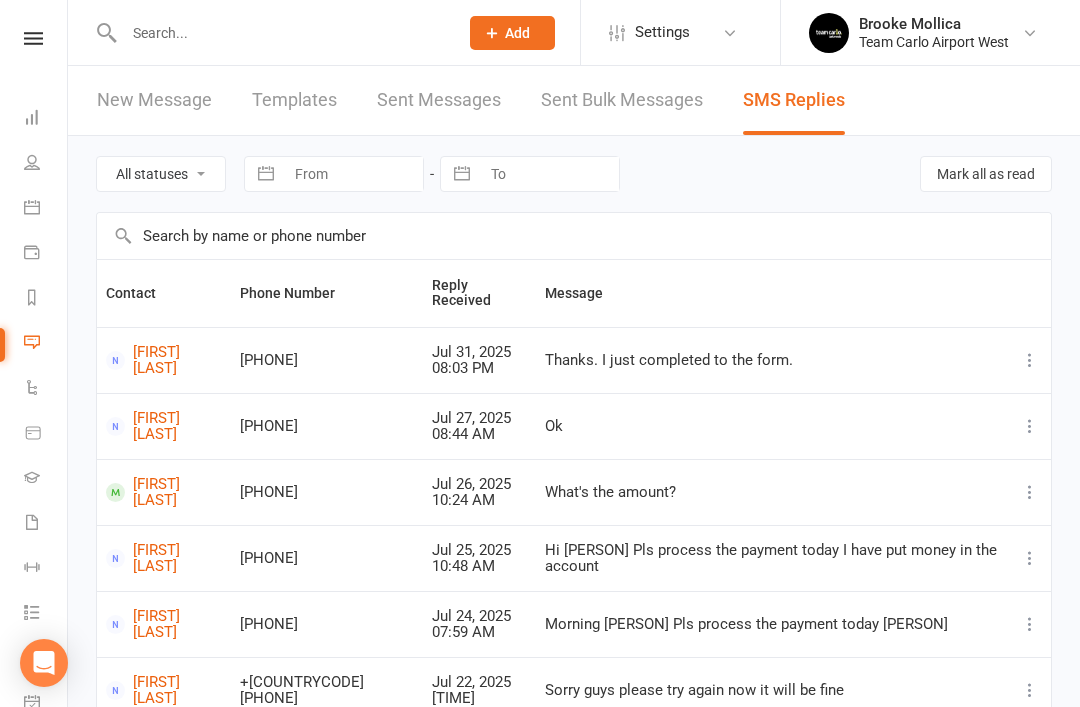 click at bounding box center (281, 33) 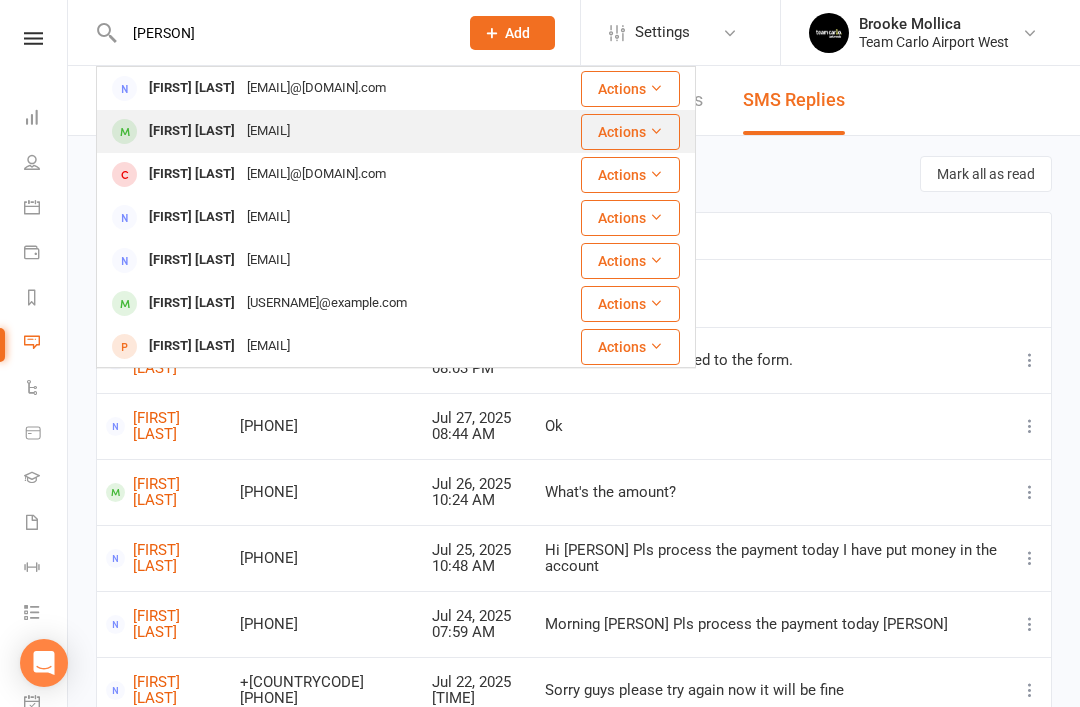 type on "[PERSON]" 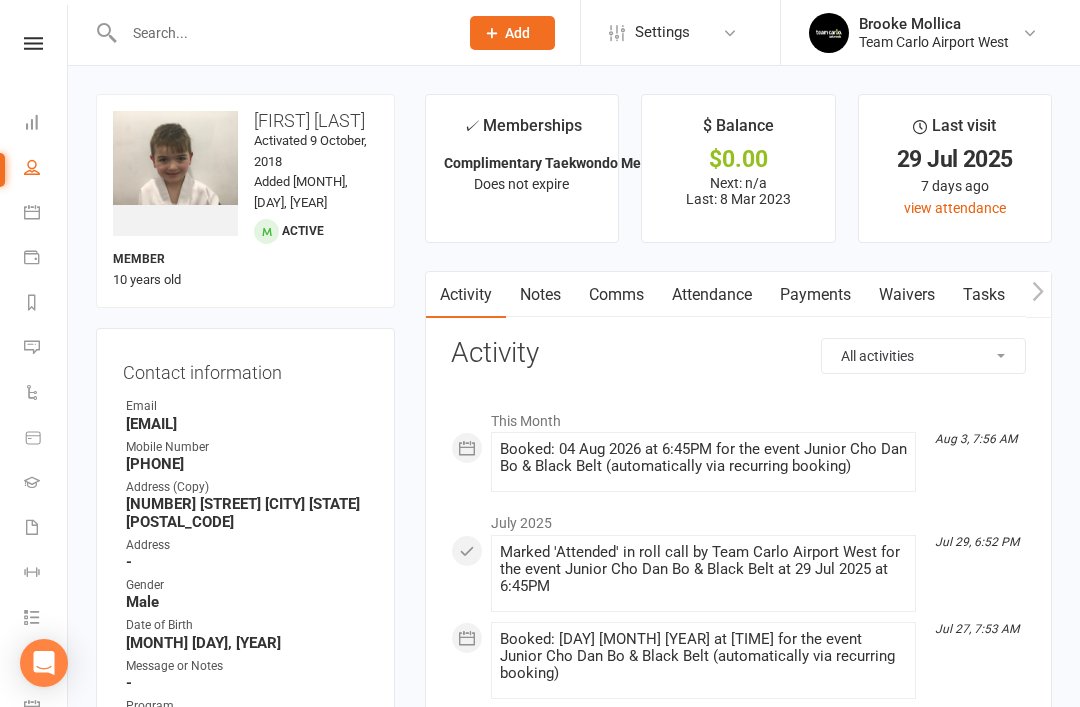 click on "Comms" at bounding box center (616, 295) 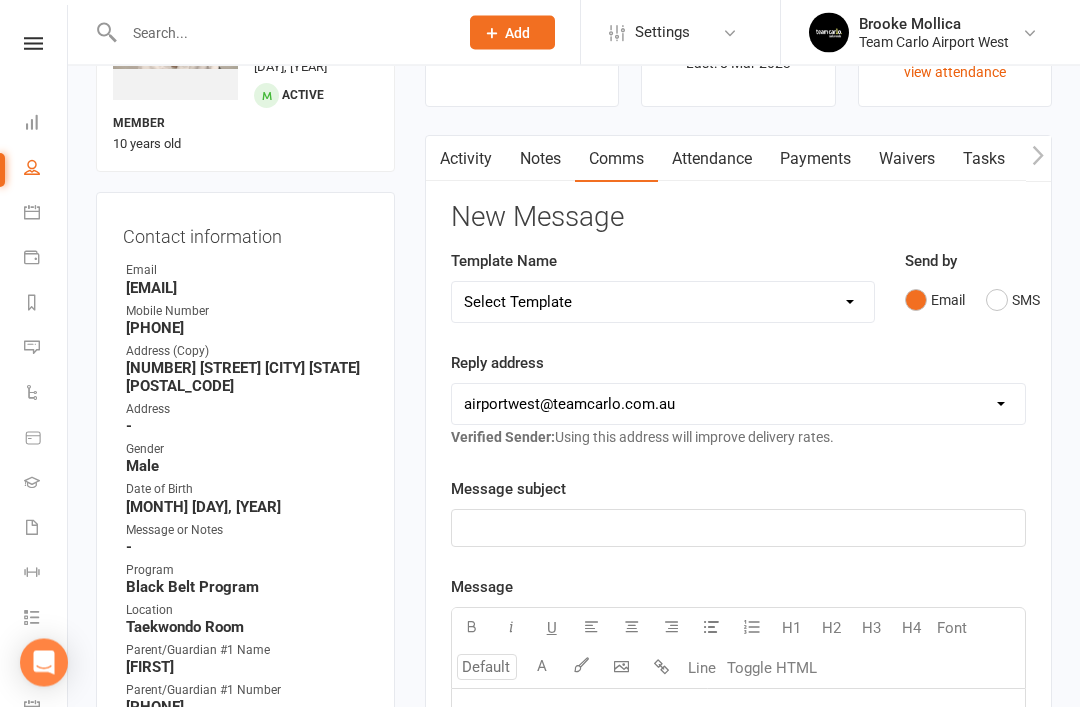 scroll, scrollTop: 150, scrollLeft: 0, axis: vertical 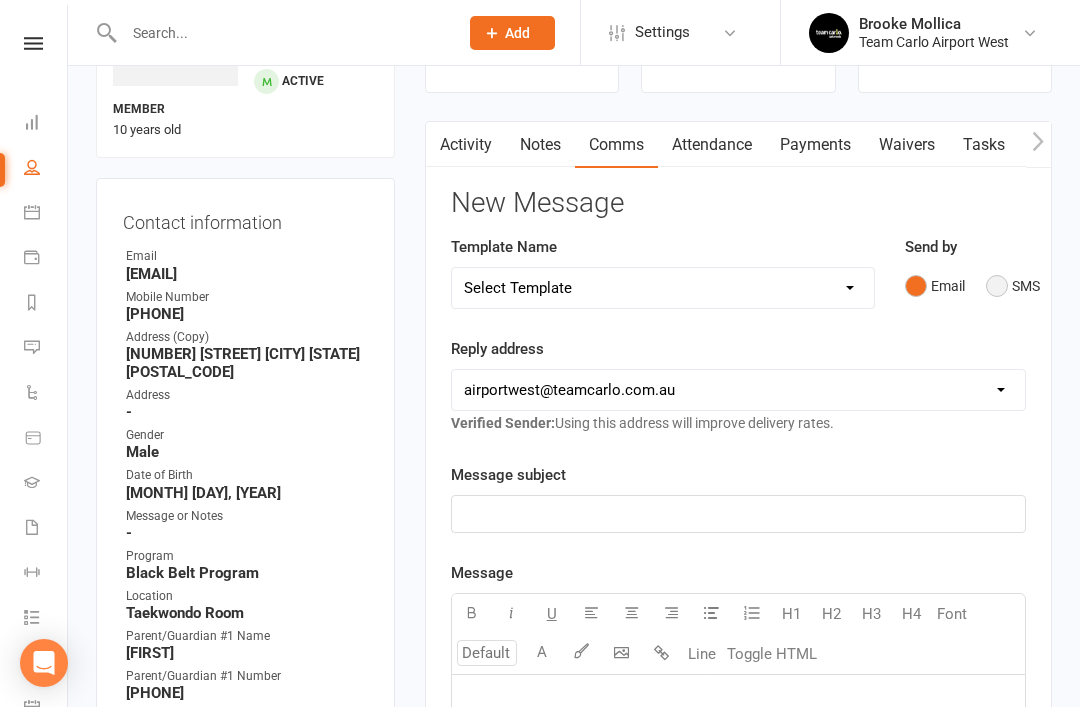 click on "SMS" at bounding box center [1013, 286] 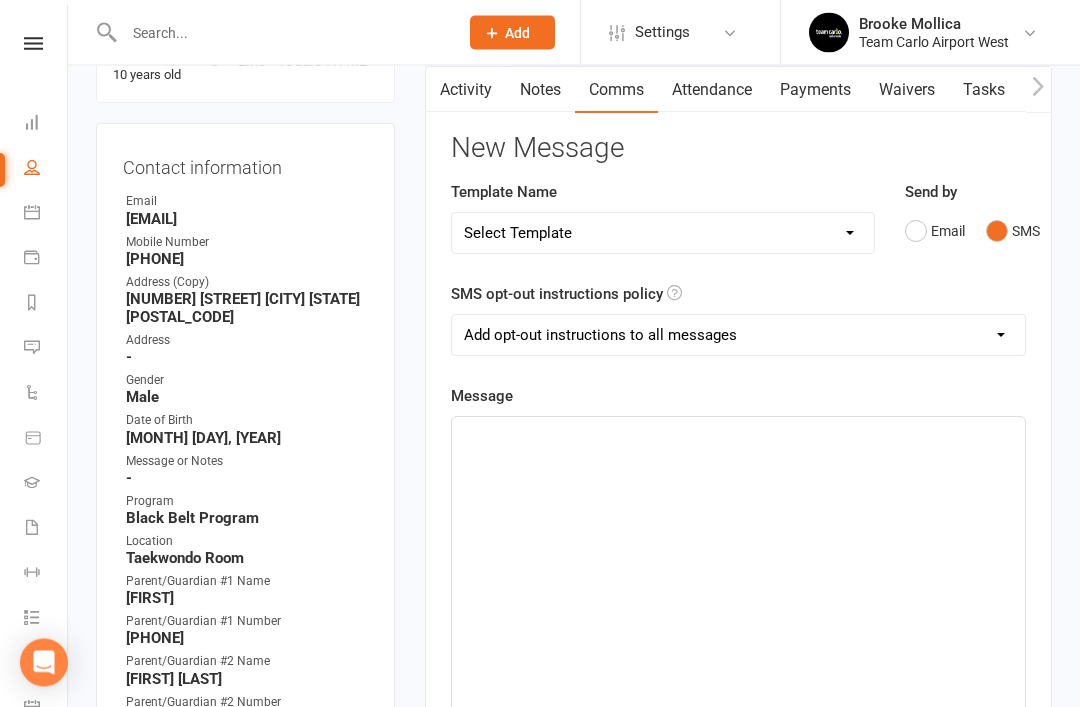 click on "﻿" 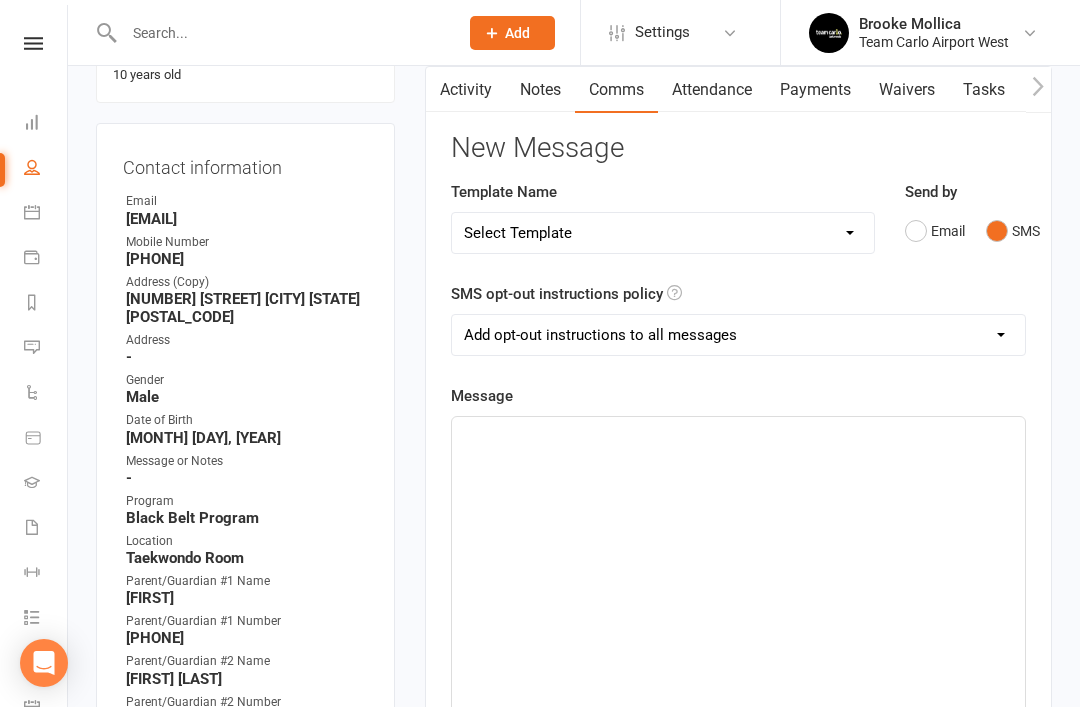 scroll, scrollTop: 204, scrollLeft: 0, axis: vertical 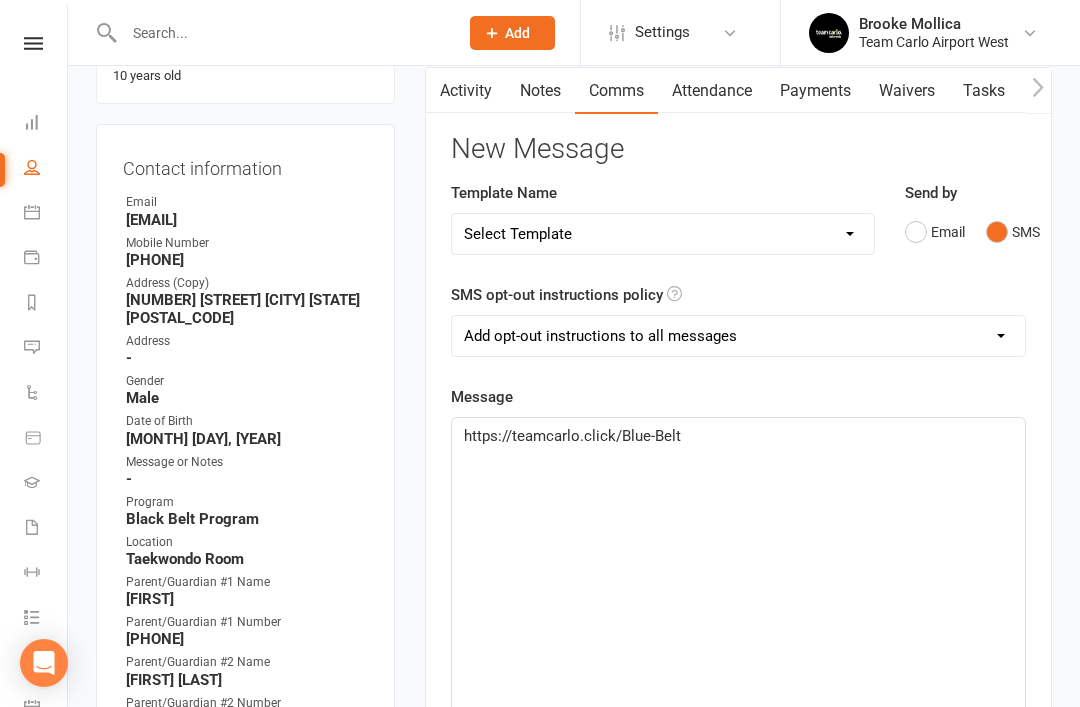 click on "https://teamcarlo.click/Blue-Belt" 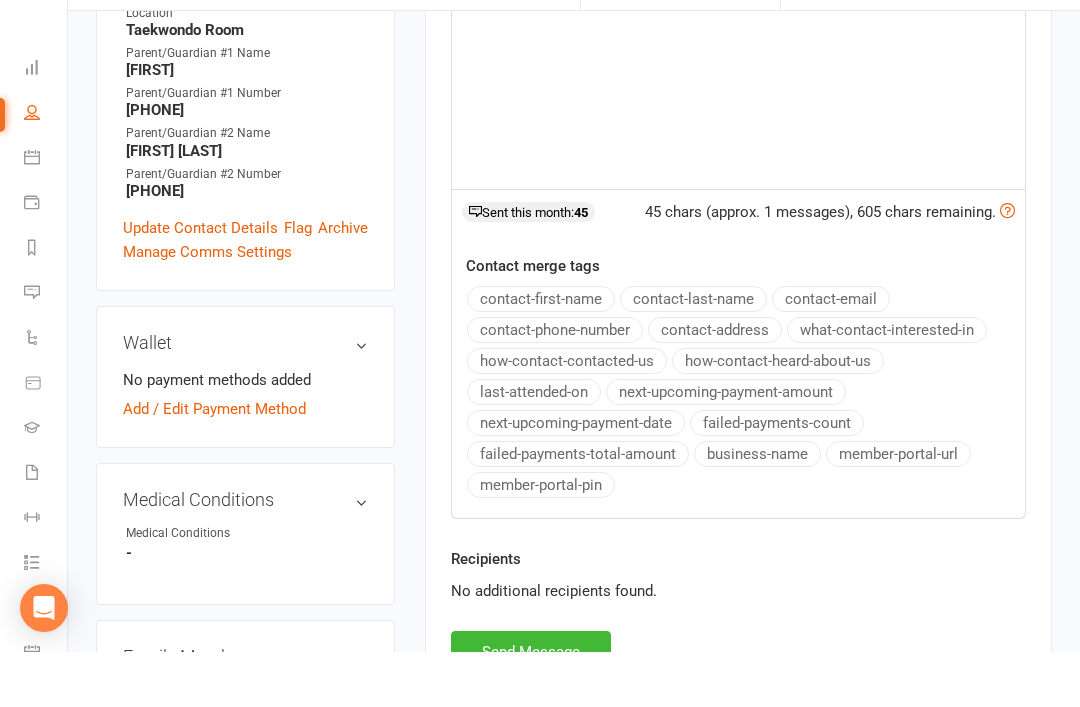 scroll, scrollTop: 683, scrollLeft: 0, axis: vertical 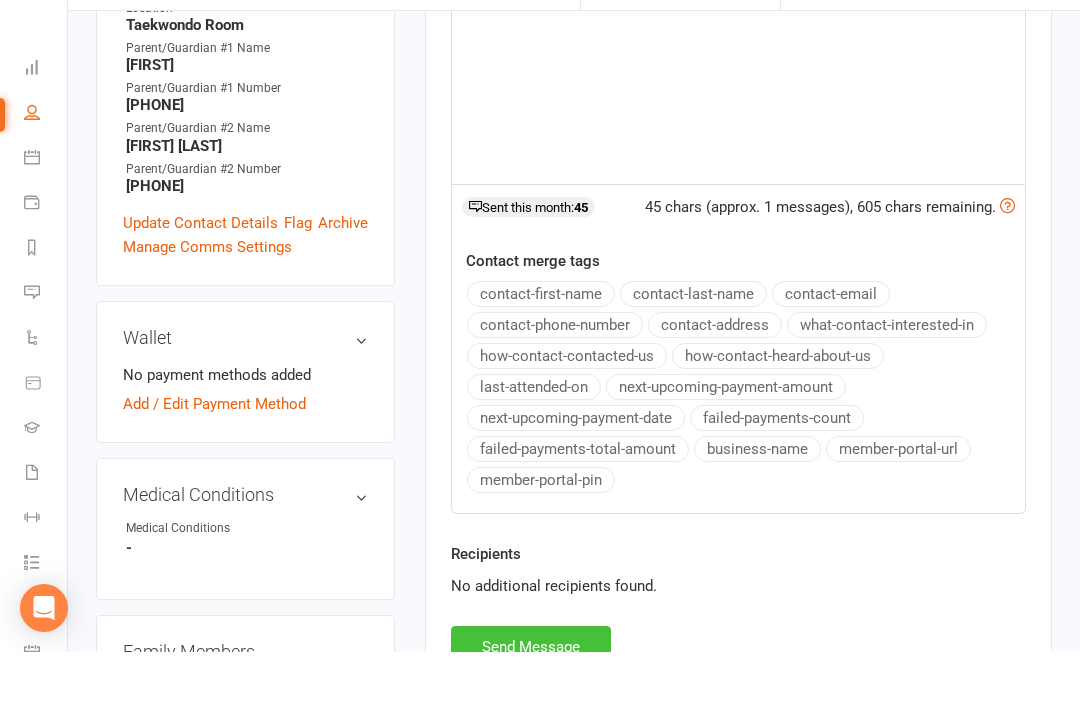 click on "Send Message" at bounding box center [531, 702] 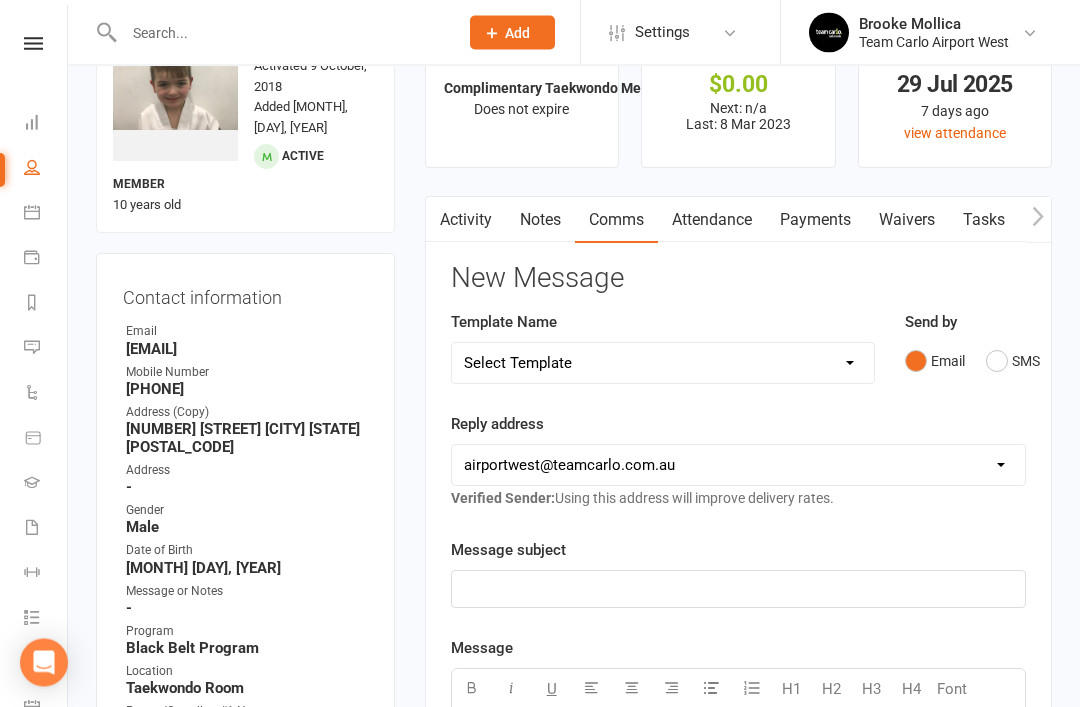 scroll, scrollTop: 75, scrollLeft: 0, axis: vertical 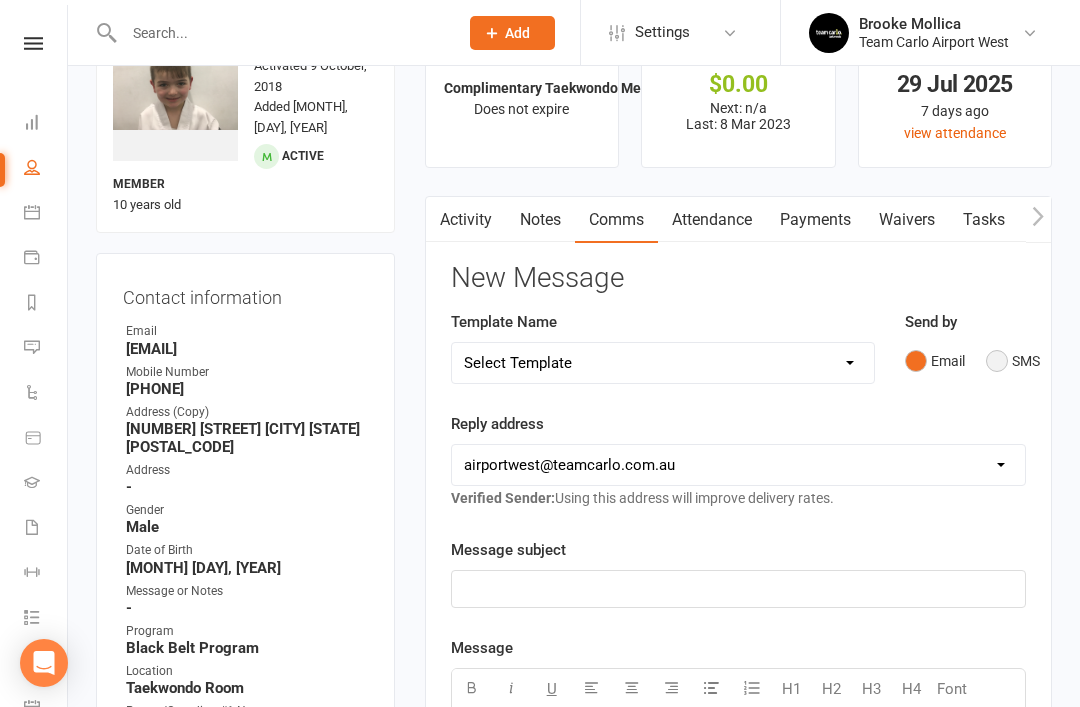 click on "SMS" at bounding box center (1013, 361) 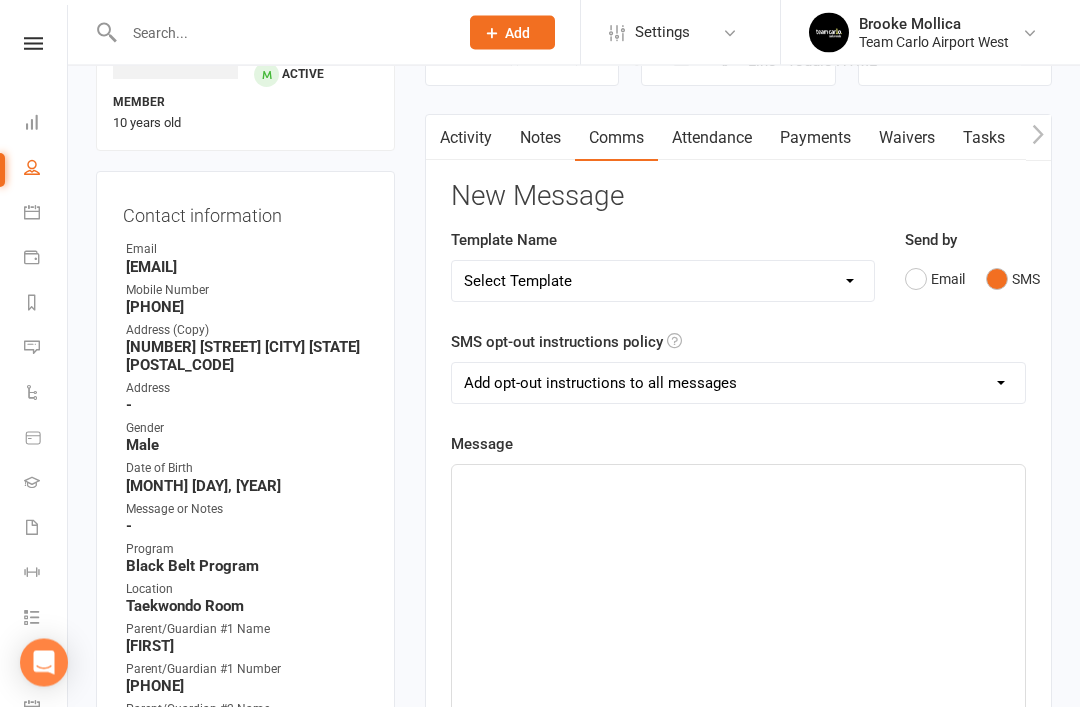scroll, scrollTop: 161, scrollLeft: 0, axis: vertical 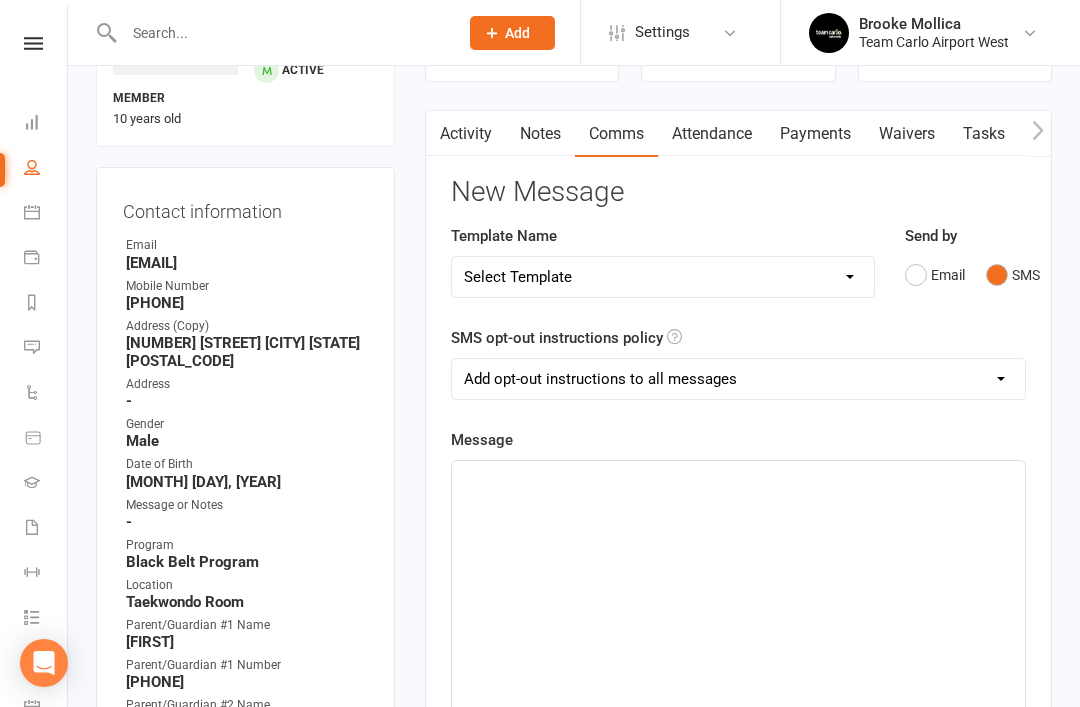 click on "﻿" 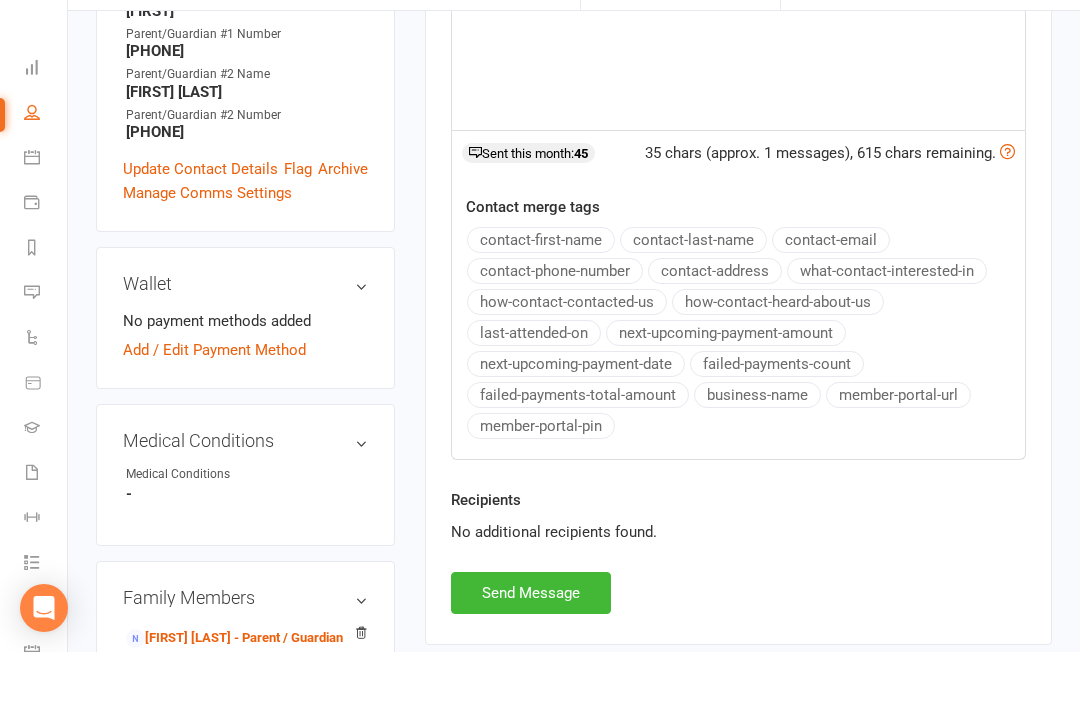 scroll, scrollTop: 738, scrollLeft: 0, axis: vertical 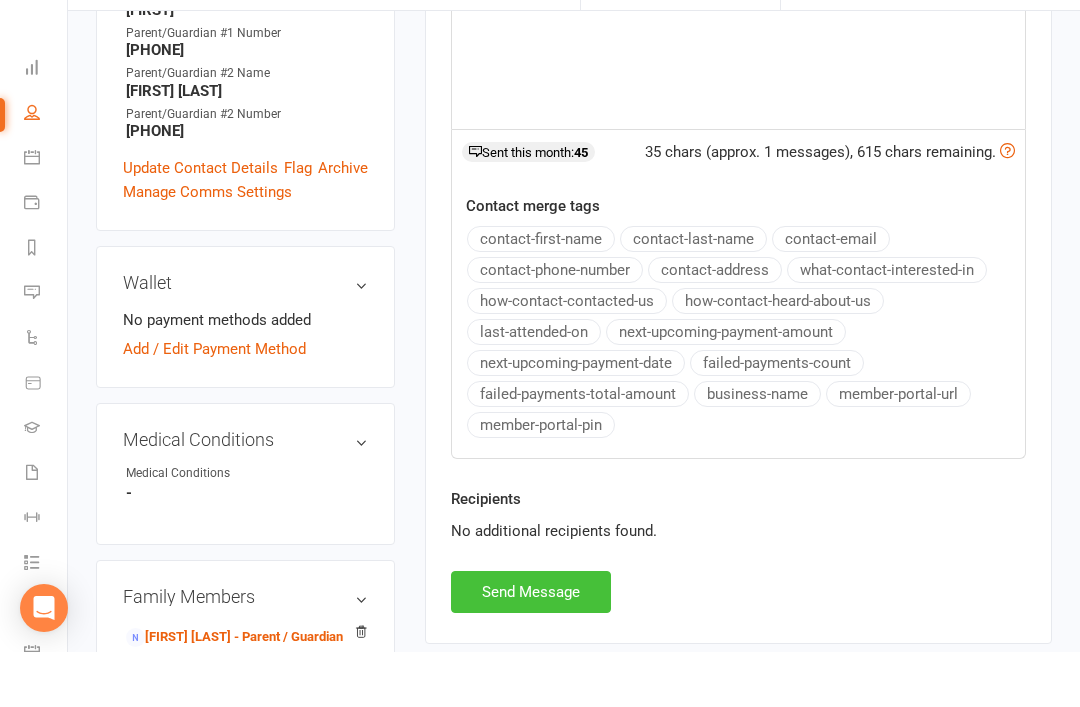 click on "Send Message" at bounding box center [531, 647] 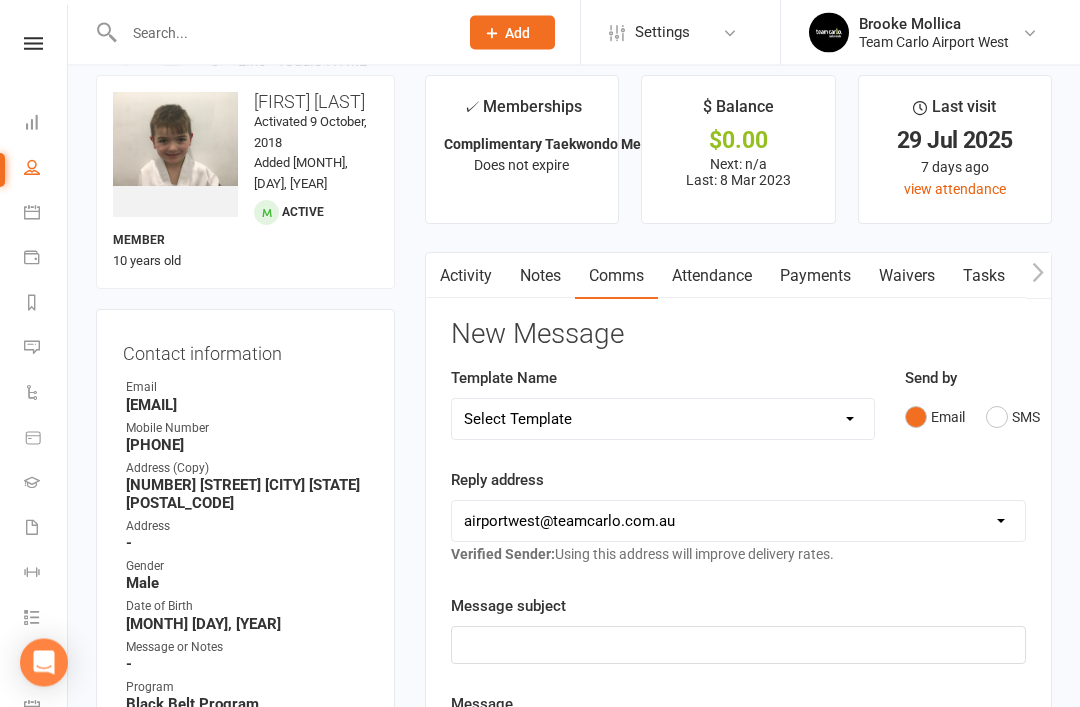 scroll, scrollTop: 0, scrollLeft: 0, axis: both 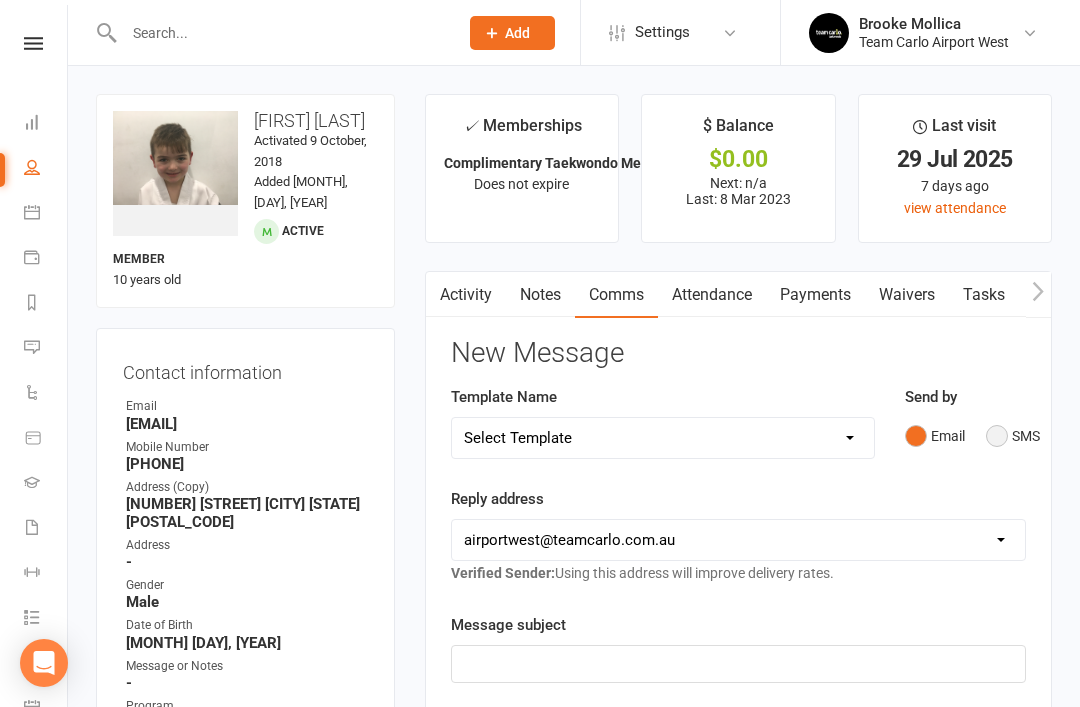 click on "SMS" at bounding box center (1013, 436) 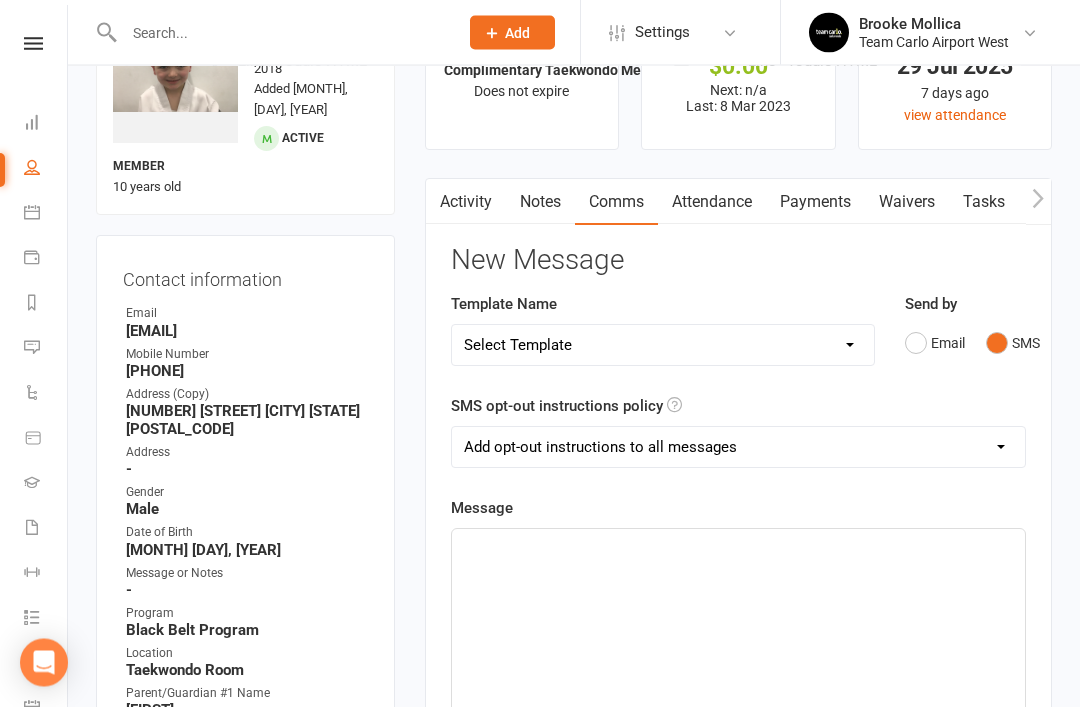 scroll, scrollTop: 153, scrollLeft: 0, axis: vertical 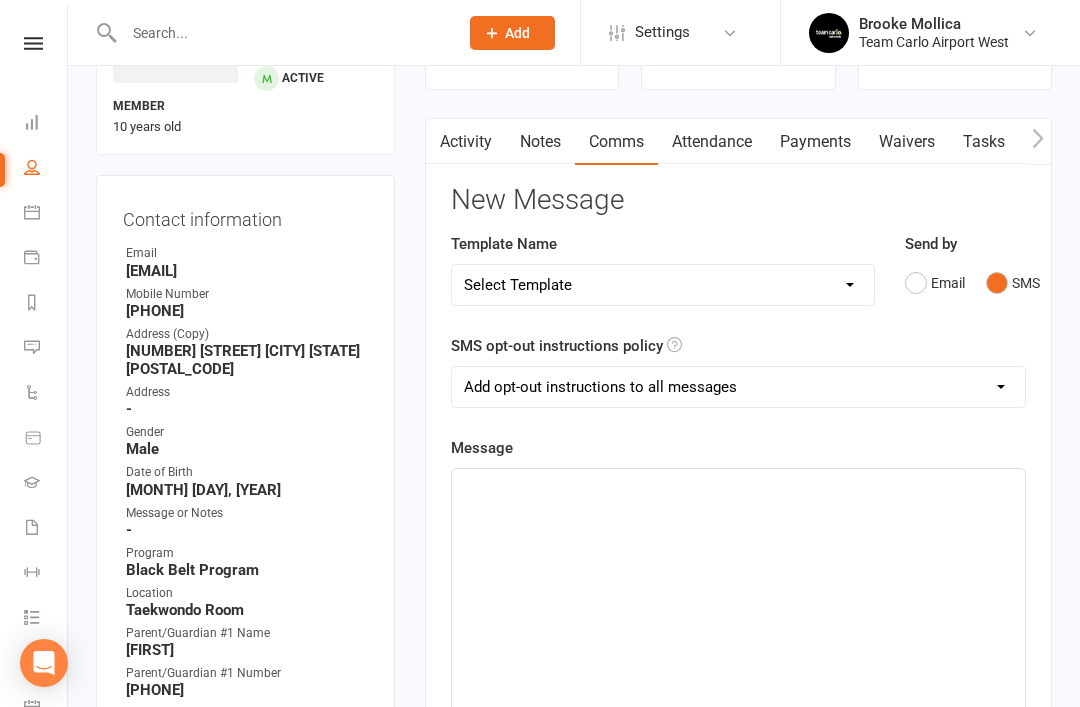 click on "﻿" 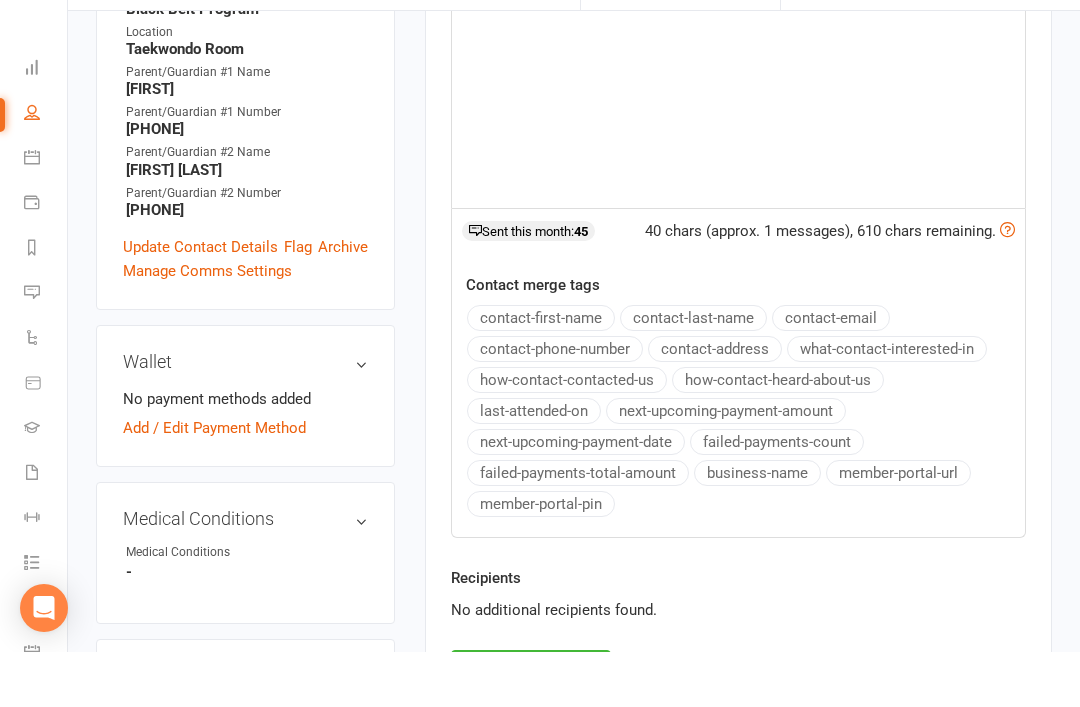 scroll, scrollTop: 661, scrollLeft: 0, axis: vertical 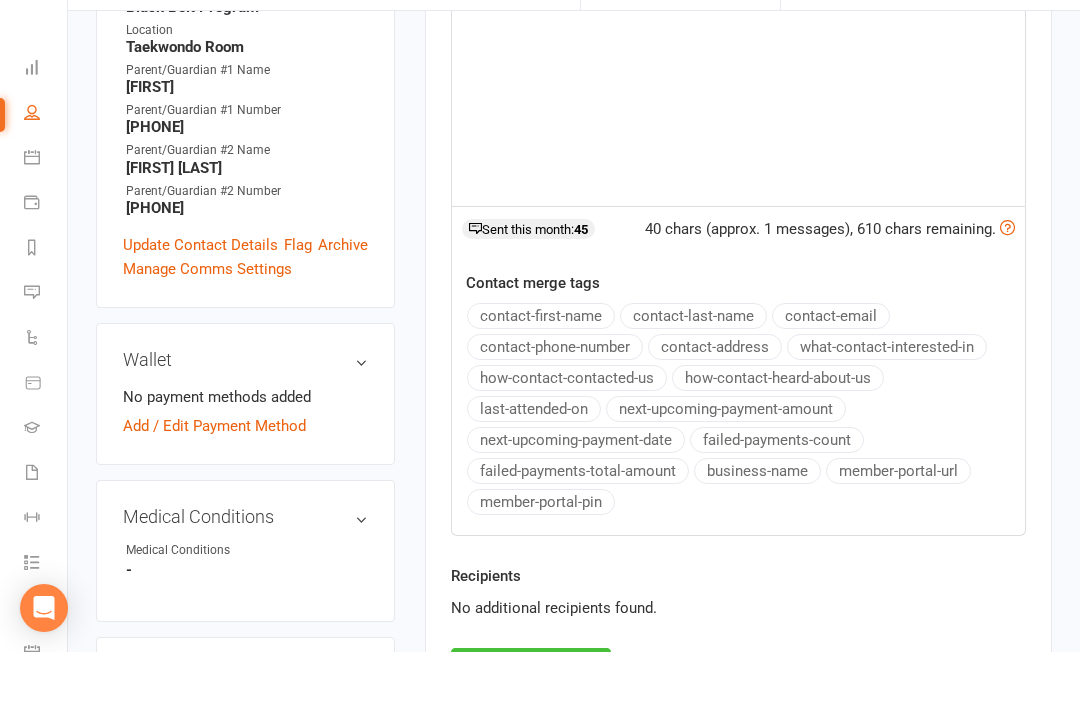 click on "Send Message" at bounding box center [531, 724] 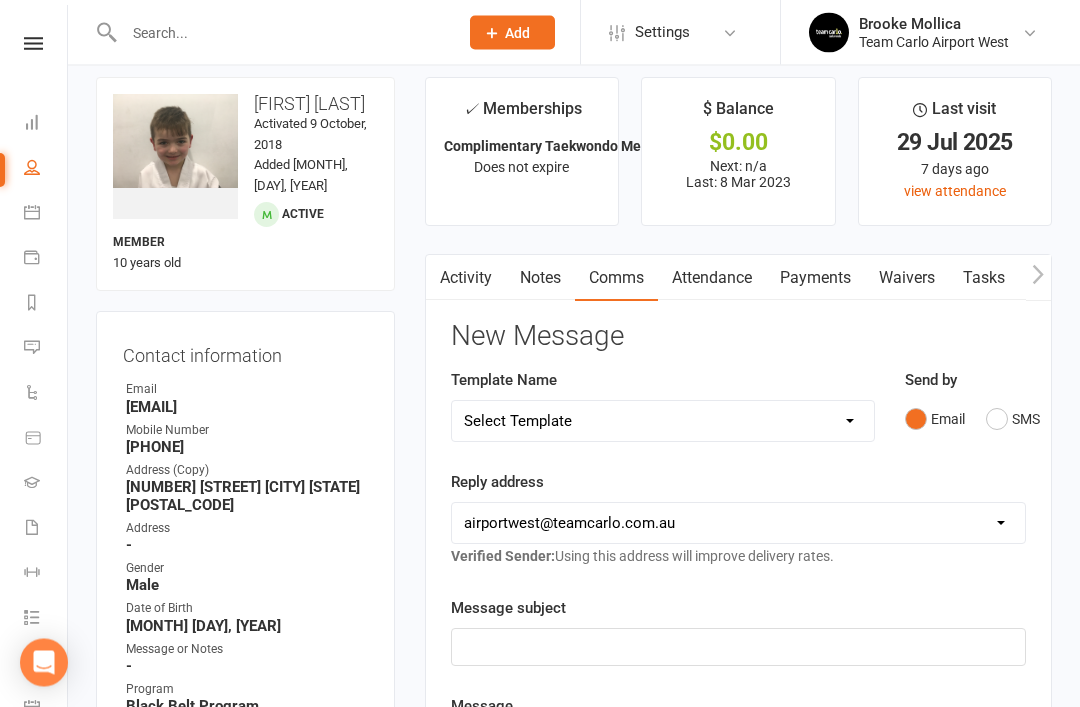scroll, scrollTop: 0, scrollLeft: 0, axis: both 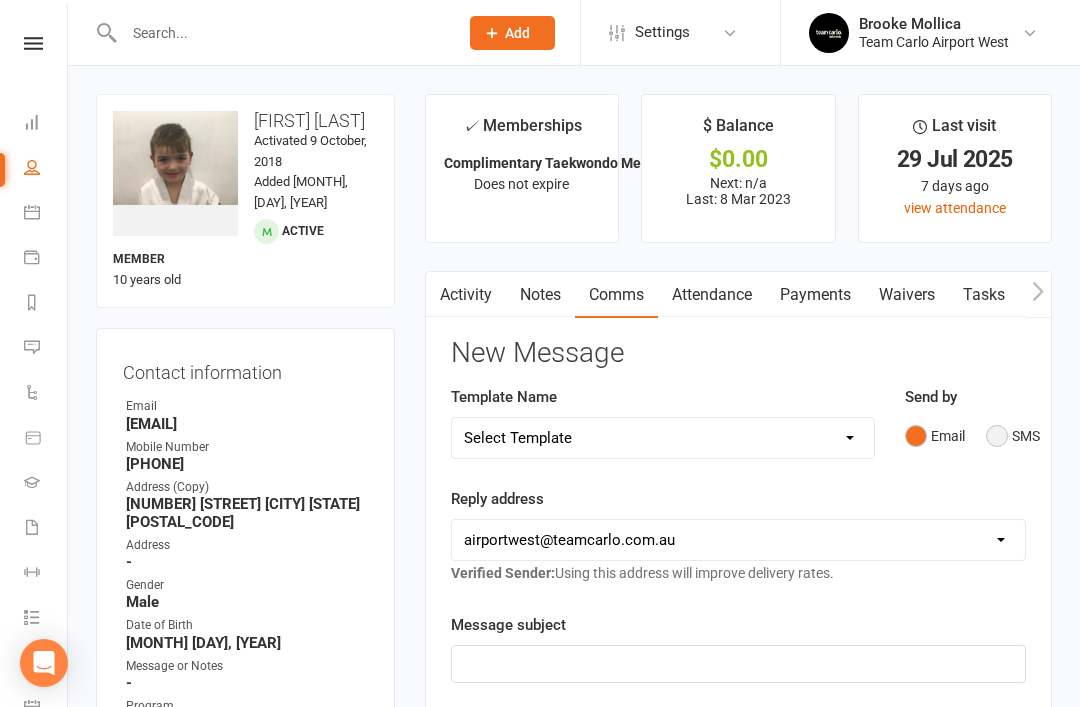 click on "SMS" at bounding box center (1013, 436) 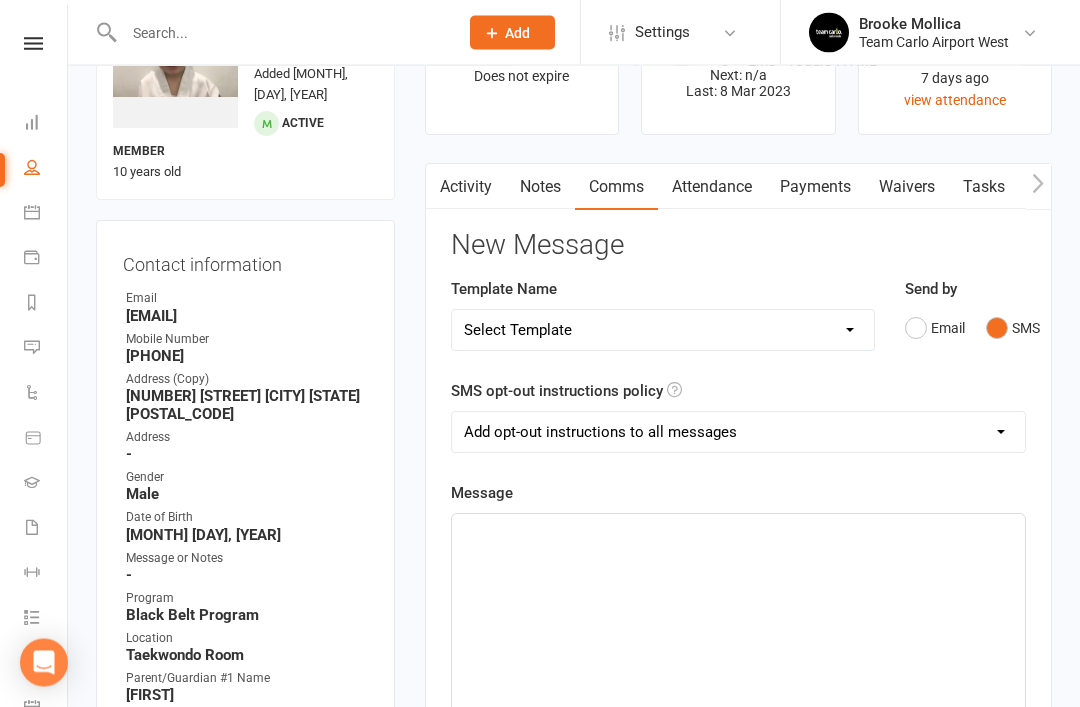 scroll, scrollTop: 122, scrollLeft: 0, axis: vertical 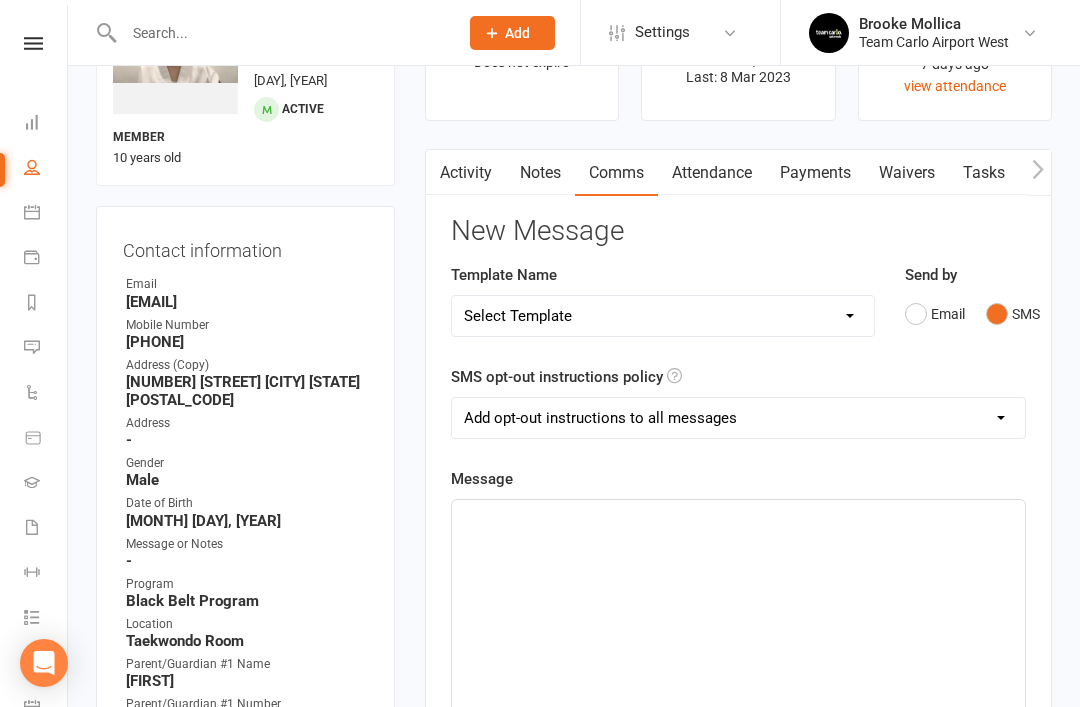 click on "﻿" 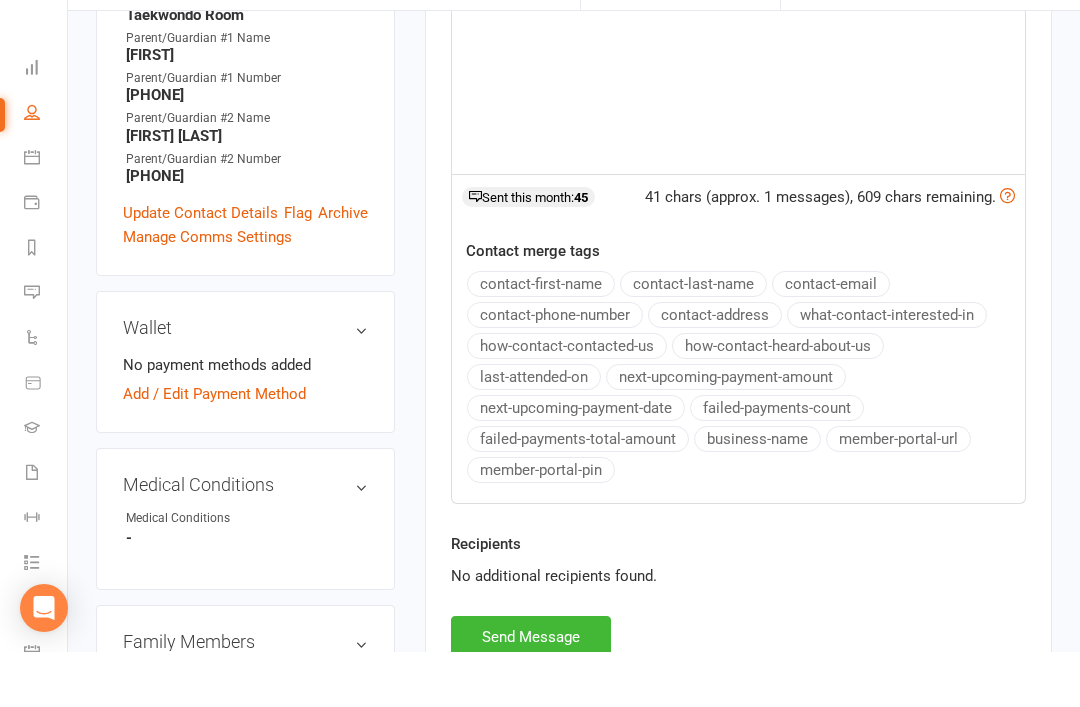 scroll, scrollTop: 698, scrollLeft: 0, axis: vertical 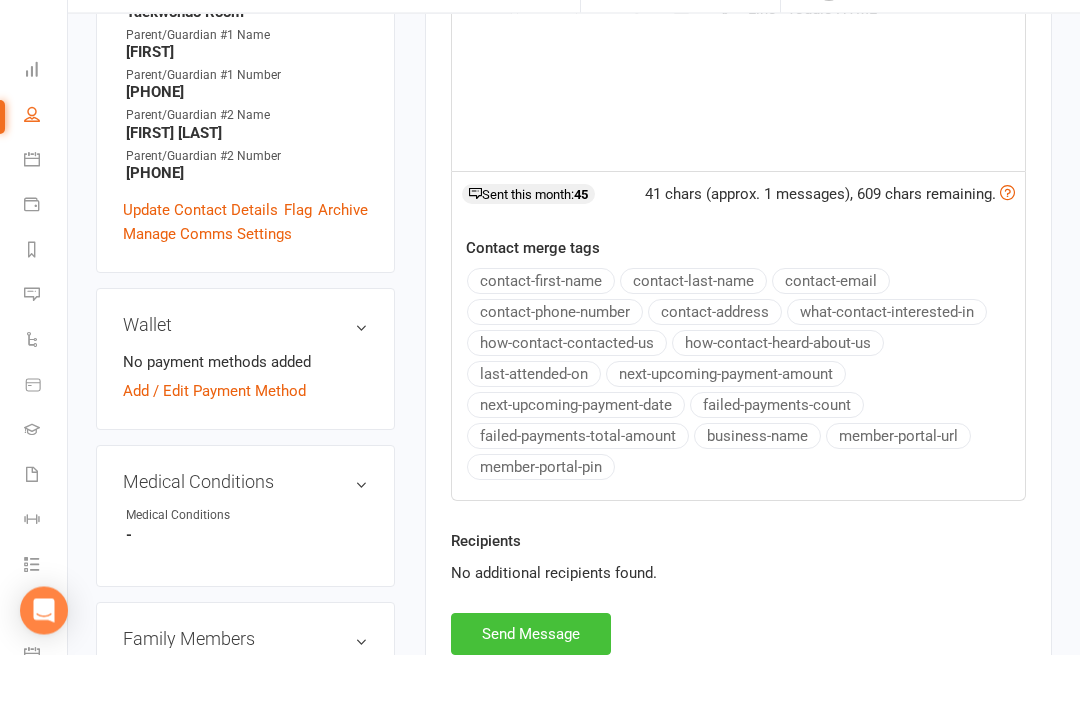 click on "Send Message" at bounding box center (531, 687) 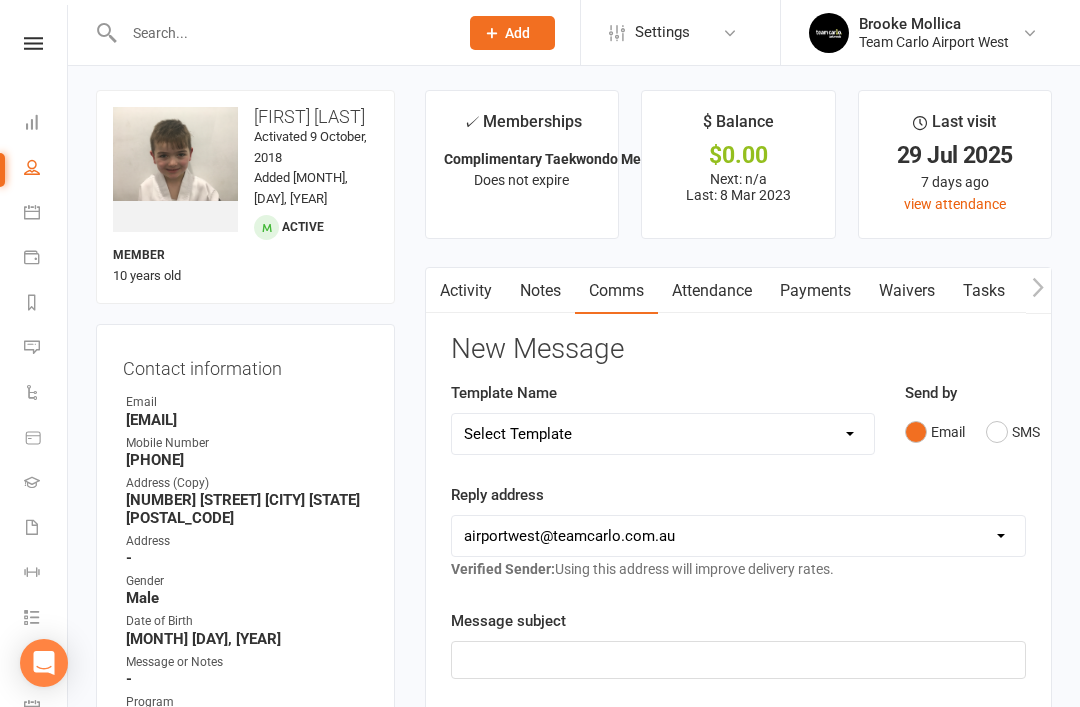 scroll, scrollTop: 0, scrollLeft: 0, axis: both 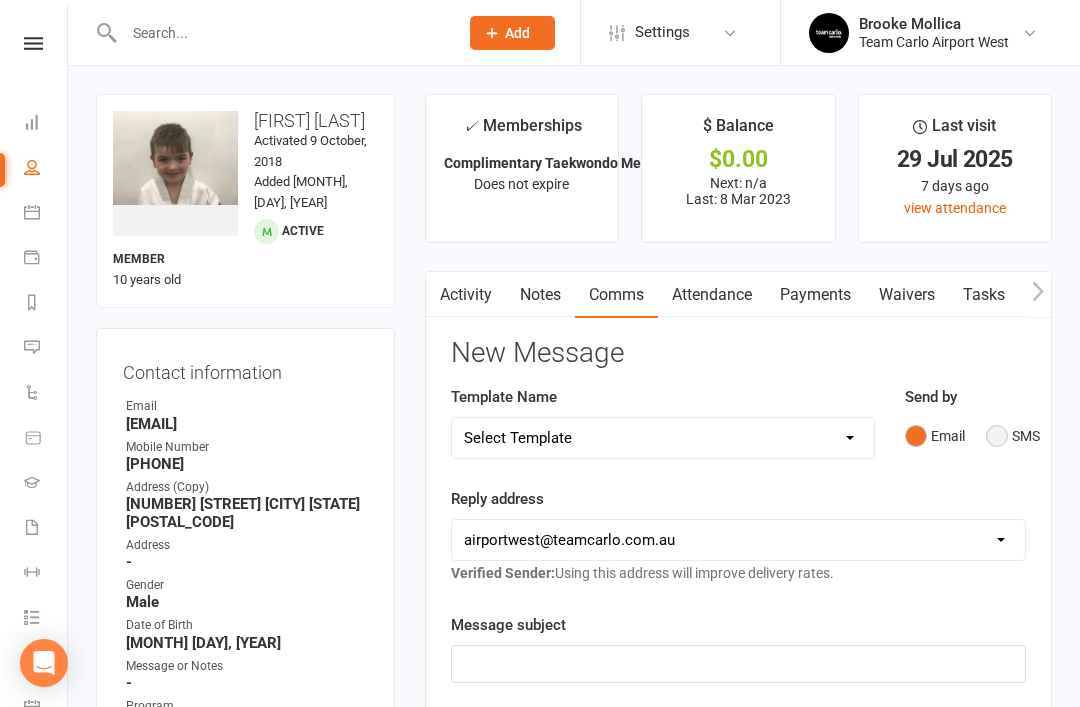 click on "SMS" at bounding box center [1013, 436] 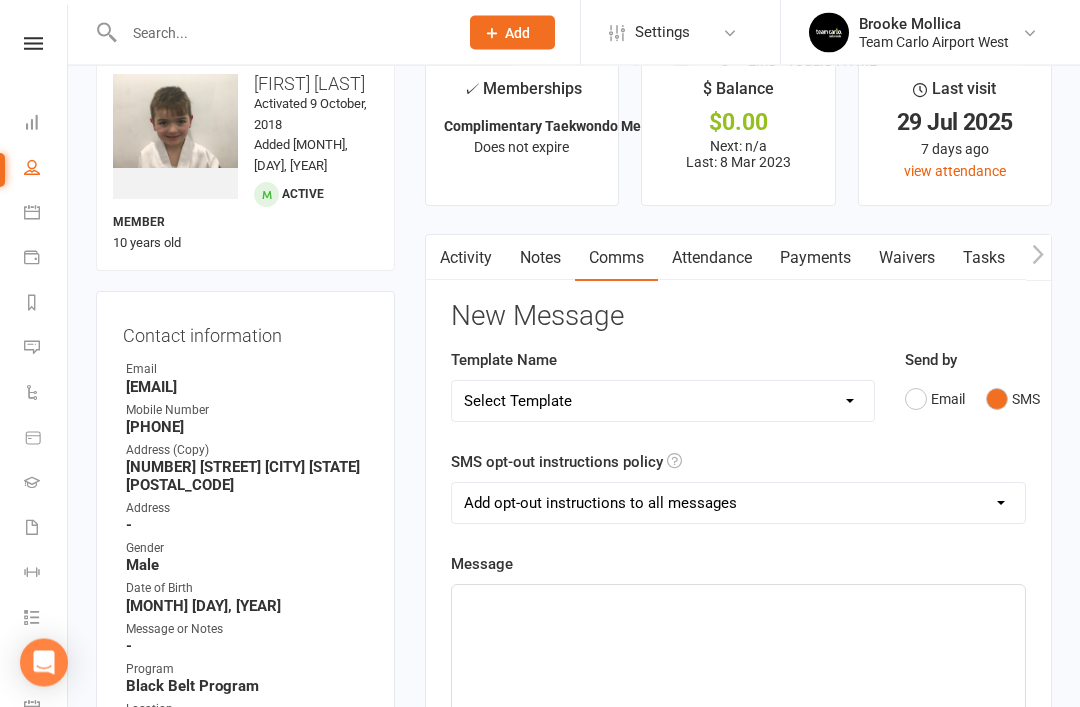 click on "﻿" 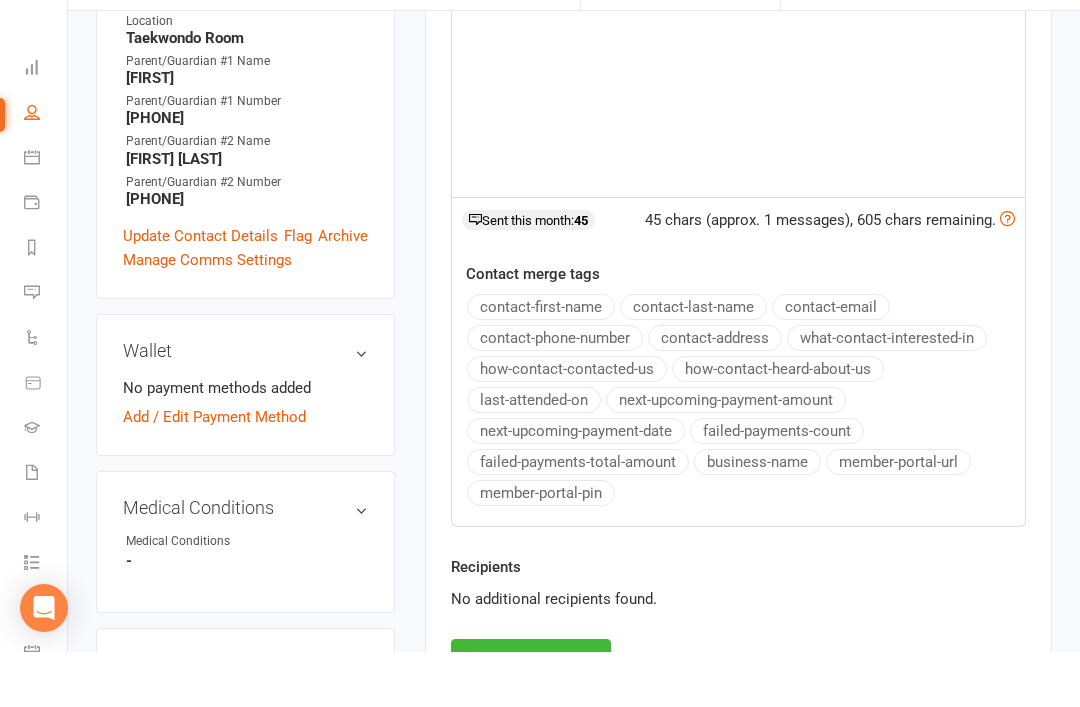 scroll, scrollTop: 721, scrollLeft: 0, axis: vertical 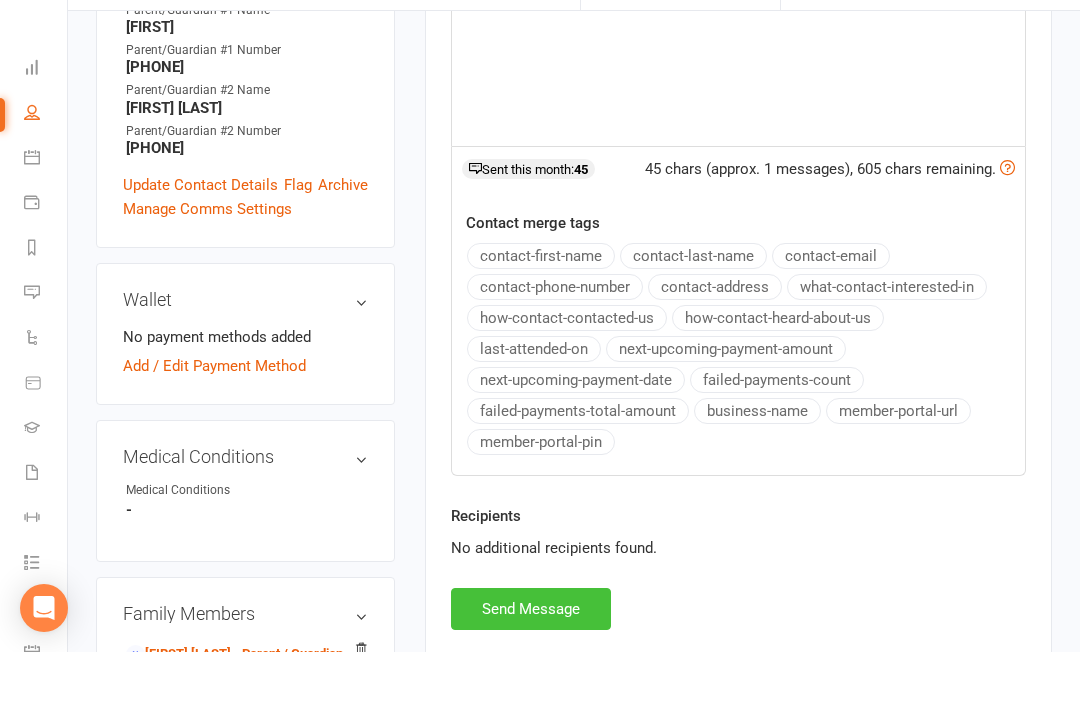 click on "Send Message" at bounding box center [531, 664] 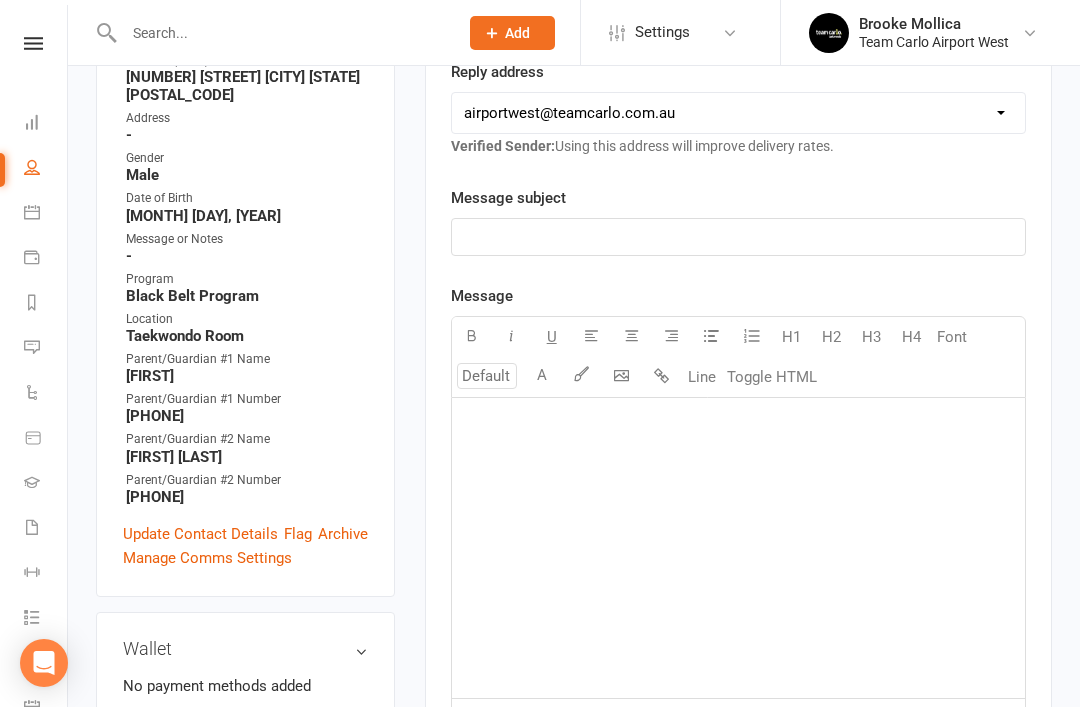 scroll, scrollTop: 423, scrollLeft: 0, axis: vertical 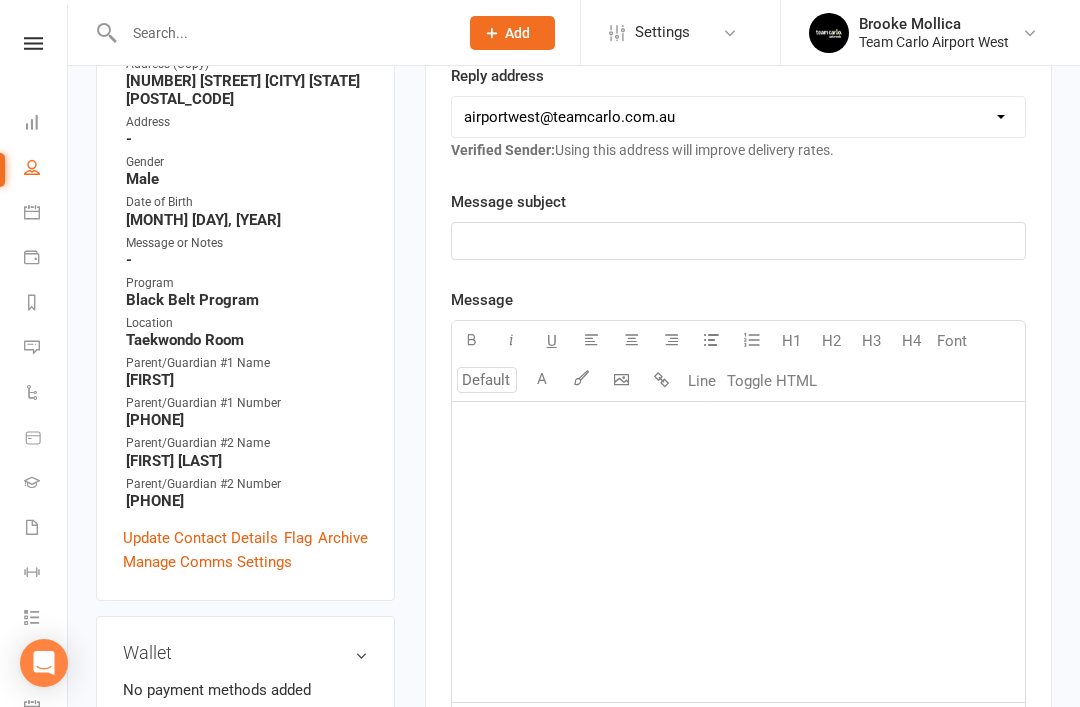 click on "﻿" 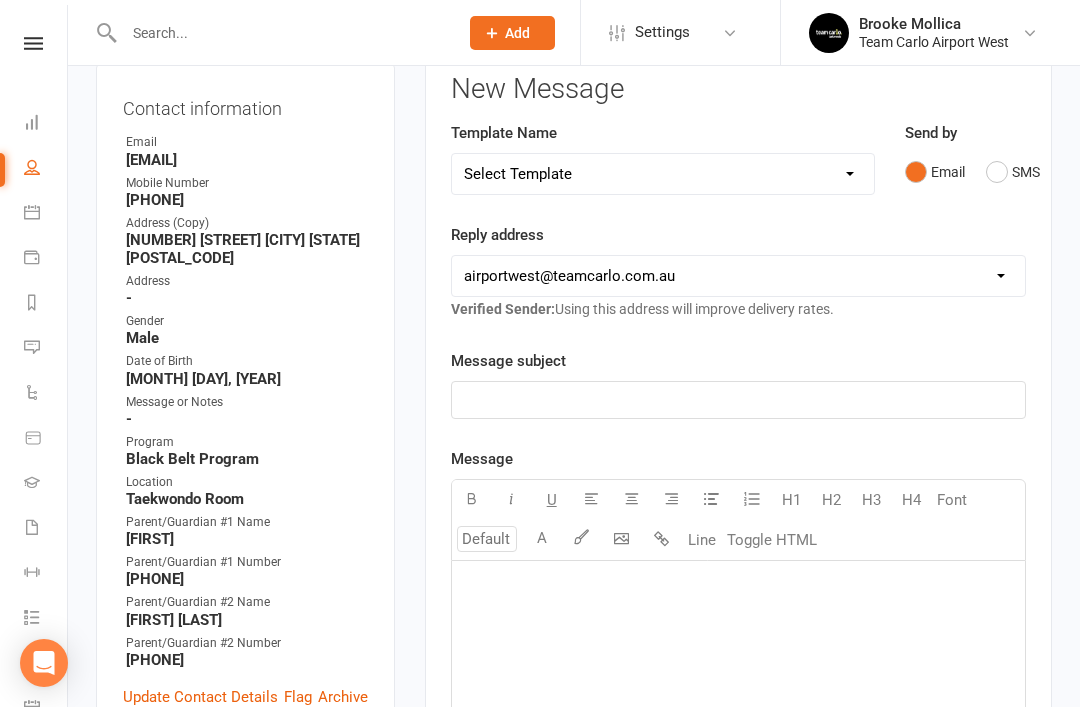 scroll, scrollTop: 256, scrollLeft: 0, axis: vertical 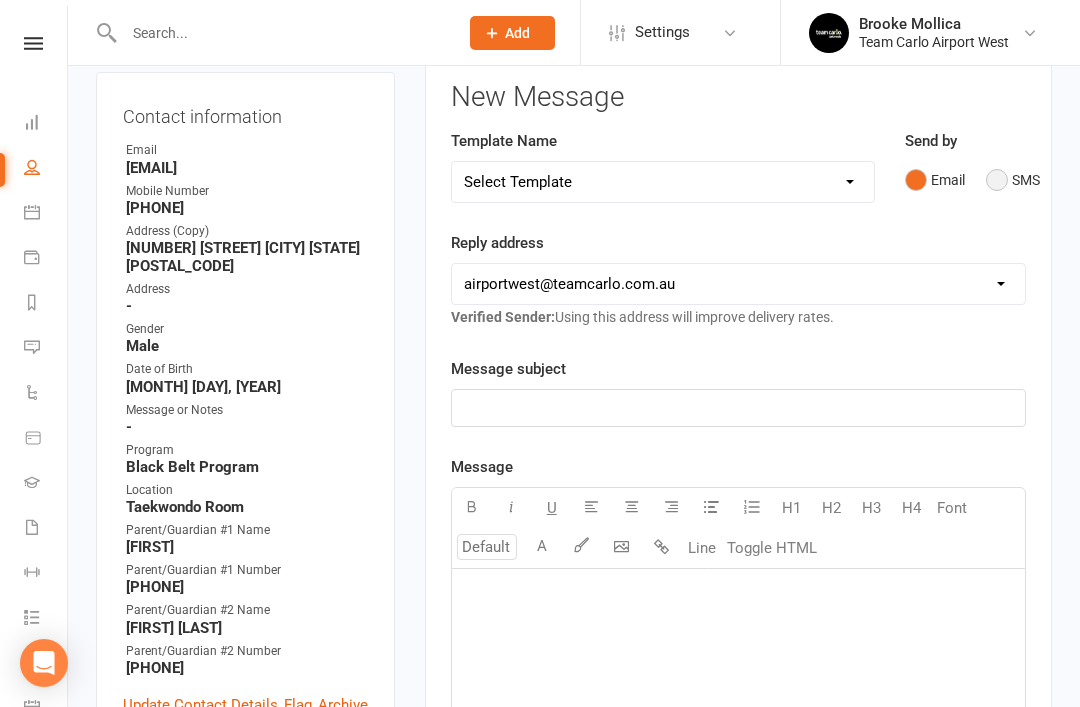 click on "SMS" at bounding box center [1013, 180] 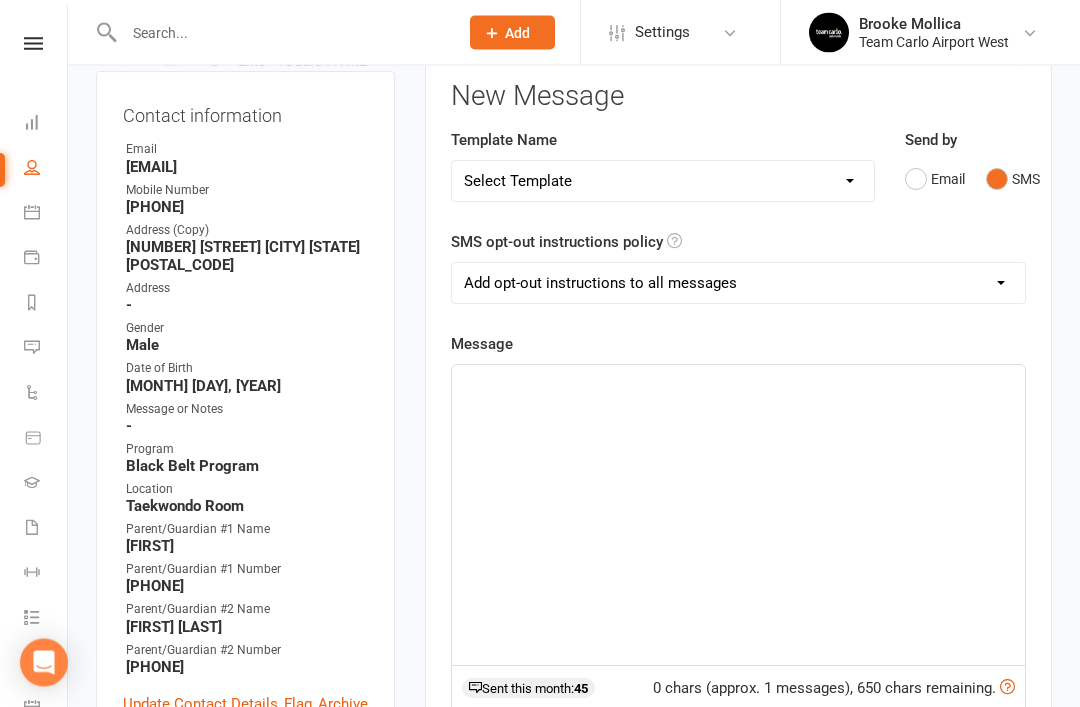 click on "﻿" 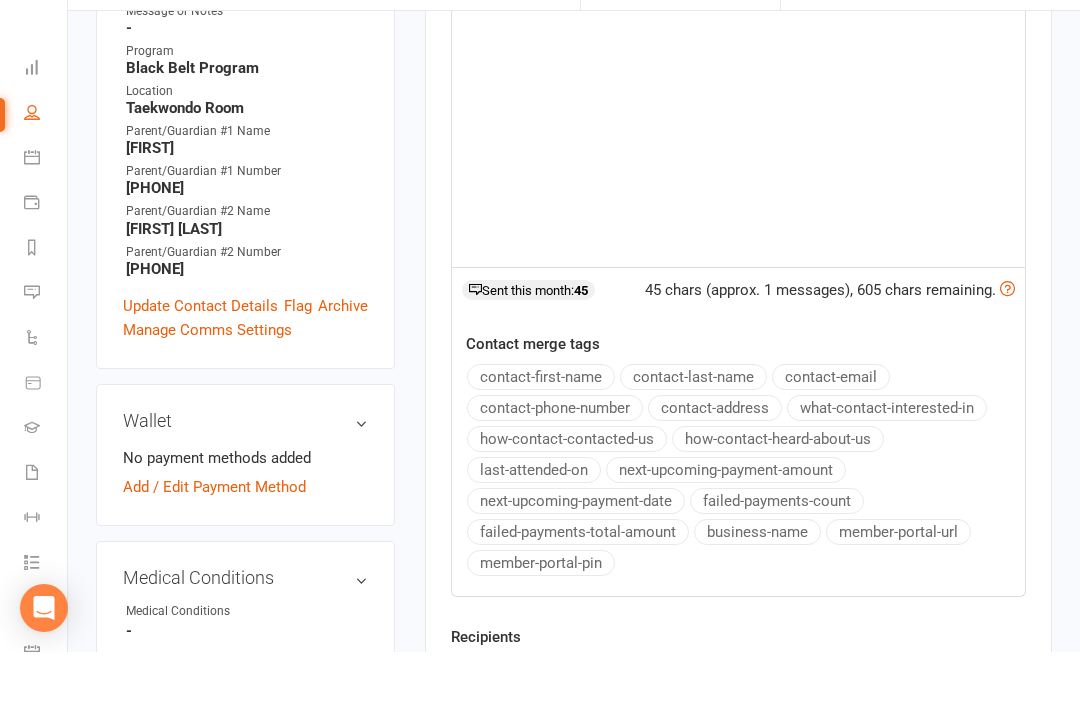 scroll, scrollTop: 648, scrollLeft: 0, axis: vertical 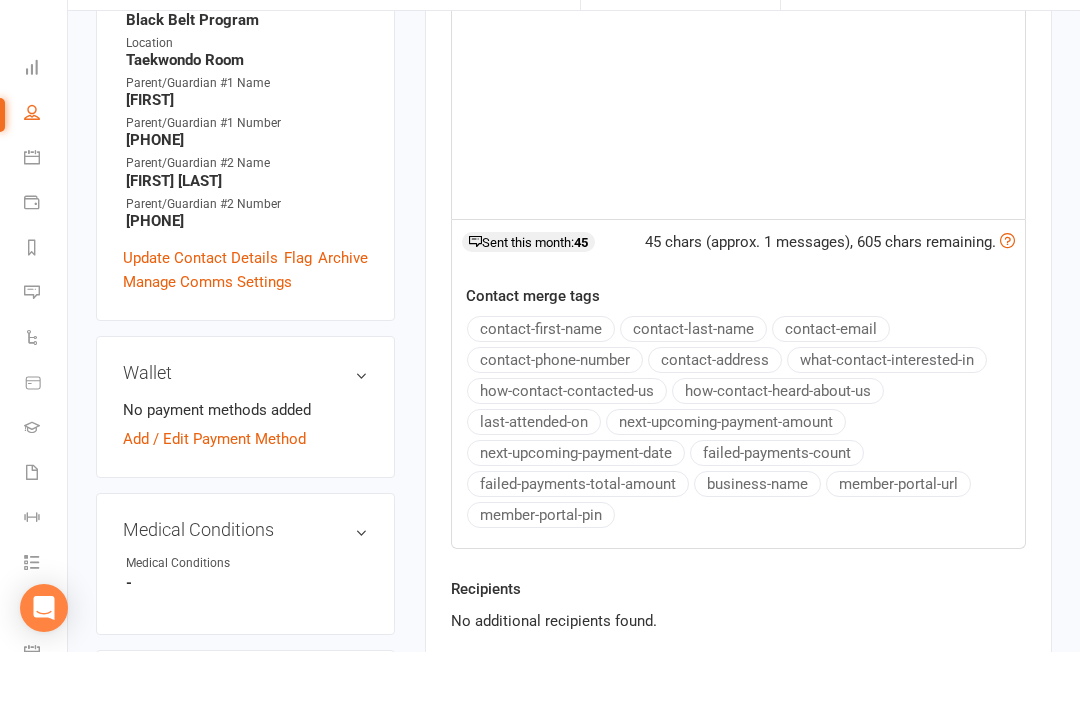 click on "Send Message" at bounding box center (531, 737) 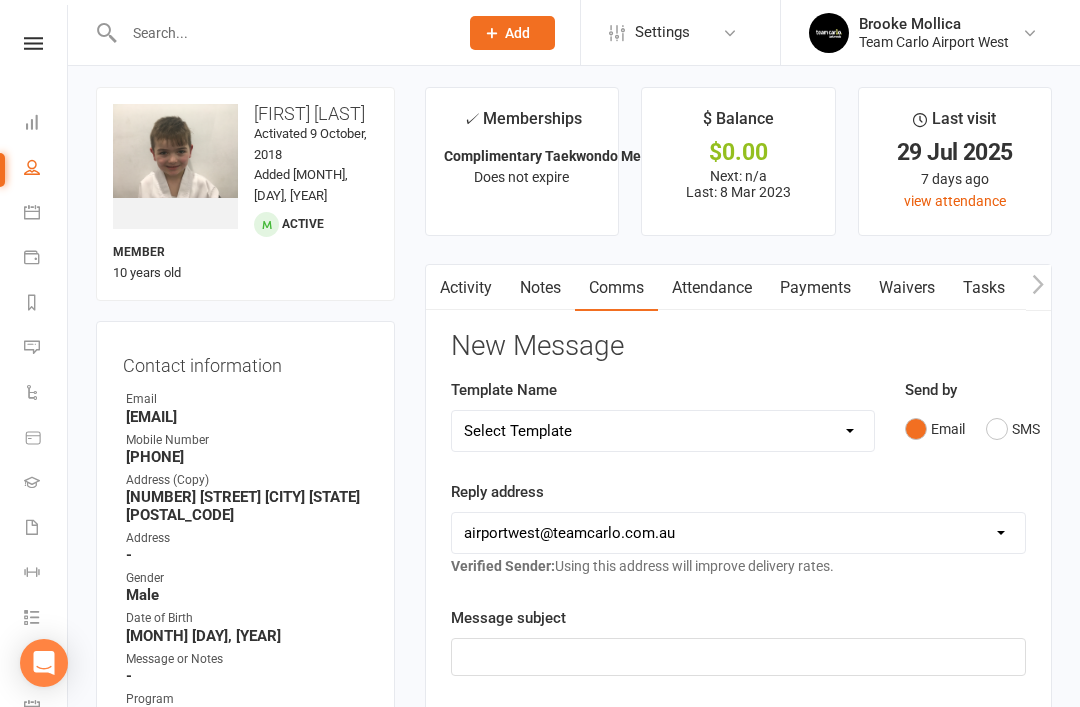 scroll, scrollTop: 0, scrollLeft: 0, axis: both 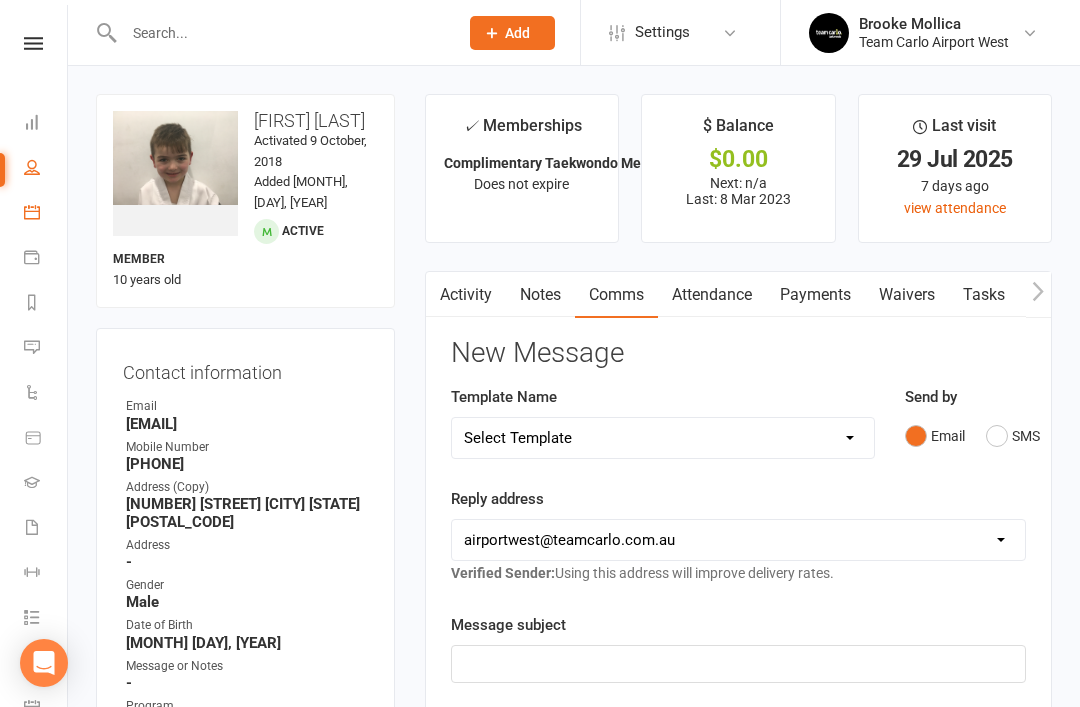 click on "Calendar" at bounding box center [46, 214] 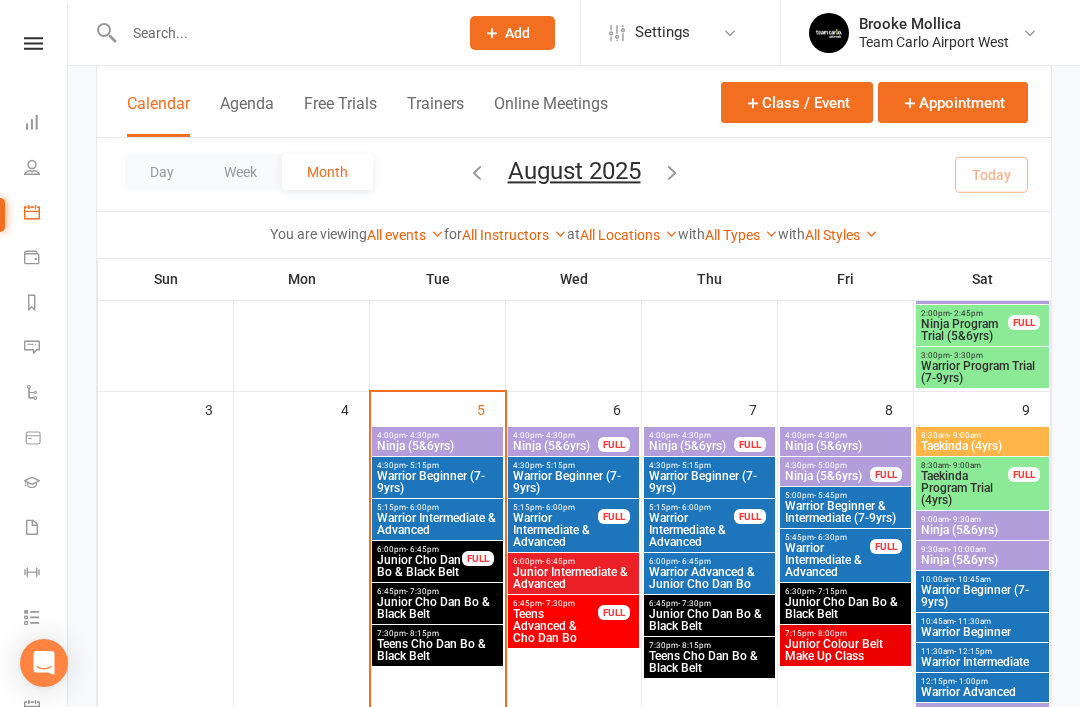 scroll, scrollTop: 471, scrollLeft: 0, axis: vertical 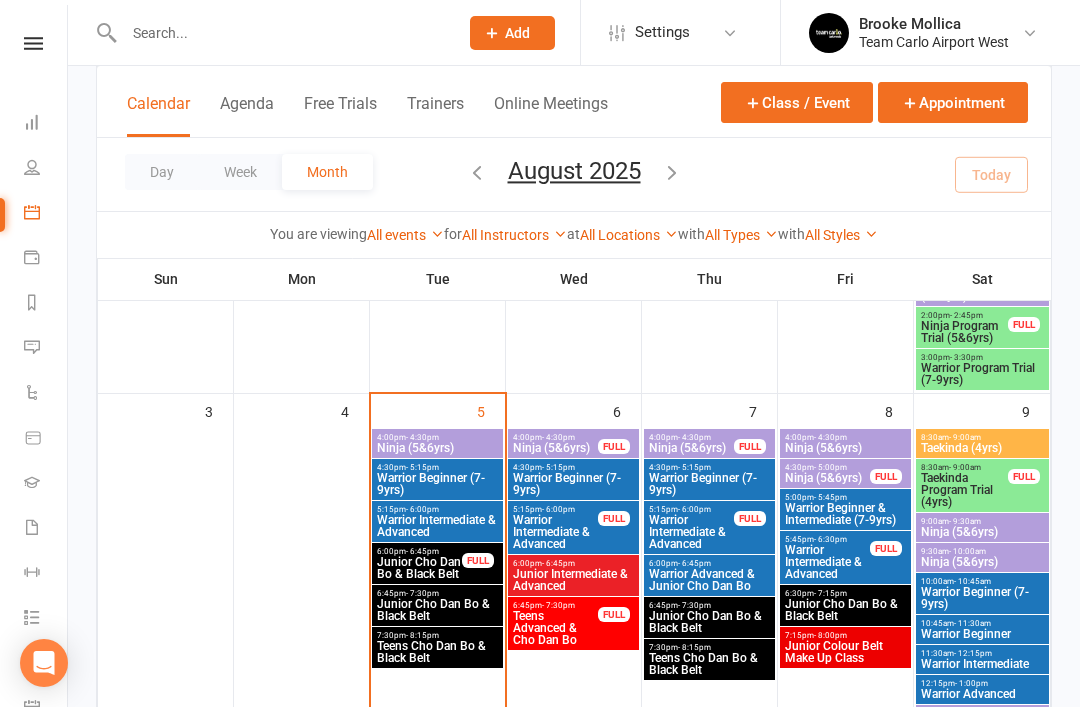 click on "Teens Advanced & Cho Dan Bo" at bounding box center (555, 628) 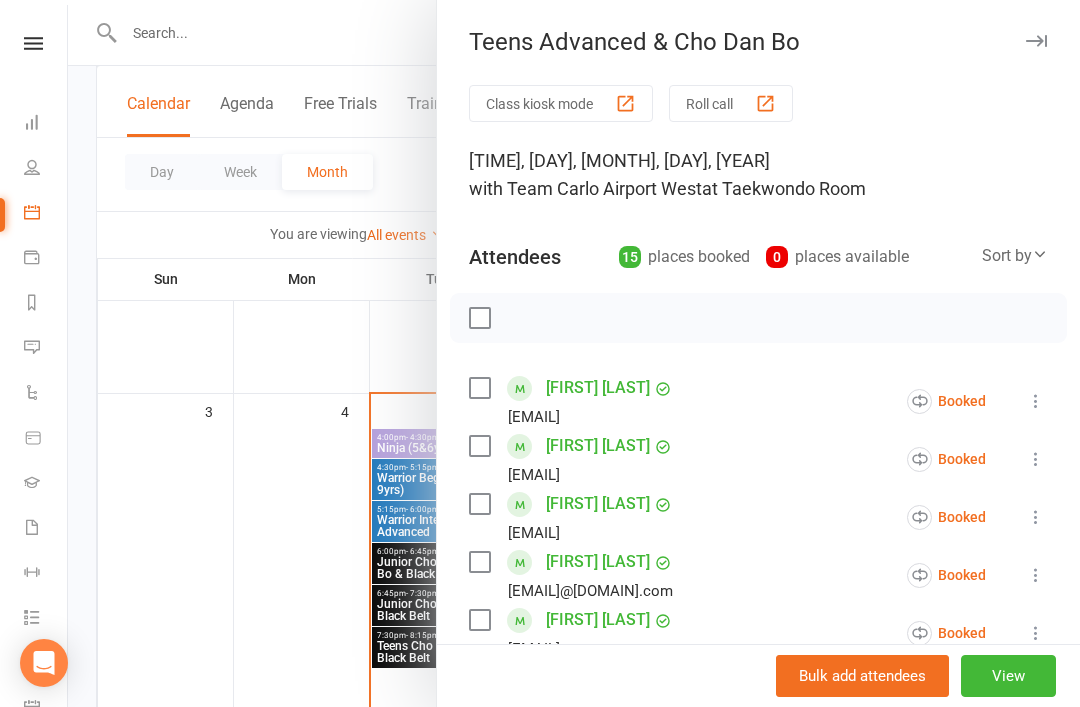 click on "Teens Advanced & Cho Dan Bo" at bounding box center [758, 42] 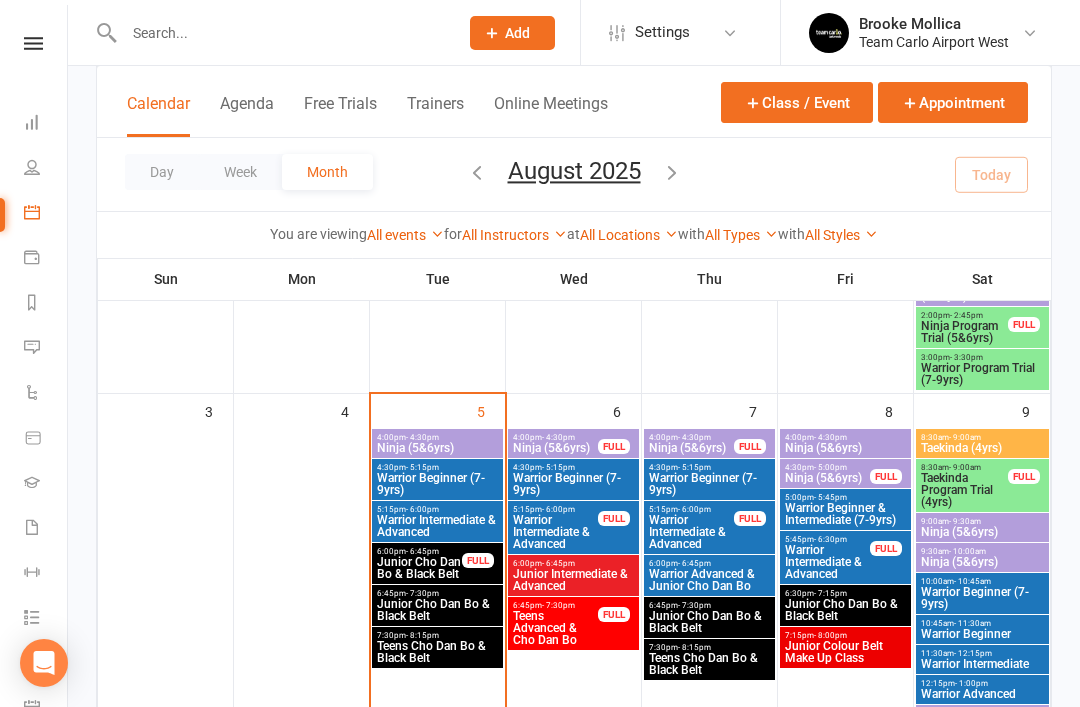 click on "Junior Intermediate & Advanced" at bounding box center (573, 580) 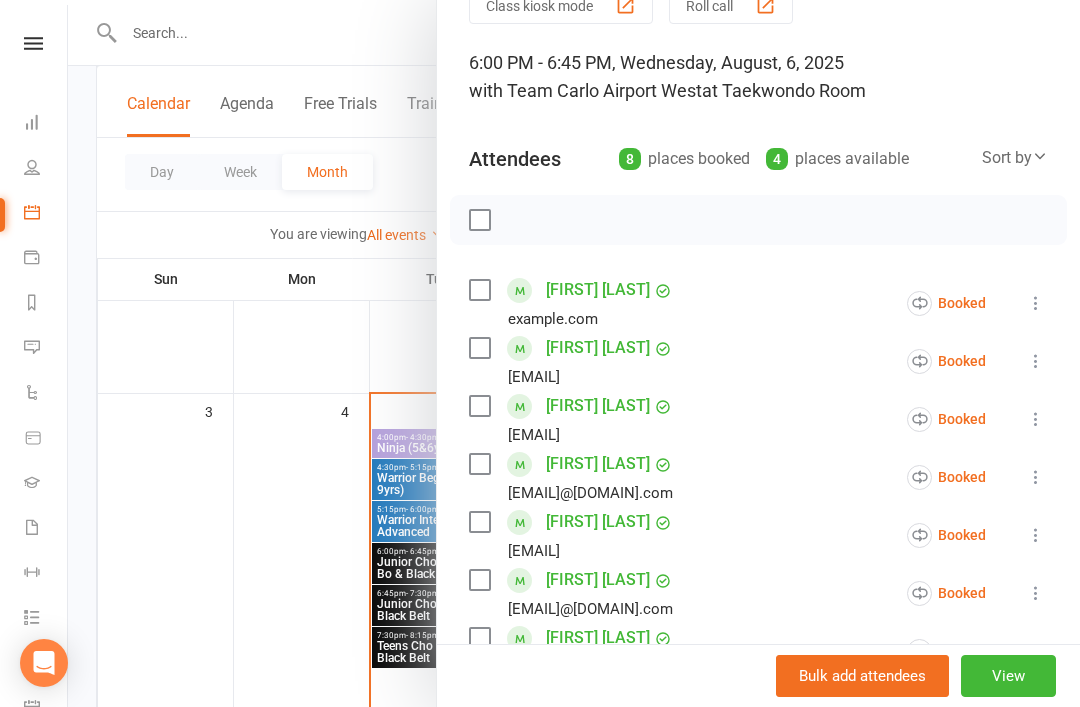 scroll, scrollTop: 101, scrollLeft: 0, axis: vertical 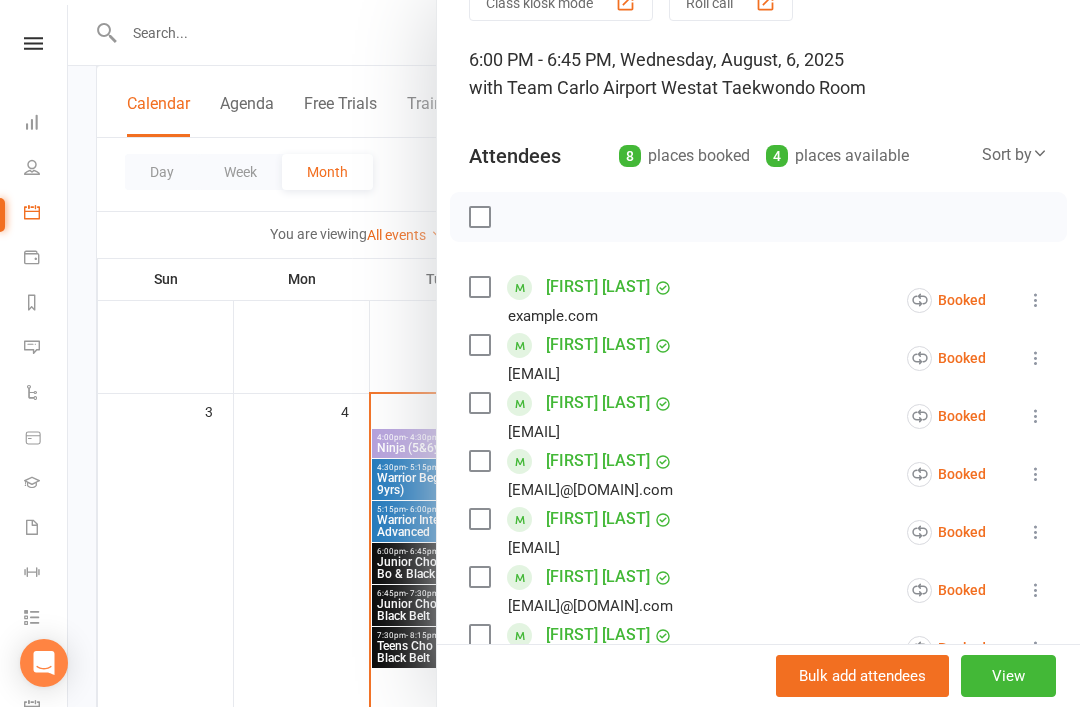 click on "Ellie Hickson" at bounding box center (598, 519) 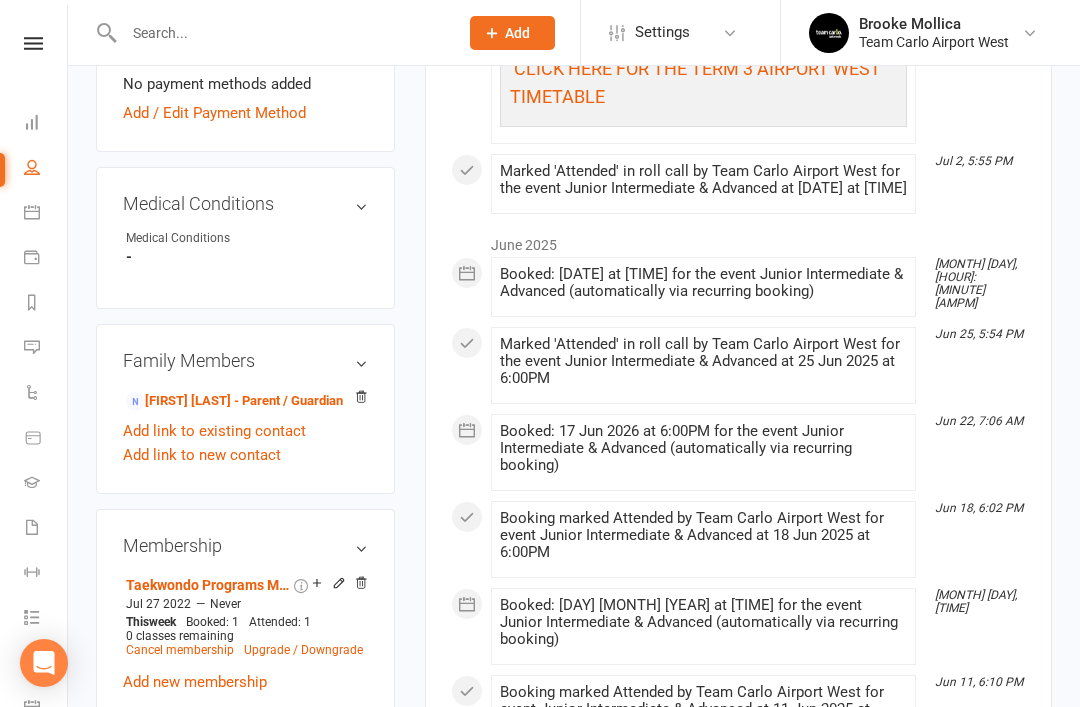 scroll, scrollTop: 1047, scrollLeft: 0, axis: vertical 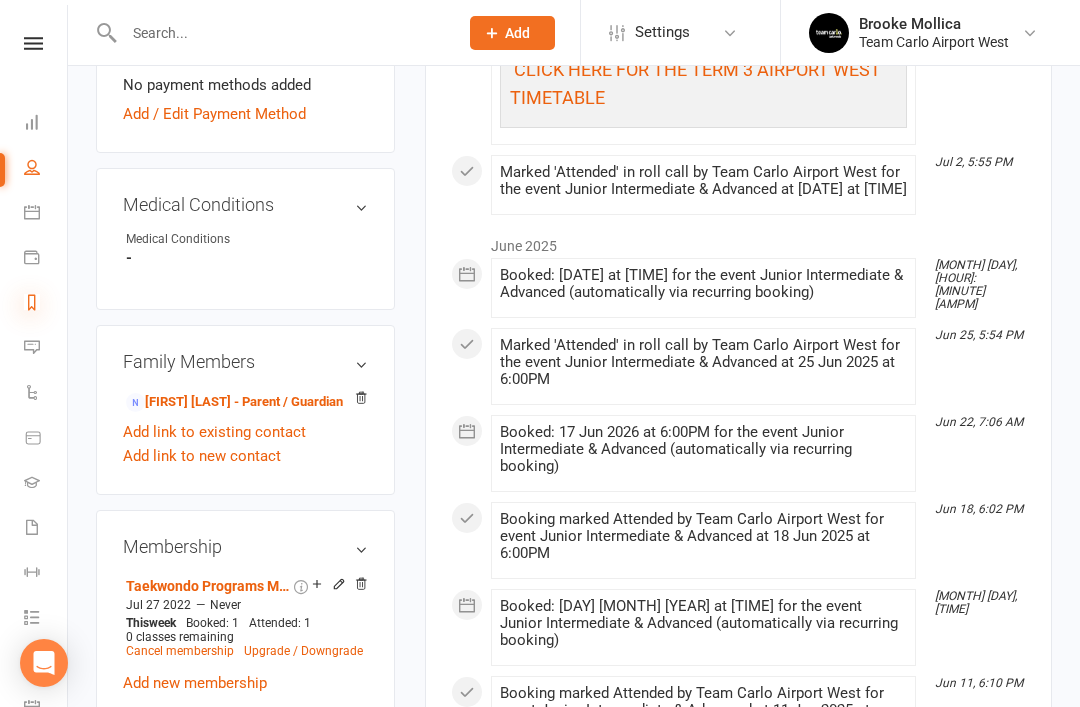 click at bounding box center [32, 302] 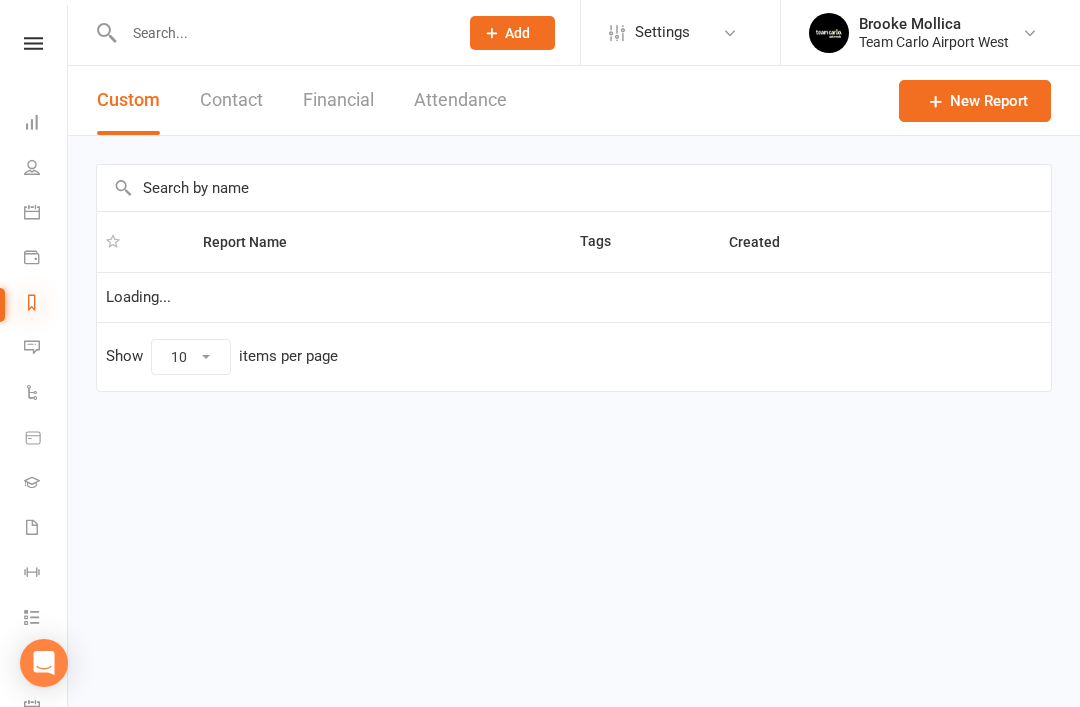 scroll, scrollTop: 0, scrollLeft: 0, axis: both 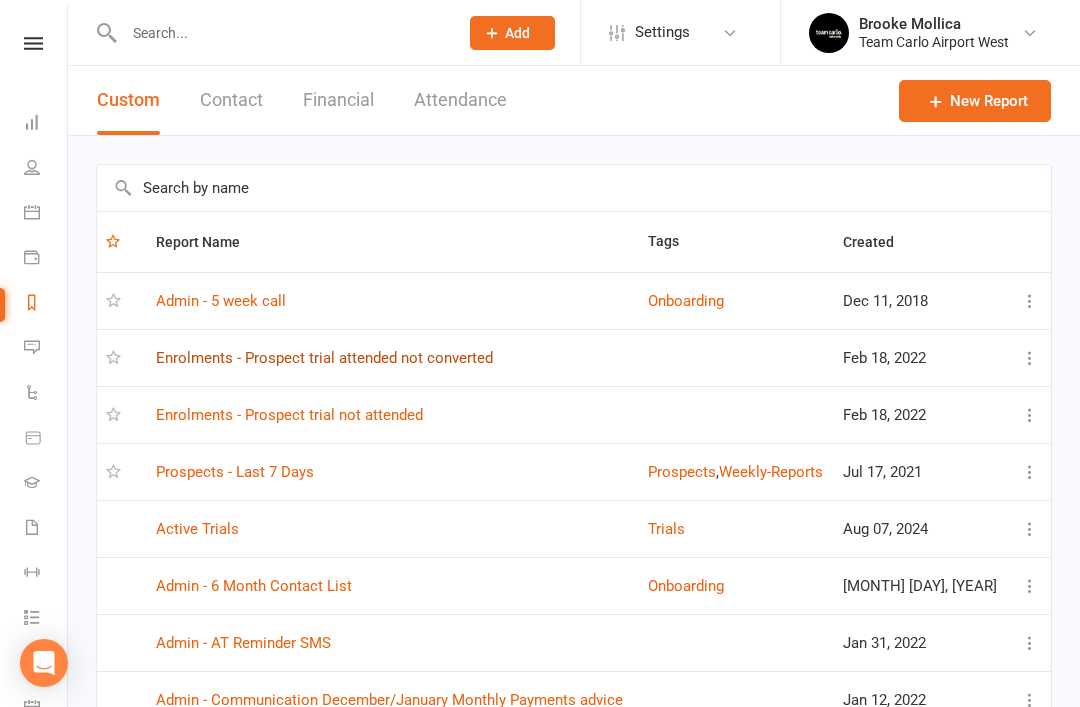 click on "Enrolments - Prospect trial attended not converted" at bounding box center (324, 358) 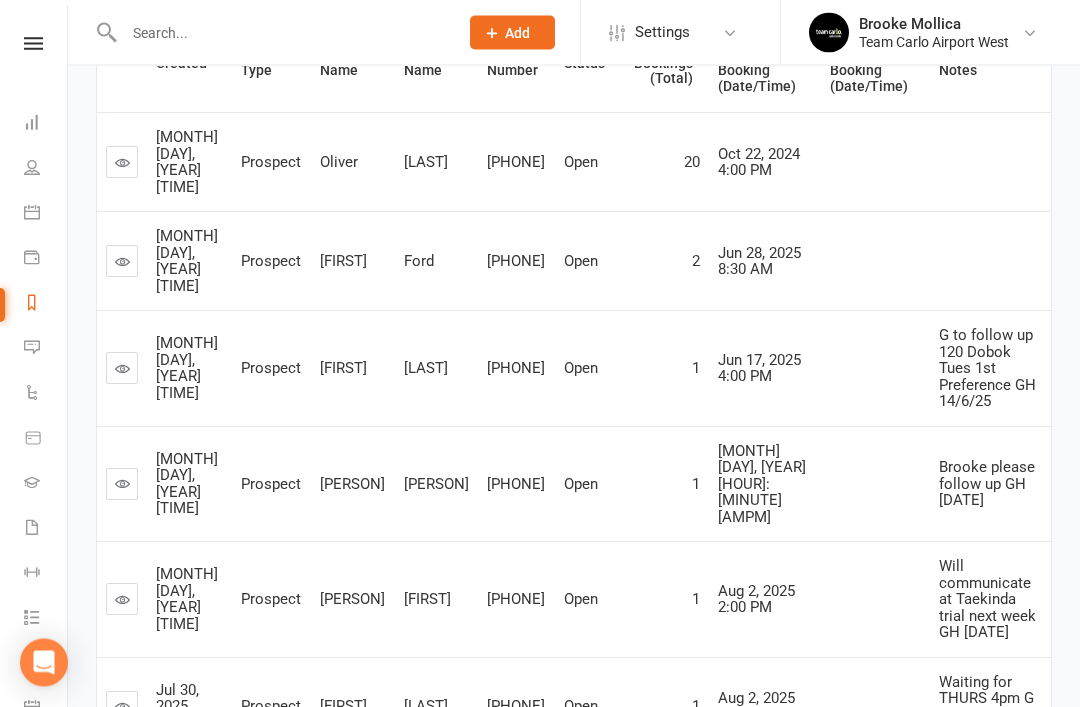 scroll, scrollTop: 436, scrollLeft: 0, axis: vertical 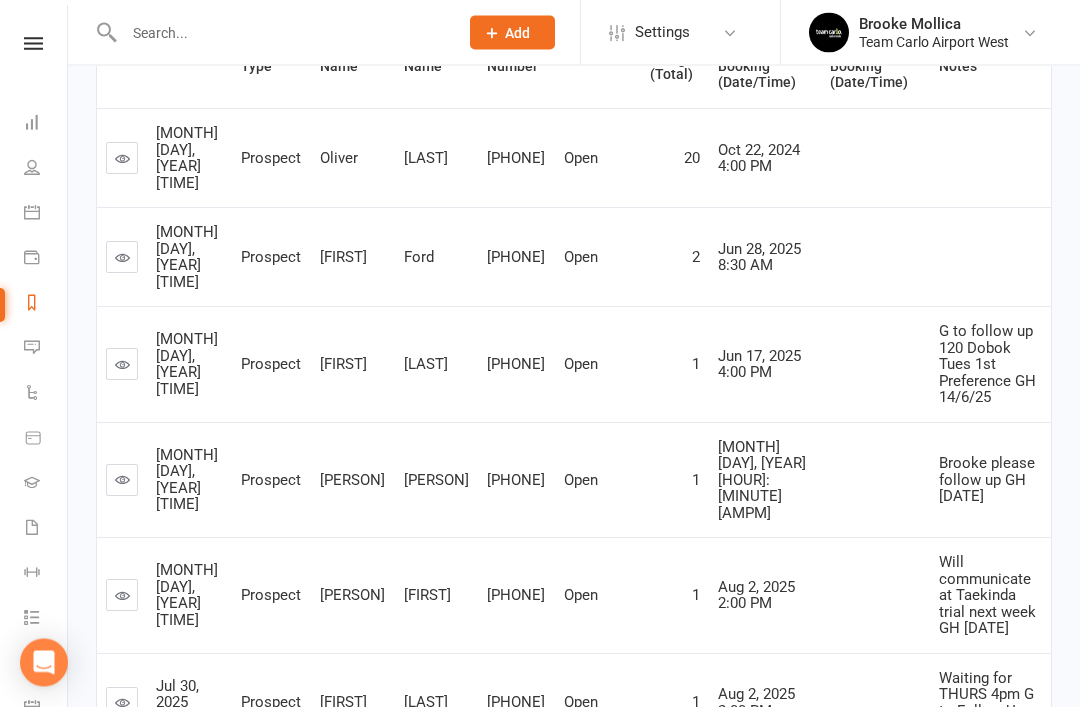 click at bounding box center [122, 481] 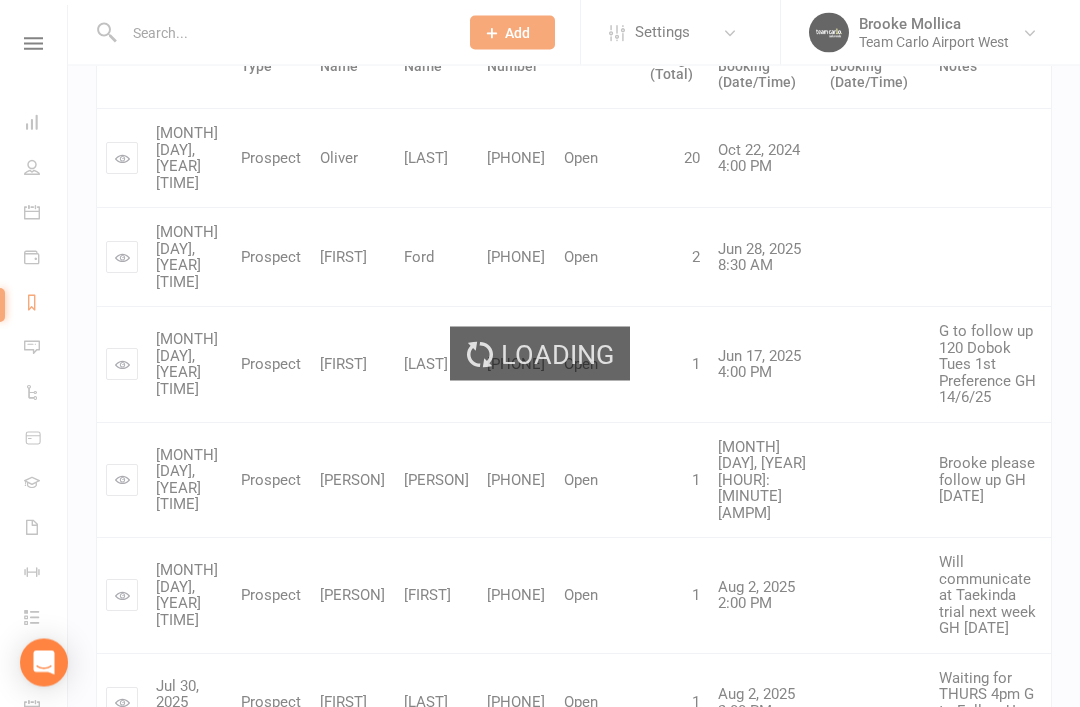 scroll, scrollTop: 437, scrollLeft: 0, axis: vertical 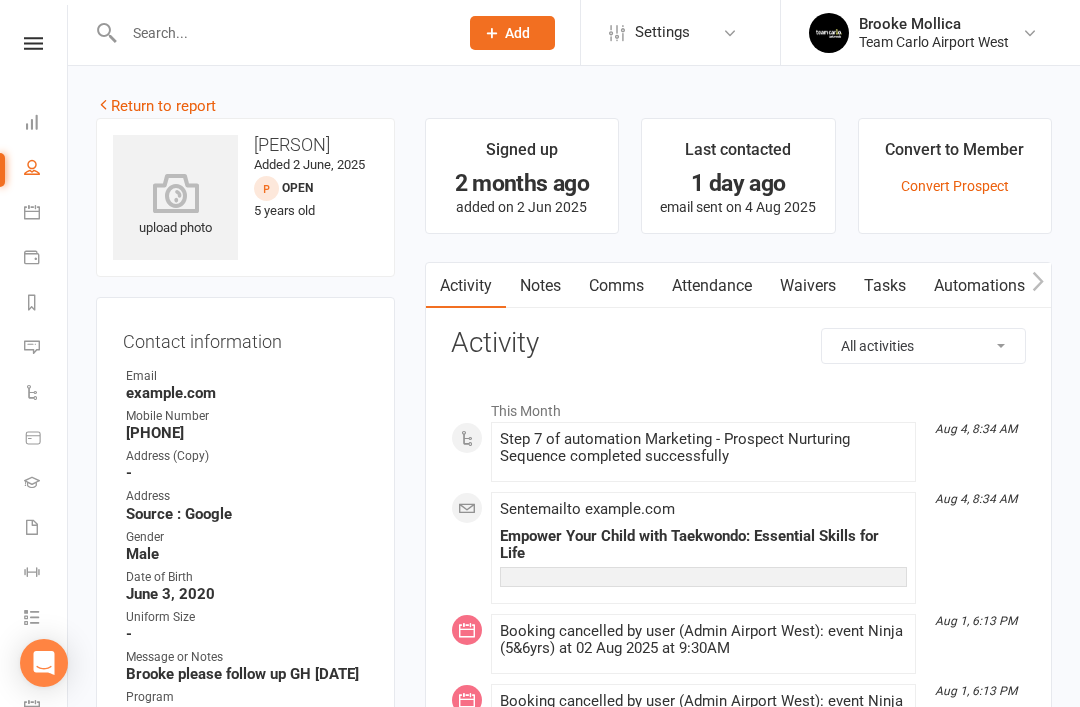 click on "Notes" at bounding box center [540, 286] 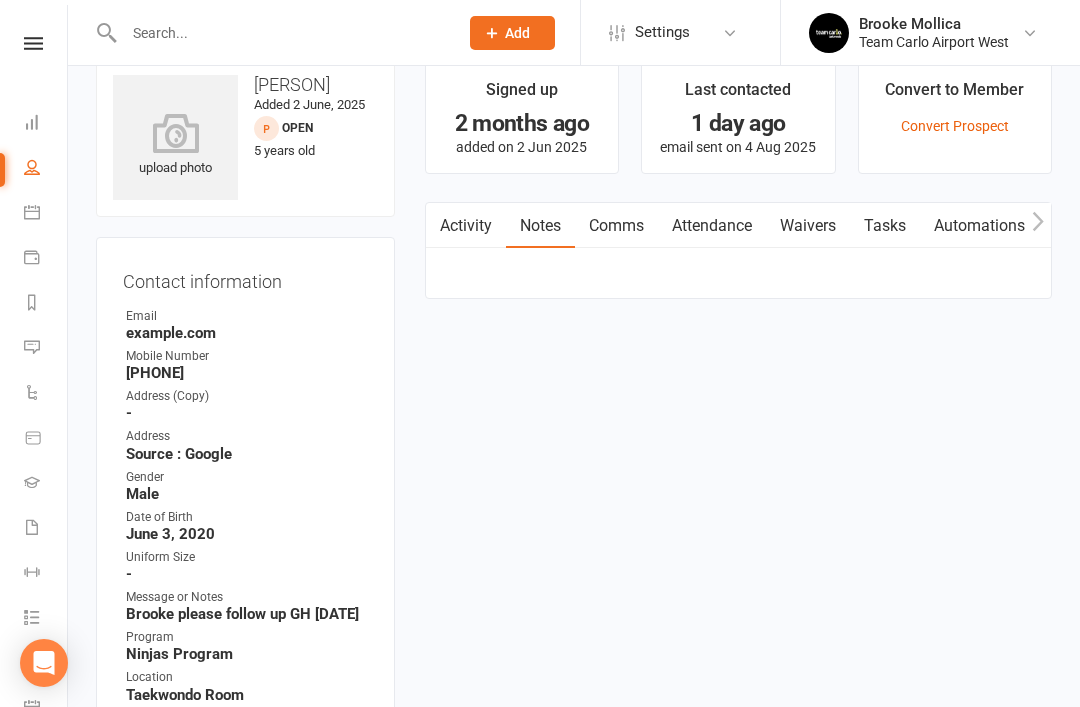 scroll, scrollTop: 64, scrollLeft: 0, axis: vertical 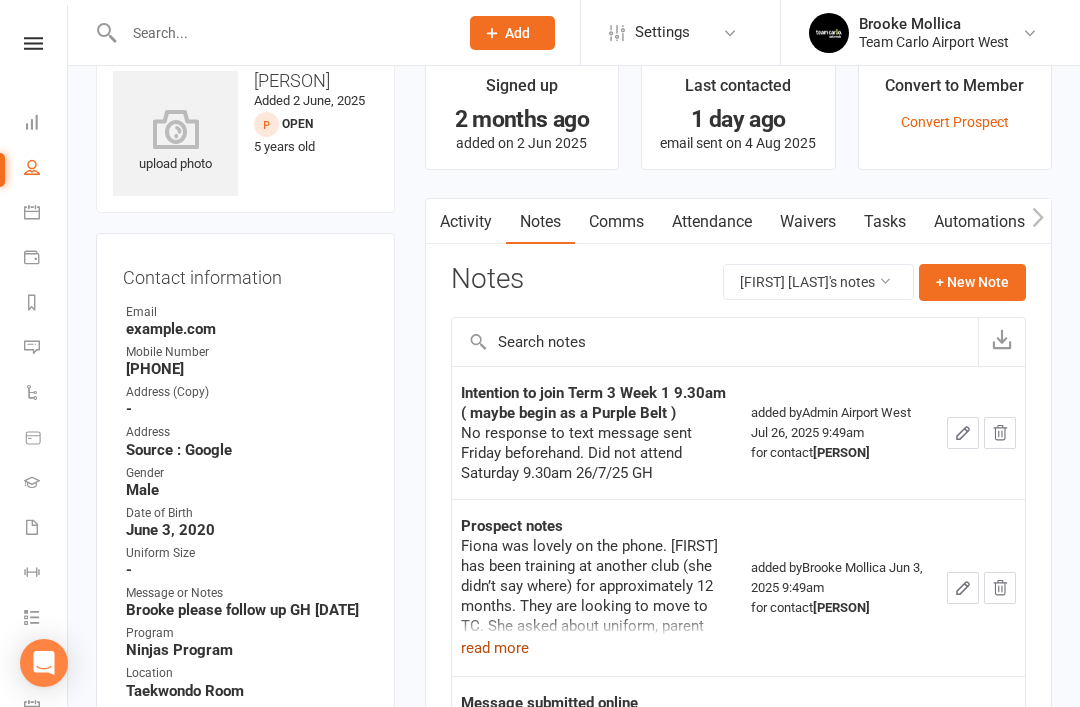 click on "read more" at bounding box center (495, 648) 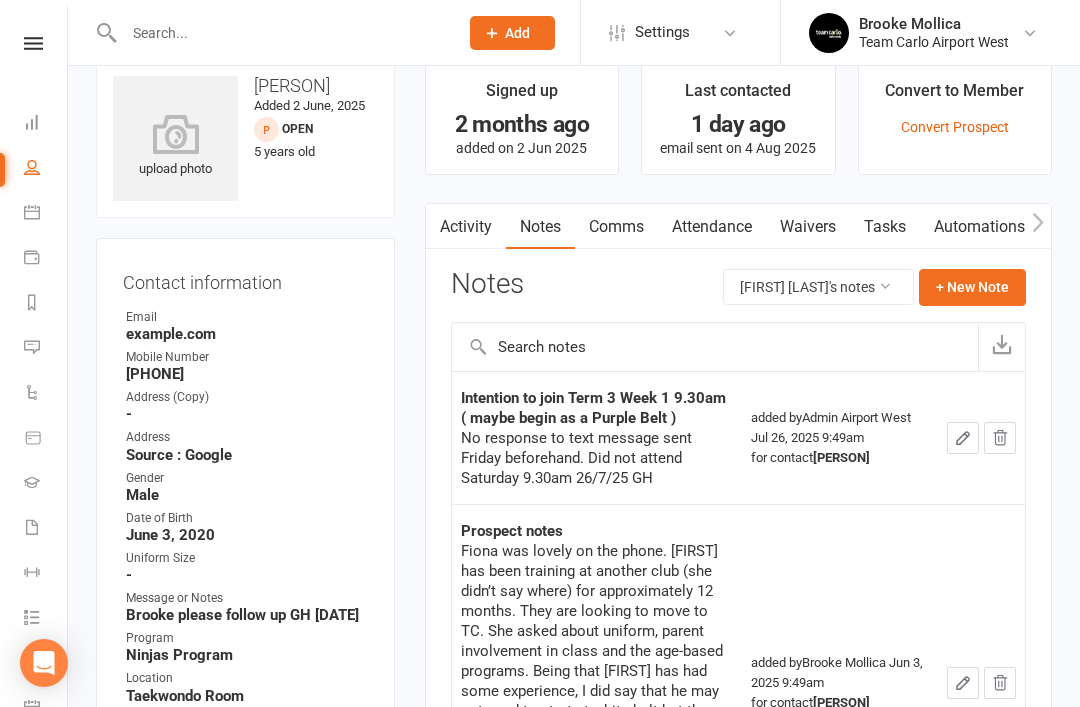 scroll, scrollTop: 57, scrollLeft: 0, axis: vertical 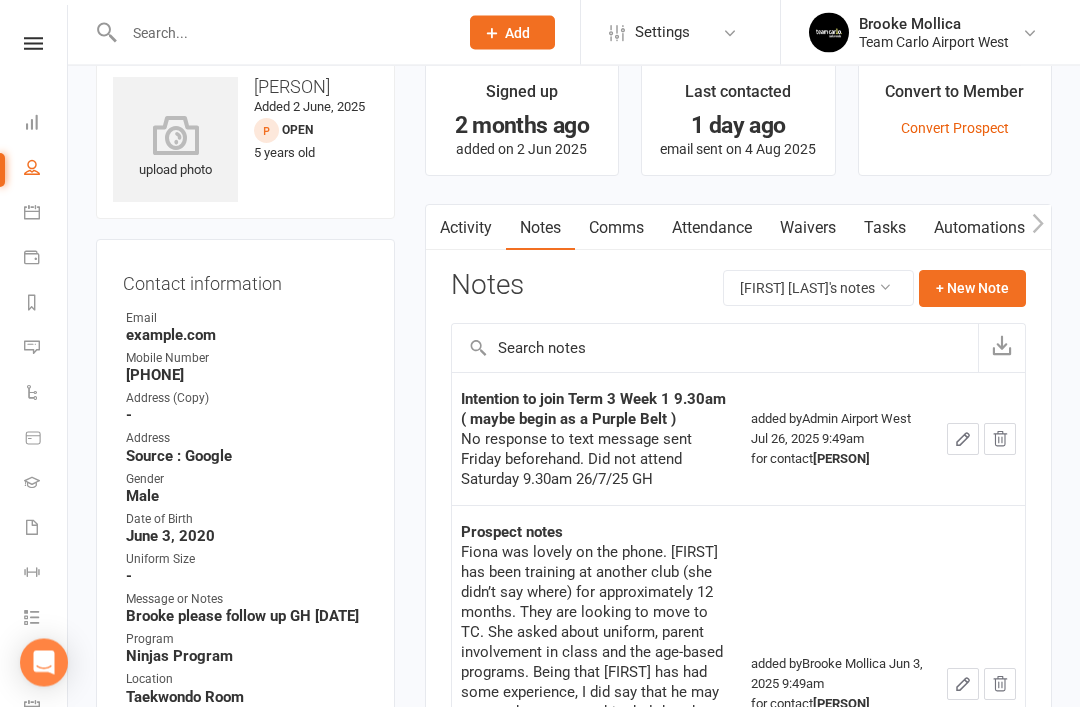 click on "Activity" at bounding box center [466, 229] 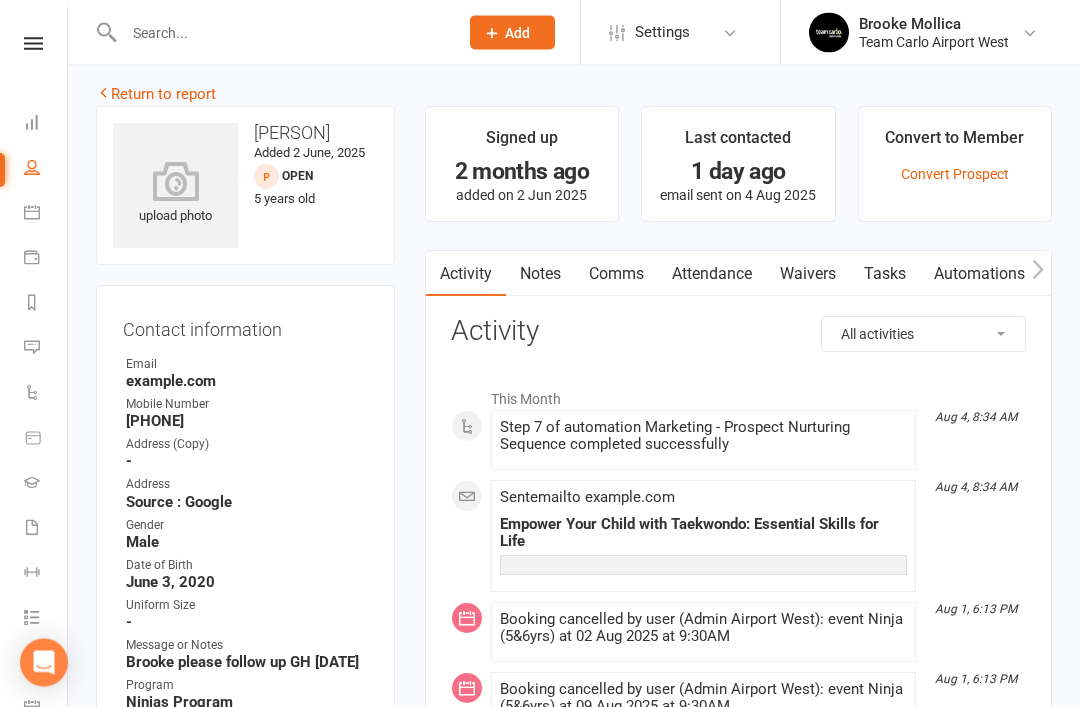 scroll, scrollTop: 0, scrollLeft: 0, axis: both 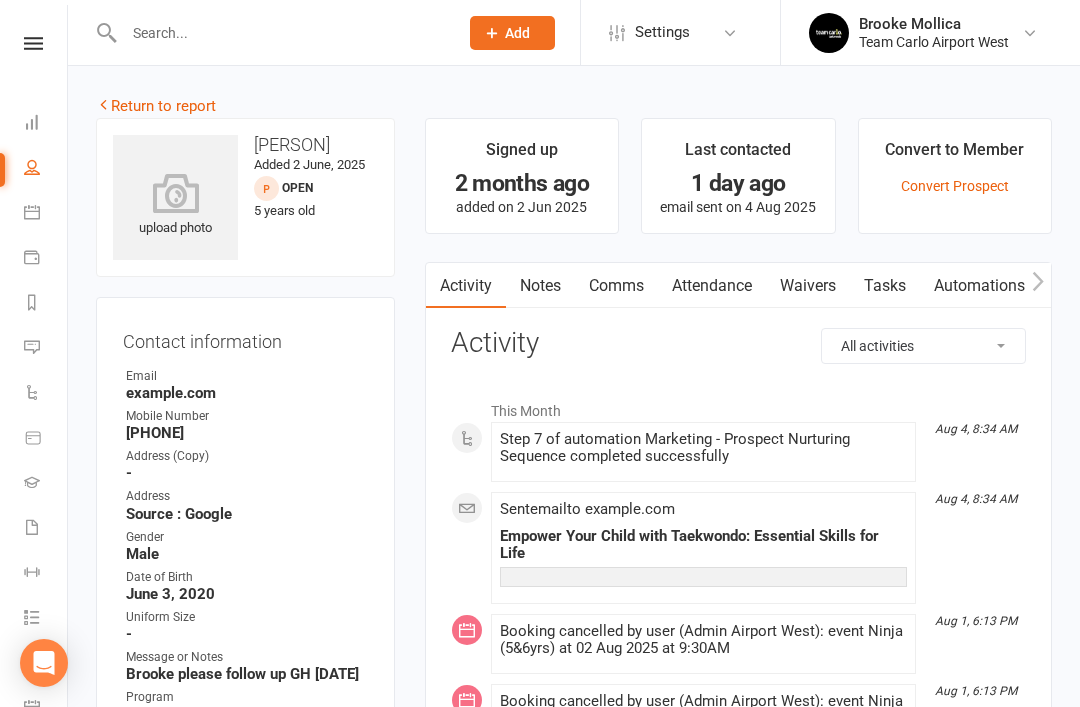 click on "Ghassan Jamaleddine" at bounding box center [245, 145] 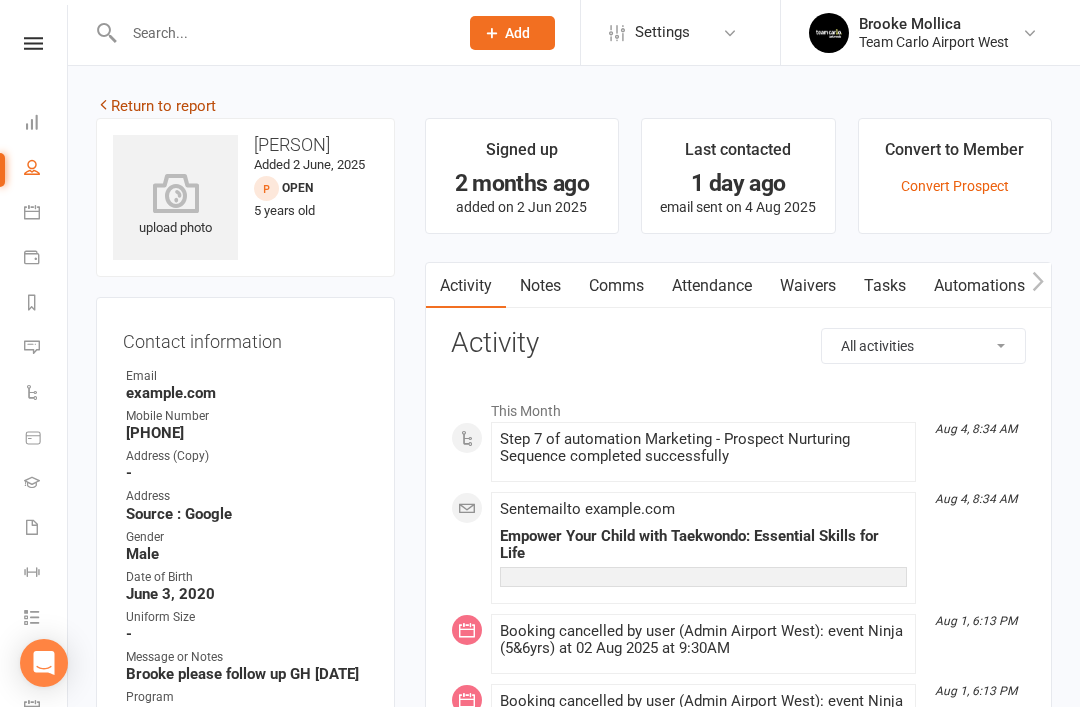 click on "Return to report" at bounding box center (156, 106) 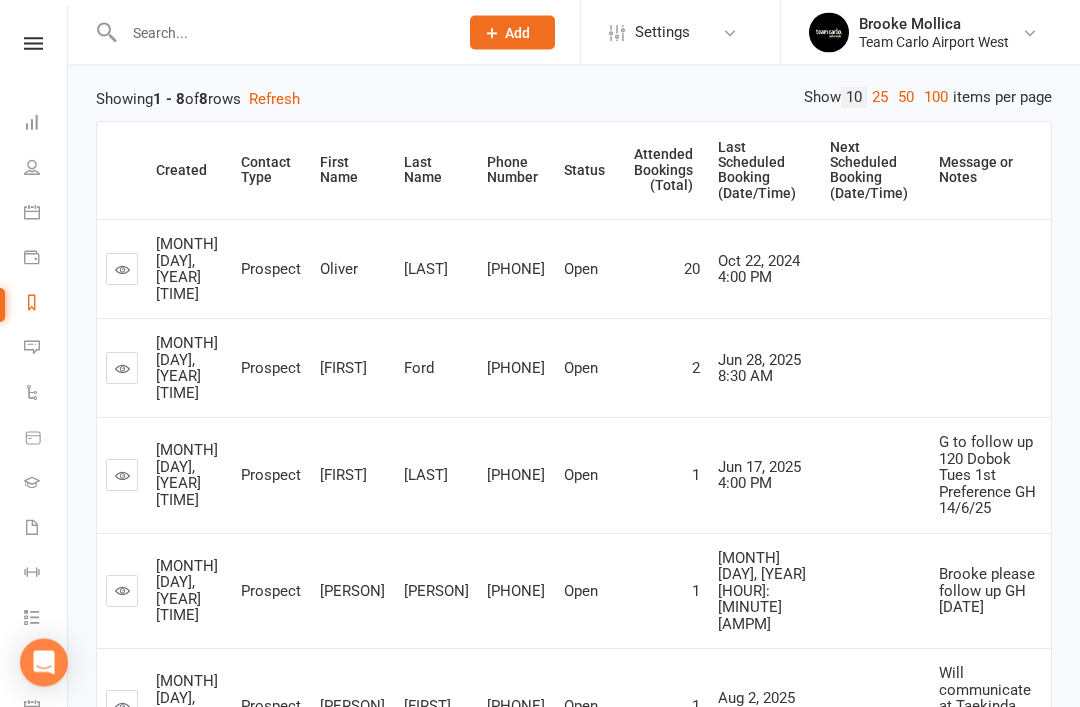 scroll, scrollTop: 328, scrollLeft: 0, axis: vertical 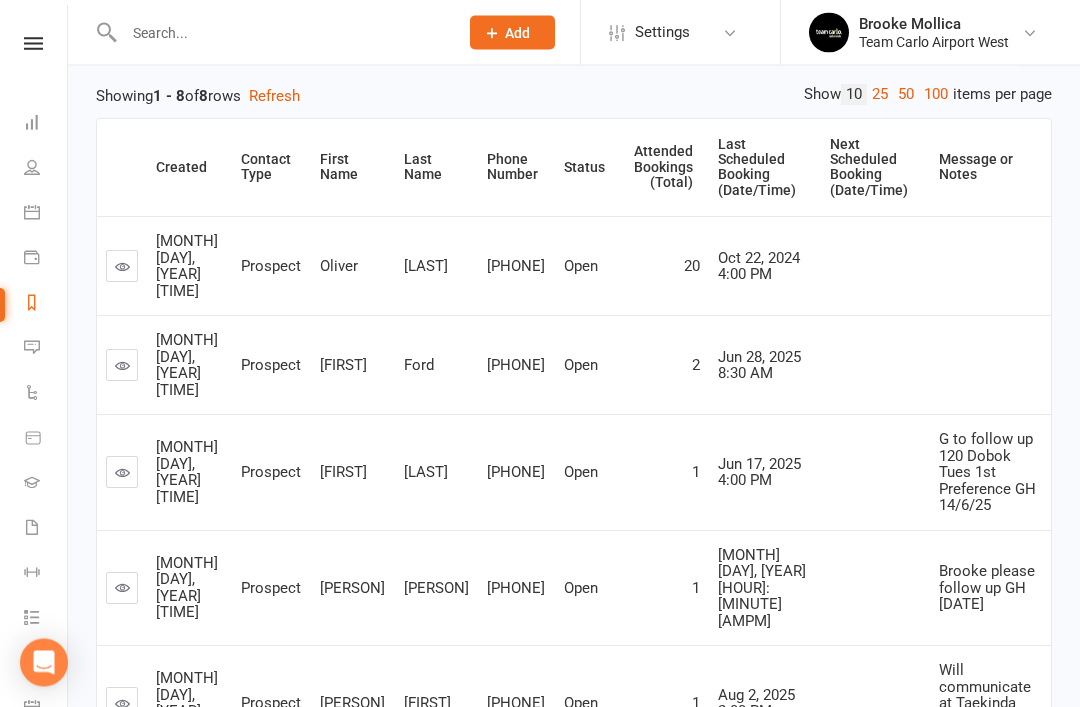 click at bounding box center [122, 366] 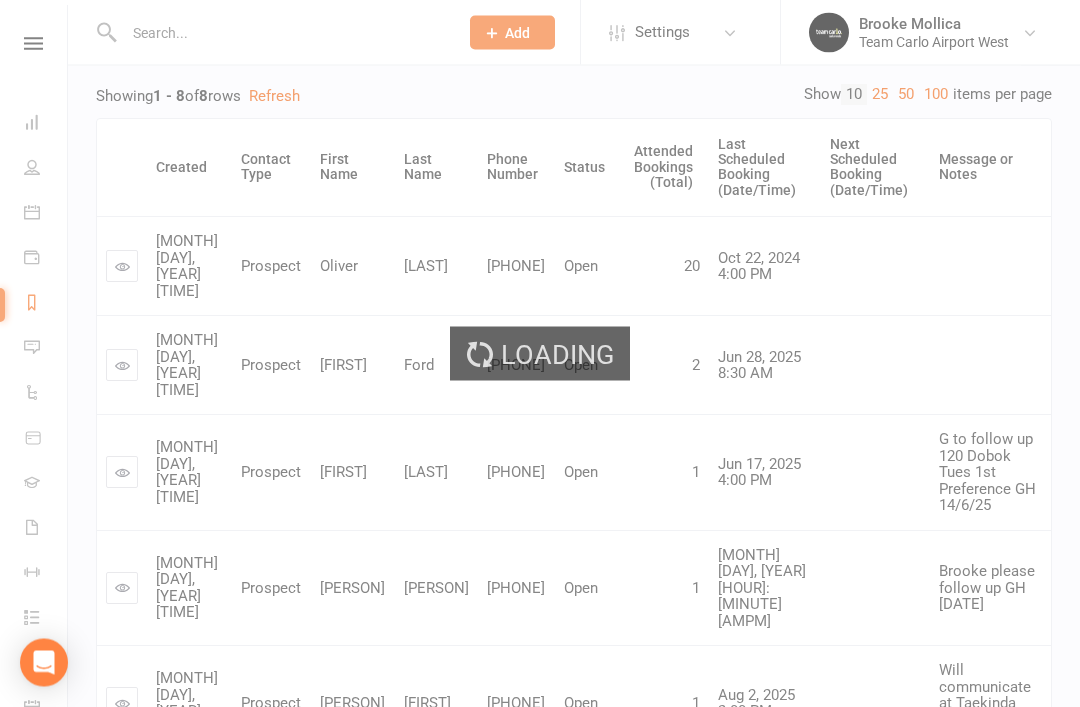 scroll, scrollTop: 329, scrollLeft: 0, axis: vertical 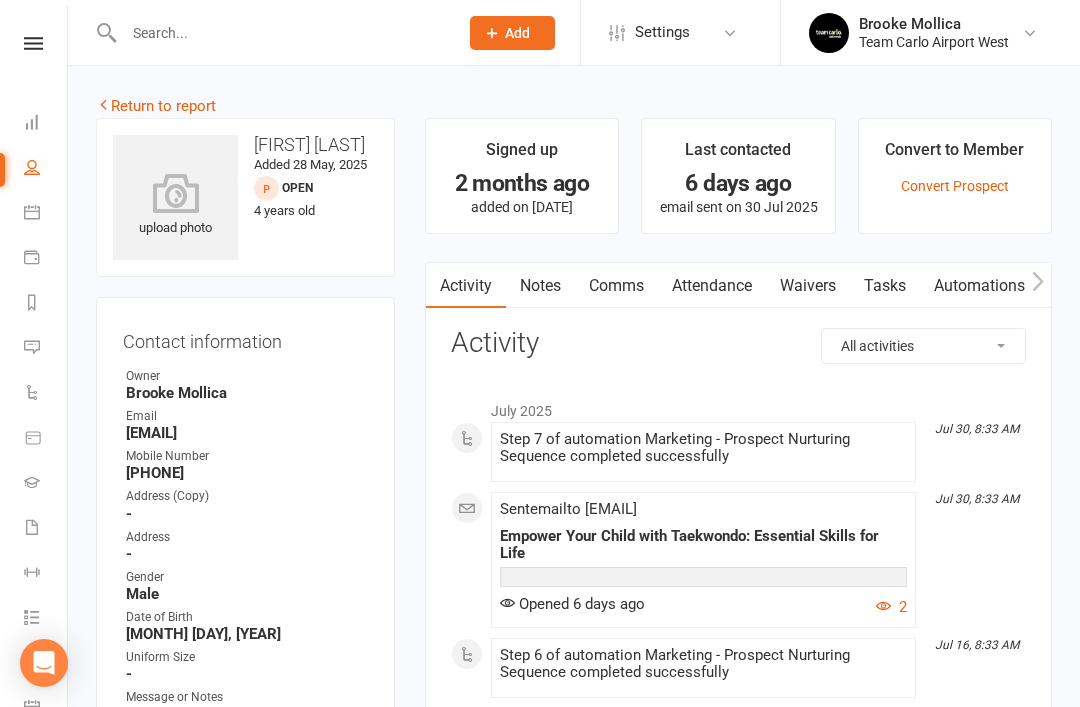 click on "Notes" at bounding box center (540, 286) 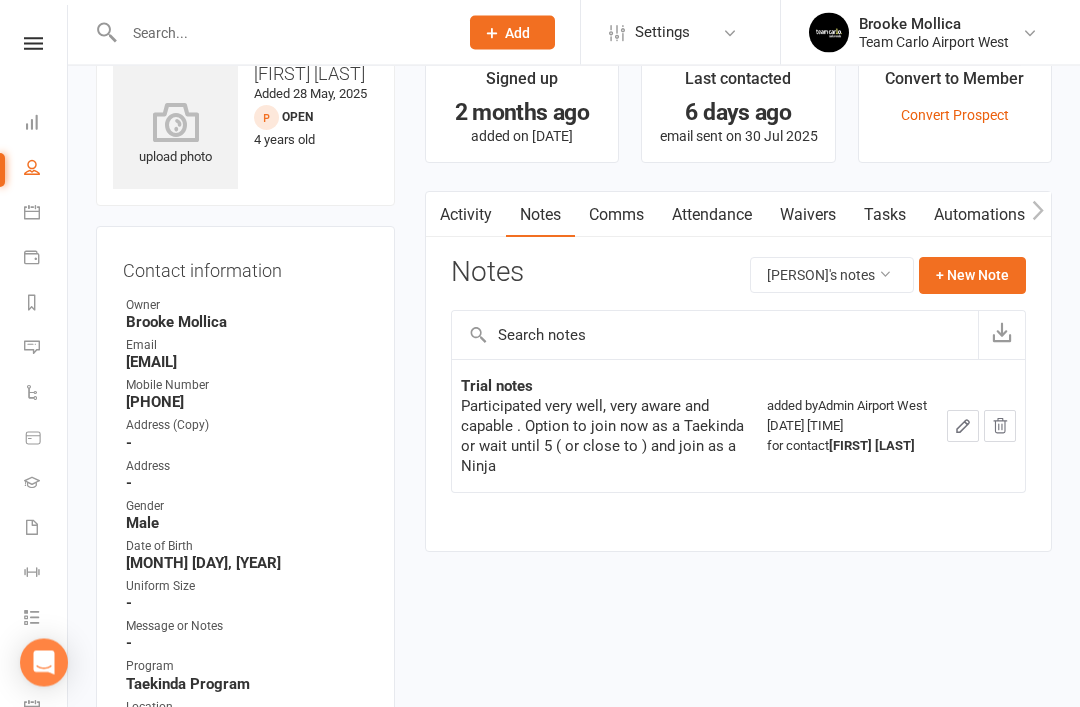 scroll, scrollTop: 72, scrollLeft: 0, axis: vertical 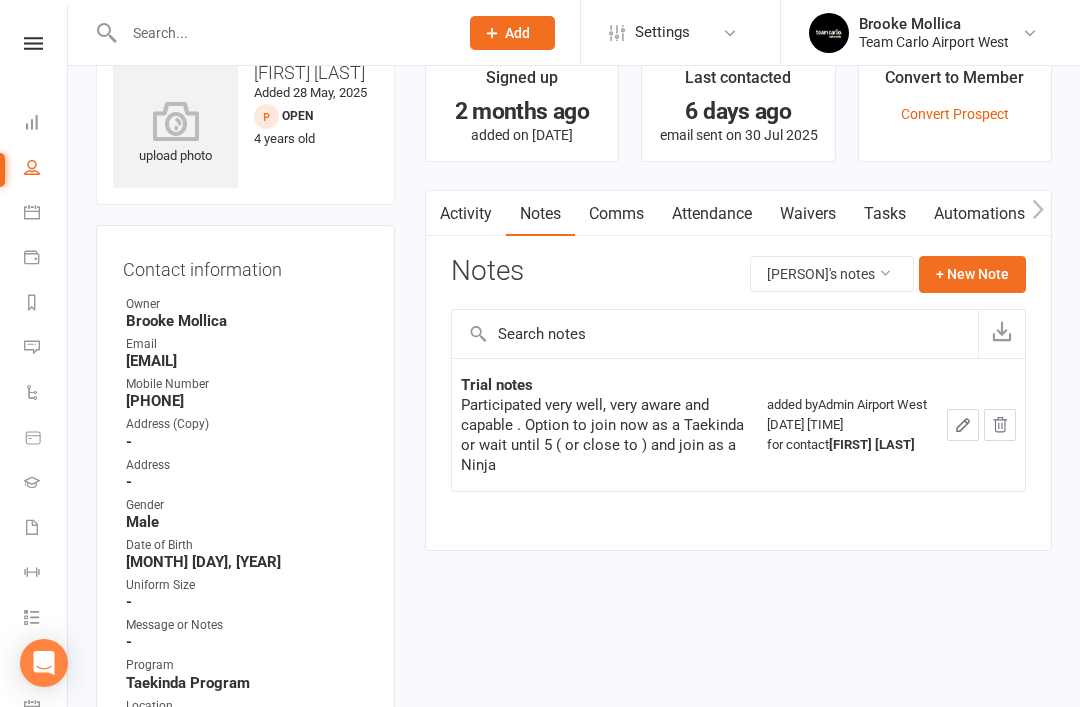 click on "Activity" at bounding box center [466, 214] 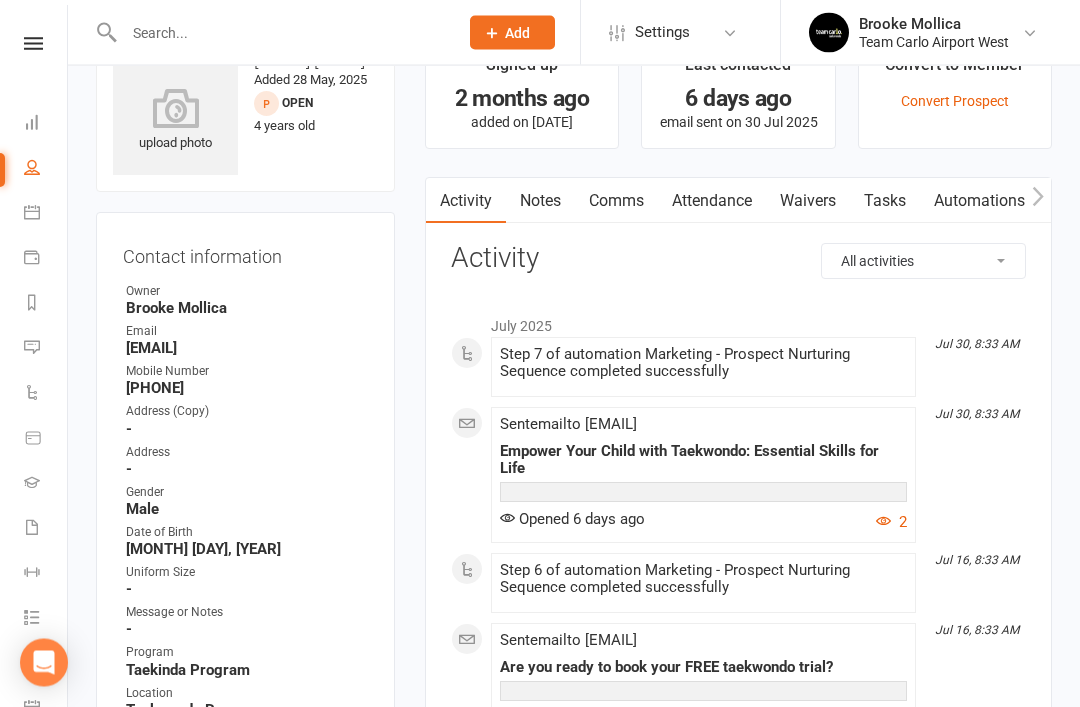 scroll, scrollTop: 0, scrollLeft: 0, axis: both 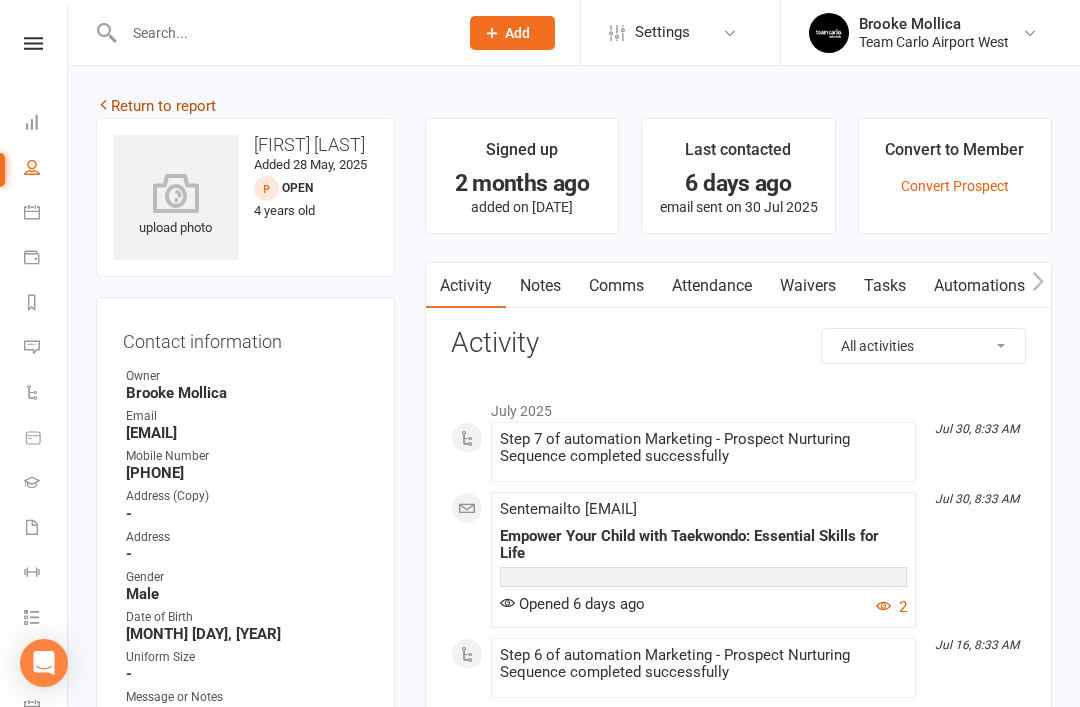 click on "Return to report" at bounding box center (156, 106) 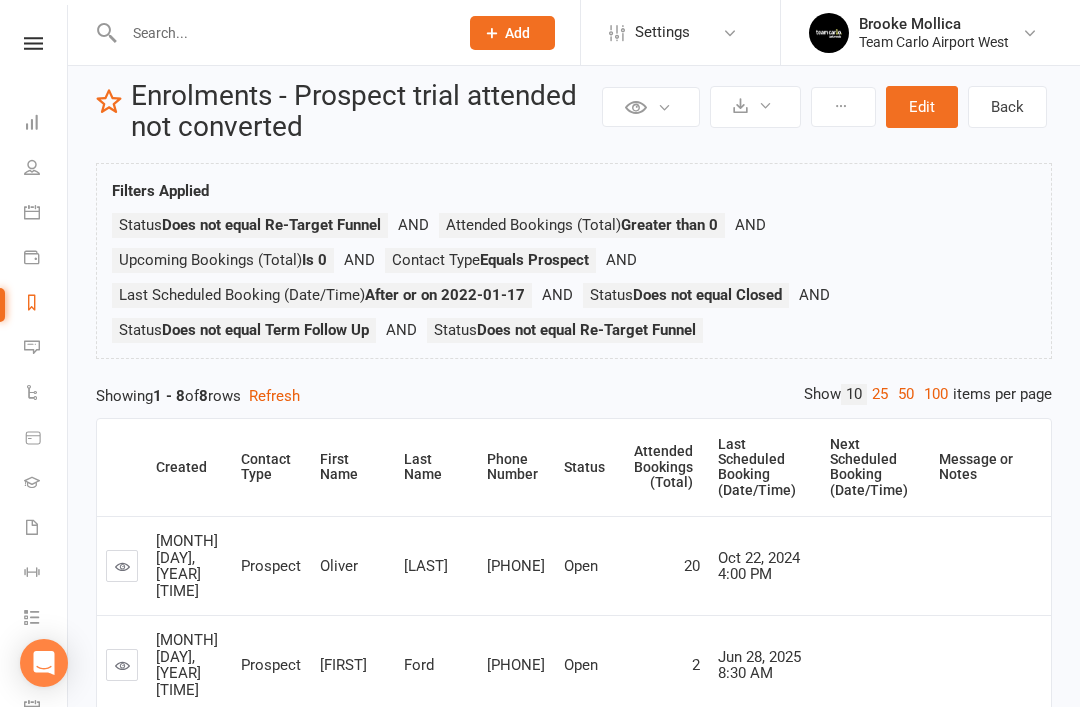 scroll, scrollTop: 0, scrollLeft: 0, axis: both 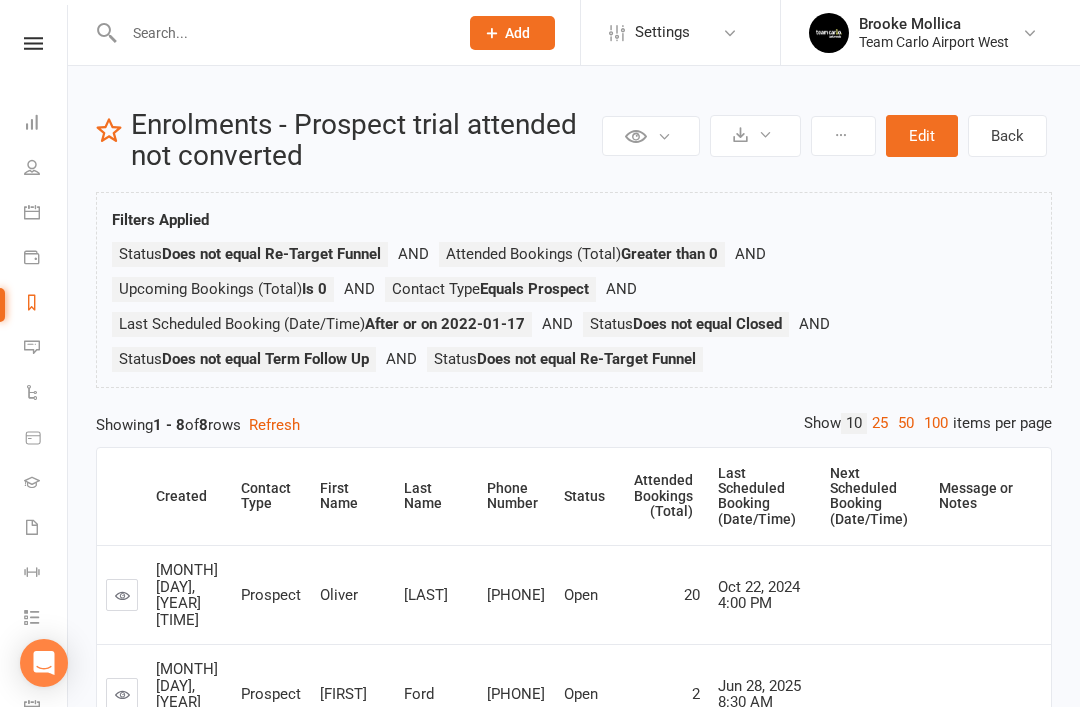 click at bounding box center [281, 33] 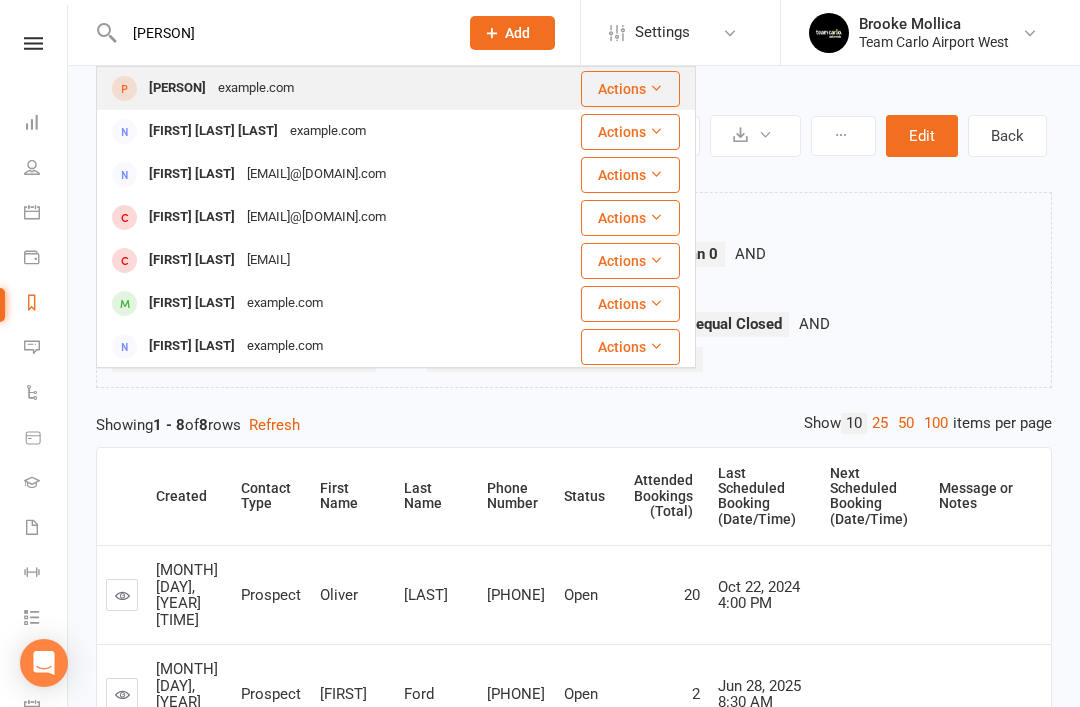 type on "Ghassan" 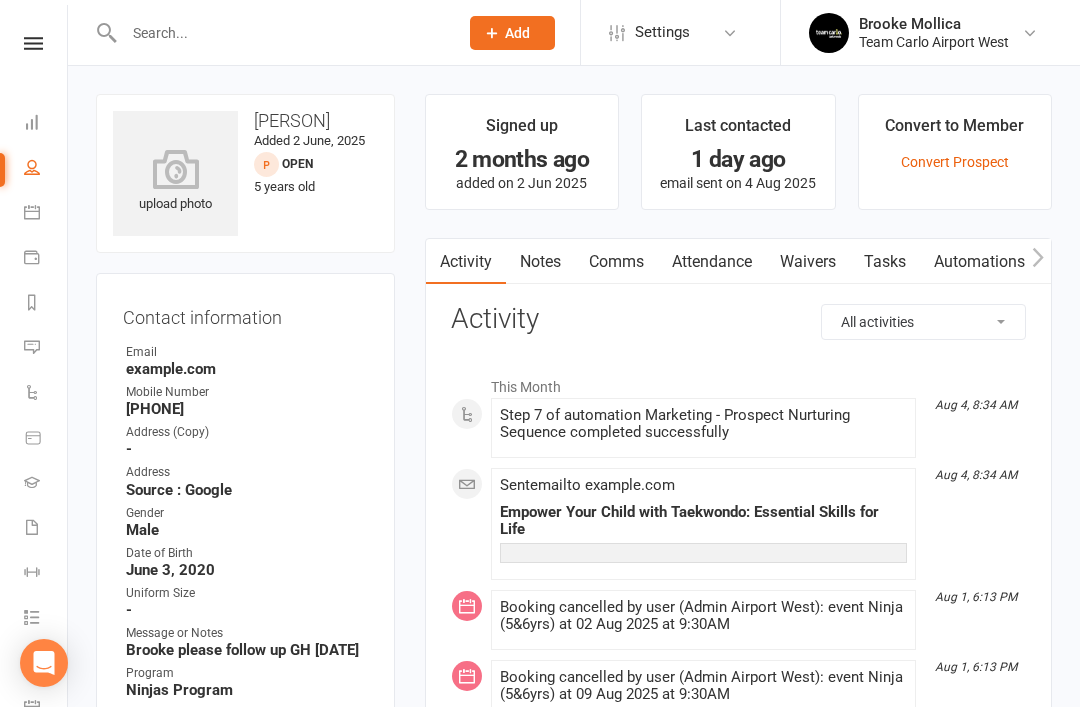 click on "Notes" at bounding box center (540, 262) 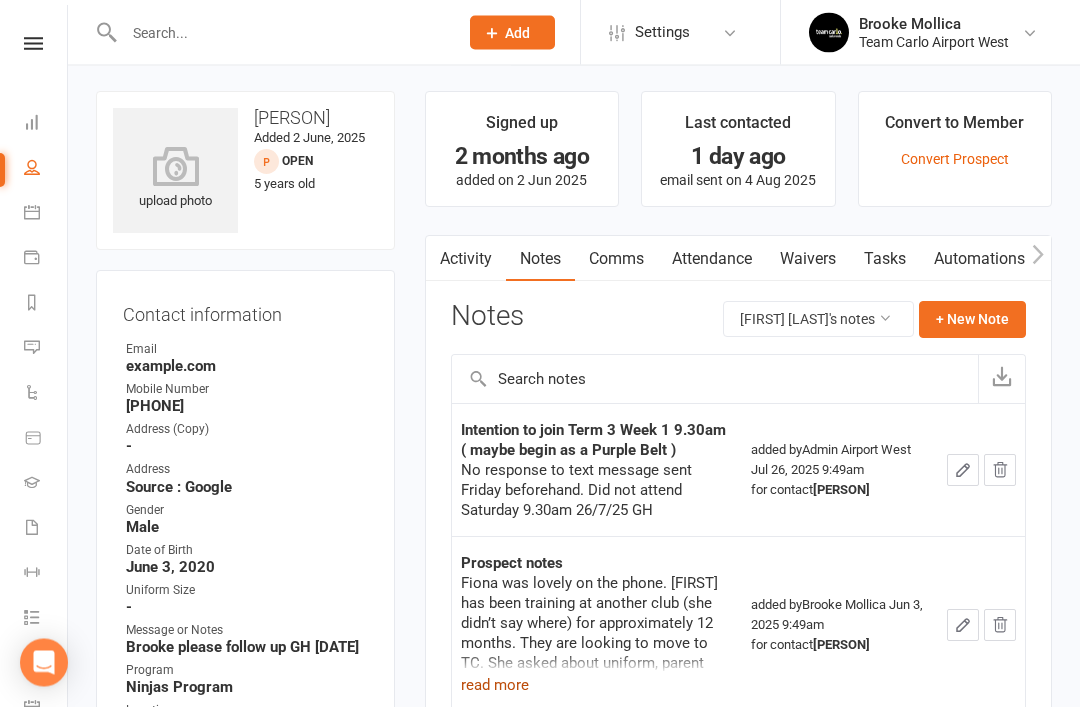 click on "read more" at bounding box center [495, 686] 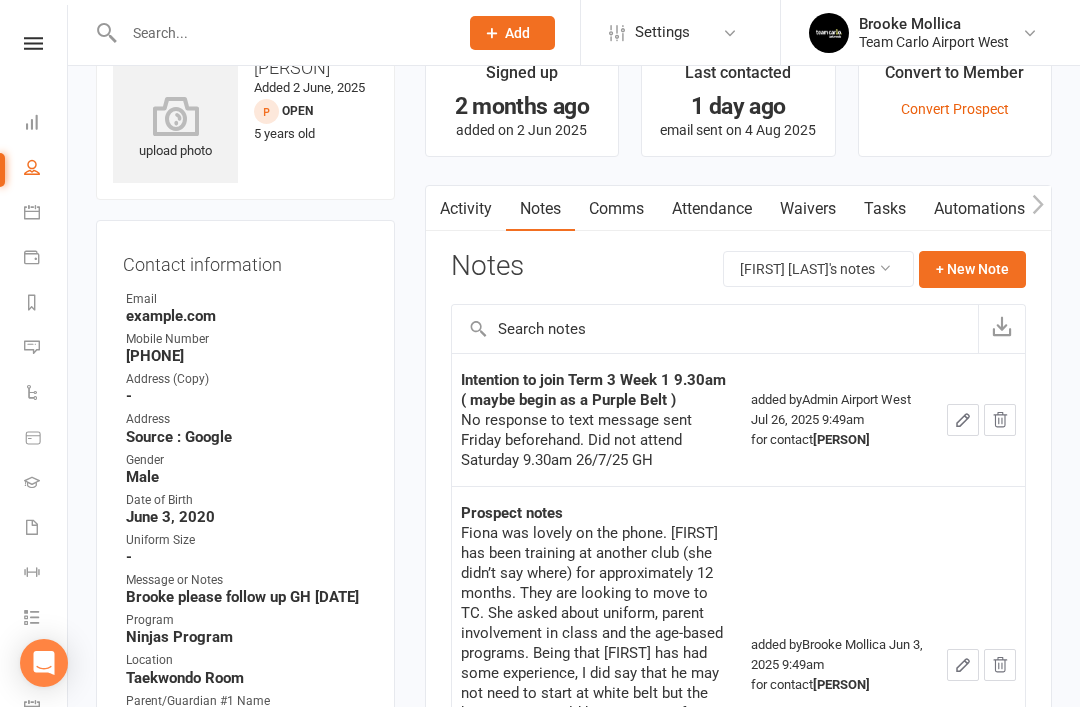 scroll, scrollTop: 52, scrollLeft: 0, axis: vertical 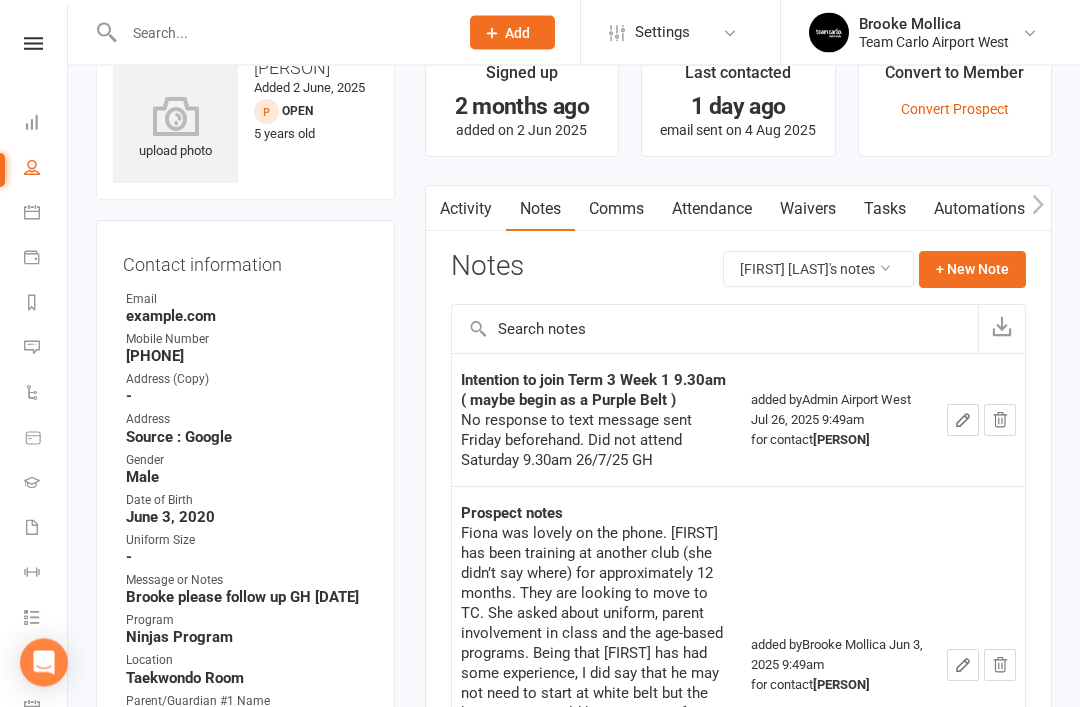 click on "Activity" at bounding box center [466, 210] 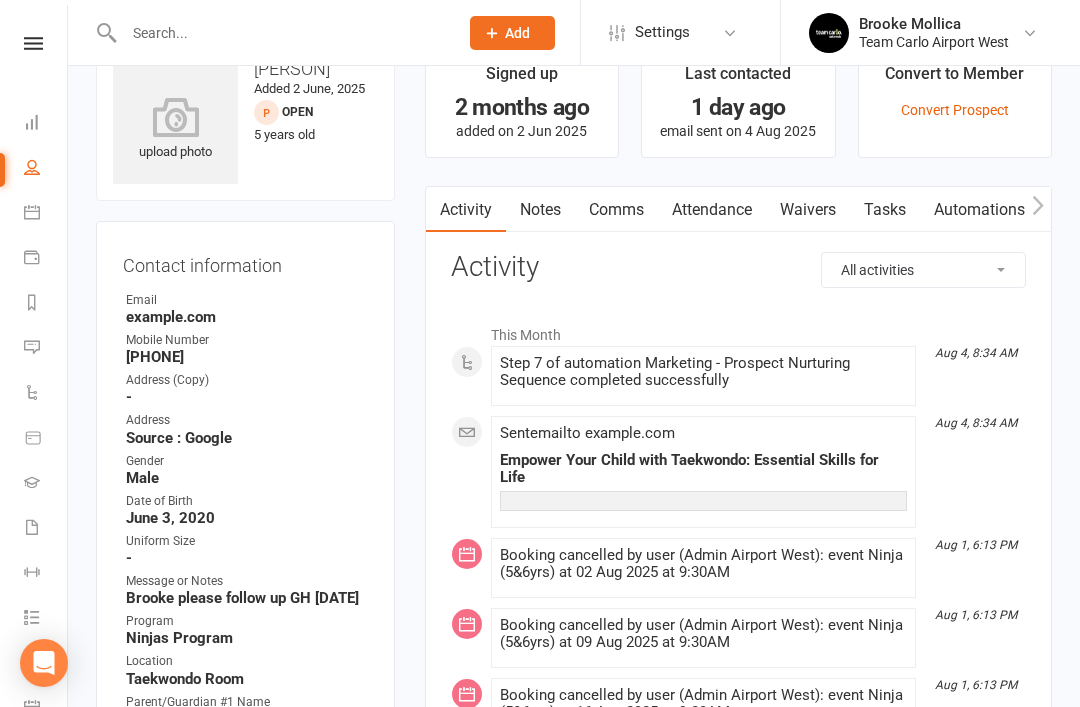 scroll, scrollTop: 56, scrollLeft: 0, axis: vertical 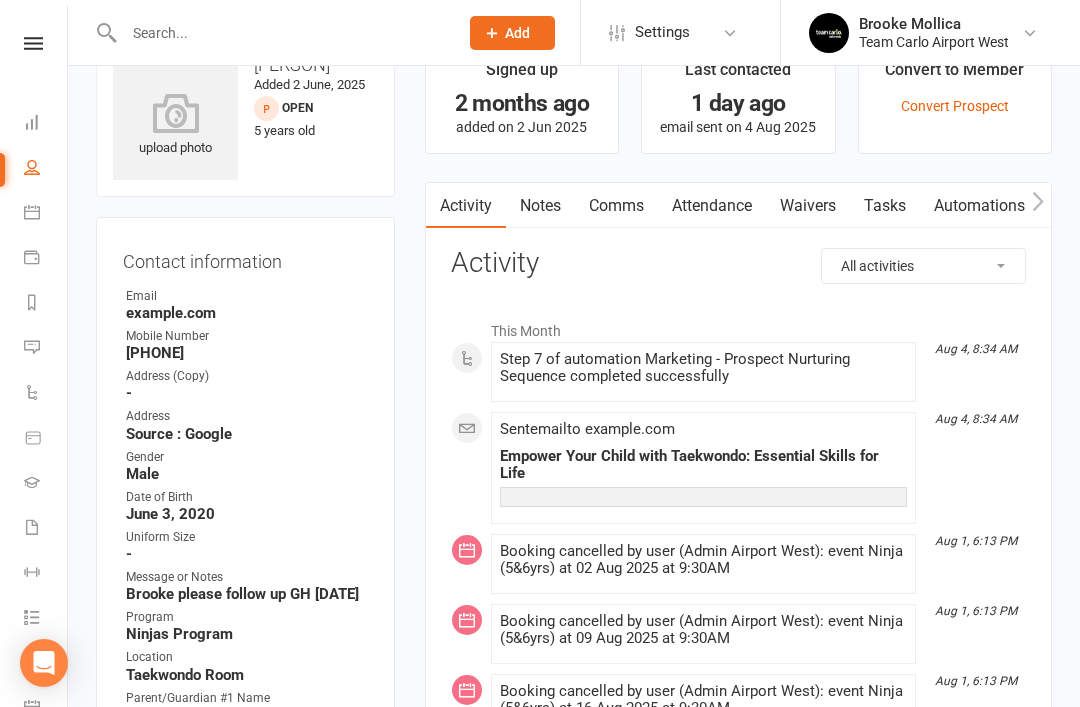 click on "Notes" at bounding box center [540, 206] 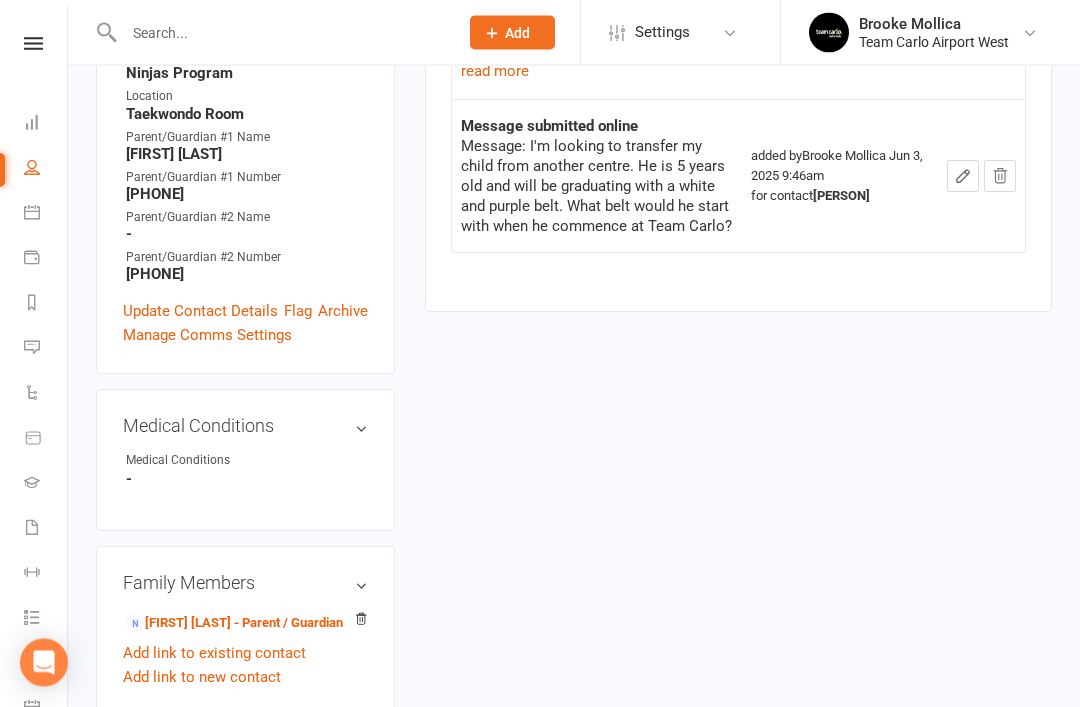 scroll, scrollTop: 619, scrollLeft: 0, axis: vertical 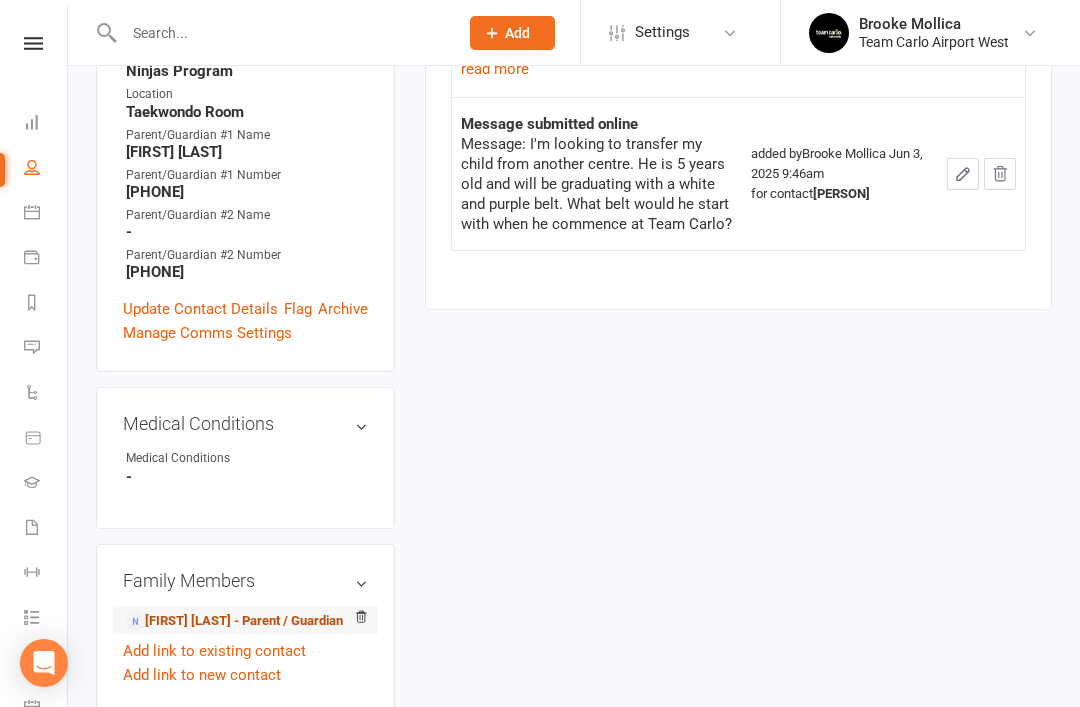 click on "[FIRST] [LAST] - Parent / Guardian" at bounding box center (234, 621) 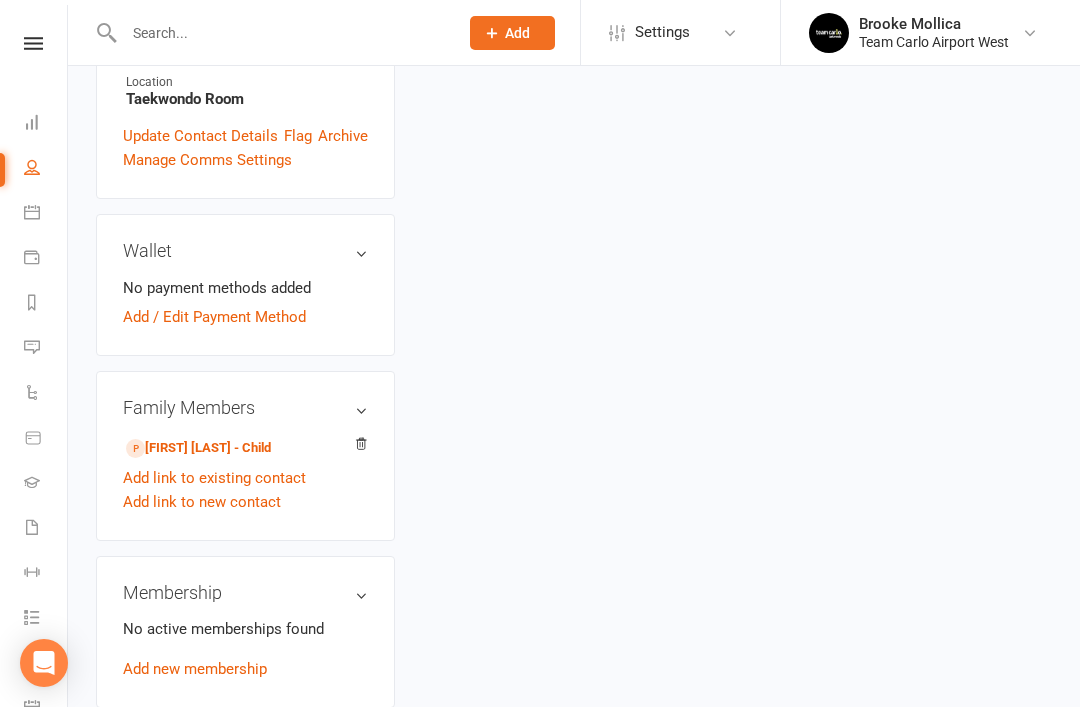 scroll, scrollTop: 0, scrollLeft: 0, axis: both 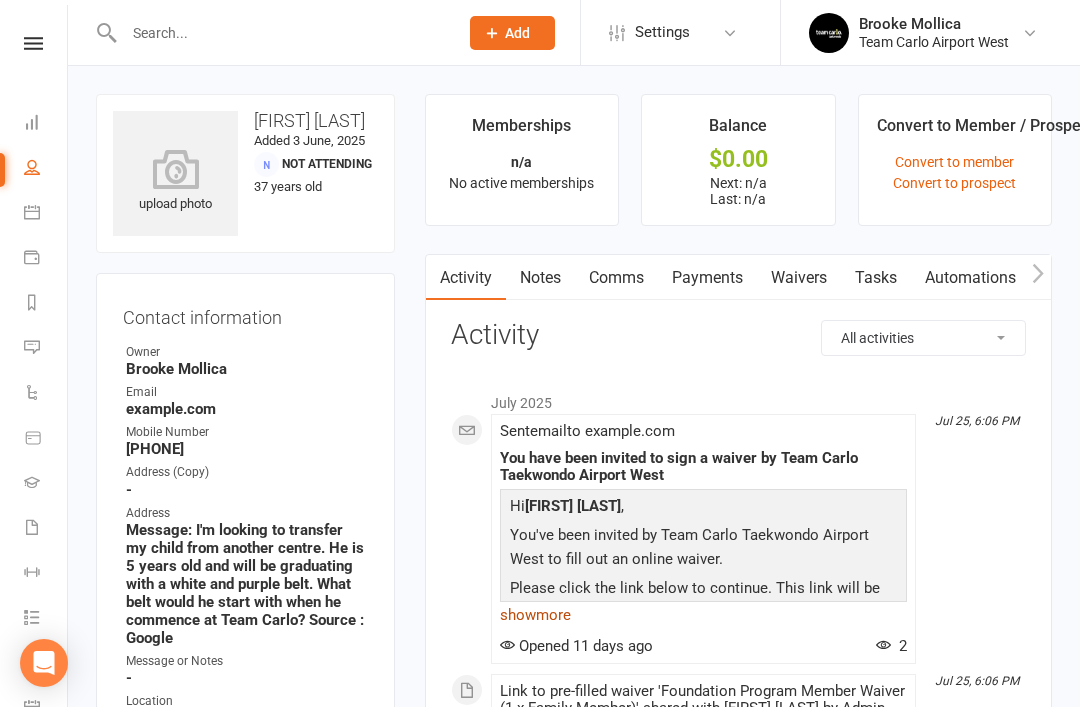 click on "show  more" at bounding box center (703, 615) 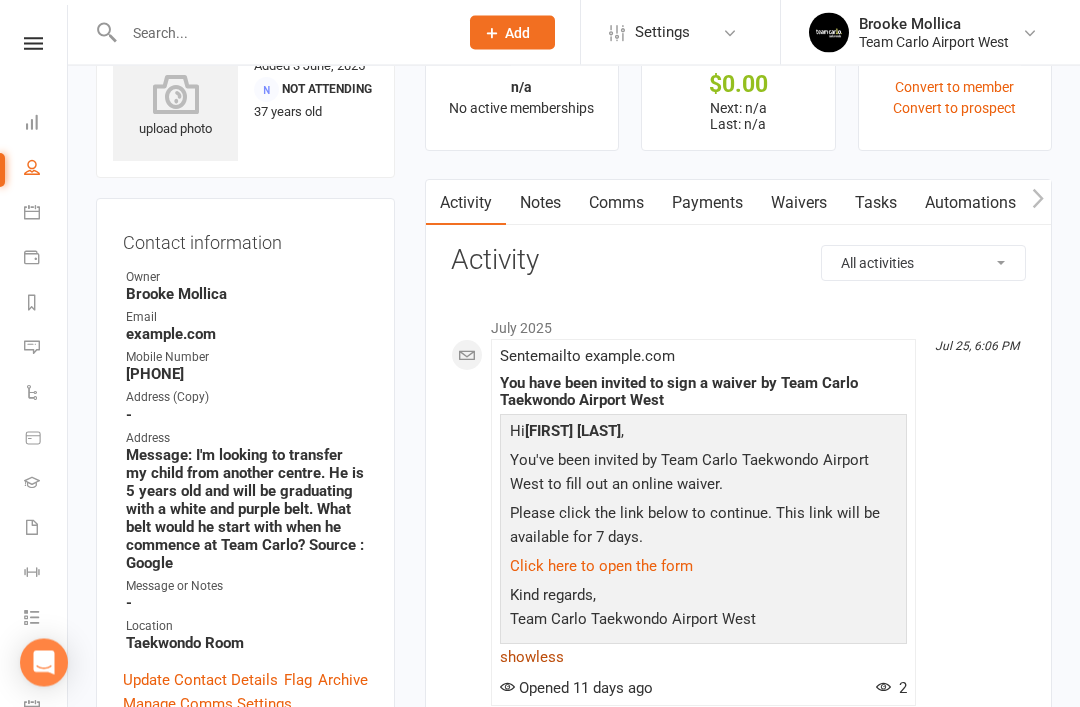 scroll, scrollTop: 0, scrollLeft: 0, axis: both 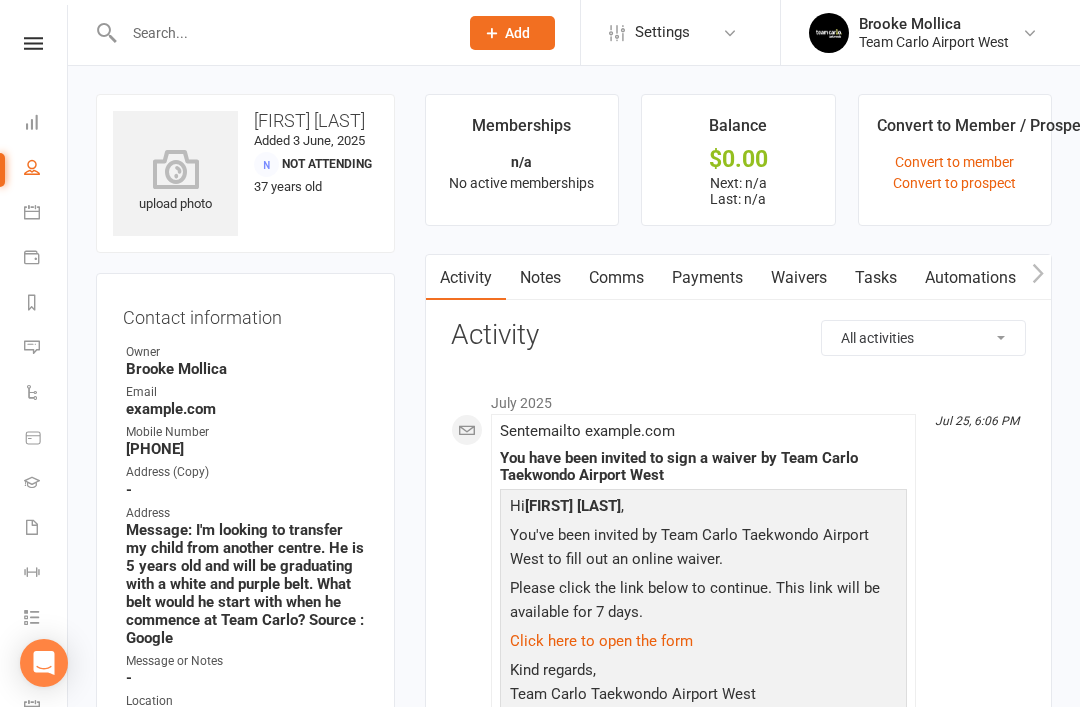 click on "Waivers" at bounding box center [799, 278] 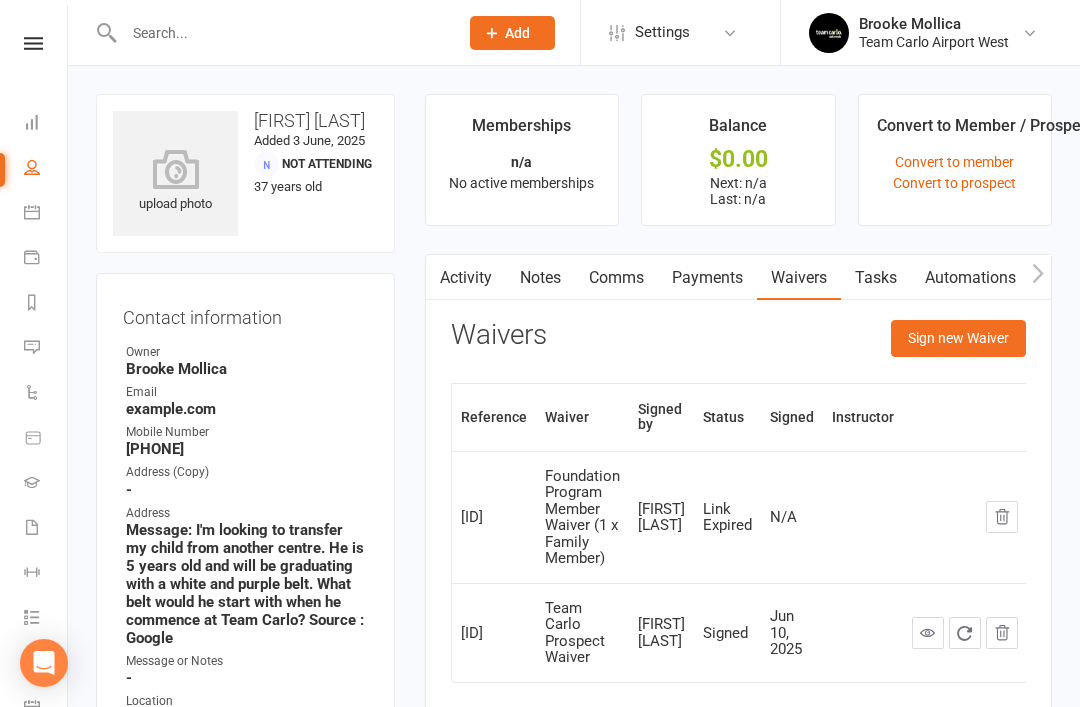 click on "Activity" at bounding box center [466, 278] 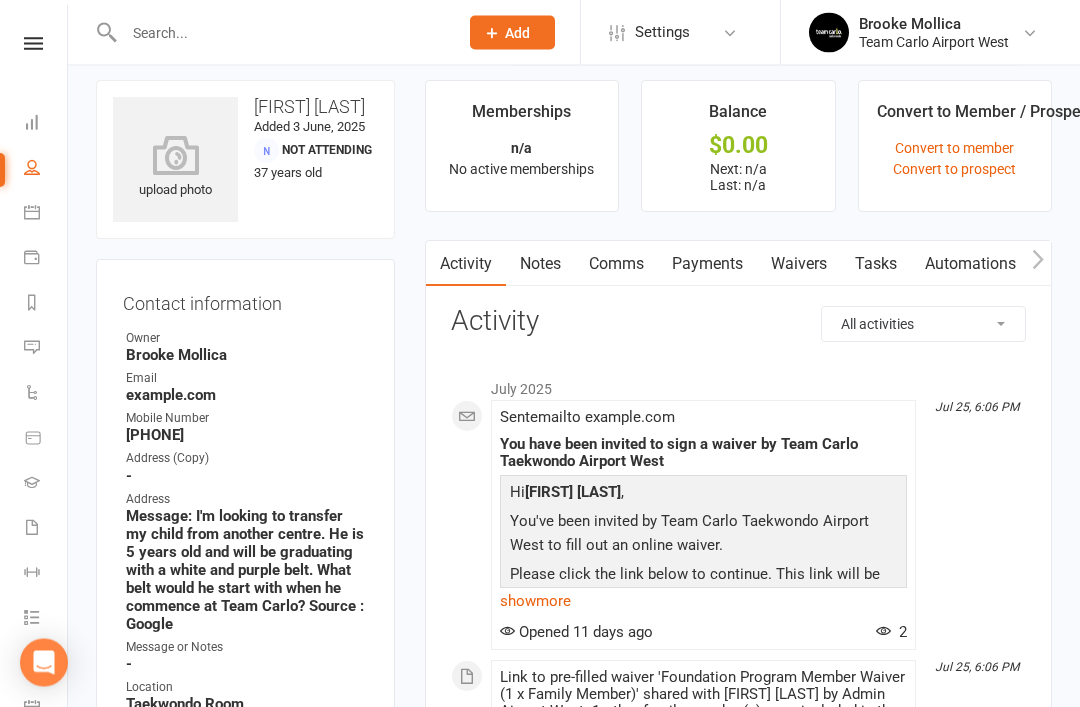 scroll, scrollTop: 0, scrollLeft: 0, axis: both 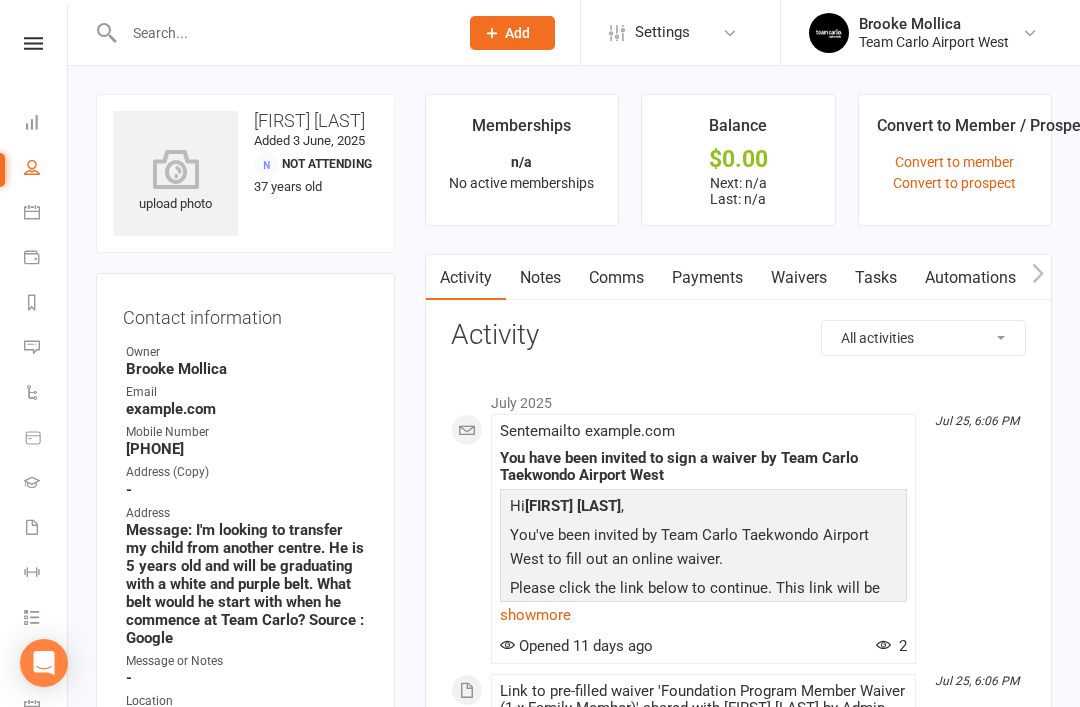 click on "Comms" at bounding box center (616, 278) 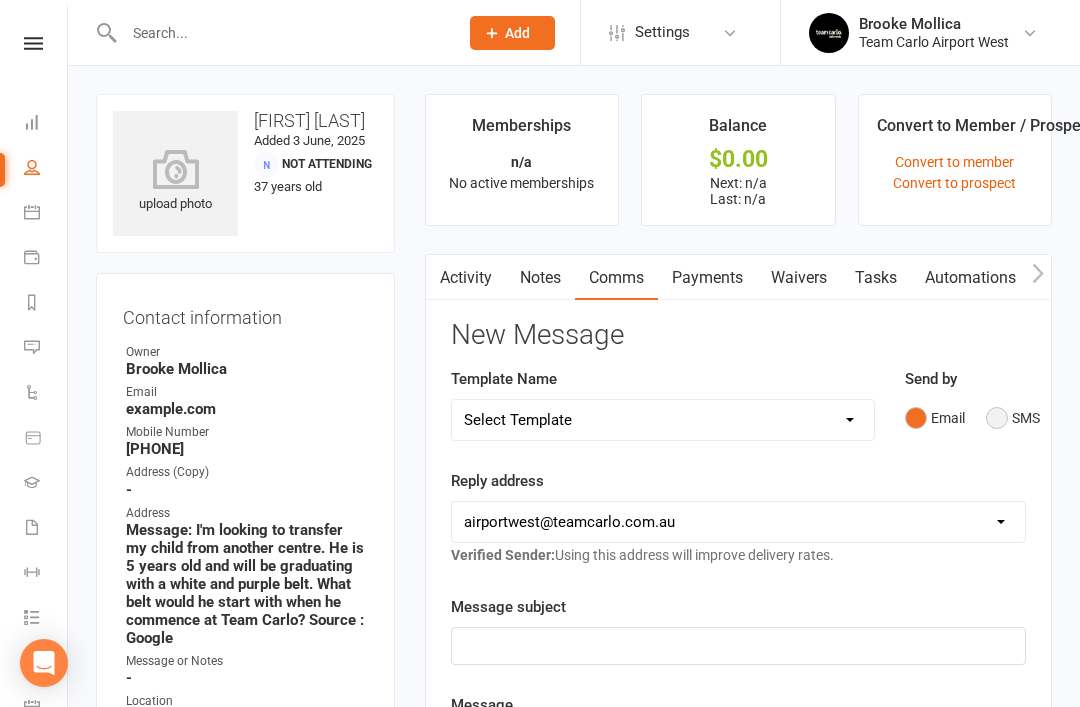 click on "SMS" at bounding box center (1013, 418) 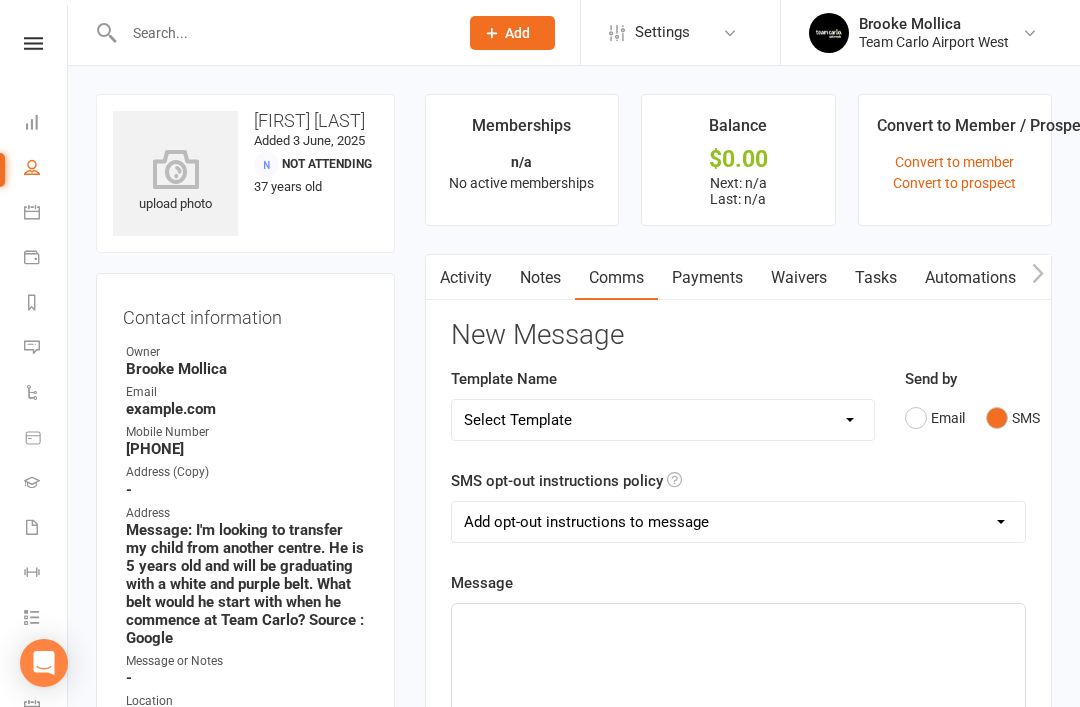 click on "﻿" 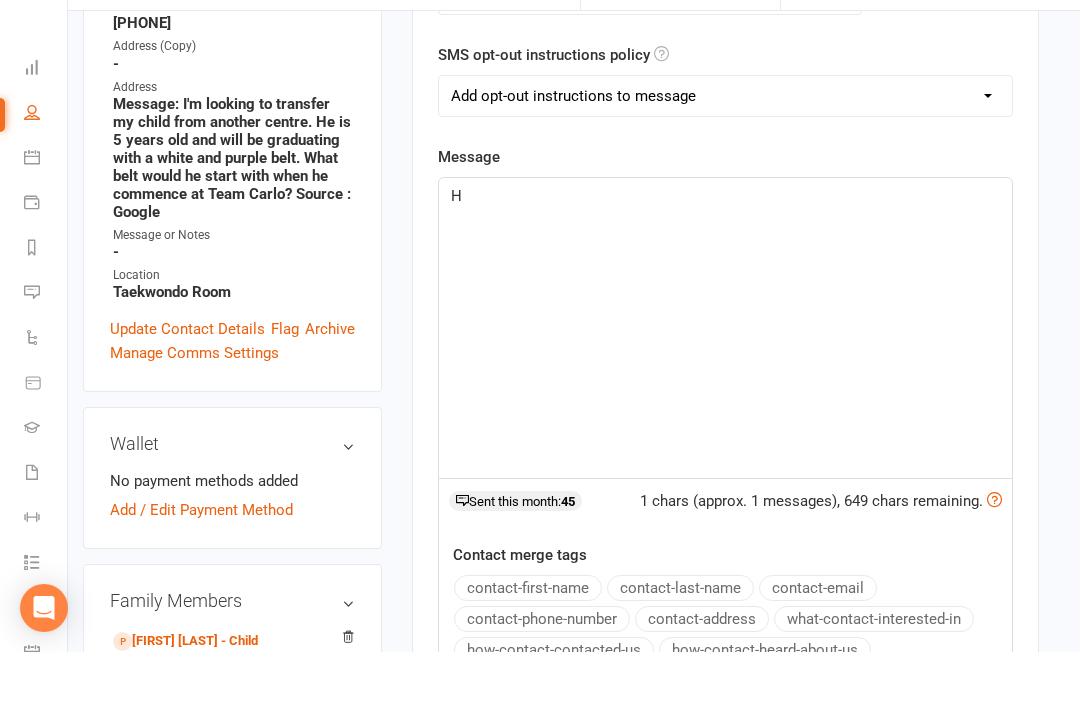type 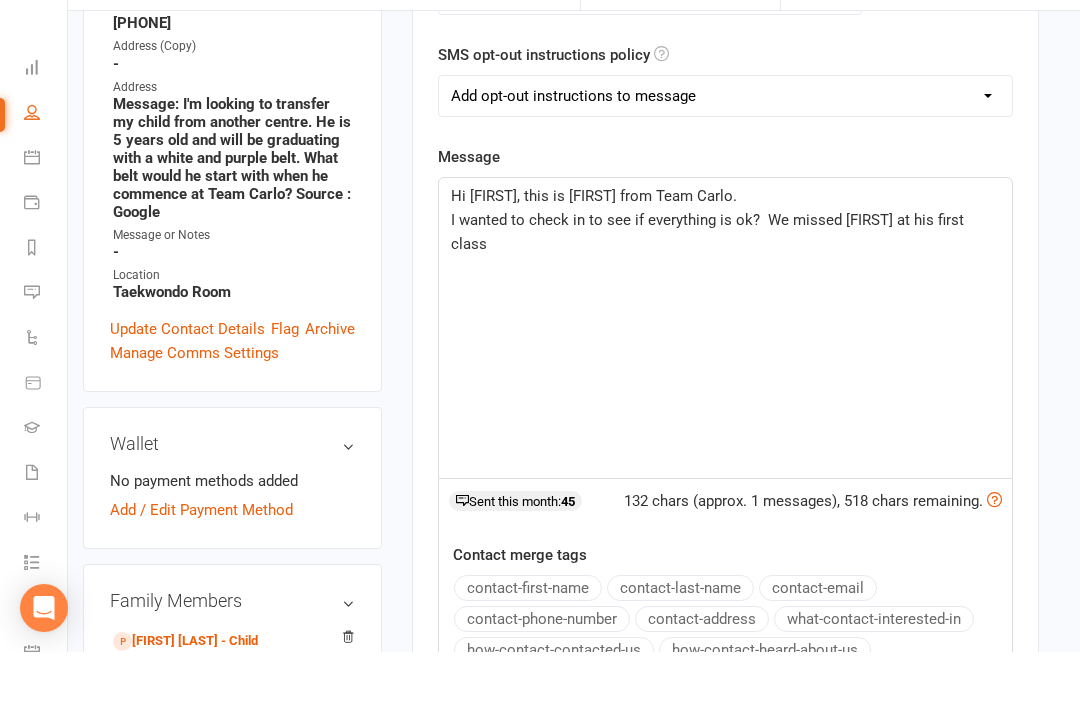 click on "I wanted to check in to see if everything is ok?  We missed Ghassan at his first class" 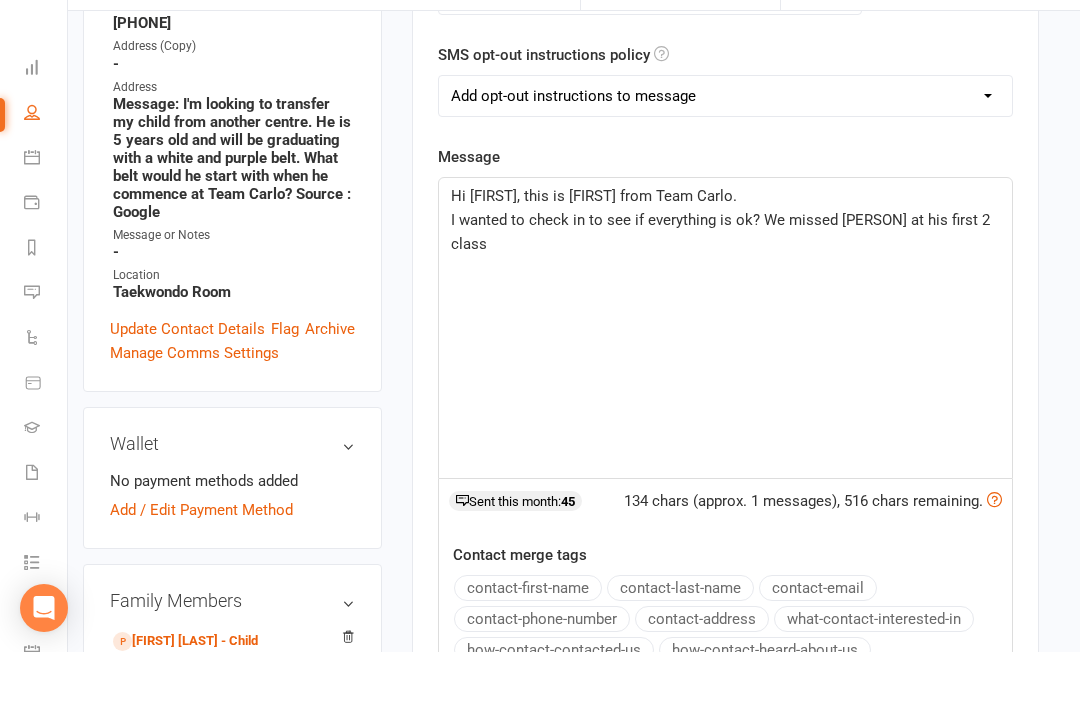 click on "I wanted to check in to see if everything is ok?  We missed Ghassan at his first 2  class" 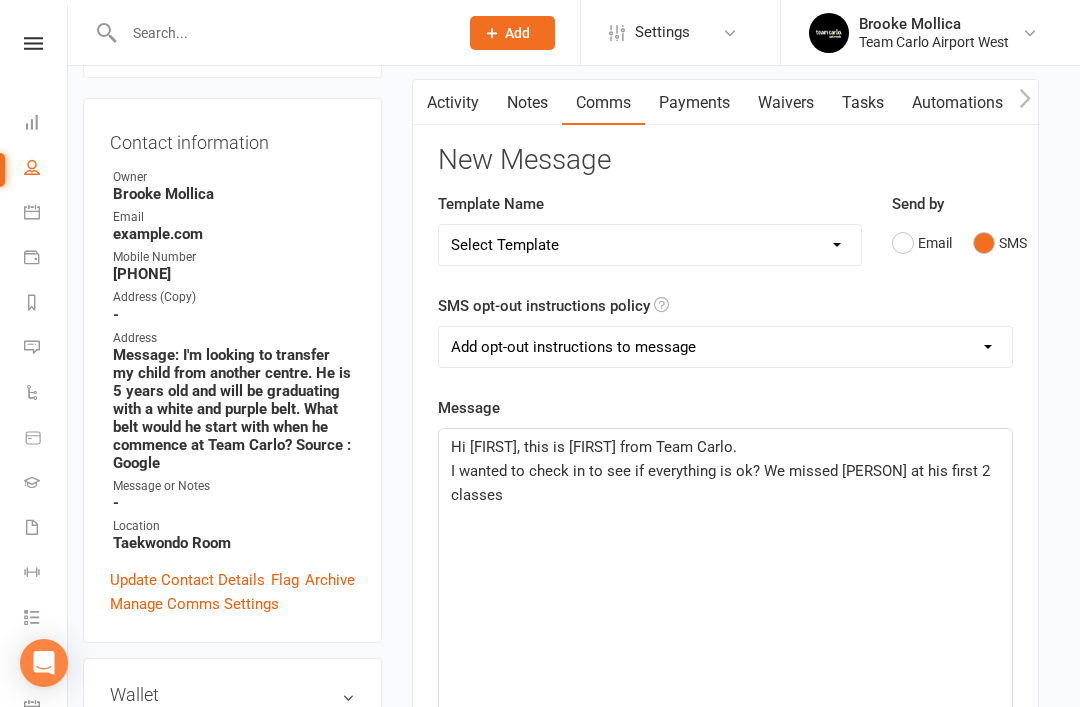 scroll, scrollTop: 121, scrollLeft: 13, axis: both 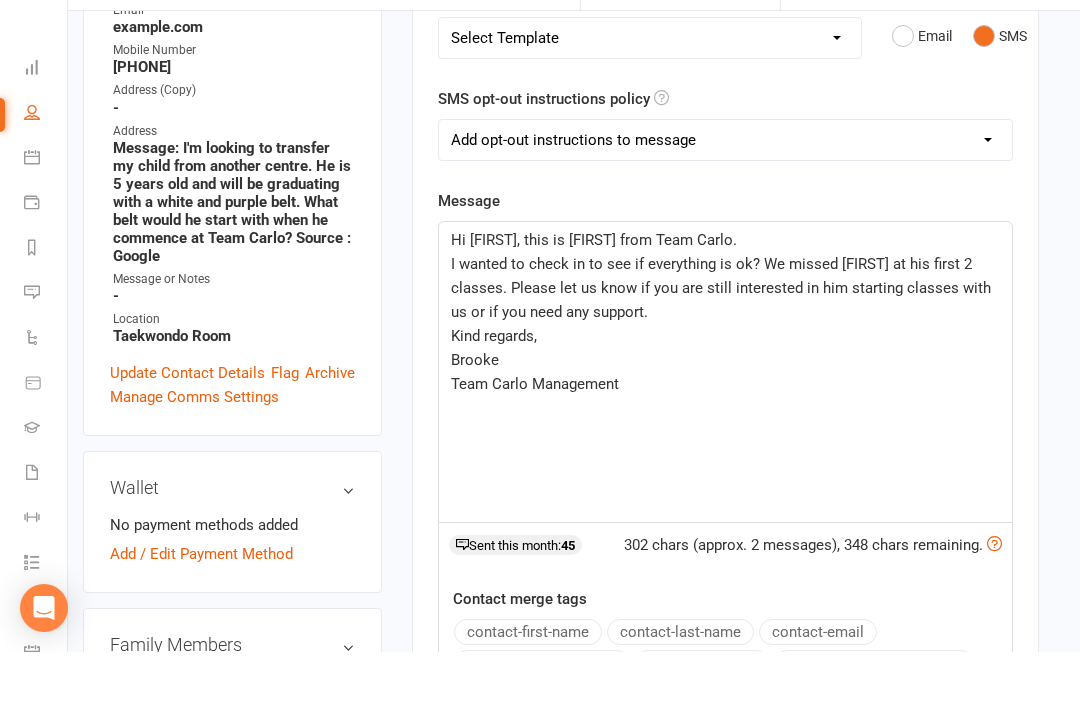 click on "I wanted to check in to see if everything is ok?  We missed Ghassan at his first 2  classes.  Please let us know if you are still interested in him starting classes with us or if you need any support." 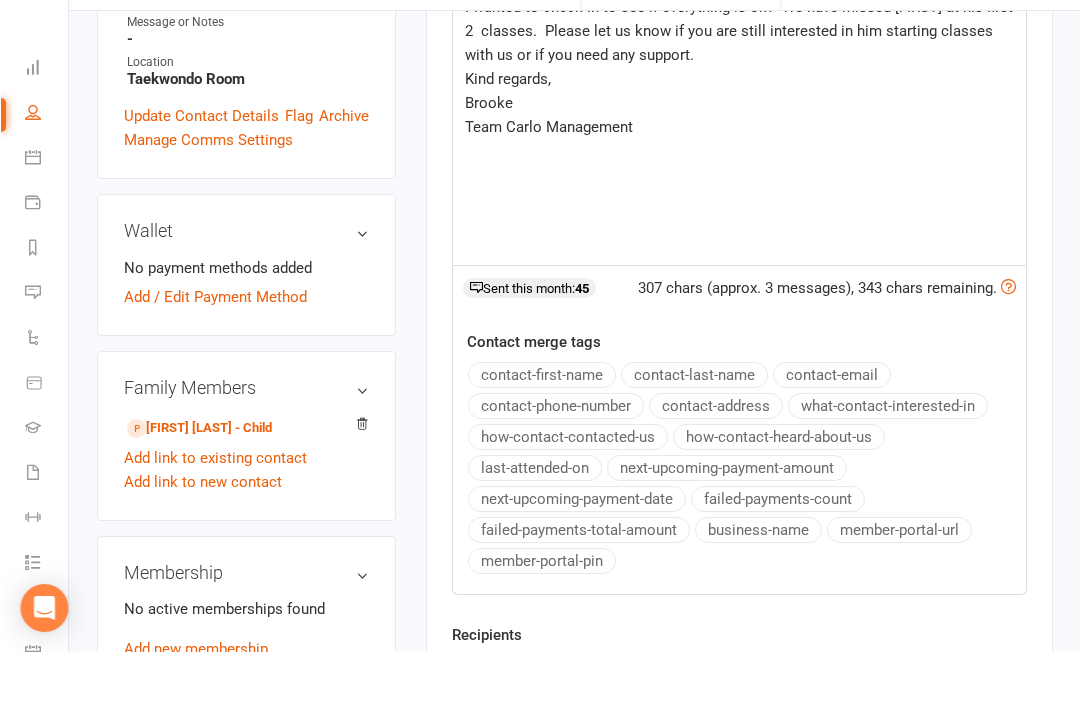 scroll, scrollTop: 599, scrollLeft: 0, axis: vertical 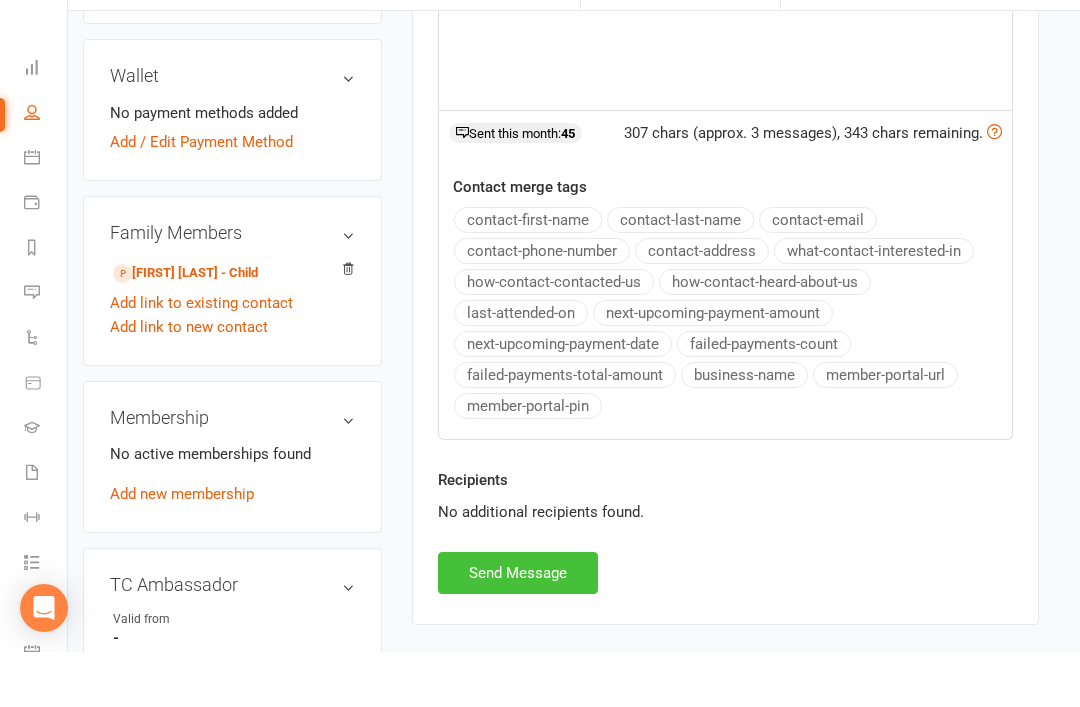 click on "Send Message" at bounding box center [518, 628] 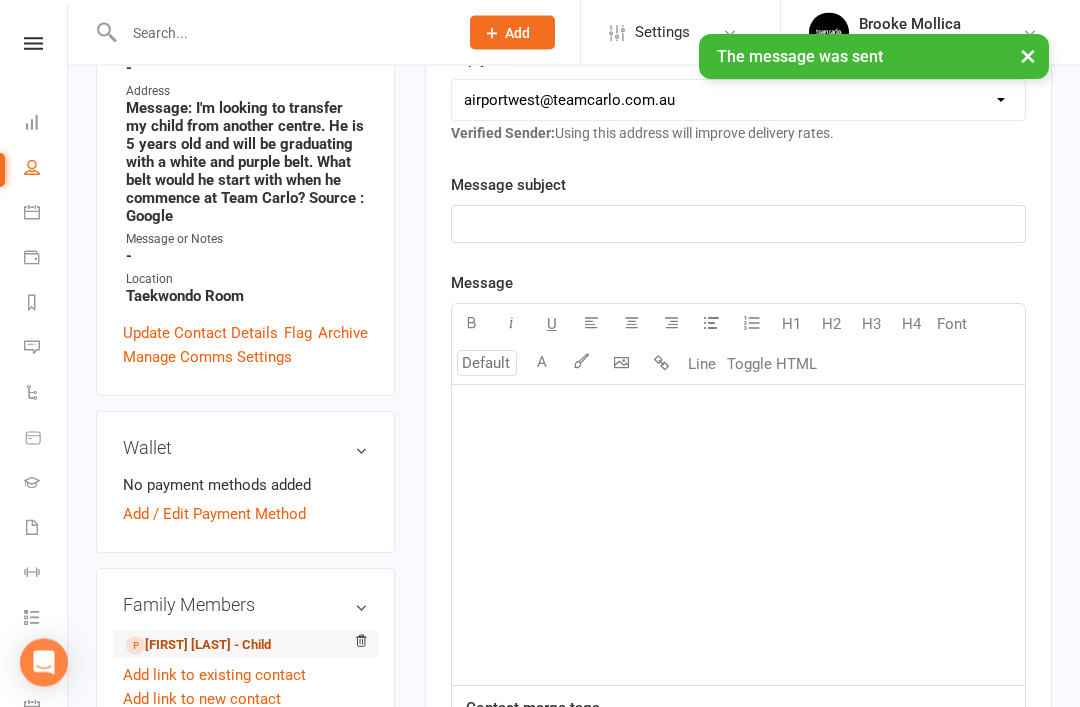 scroll, scrollTop: 422, scrollLeft: 0, axis: vertical 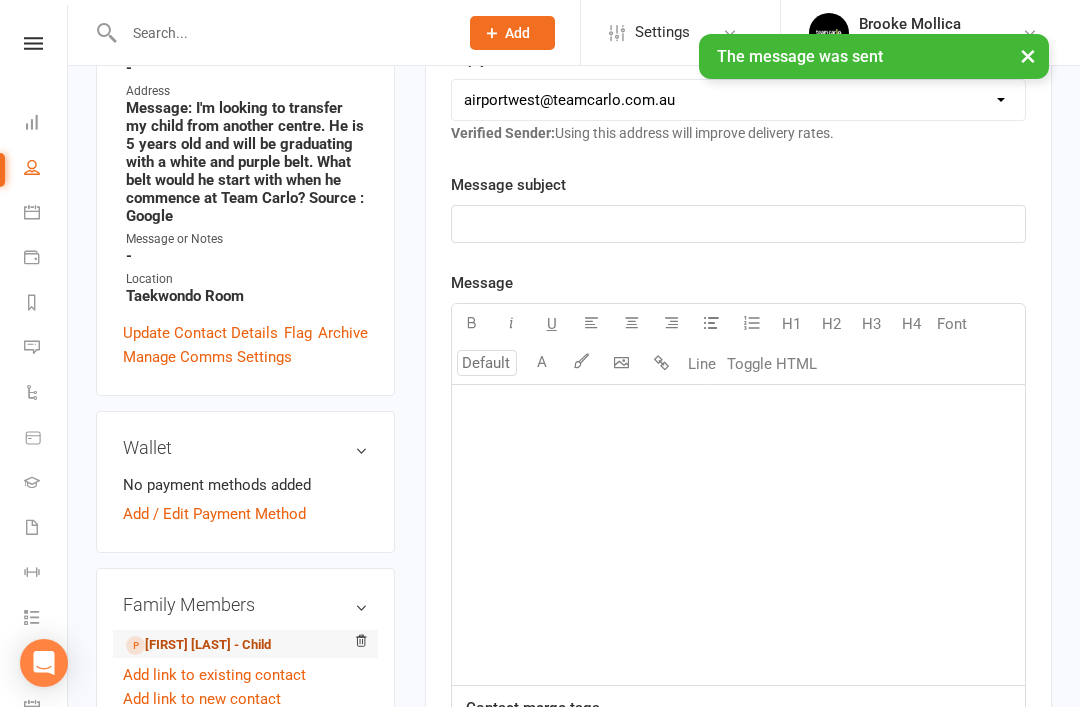 click on "Ghassan Jamaleddine - Child" at bounding box center (198, 645) 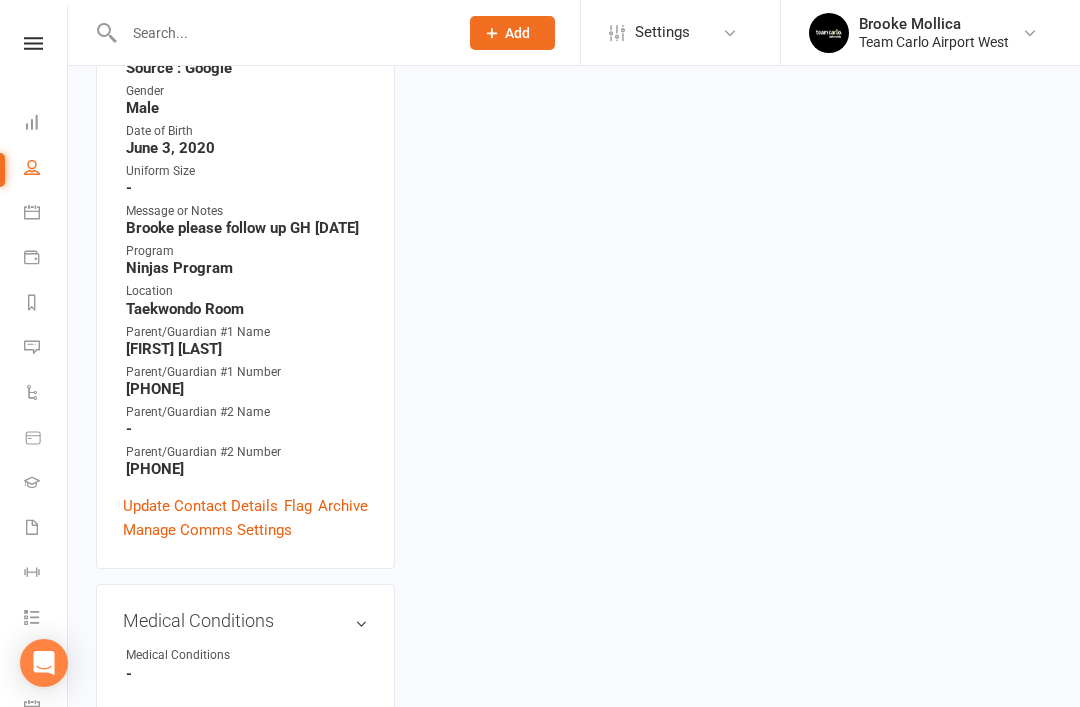 scroll, scrollTop: 0, scrollLeft: 0, axis: both 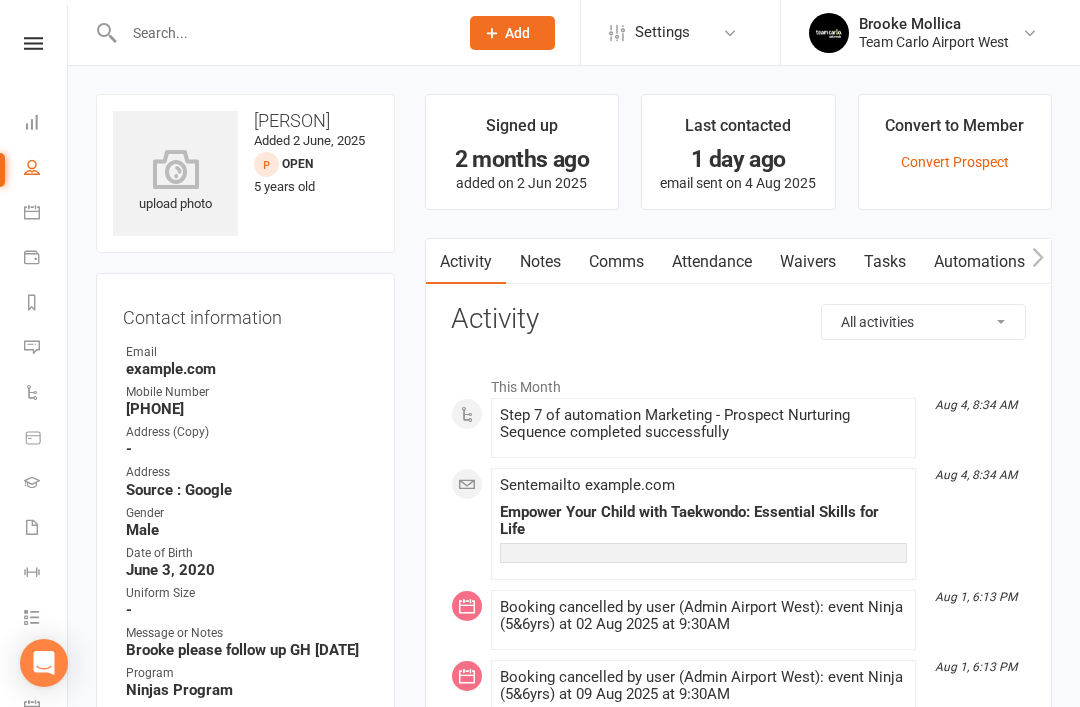 click on "Notes" at bounding box center (540, 262) 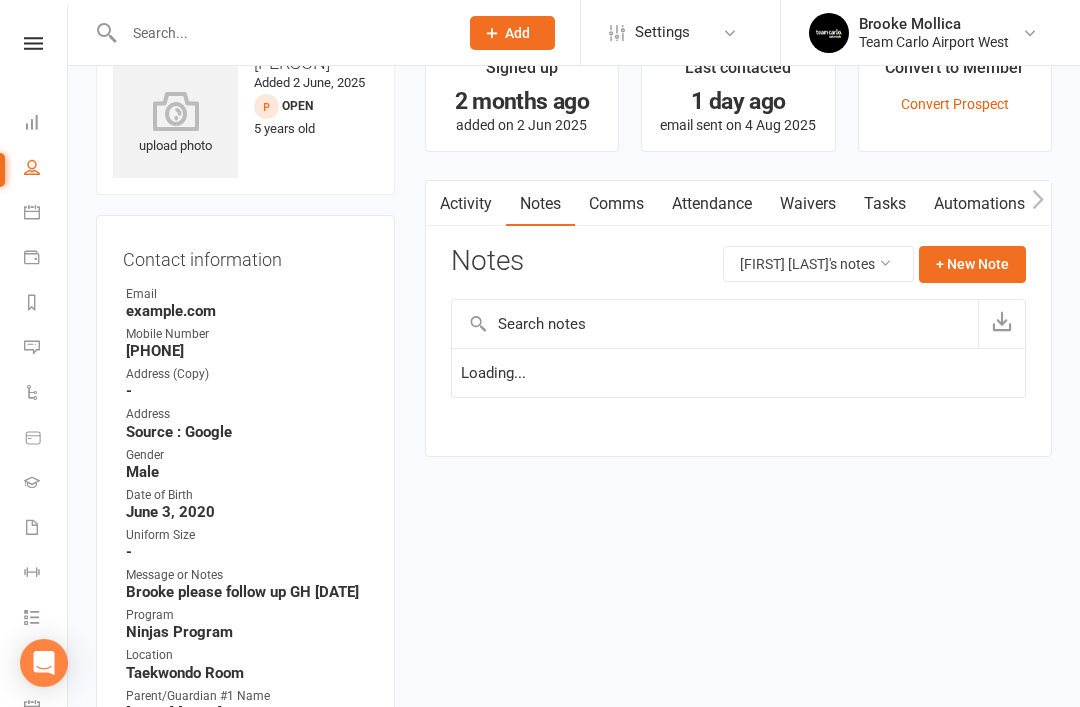 scroll, scrollTop: 64, scrollLeft: 0, axis: vertical 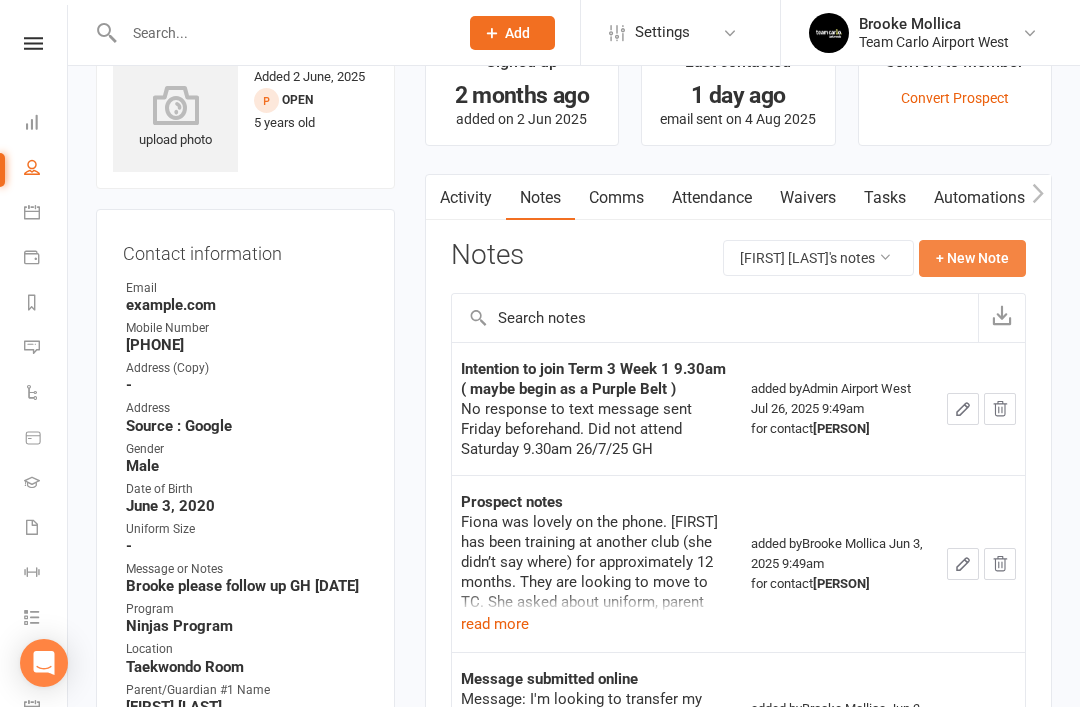 click on "+ New Note" at bounding box center [972, 258] 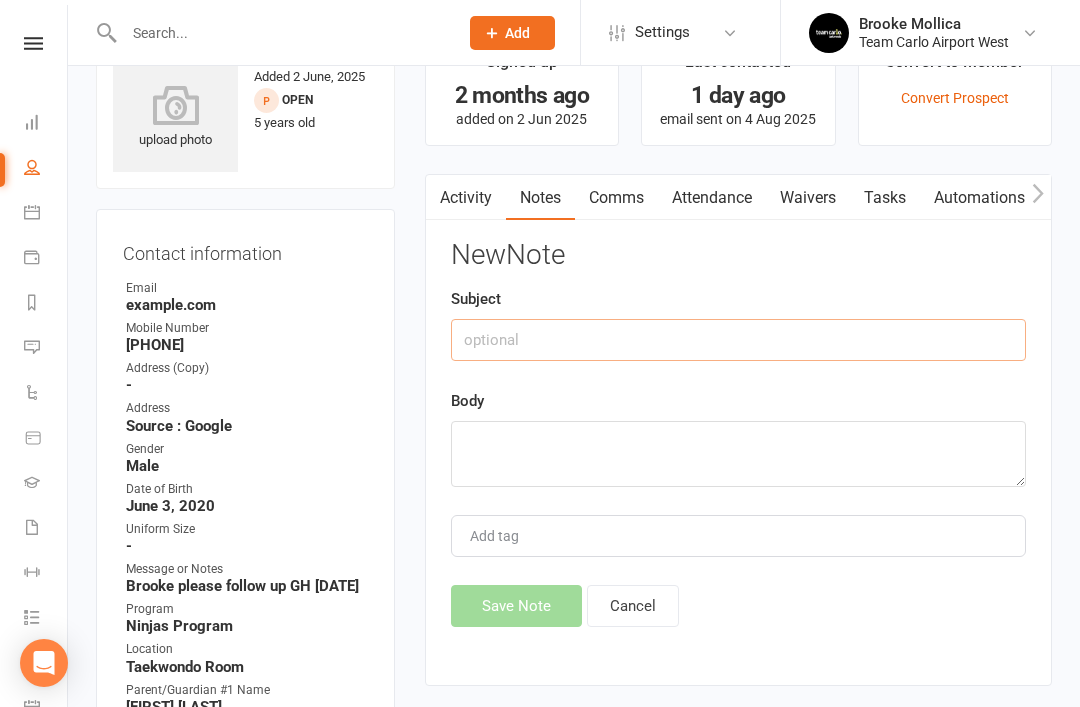 click at bounding box center (738, 340) 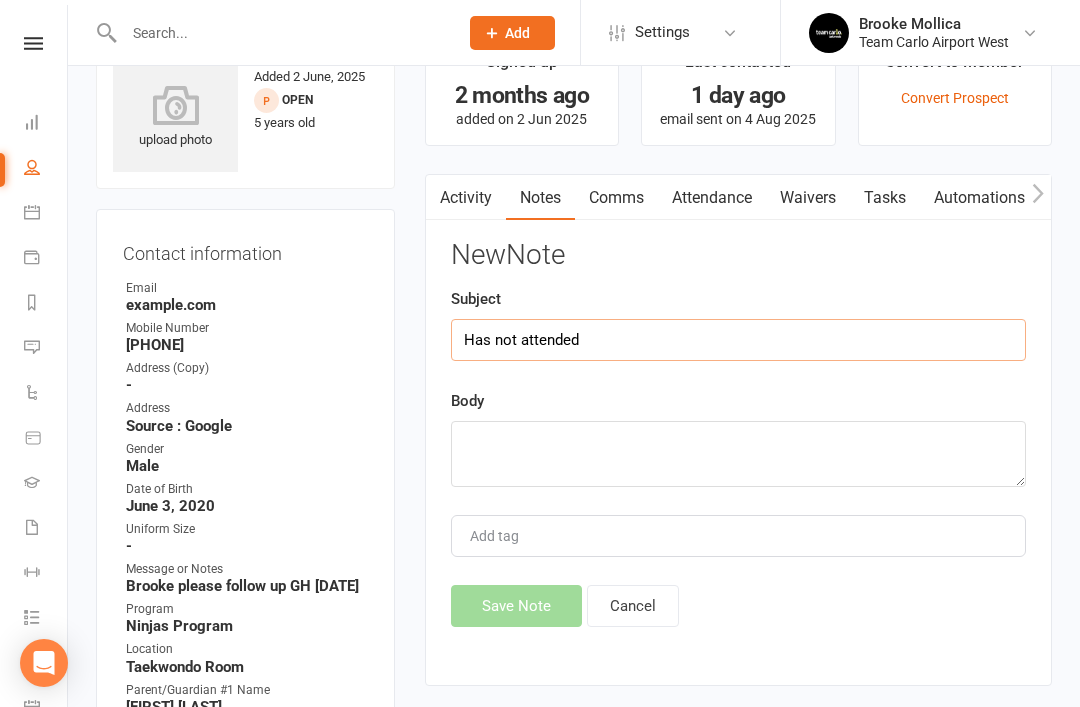 type on "Has not attended" 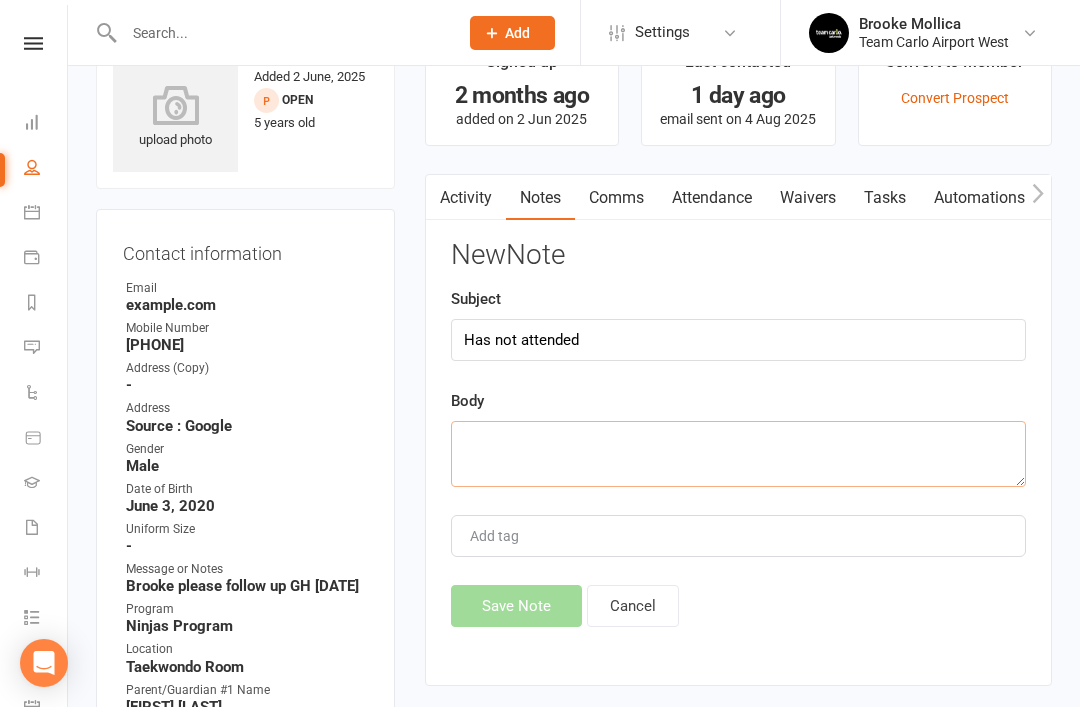 click at bounding box center [738, 454] 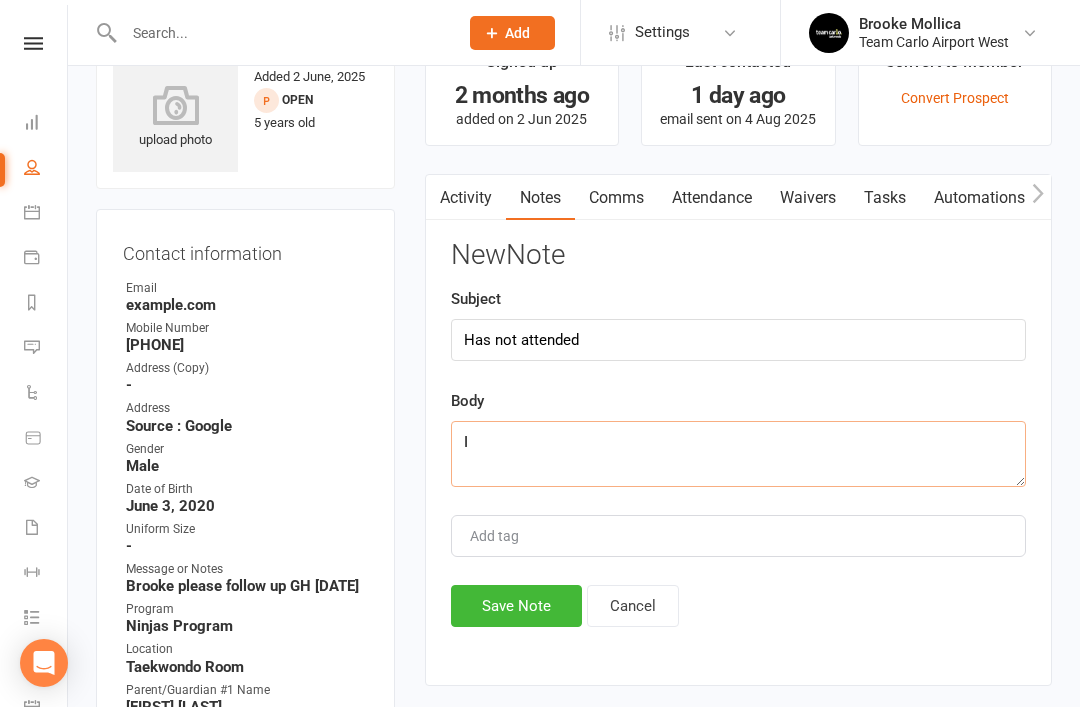 type on "I" 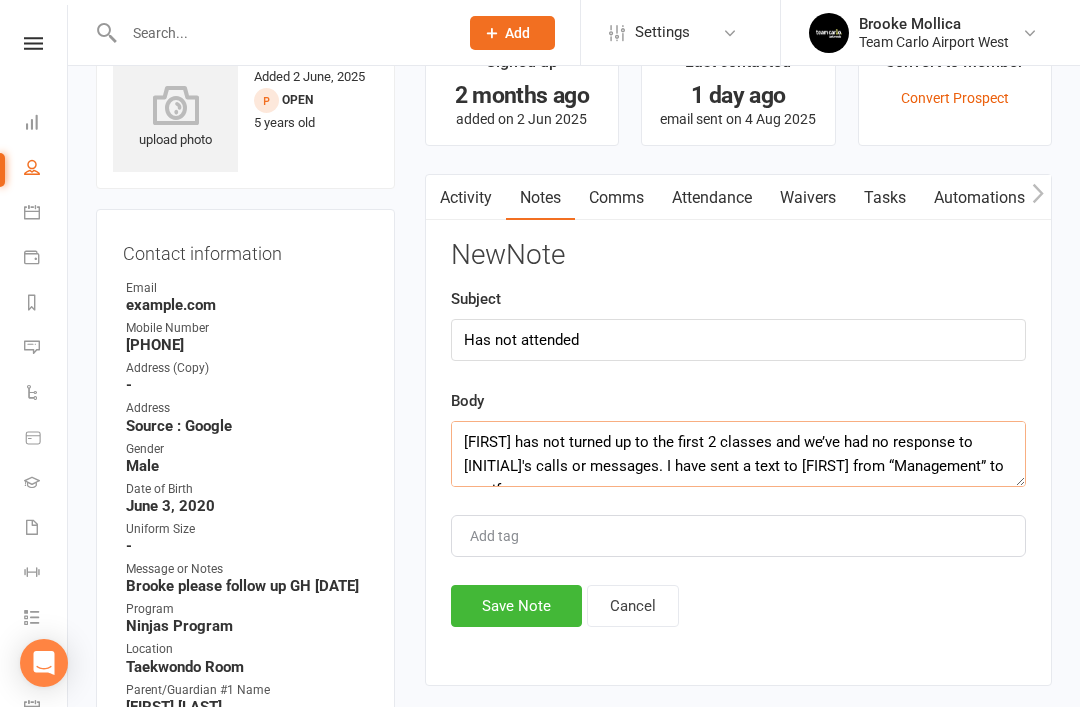 scroll, scrollTop: 13, scrollLeft: 0, axis: vertical 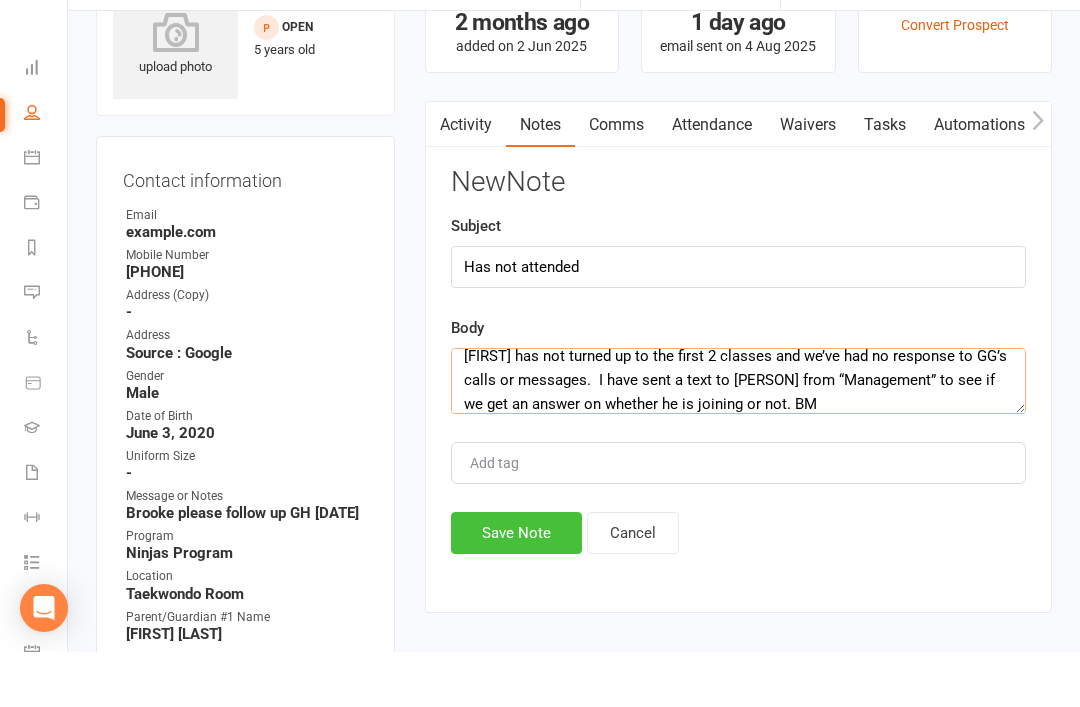 type on "Ghassan has not turned up to the first 2 classes and we’ve had no response to GG’s calls or messages.  I have sent a text to Fiona from “Management” to see if we get an answer on whether he is joining or not. BM" 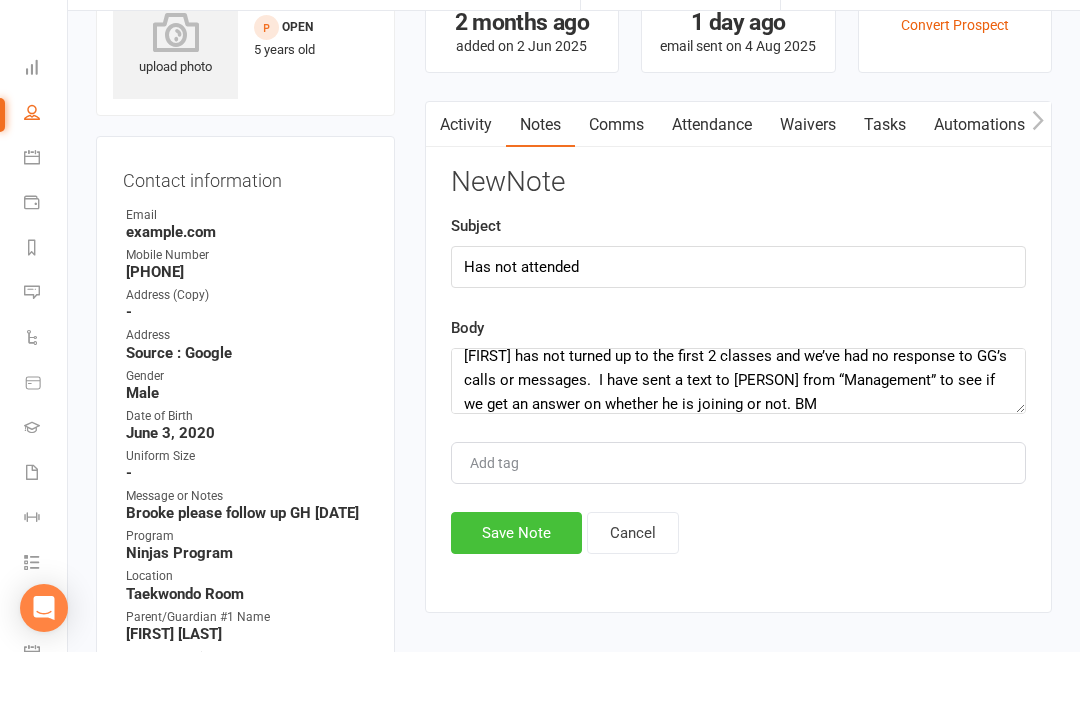 click on "Save Note" at bounding box center (516, 588) 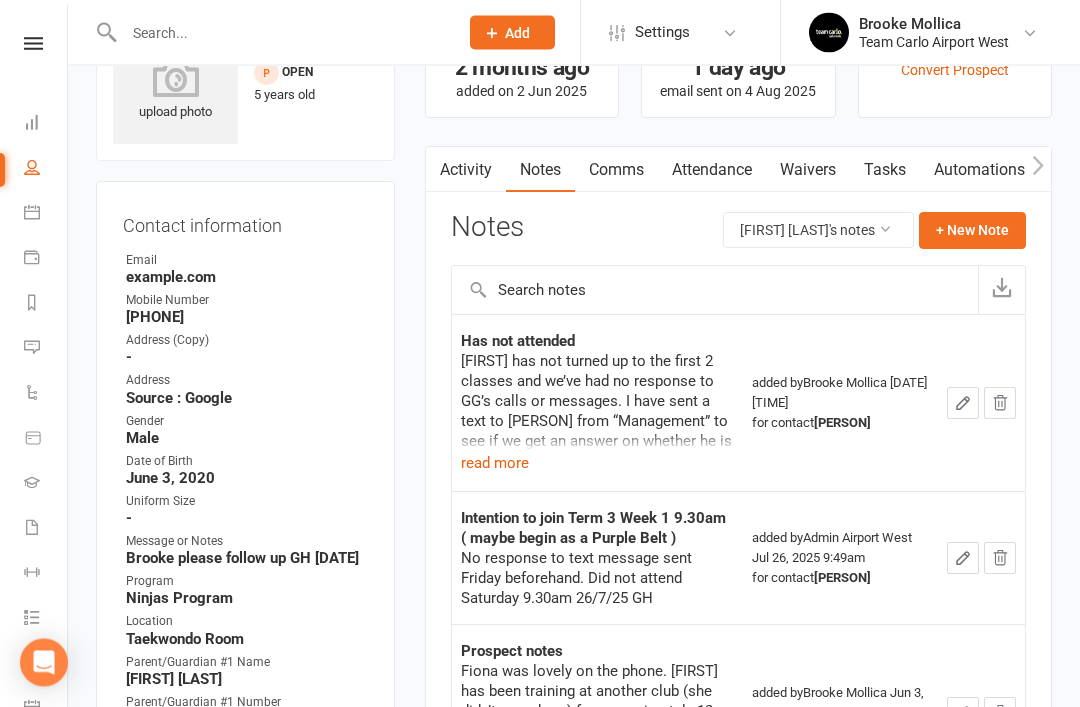 scroll, scrollTop: 0, scrollLeft: 0, axis: both 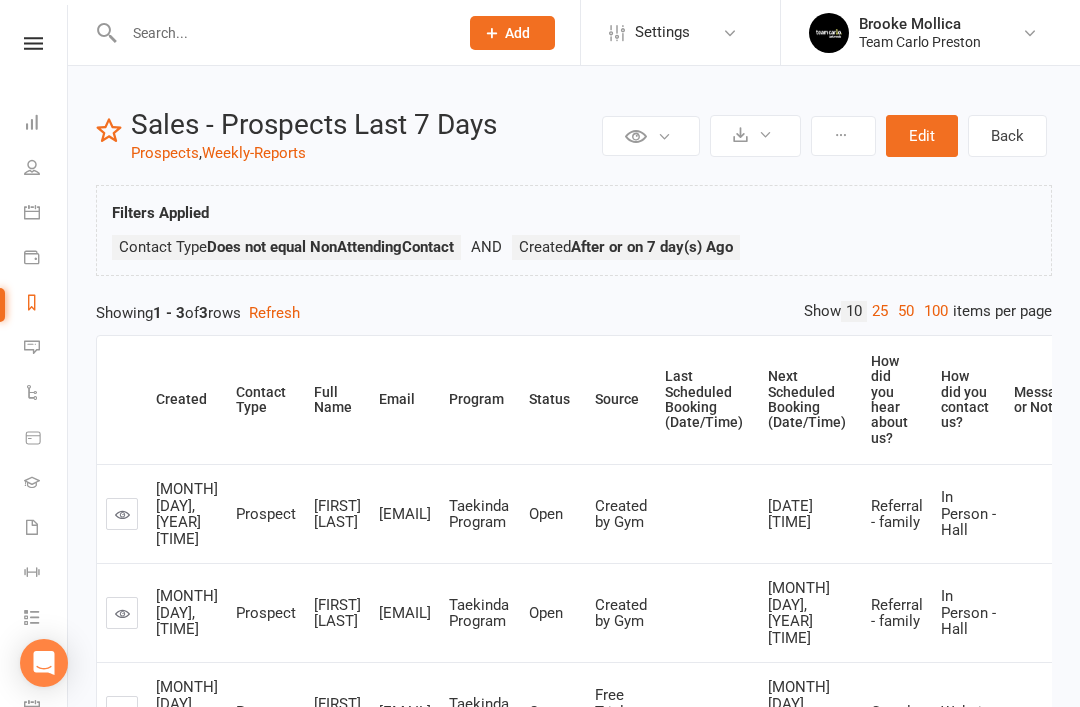 click at bounding box center (281, 33) 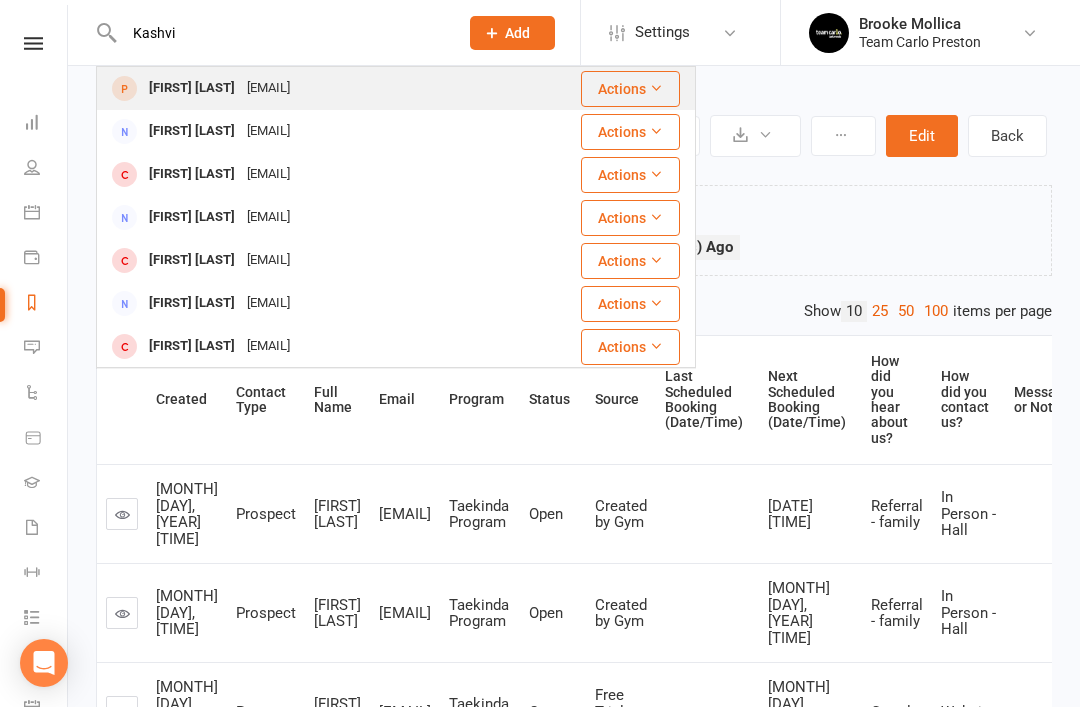 type on "Kashvi" 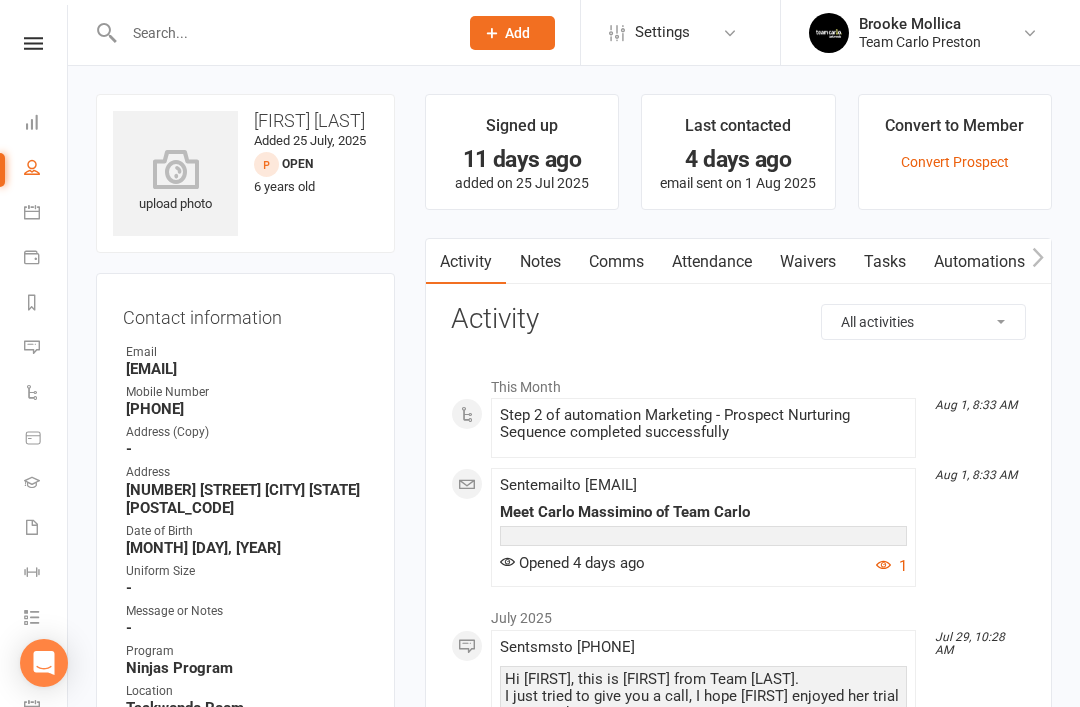 click on "Notes" at bounding box center [540, 262] 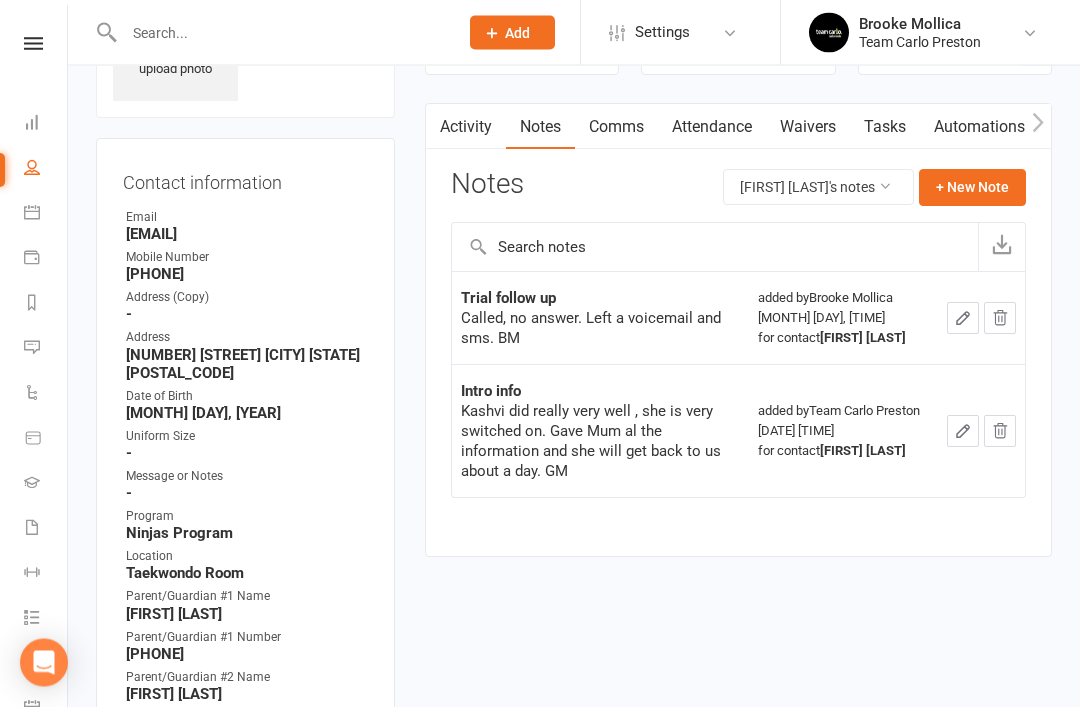 scroll, scrollTop: 137, scrollLeft: 0, axis: vertical 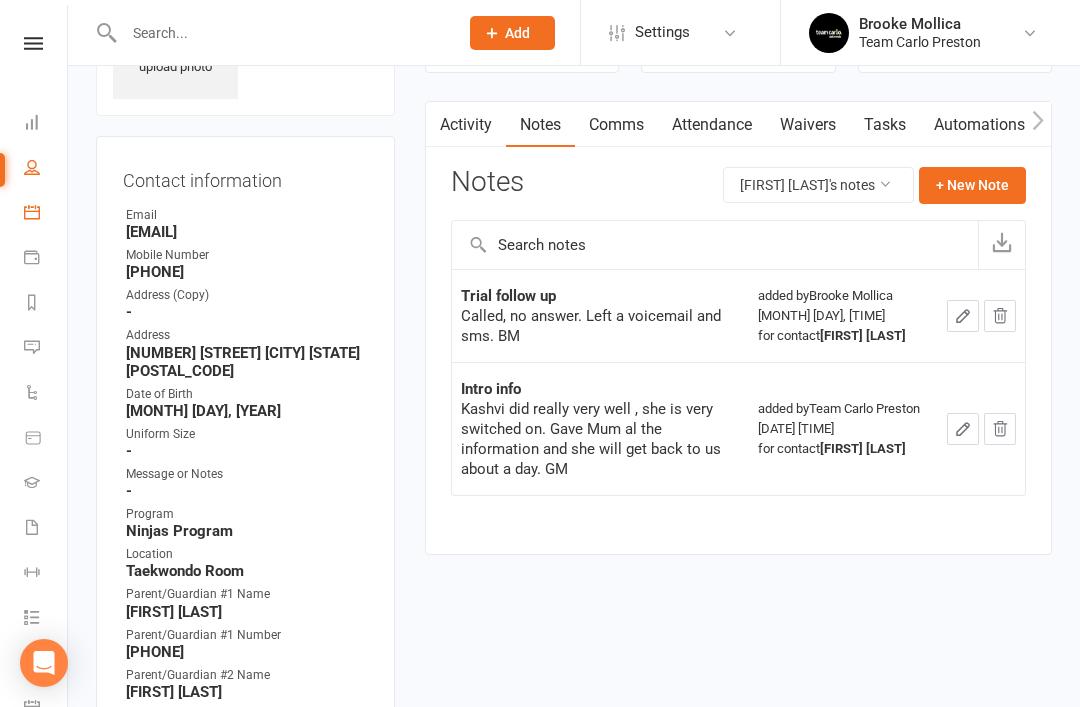 click on "Calendar" at bounding box center [46, 214] 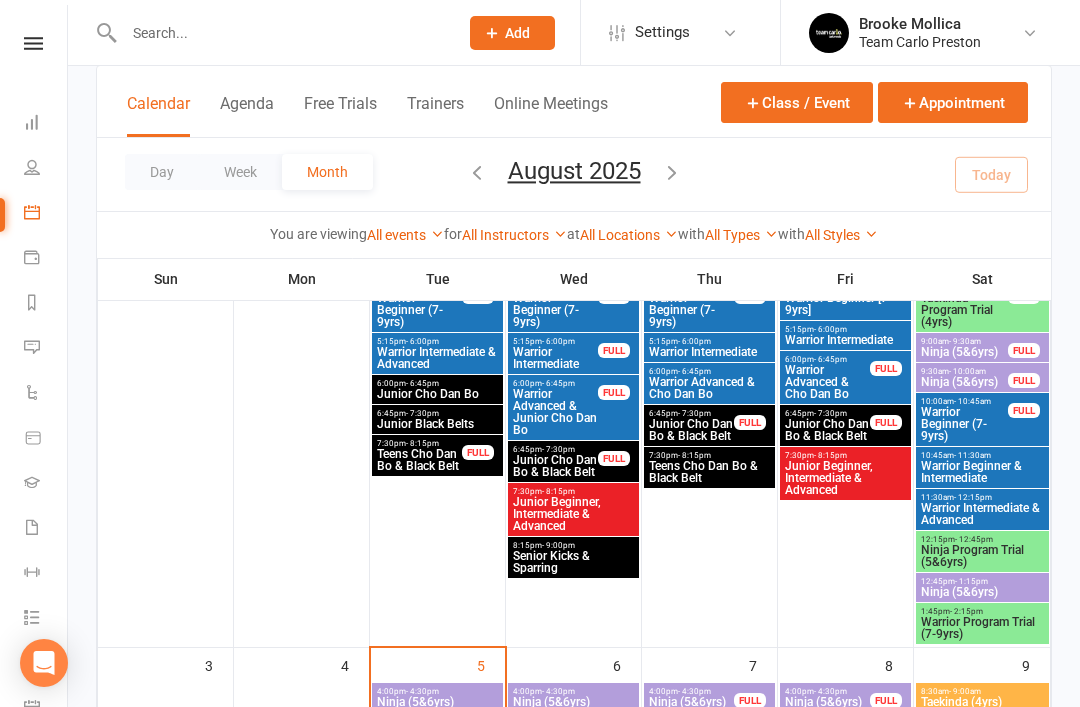 scroll, scrollTop: 191, scrollLeft: 0, axis: vertical 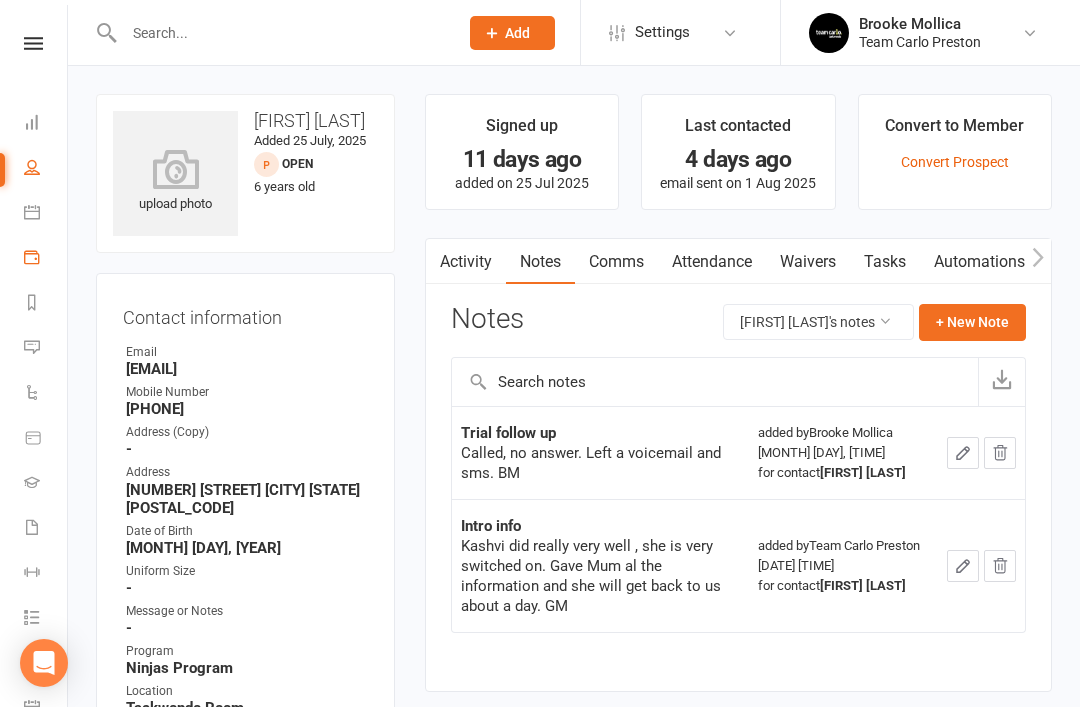 click on "Payments" at bounding box center (46, 259) 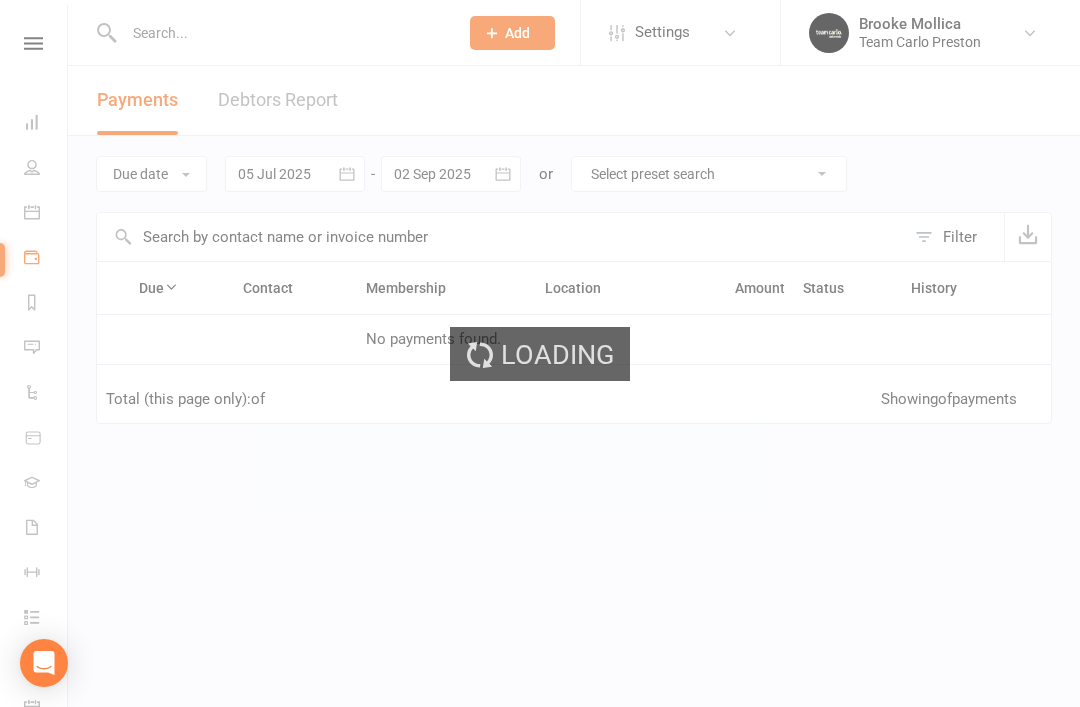 scroll, scrollTop: 19, scrollLeft: 0, axis: vertical 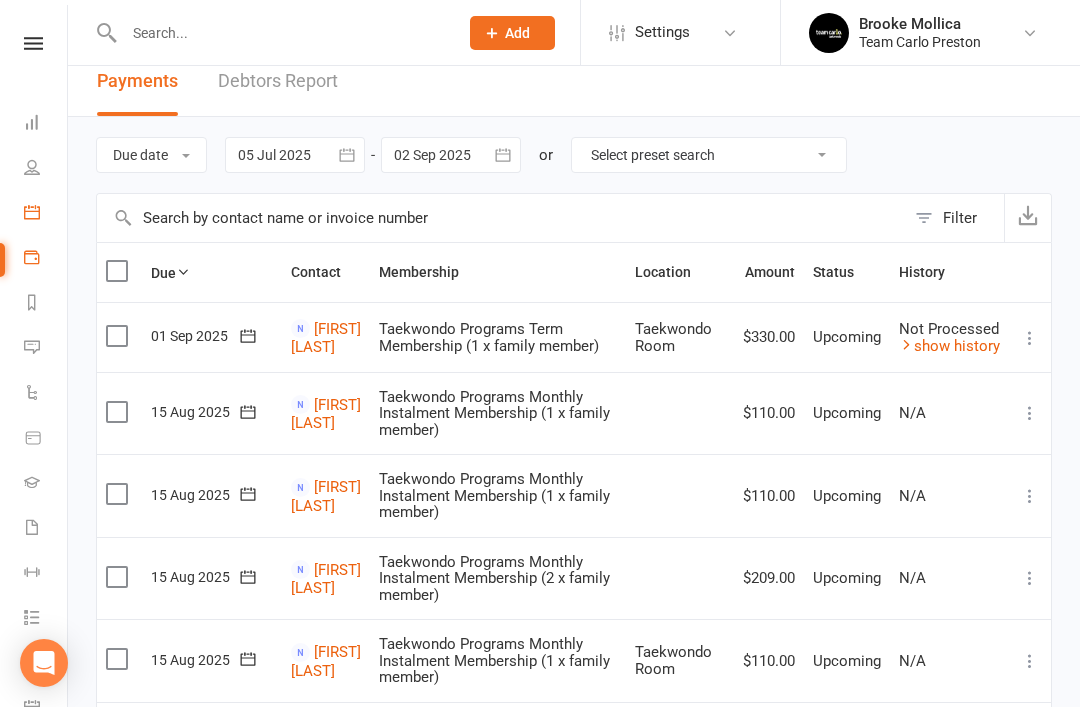click on "Calendar" at bounding box center (46, 214) 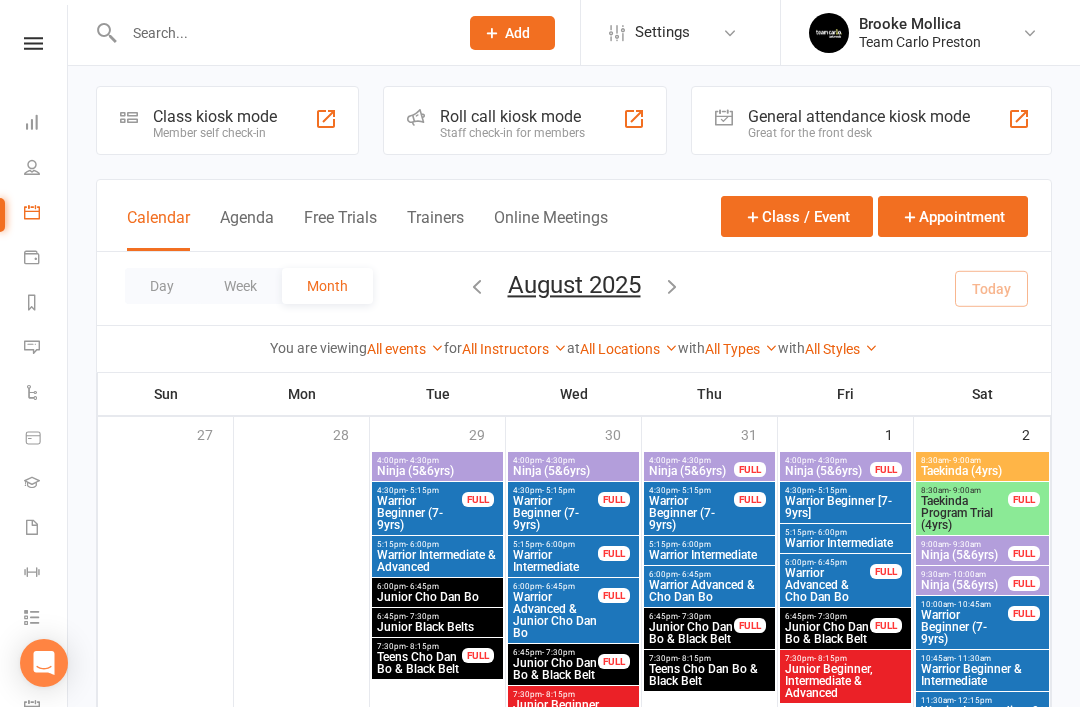 scroll, scrollTop: 0, scrollLeft: 0, axis: both 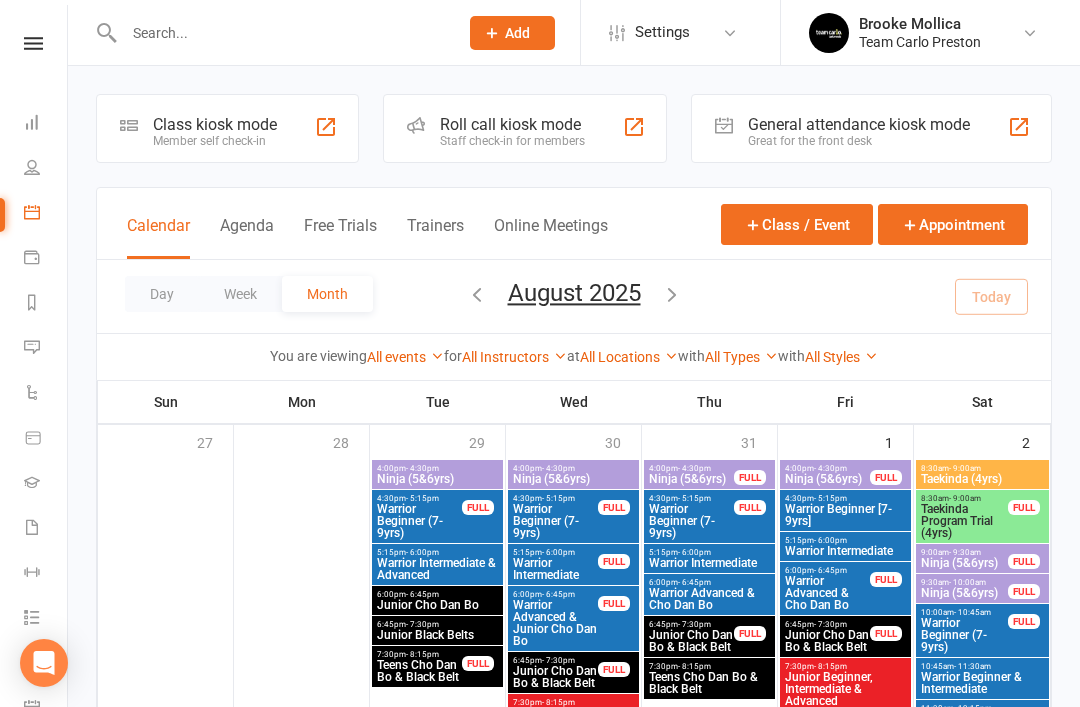 click at bounding box center [281, 33] 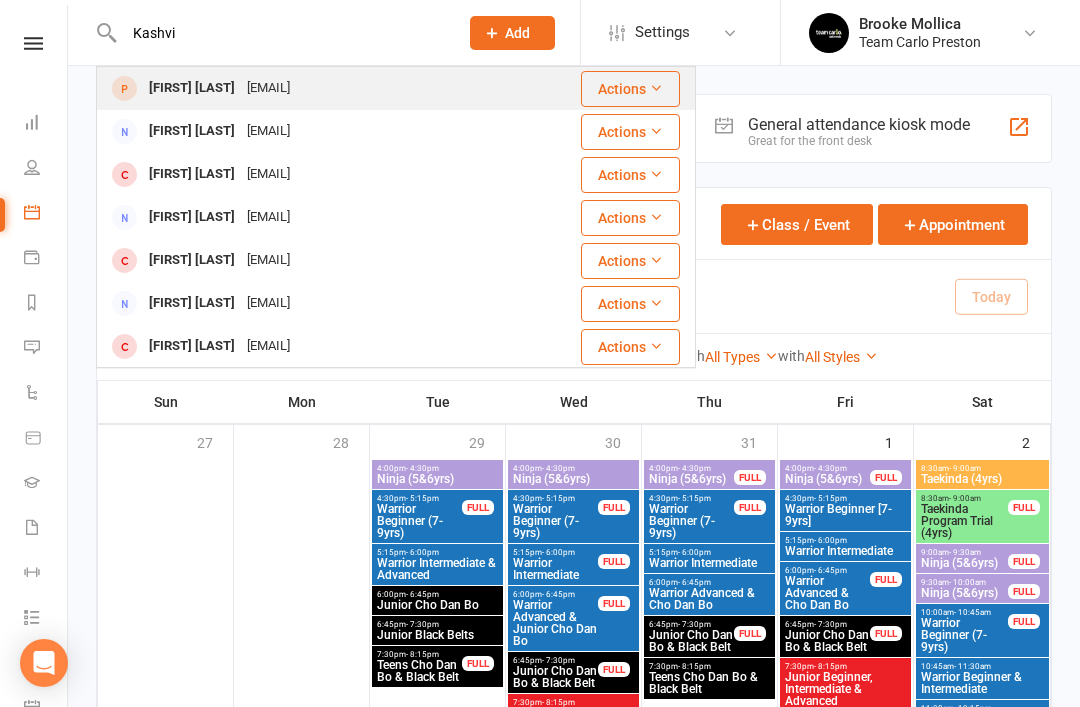type on "Kashvi" 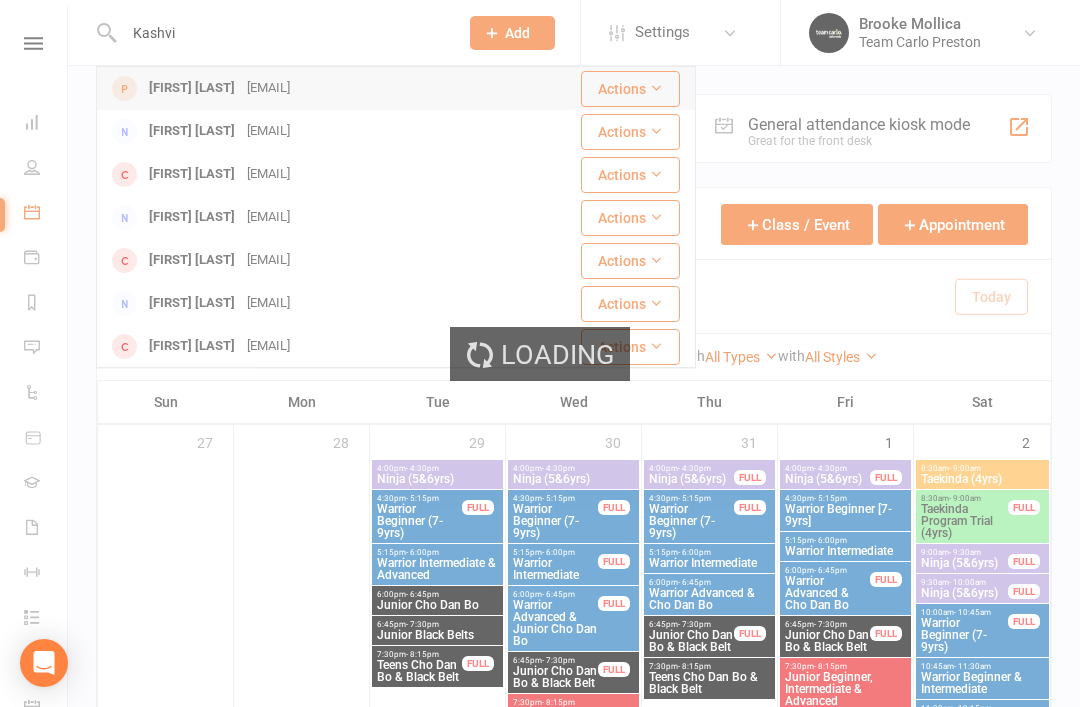 type 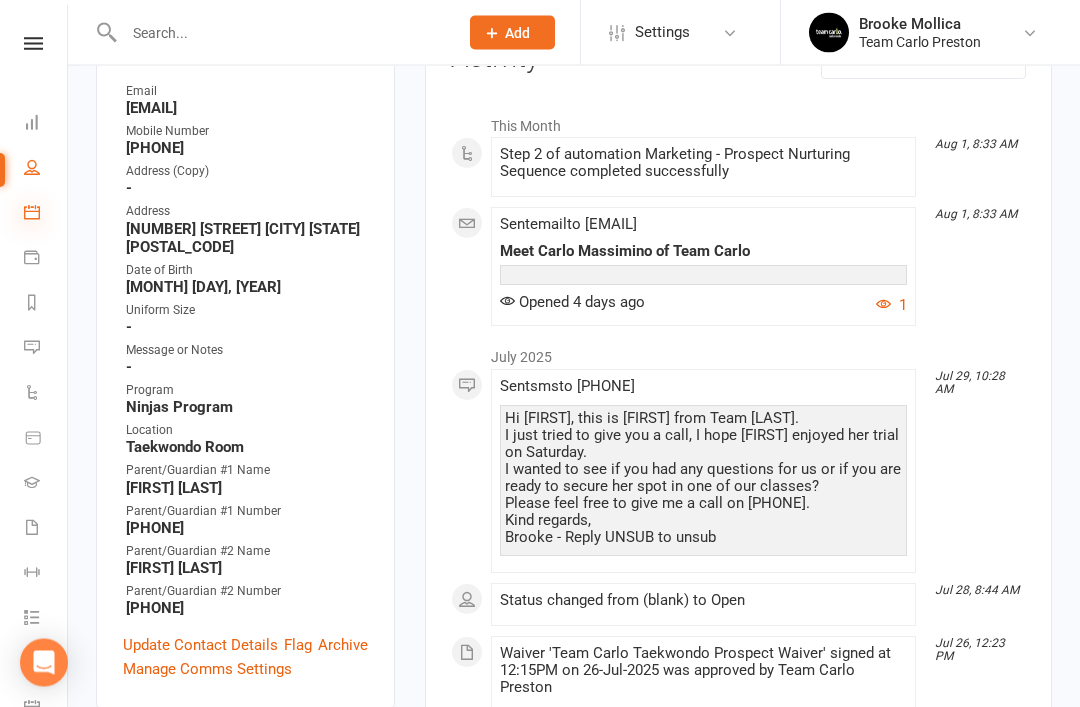 scroll, scrollTop: 261, scrollLeft: 0, axis: vertical 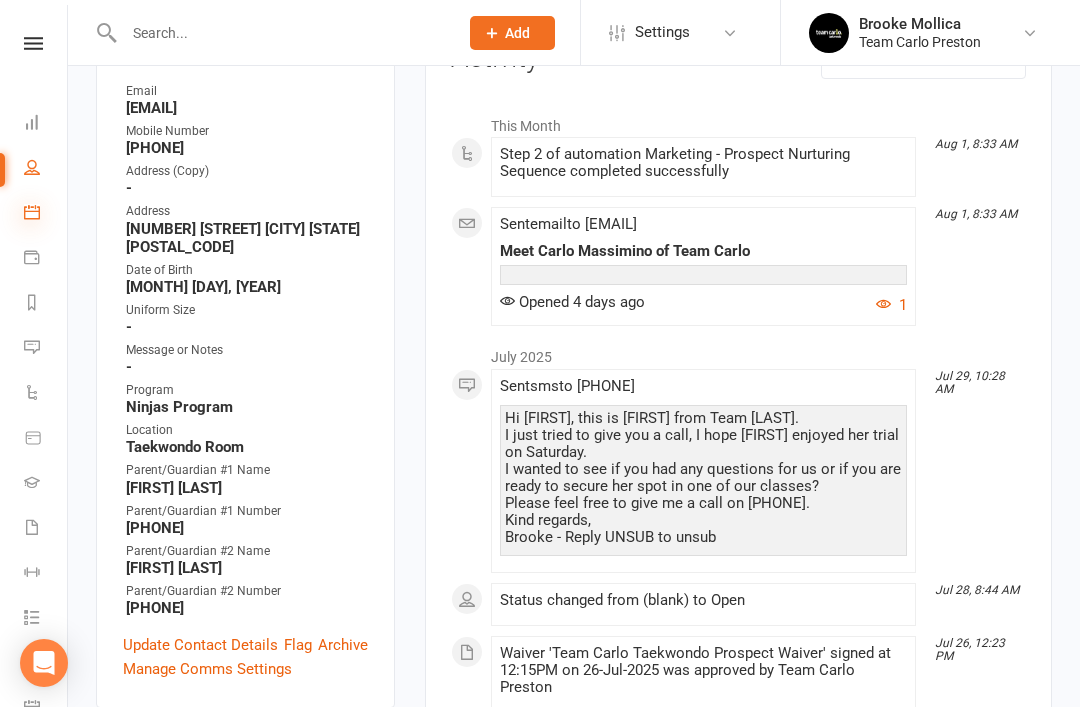 click at bounding box center (32, 212) 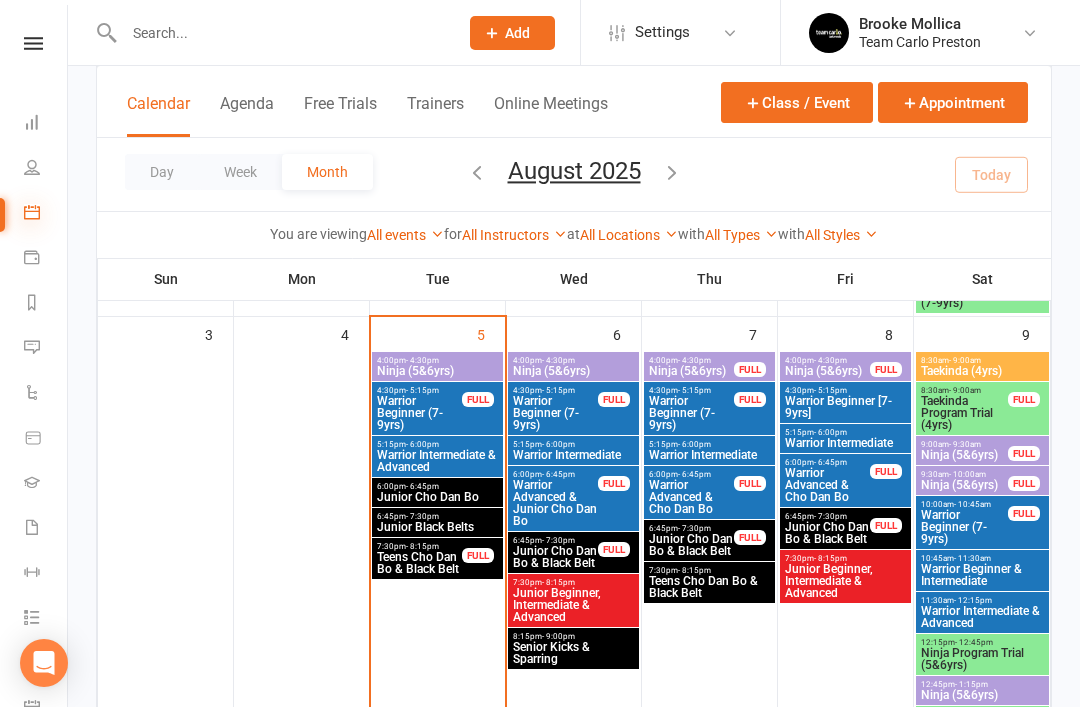 scroll, scrollTop: 541, scrollLeft: 0, axis: vertical 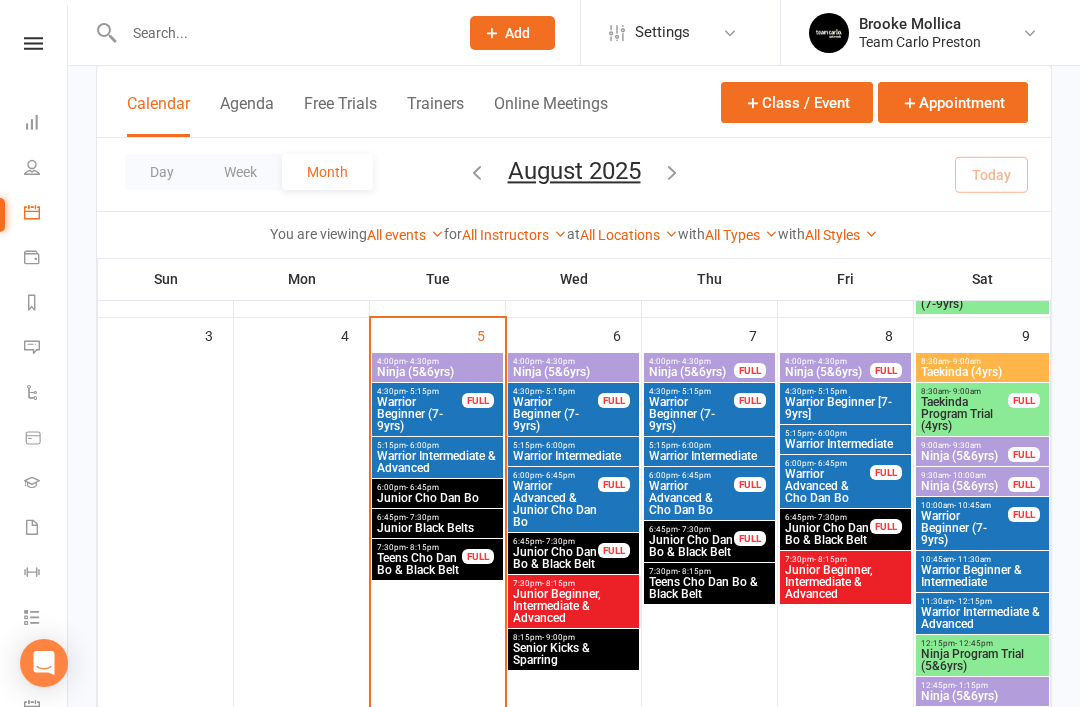 click on "Ninja (5&6yrs)" at bounding box center (437, 372) 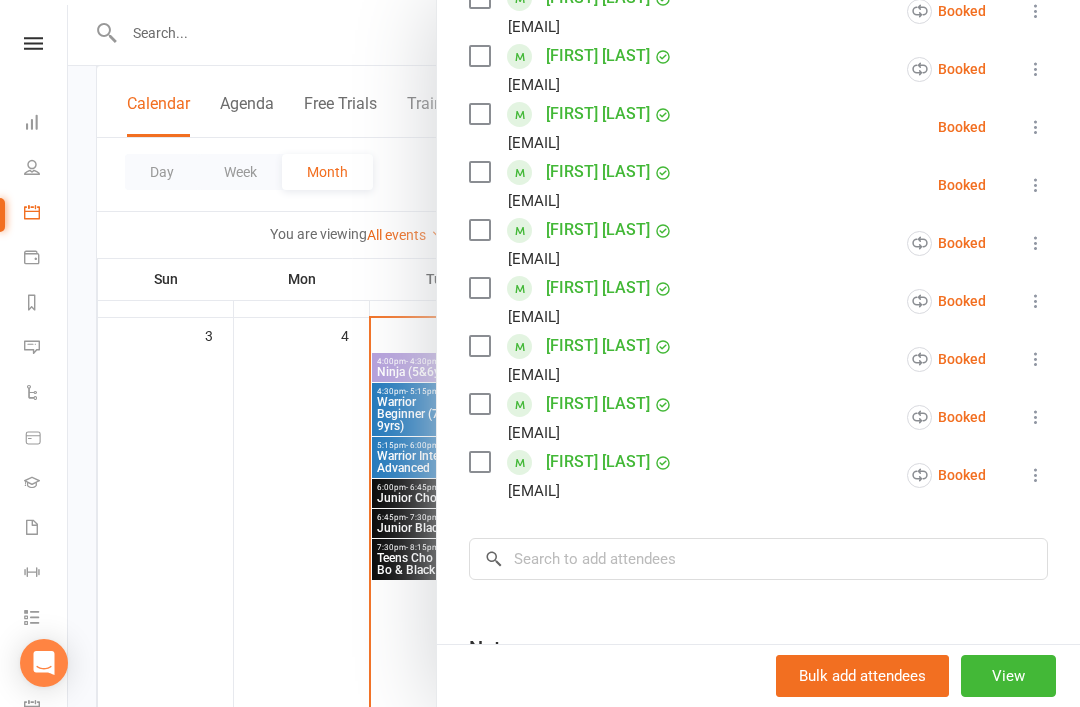 scroll, scrollTop: 407, scrollLeft: 0, axis: vertical 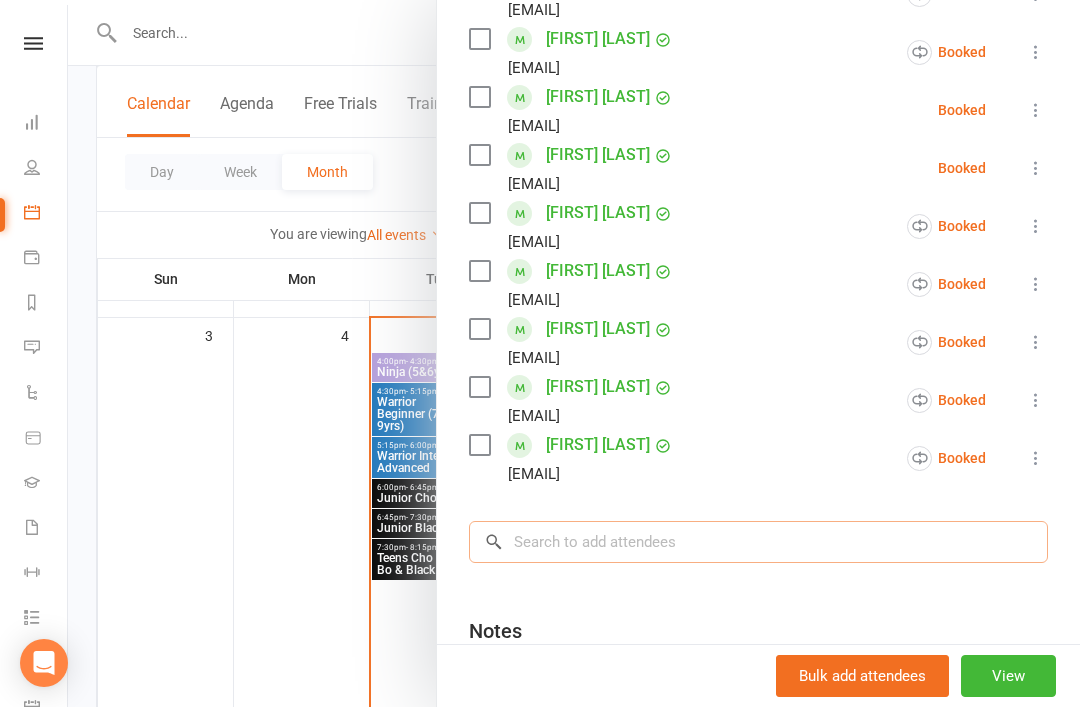 click at bounding box center [758, 542] 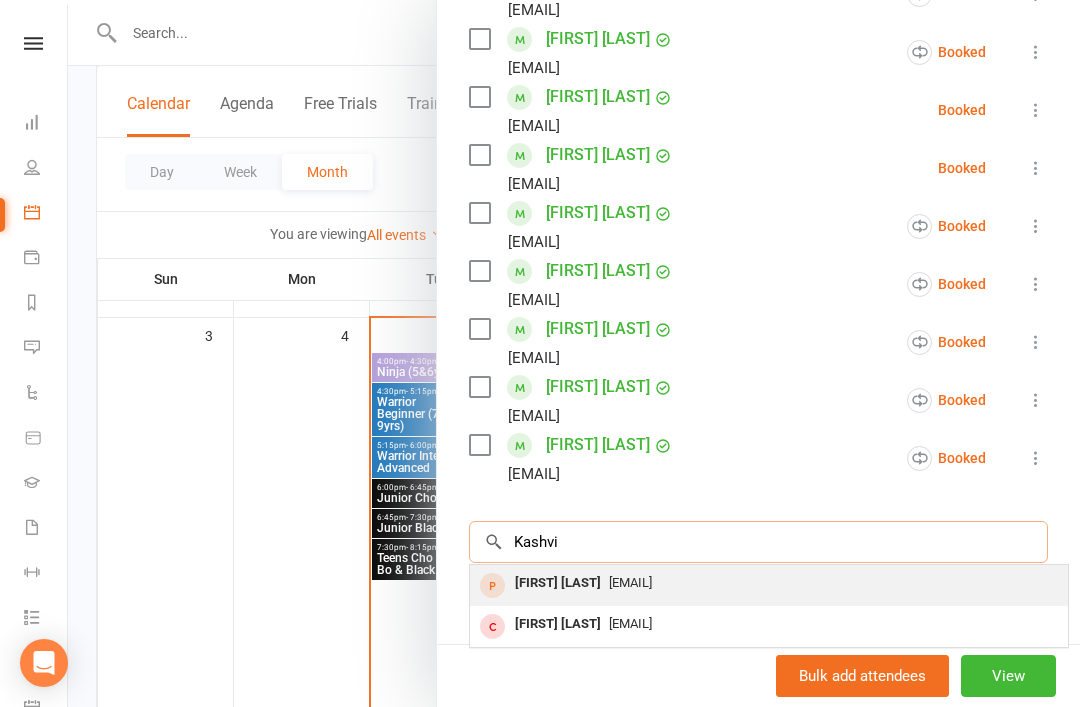 type on "Kashvi" 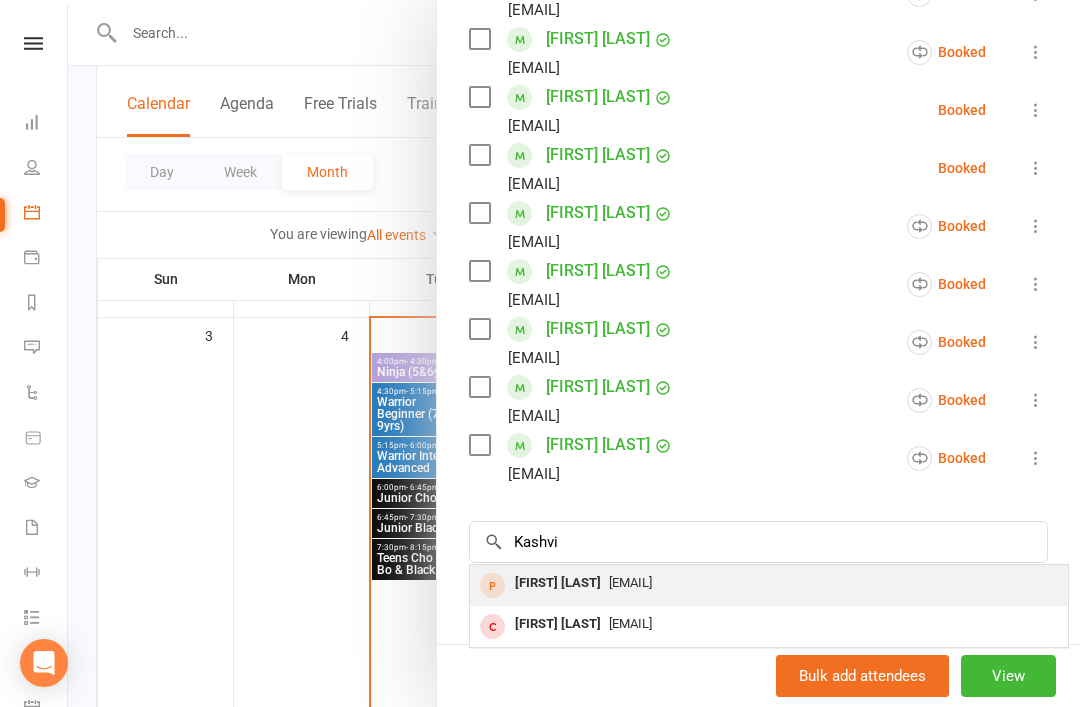 click on "Kashvi Singh" at bounding box center (558, 583) 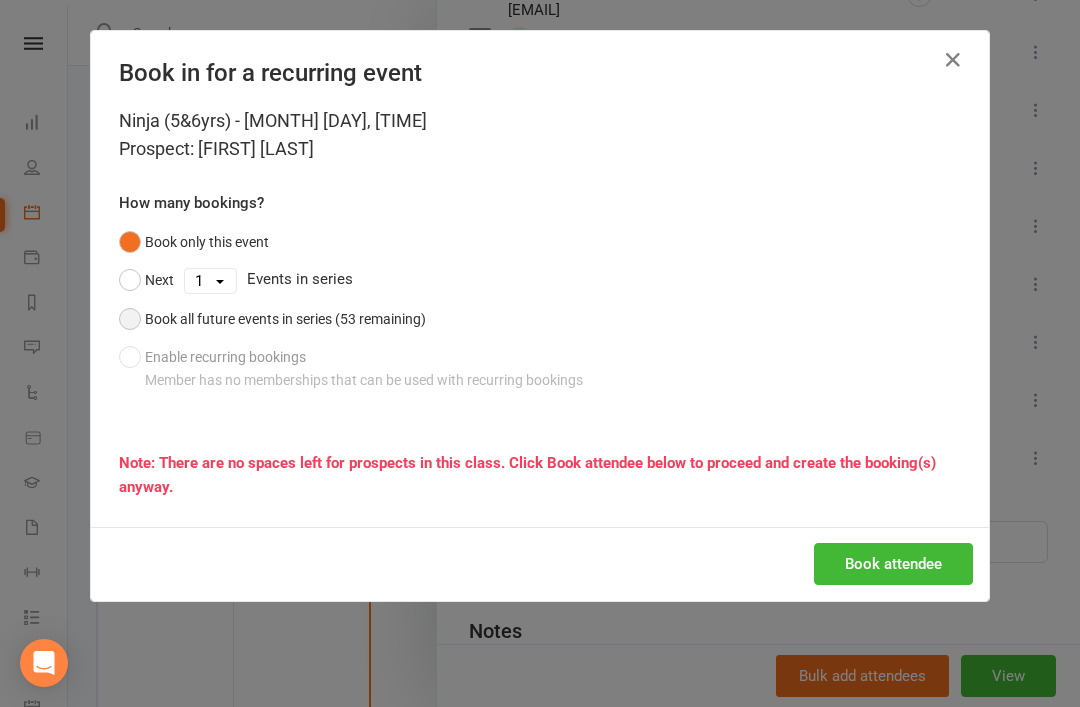 click on "Book all future events in series (53 remaining)" at bounding box center [272, 319] 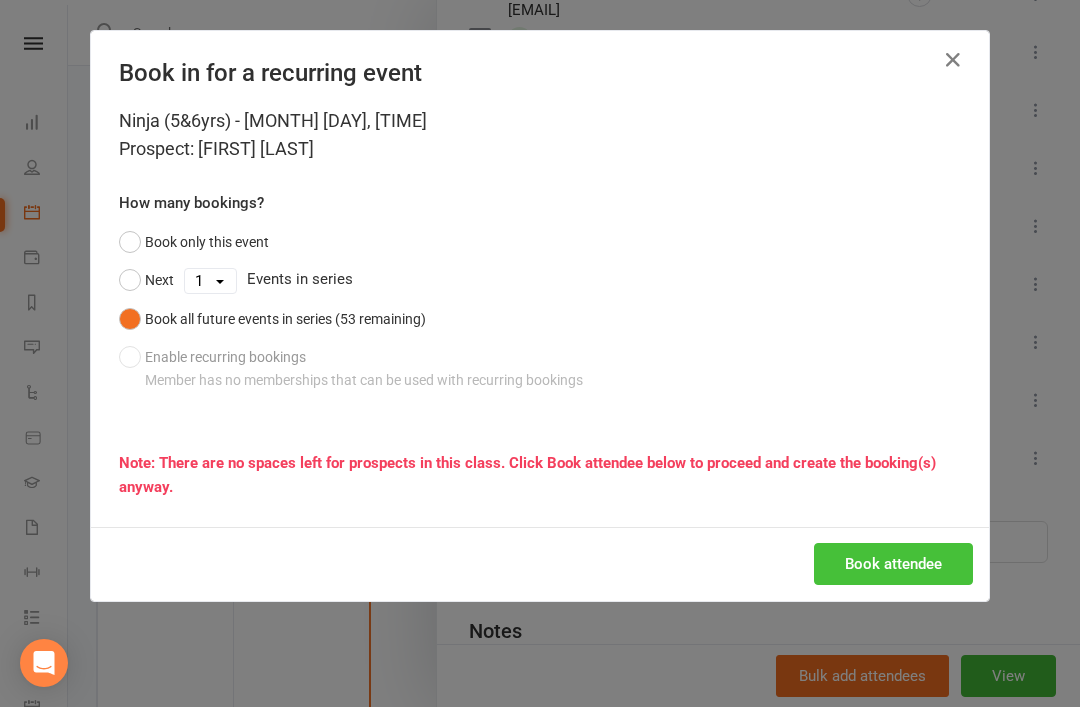 click on "Book attendee" at bounding box center (893, 564) 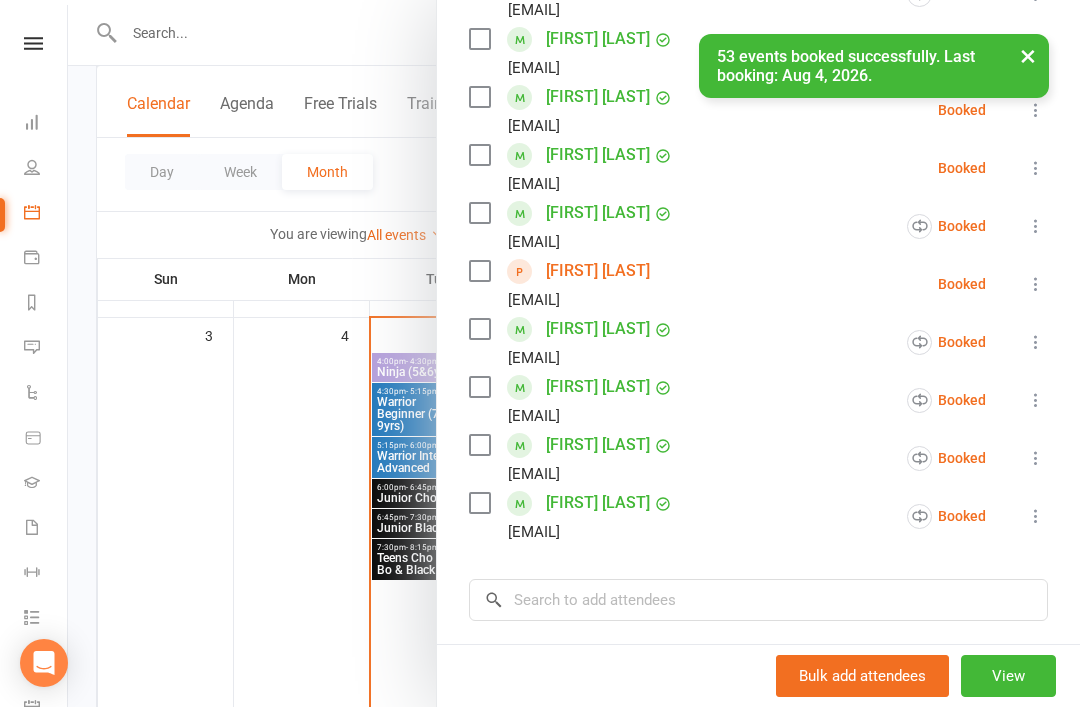 click on "Kashvi Singh" at bounding box center (598, 271) 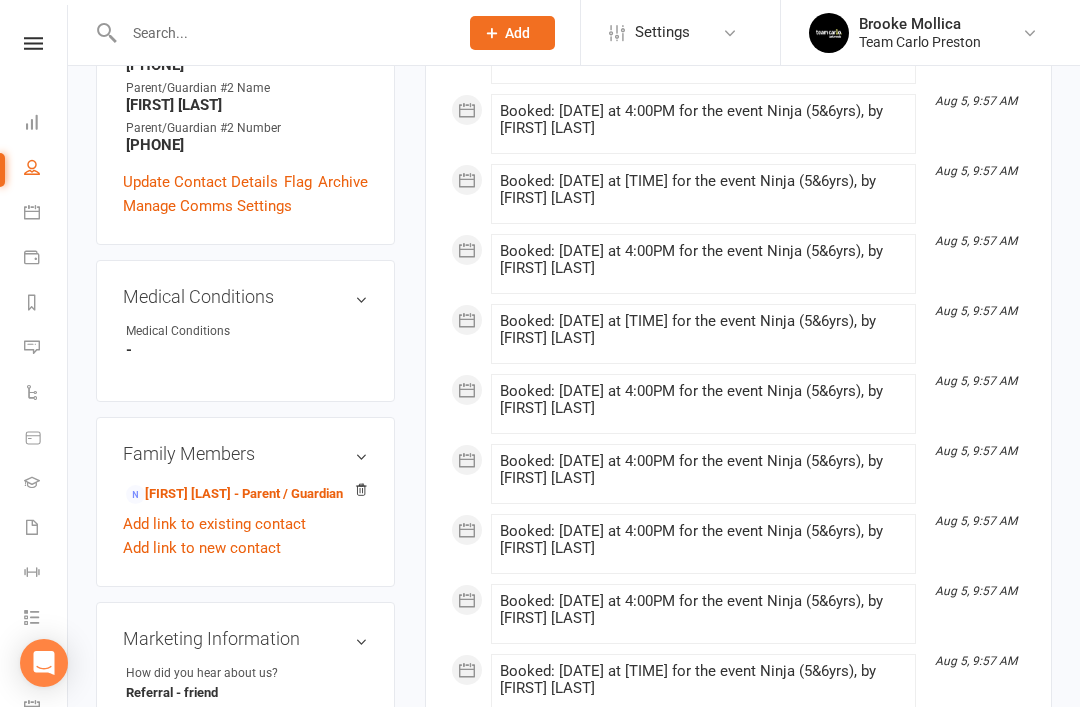 scroll, scrollTop: 731, scrollLeft: 0, axis: vertical 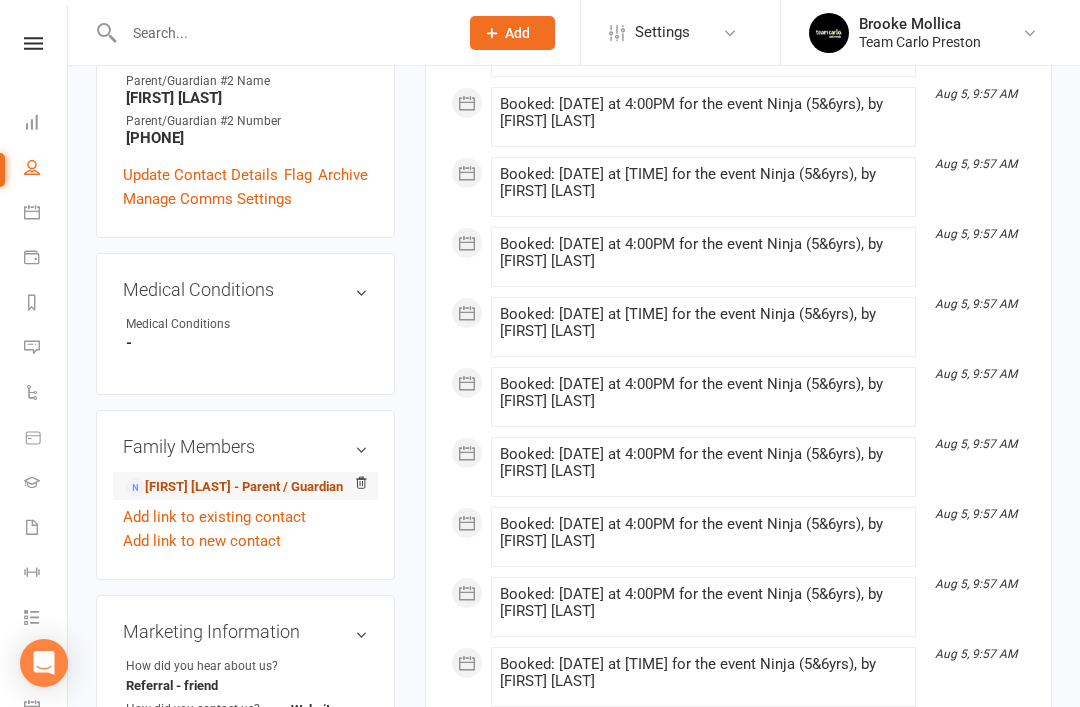 click on "Kalyani Singh - Parent / Guardian" at bounding box center [234, 487] 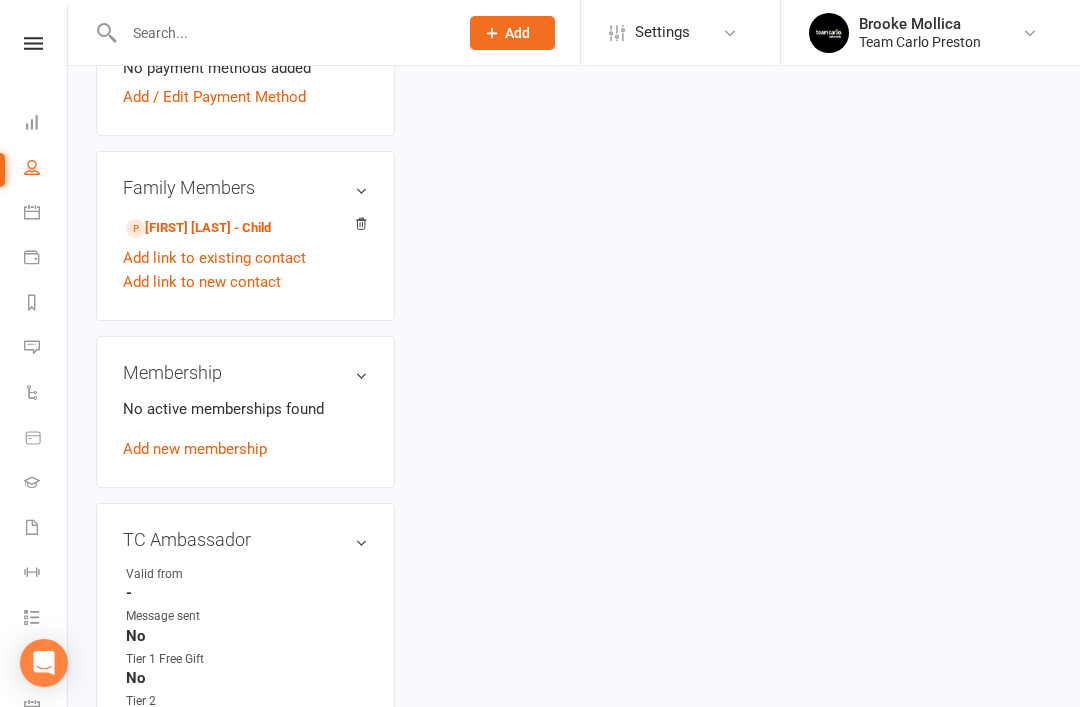 scroll, scrollTop: 0, scrollLeft: 0, axis: both 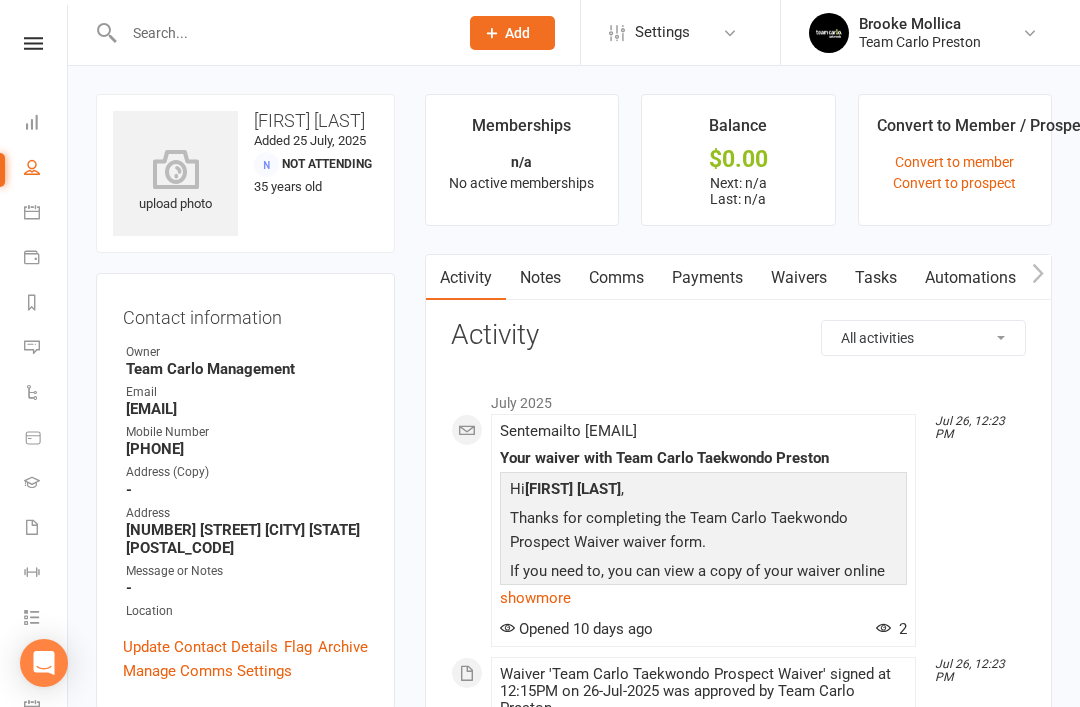 click on "Waivers" at bounding box center [799, 278] 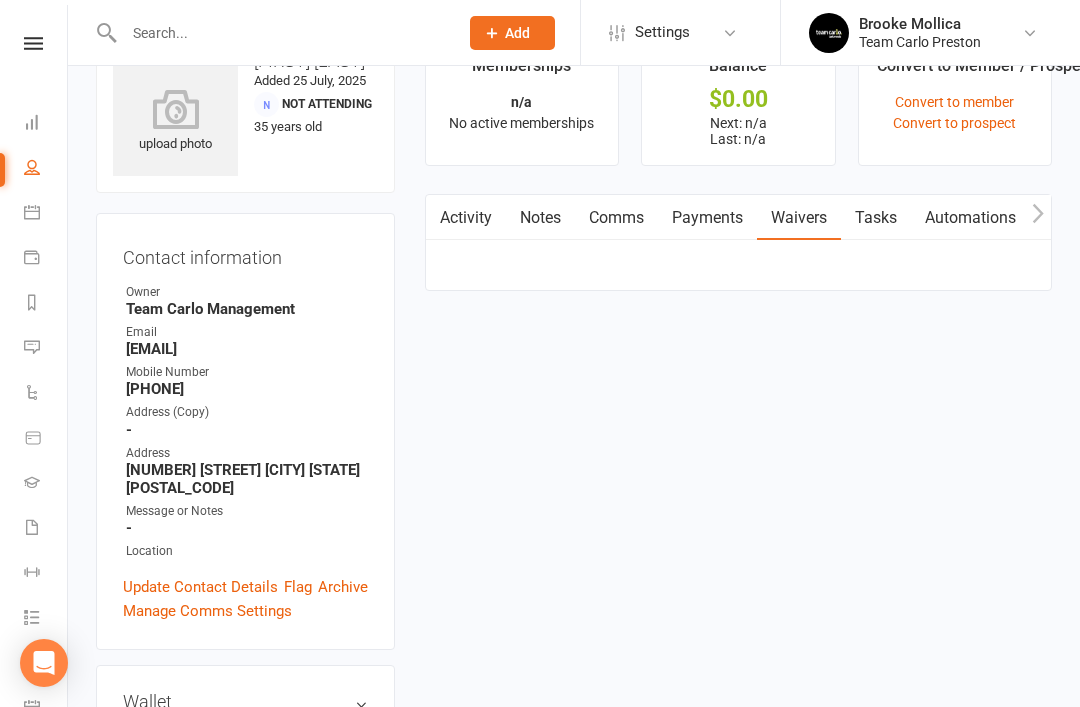 scroll, scrollTop: 64, scrollLeft: 0, axis: vertical 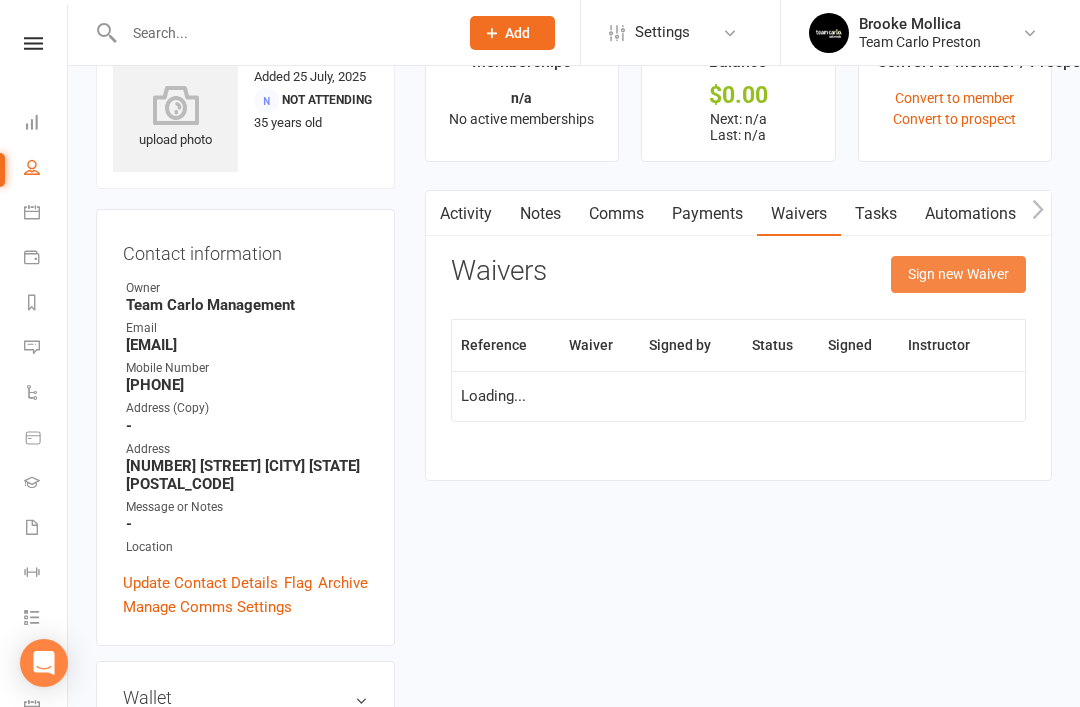 click on "Sign new Waiver" at bounding box center (958, 274) 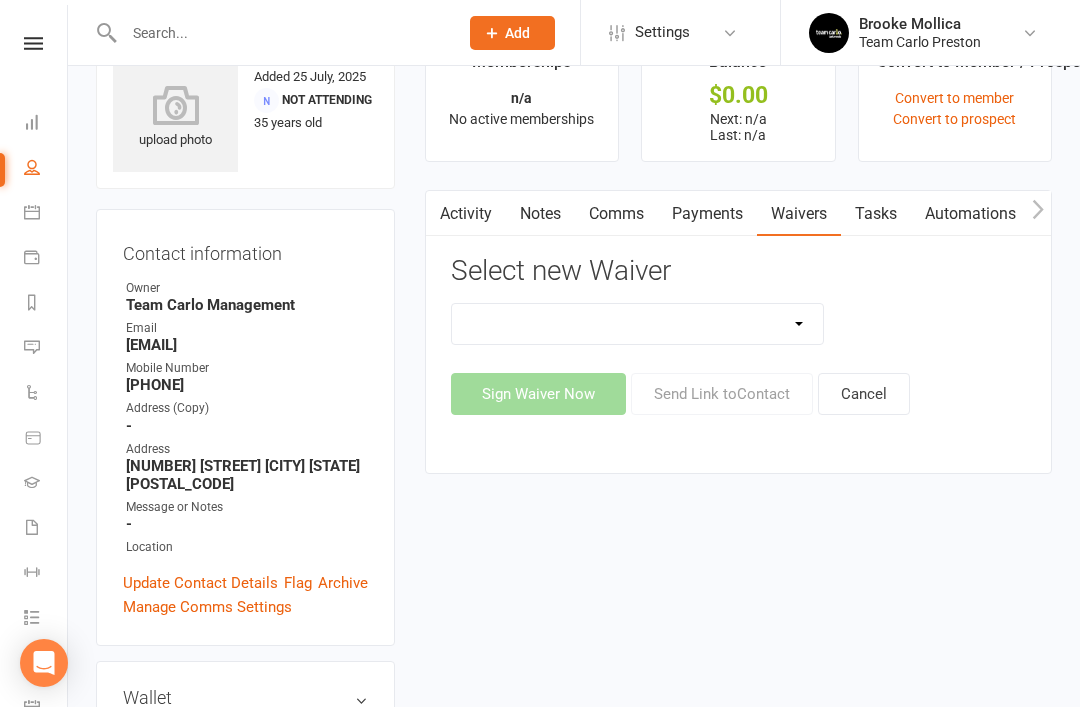click on "Family Program Combination Member Waiver (3+ Family Members) Family Program Combination Member Waiver (Foundation + Taekwondo) Foundation Program Member Waiver (1 x Family Member) Foundation Program Member Waiver (2 x Family Member) Taekwondo Program Member Waiver (1 x Family Member) Taekwondo Program Member Waiver (2 x Family Member) Team Carlo Direct Debit Account Update Team Carlo Fitness New Member Waiver Team Carlo Fitness Prospect Waiver Adults Team Carlo Personal Contact Details Update Team Carlo Student Location Transfer Team Carlo Taekwondo Prospect Waiver" at bounding box center (638, 324) 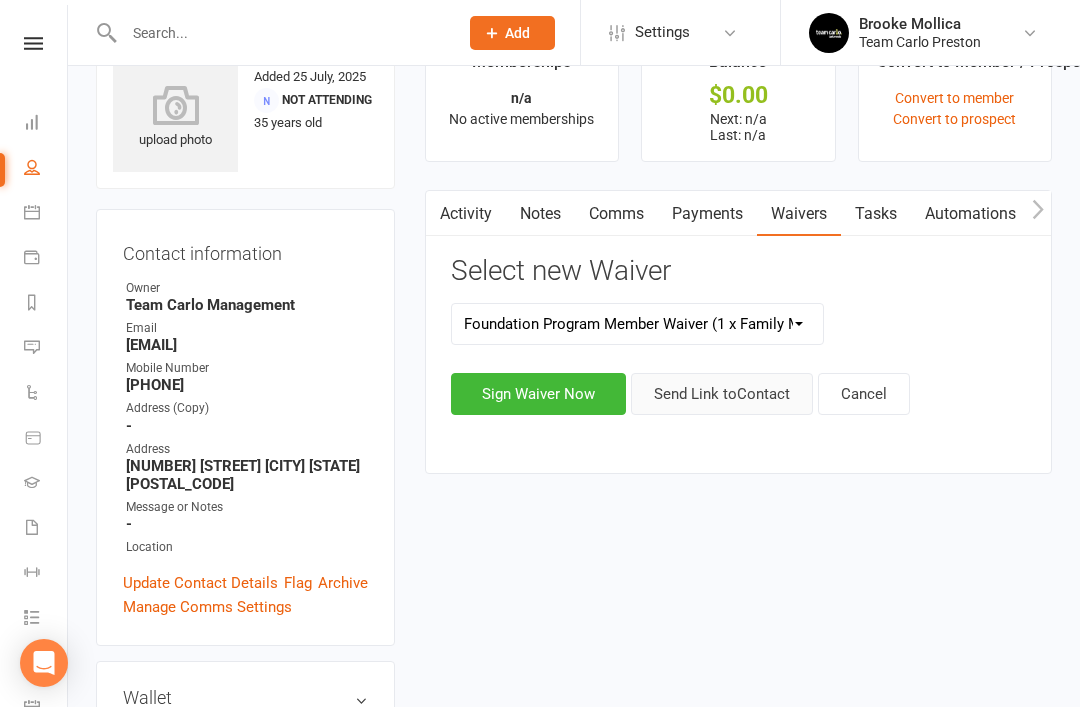 click on "Send Link to  Contact" at bounding box center (722, 394) 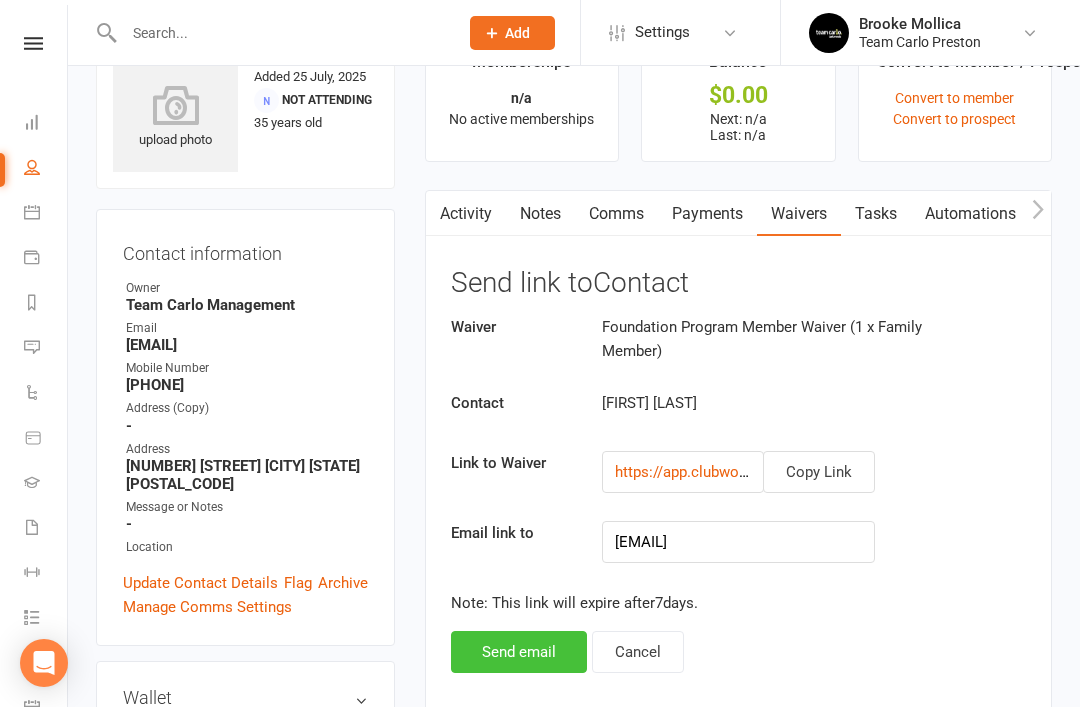 click on "Send email" at bounding box center (519, 652) 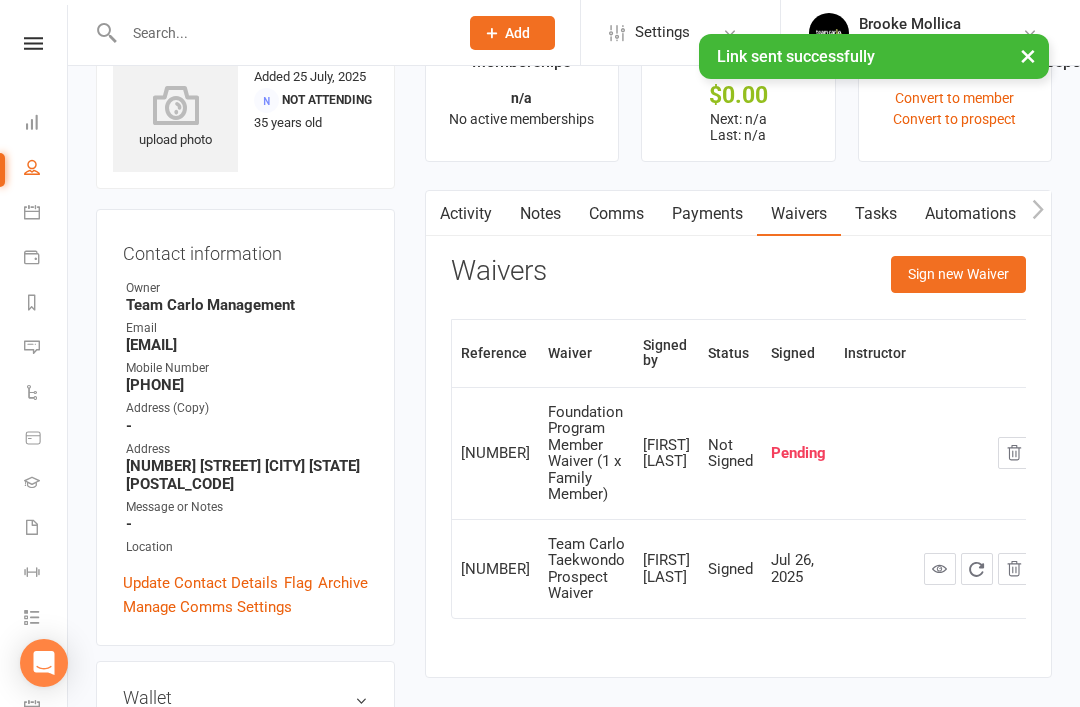click on "Notes" at bounding box center (540, 214) 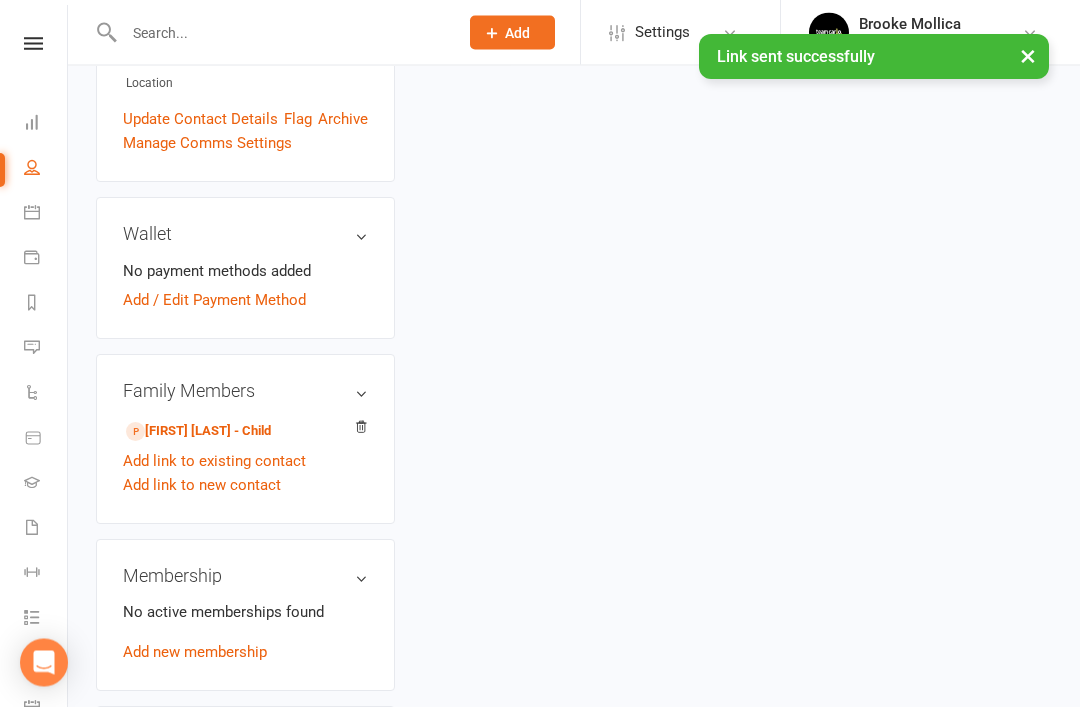 scroll, scrollTop: 528, scrollLeft: 0, axis: vertical 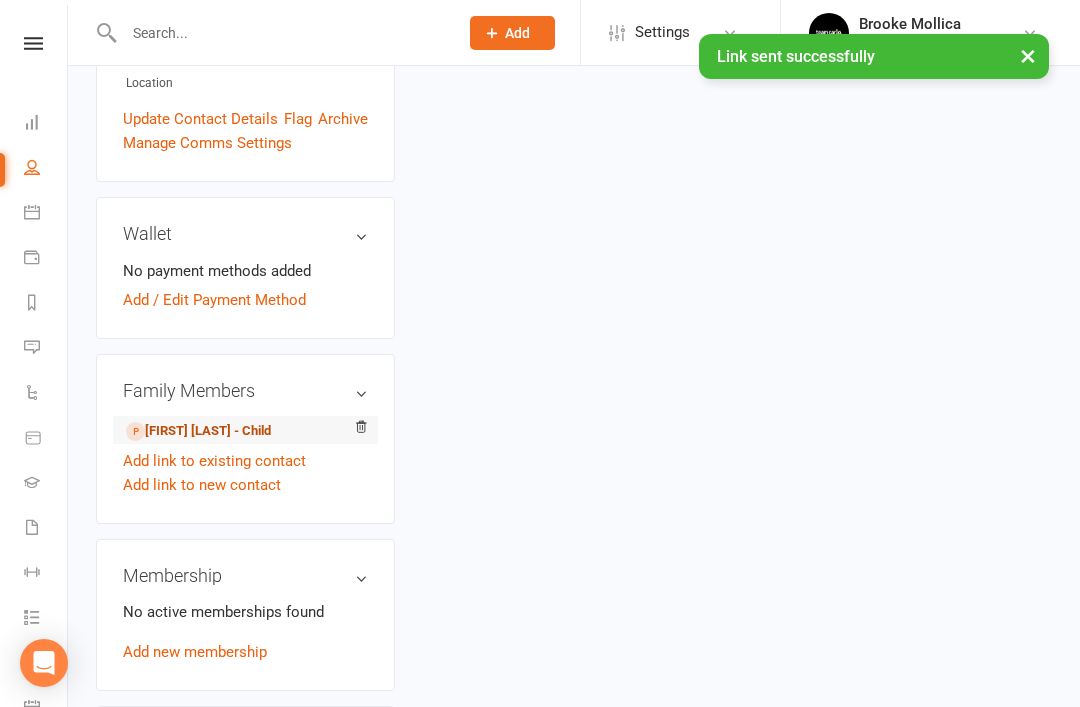 click on "Kashvi Singh - Child" at bounding box center (198, 431) 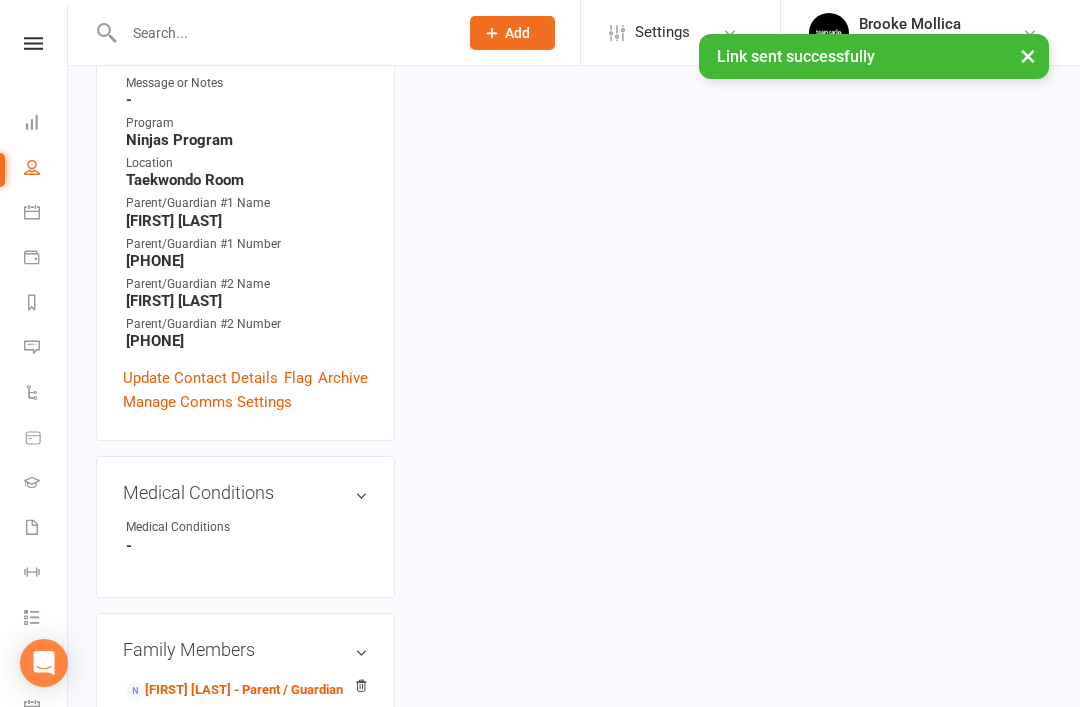 scroll, scrollTop: 0, scrollLeft: 0, axis: both 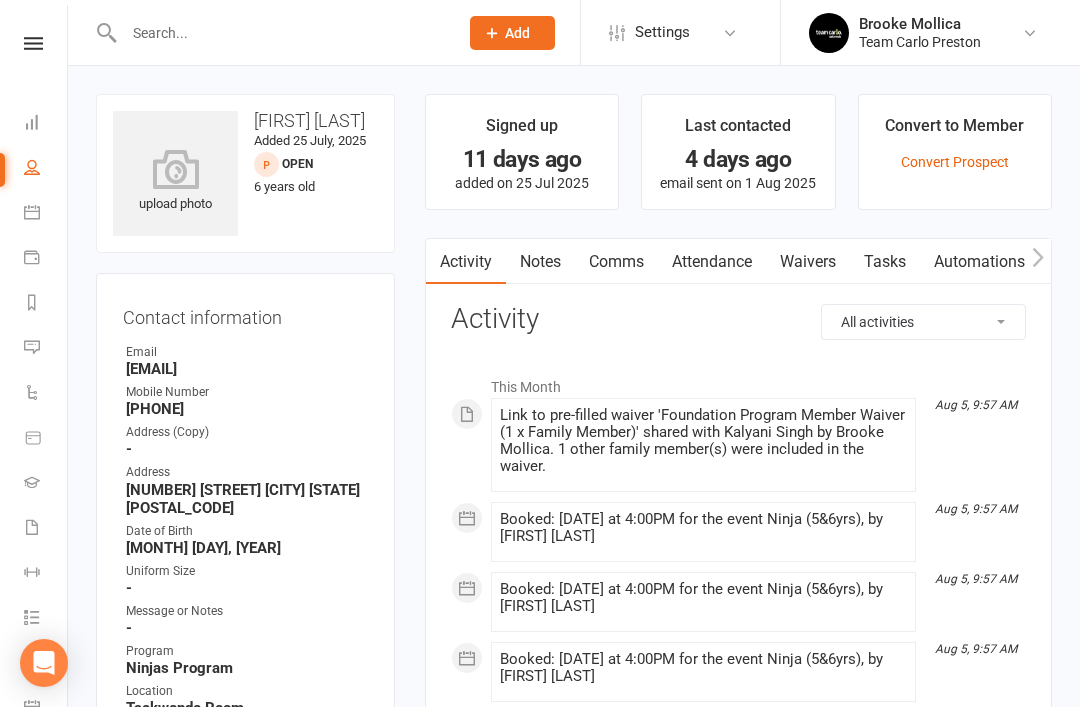 click on "Notes" at bounding box center (540, 262) 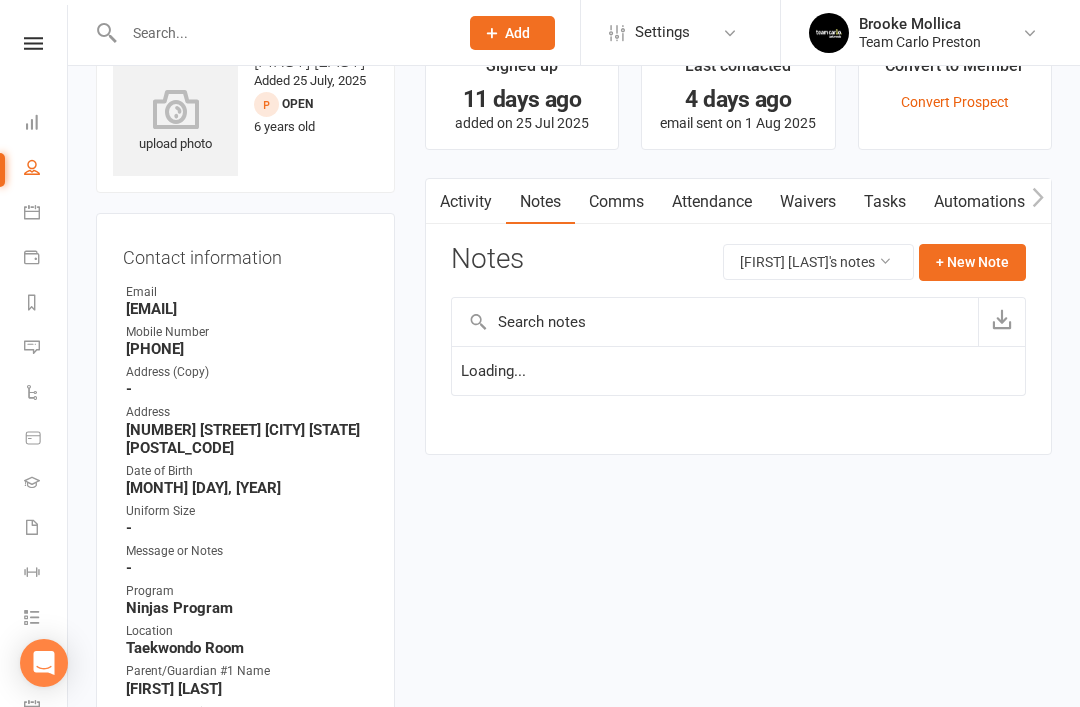 scroll, scrollTop: 64, scrollLeft: 0, axis: vertical 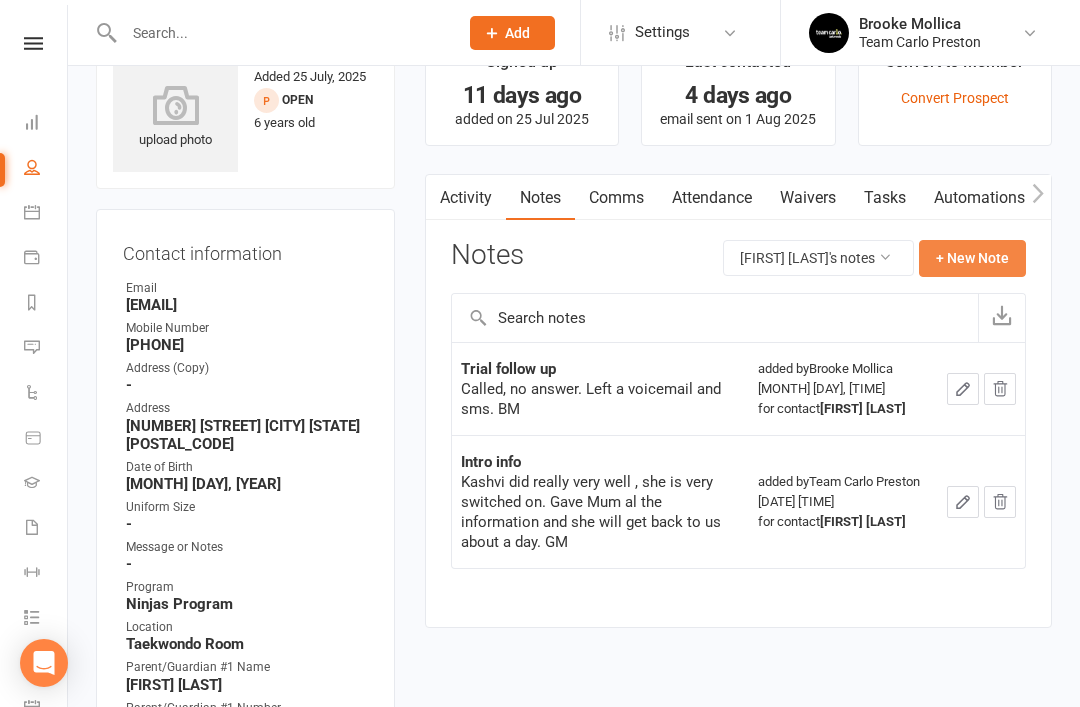 click on "+ New Note" at bounding box center (972, 258) 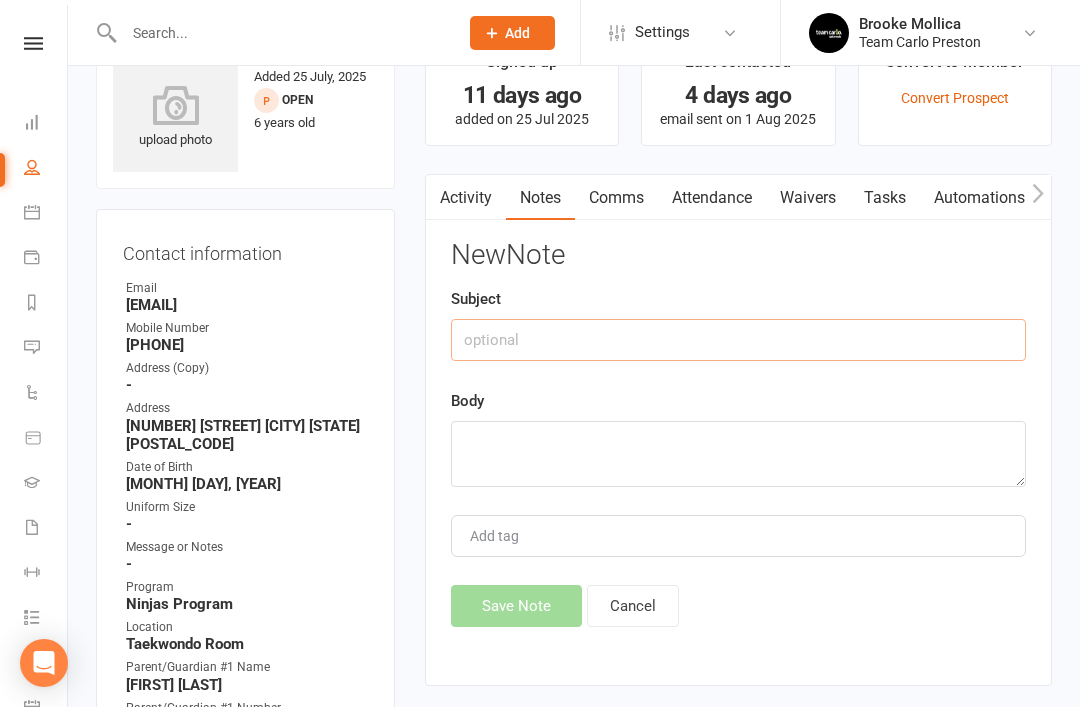 click at bounding box center (738, 340) 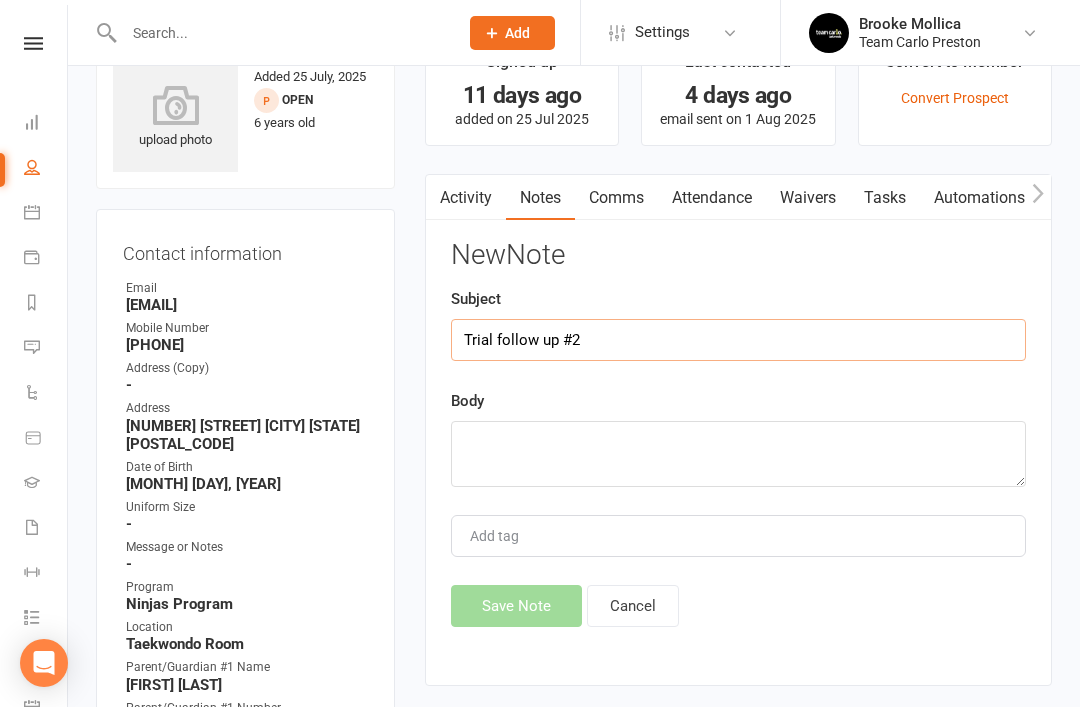 type on "Trial follow up #2" 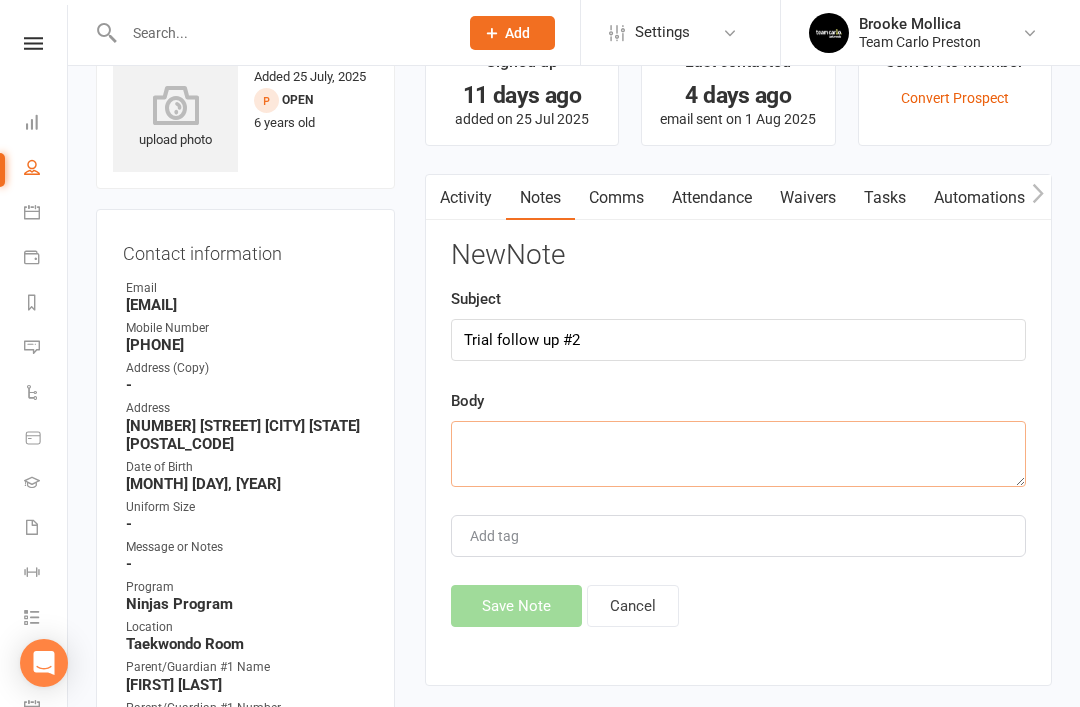 click at bounding box center (738, 454) 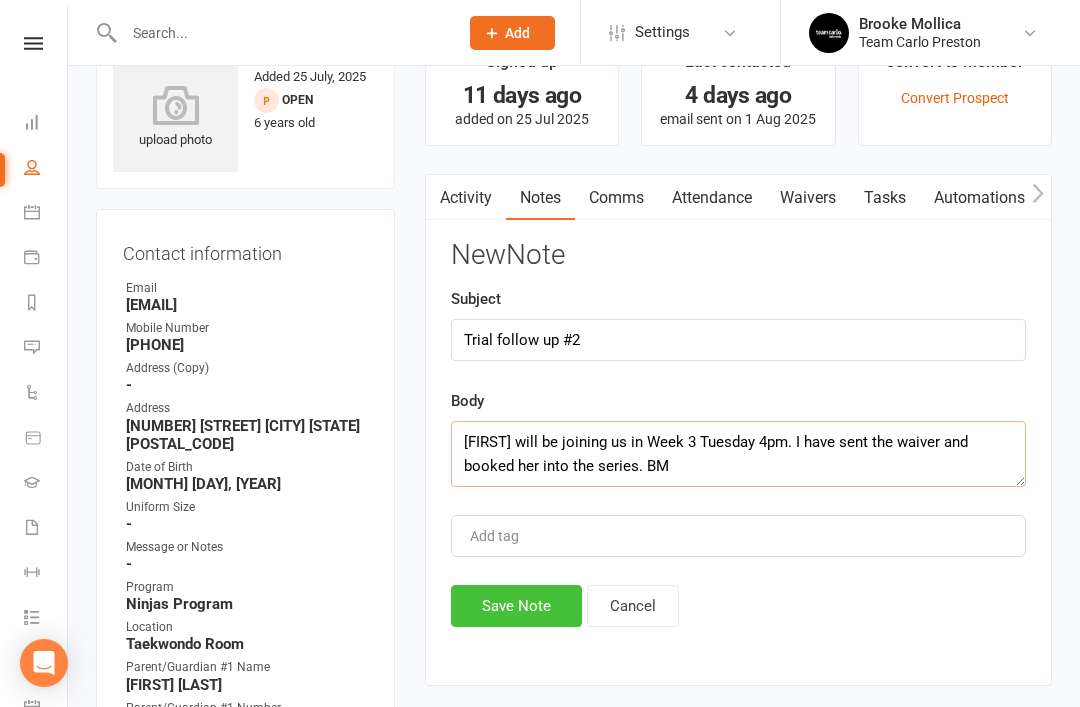 type on "Kashvi will be joining us in Week 3 Tuesday 4pm.  I have sent the waiver and booked her into the series. BM" 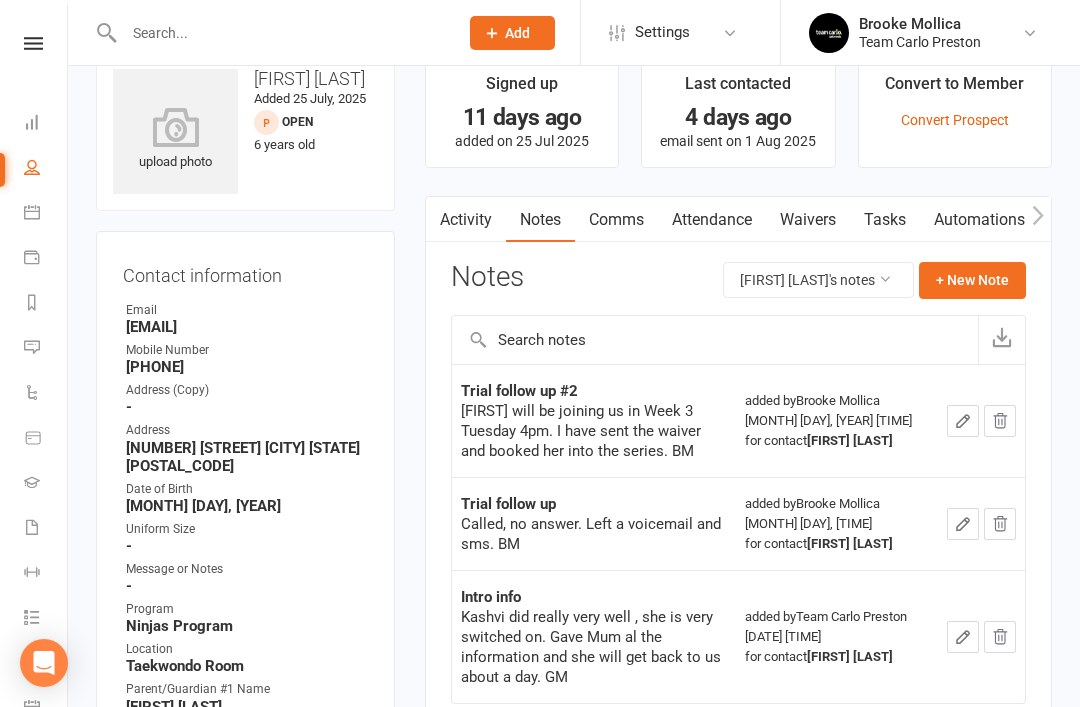 scroll, scrollTop: 0, scrollLeft: 0, axis: both 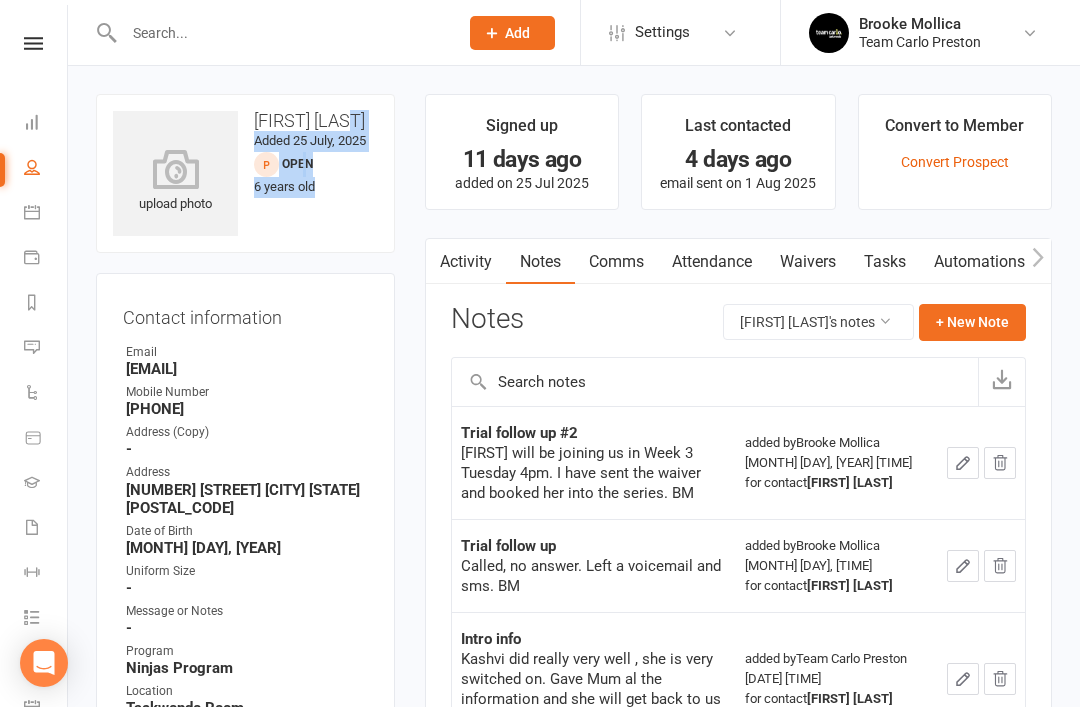 click on "Contact information Owner   Email  neha.mannat7@gmail.com
Mobile Number  0451532720
Address (Copy)  -
Address  171 spring street Reservoir Vic 3073
Date of Birth  April 16, 2019
Uniform Size  -
Message or Notes  -
Program  Ninjas Program
Location  Taekwondo Room
Parent/Guardian #1 Name  Kalyani singh
Parent/Guardian #1 Number  0451532720
Parent/Guardian #2 Name  Ashwini singh
Parent/Guardian #2 Number  0422878105
Update Contact Details Flag Archive Manage Comms Settings" at bounding box center [245, 621] 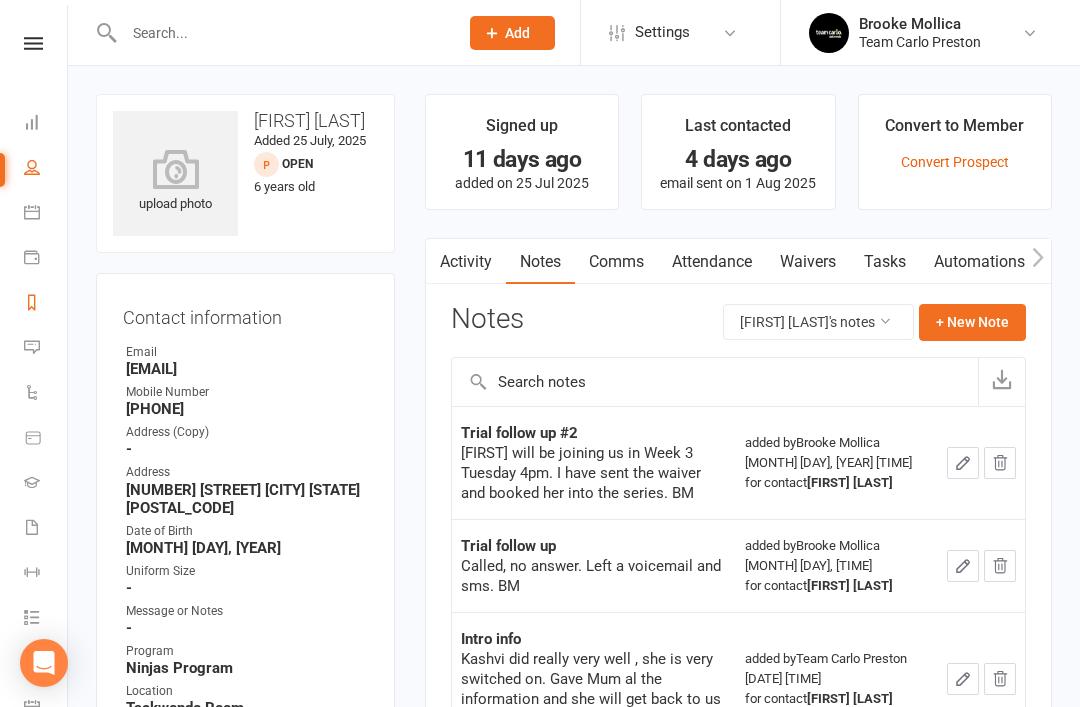 click on "Reports" at bounding box center (46, 304) 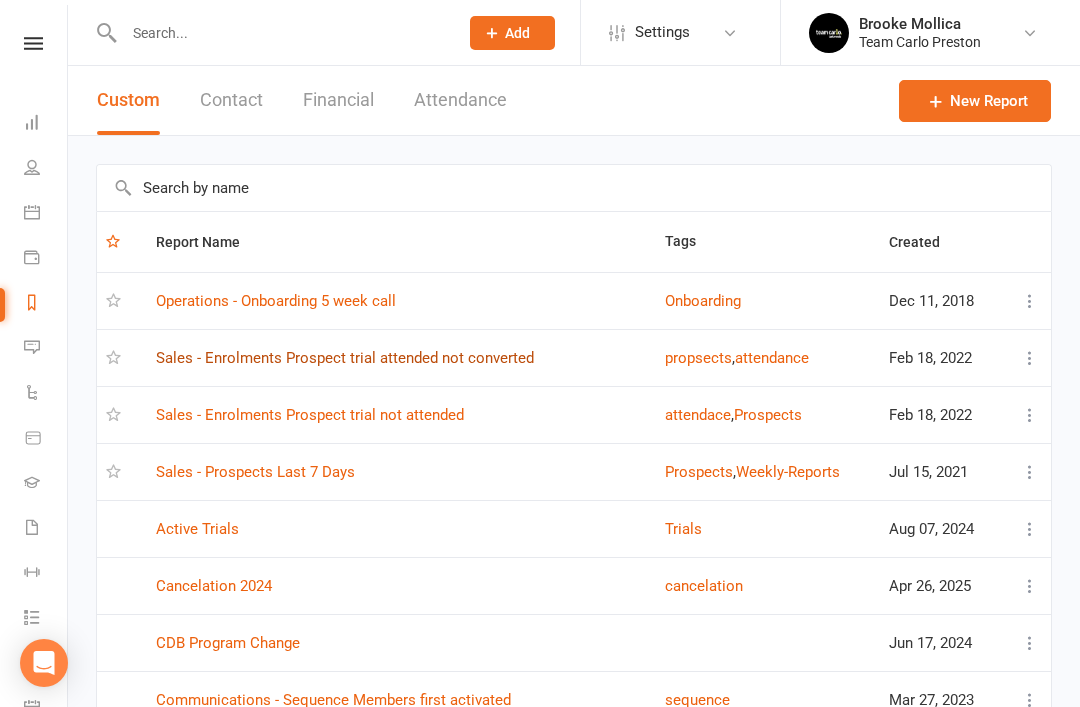 click on "Sales - Enrolments Prospect trial attended not converted" at bounding box center (345, 358) 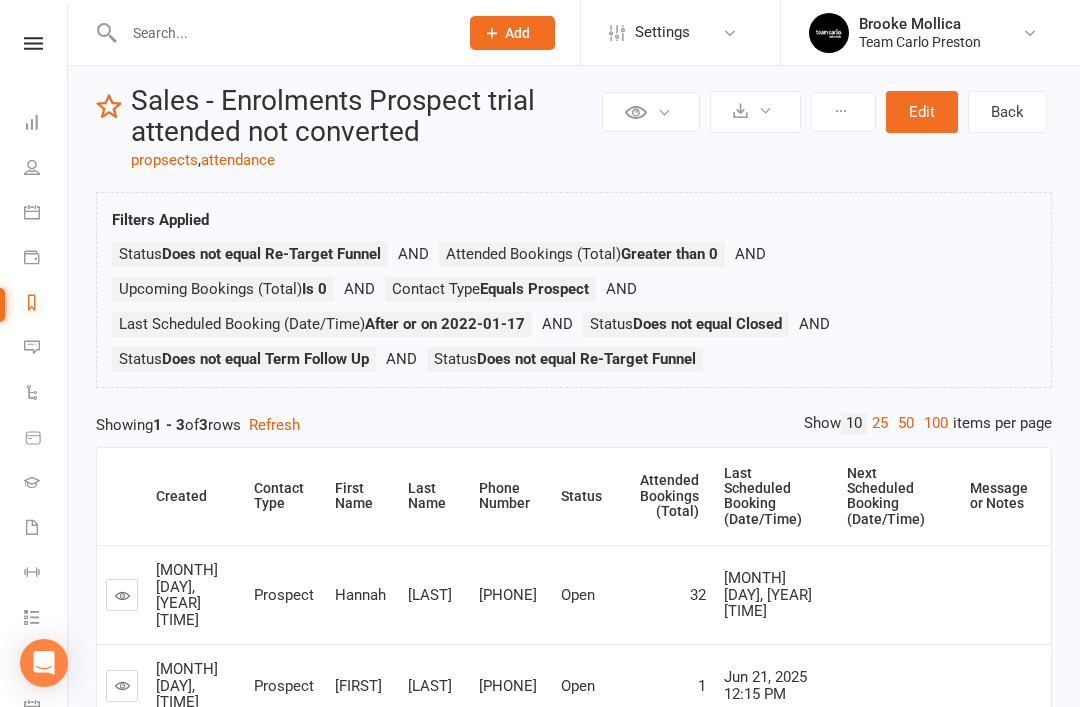 scroll, scrollTop: 137, scrollLeft: 0, axis: vertical 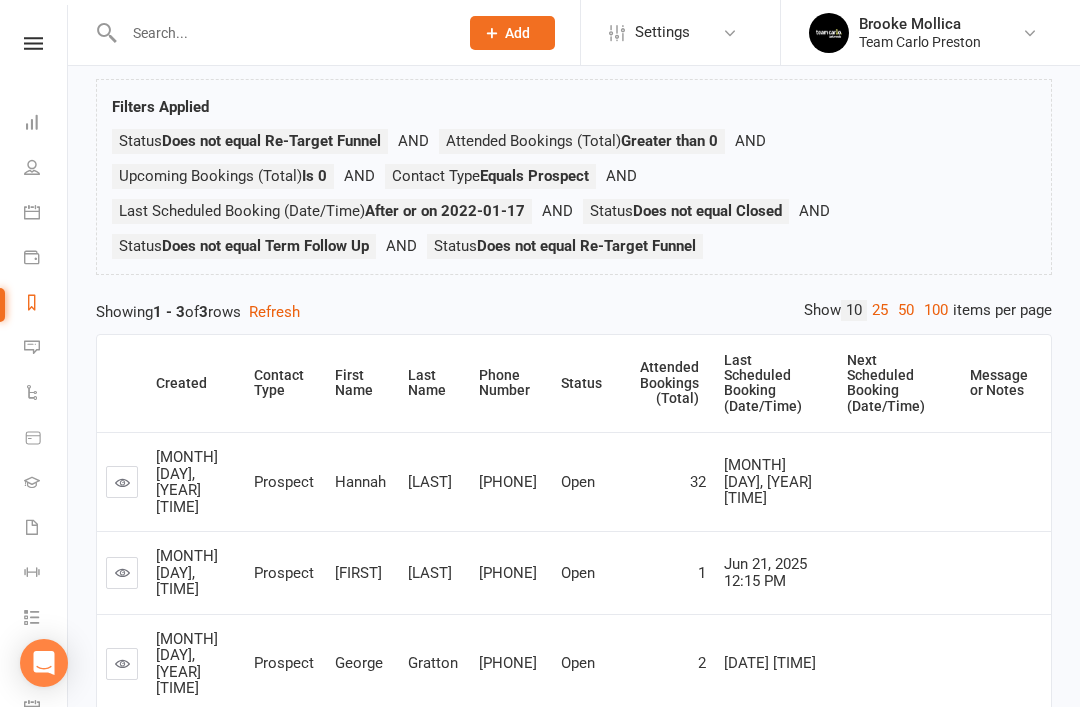 click at bounding box center [122, 664] 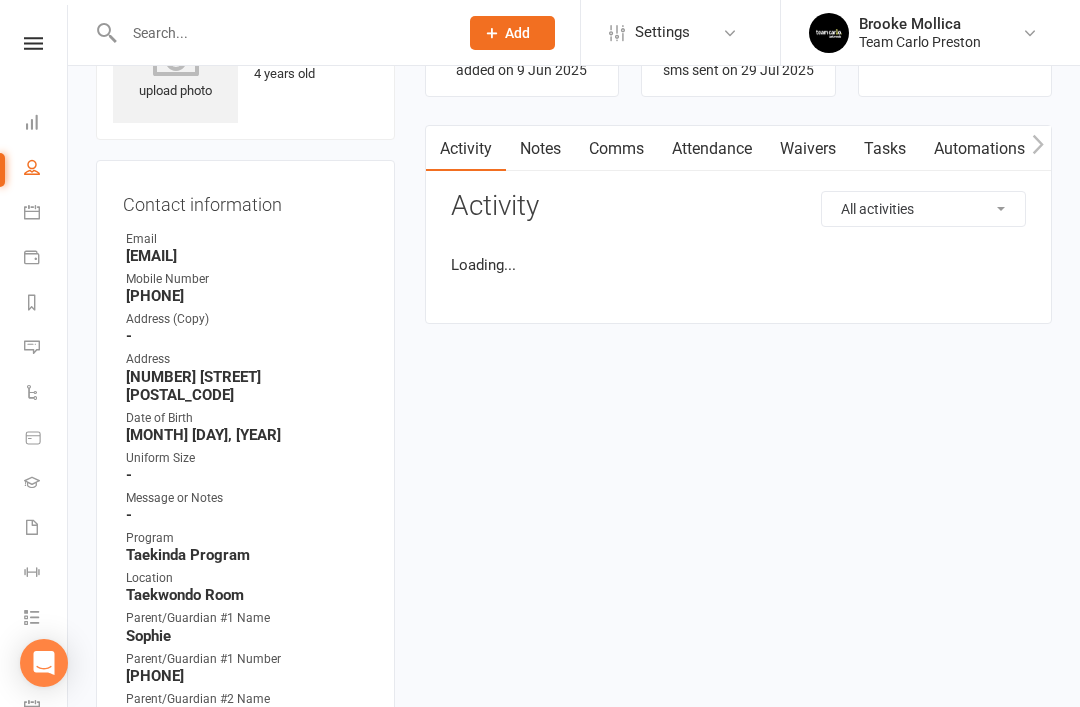 scroll, scrollTop: 0, scrollLeft: 0, axis: both 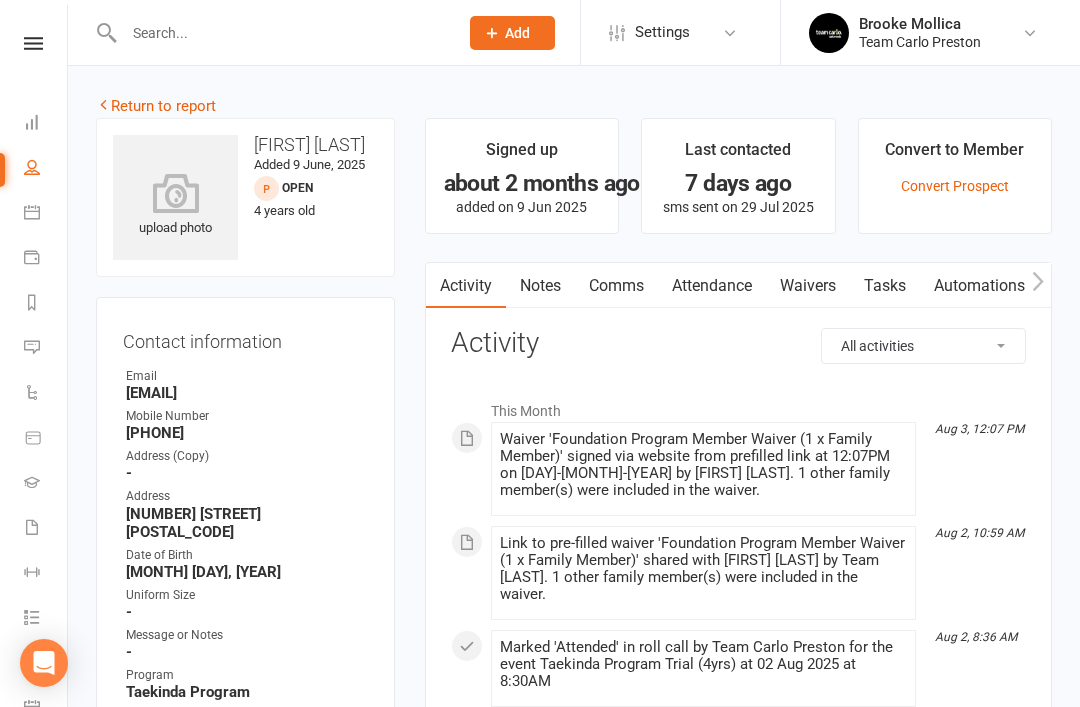 click on "Notes" at bounding box center (540, 286) 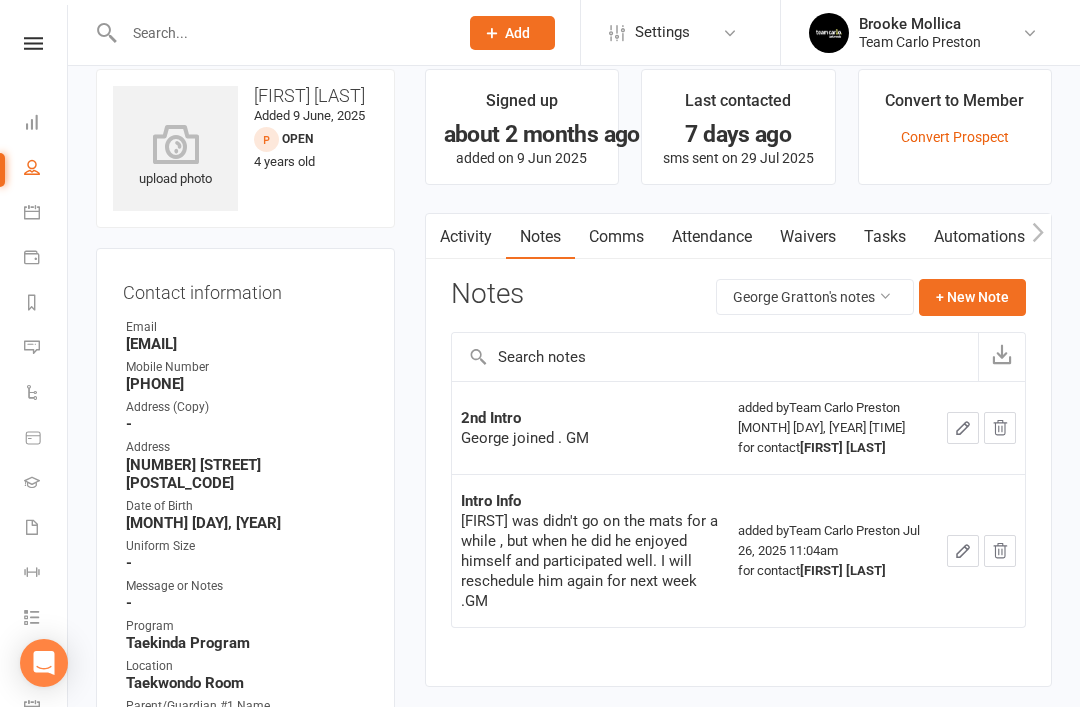 scroll, scrollTop: 0, scrollLeft: 0, axis: both 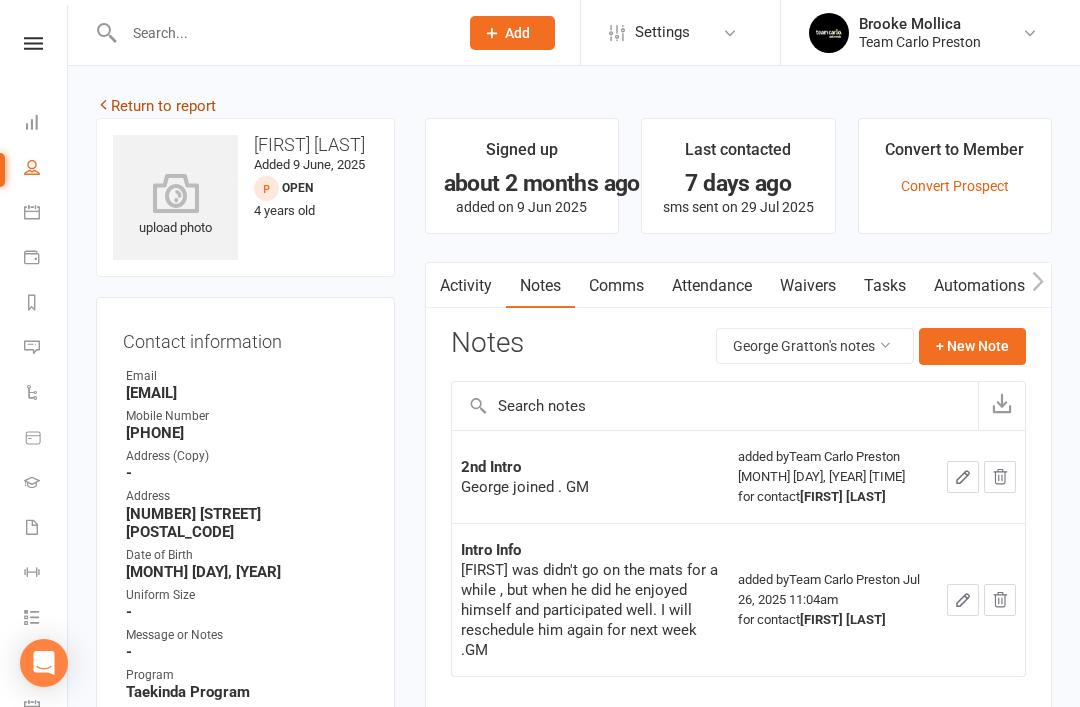 click on "Return to report" at bounding box center (156, 106) 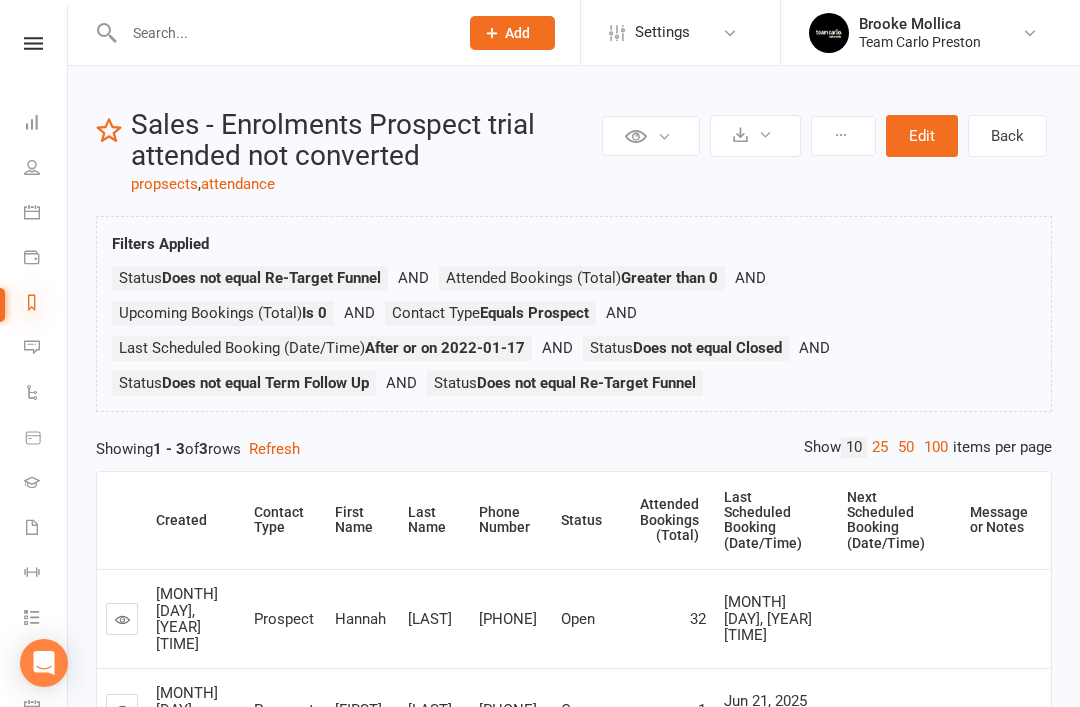 click at bounding box center (32, 302) 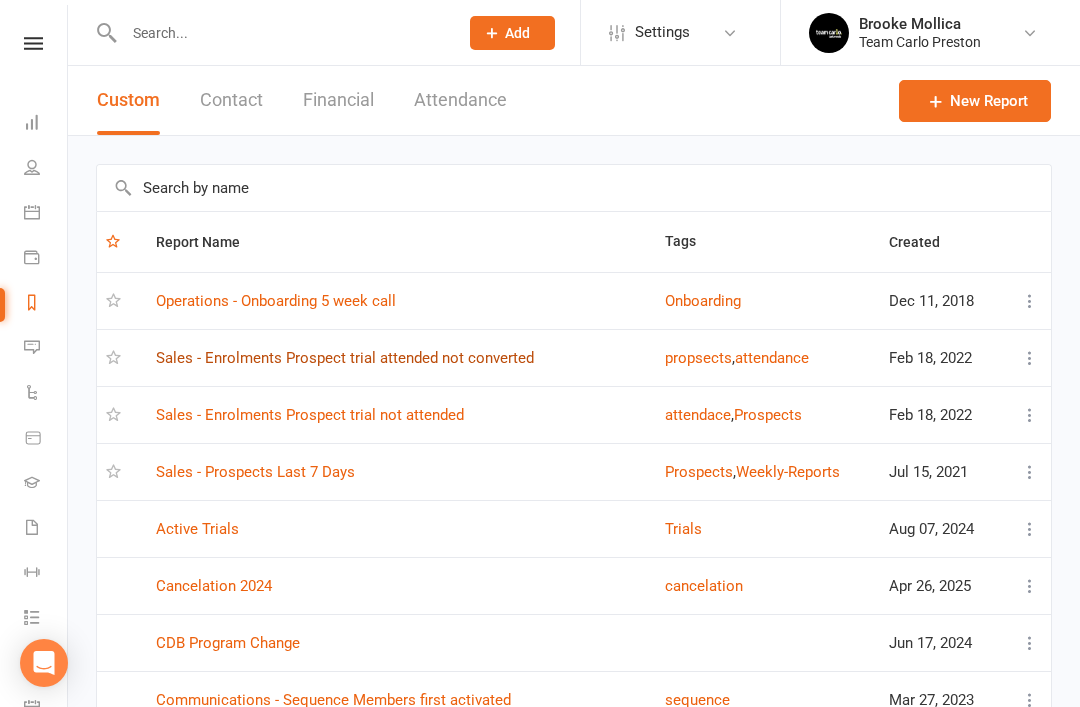 click on "Sales - Enrolments Prospect trial attended not converted" at bounding box center (345, 358) 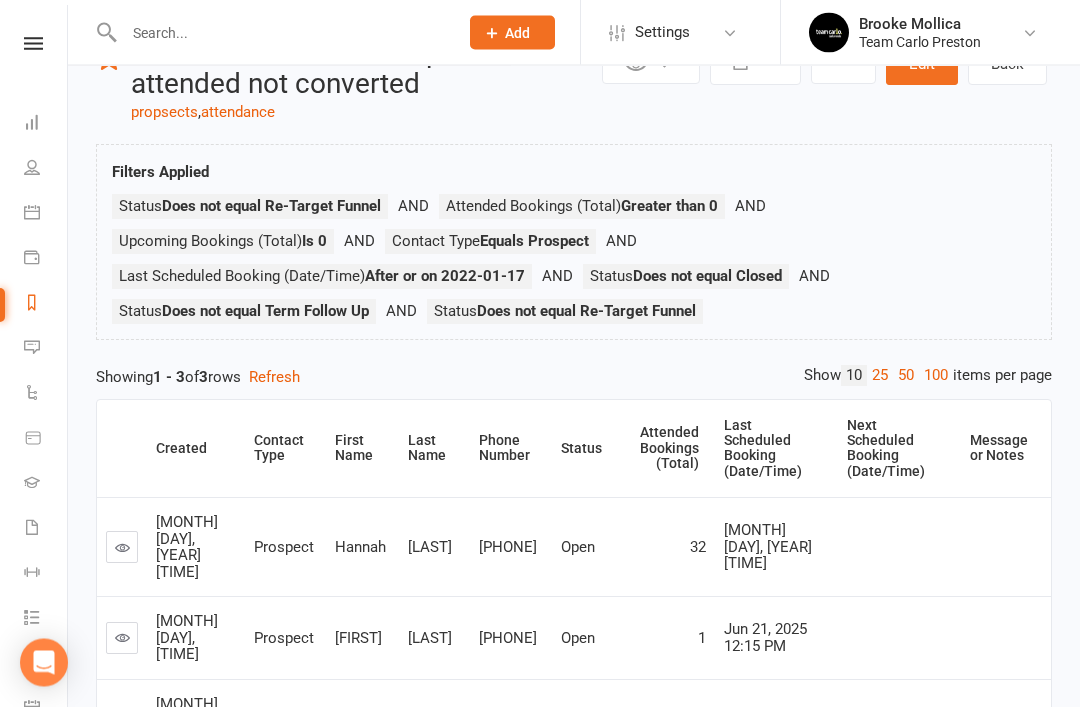 scroll, scrollTop: 0, scrollLeft: 0, axis: both 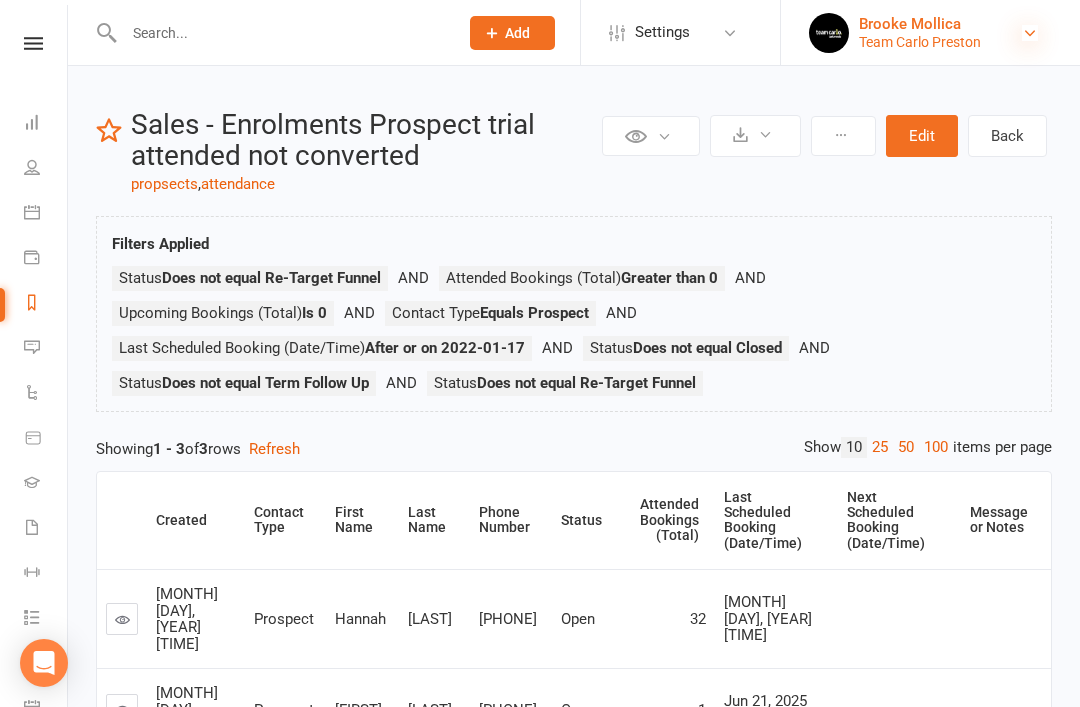 click at bounding box center [1030, 33] 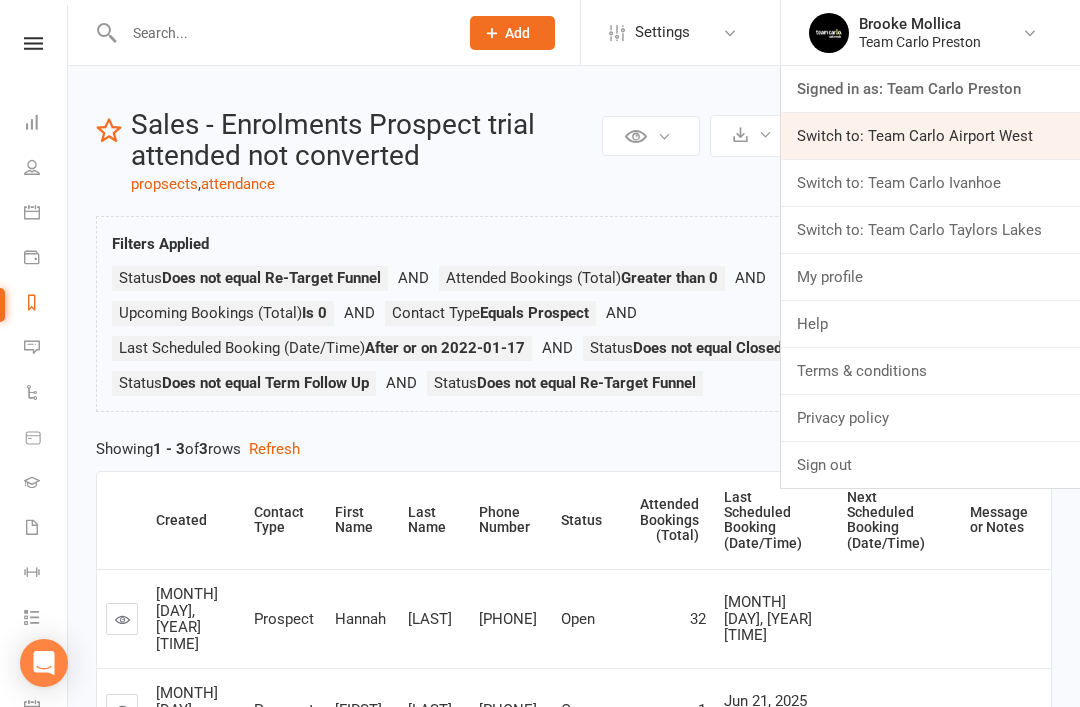 click on "Switch to: Team Carlo Airport West" at bounding box center [930, 136] 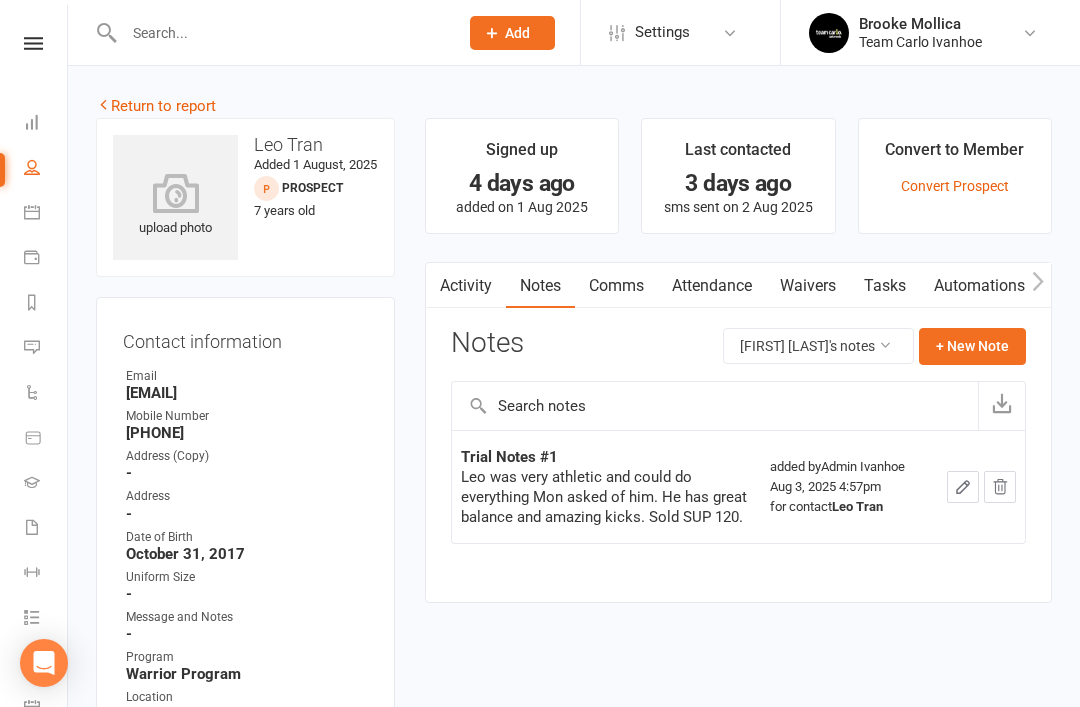 scroll, scrollTop: 0, scrollLeft: 0, axis: both 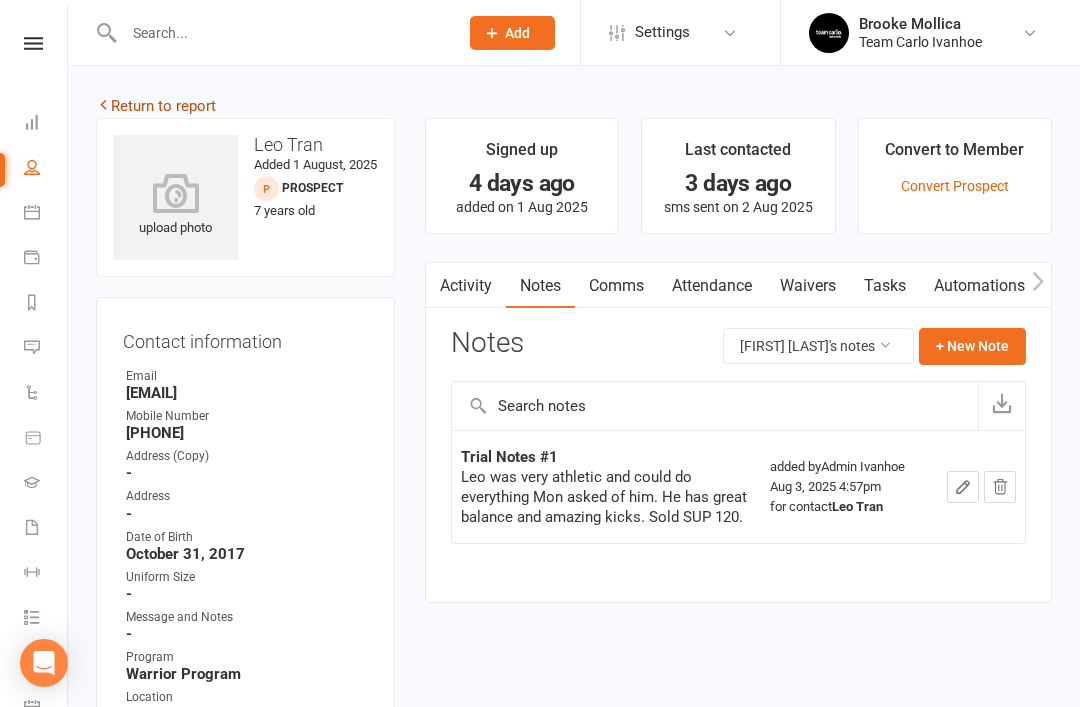 click on "Return to report" at bounding box center (156, 106) 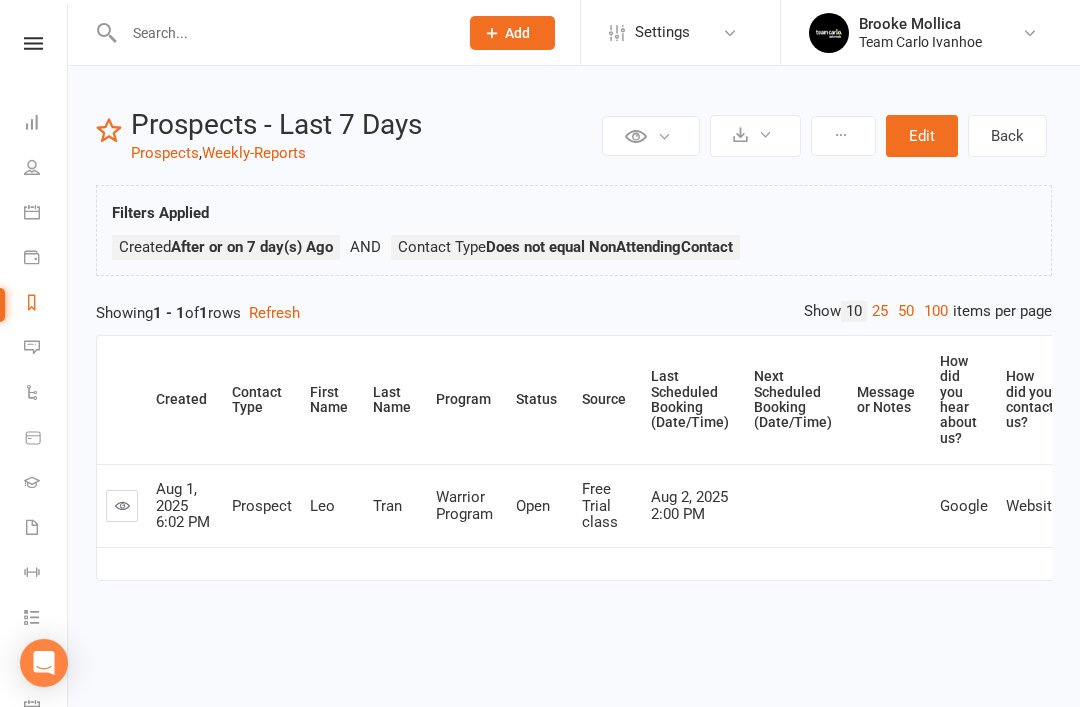click on "Reports" at bounding box center [46, 304] 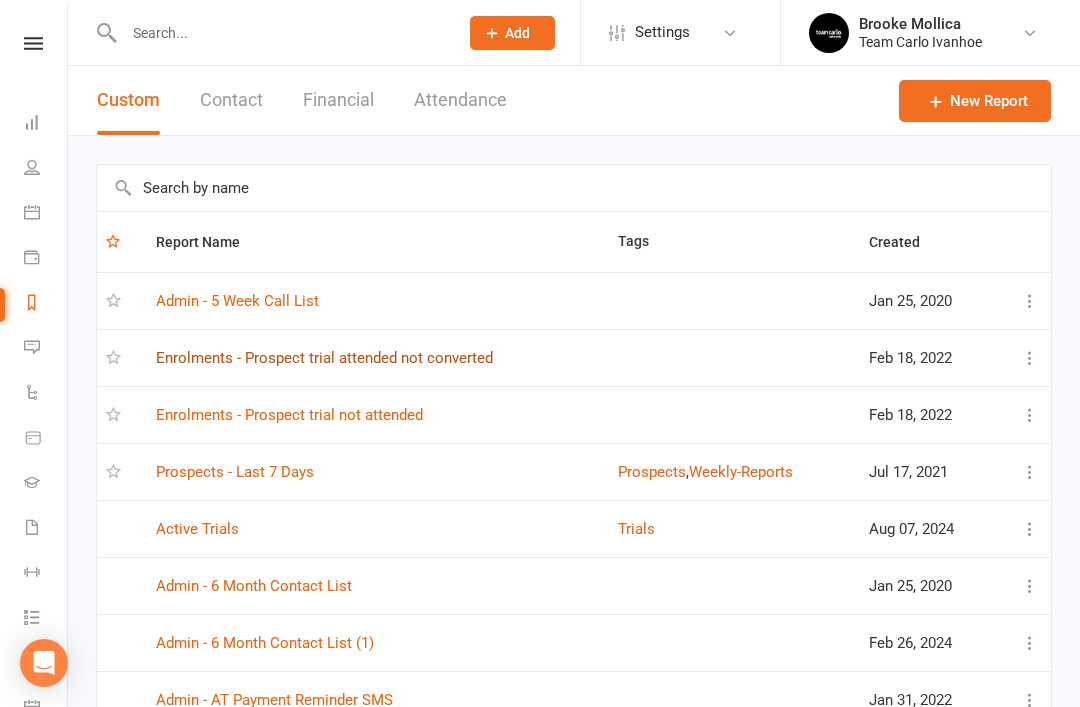 click on "Enrolments - Prospect trial attended not converted" at bounding box center (324, 358) 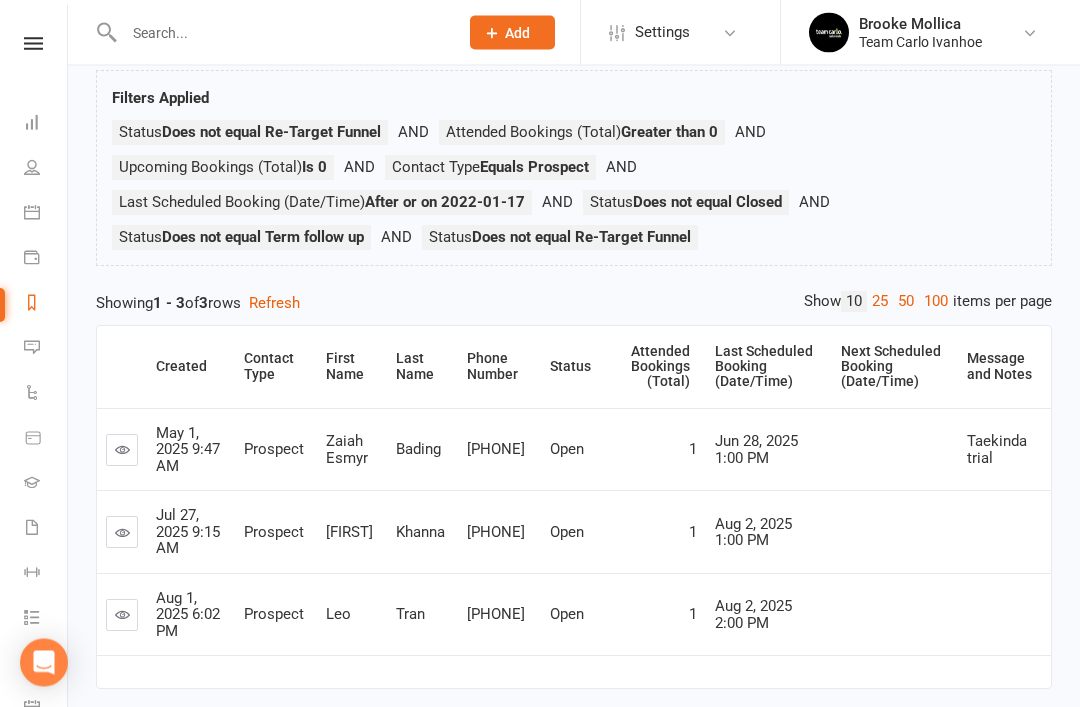 scroll, scrollTop: 145, scrollLeft: 0, axis: vertical 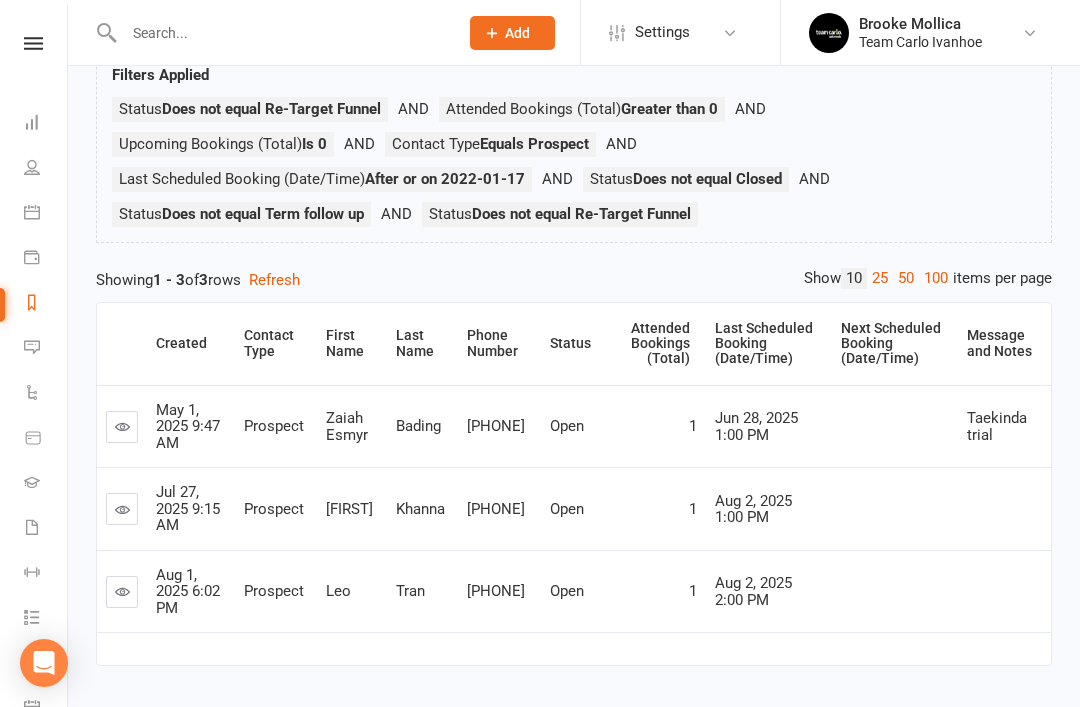 click at bounding box center (122, 509) 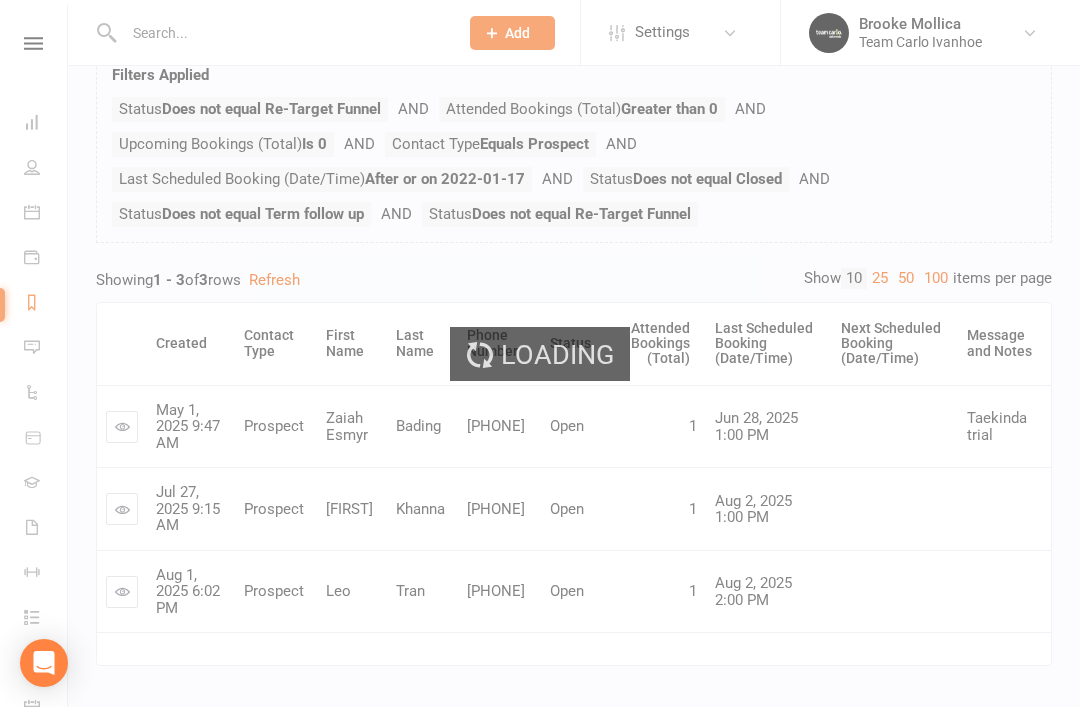 scroll, scrollTop: 0, scrollLeft: 0, axis: both 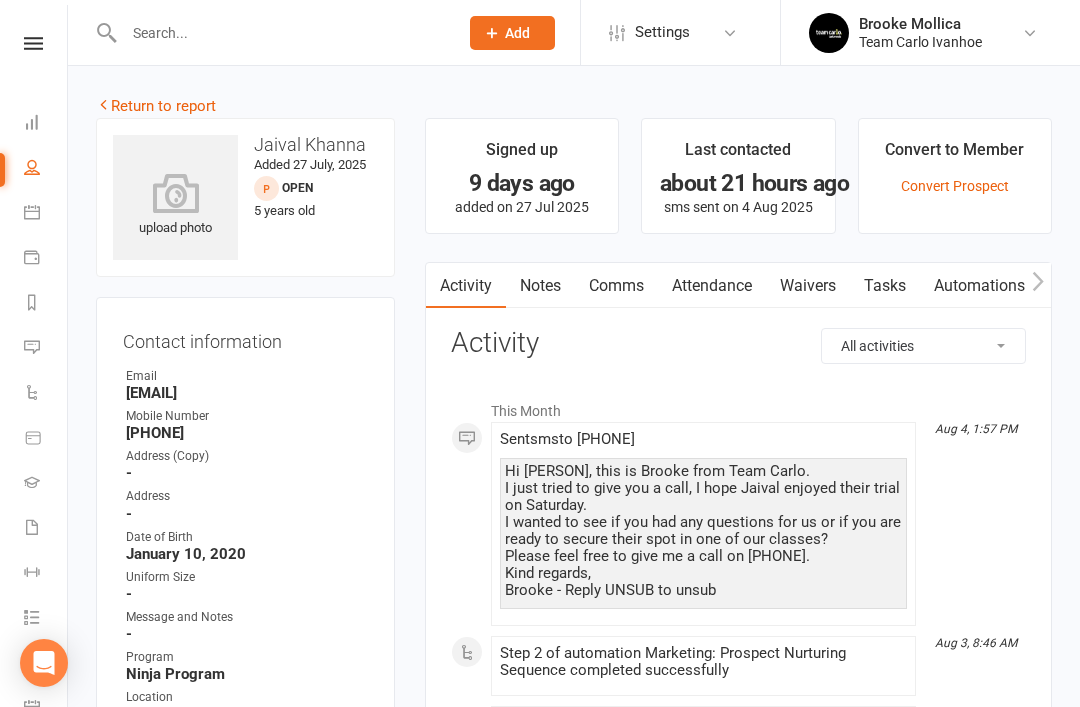 click on "Notes" at bounding box center (540, 286) 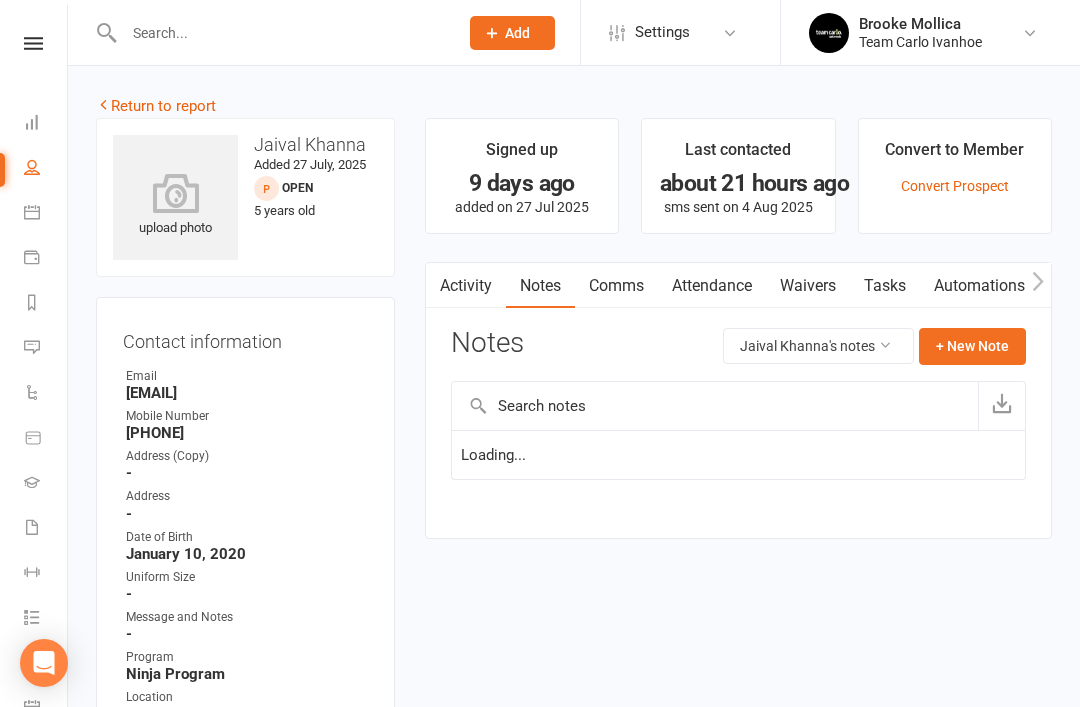 scroll, scrollTop: 64, scrollLeft: 0, axis: vertical 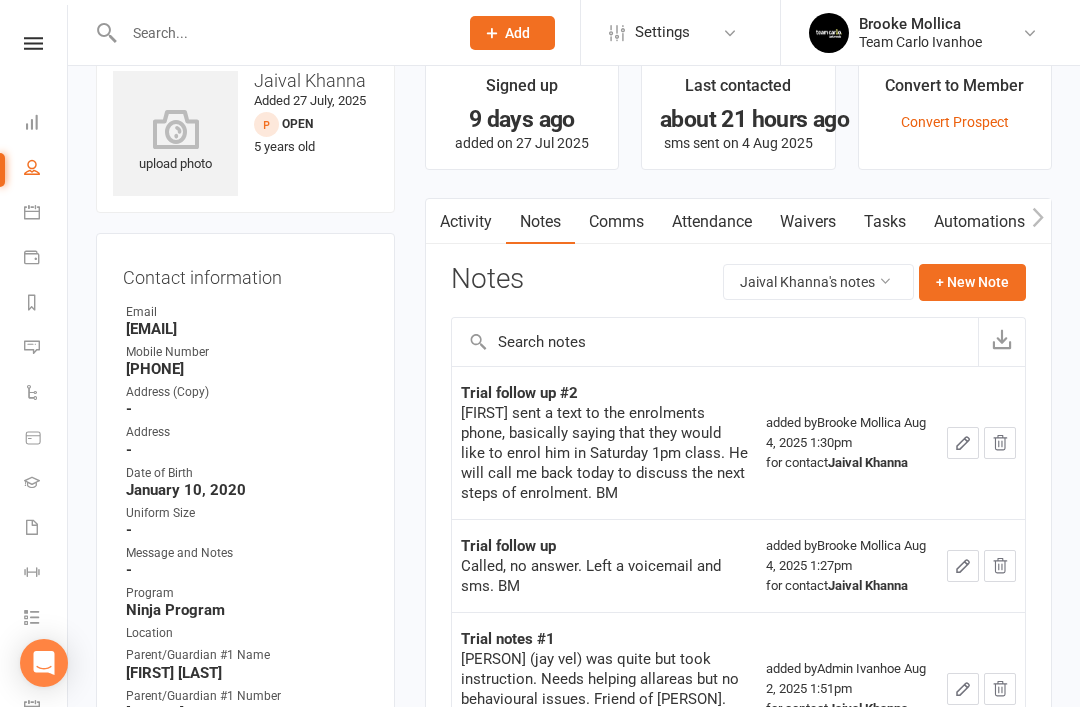 click on "Activity" at bounding box center (466, 222) 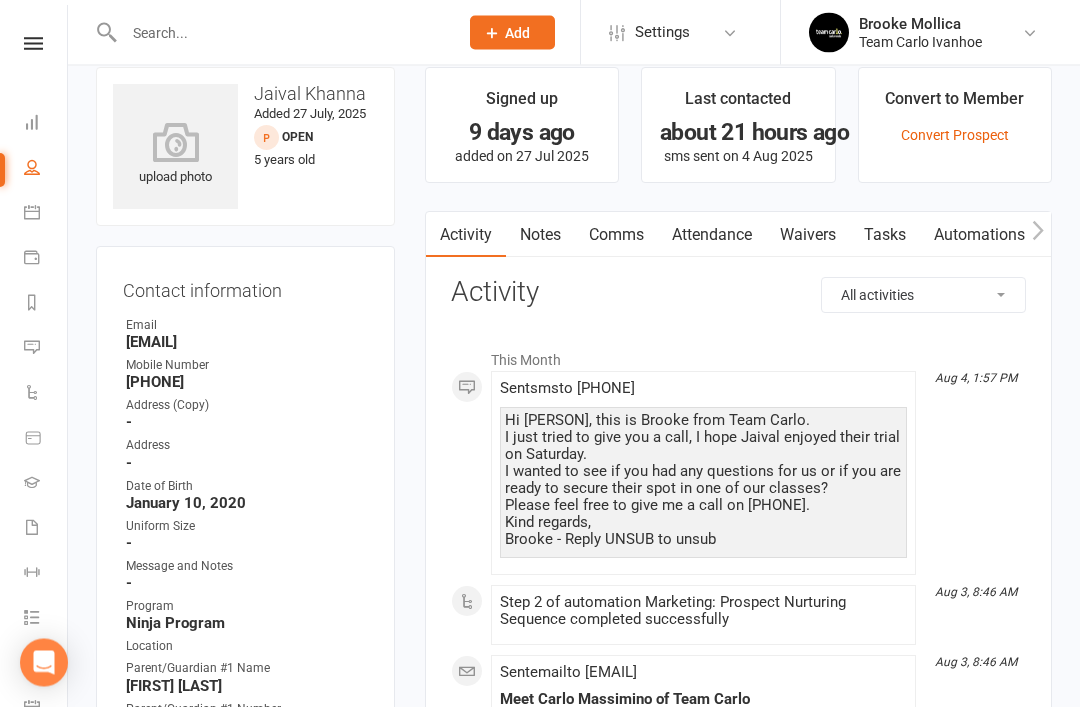 scroll, scrollTop: 51, scrollLeft: 0, axis: vertical 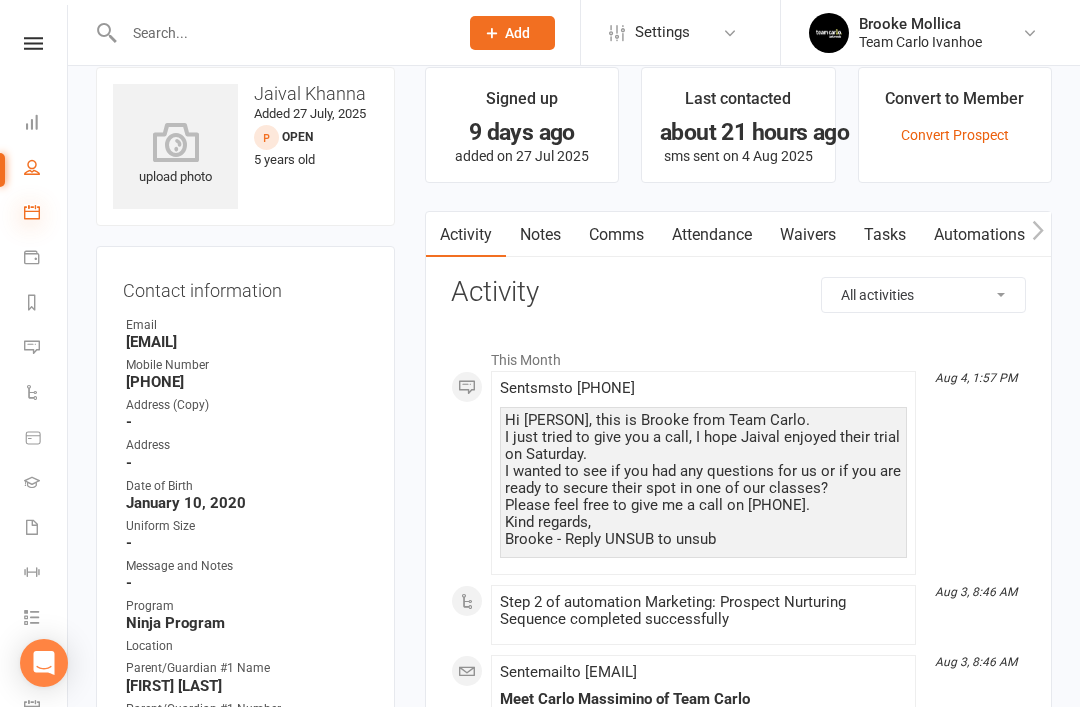 click at bounding box center (32, 212) 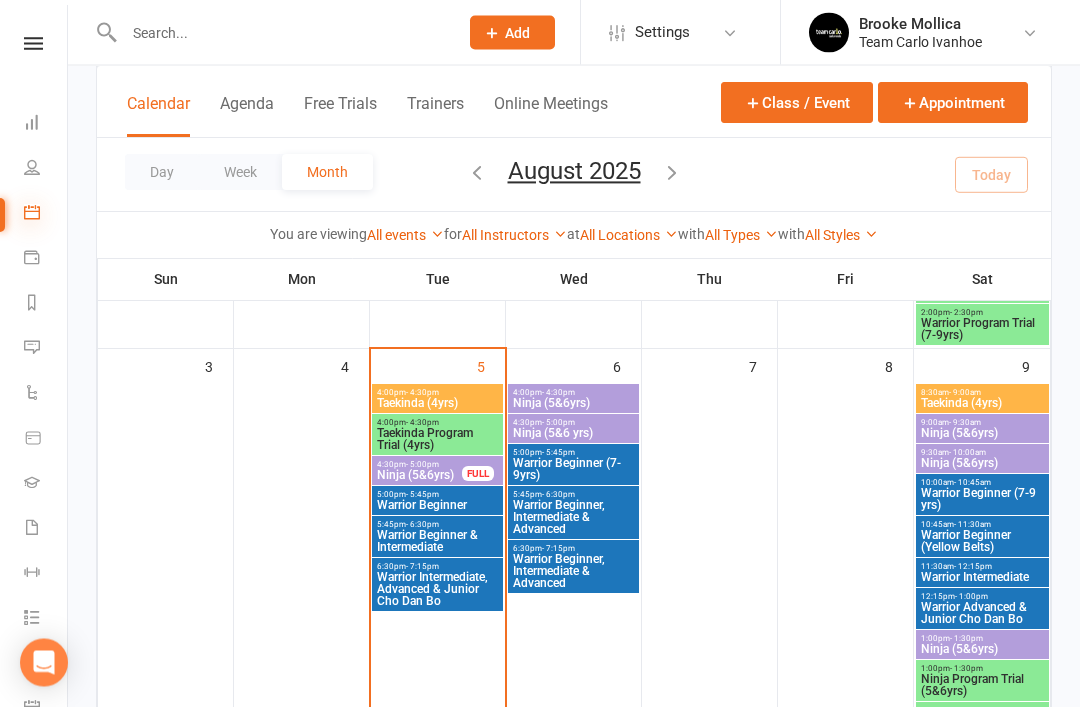 scroll, scrollTop: 474, scrollLeft: 0, axis: vertical 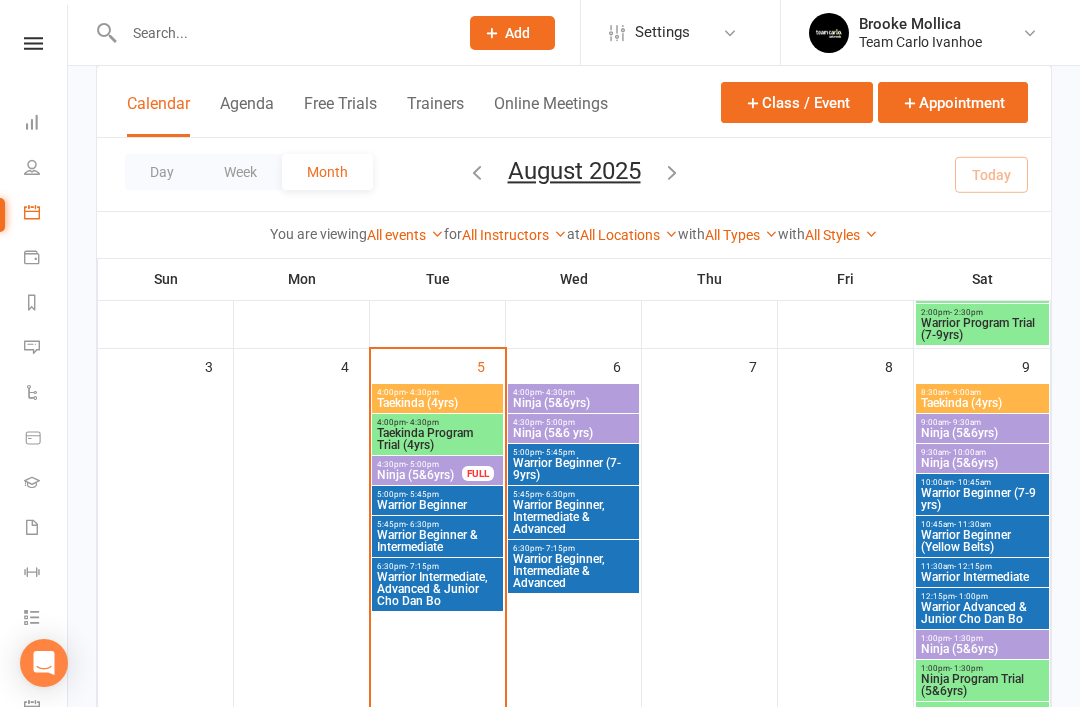 click on "Ninja (5&6yrs)" at bounding box center (982, 649) 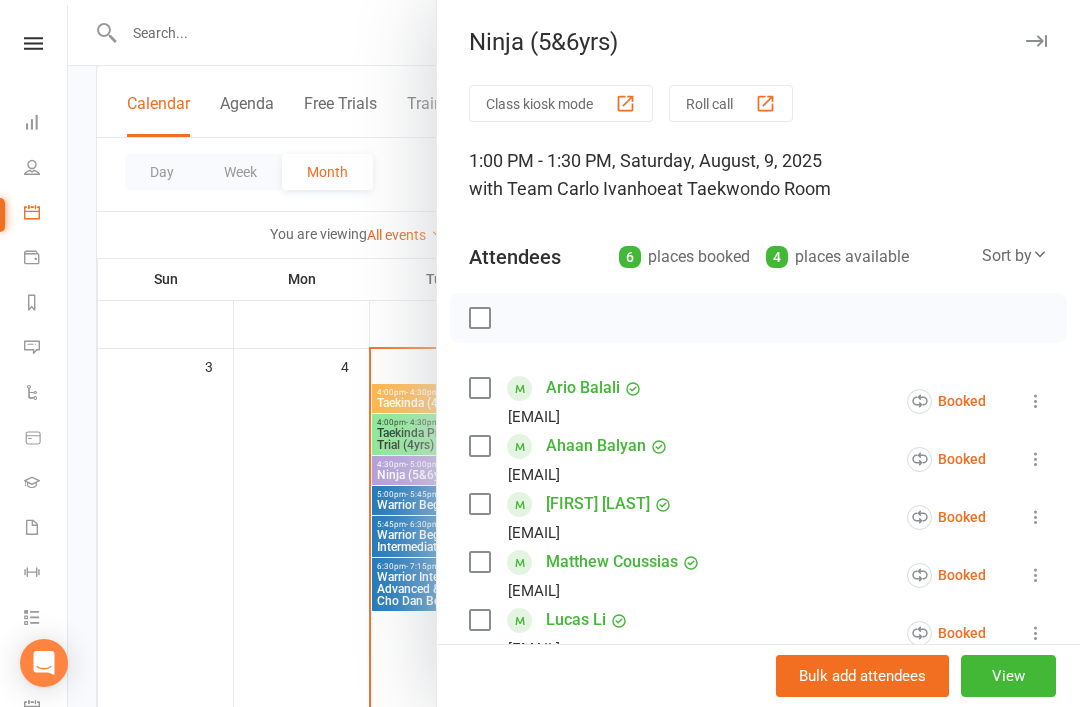 click at bounding box center [1036, 41] 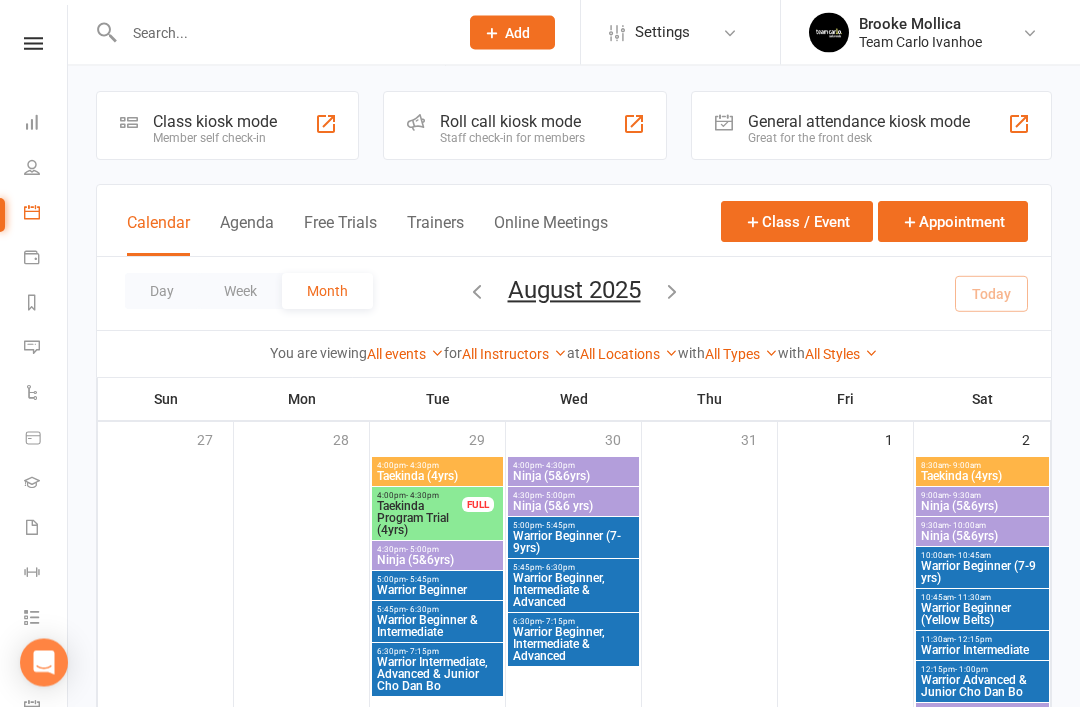 scroll, scrollTop: 0, scrollLeft: 0, axis: both 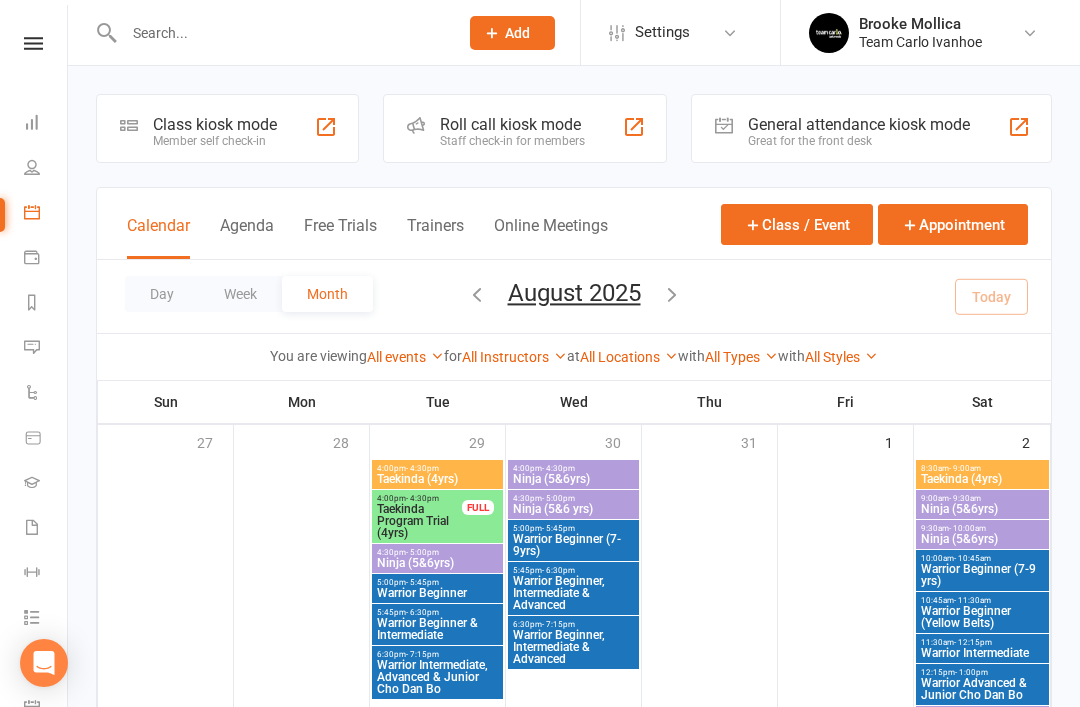 click on "Calendar" at bounding box center [46, 214] 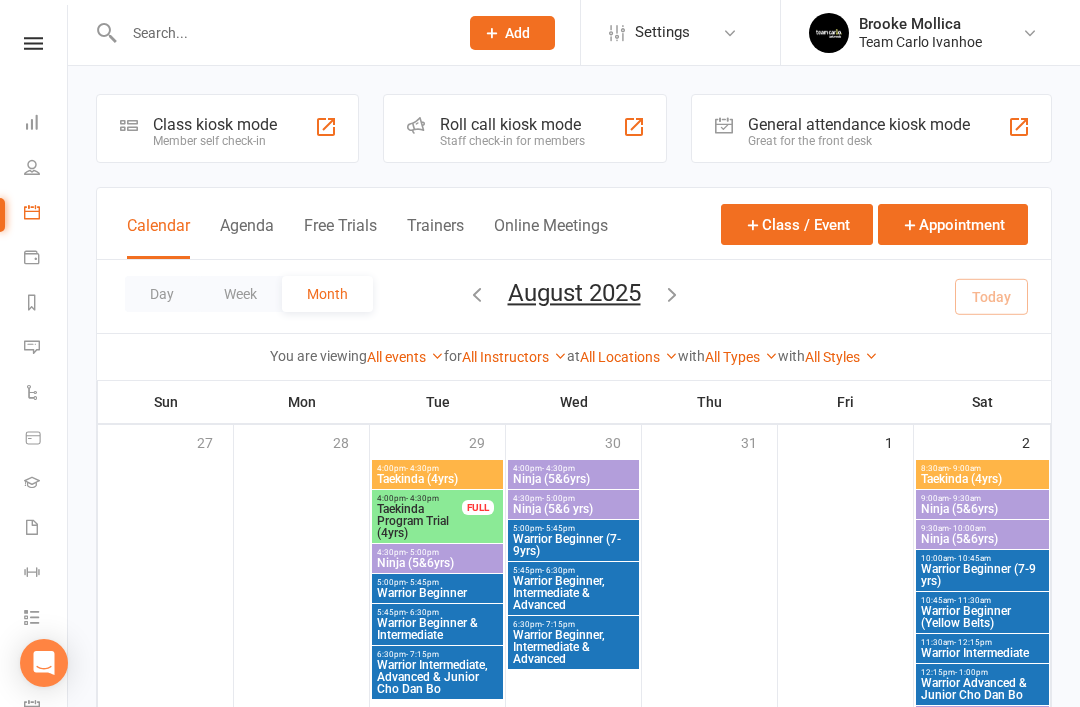 click at bounding box center [281, 33] 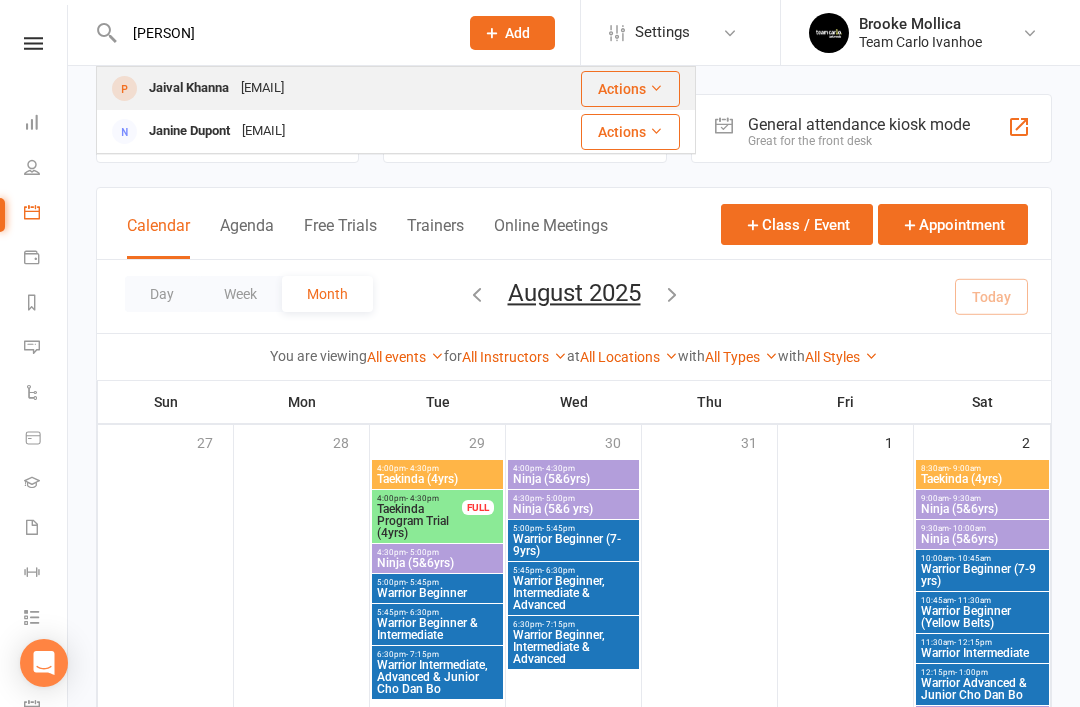 type on "Jaiv" 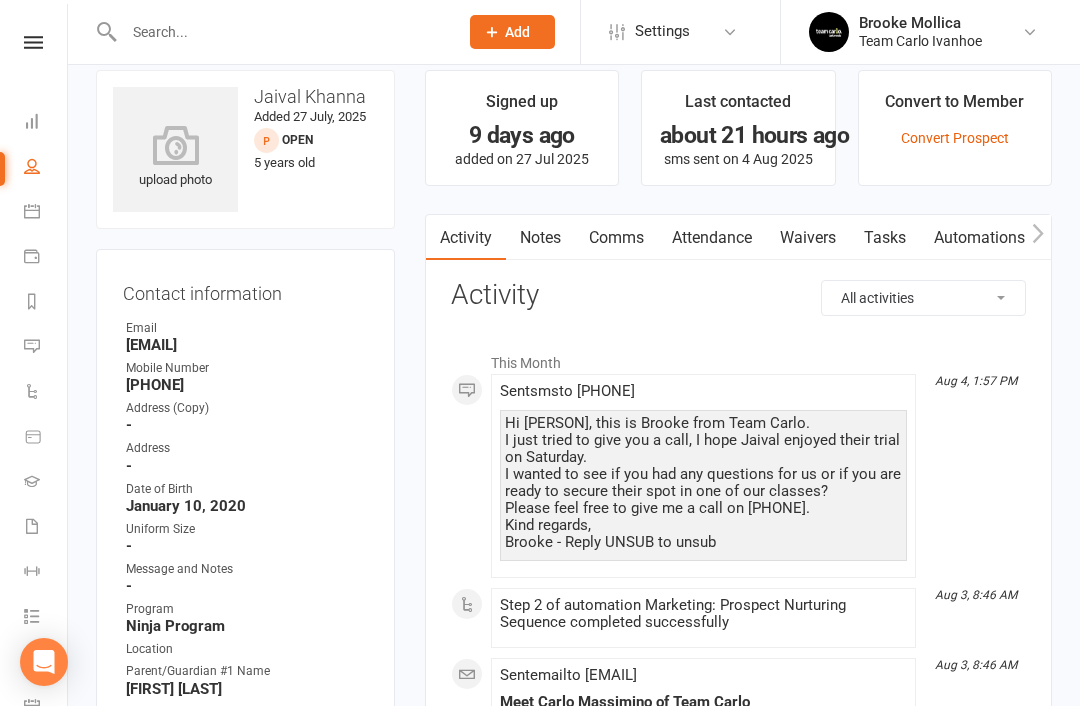 click on "Notes" at bounding box center (540, 239) 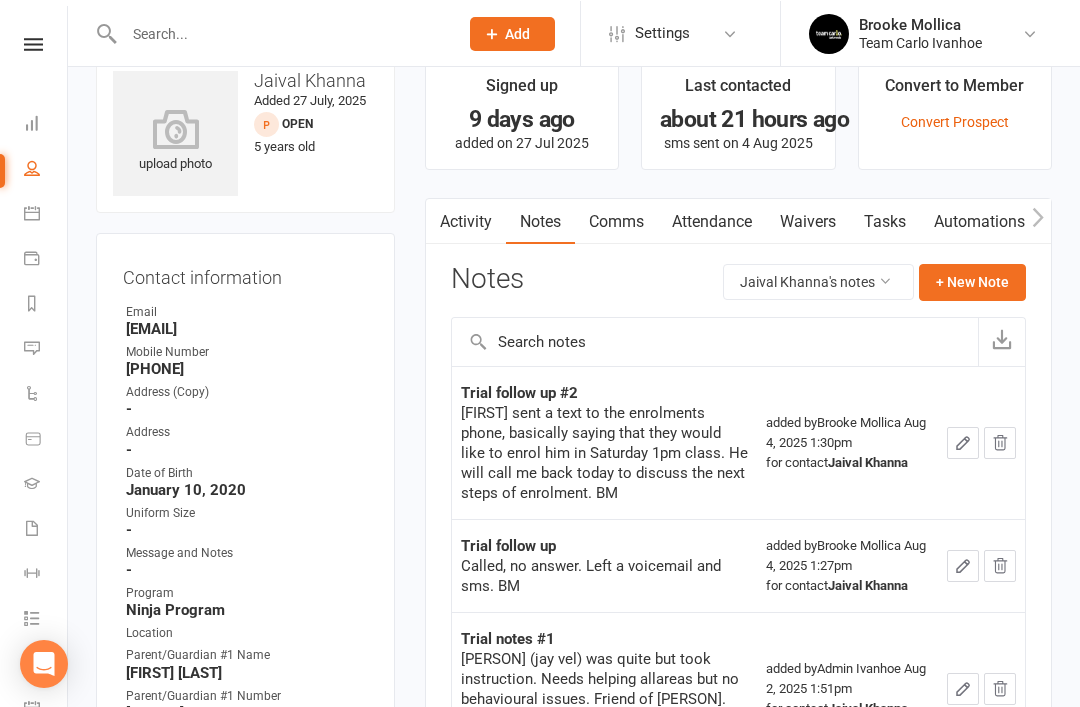scroll, scrollTop: 40, scrollLeft: 0, axis: vertical 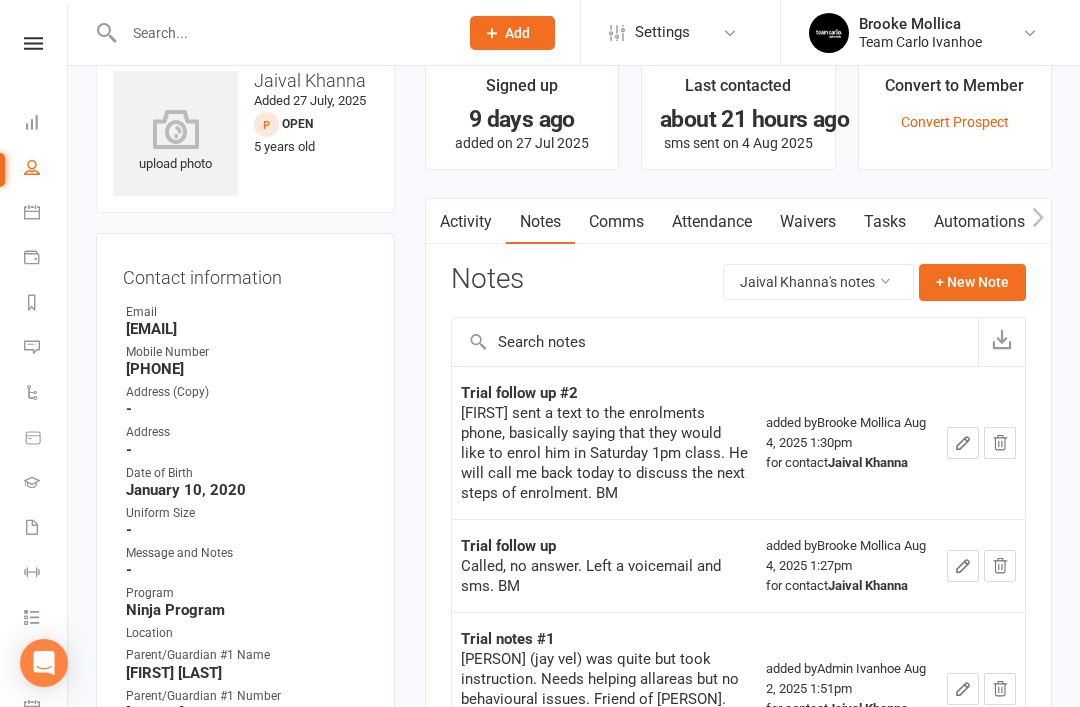 click on "Comms" at bounding box center (616, 222) 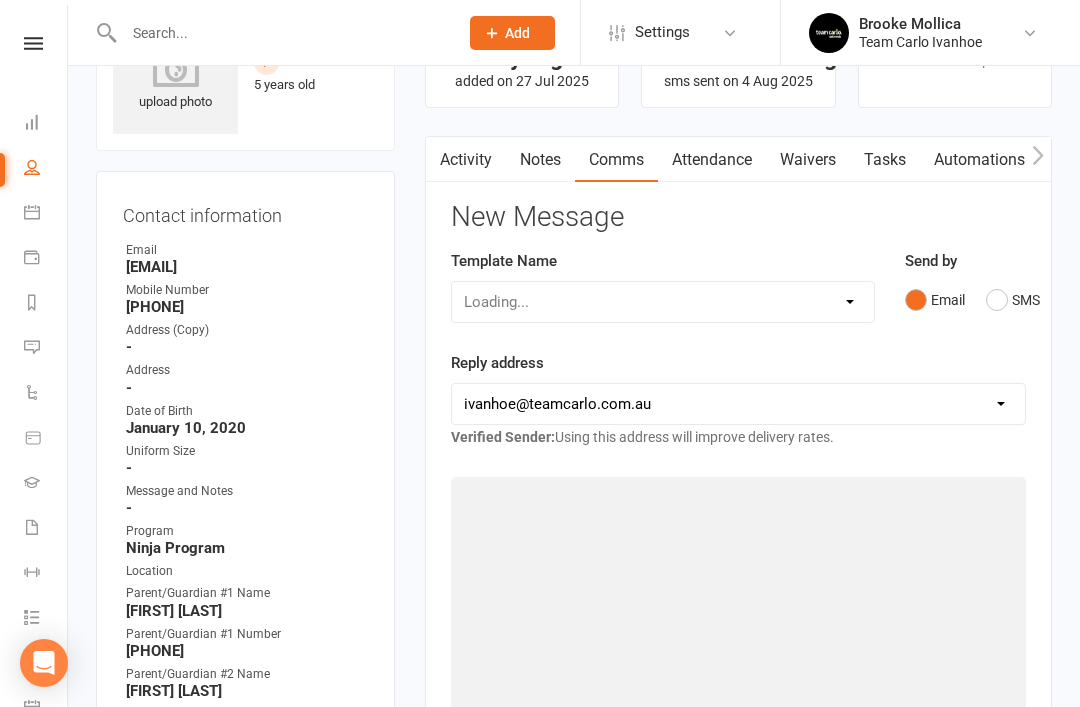 scroll, scrollTop: 104, scrollLeft: 0, axis: vertical 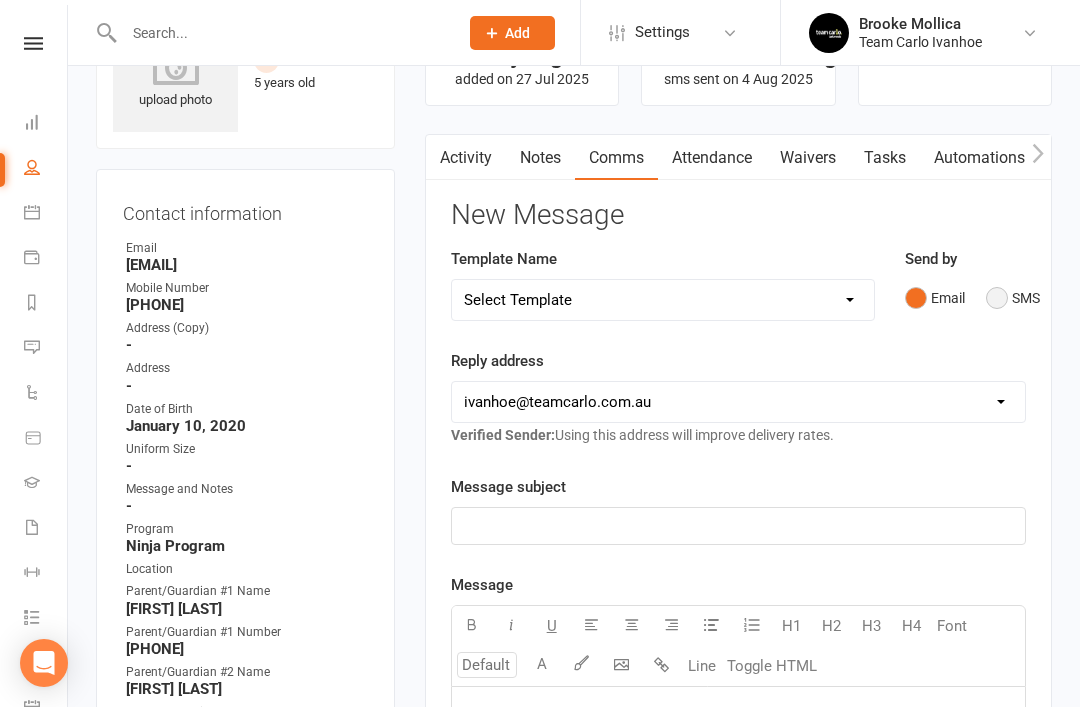 click on "SMS" at bounding box center [1013, 298] 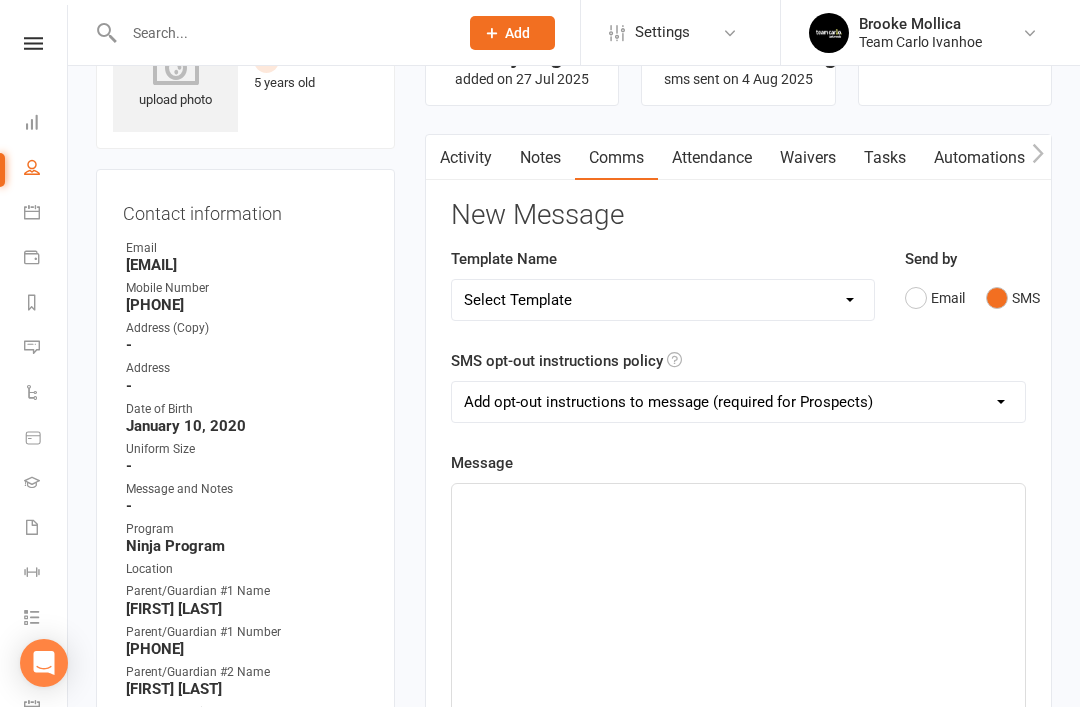 click on "﻿" 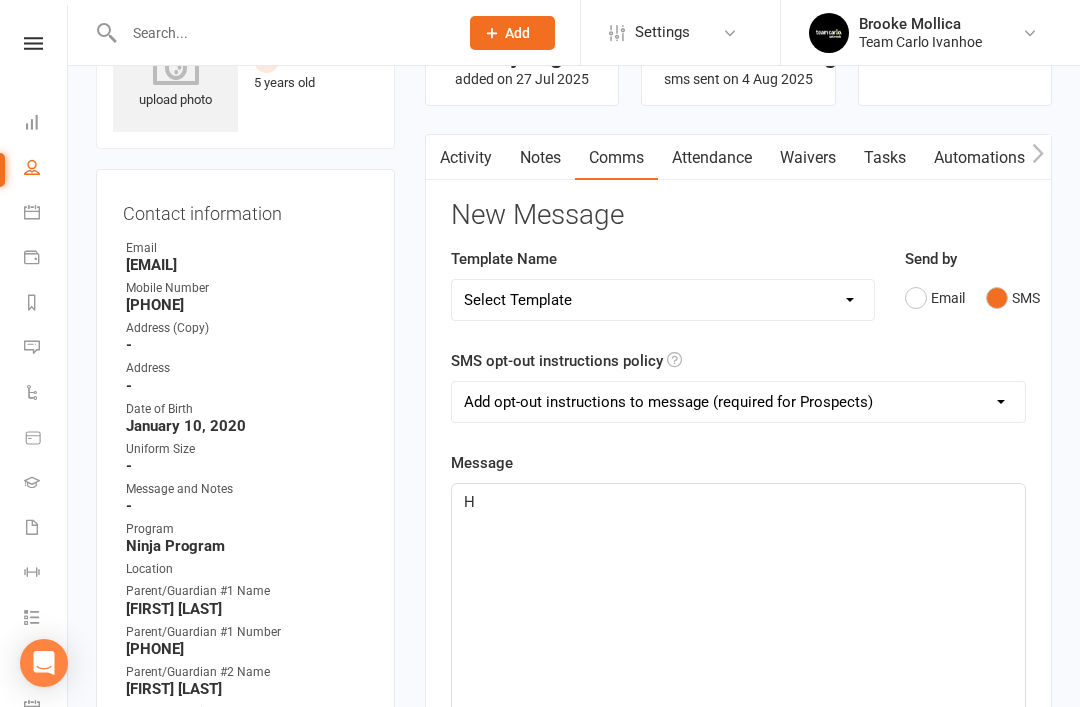 type 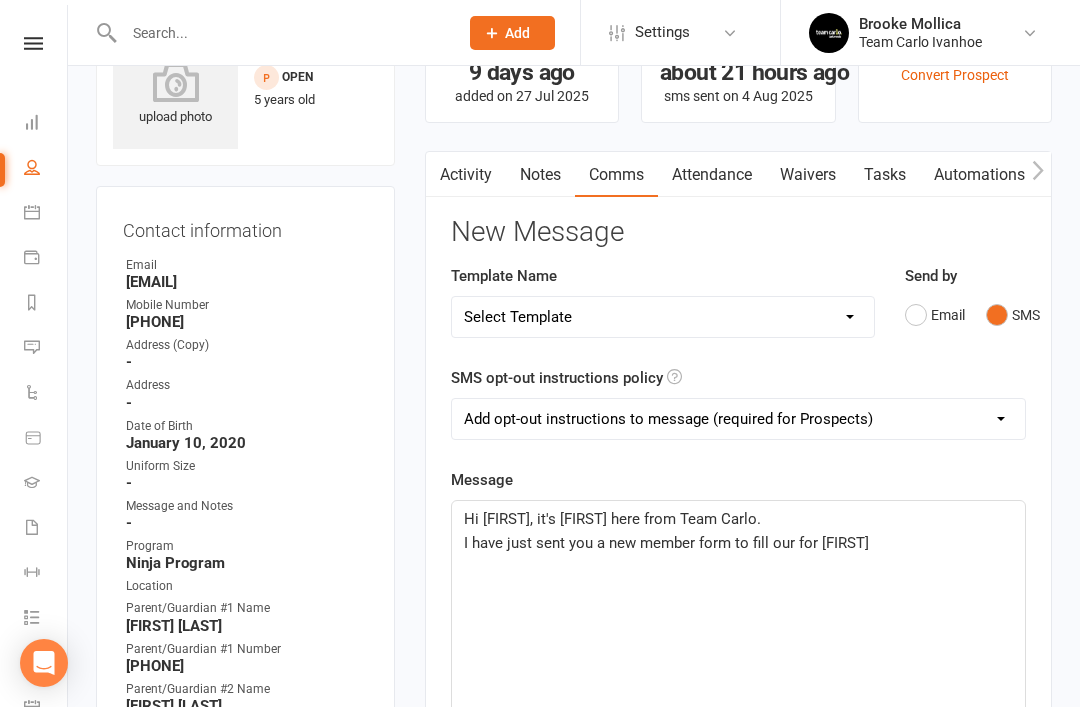scroll, scrollTop: 0, scrollLeft: 0, axis: both 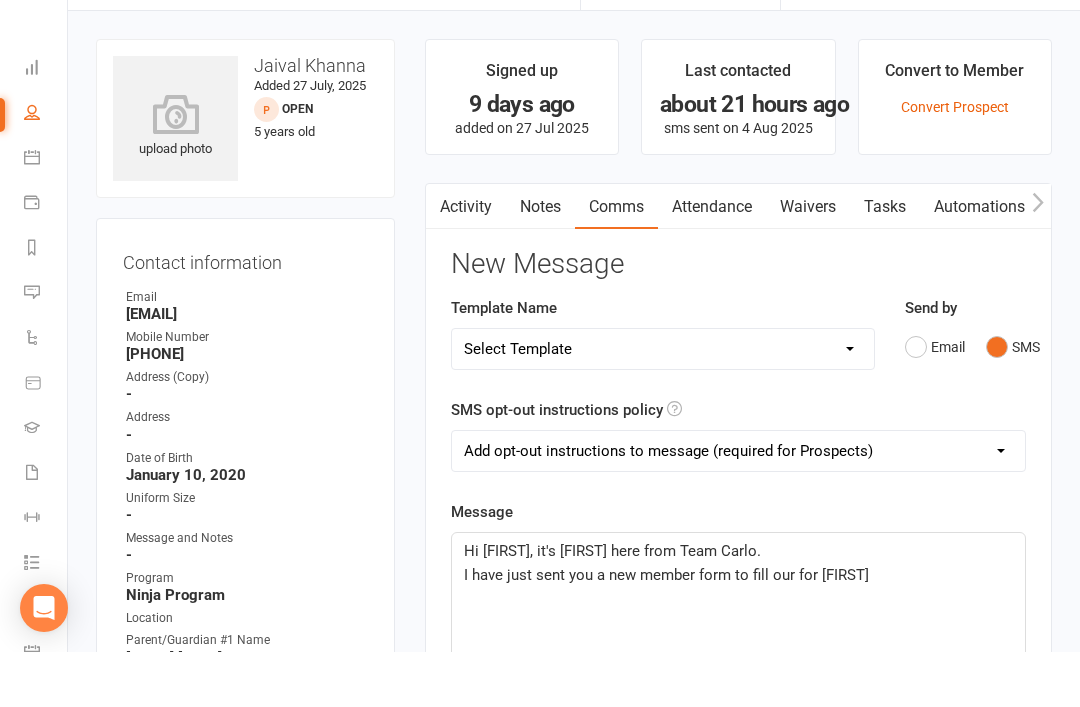 click on "I have just sent you a new member form to fill our for Jaival" 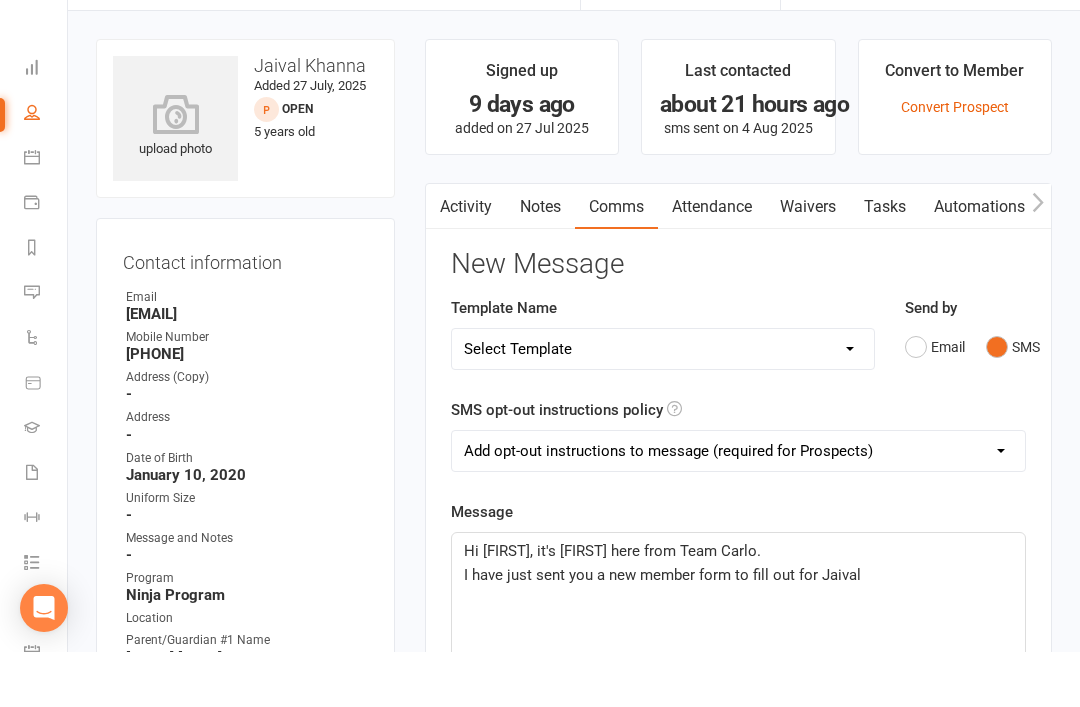 click on "I have just sent you a new member form to fill out for Jaival" 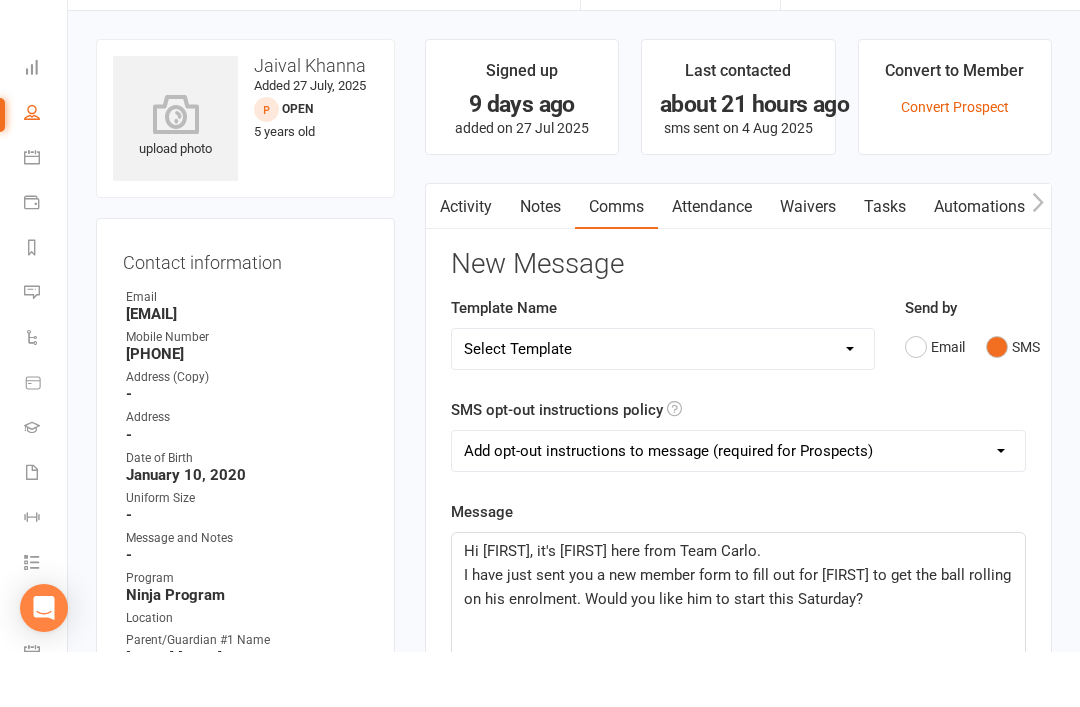 click on "I have just sent you a new member form to fill out for Jaival to get the ball rolling on his enrolment.  Would you like him to start this Saturday?" 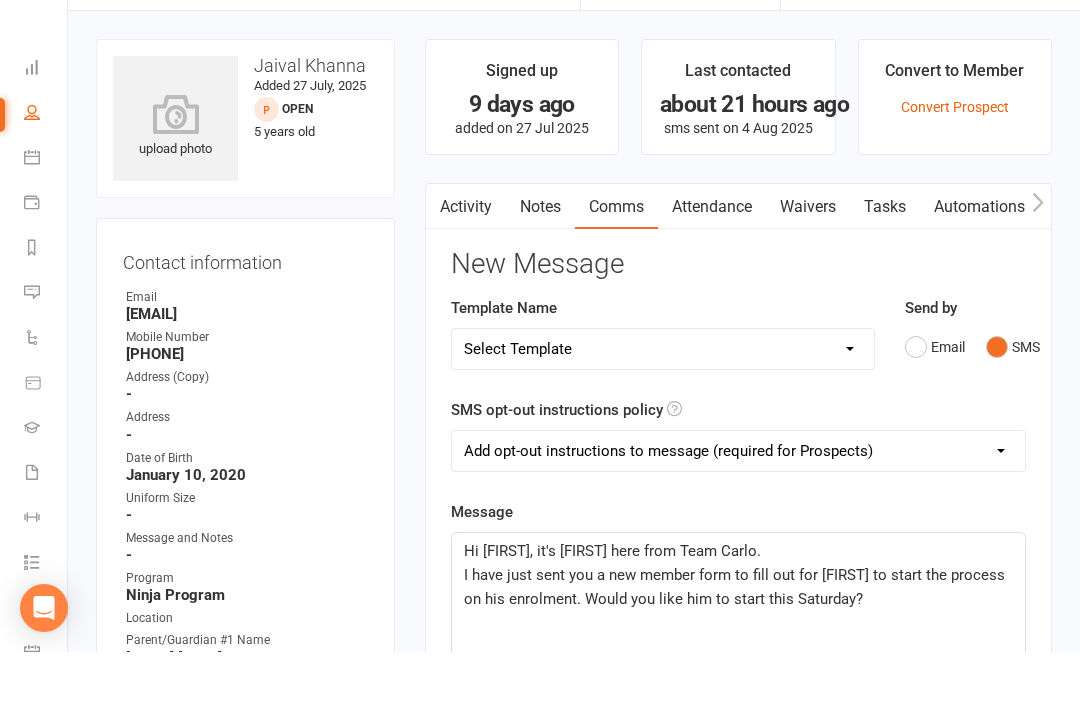 click on "I have just sent you a new member form to fill out for Jaival to start the process on his enrolment.  Would you like him to start this Saturday?" 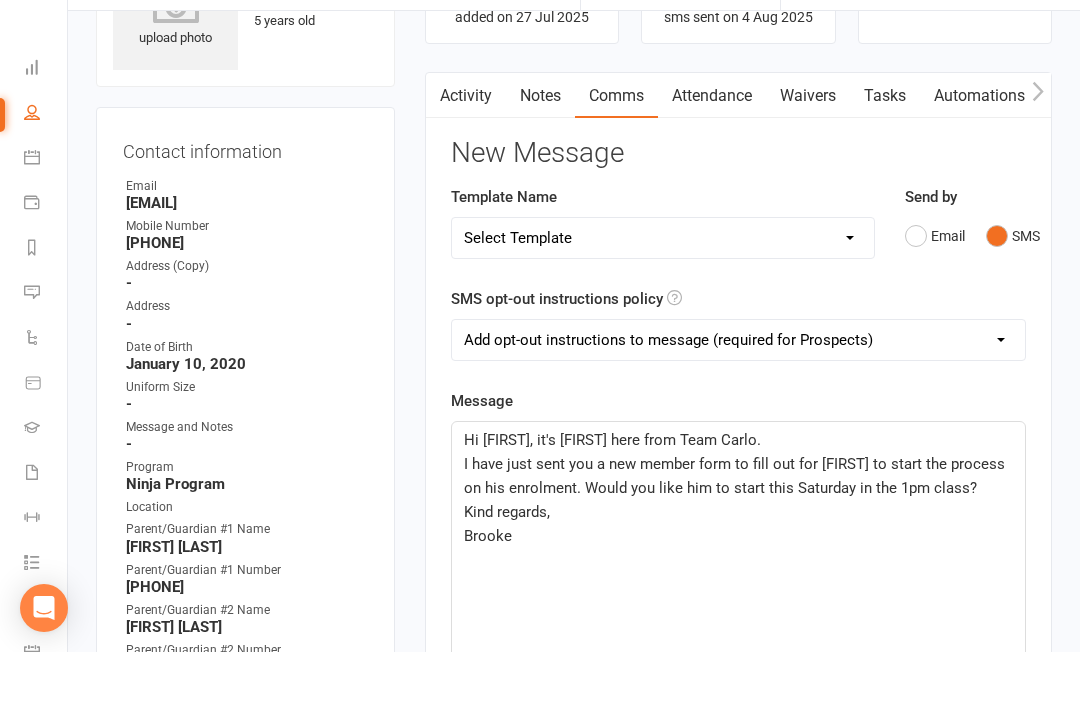 scroll, scrollTop: 111, scrollLeft: 0, axis: vertical 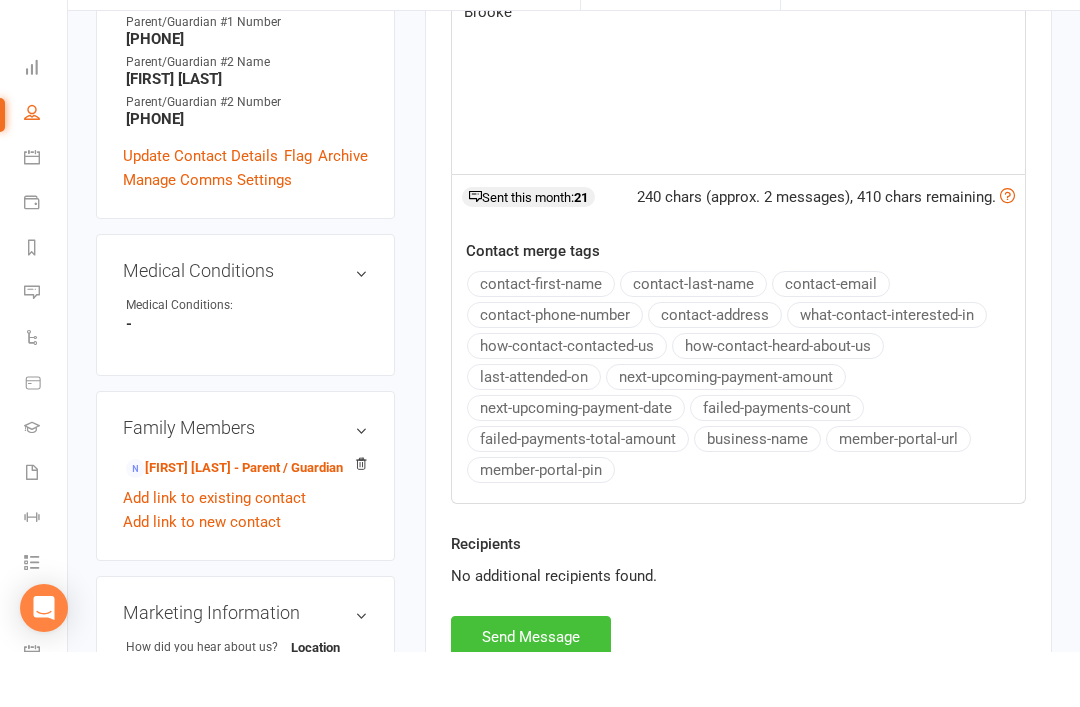 click on "Send Message" at bounding box center [531, 692] 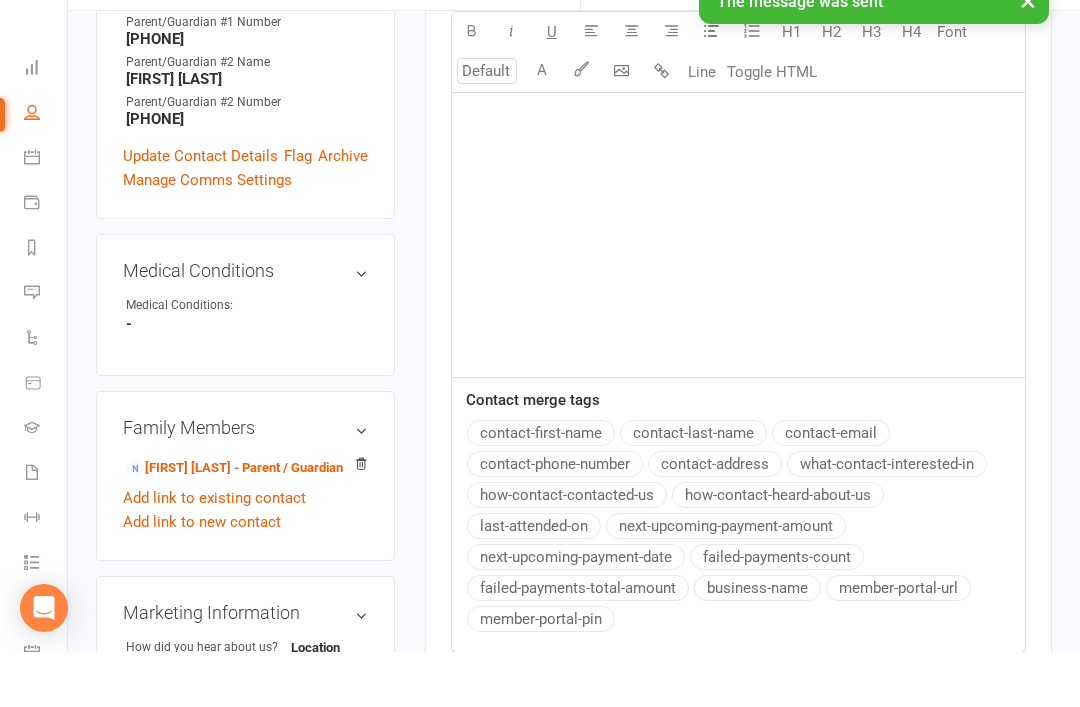 scroll, scrollTop: 715, scrollLeft: 0, axis: vertical 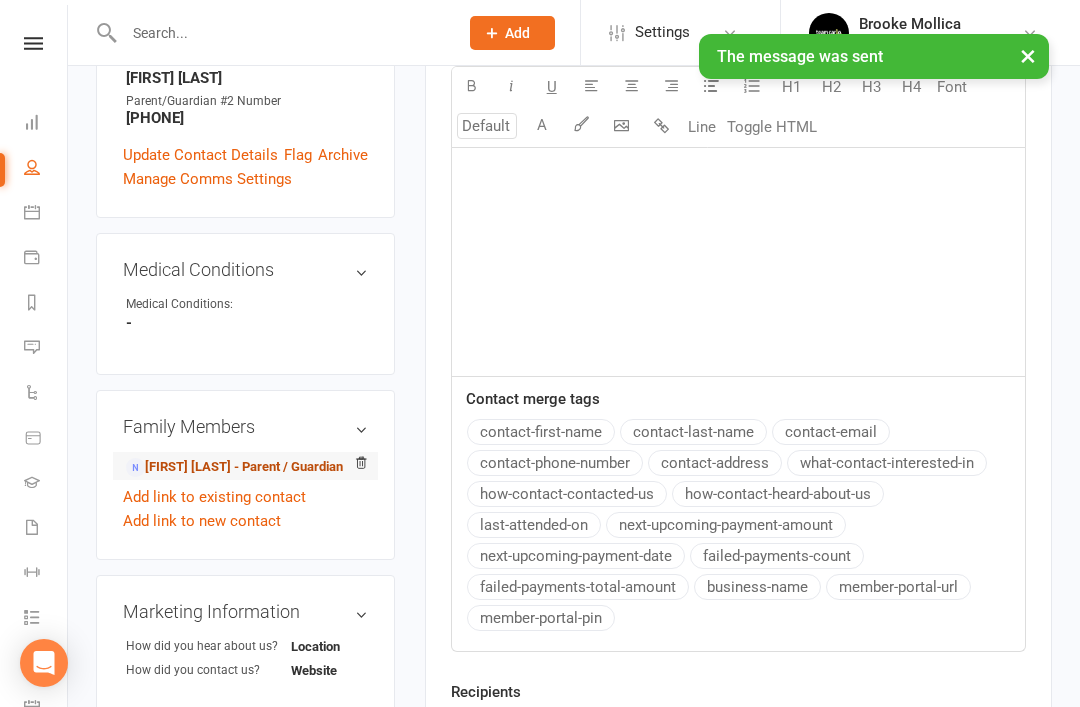 click on "Rahul Khanna - Parent / Guardian" at bounding box center [234, 467] 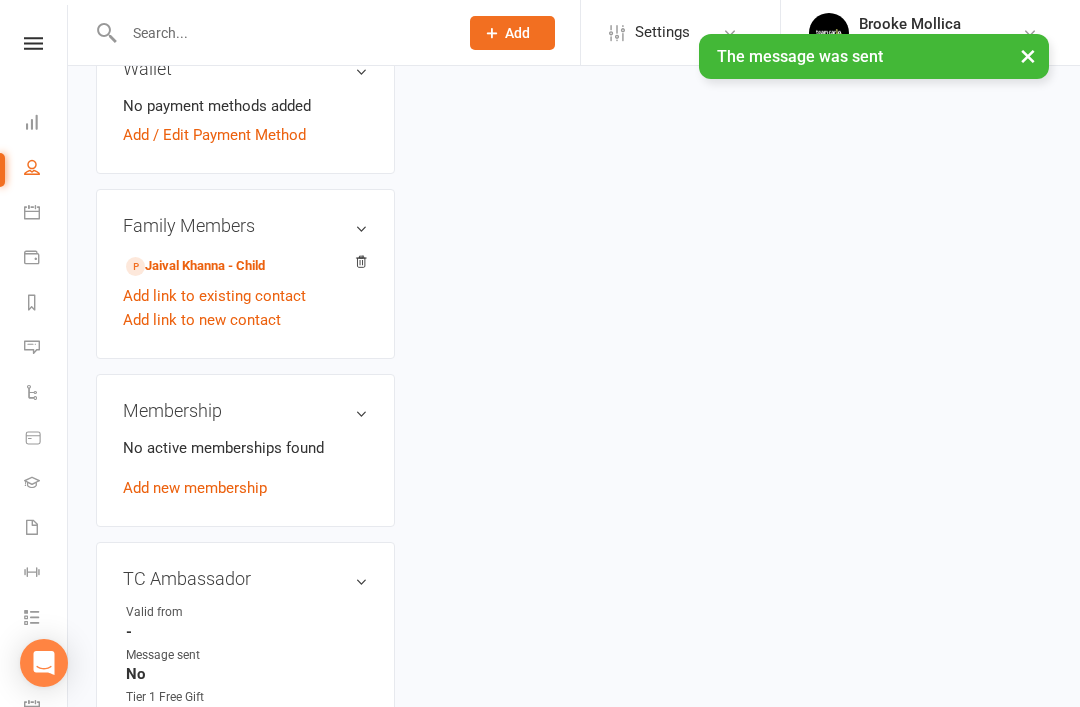 scroll, scrollTop: 0, scrollLeft: 0, axis: both 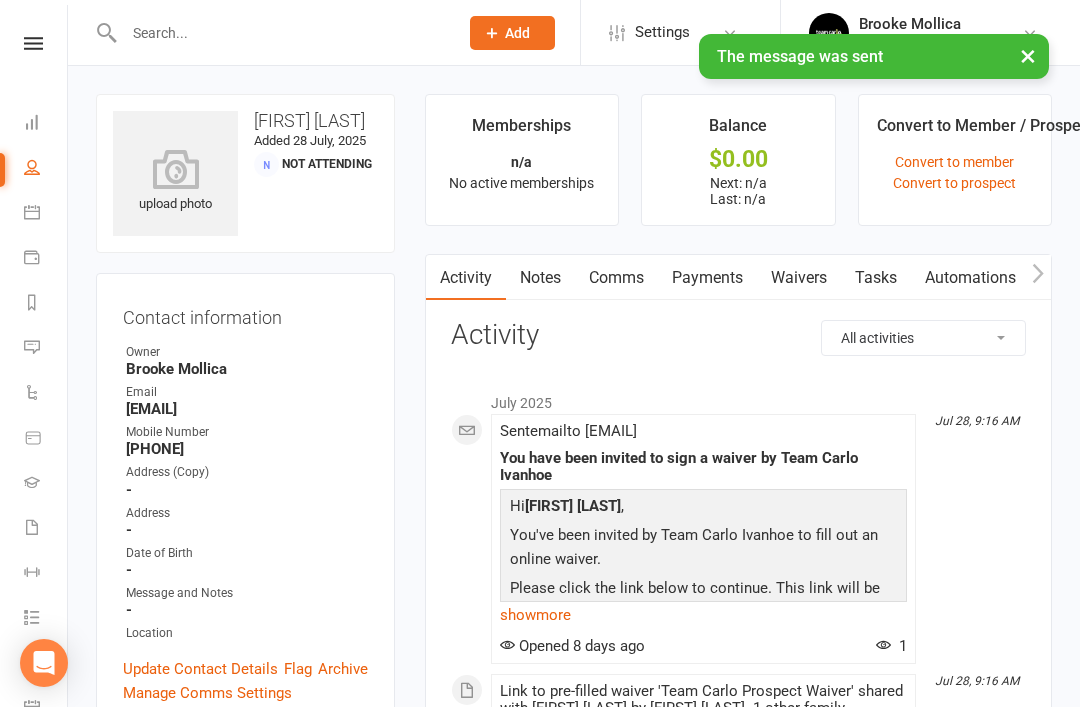 click on "Waivers" at bounding box center [799, 278] 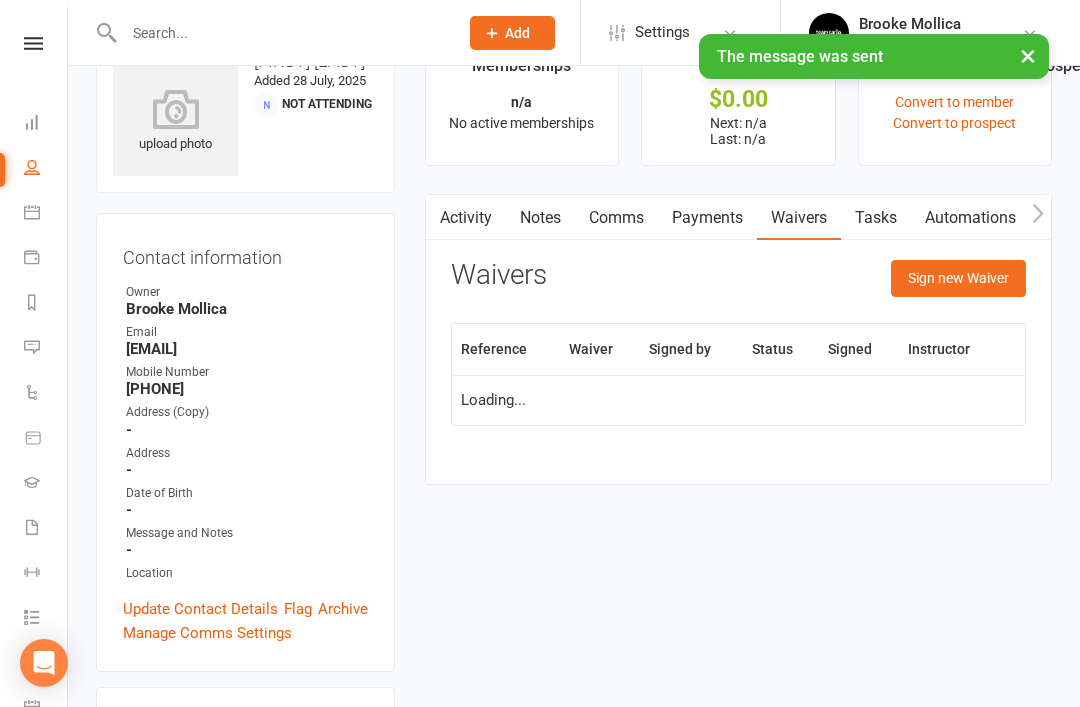 scroll, scrollTop: 64, scrollLeft: 0, axis: vertical 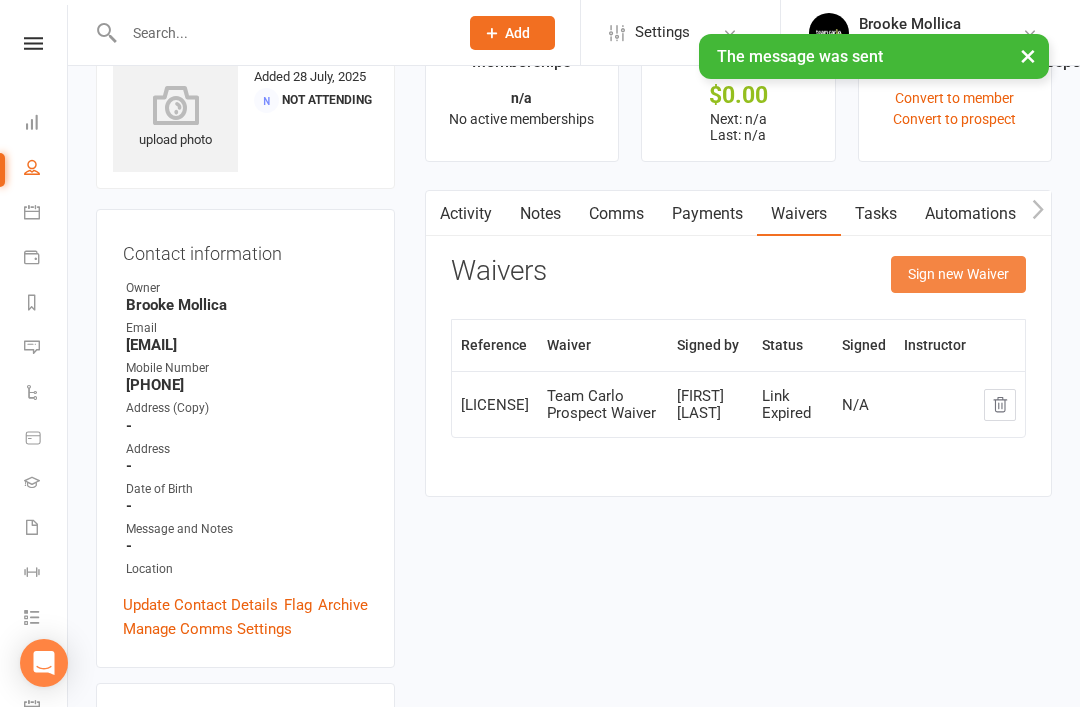 click on "Sign new Waiver" at bounding box center (958, 274) 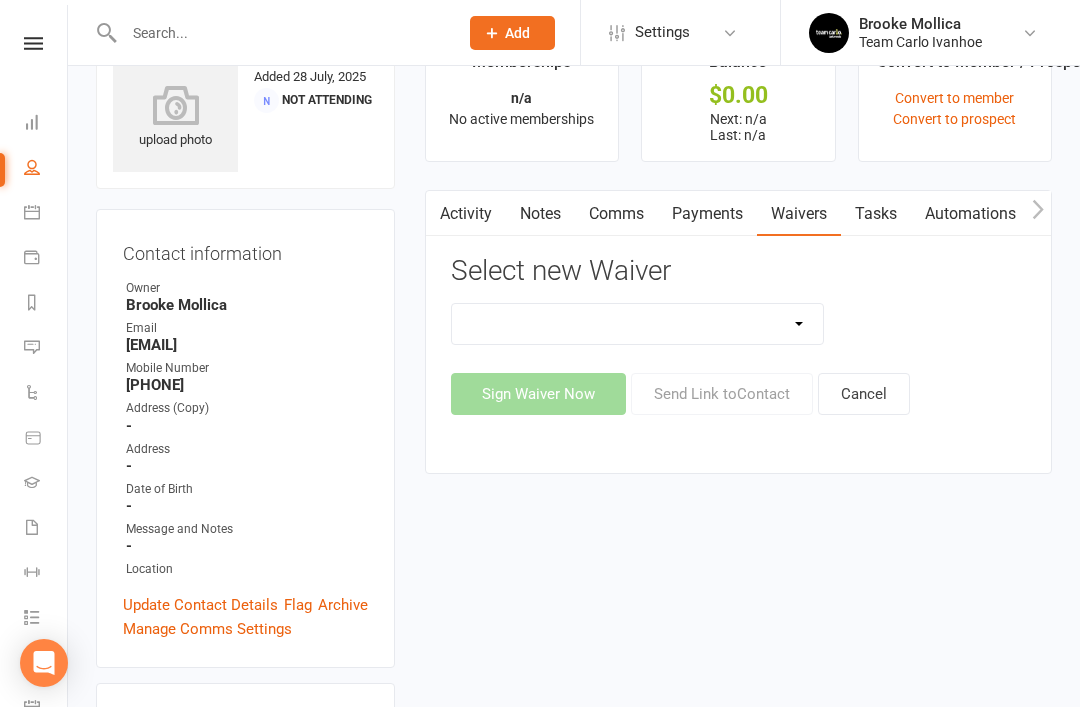 click on "Add A Family Member Waiver Family Program Combination Member Waiver (3+ Family Members) Family Program Combination Member Waiver (Foundation + Taekwondo) Foundation Program Member Waiver (1 x Family Member) Foundation Program Member Waiver (2 x Family Member) Taekwondo Program Member Waiver (1 x Family Member) Taekwondo Program Member Waiver (2 x Family Member) Team Carlo Direct Debit Account Update Team Carlo Personal Contact Details Update Team Carlo Prospect Waiver Team Carlo Student Location Transfer" at bounding box center (638, 324) 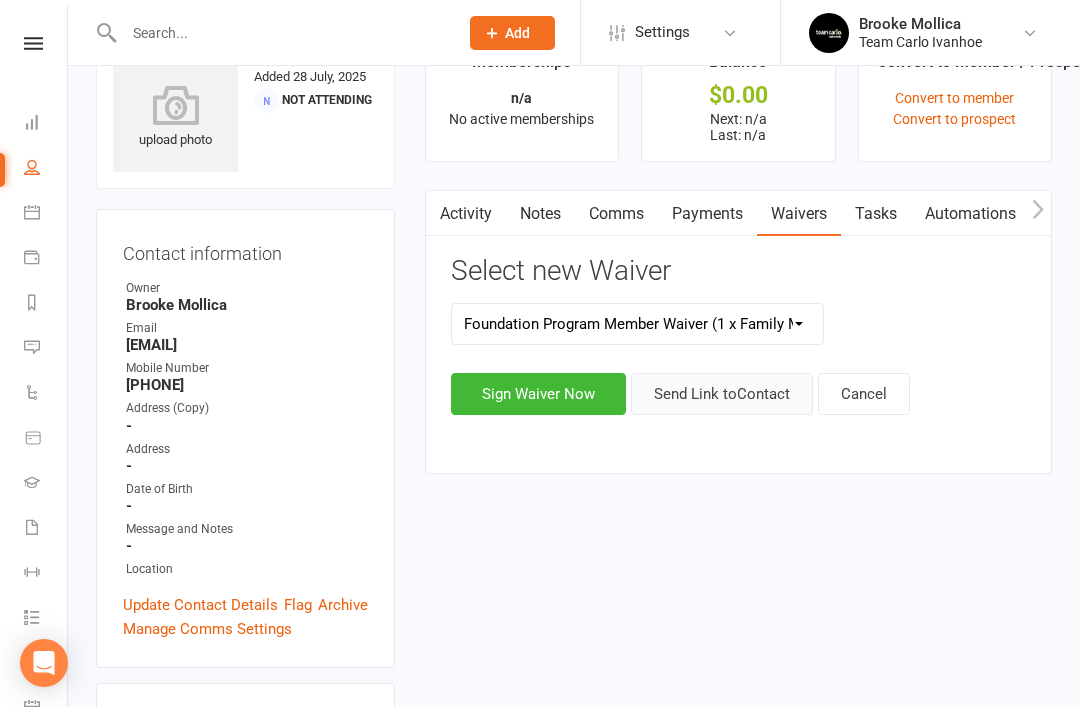 click on "Send Link to  Contact" at bounding box center [722, 394] 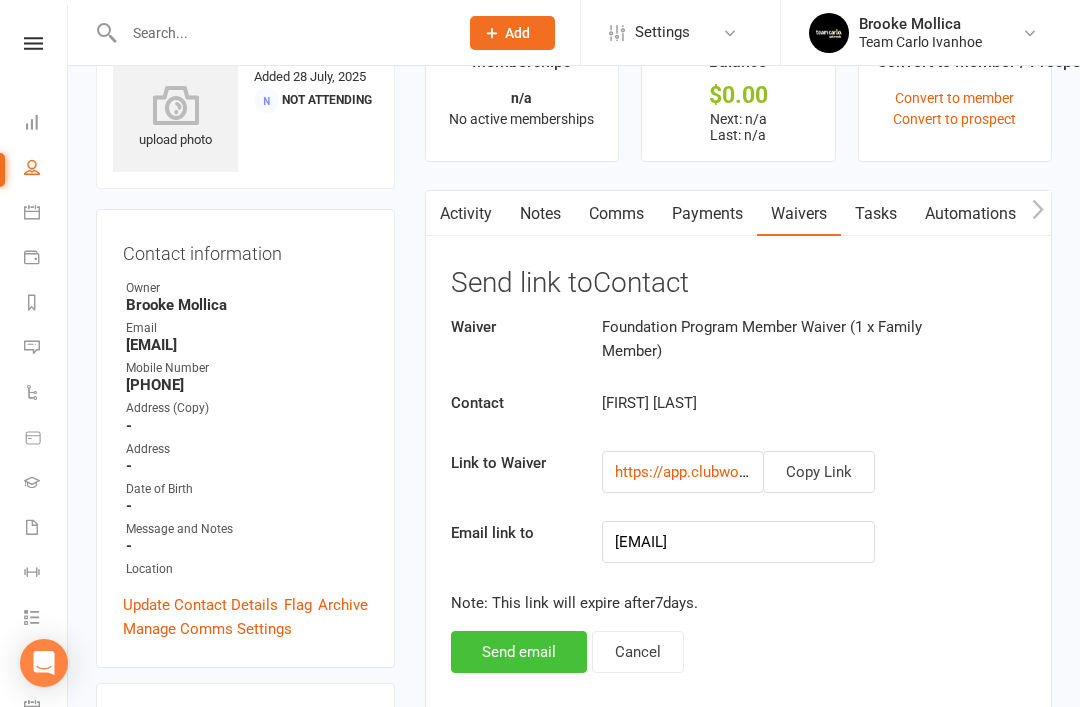 click on "Send email" at bounding box center (519, 652) 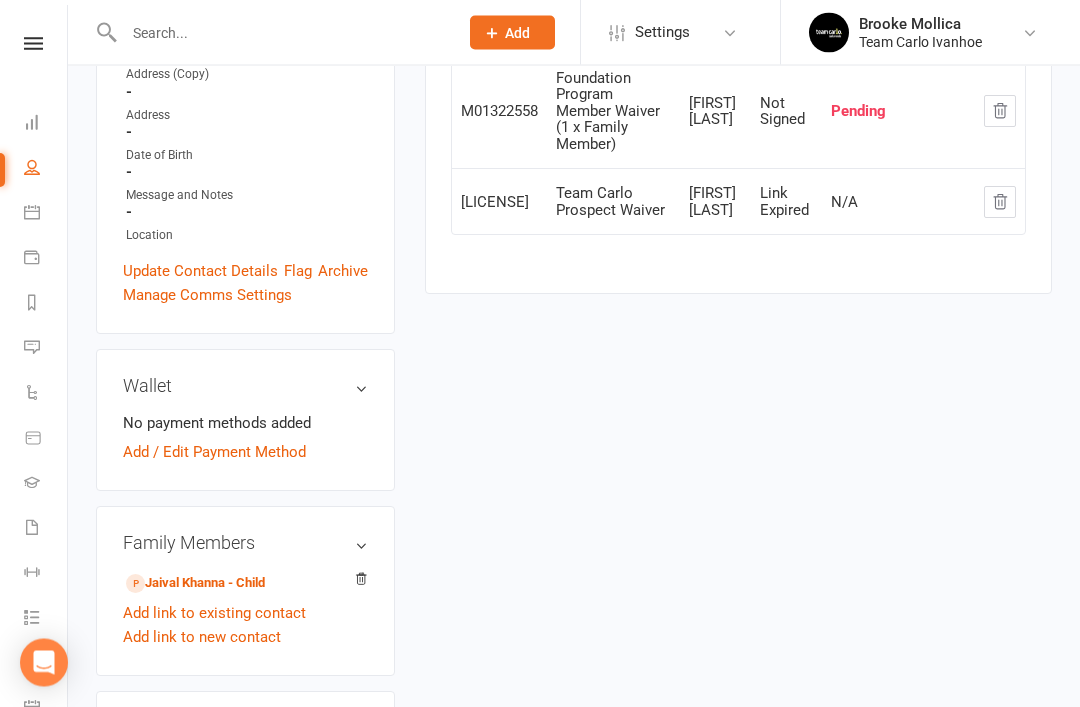 scroll, scrollTop: 398, scrollLeft: 0, axis: vertical 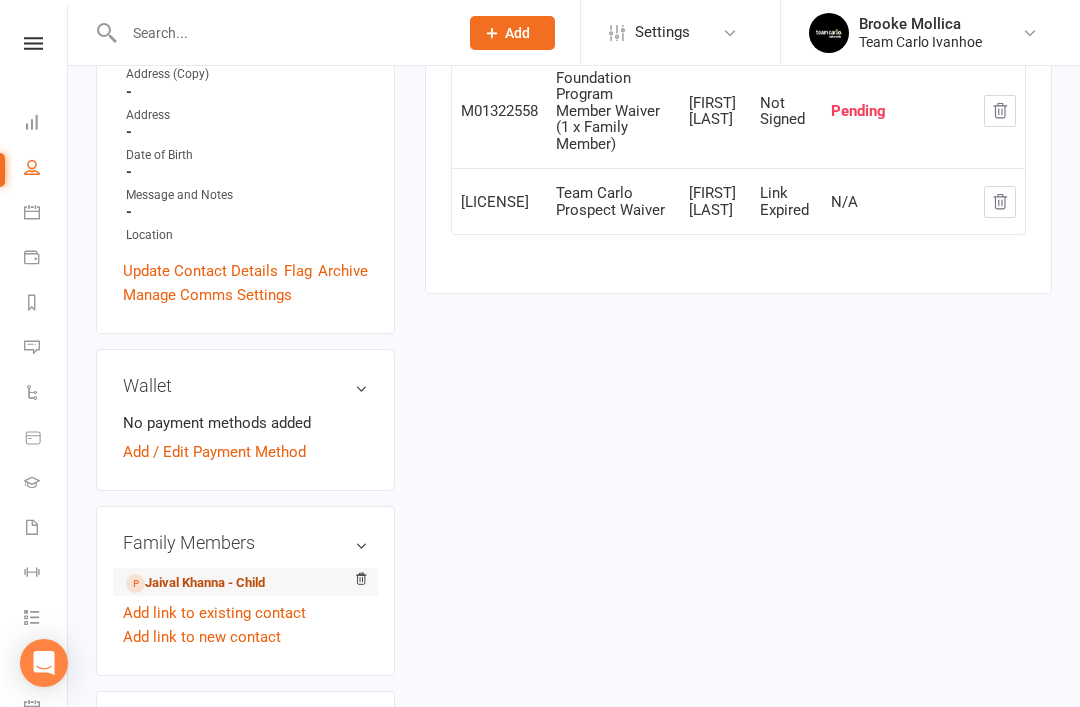 click on "Jaival Khanna - Child" at bounding box center [195, 583] 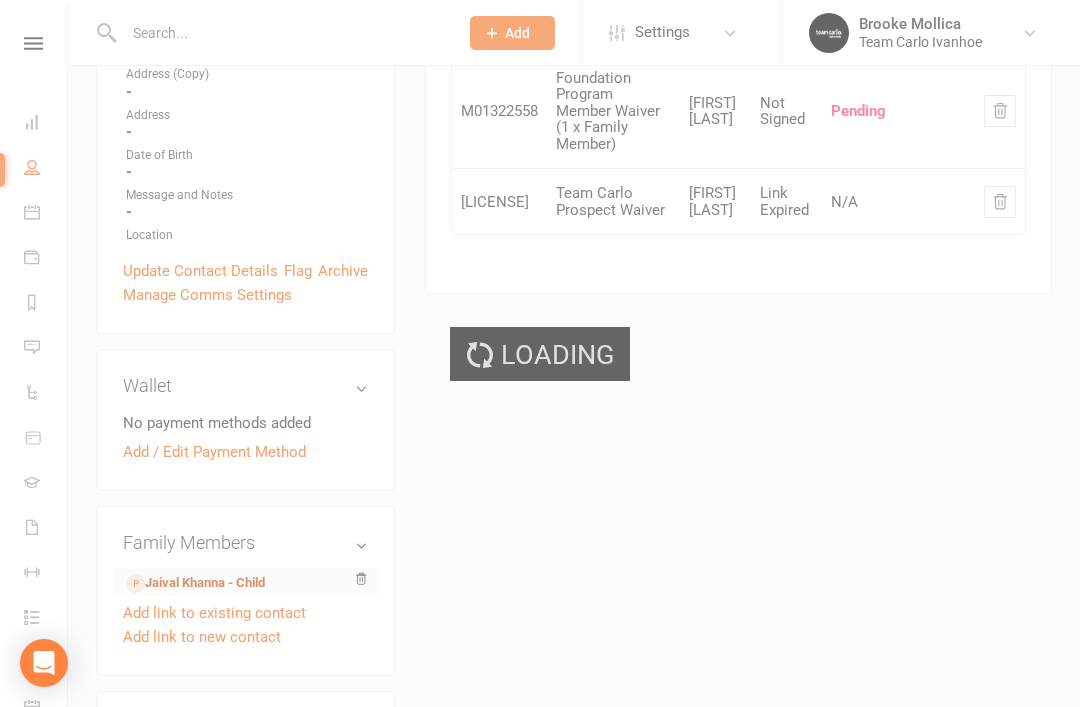 scroll, scrollTop: 0, scrollLeft: 0, axis: both 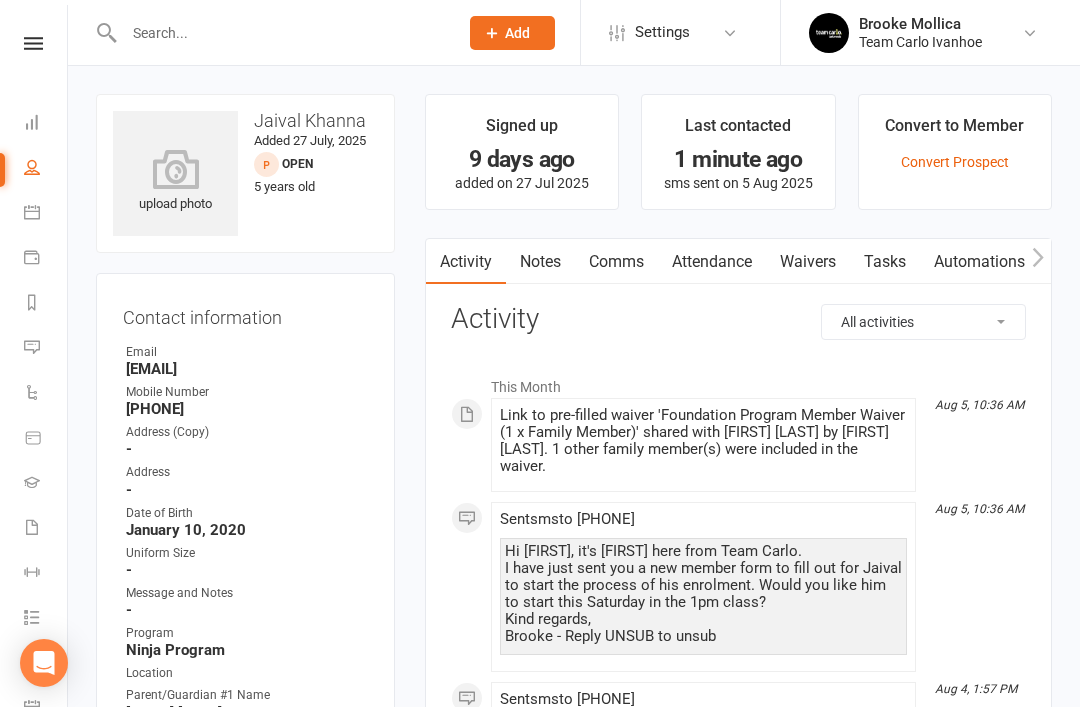 click on "Notes" at bounding box center [540, 262] 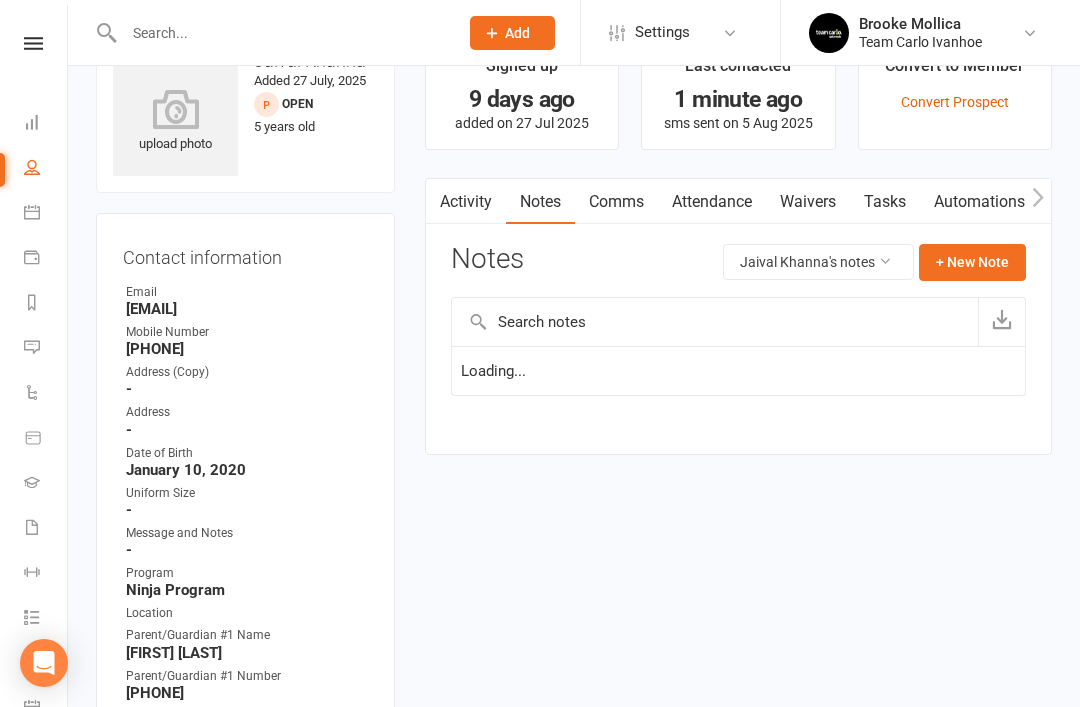 scroll, scrollTop: 64, scrollLeft: 0, axis: vertical 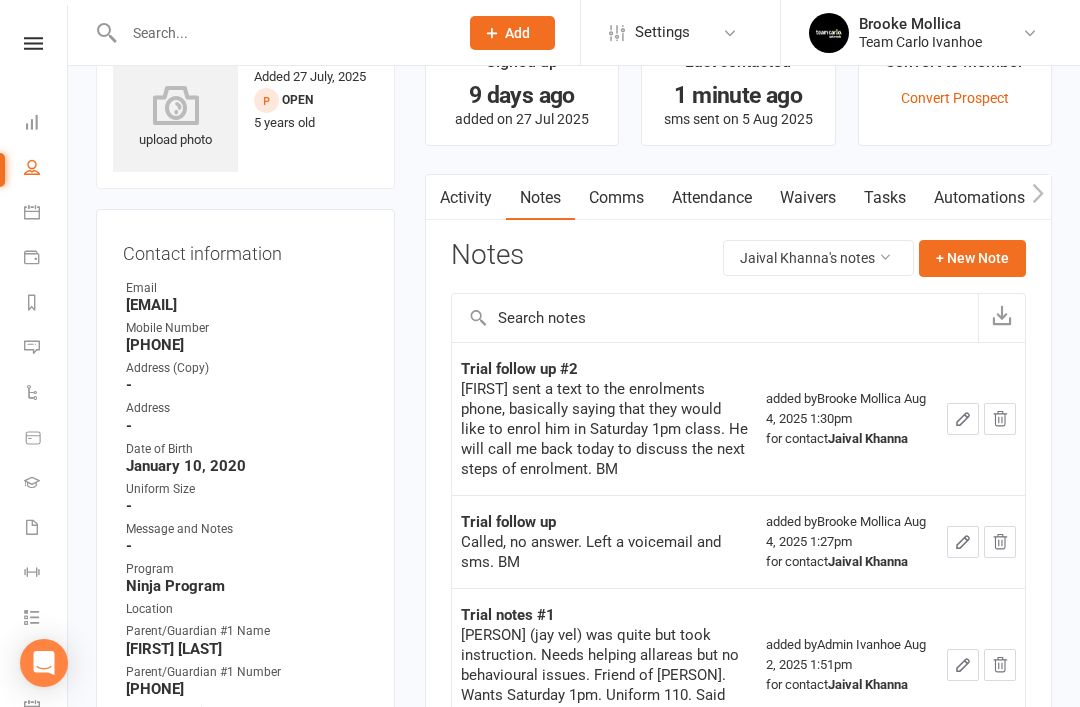 click on "Activity" at bounding box center [466, 198] 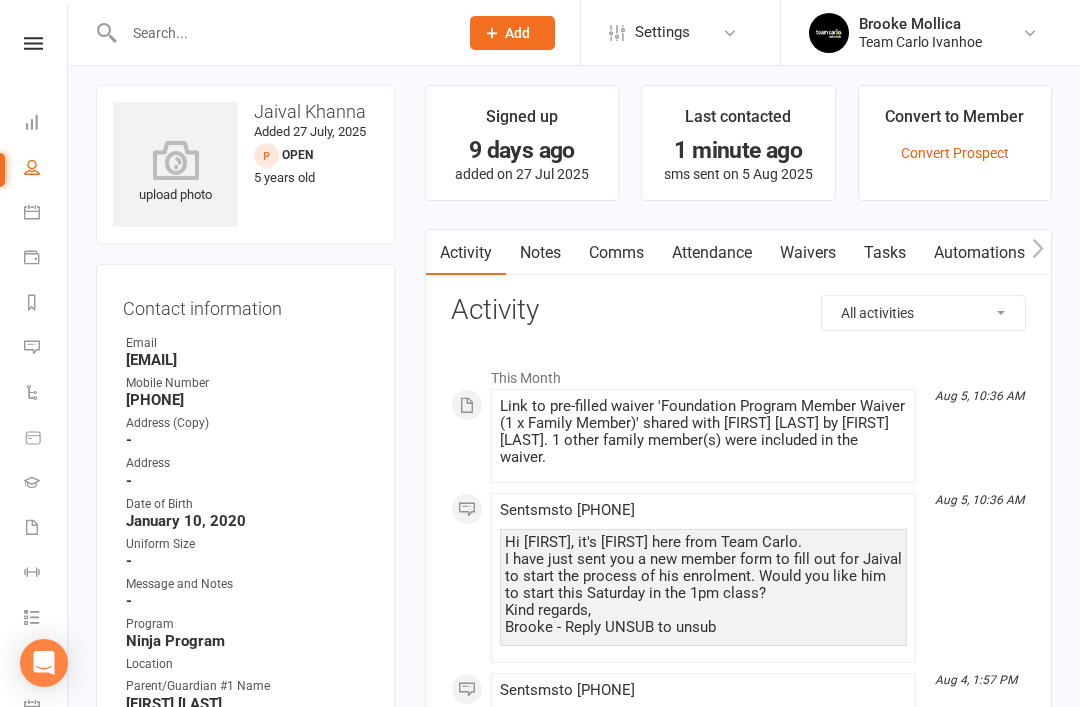 scroll, scrollTop: 0, scrollLeft: 0, axis: both 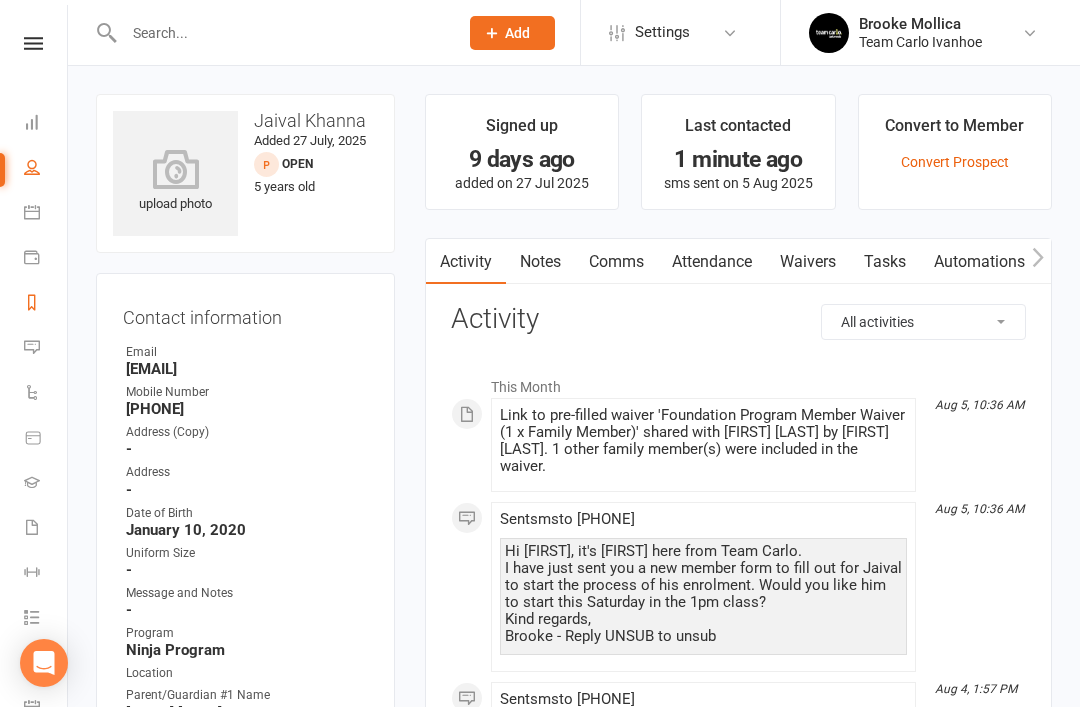 click on "Reports" at bounding box center [46, 304] 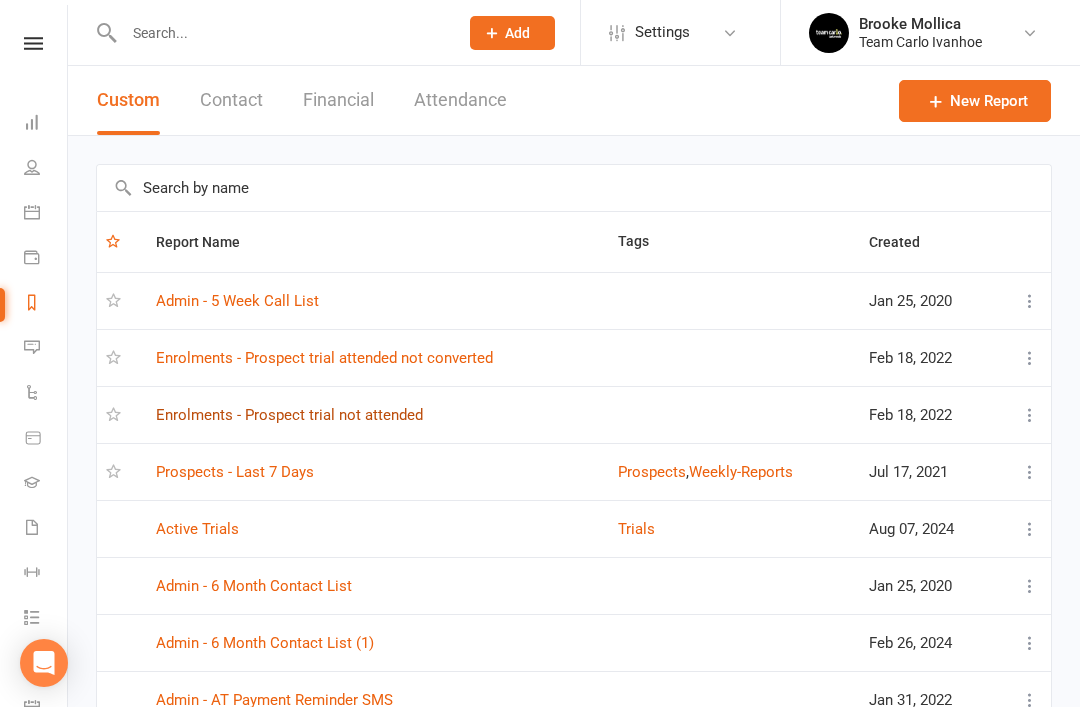 click on "Enrolments - Prospect trial not attended" at bounding box center [289, 415] 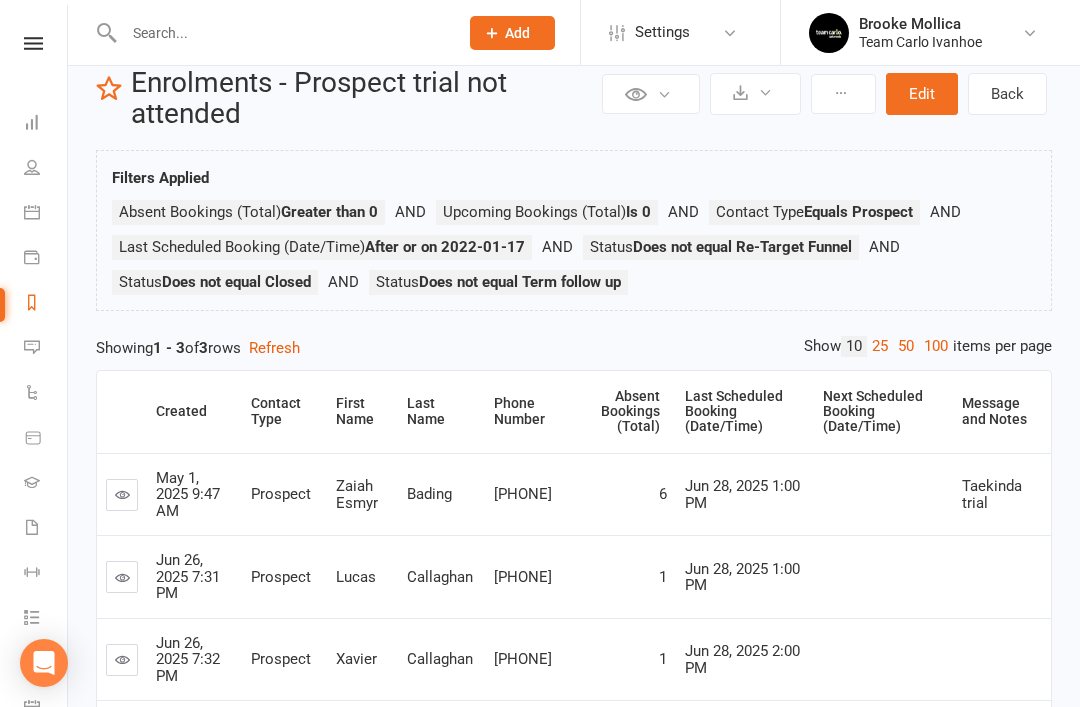 scroll, scrollTop: 0, scrollLeft: 0, axis: both 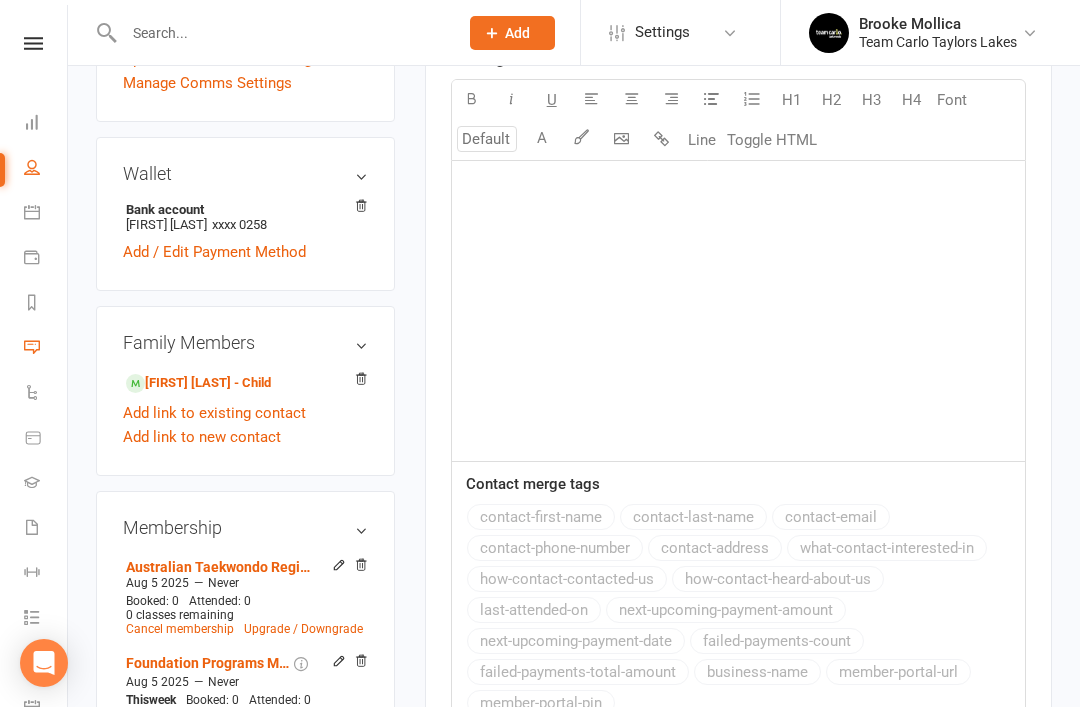 click on "Messages   1" at bounding box center (46, 349) 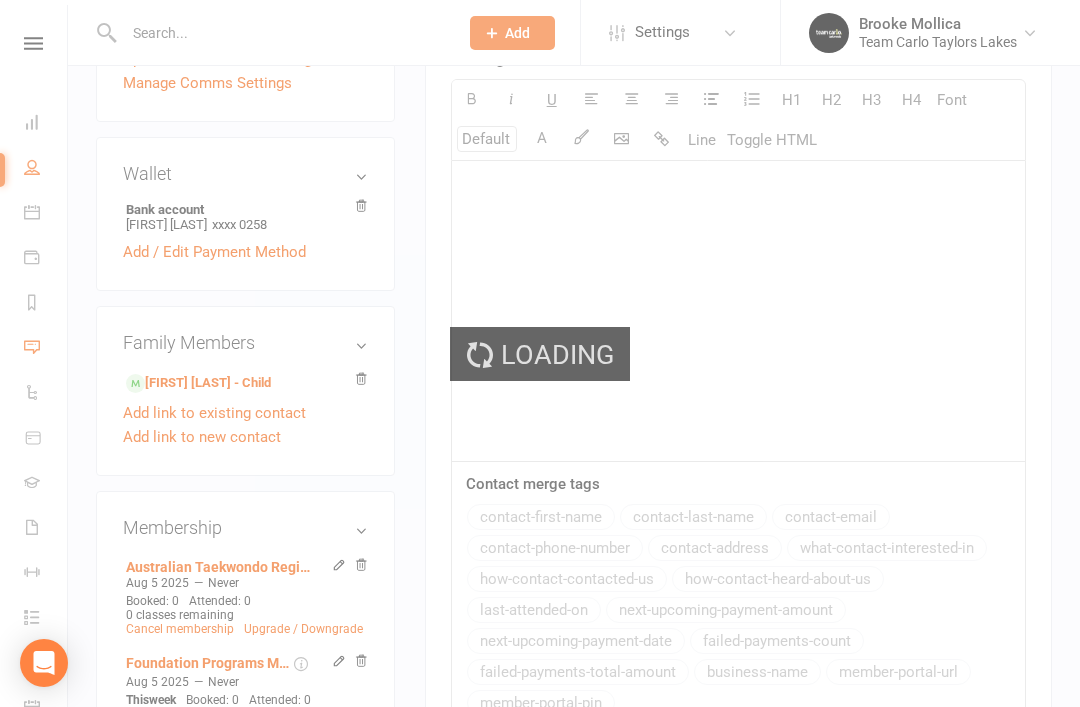 scroll, scrollTop: 0, scrollLeft: 0, axis: both 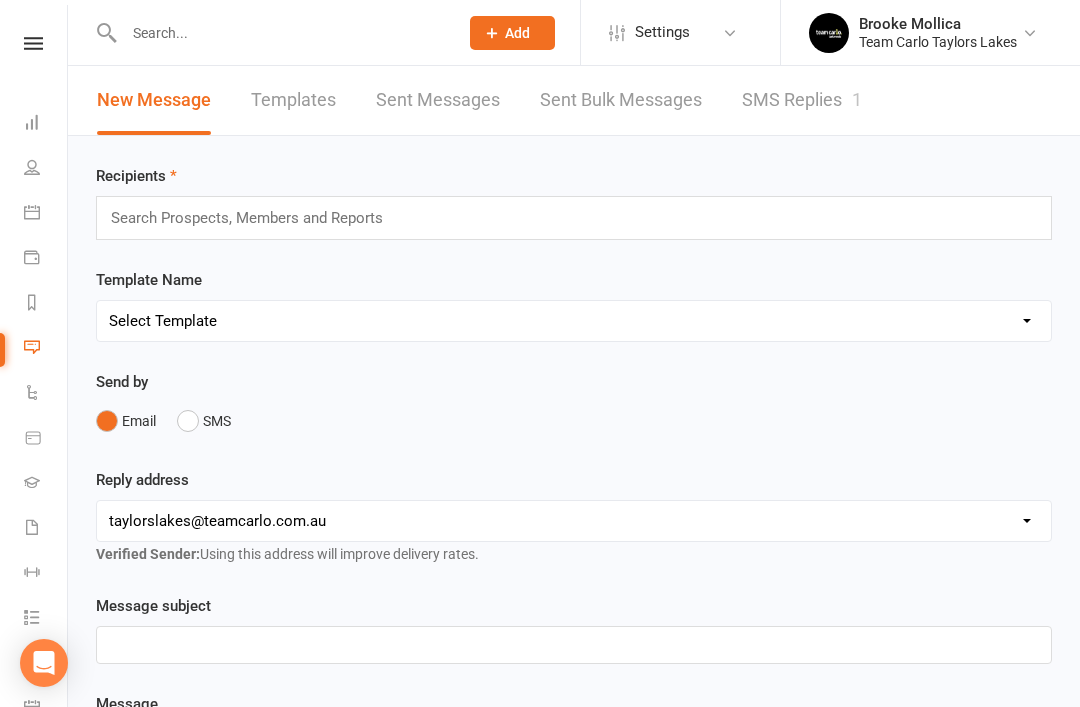 click on "SMS Replies  1" at bounding box center [802, 100] 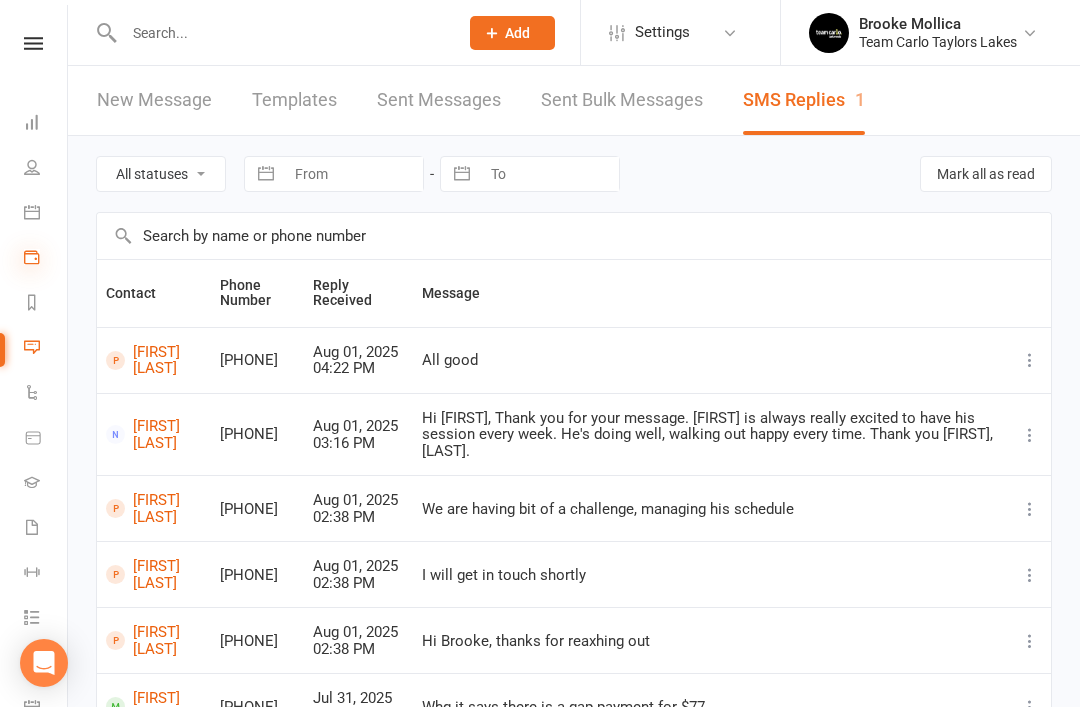 click at bounding box center [32, 257] 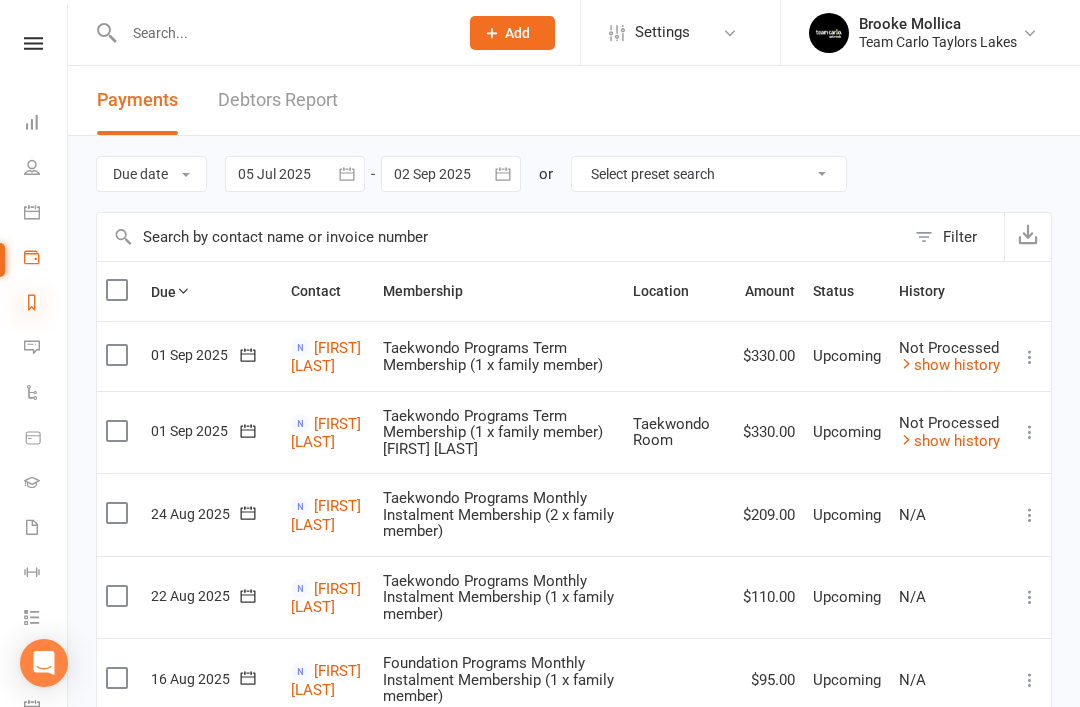 click at bounding box center (32, 302) 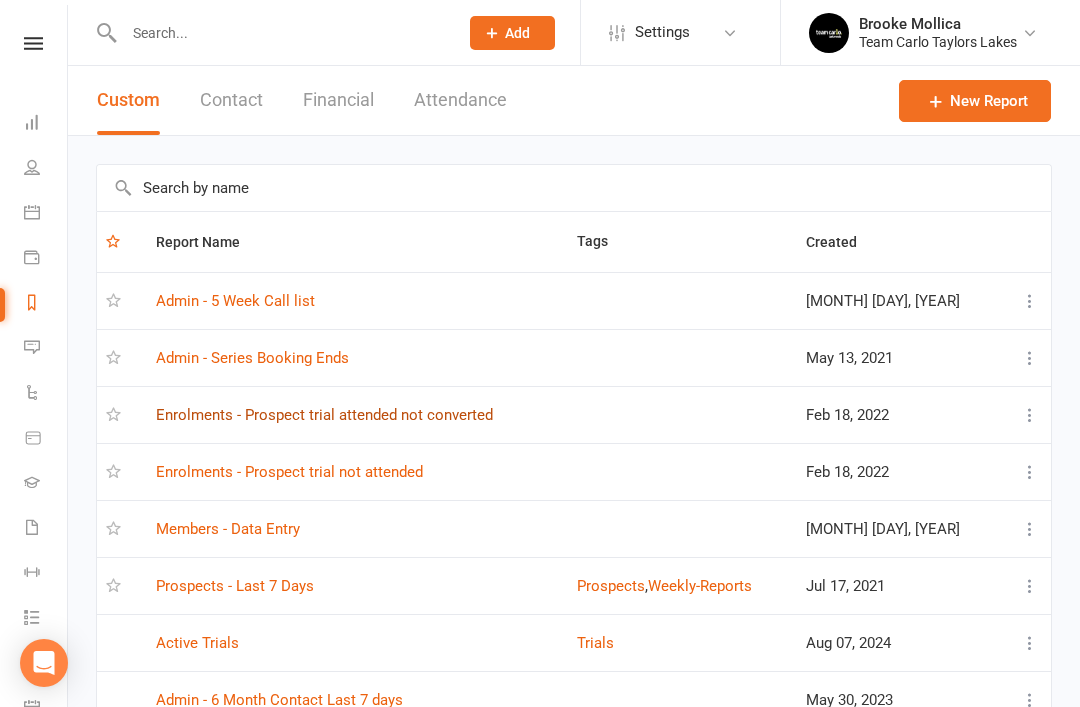 click on "Enrolments - Prospect trial attended not converted" at bounding box center (324, 415) 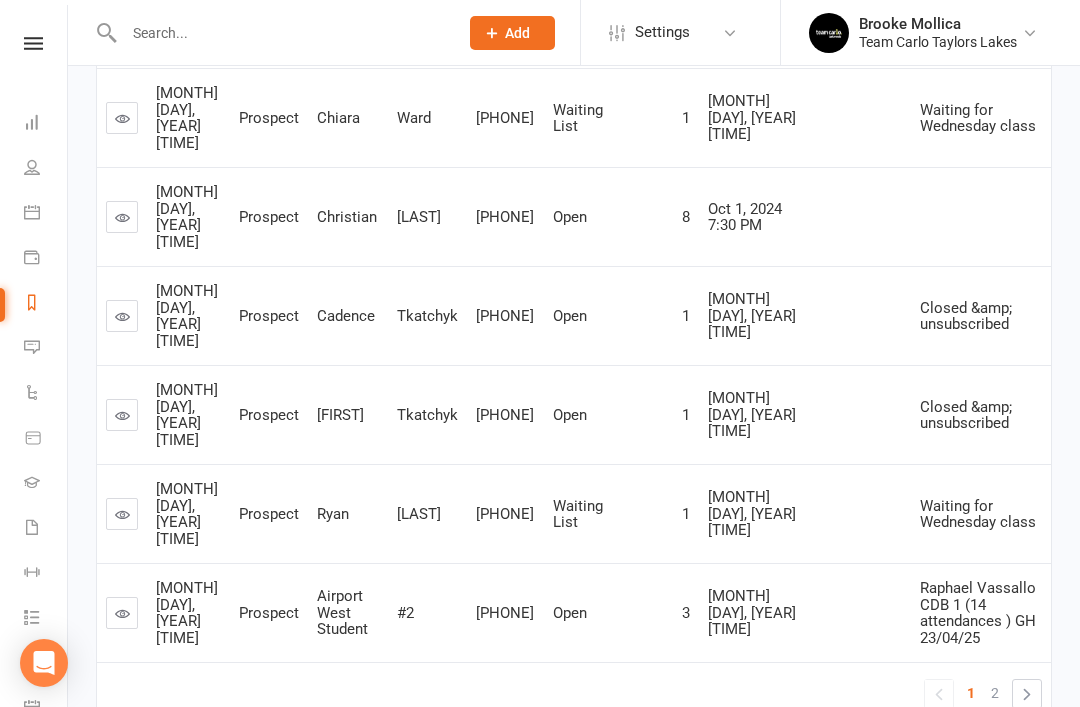 scroll, scrollTop: 1253, scrollLeft: 0, axis: vertical 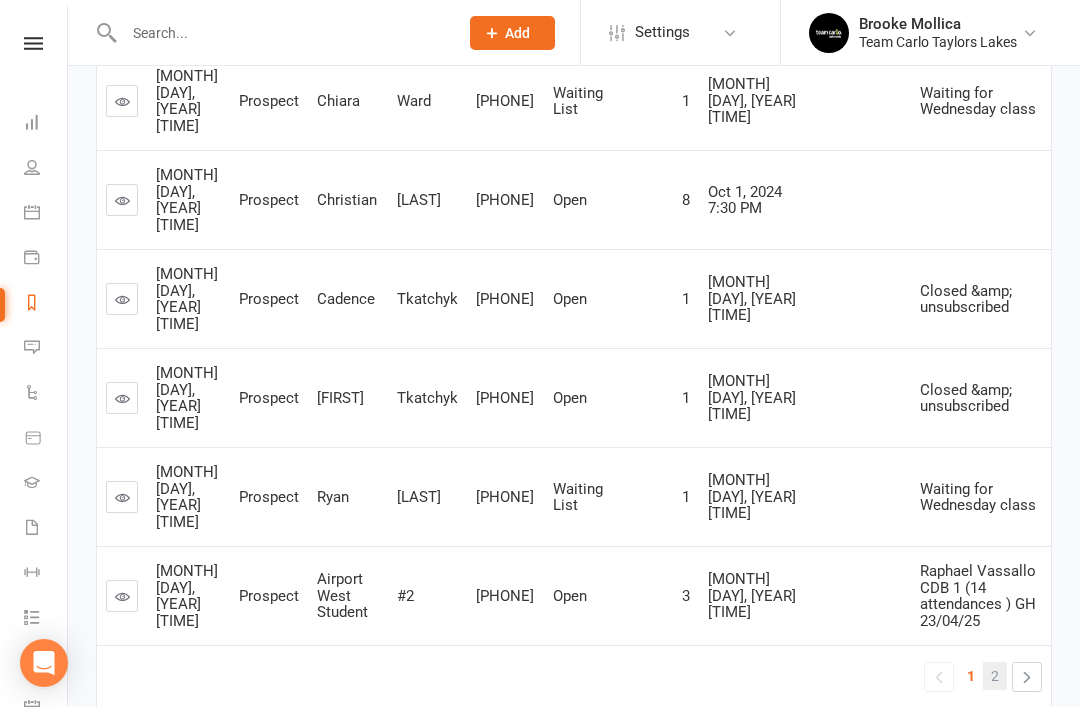 click on "2" at bounding box center [995, 676] 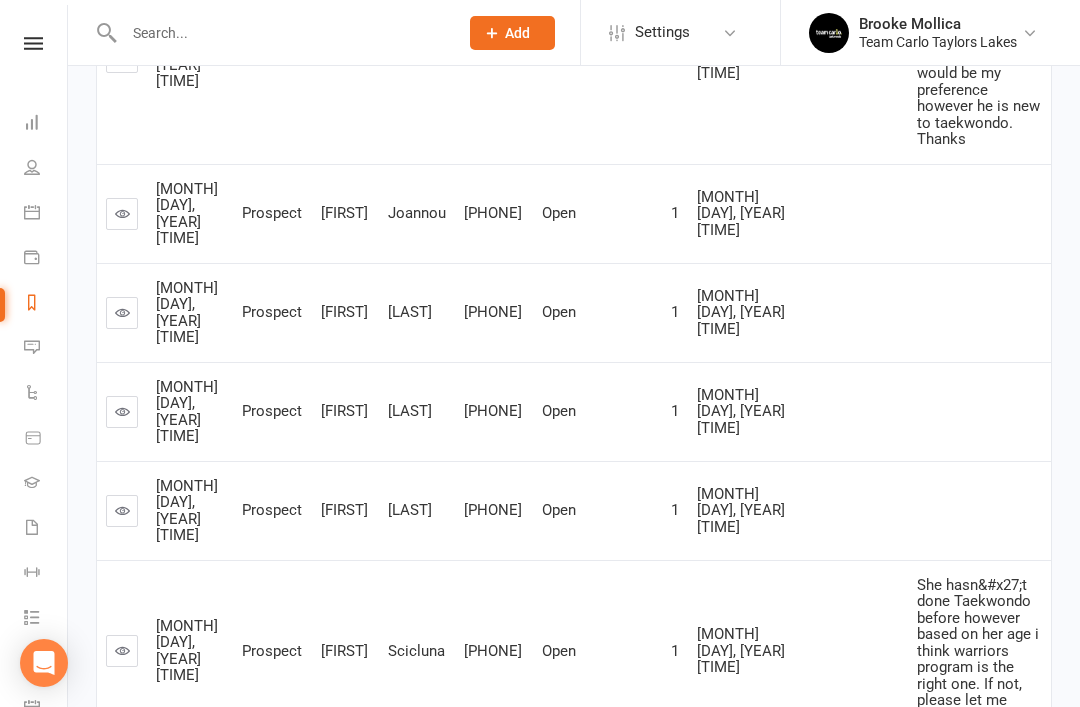 scroll, scrollTop: 594, scrollLeft: 0, axis: vertical 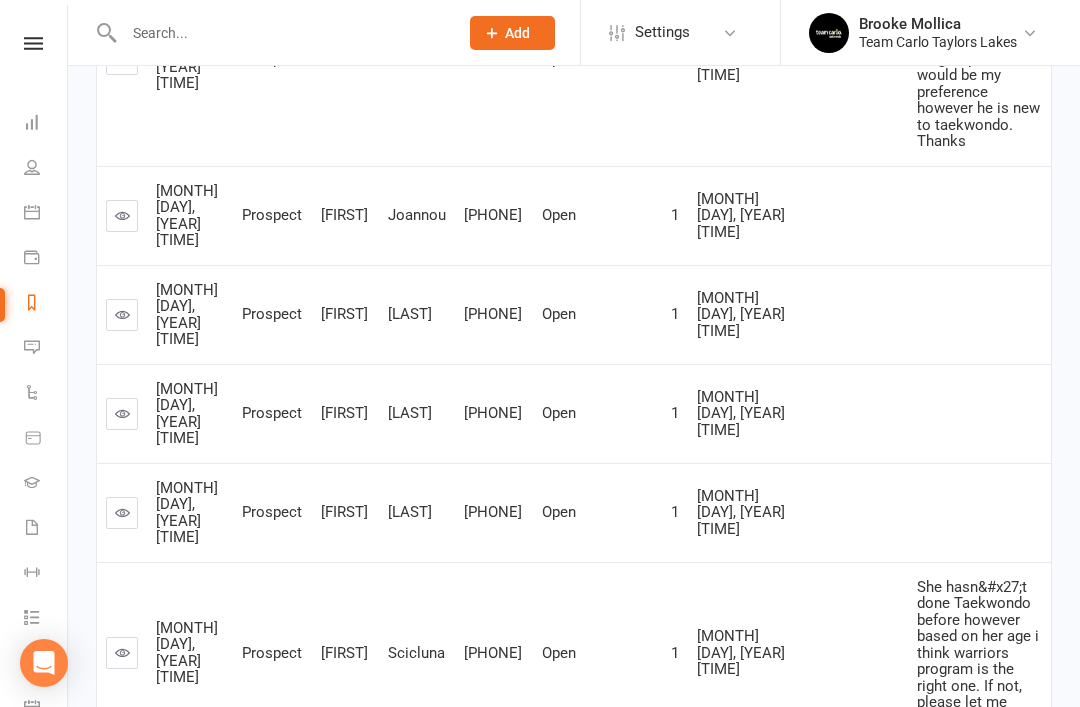 click at bounding box center [122, 653] 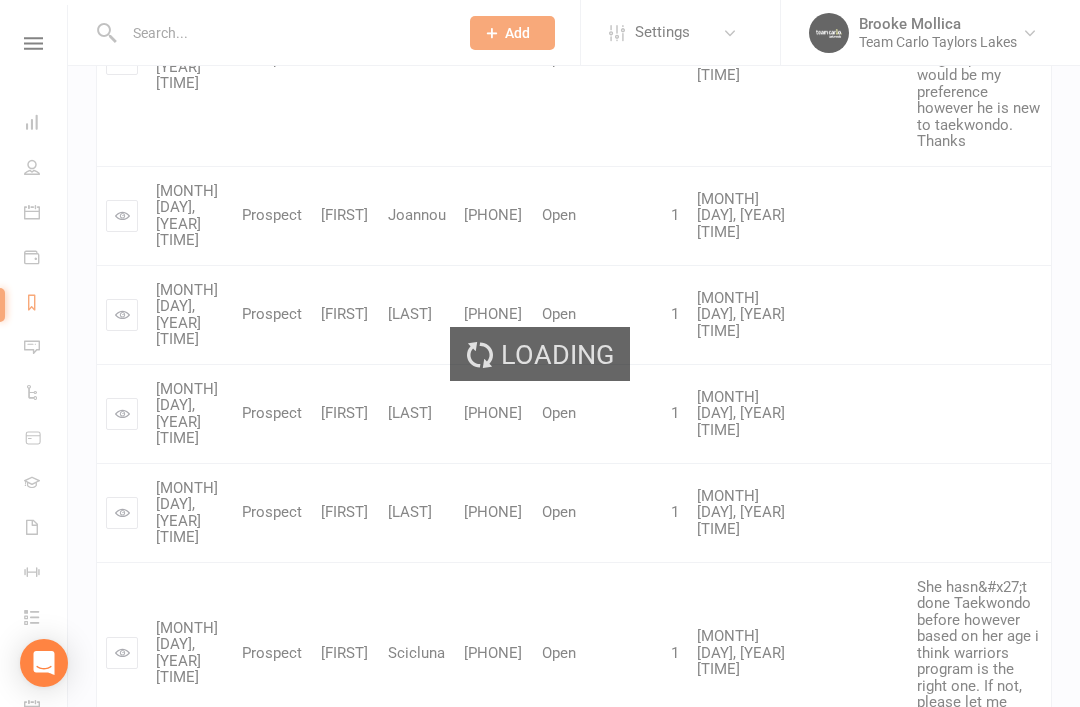 scroll, scrollTop: 0, scrollLeft: 0, axis: both 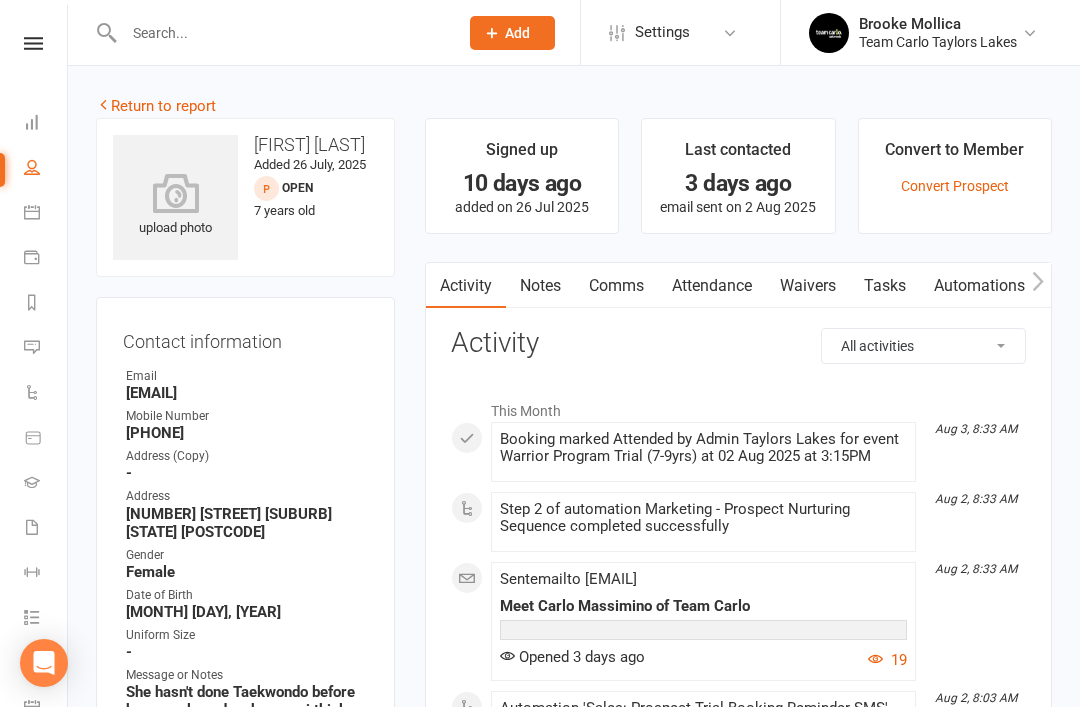 click on "Notes" at bounding box center (540, 286) 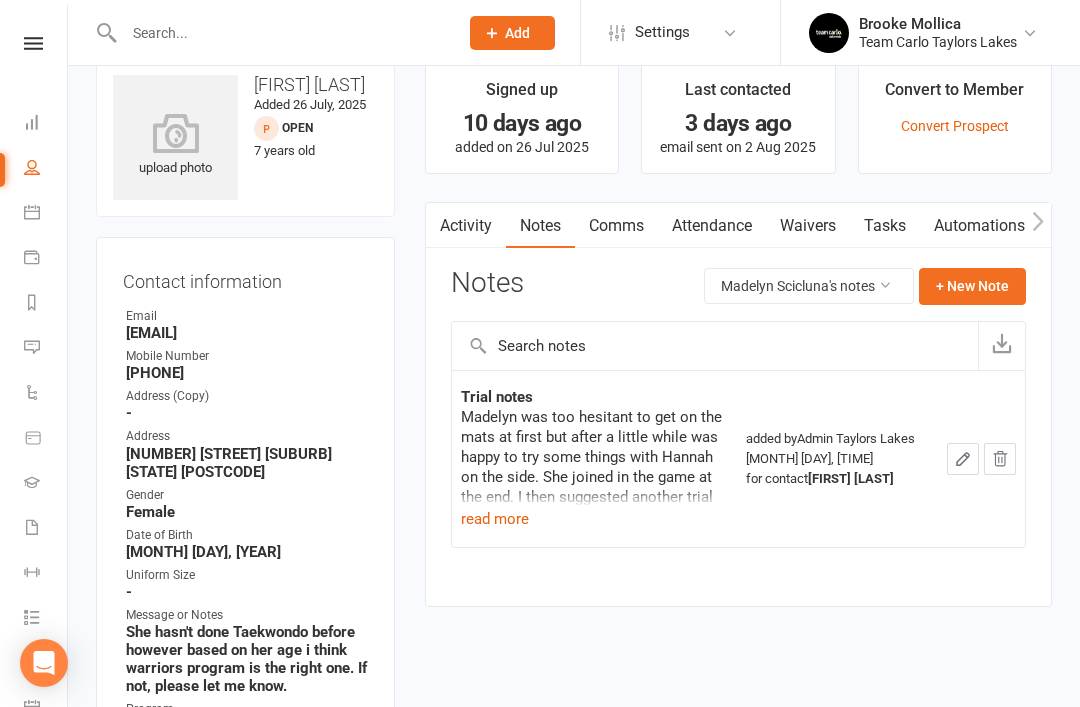 scroll, scrollTop: 64, scrollLeft: 0, axis: vertical 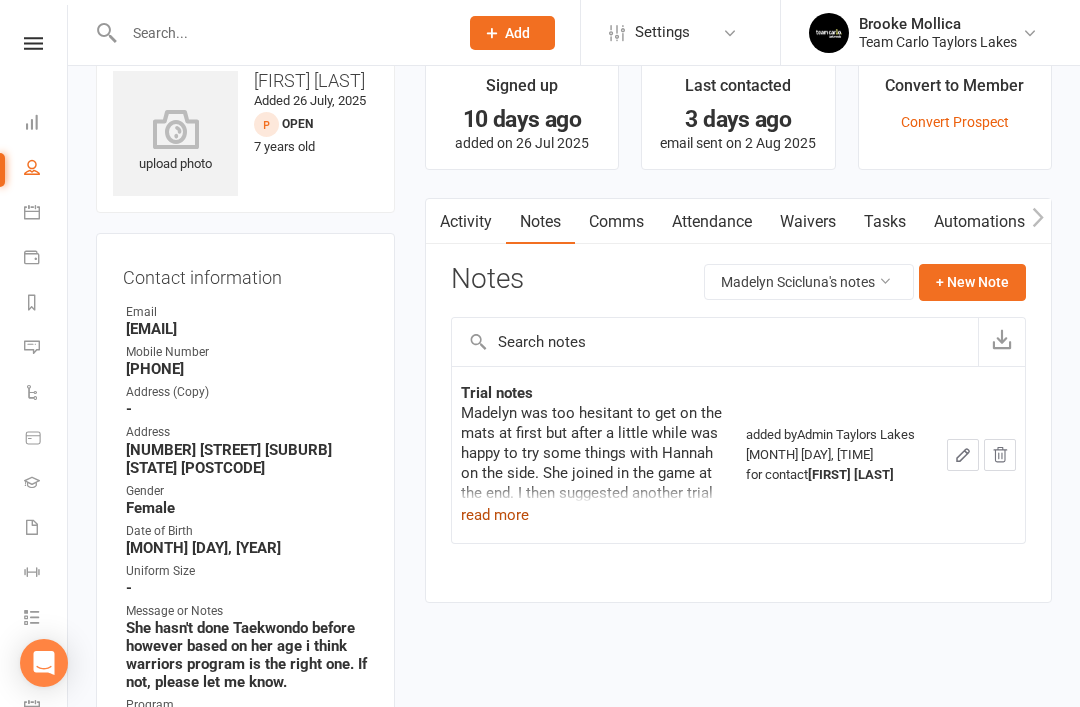 click on "read more" at bounding box center (495, 515) 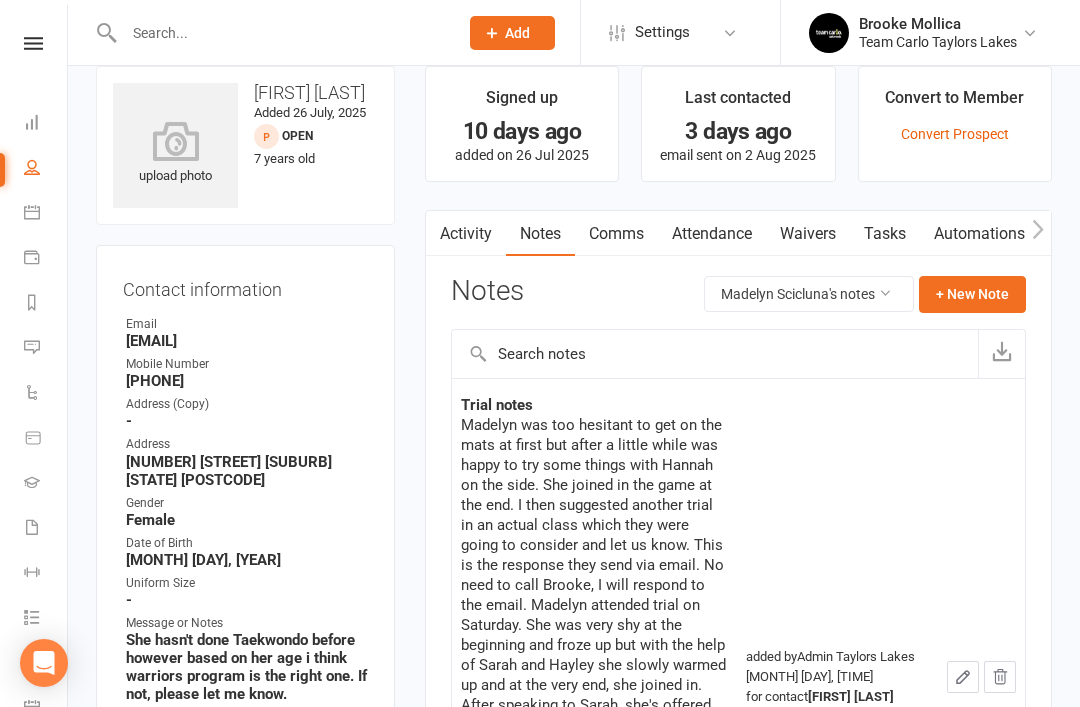 scroll, scrollTop: 0, scrollLeft: 0, axis: both 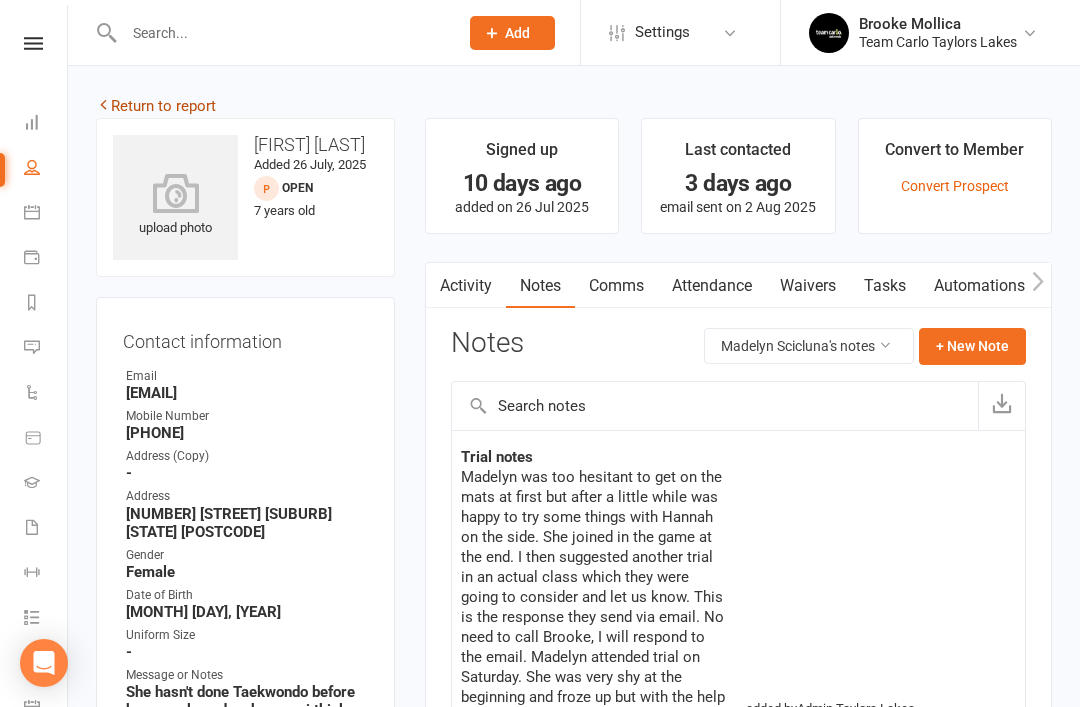 click on "Return to report" at bounding box center [156, 106] 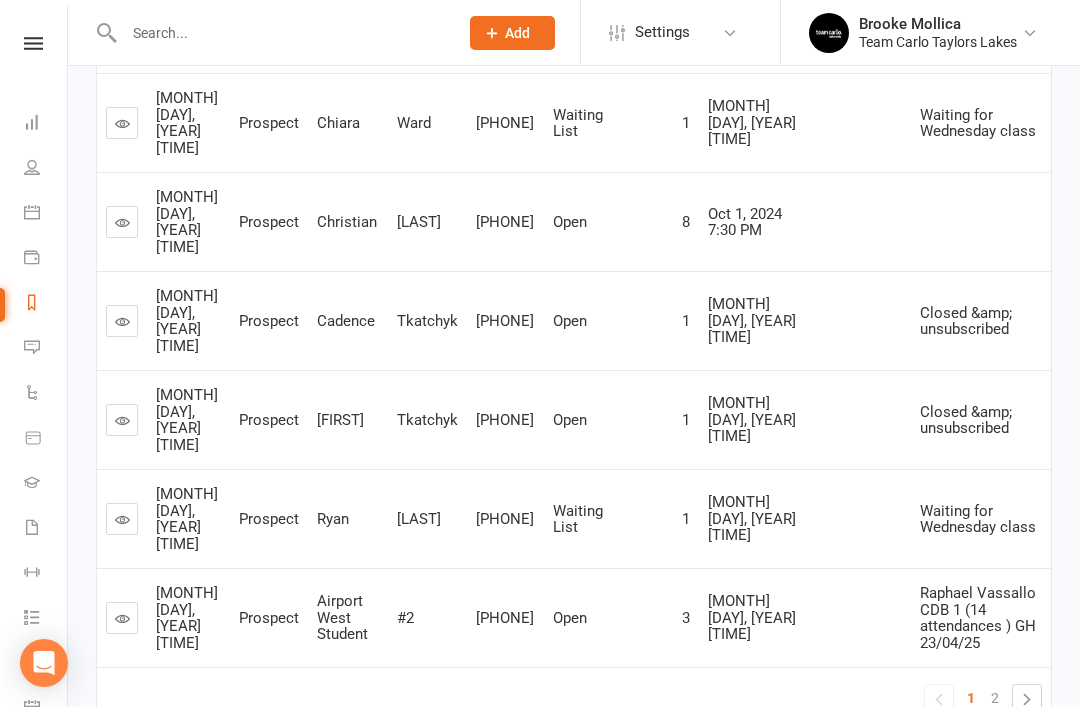 scroll, scrollTop: 1253, scrollLeft: 0, axis: vertical 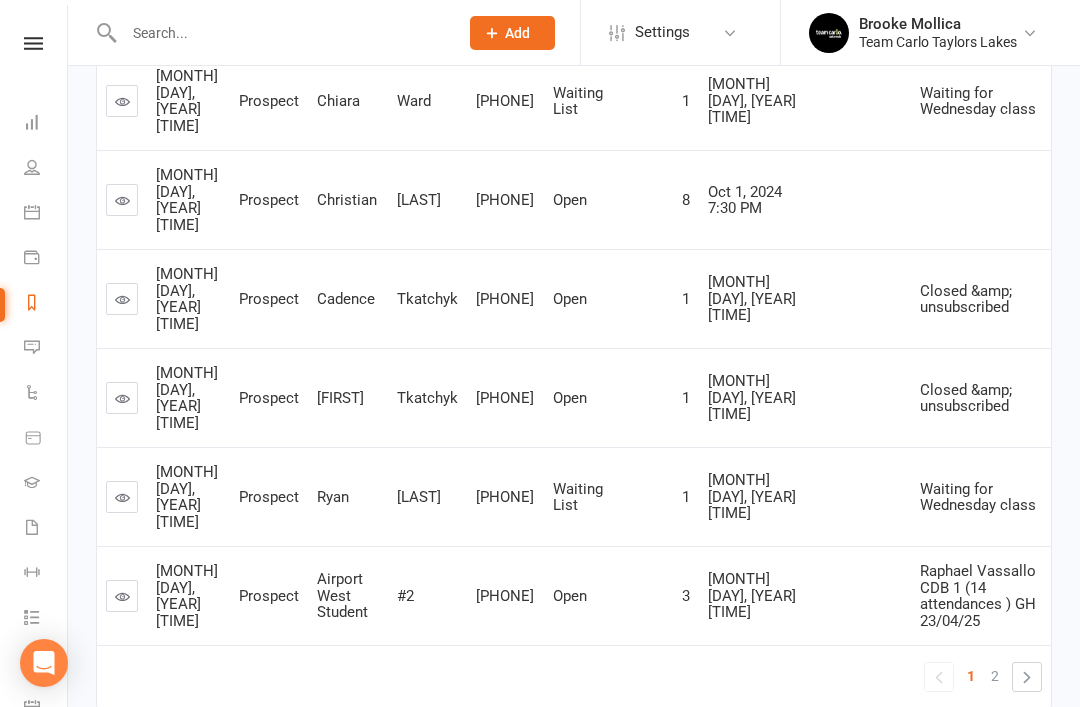 click at bounding box center (122, 299) 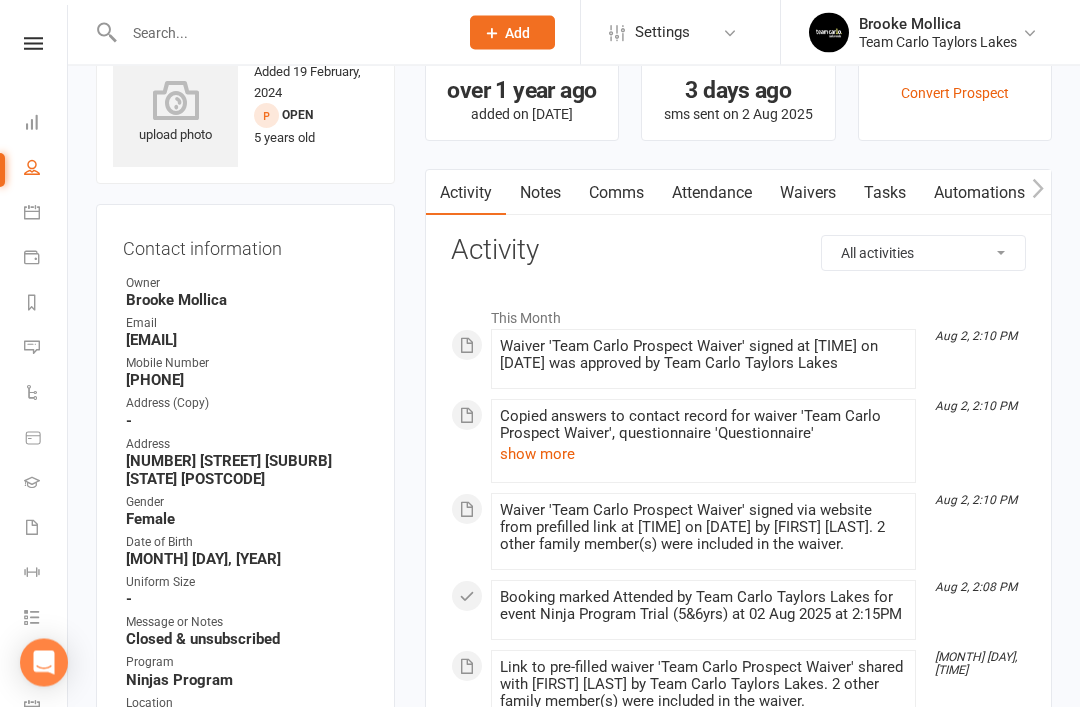 scroll, scrollTop: 96, scrollLeft: 0, axis: vertical 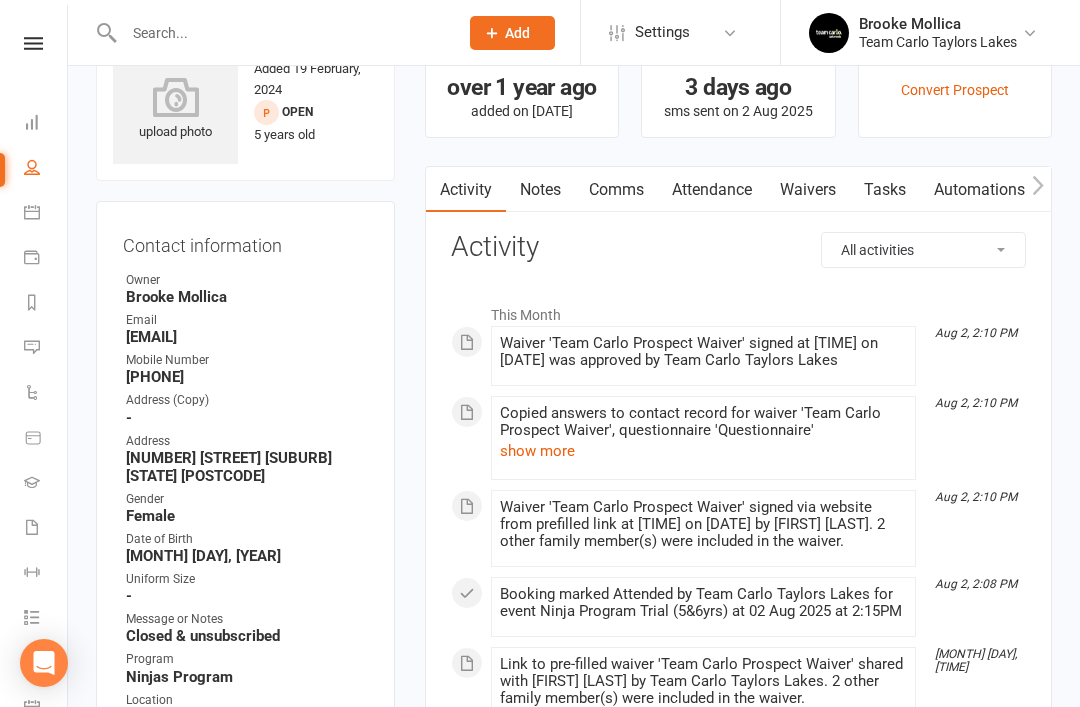 click on "Notes" at bounding box center [540, 190] 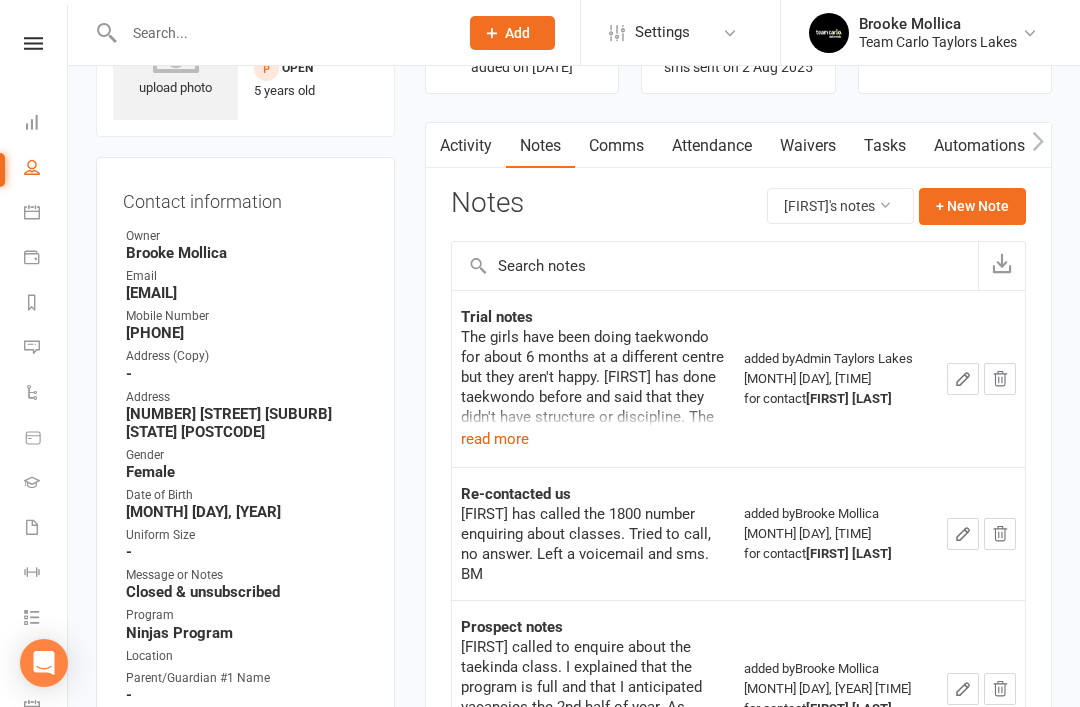 scroll, scrollTop: 137, scrollLeft: 0, axis: vertical 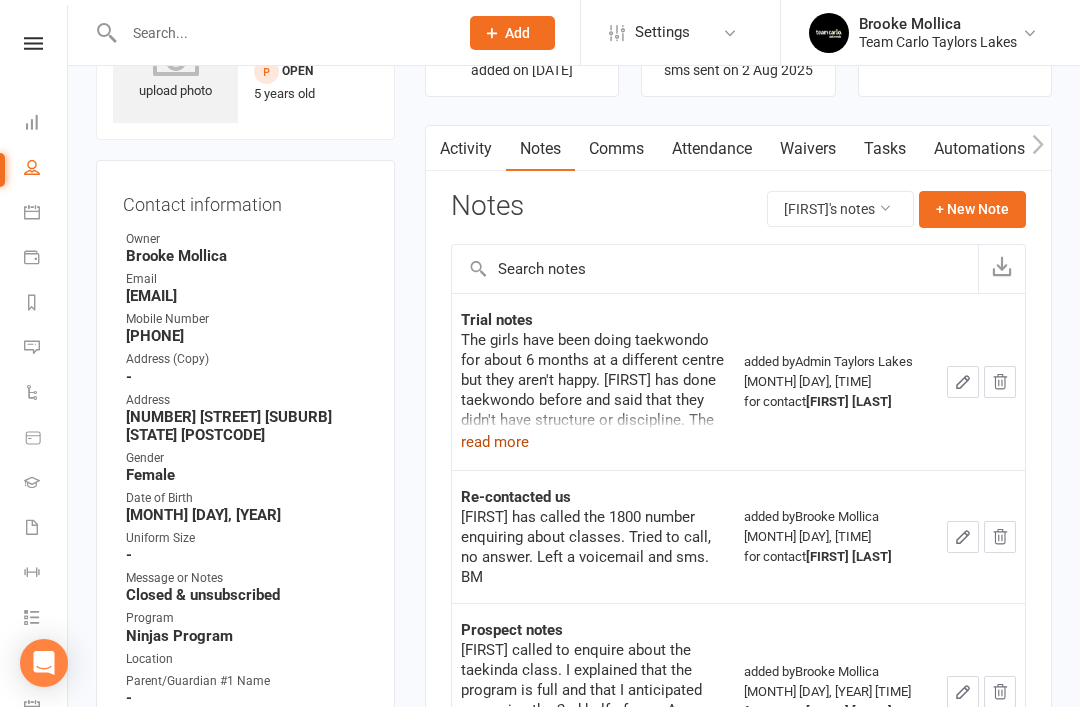 click on "read more" at bounding box center (495, 442) 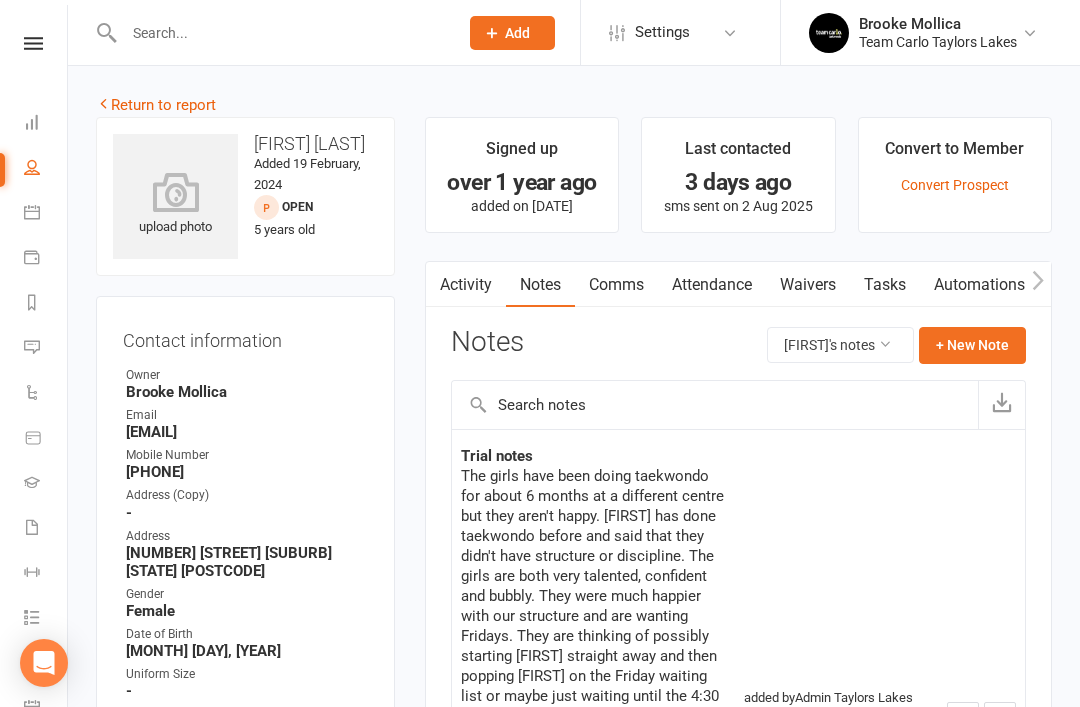 scroll, scrollTop: 2, scrollLeft: 0, axis: vertical 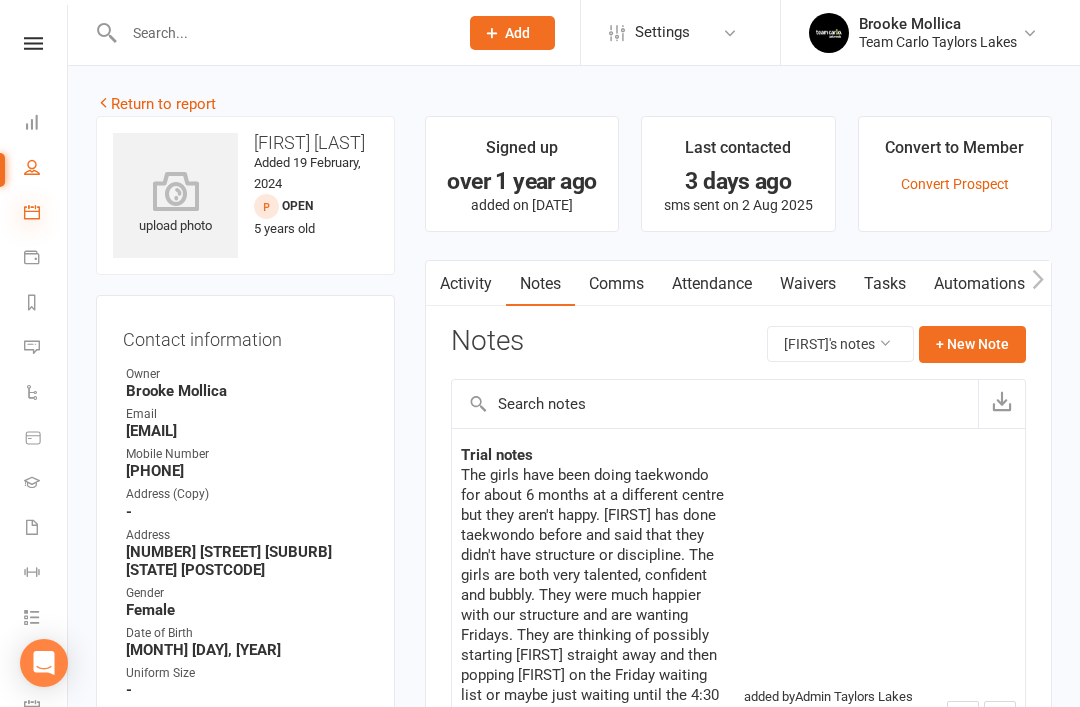click at bounding box center (32, 212) 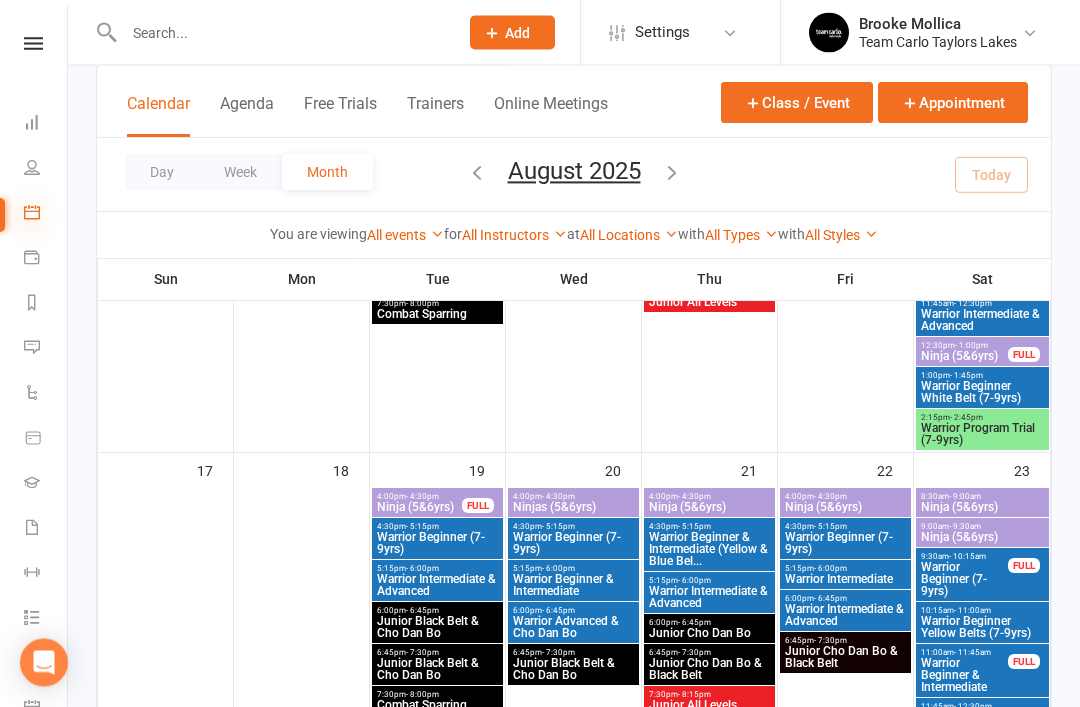 scroll, scrollTop: 1231, scrollLeft: 0, axis: vertical 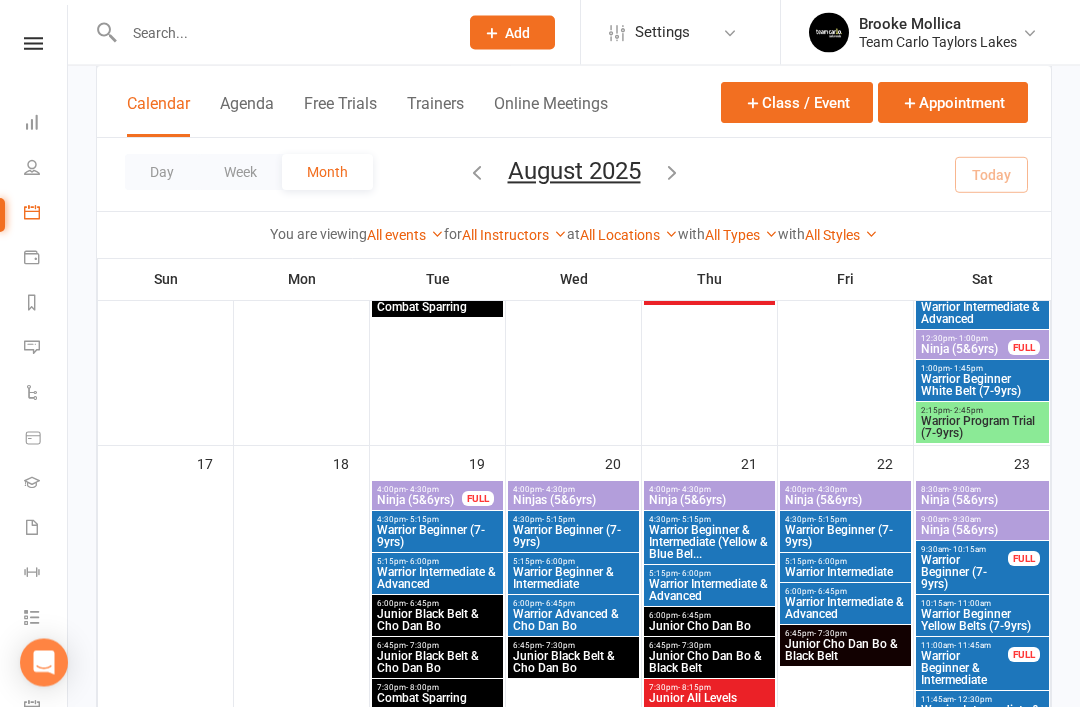 click on "Warrior Beginner (7-9yrs)" at bounding box center [845, 537] 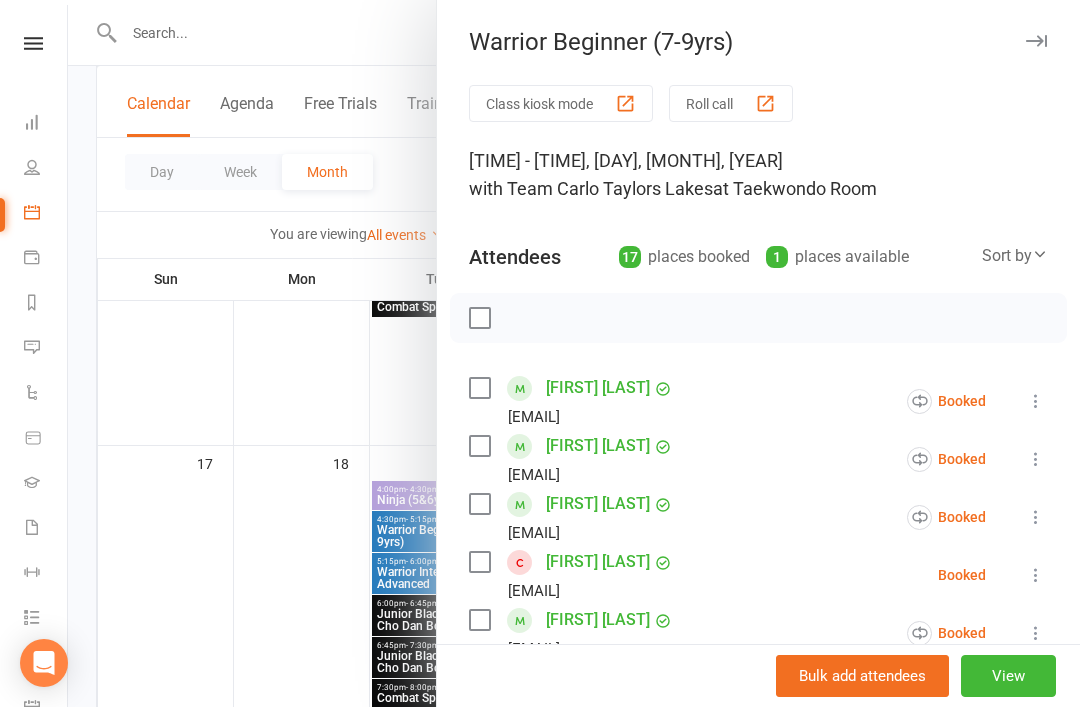 click at bounding box center [1036, 41] 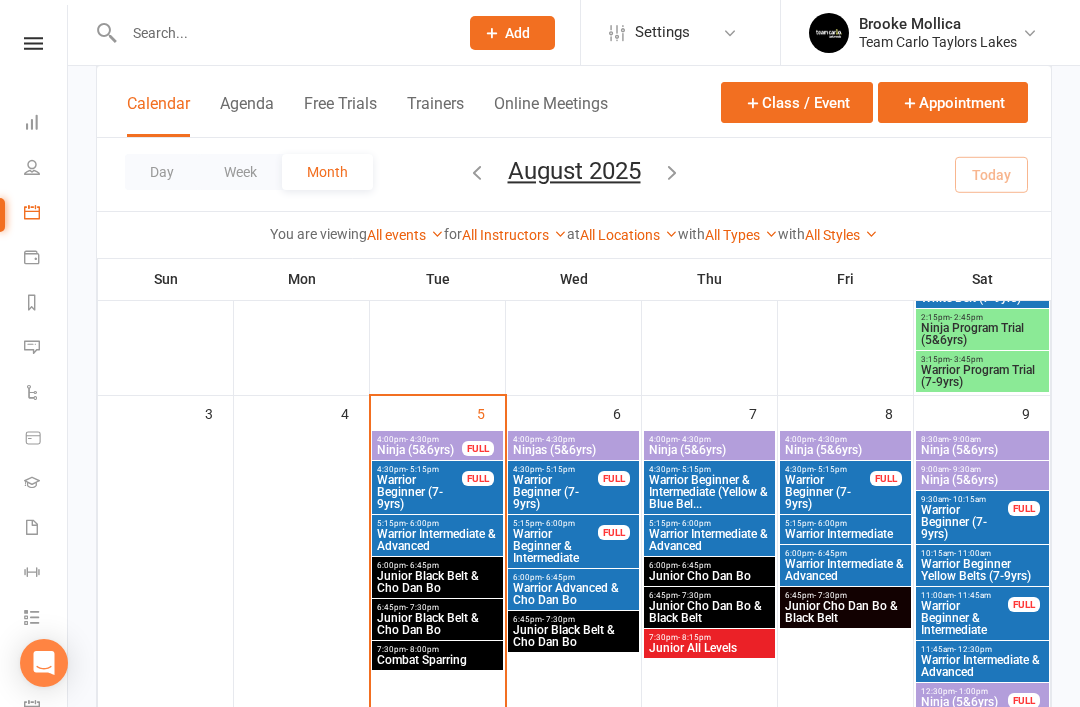 scroll, scrollTop: 474, scrollLeft: 0, axis: vertical 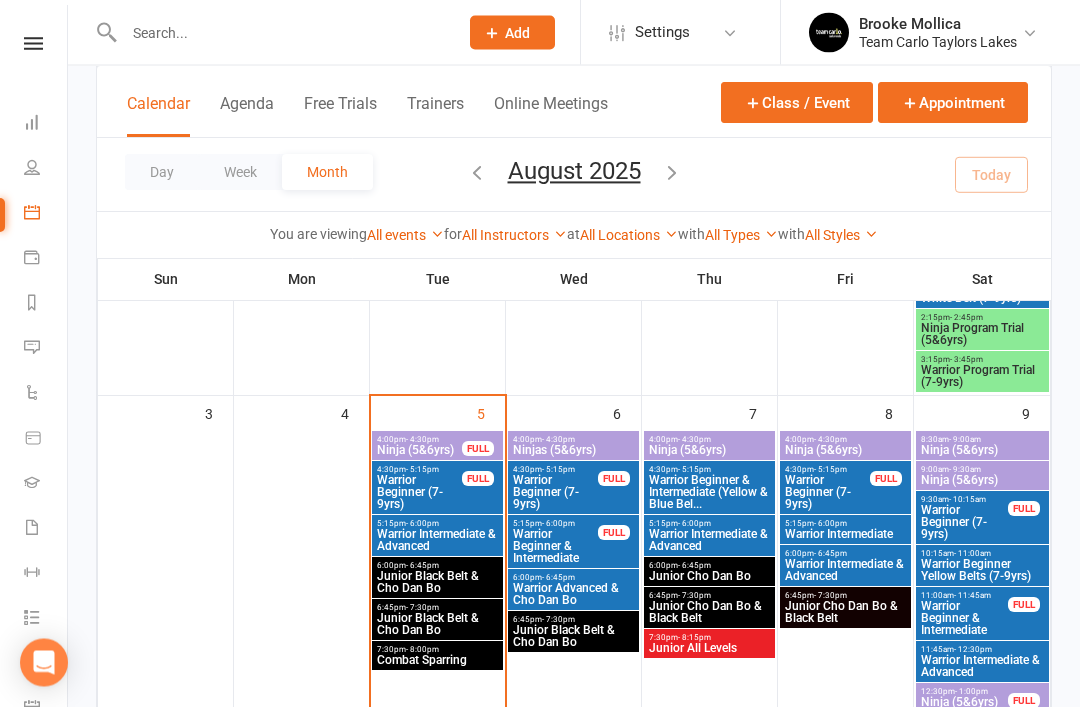 click on "Warrior Beginner (7-9yrs)" at bounding box center (827, 493) 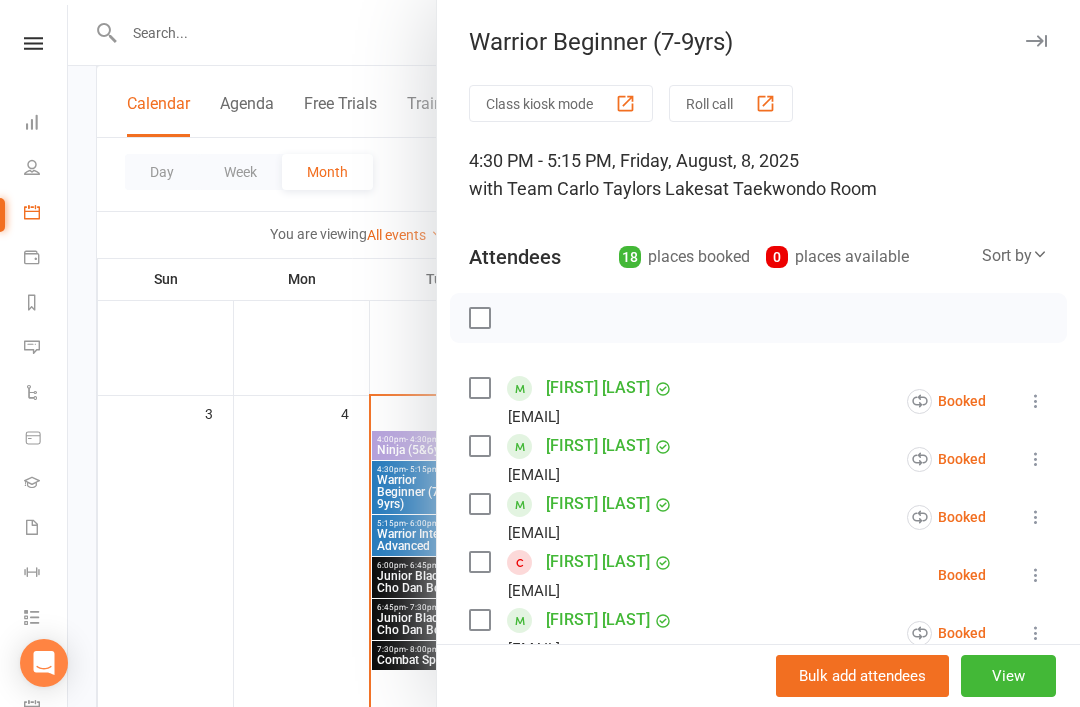 click at bounding box center [1036, 41] 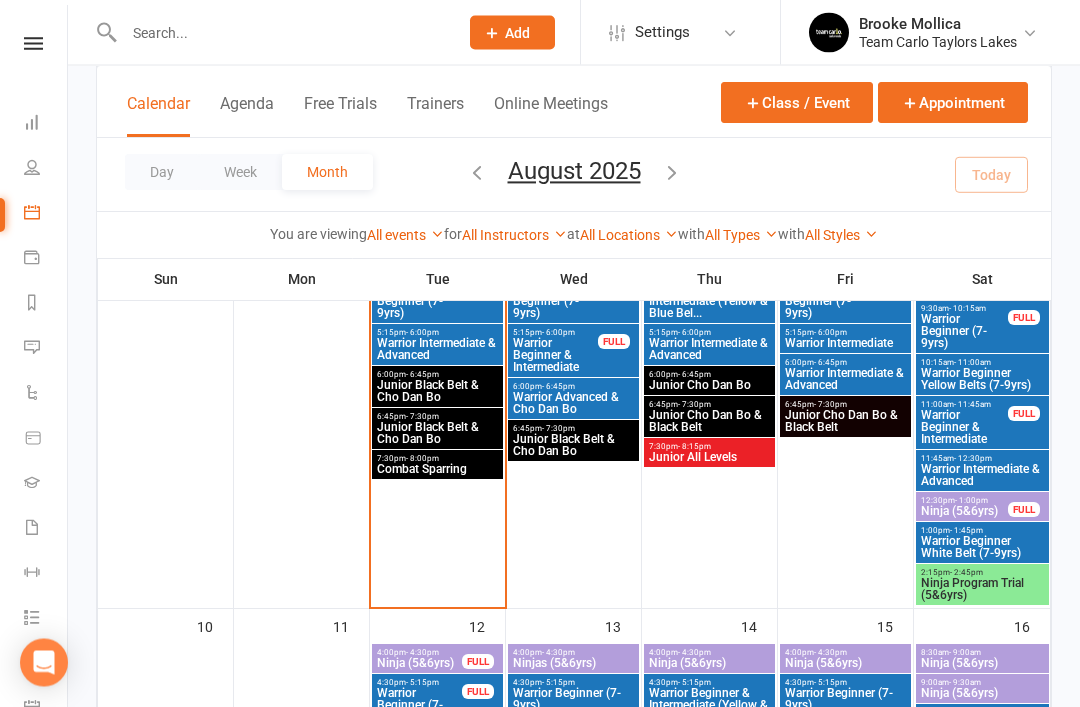 click on "Warrior Beginner (7-9yrs)" at bounding box center [845, 700] 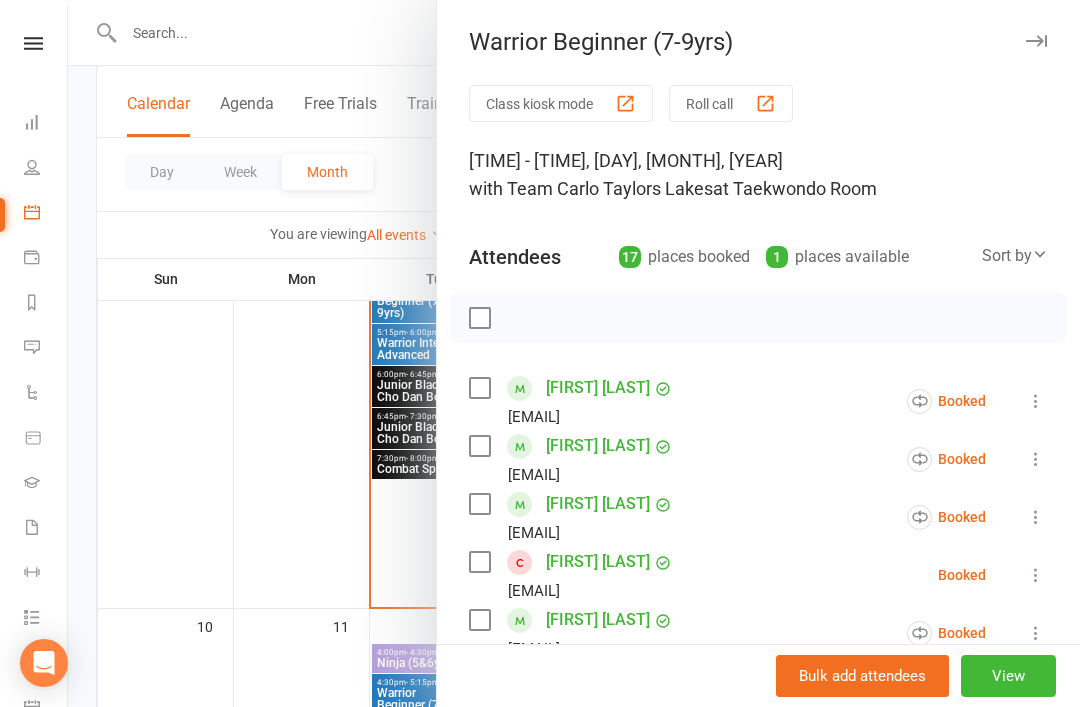 scroll, scrollTop: 0, scrollLeft: 0, axis: both 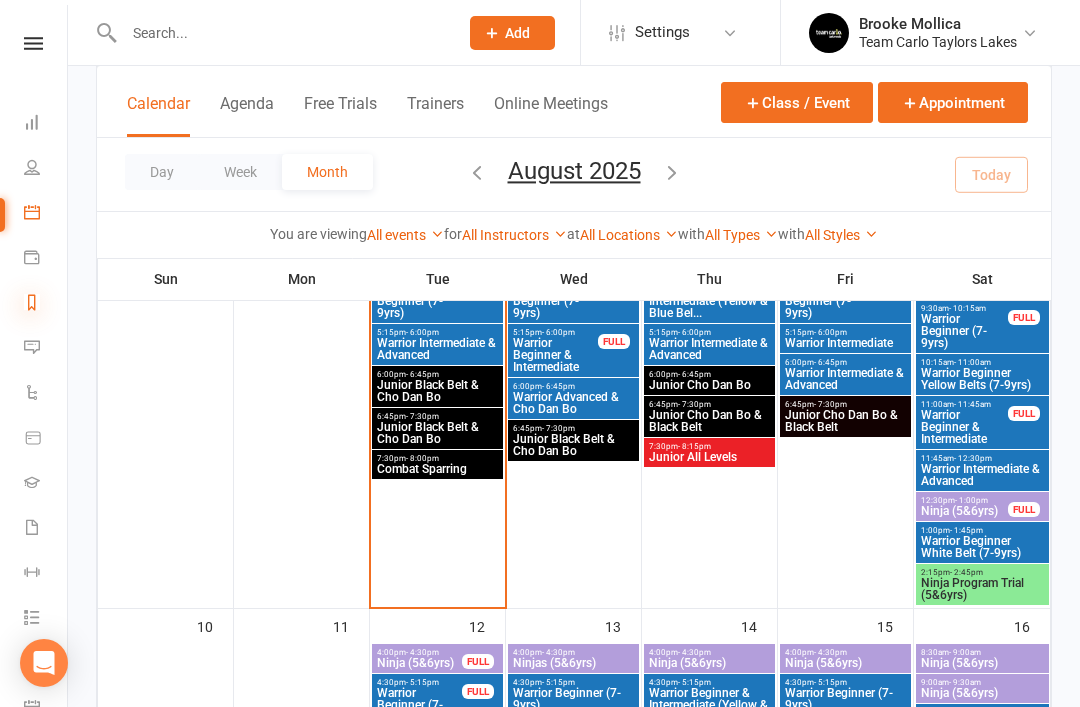 click at bounding box center [32, 302] 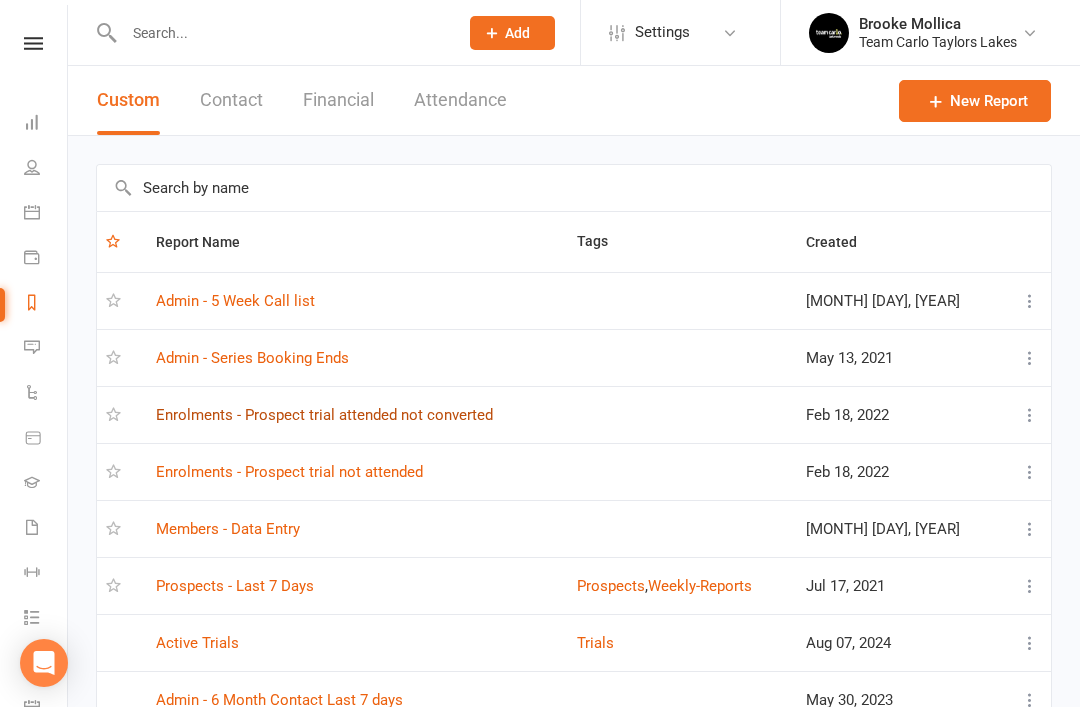 click on "Enrolments - Prospect trial attended not converted" at bounding box center [324, 415] 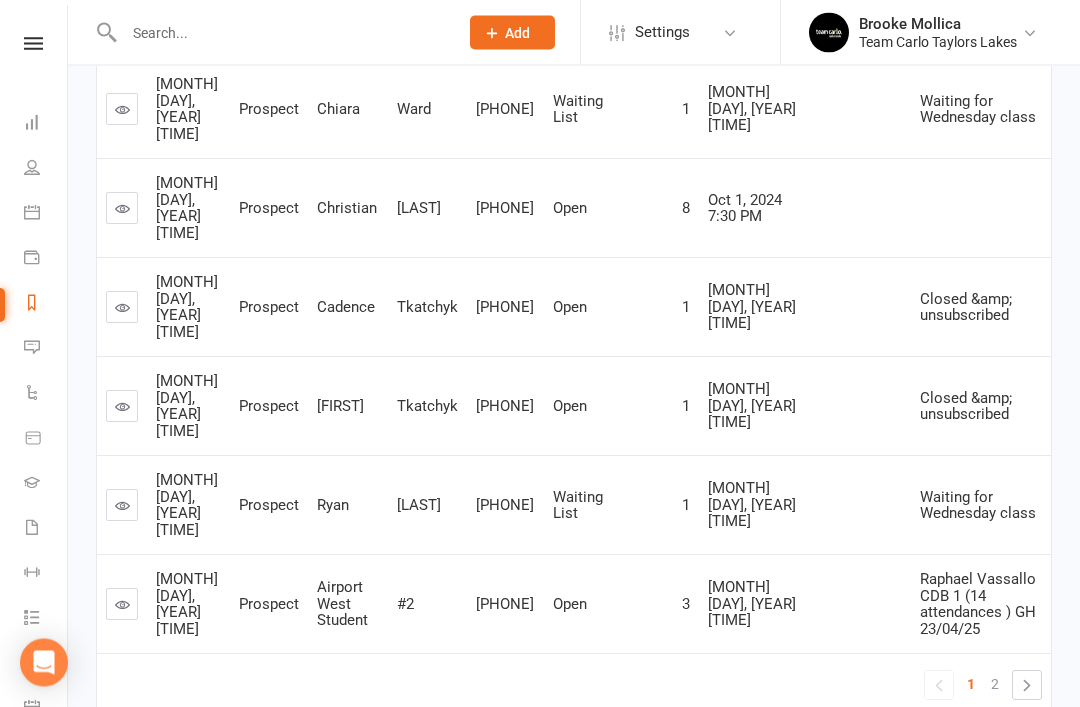 scroll, scrollTop: 1253, scrollLeft: 0, axis: vertical 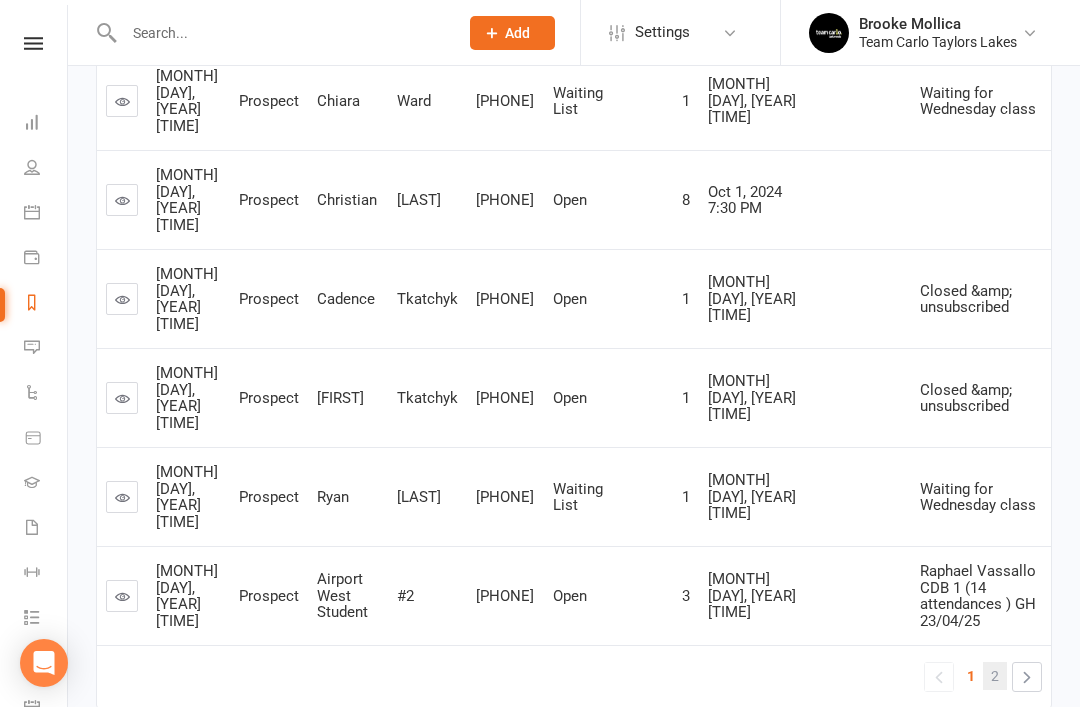 click on "2" at bounding box center (995, 676) 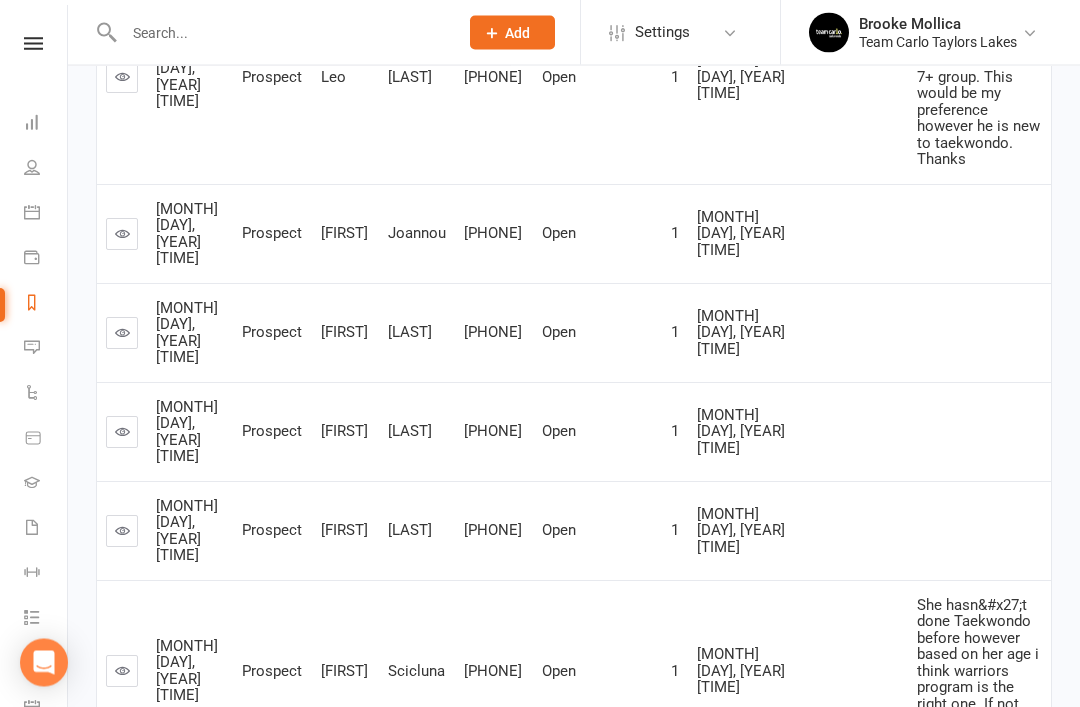 scroll, scrollTop: 580, scrollLeft: 0, axis: vertical 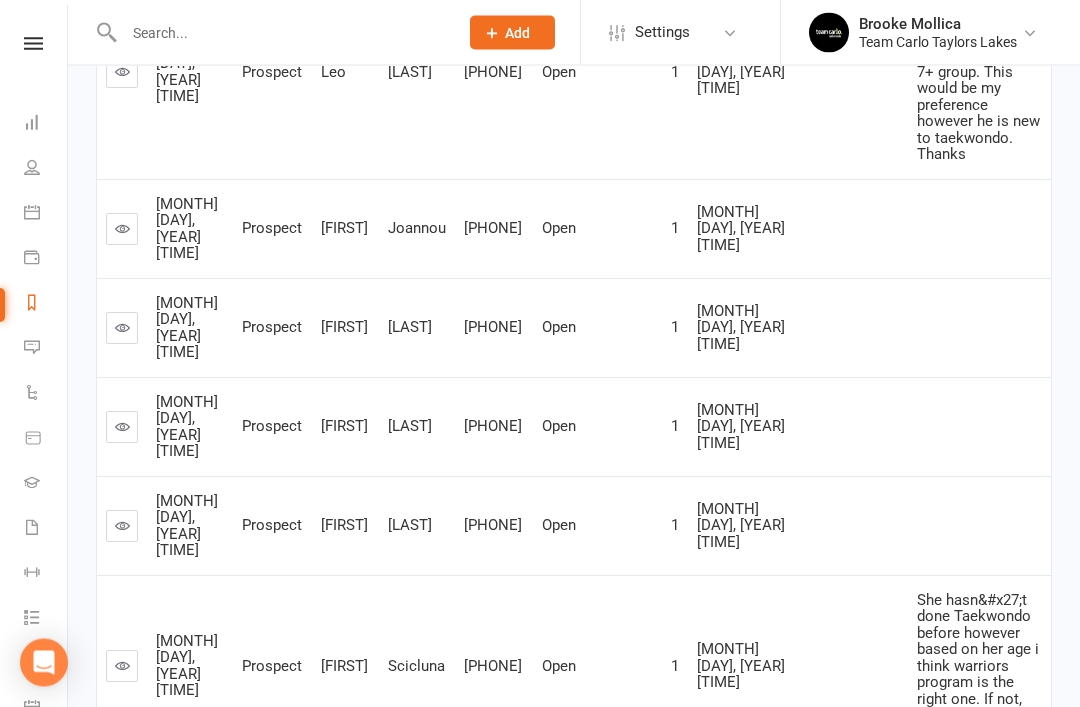 click at bounding box center (122, 427) 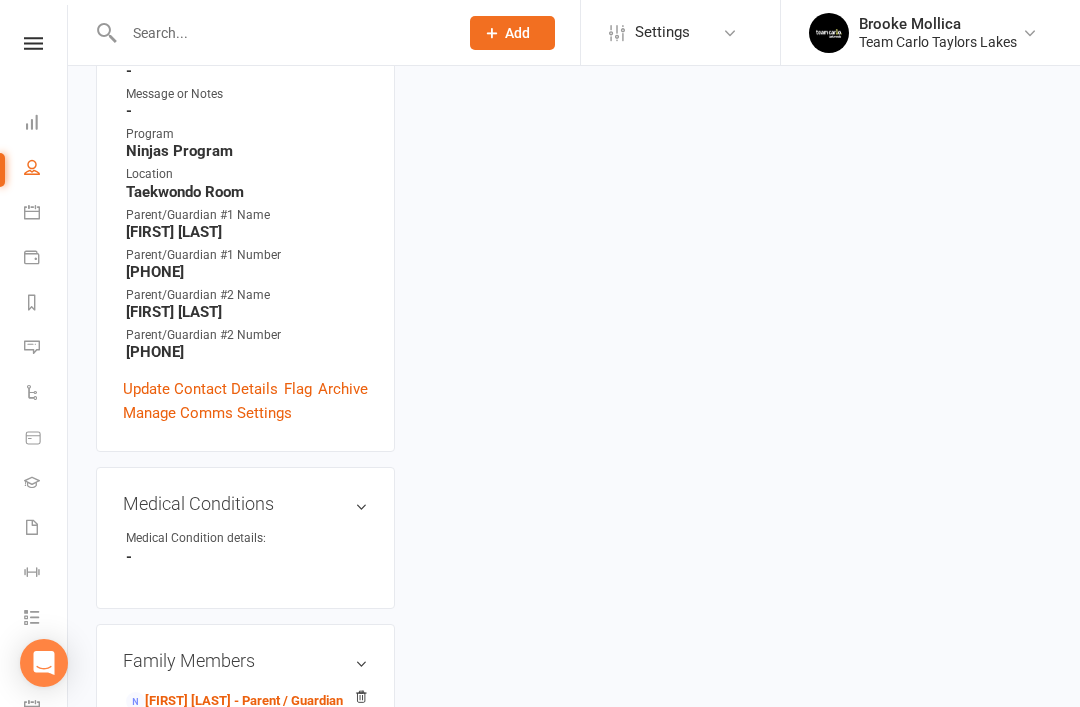 scroll, scrollTop: 0, scrollLeft: 0, axis: both 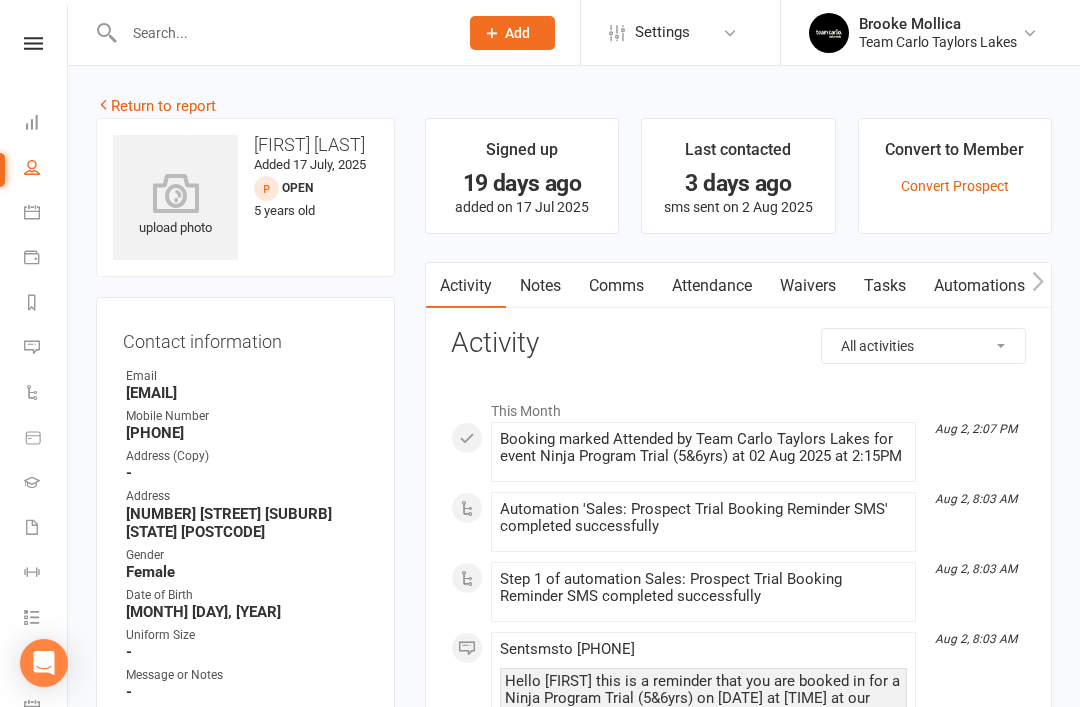 click on "Notes" at bounding box center [540, 286] 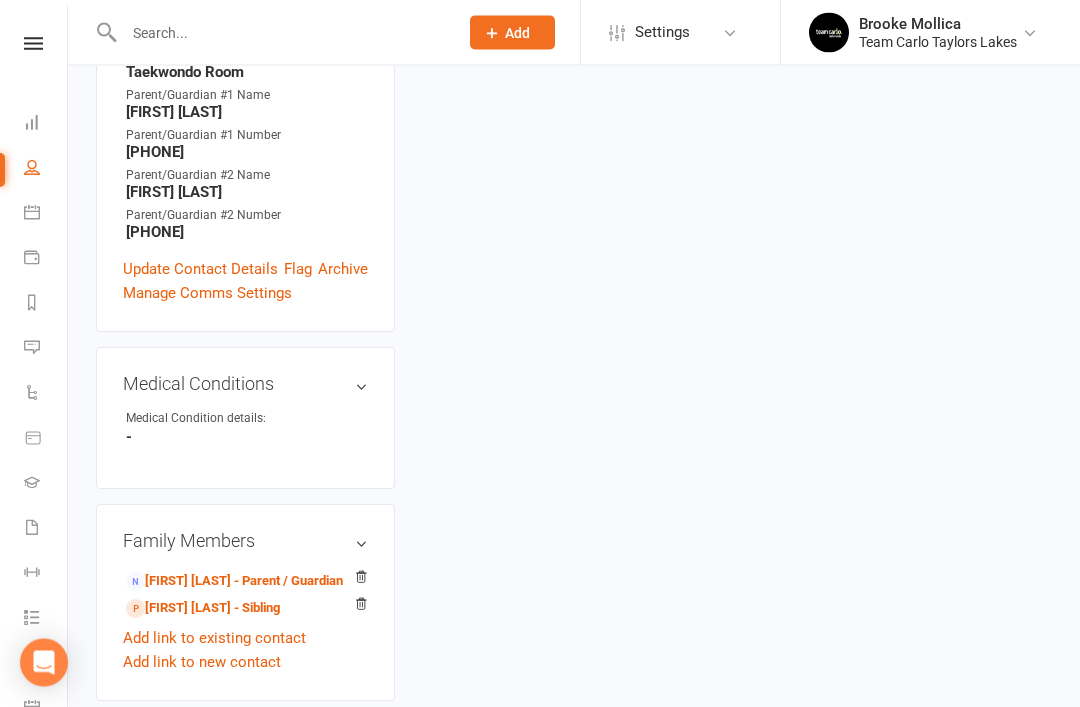scroll, scrollTop: 701, scrollLeft: 0, axis: vertical 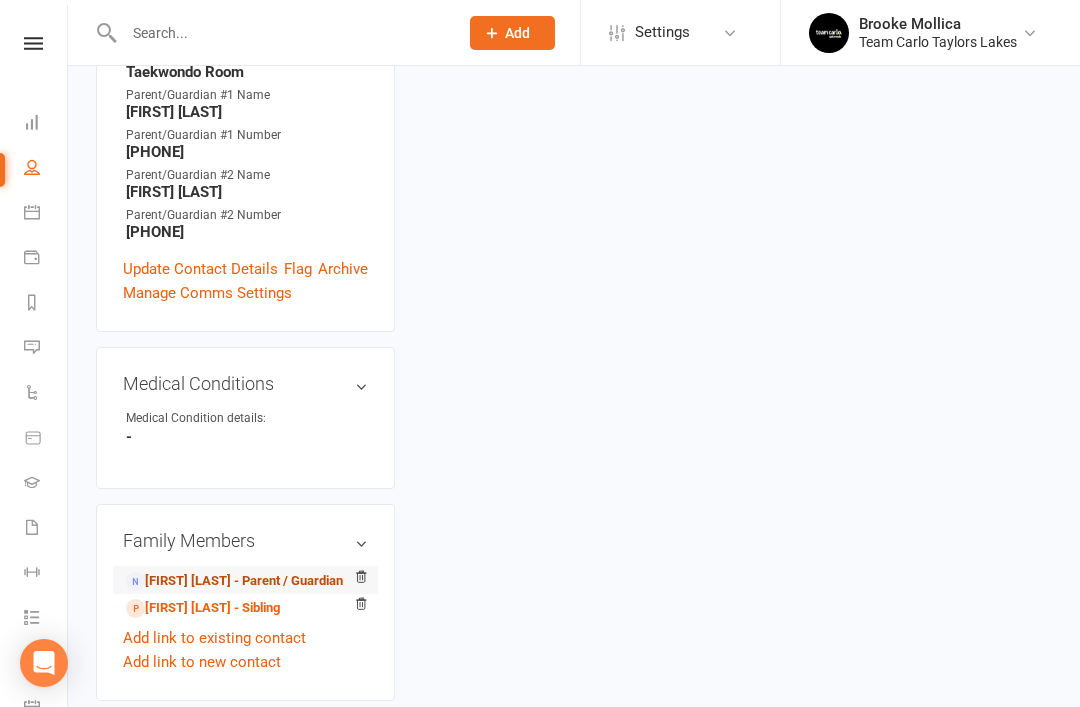 click on "[FIRST] [LAST] - Parent / Guardian" at bounding box center [234, 581] 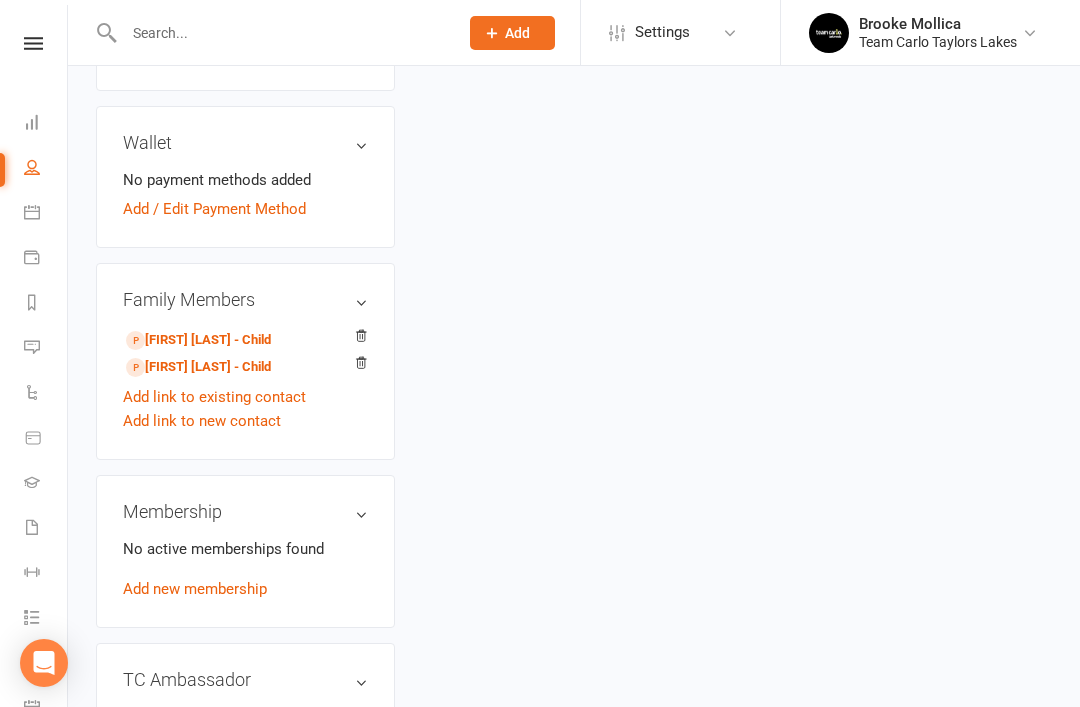 scroll, scrollTop: 0, scrollLeft: 0, axis: both 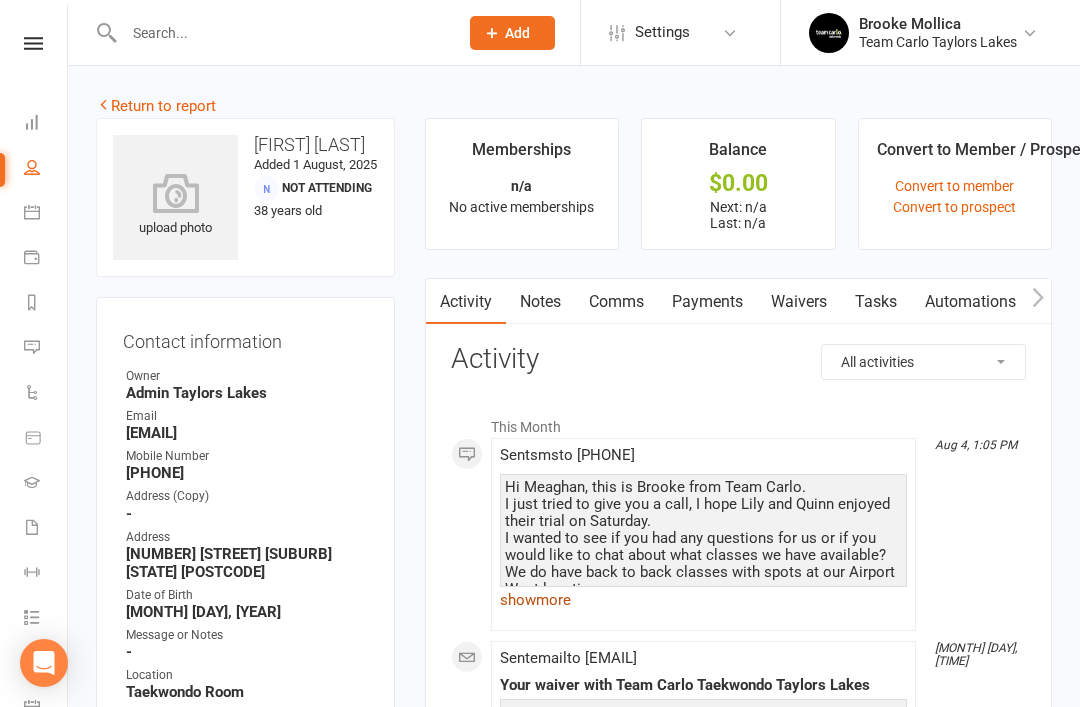 click on "show  more" at bounding box center (703, 600) 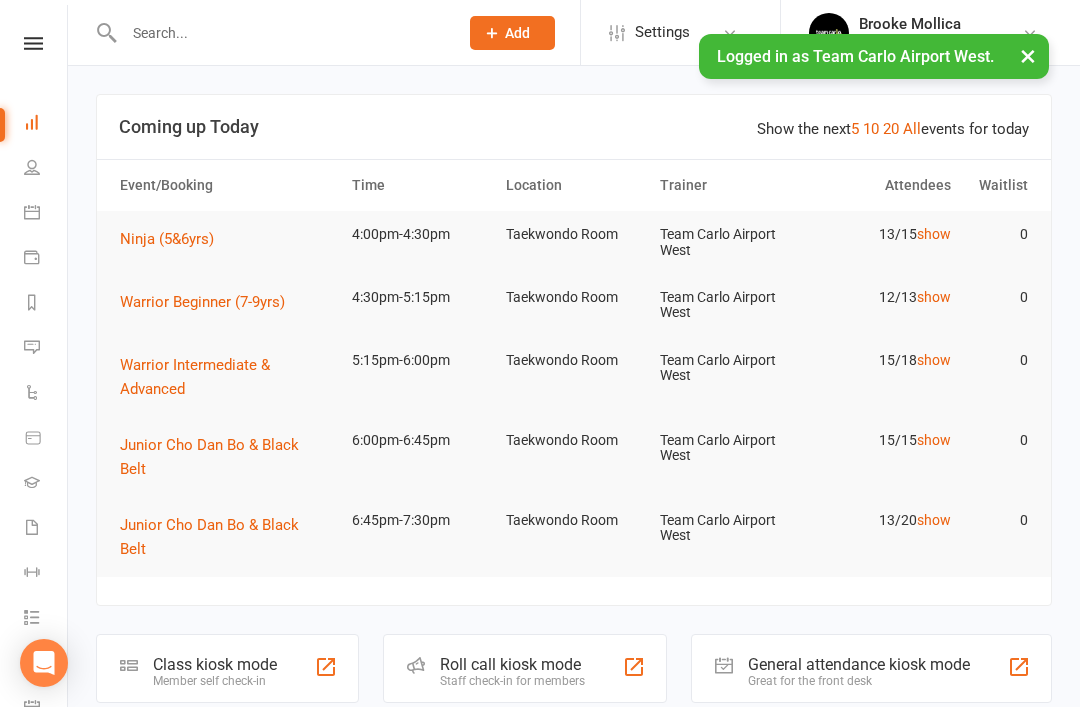 scroll, scrollTop: 0, scrollLeft: 0, axis: both 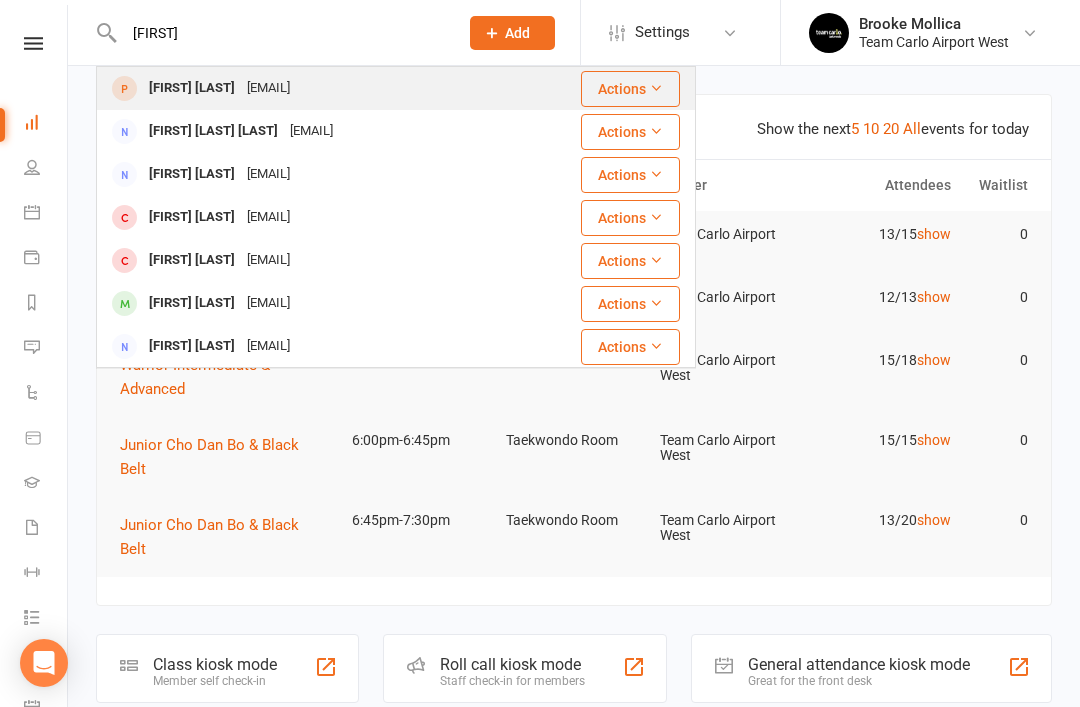 type on "[FIRST]" 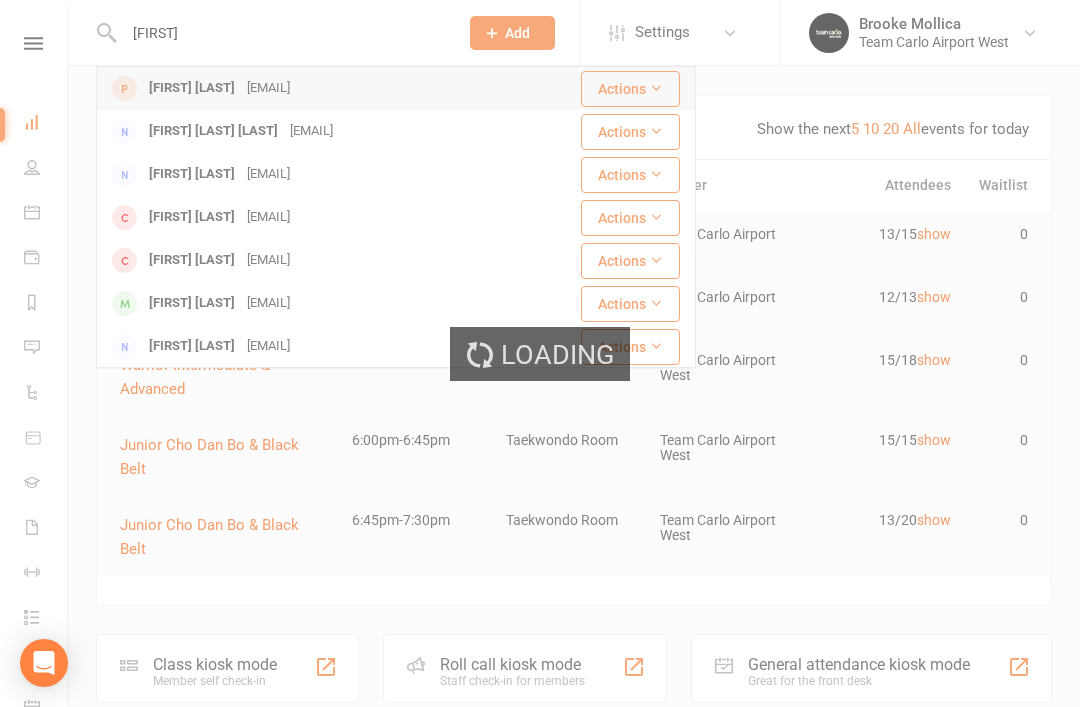 type 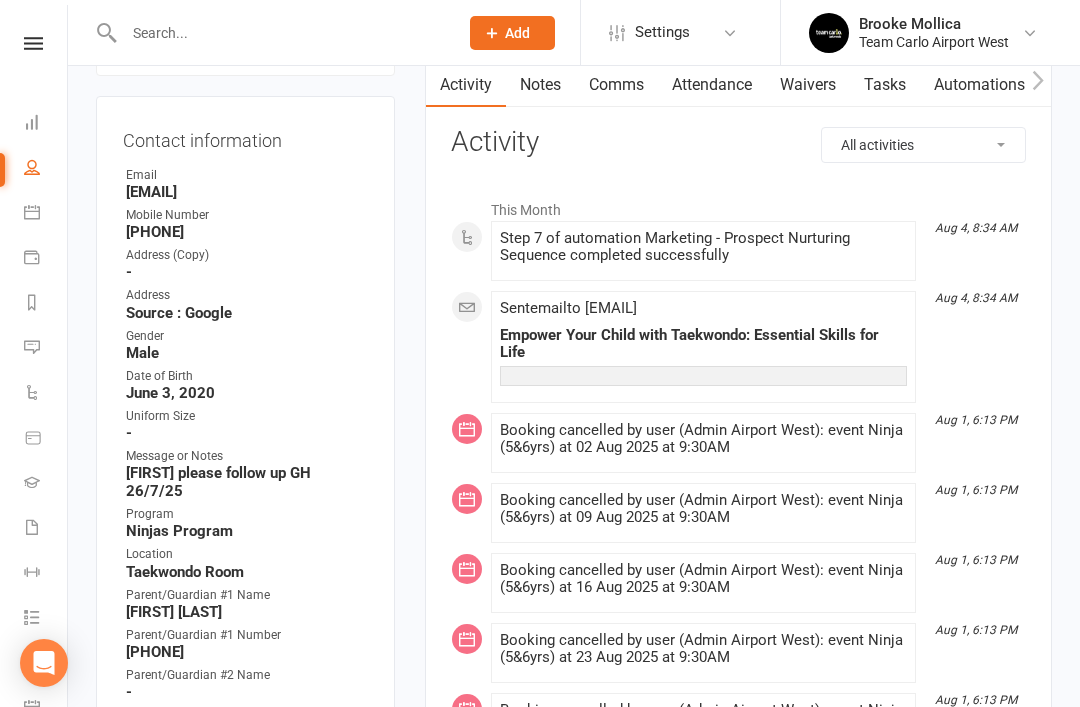 scroll, scrollTop: 0, scrollLeft: 0, axis: both 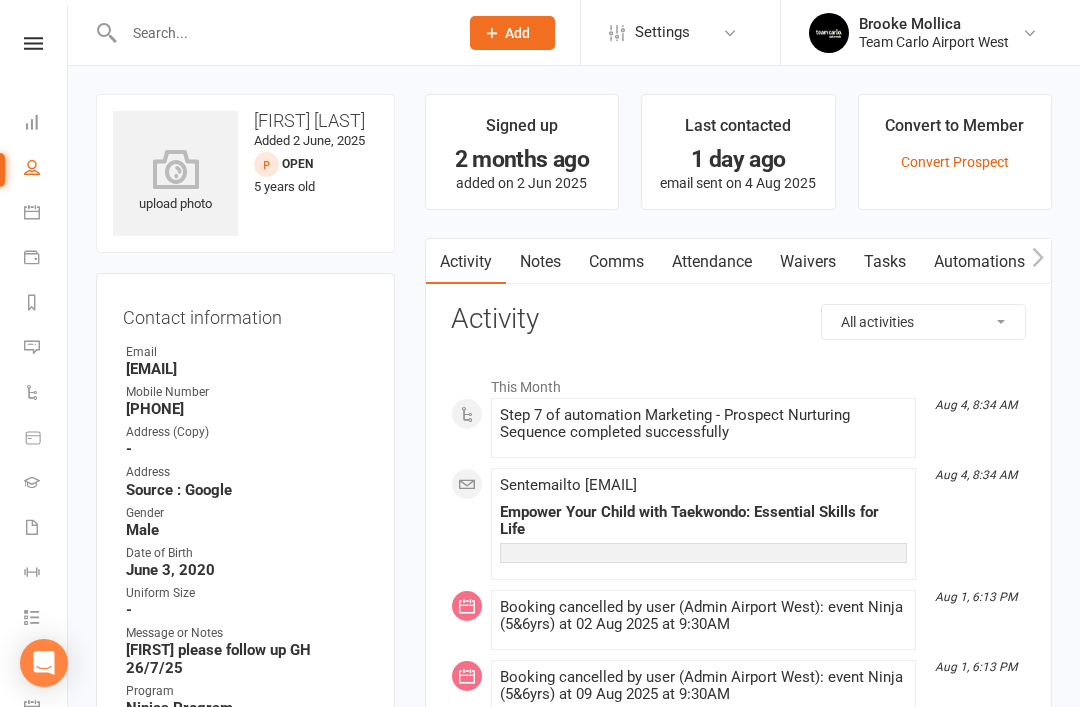 click on "Attendance" at bounding box center [712, 262] 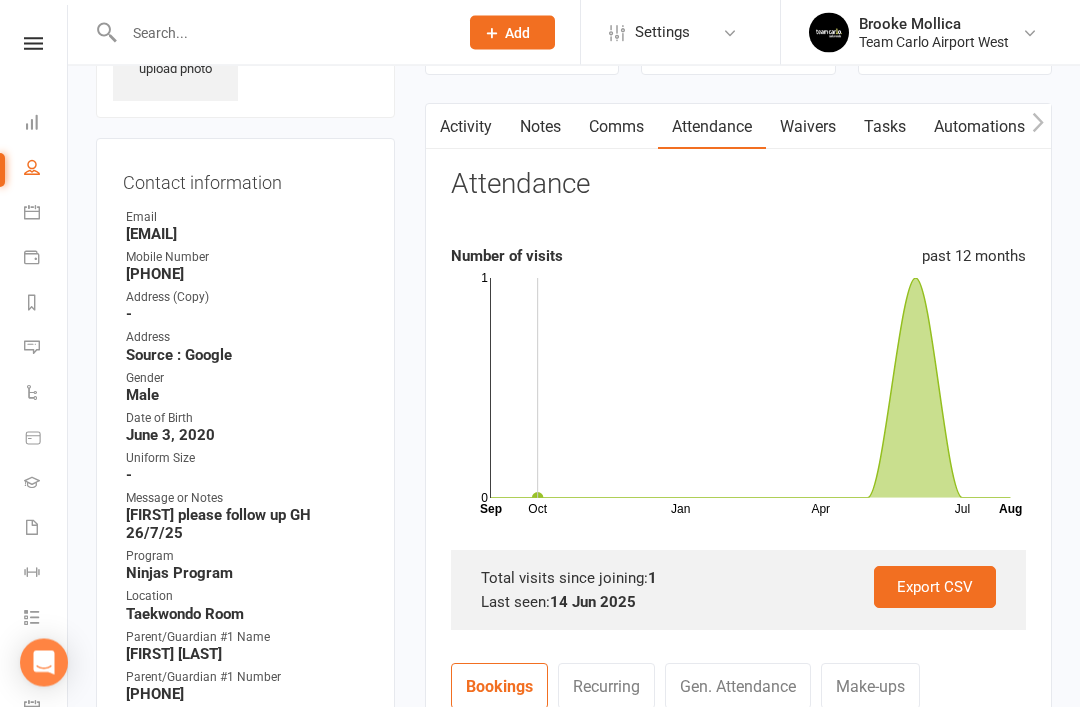 scroll, scrollTop: 0, scrollLeft: 0, axis: both 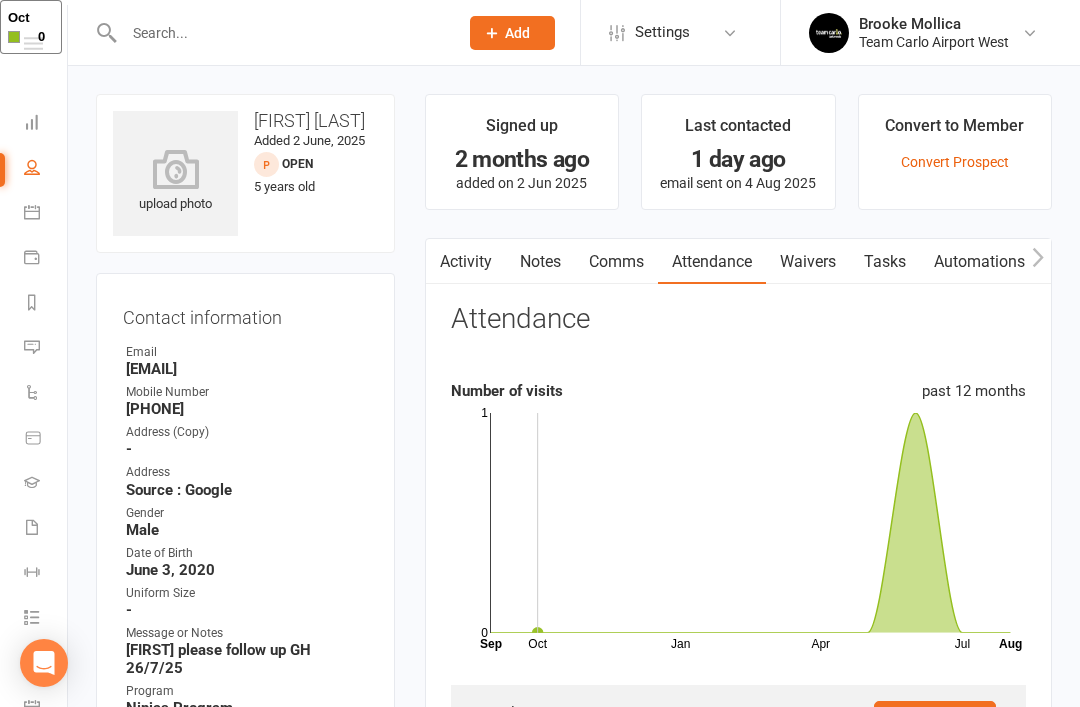 click on "Notes" at bounding box center (540, 262) 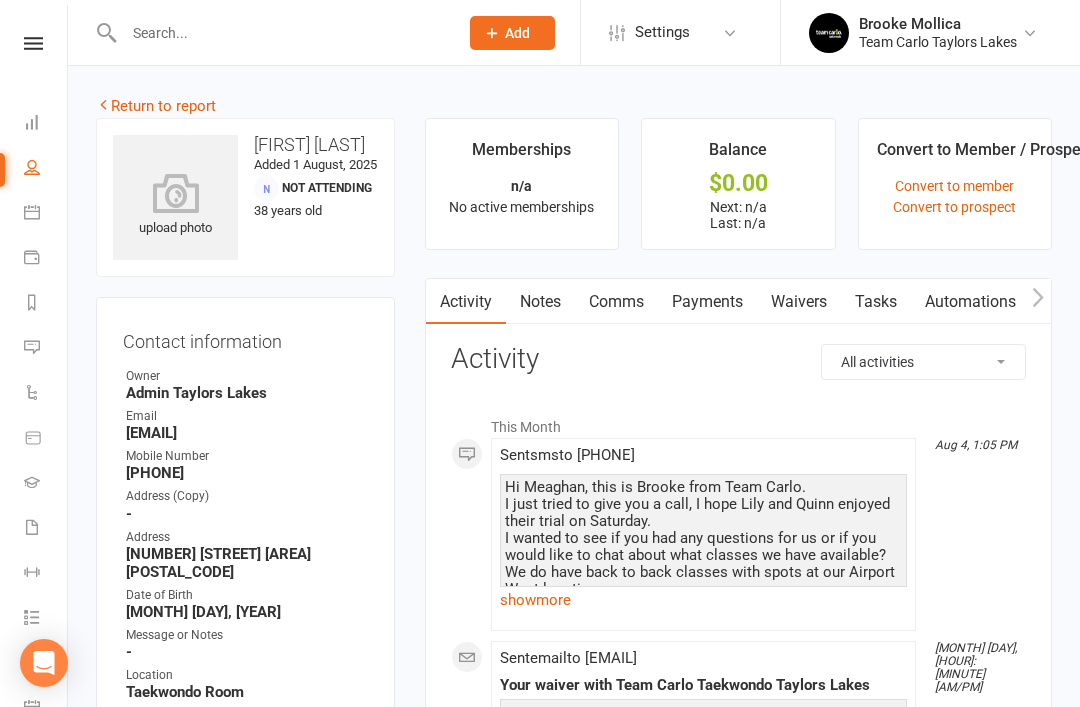 scroll, scrollTop: 0, scrollLeft: 0, axis: both 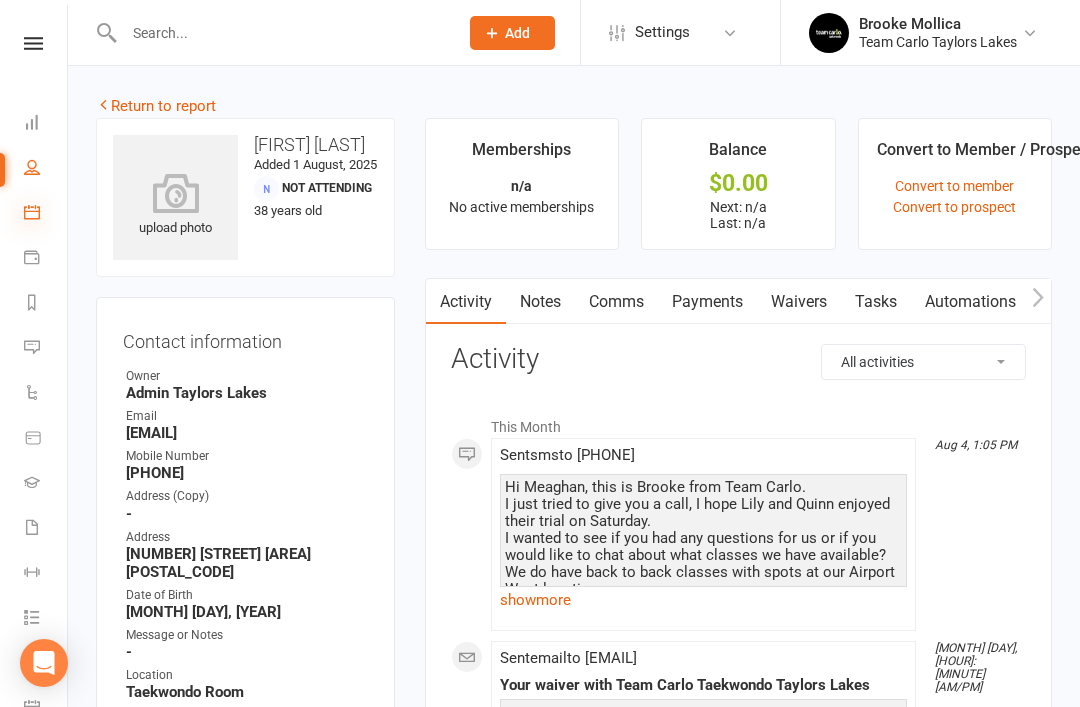 click at bounding box center (32, 212) 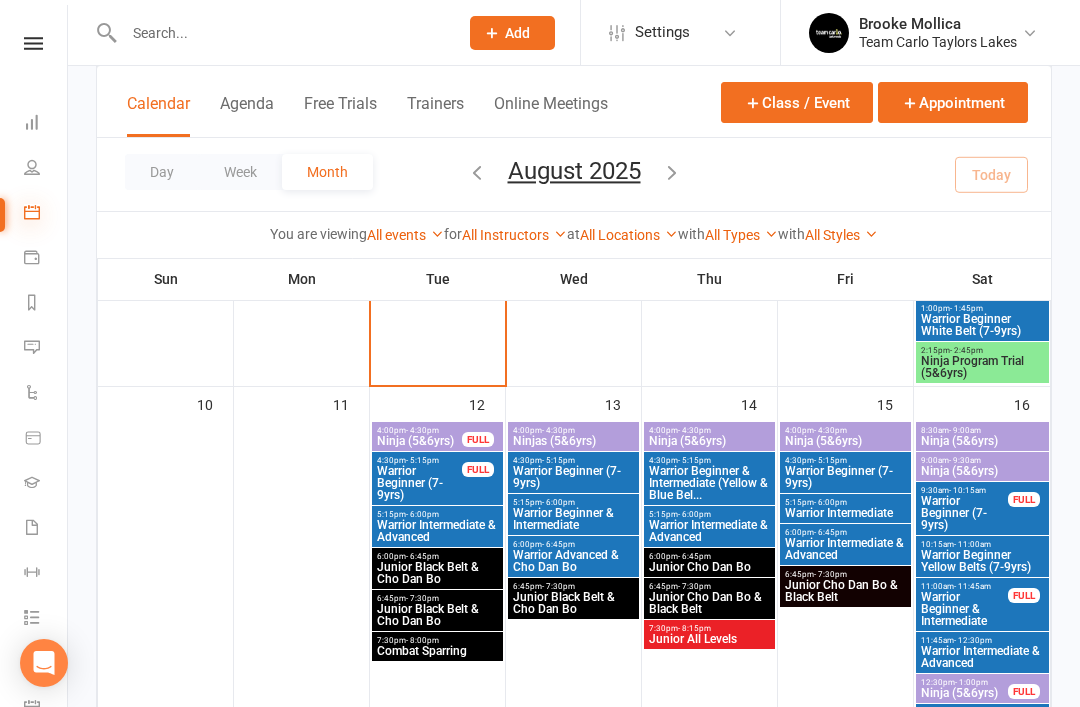 scroll, scrollTop: 886, scrollLeft: 0, axis: vertical 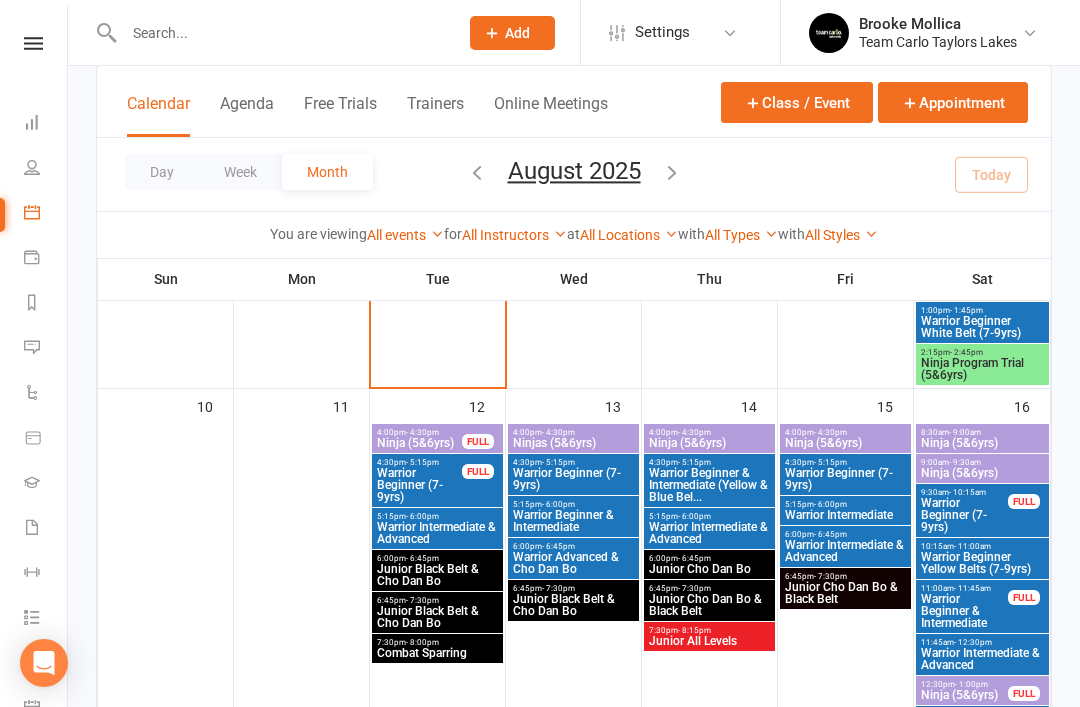click on "Warrior Beginner (7-9yrs)" at bounding box center [845, 479] 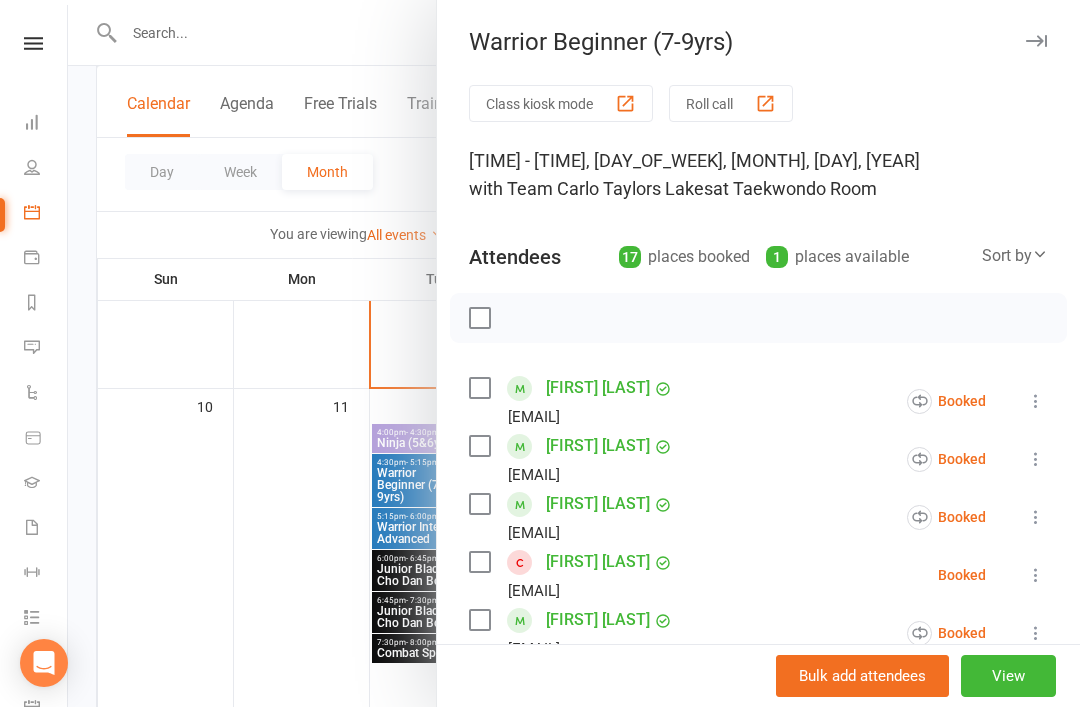 scroll, scrollTop: -2, scrollLeft: 0, axis: vertical 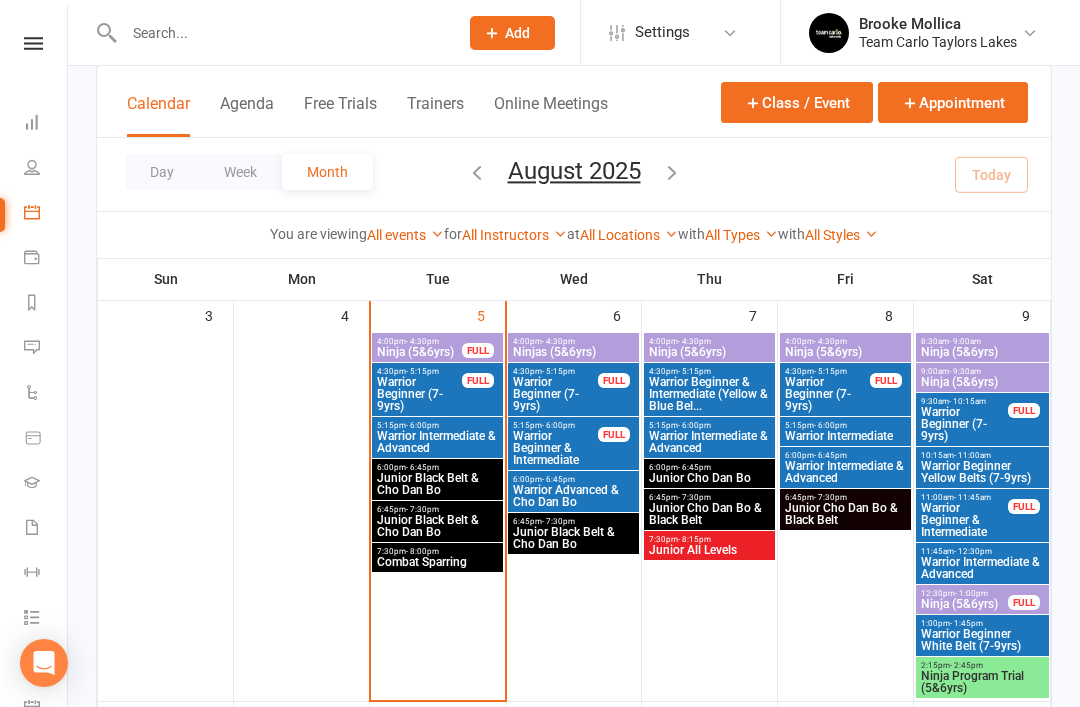 click on "Warrior Beginner (7-9yrs)" at bounding box center (827, 394) 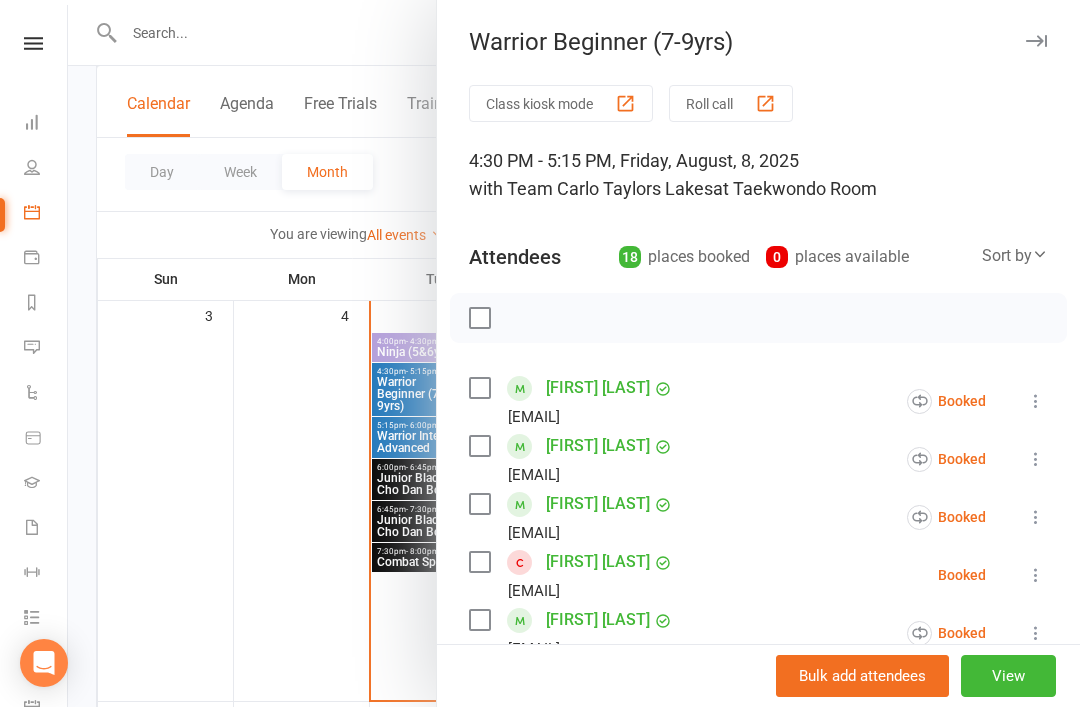 scroll, scrollTop: 0, scrollLeft: 0, axis: both 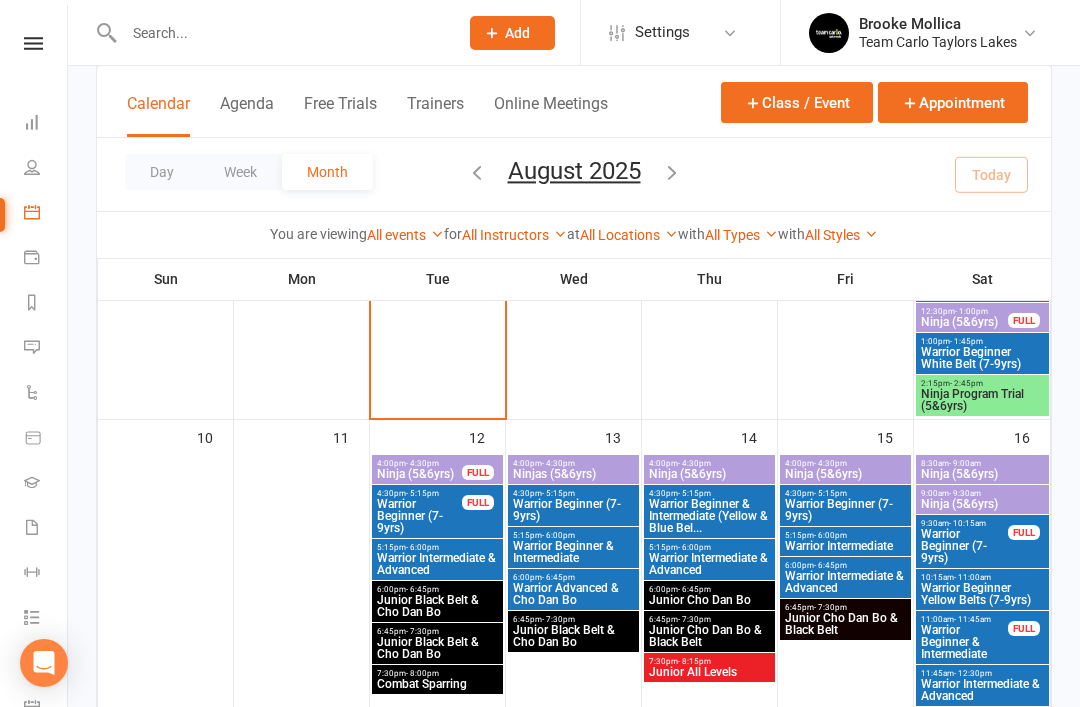 click on "Warrior Beginner (7-9yrs)" at bounding box center [845, 510] 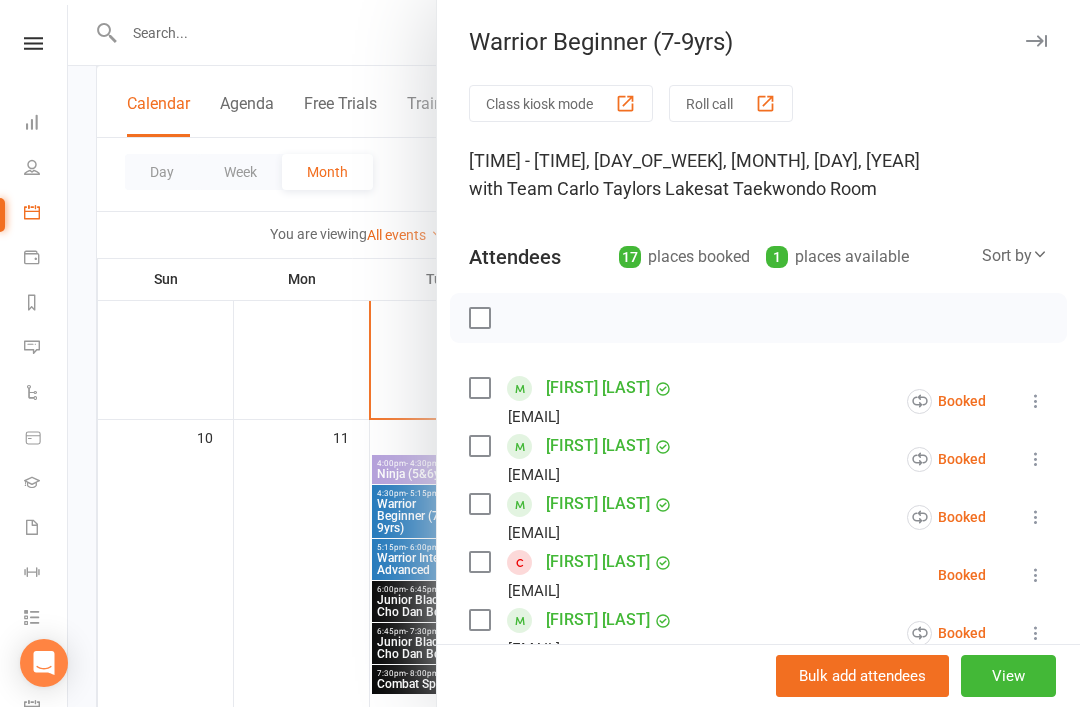 click at bounding box center (1036, 41) 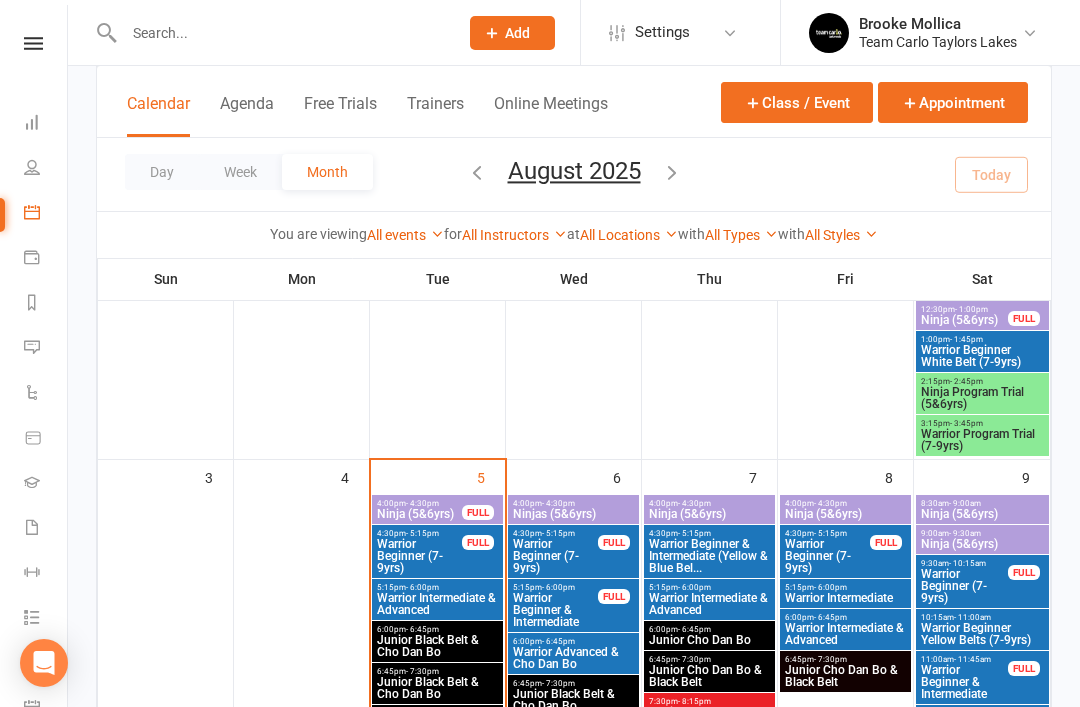 scroll, scrollTop: 410, scrollLeft: 0, axis: vertical 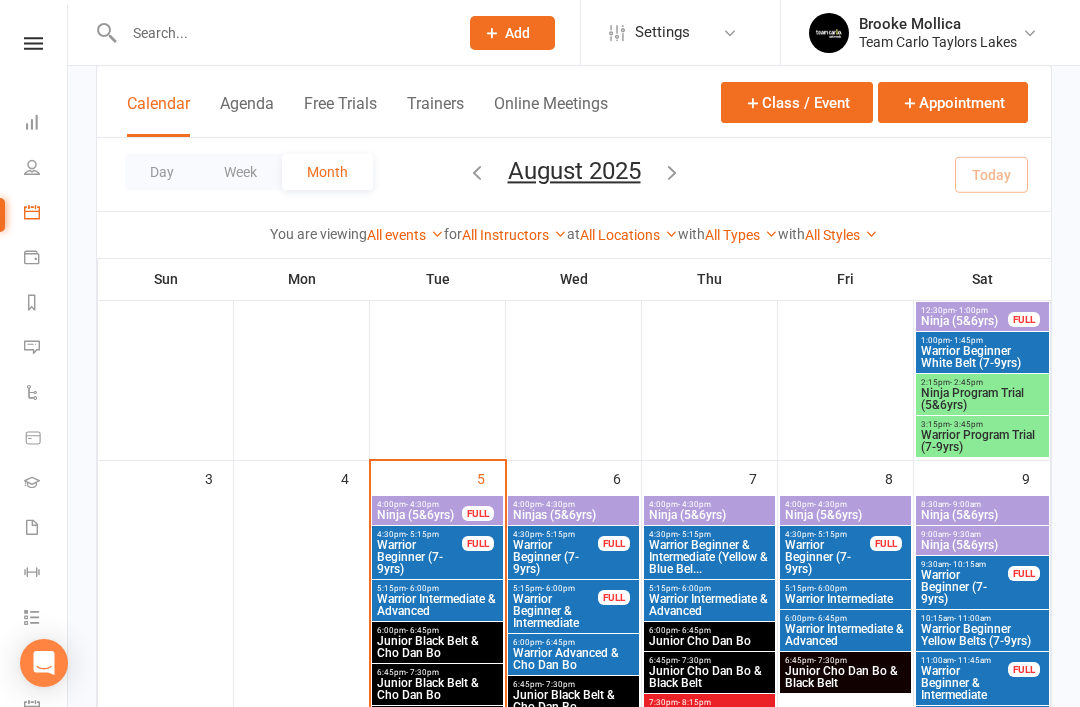 click on "Warrior Beginner (7-9yrs)" at bounding box center (827, 557) 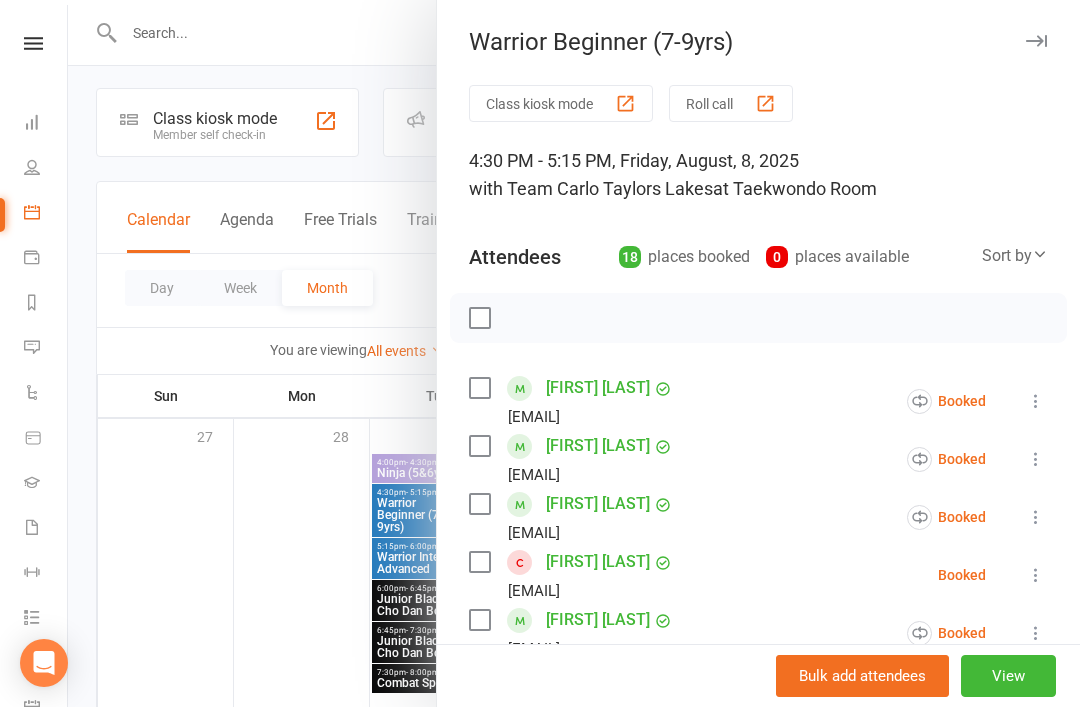 scroll, scrollTop: 0, scrollLeft: 0, axis: both 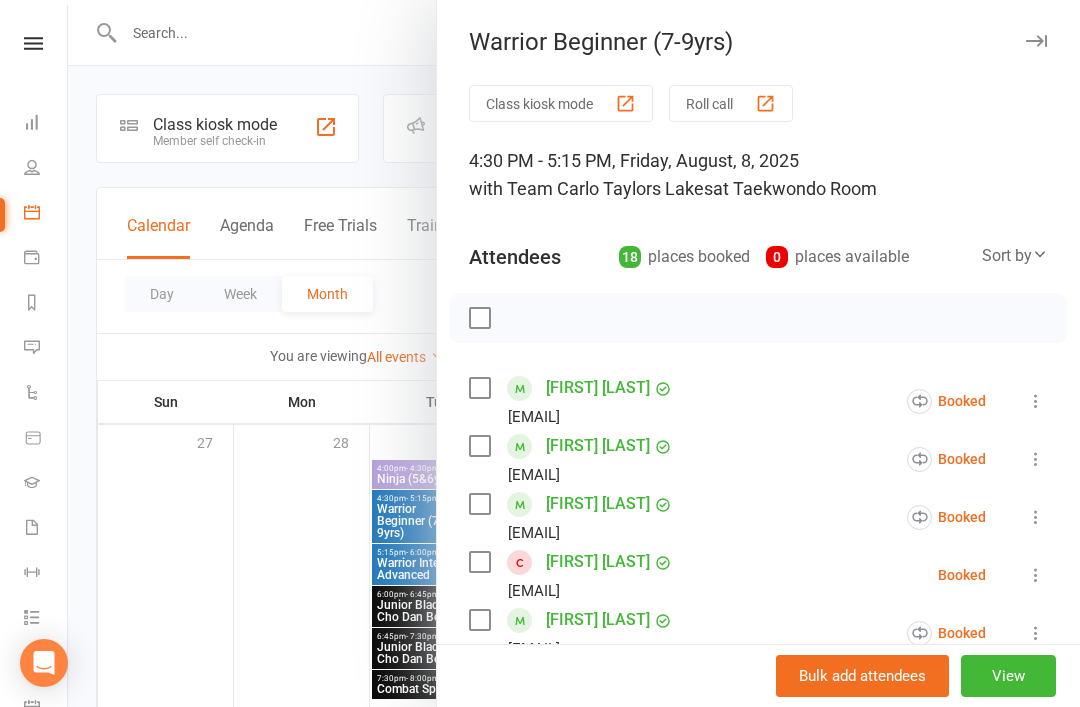 click at bounding box center (1036, 41) 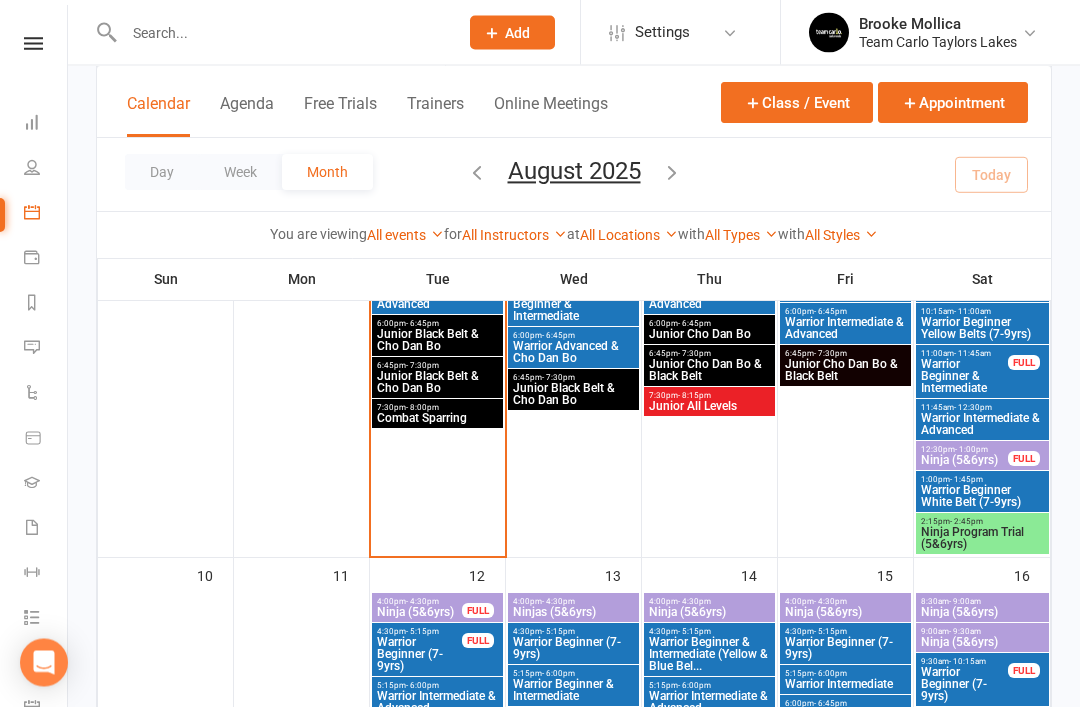 scroll, scrollTop: 718, scrollLeft: 0, axis: vertical 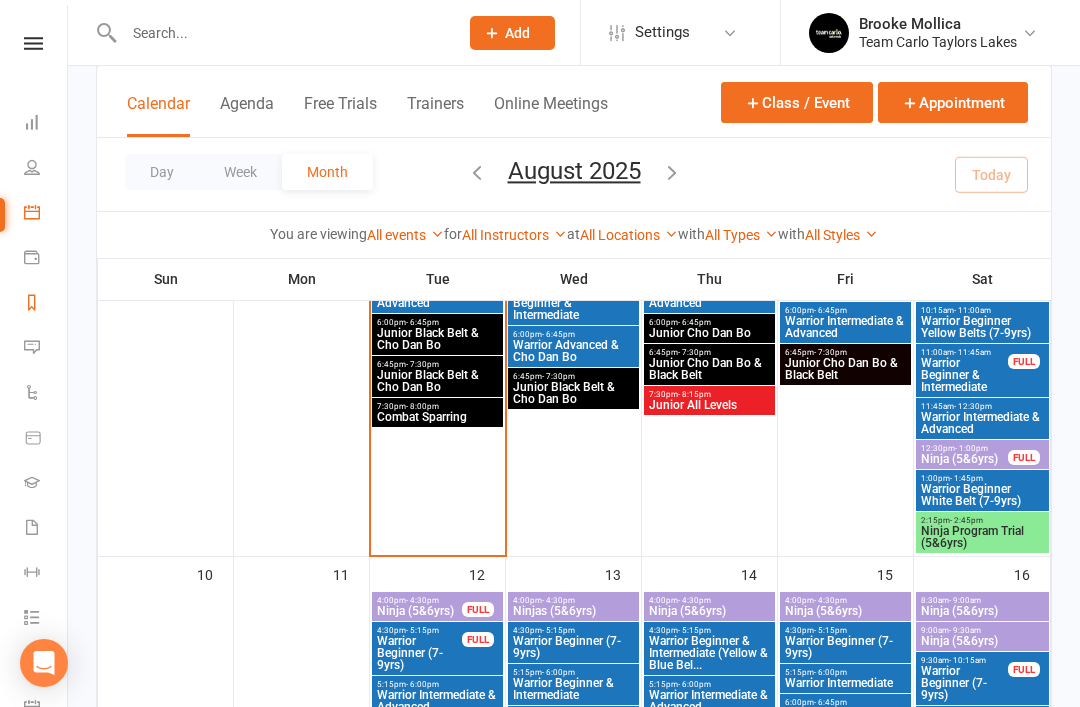 click on "Reports" at bounding box center (46, 304) 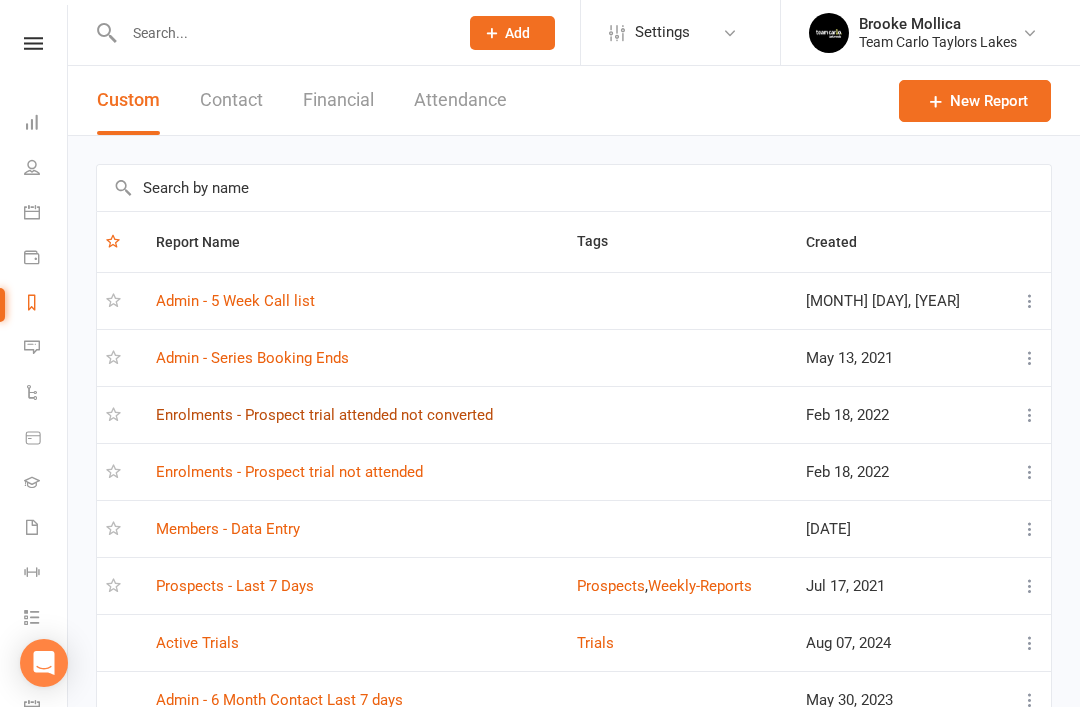 click on "Enrolments - Prospect trial attended not converted" at bounding box center [324, 415] 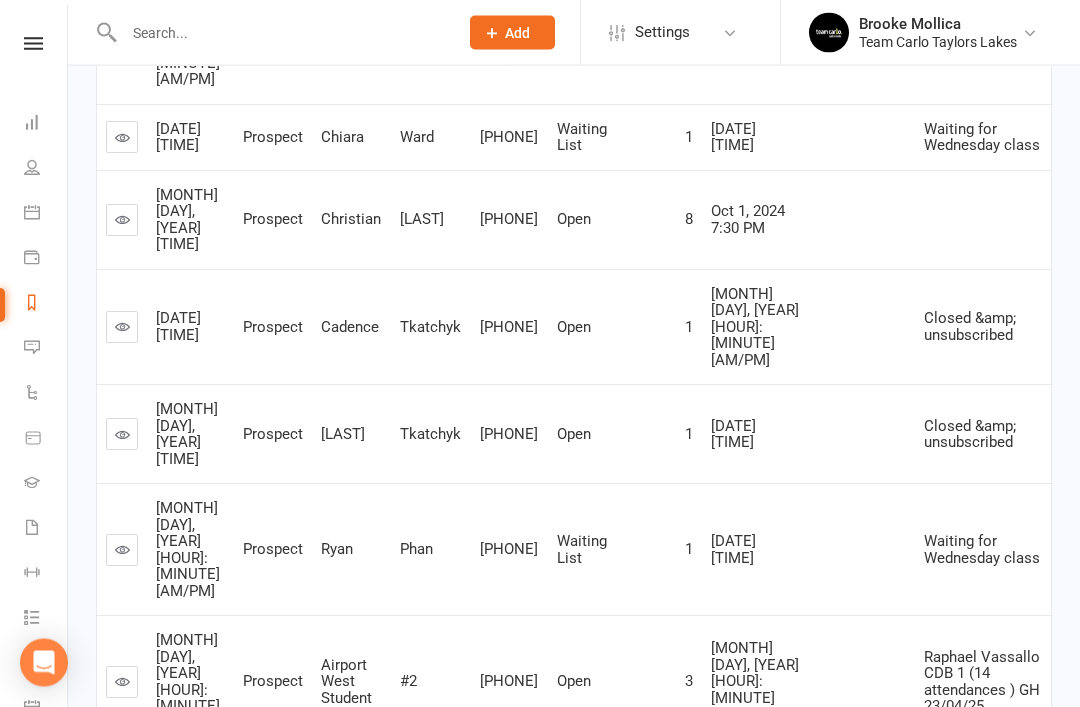 scroll, scrollTop: 1250, scrollLeft: 0, axis: vertical 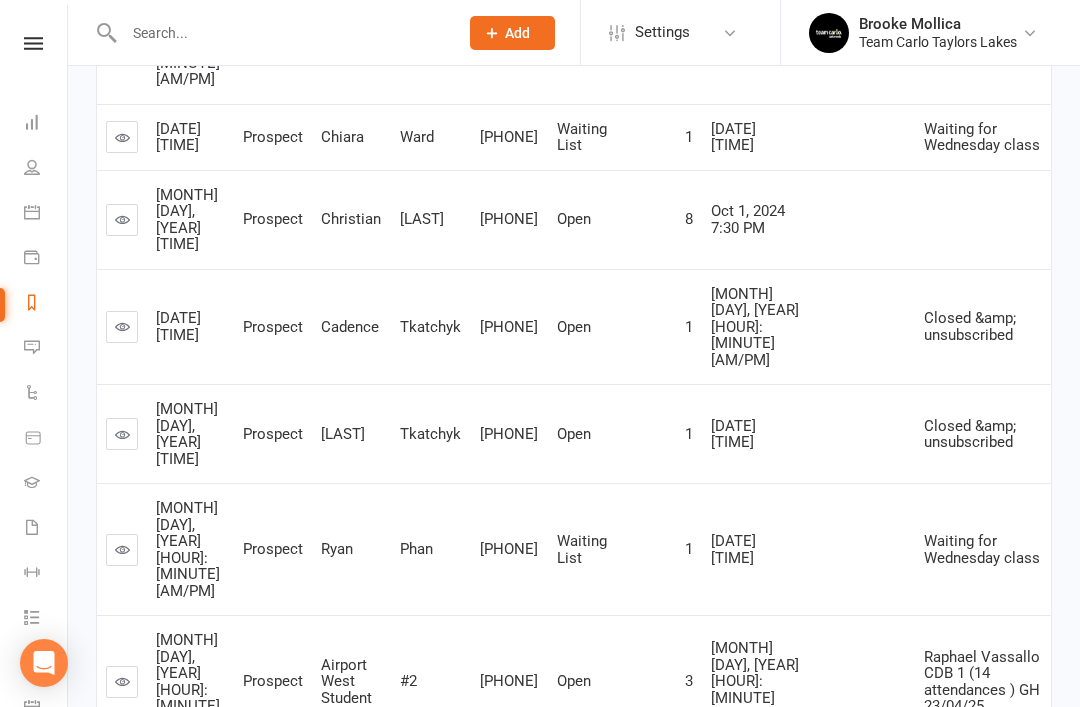 click on "2" at bounding box center (995, 778) 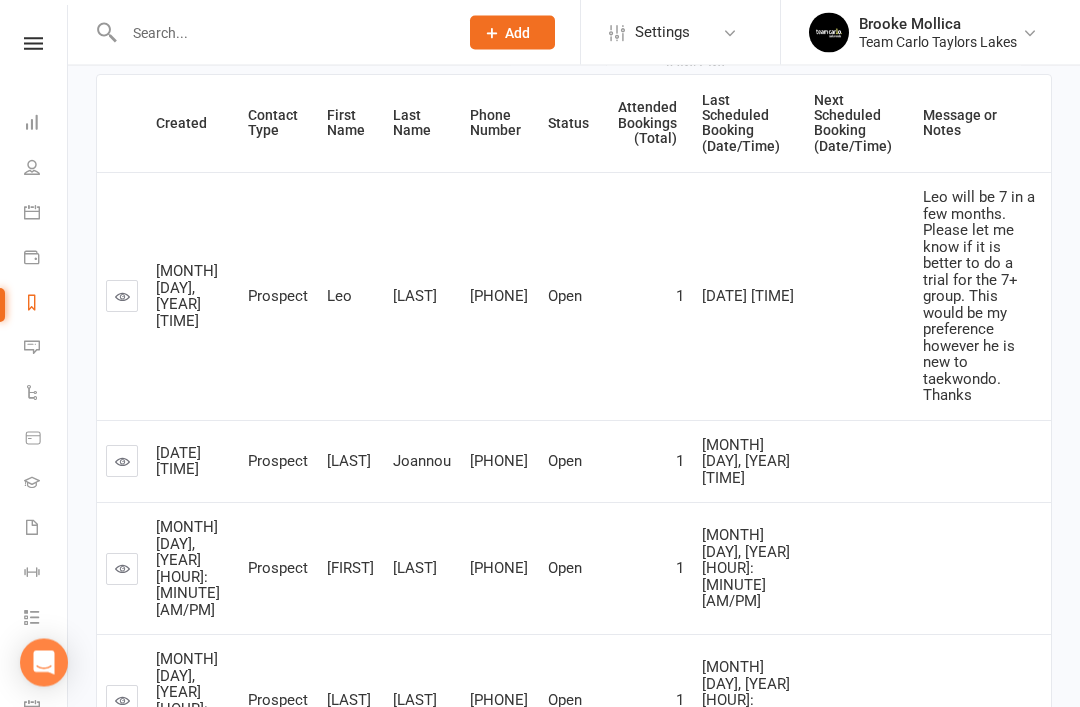 scroll, scrollTop: 370, scrollLeft: 0, axis: vertical 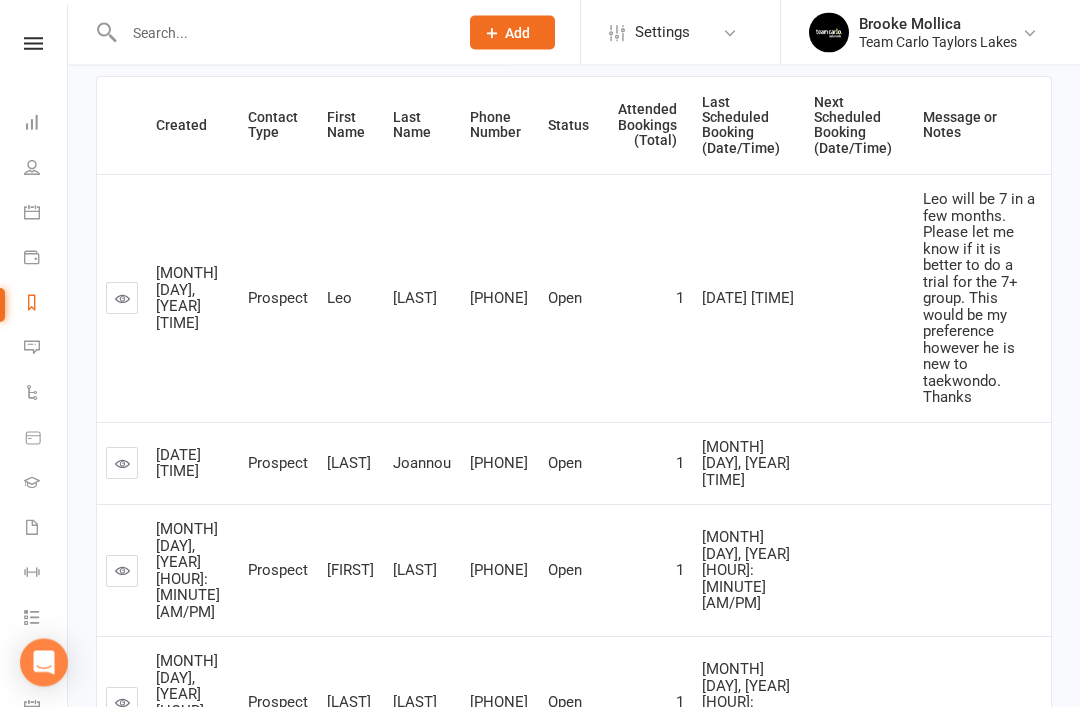 click at bounding box center [122, 299] 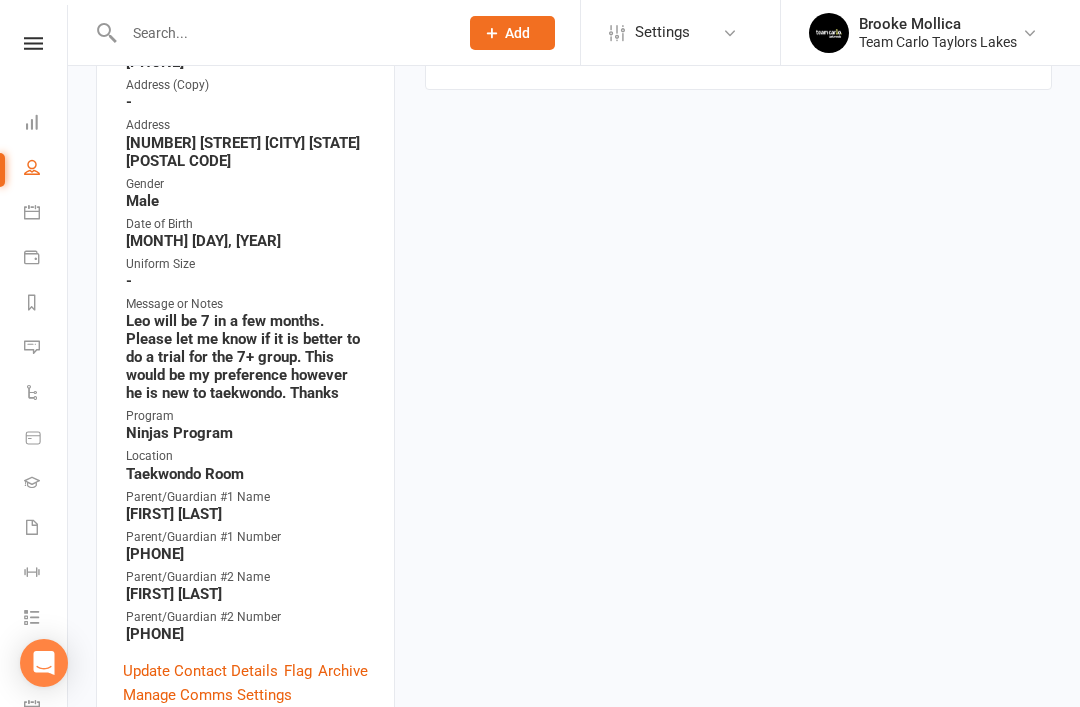 scroll, scrollTop: 0, scrollLeft: 0, axis: both 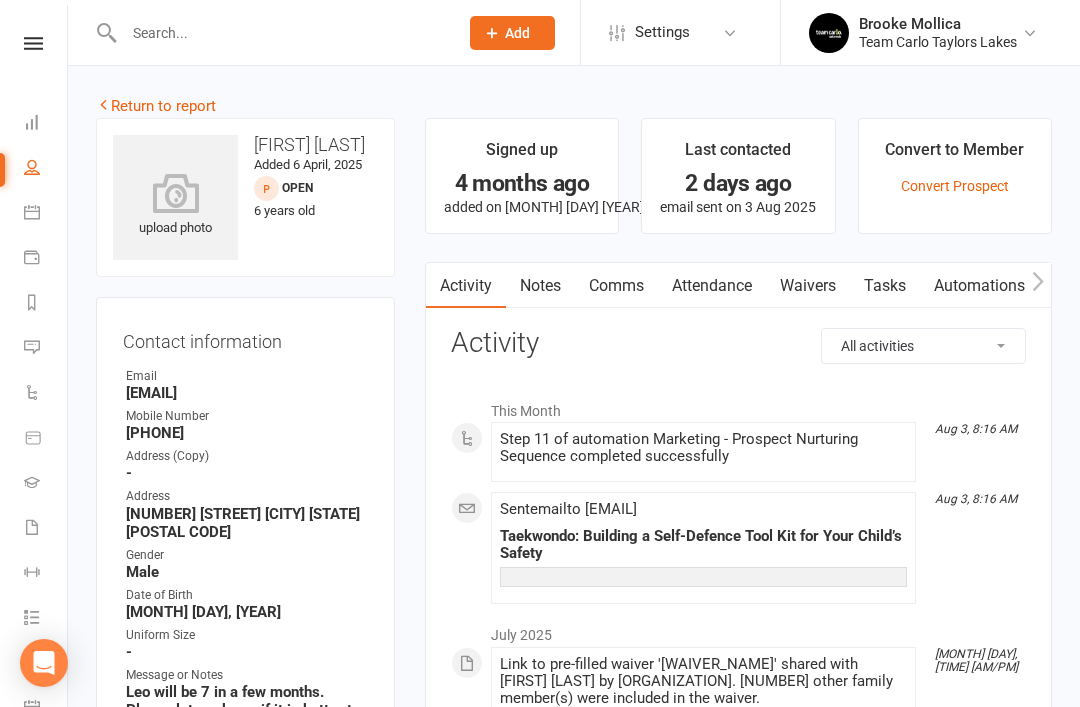 click on "Notes" at bounding box center [540, 286] 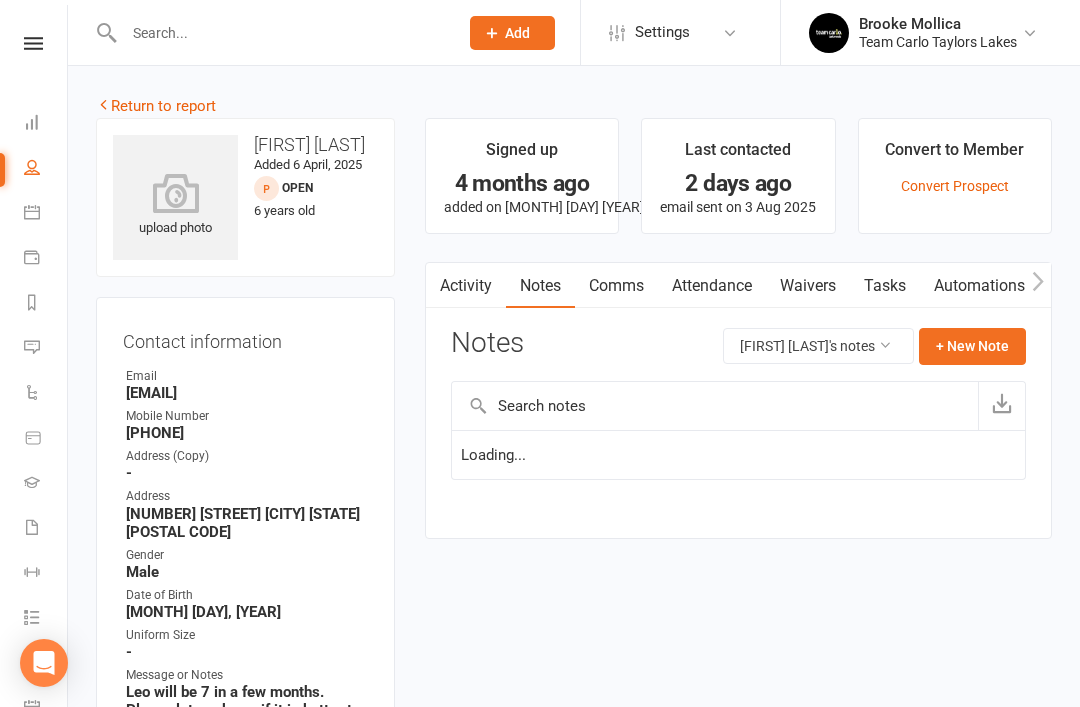 scroll, scrollTop: 64, scrollLeft: 0, axis: vertical 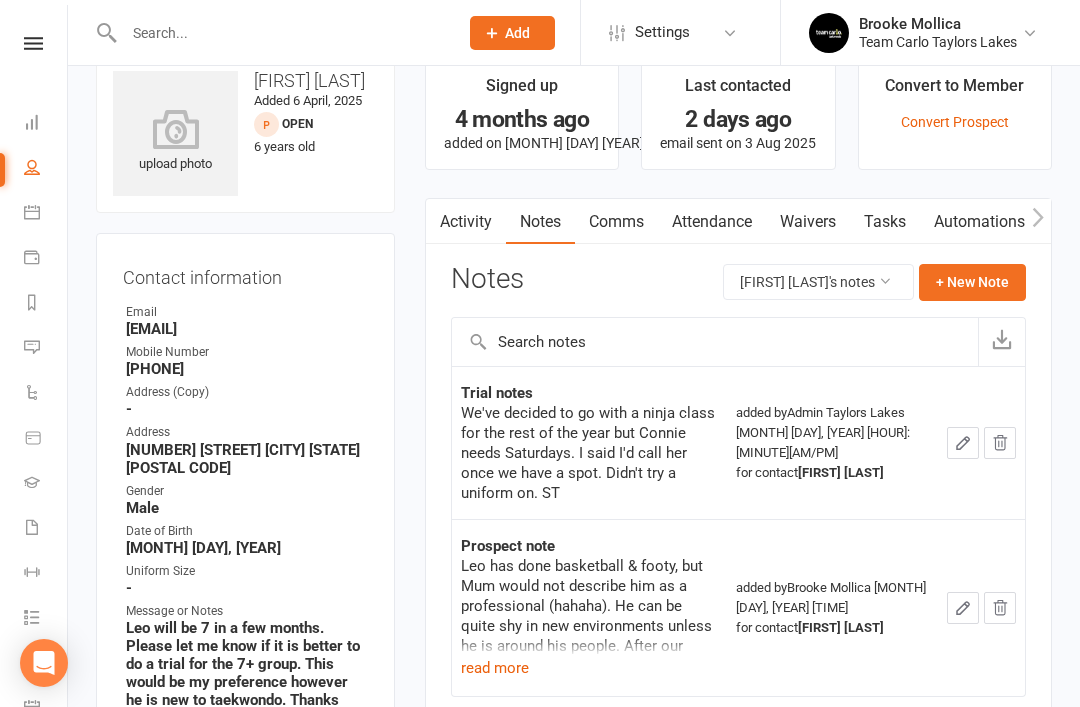click on "Activity" at bounding box center [466, 222] 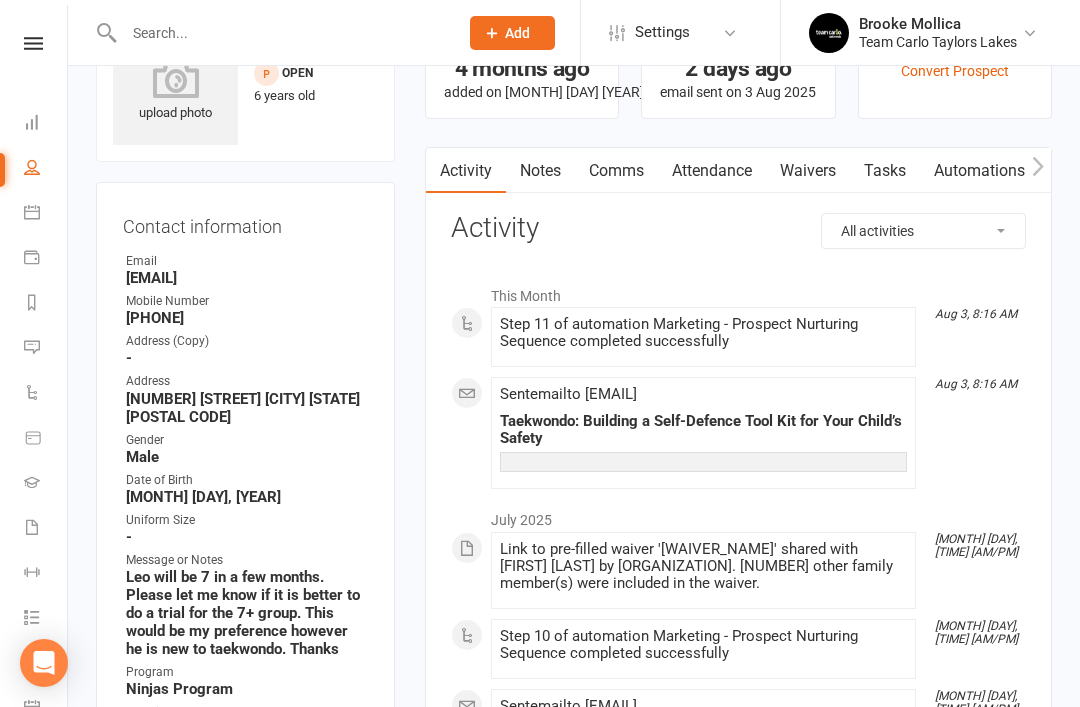 scroll, scrollTop: 0, scrollLeft: 0, axis: both 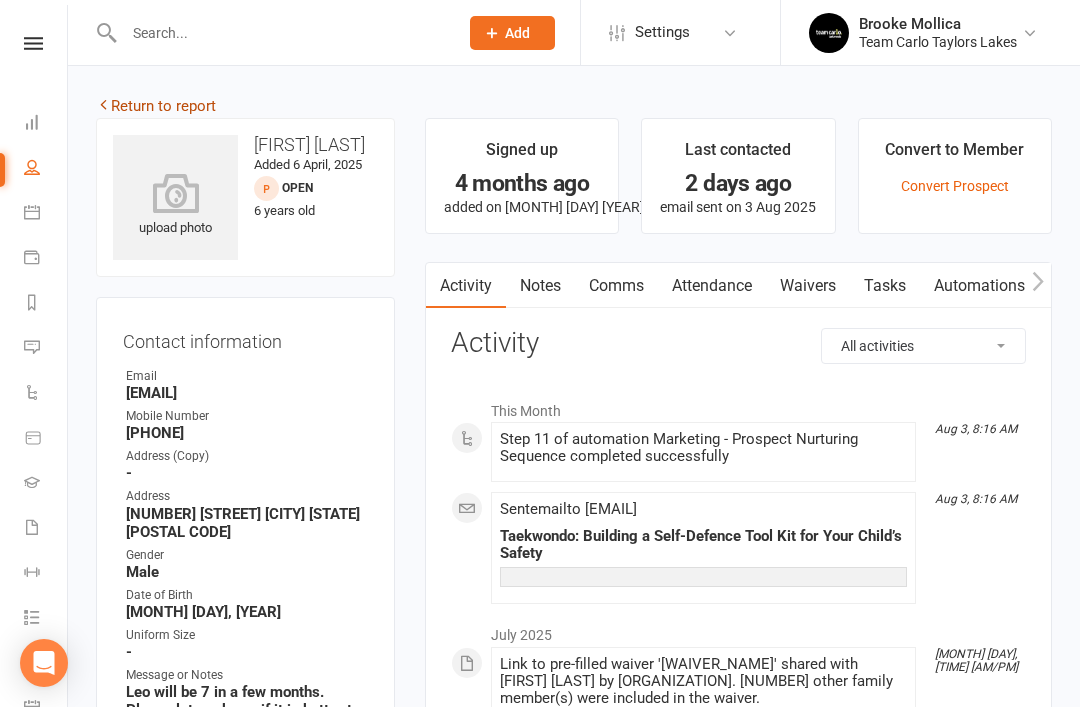 click on "Return to report" at bounding box center (156, 106) 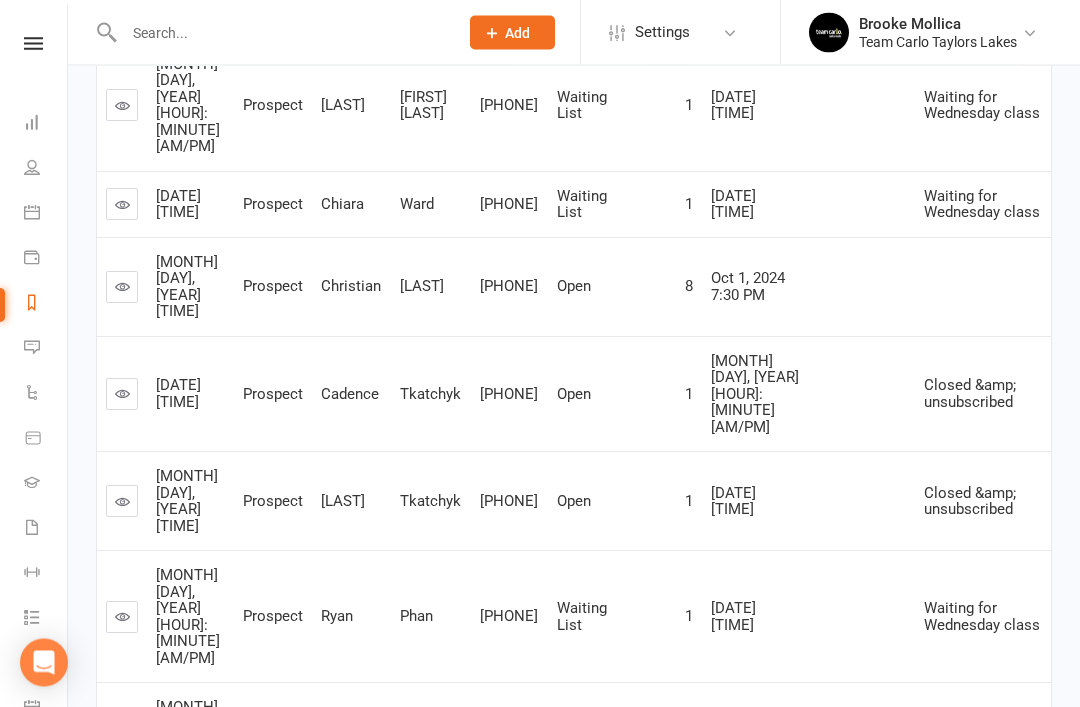 scroll, scrollTop: 1185, scrollLeft: 0, axis: vertical 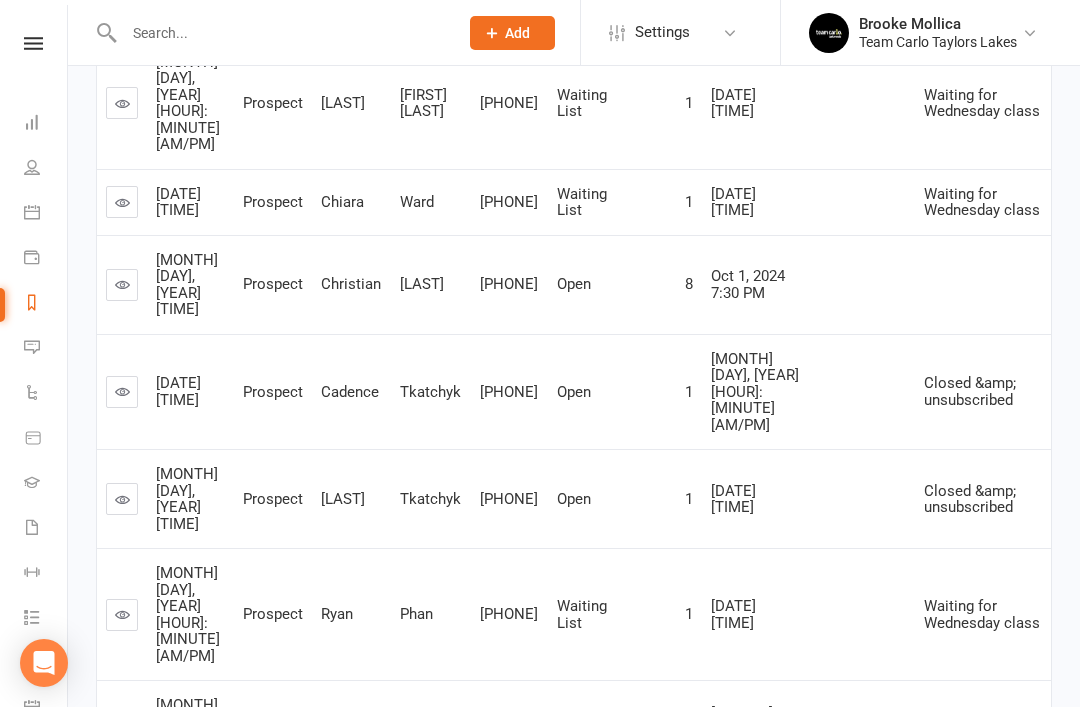 click on "2" at bounding box center (995, 843) 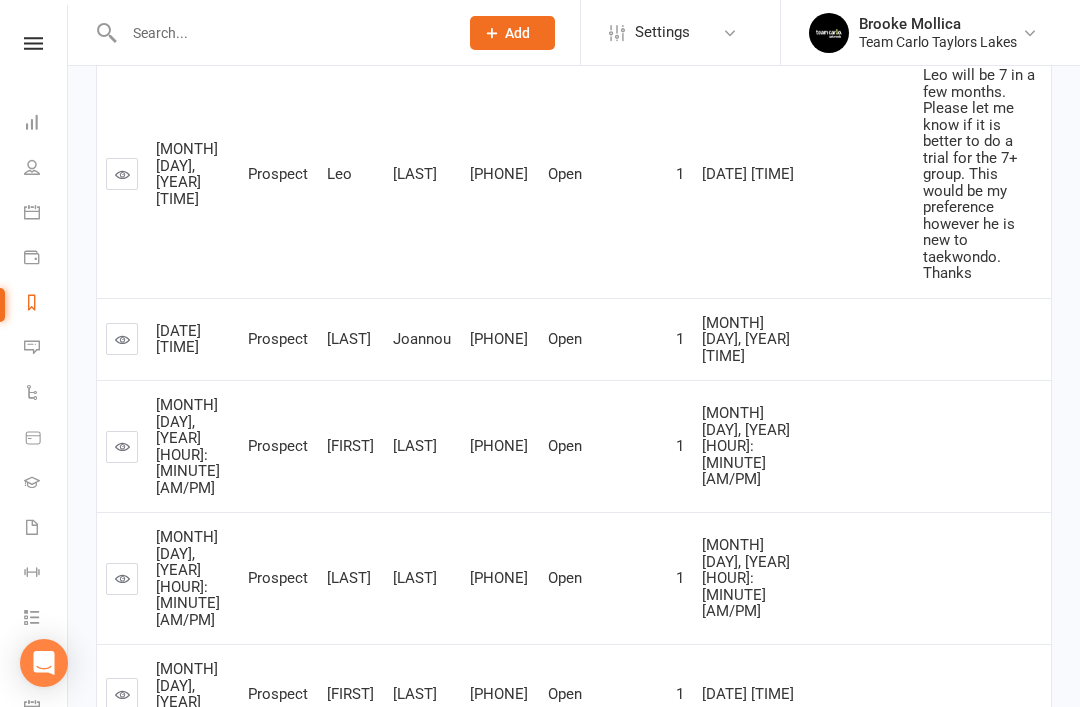 scroll, scrollTop: 494, scrollLeft: 0, axis: vertical 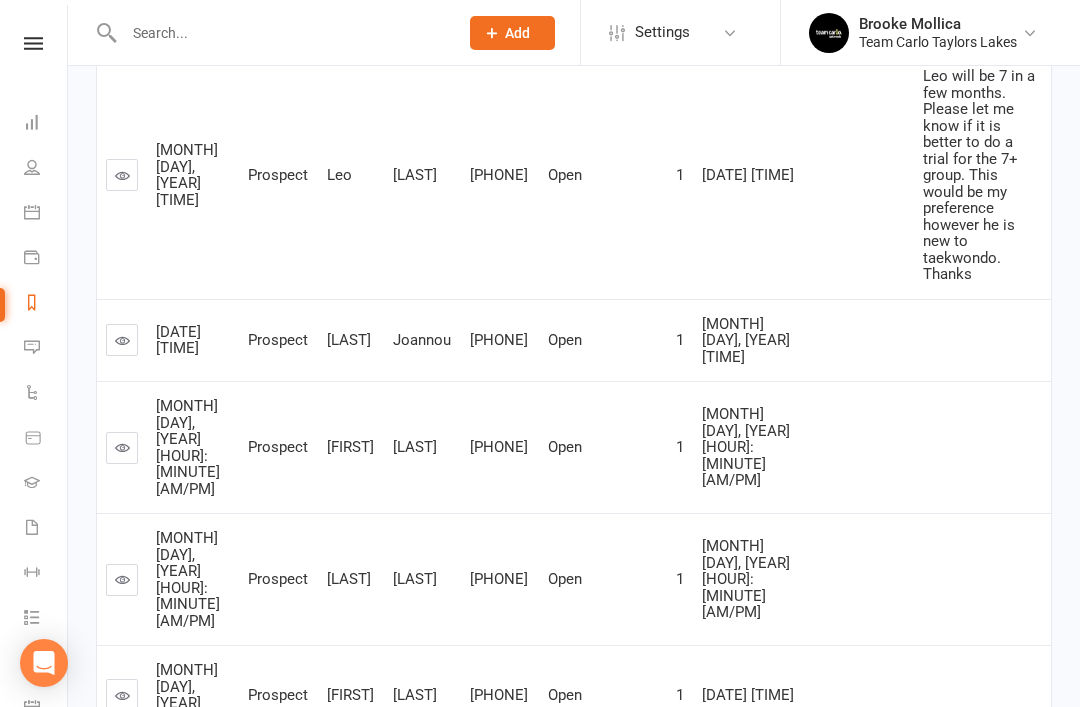 click at bounding box center (122, 580) 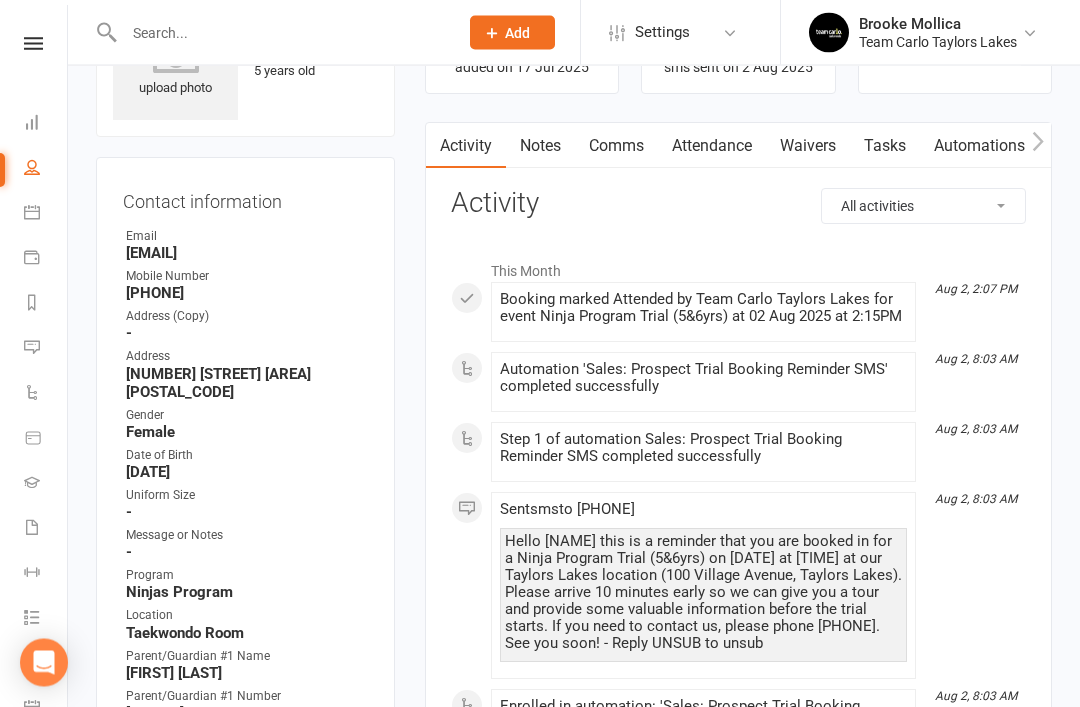 scroll, scrollTop: 0, scrollLeft: 0, axis: both 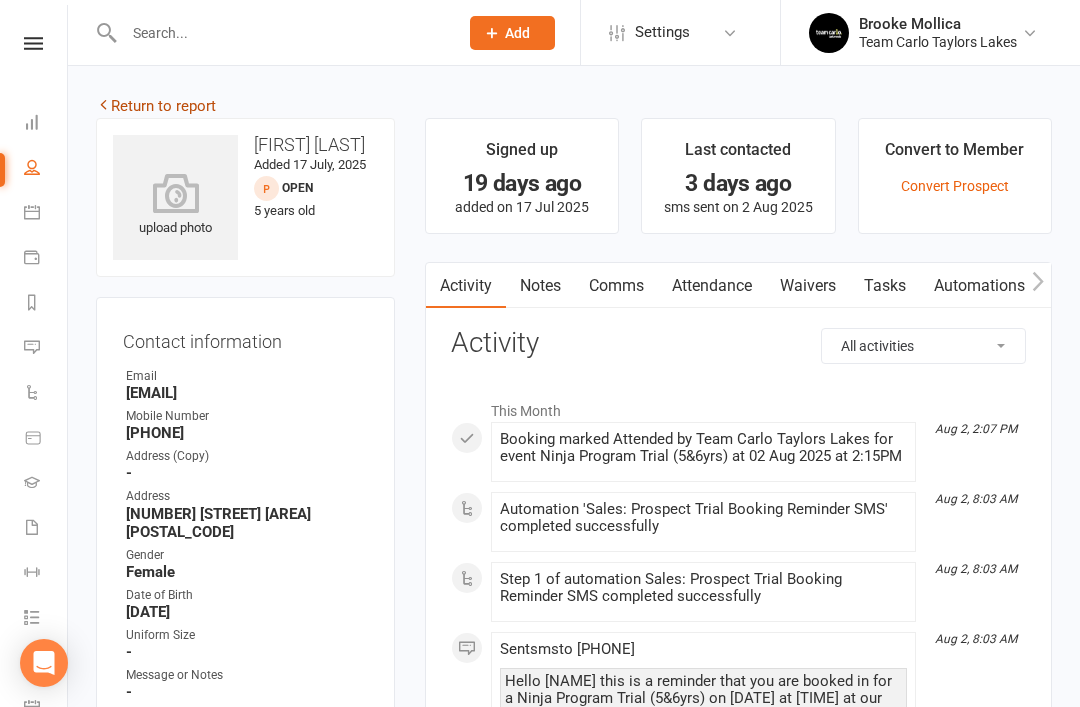 click on "Return to report" at bounding box center [156, 106] 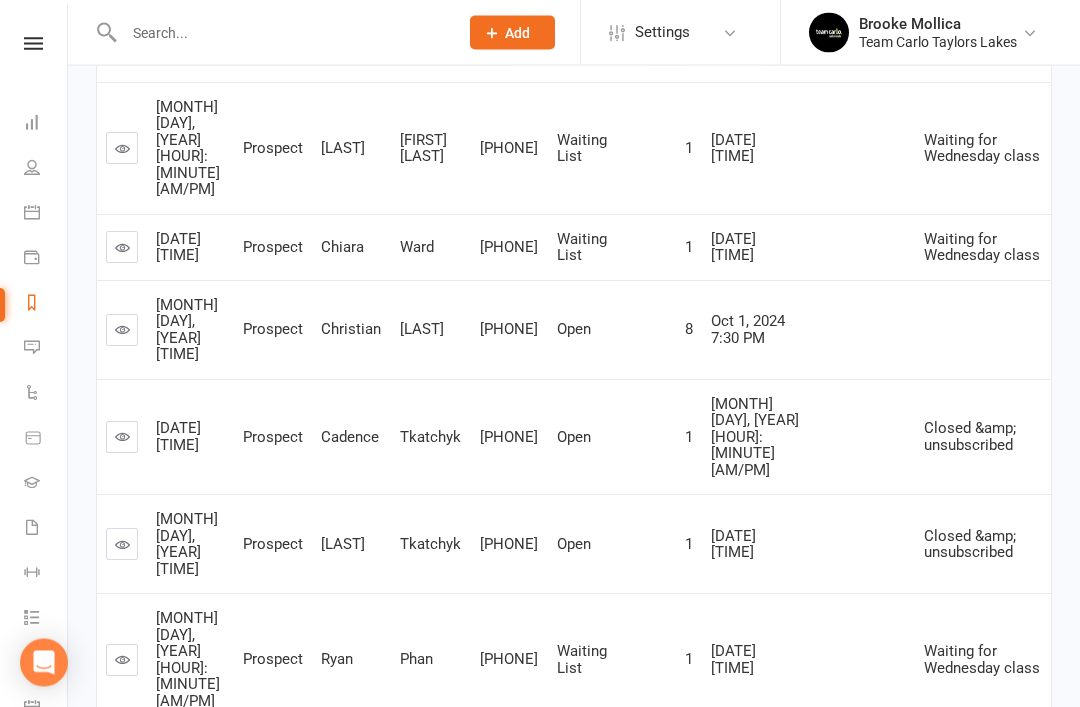 scroll, scrollTop: 1140, scrollLeft: 0, axis: vertical 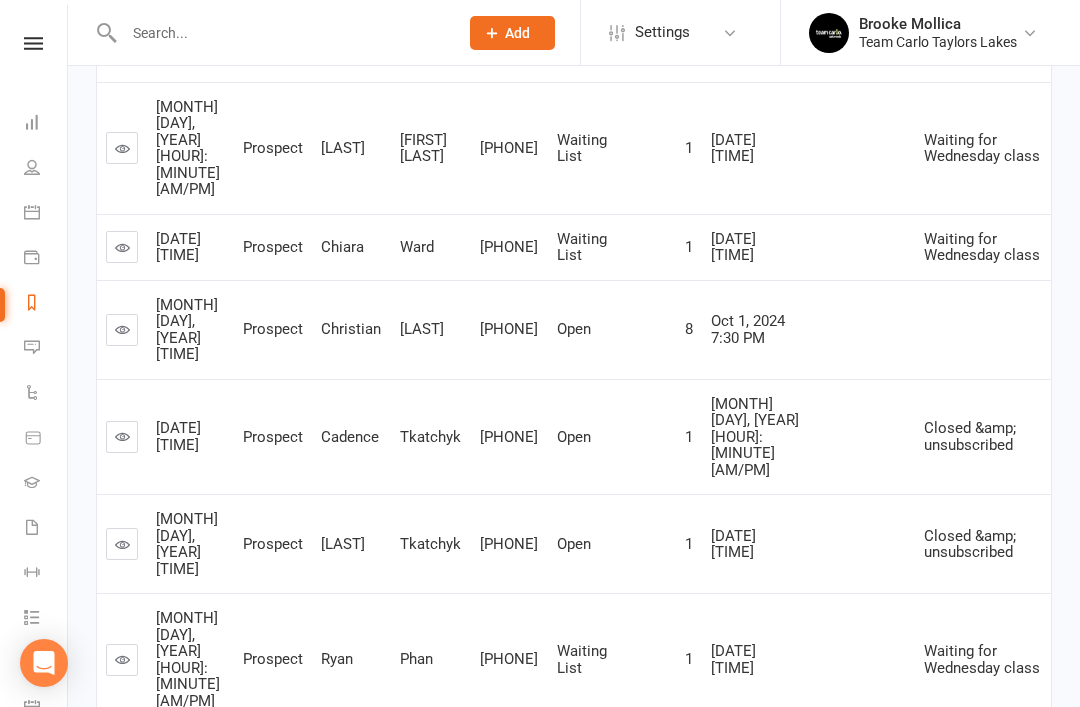 click at bounding box center [122, 544] 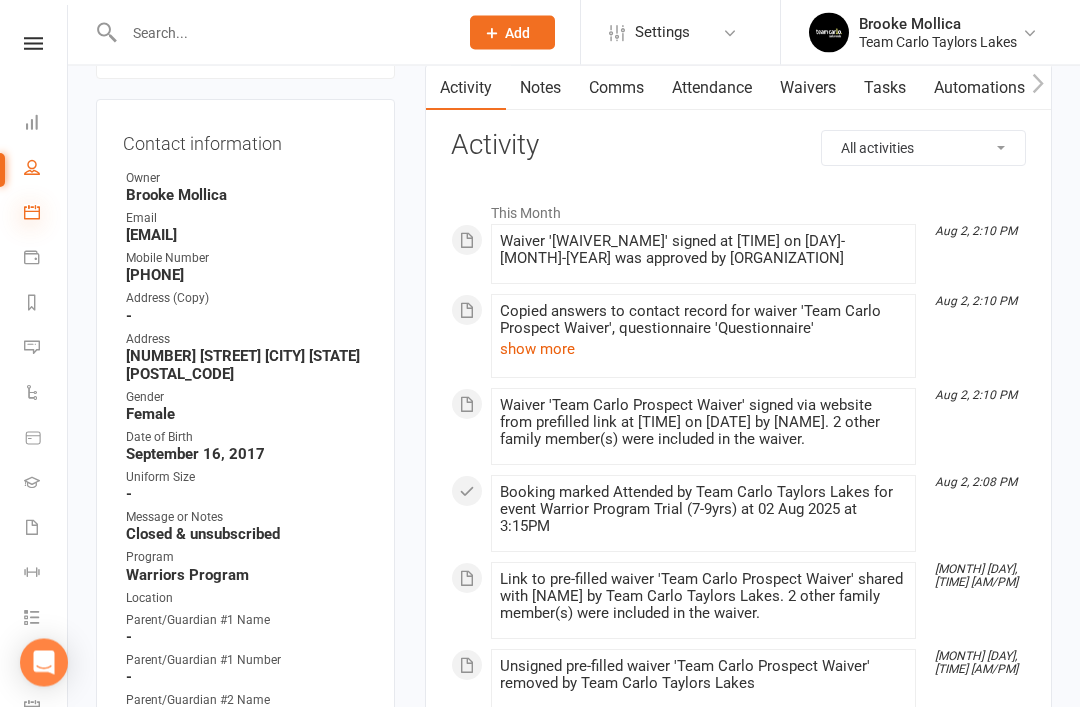 scroll, scrollTop: 198, scrollLeft: 0, axis: vertical 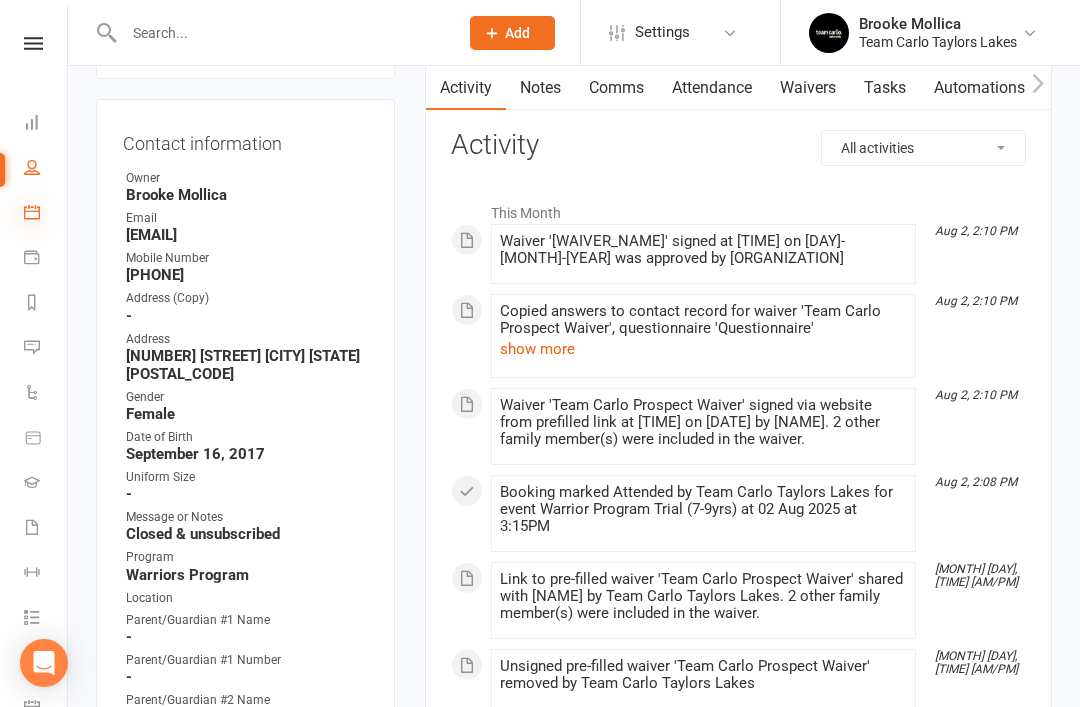 click at bounding box center [32, 212] 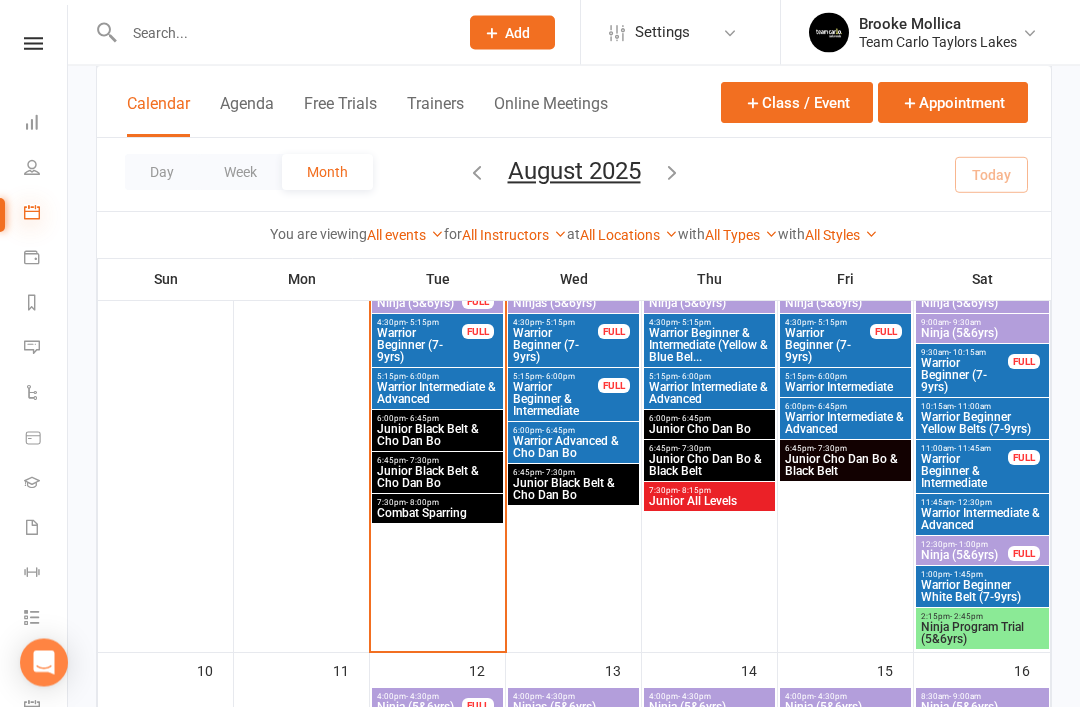 scroll, scrollTop: 526, scrollLeft: 0, axis: vertical 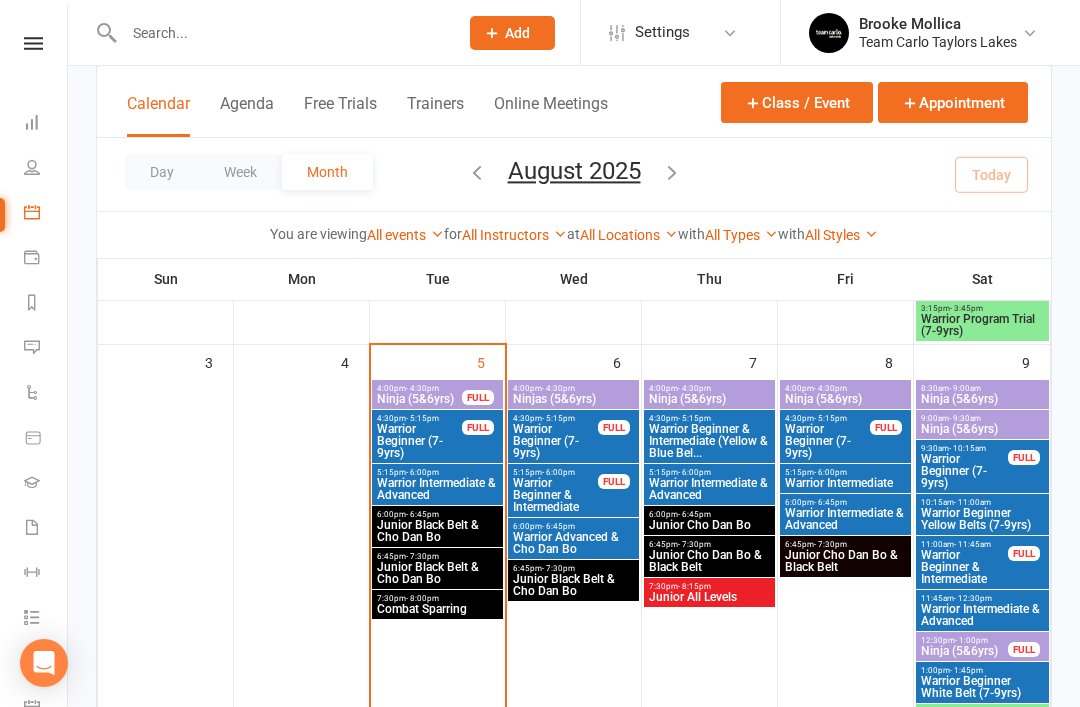 click at bounding box center [281, 33] 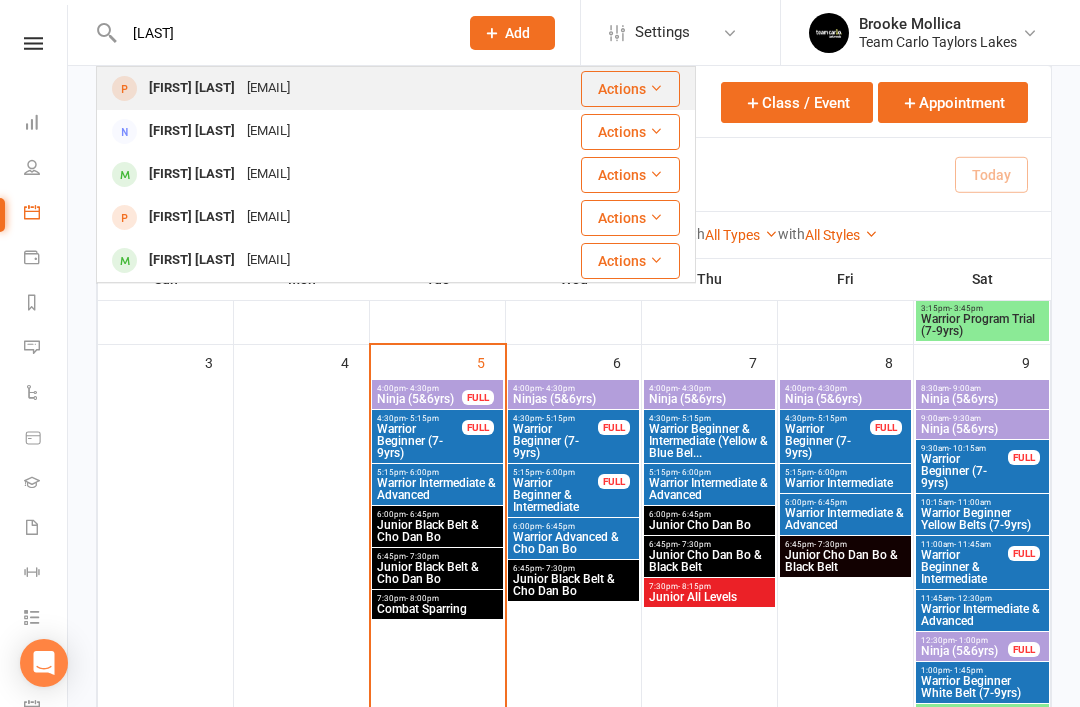 type on "[LAST]" 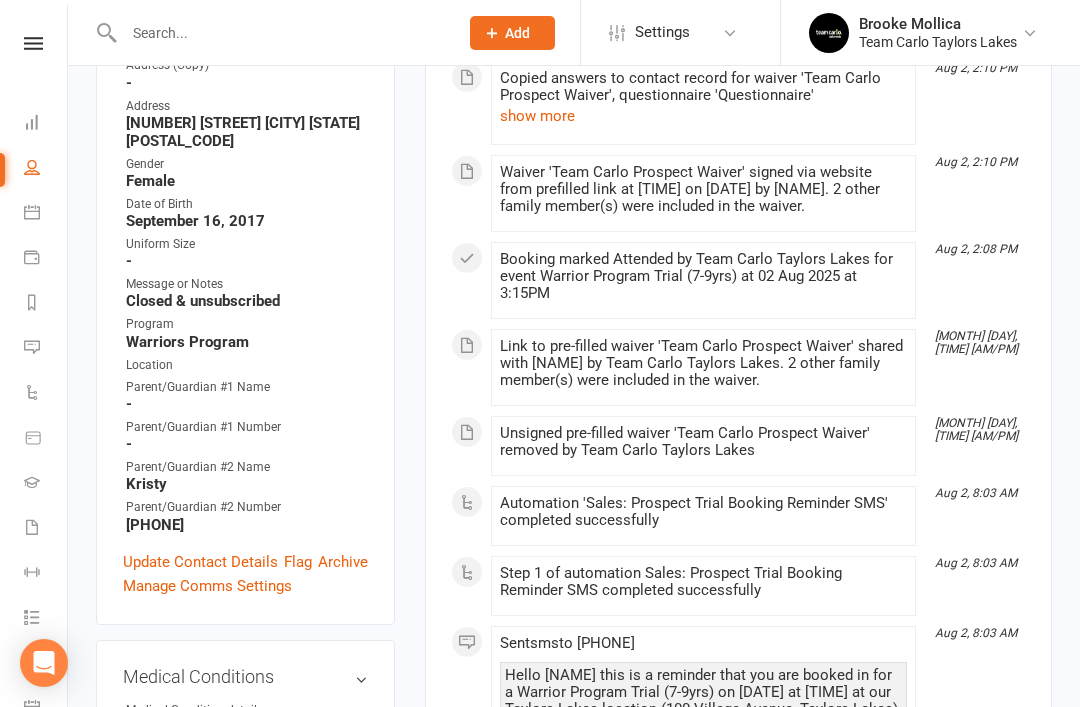 scroll, scrollTop: 413, scrollLeft: 0, axis: vertical 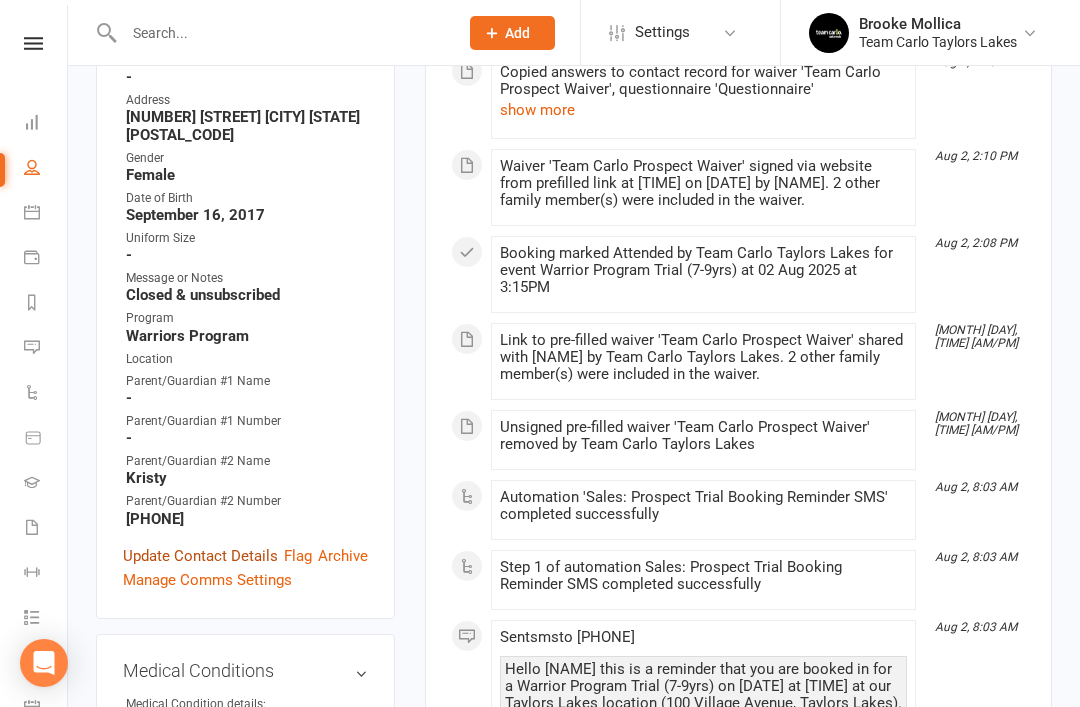 click on "Update Contact Details" at bounding box center [200, 556] 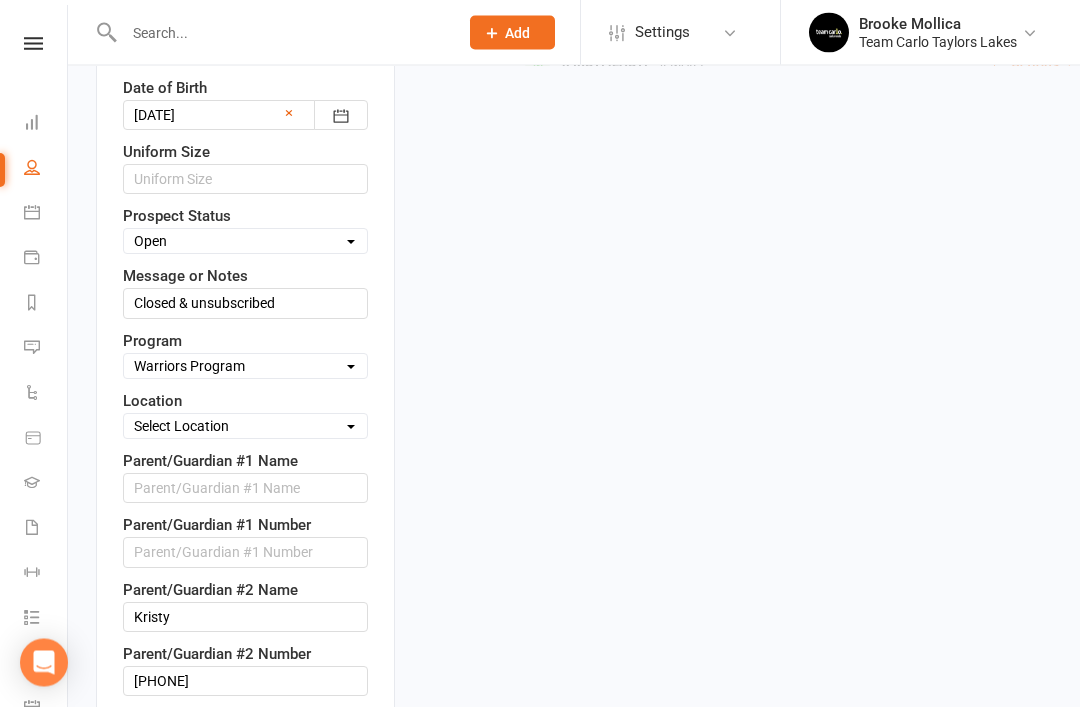 scroll, scrollTop: 960, scrollLeft: 0, axis: vertical 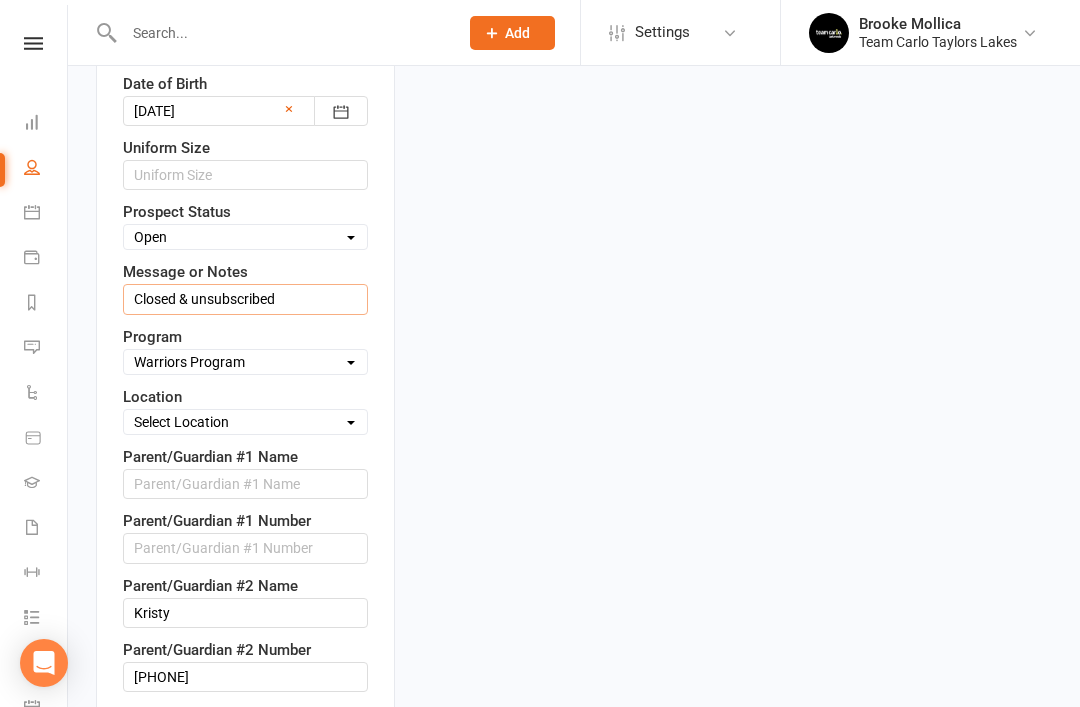 click on "Closed & unsubscribed" at bounding box center [245, 299] 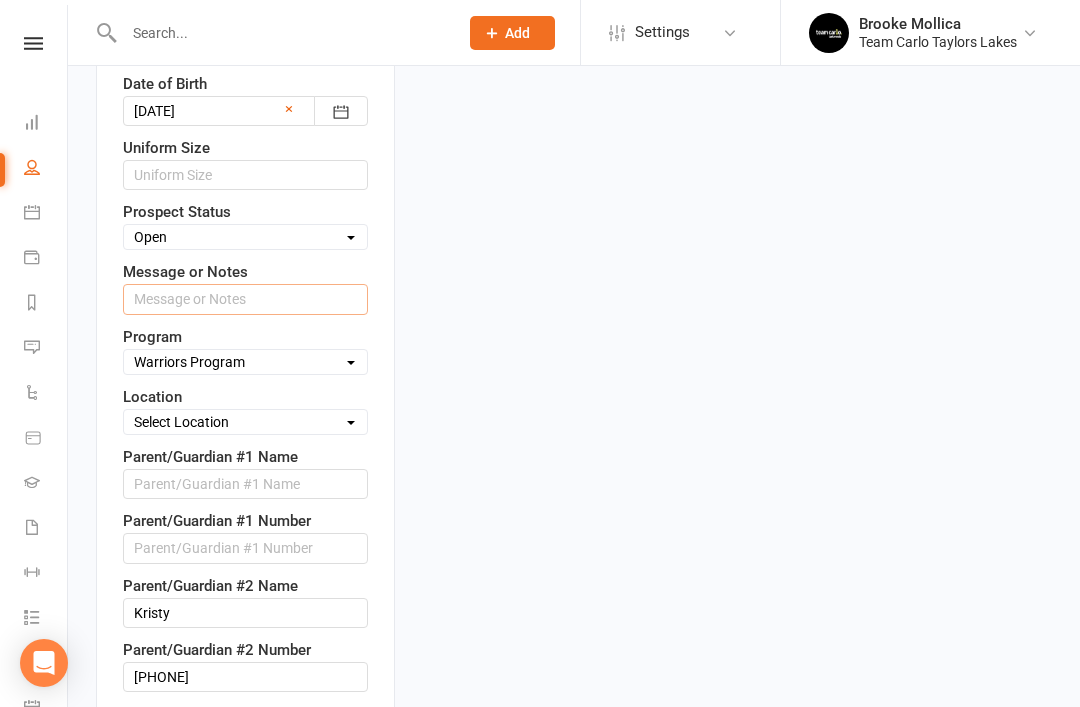 type 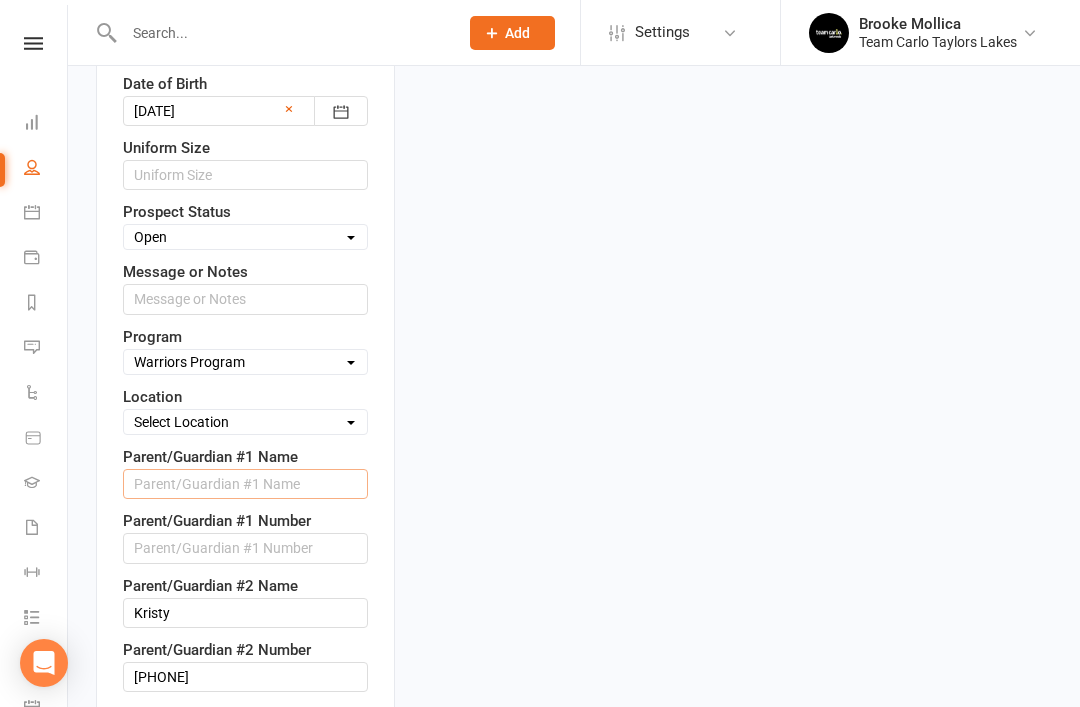 click at bounding box center (245, 484) 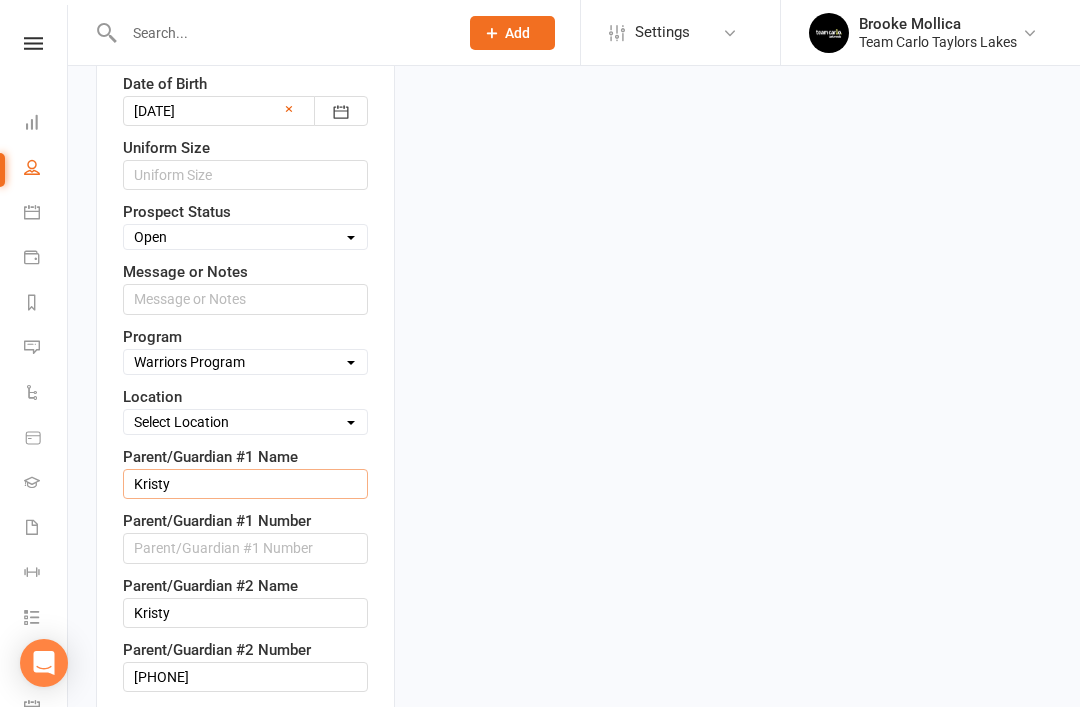 type on "Kristy" 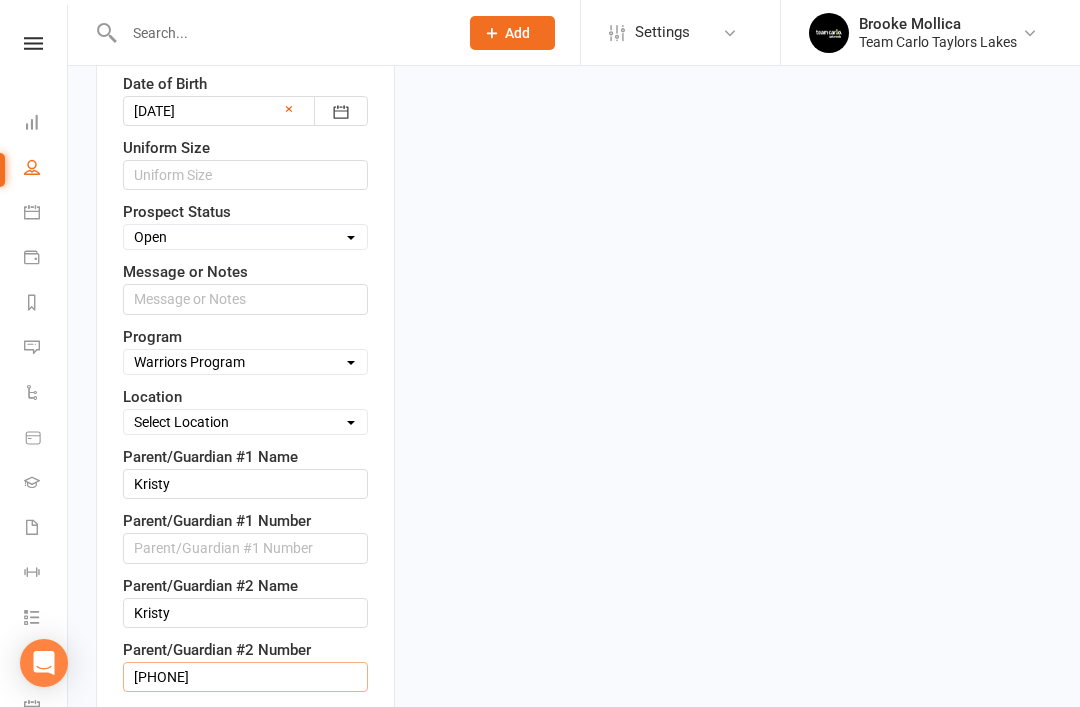 click on "[PHONE]" at bounding box center [245, 677] 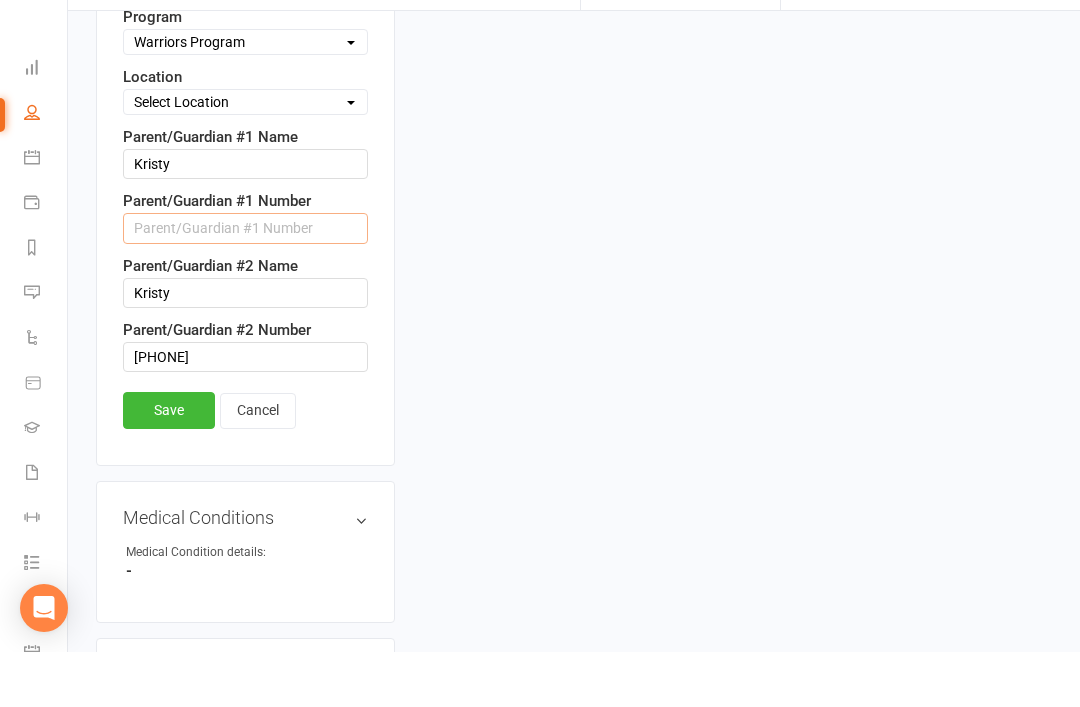 click at bounding box center [245, 283] 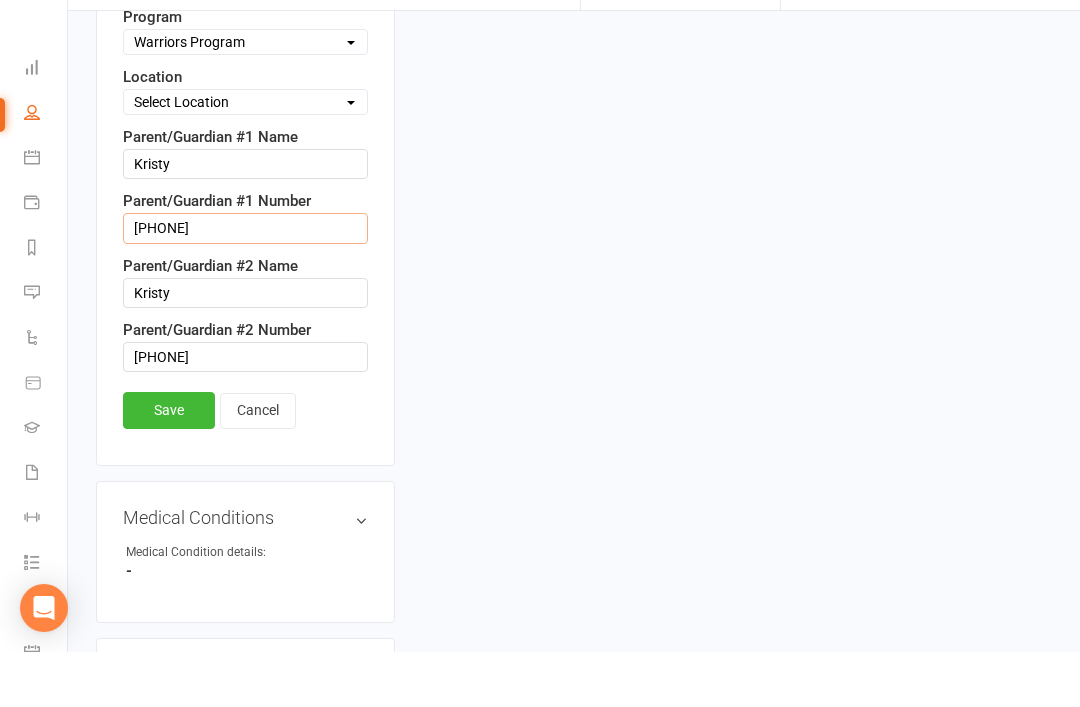 type on "[PHONE]" 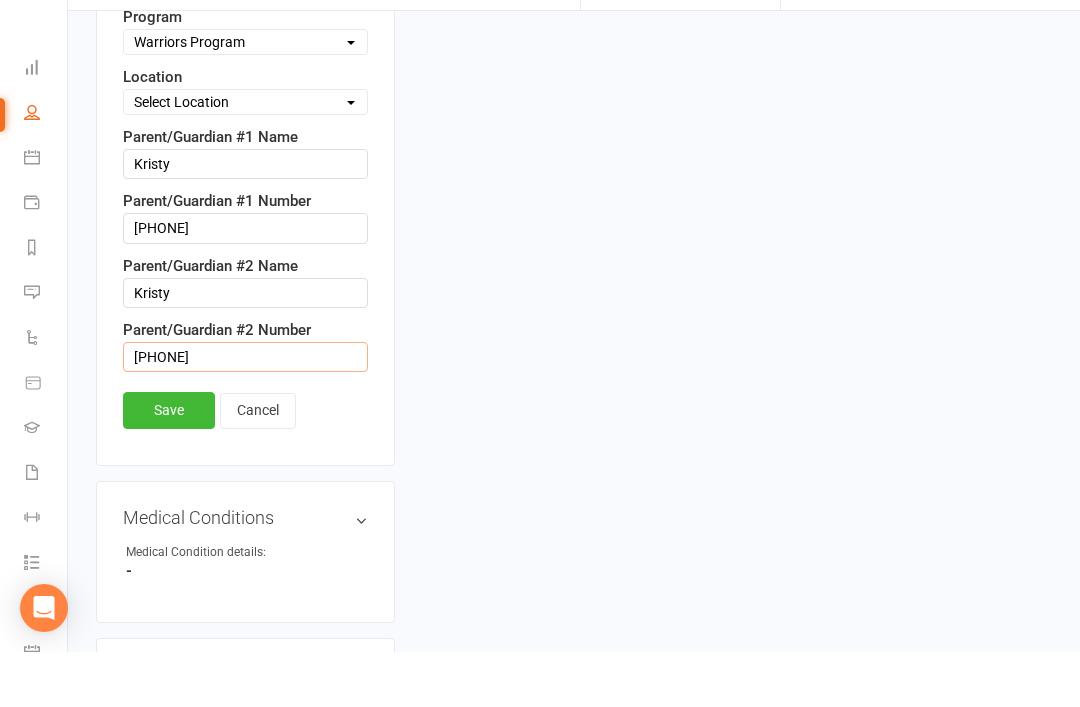 click on "[PHONE]" at bounding box center (245, 412) 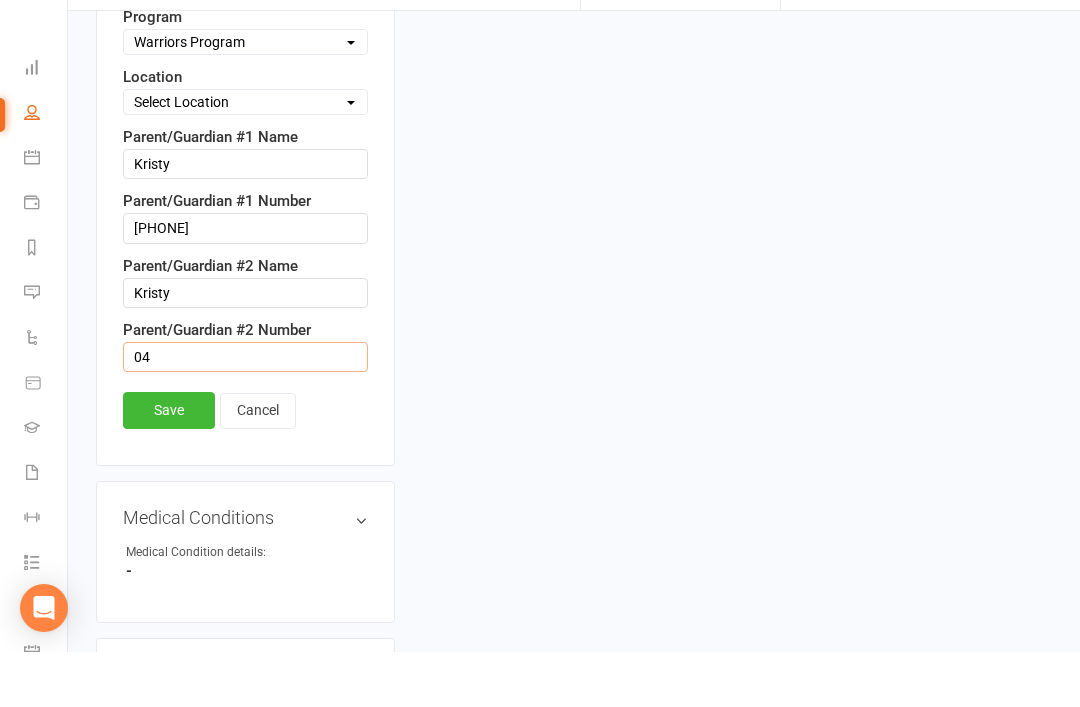 type on "0" 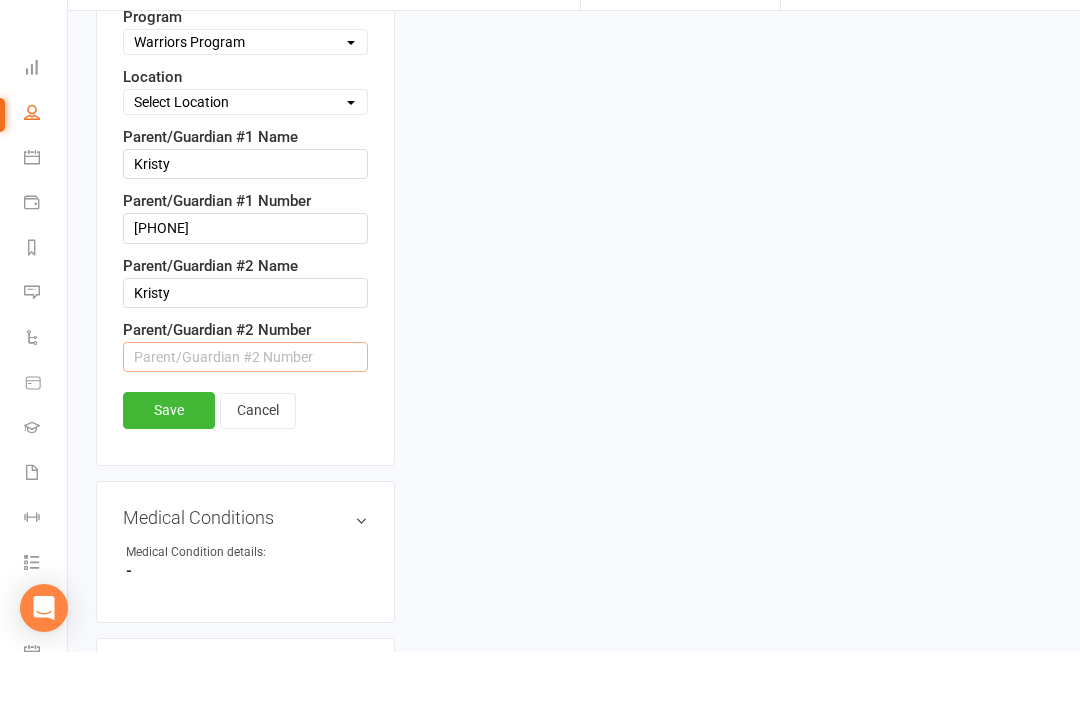 type 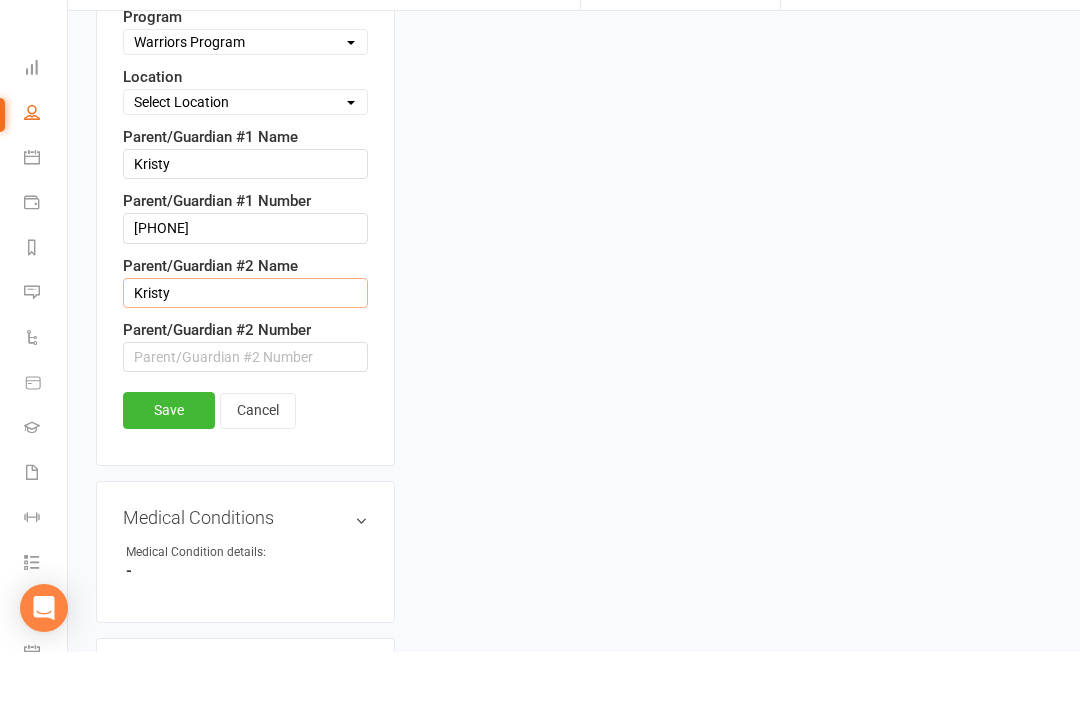 click on "Kristy" at bounding box center [245, 348] 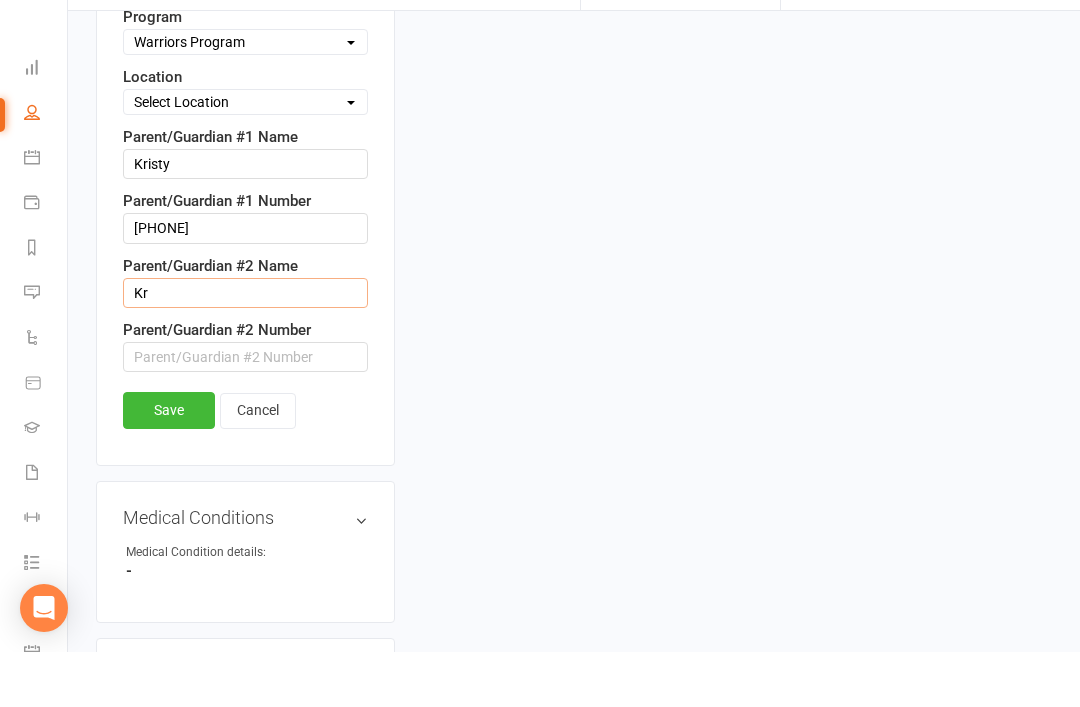type on "K" 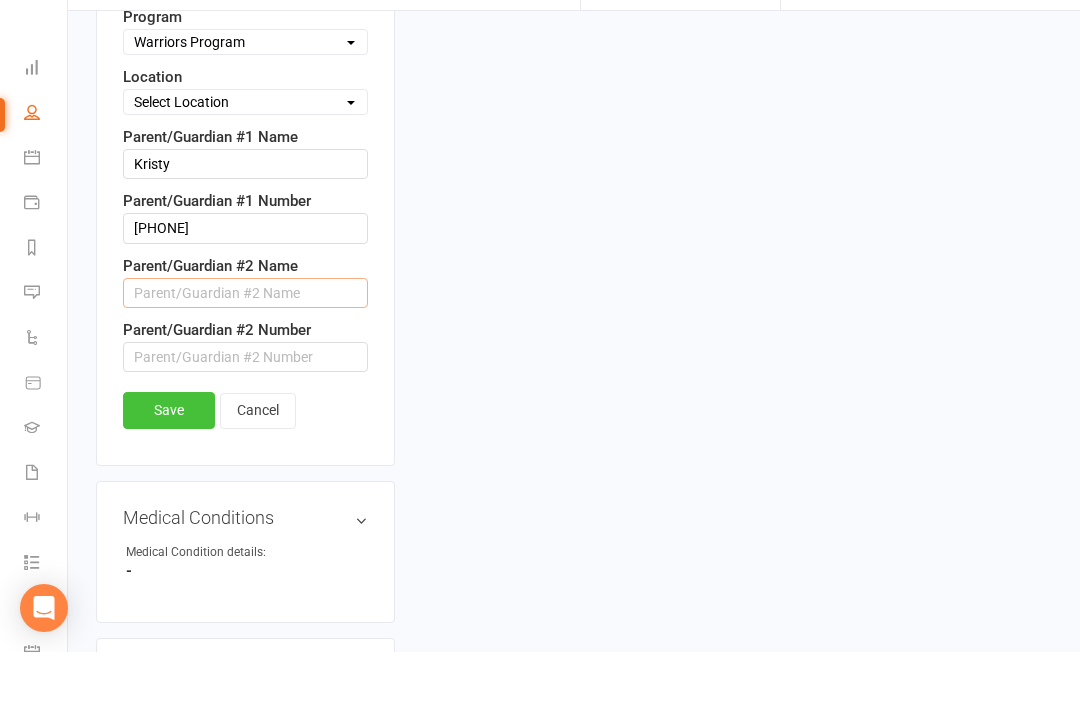 type 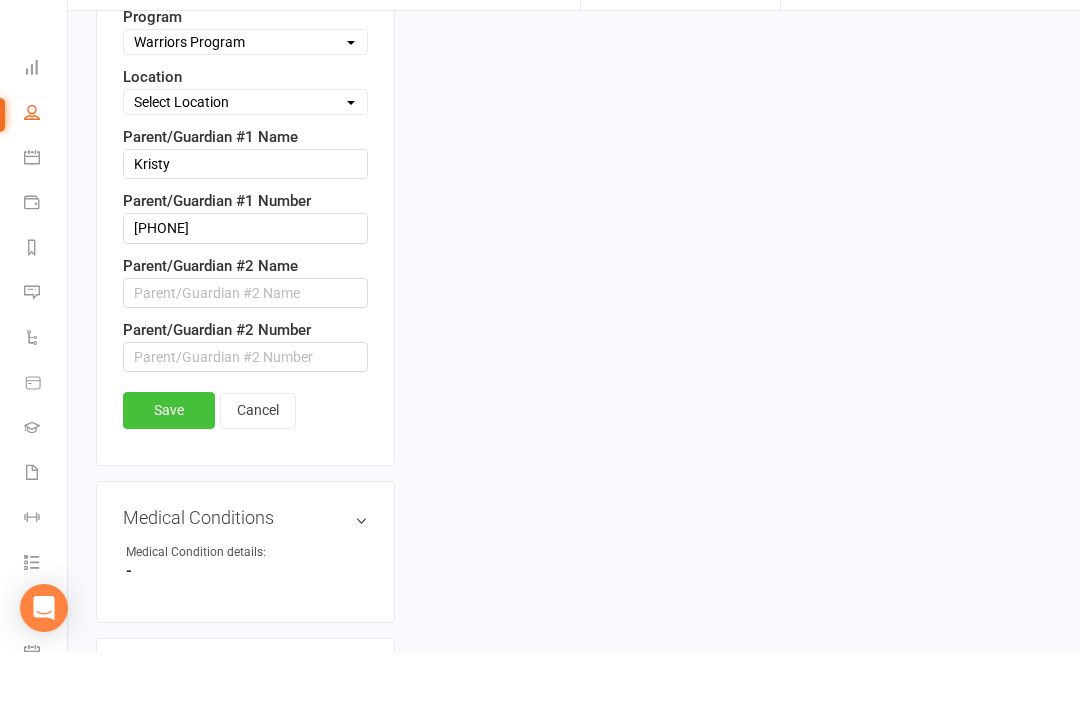 click on "Save" at bounding box center (169, 465) 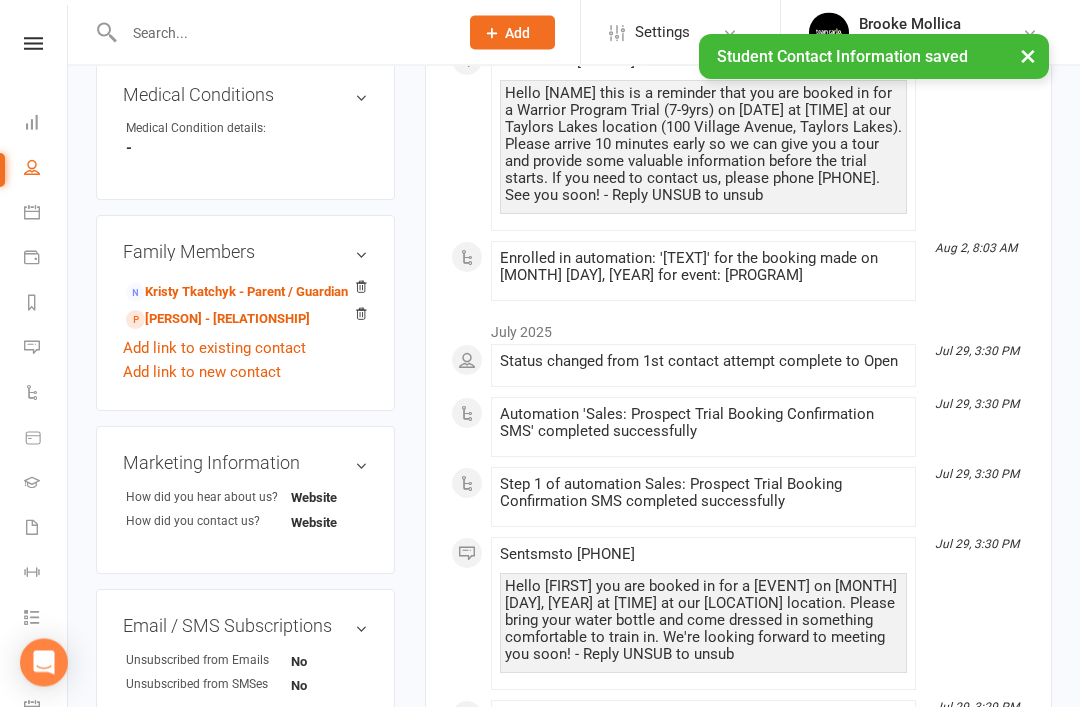 scroll, scrollTop: 980, scrollLeft: 0, axis: vertical 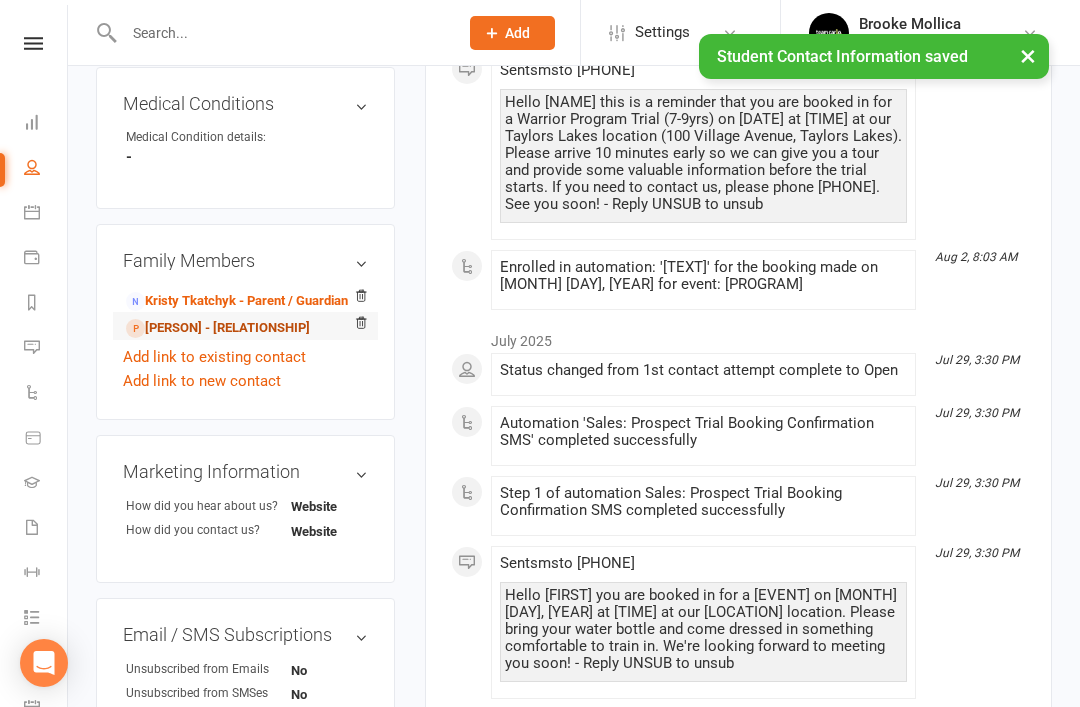 click on "[PERSON] - [RELATIONSHIP]" at bounding box center (218, 328) 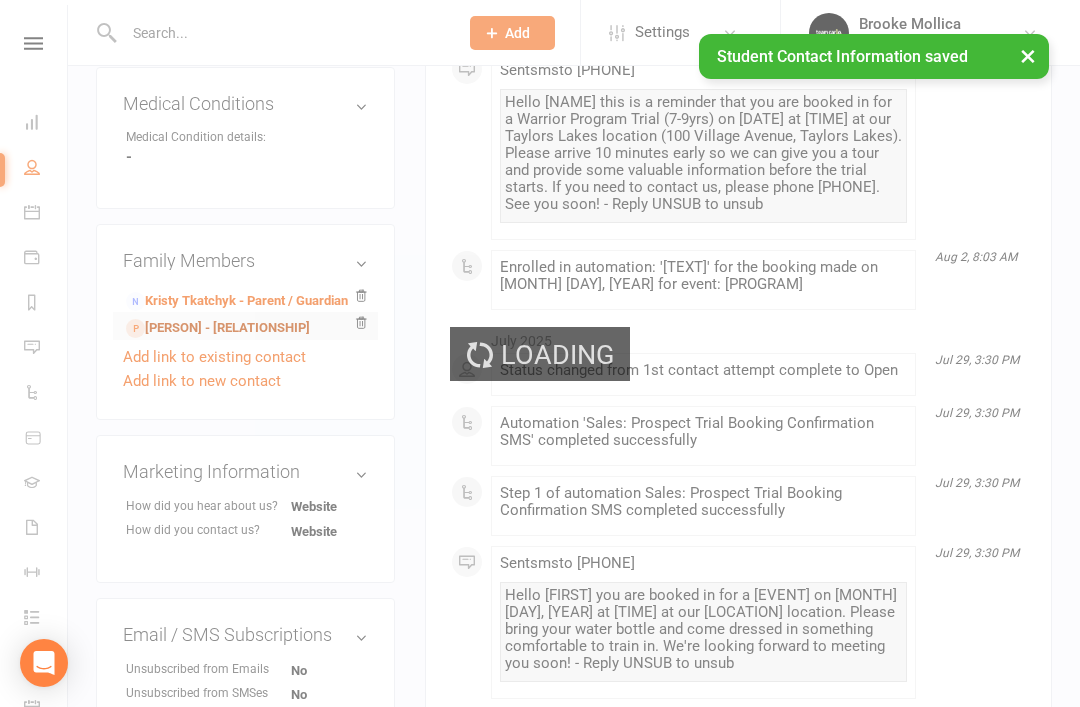 scroll, scrollTop: 0, scrollLeft: 0, axis: both 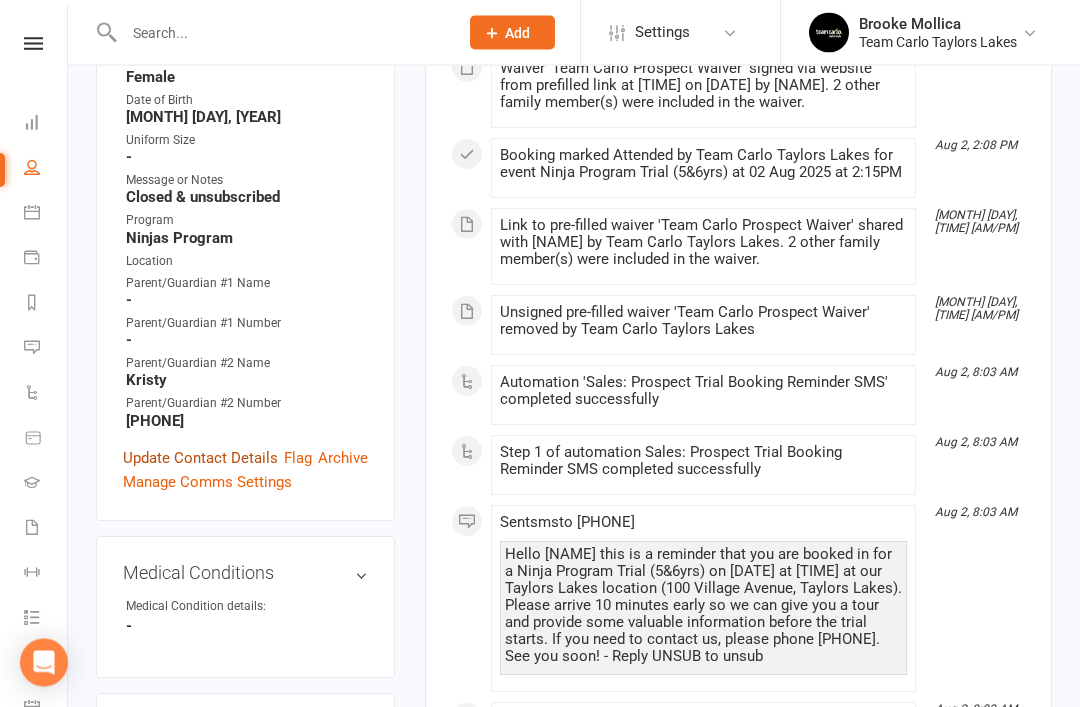click on "Update Contact Details" at bounding box center [200, 459] 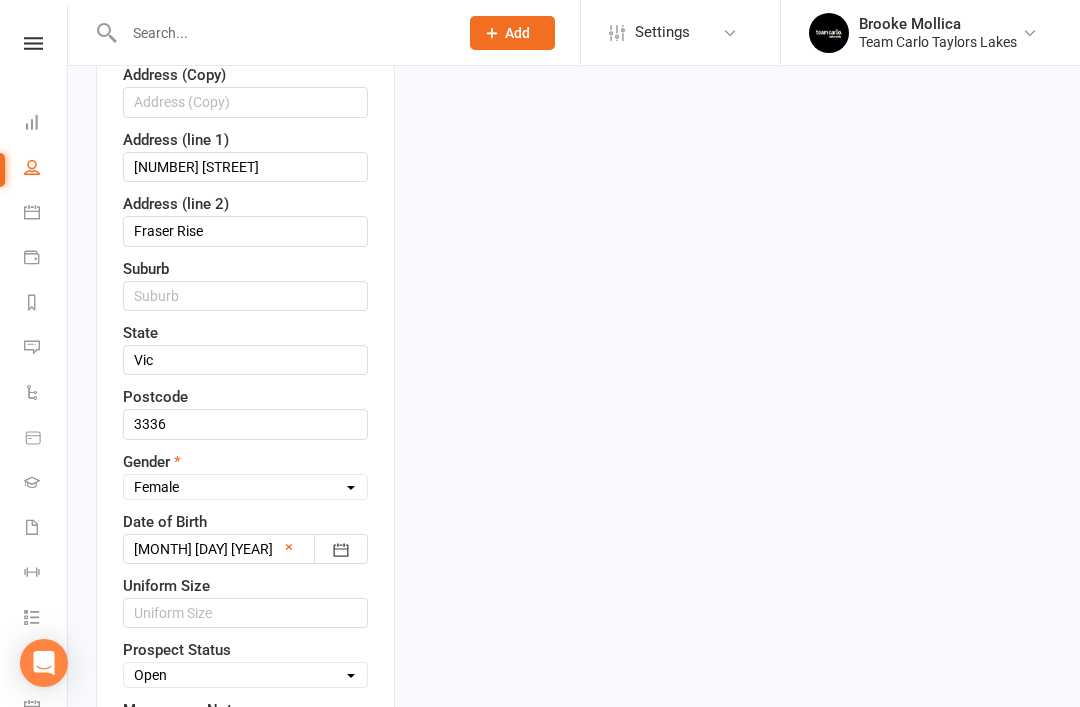 scroll, scrollTop: 523, scrollLeft: 0, axis: vertical 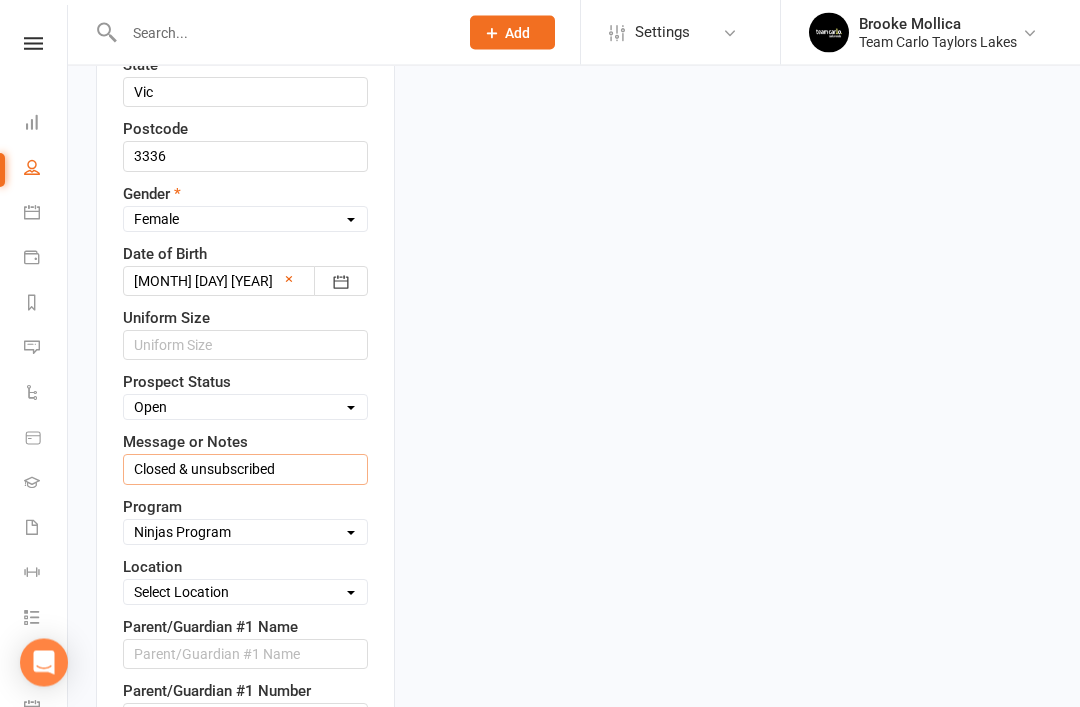 click on "Closed & unsubscribed" at bounding box center [245, 470] 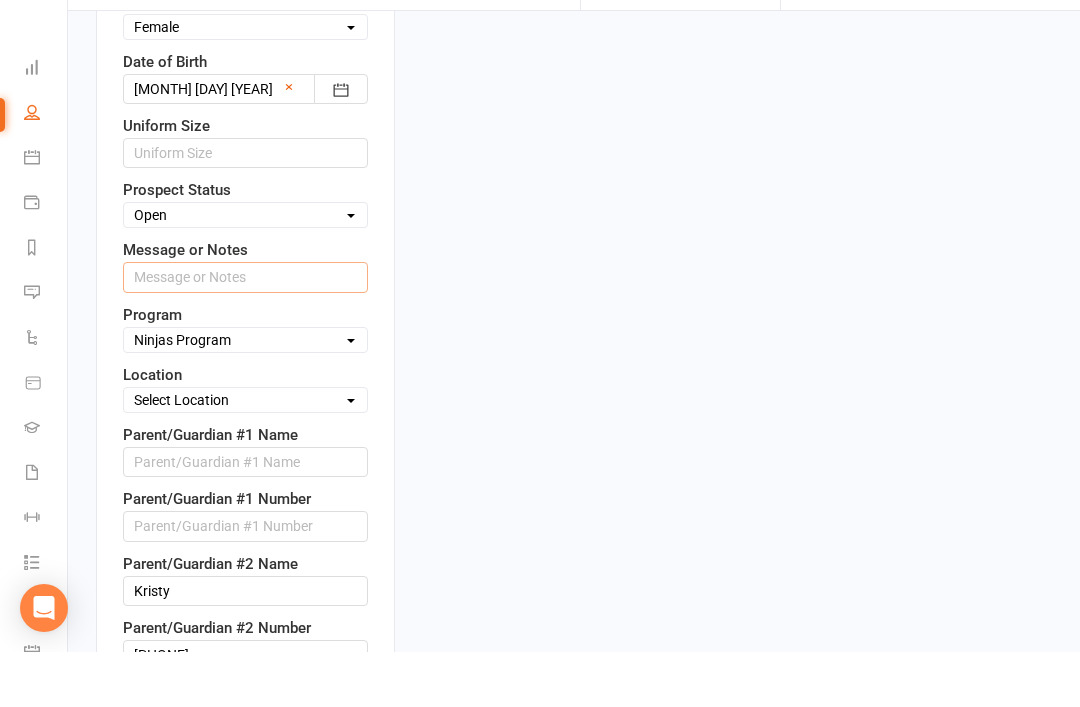 scroll, scrollTop: 928, scrollLeft: 0, axis: vertical 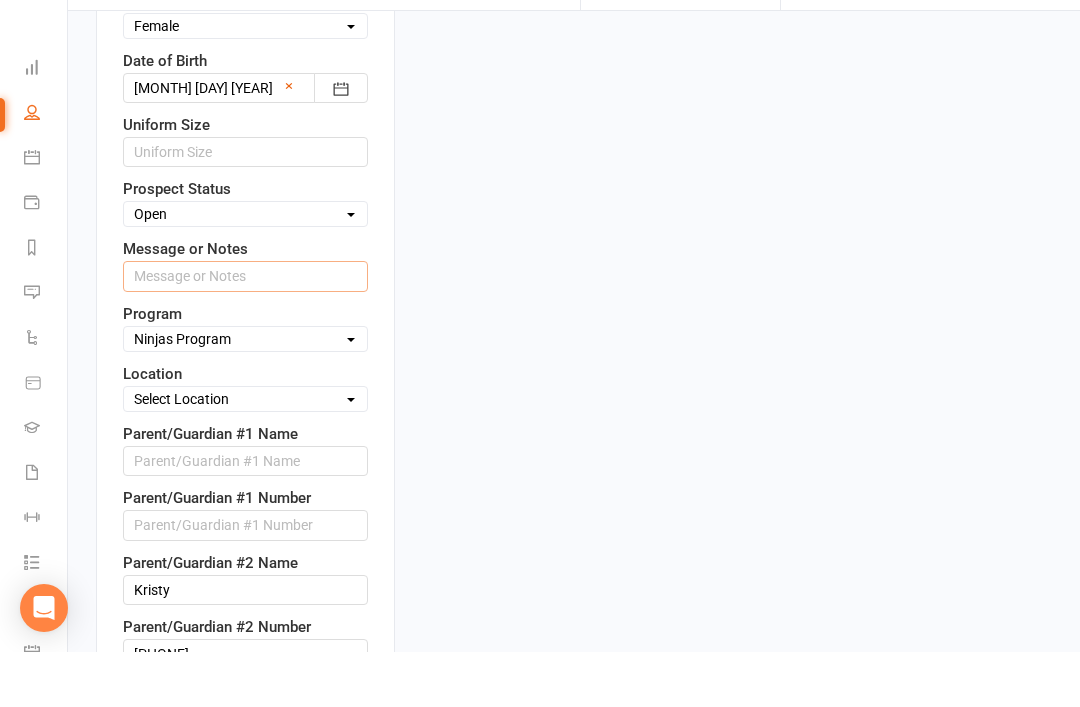 type 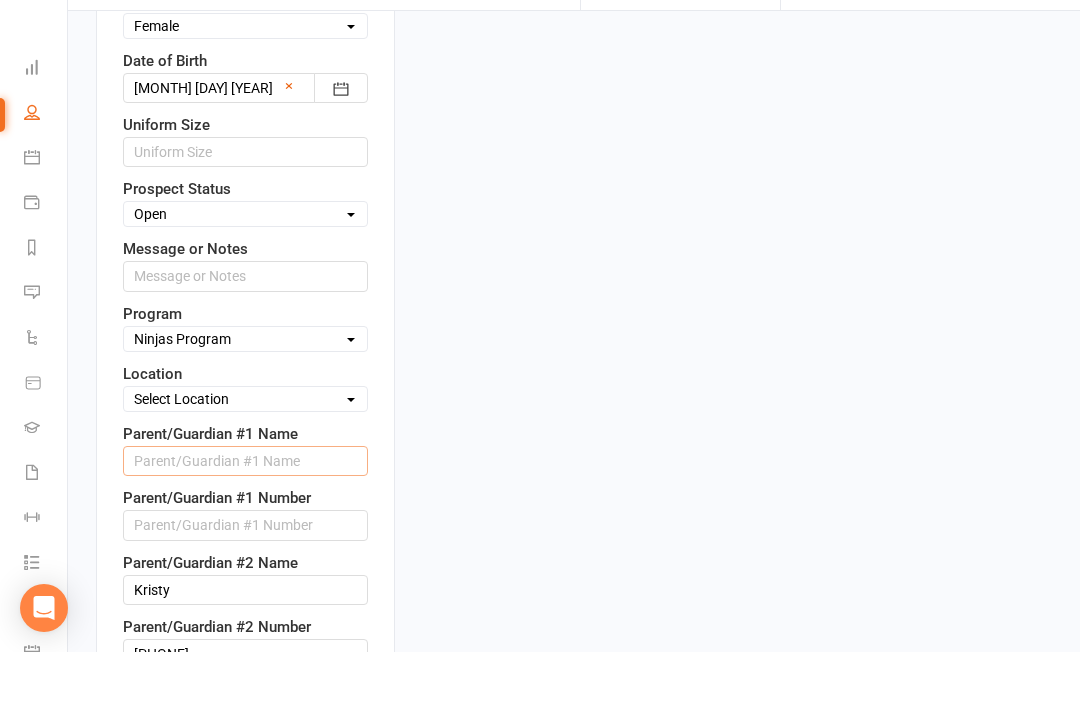 click at bounding box center (245, 516) 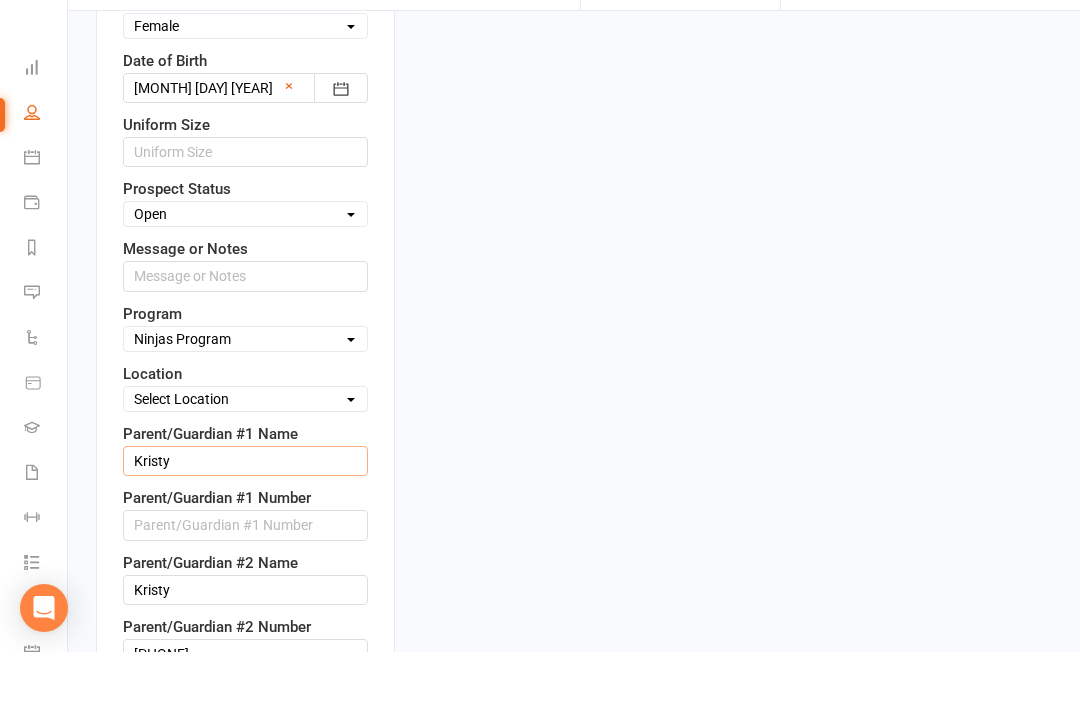type on "Kristy" 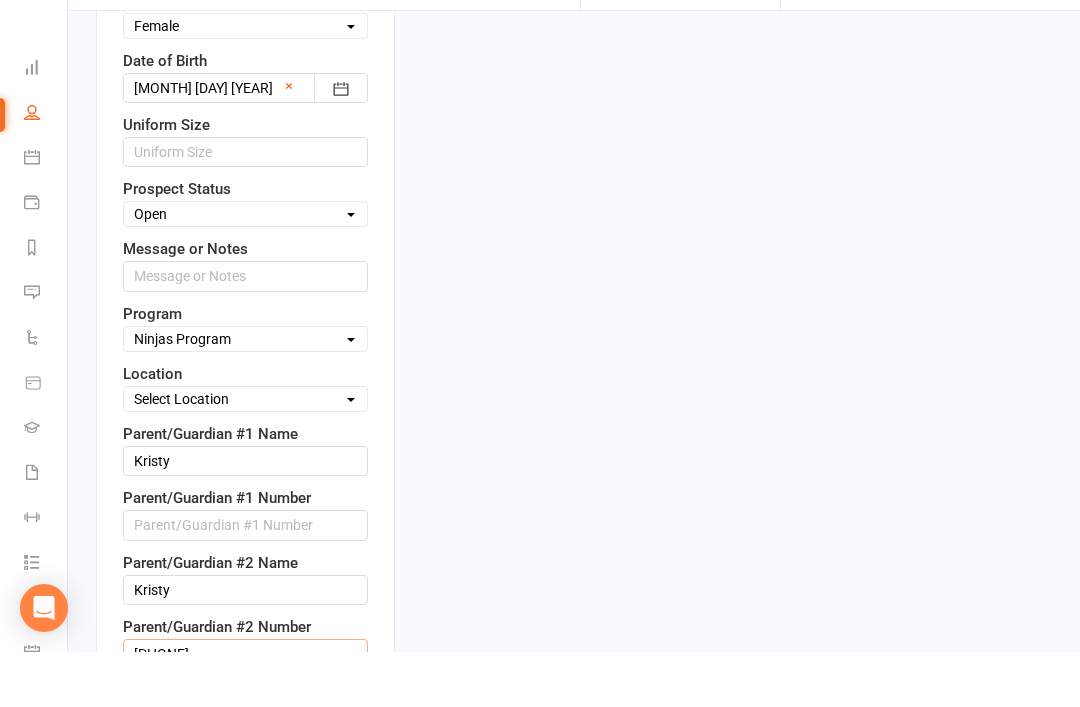 click on "[PHONE]" at bounding box center (245, 709) 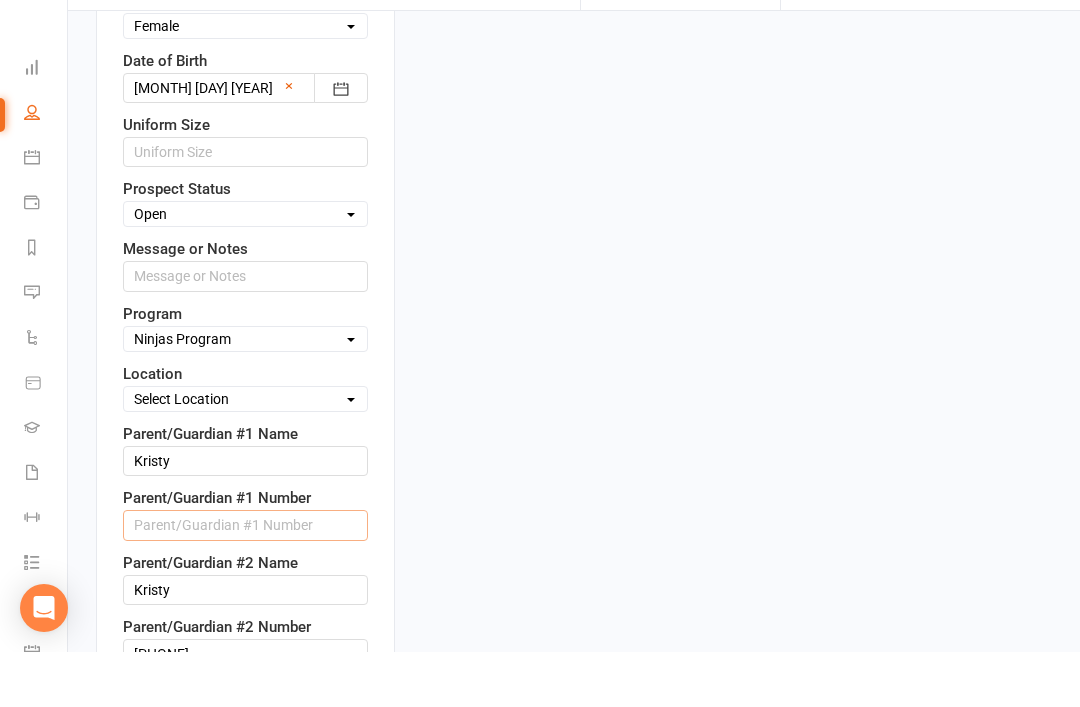 click at bounding box center (245, 580) 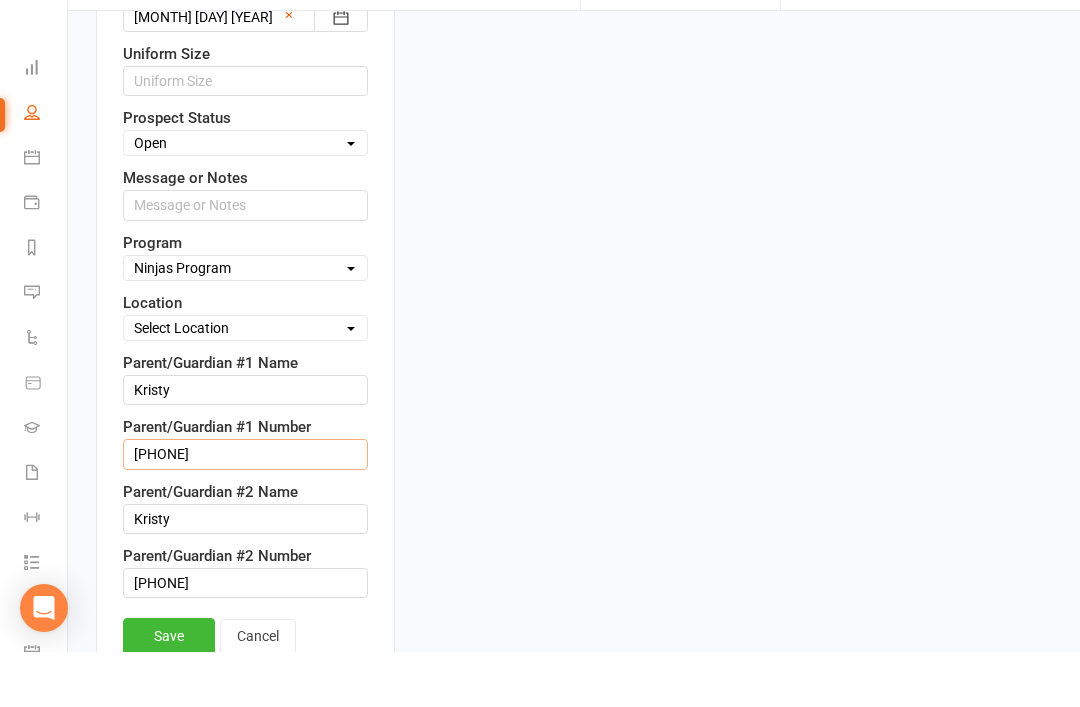 scroll, scrollTop: 1000, scrollLeft: 0, axis: vertical 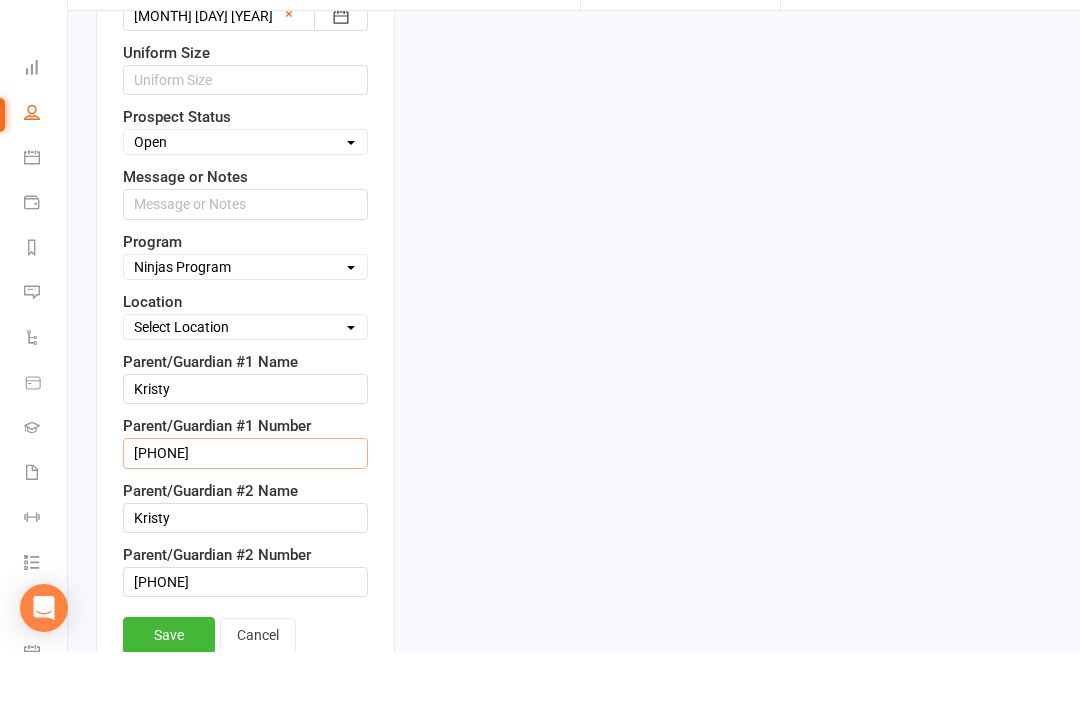 type on "[PHONE]" 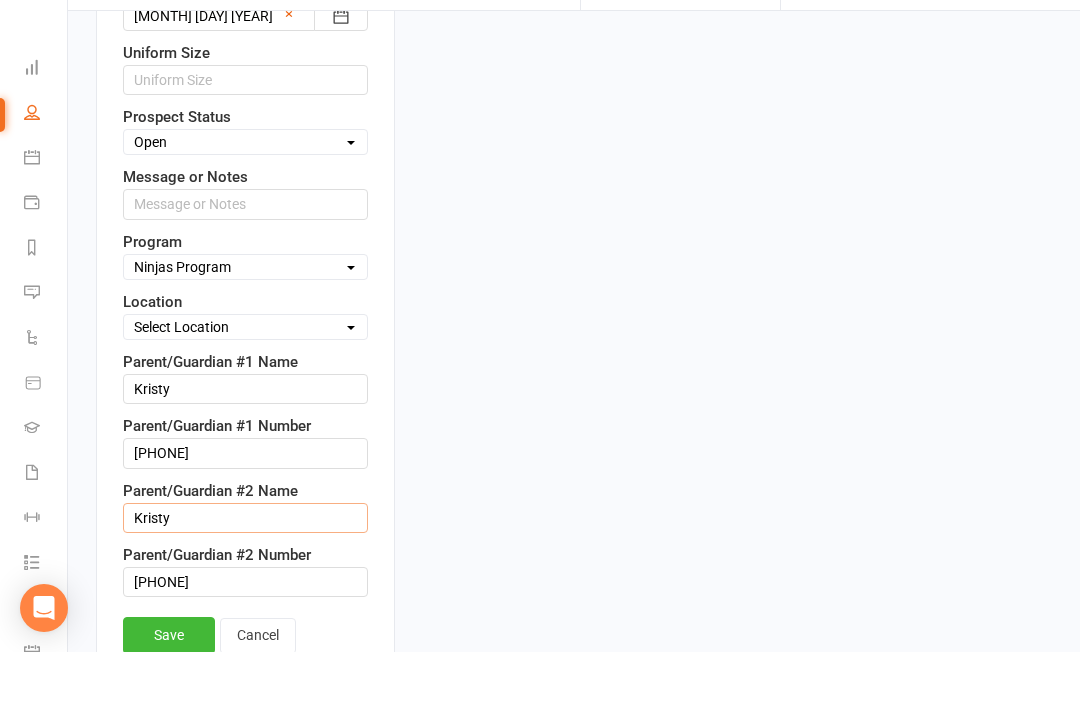 click on "Kristy" at bounding box center [245, 573] 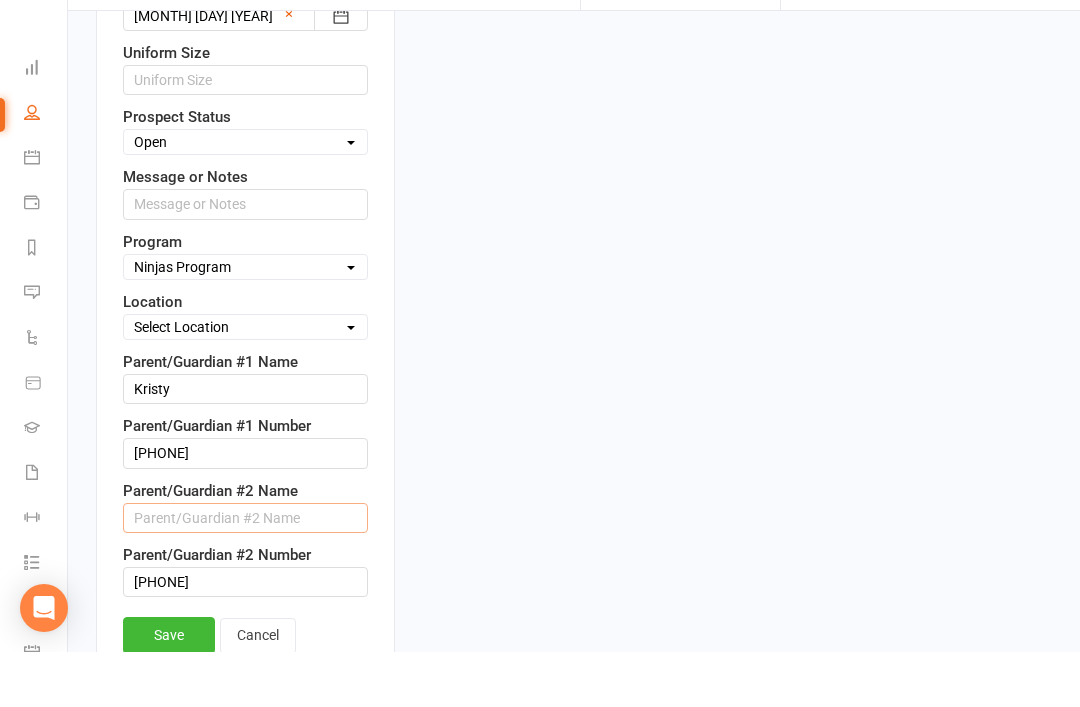 type 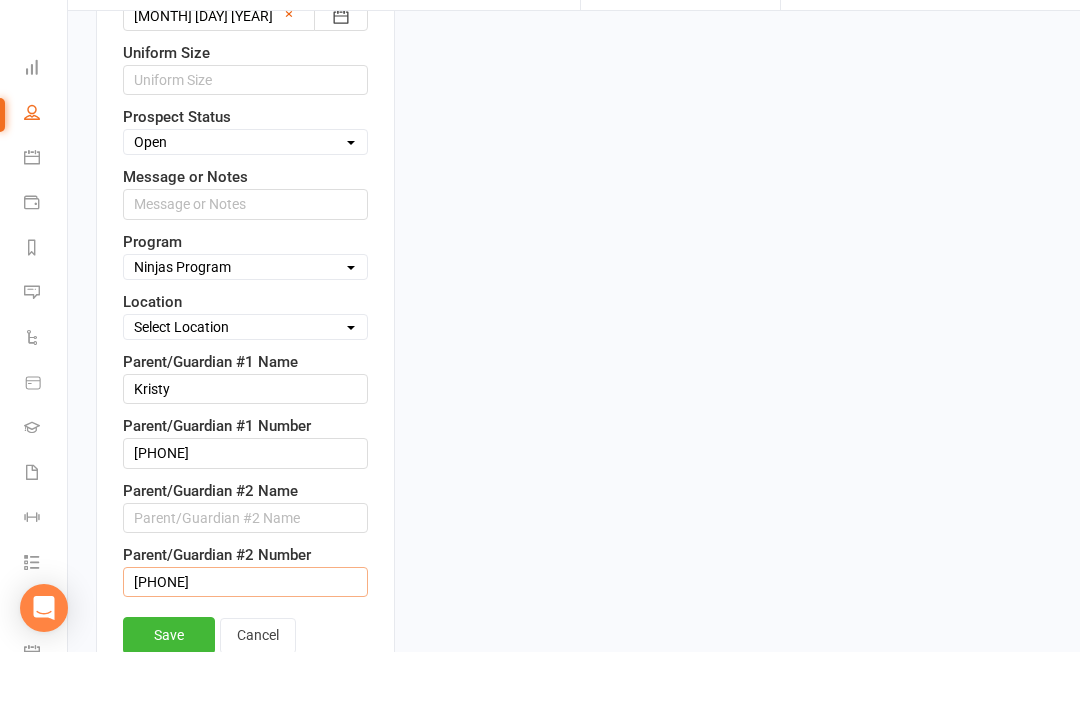 click on "[PHONE]" at bounding box center (245, 637) 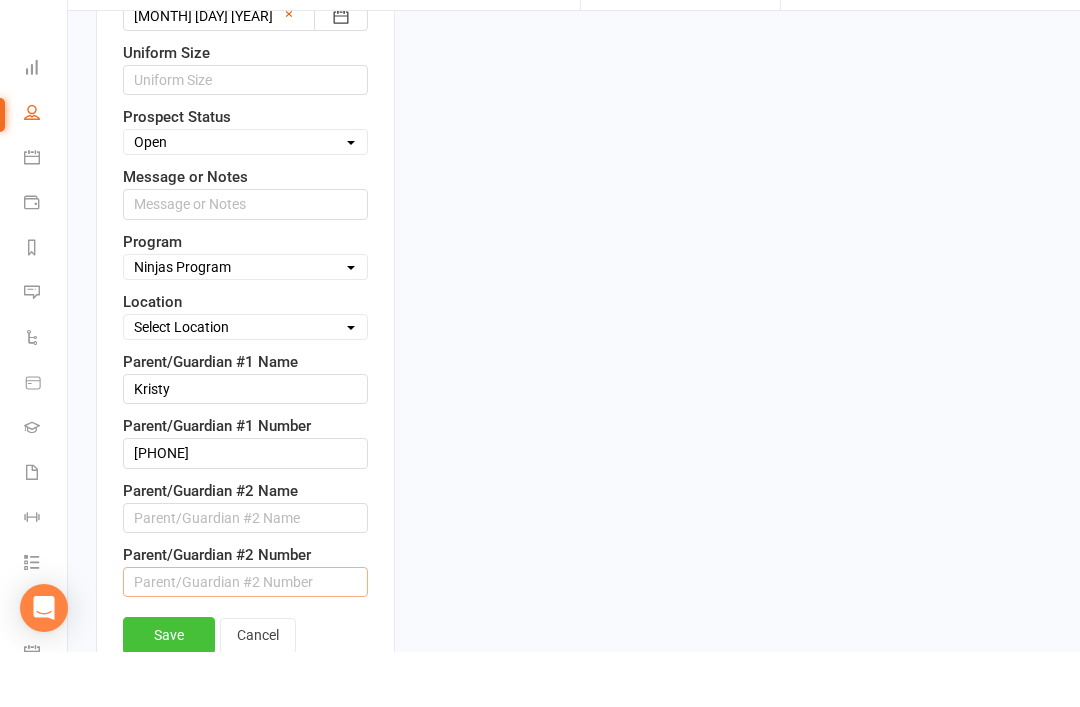 type 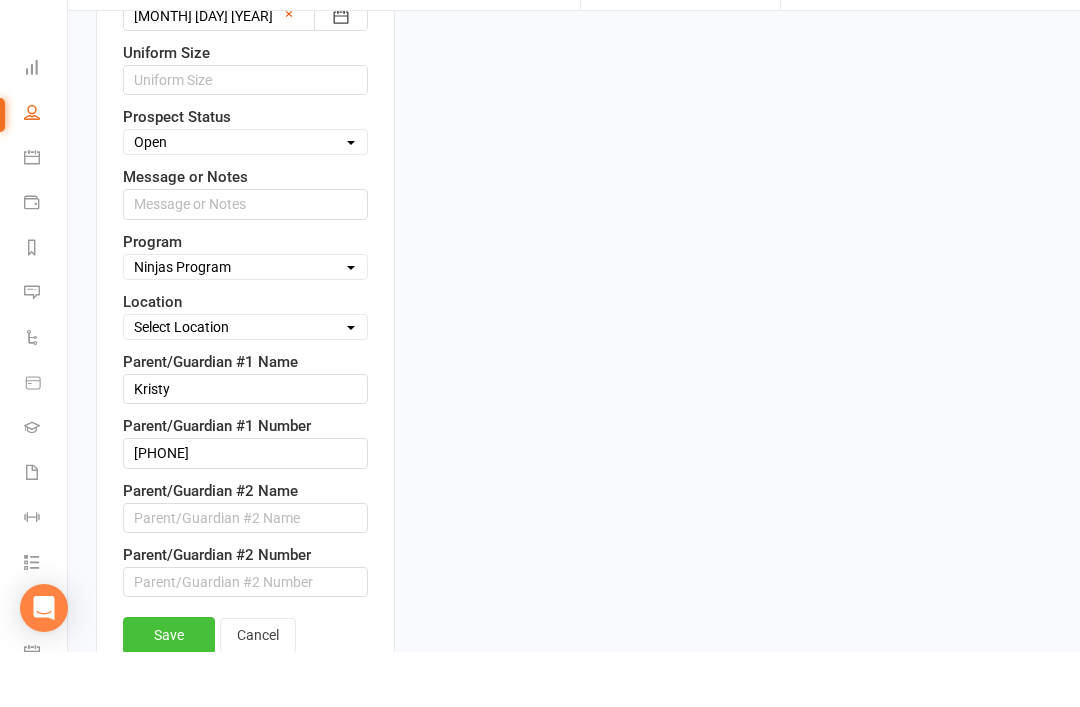 click on "Save" at bounding box center [169, 690] 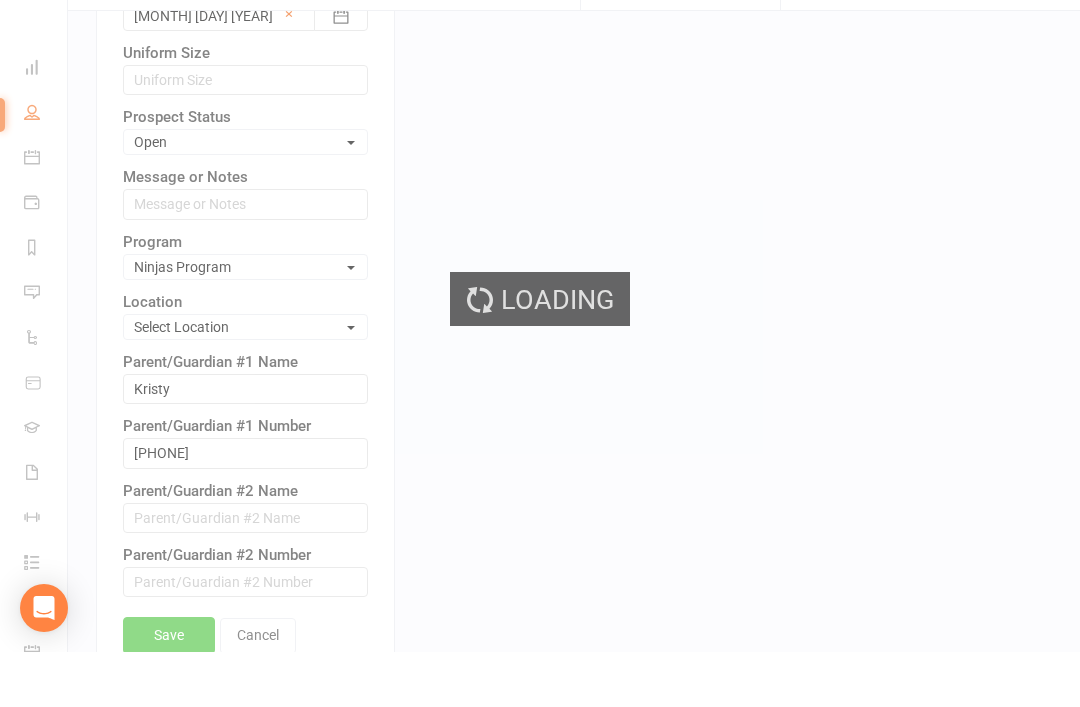 scroll, scrollTop: 1056, scrollLeft: 0, axis: vertical 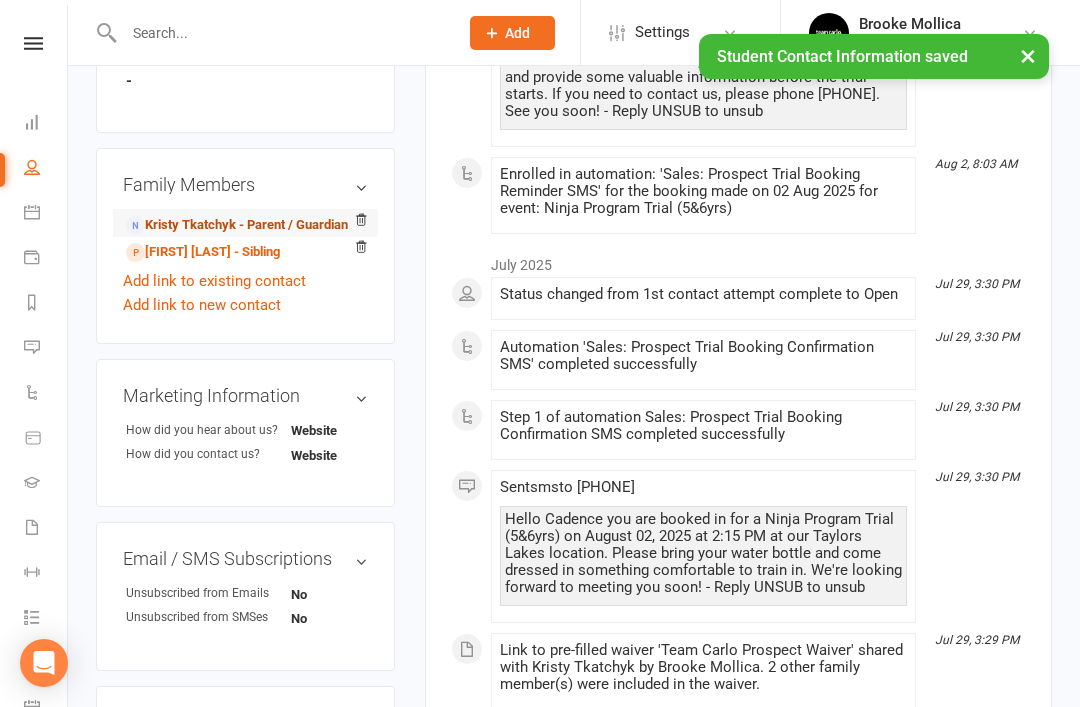 click on "Kristy Tkatchyk - Parent / Guardian" at bounding box center [237, 225] 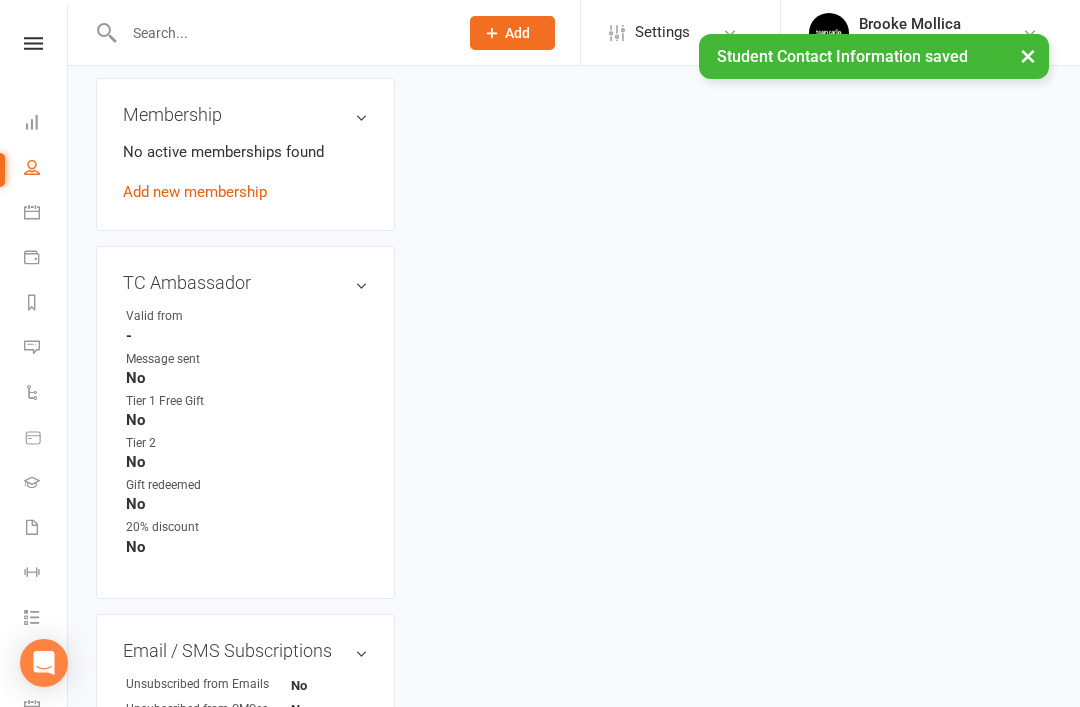 scroll, scrollTop: 0, scrollLeft: 0, axis: both 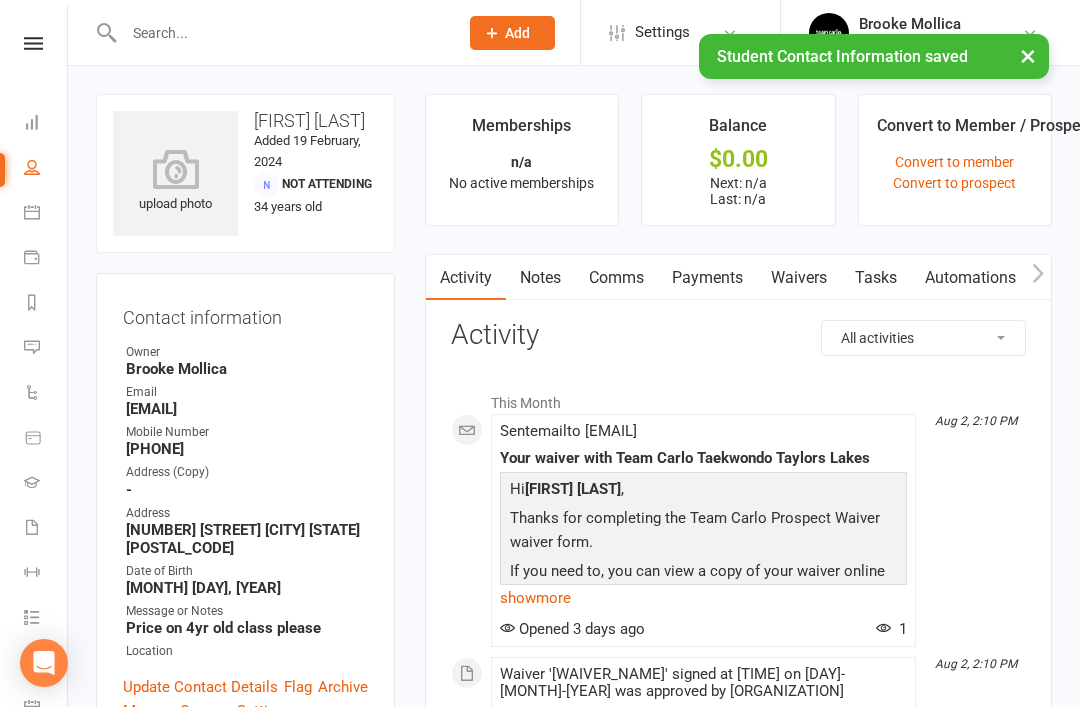 click on "Waivers" at bounding box center [799, 278] 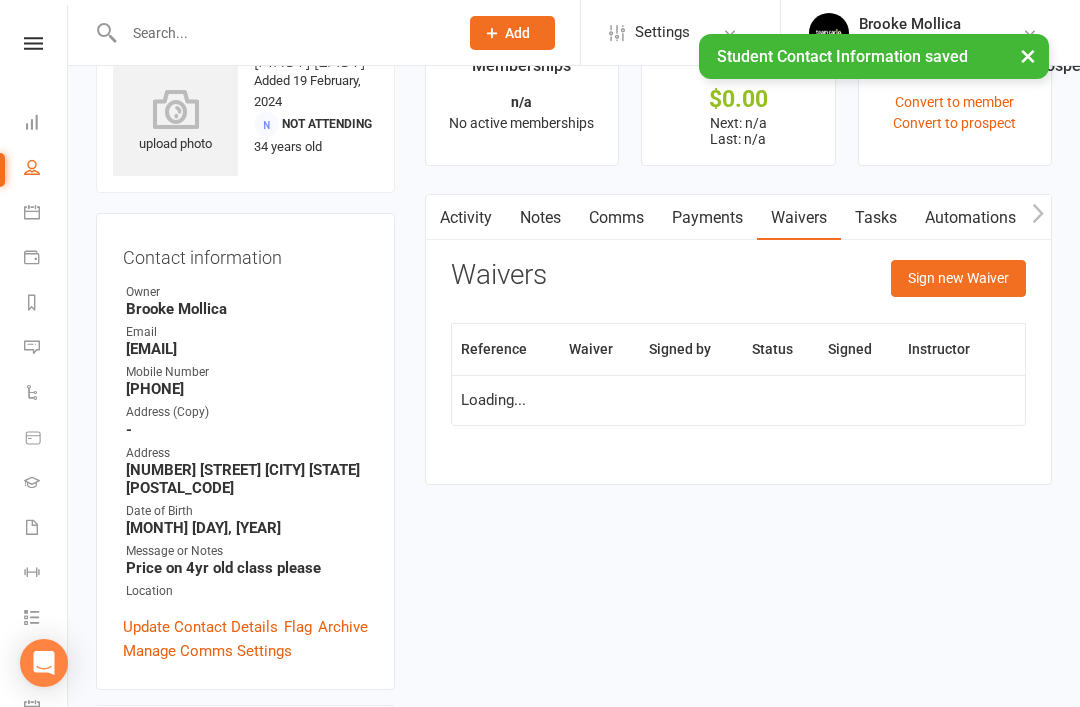 scroll, scrollTop: 64, scrollLeft: 0, axis: vertical 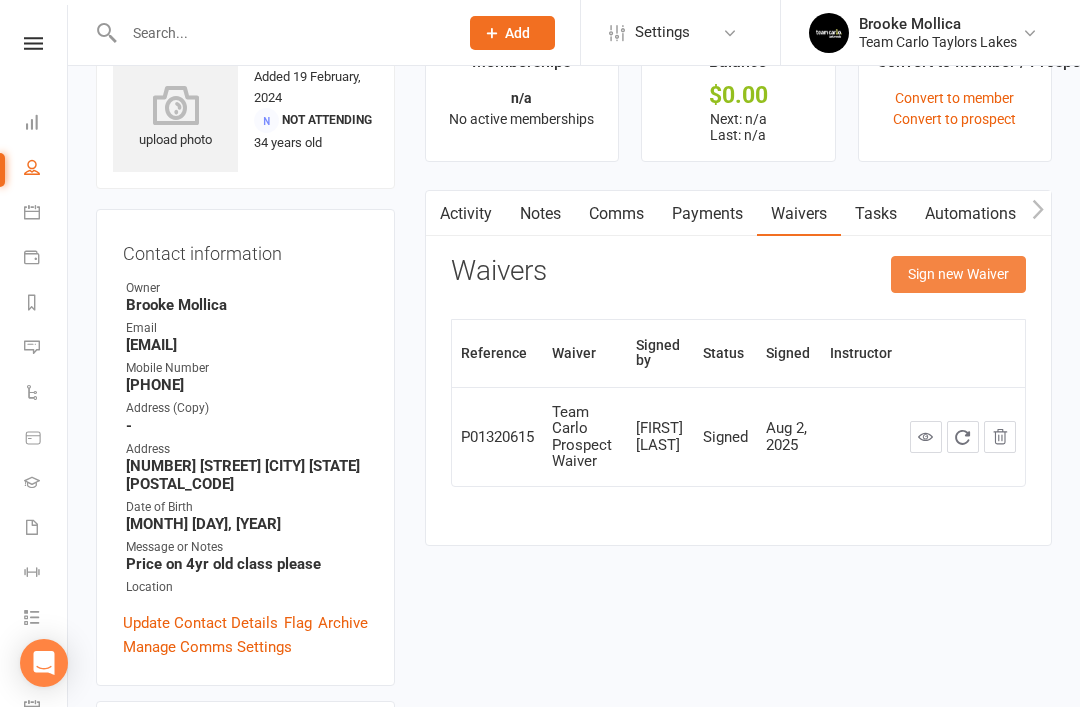click on "Sign new Waiver" at bounding box center [958, 274] 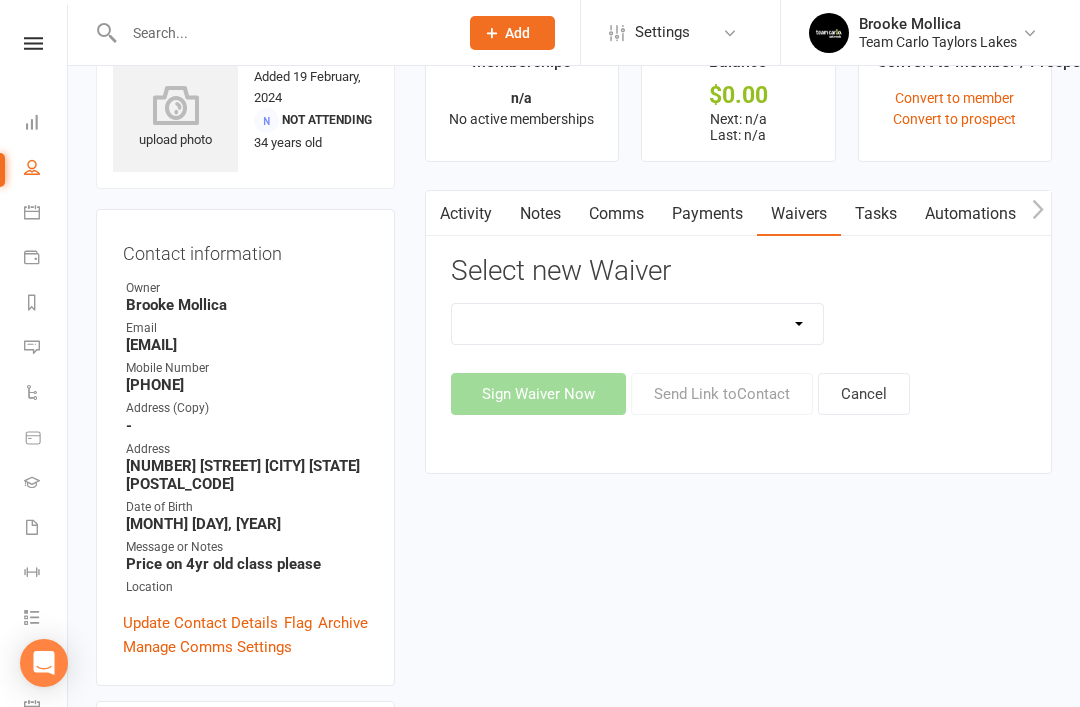 click on "Family Program Combination Member Waiver (3+ Family Members) Family Program Combination Member Waiver (Foundation + Taekwondo) Foundation Program Member Waiver (1 x Family Member) Foundation Program Member Waiver (2 x Family Member) Taekwondo Program Member Waiver (1 x Family Member) Taekwondo Program Member Waiver (2 x Family Member) Team Carlo Direct Debit Account Update Team Carlo Member Waiver (Funded) Team Carlo Personal Contact Details Update Team Carlo Prospect Waiver Team Carlo Student Location Transfer" at bounding box center (638, 324) 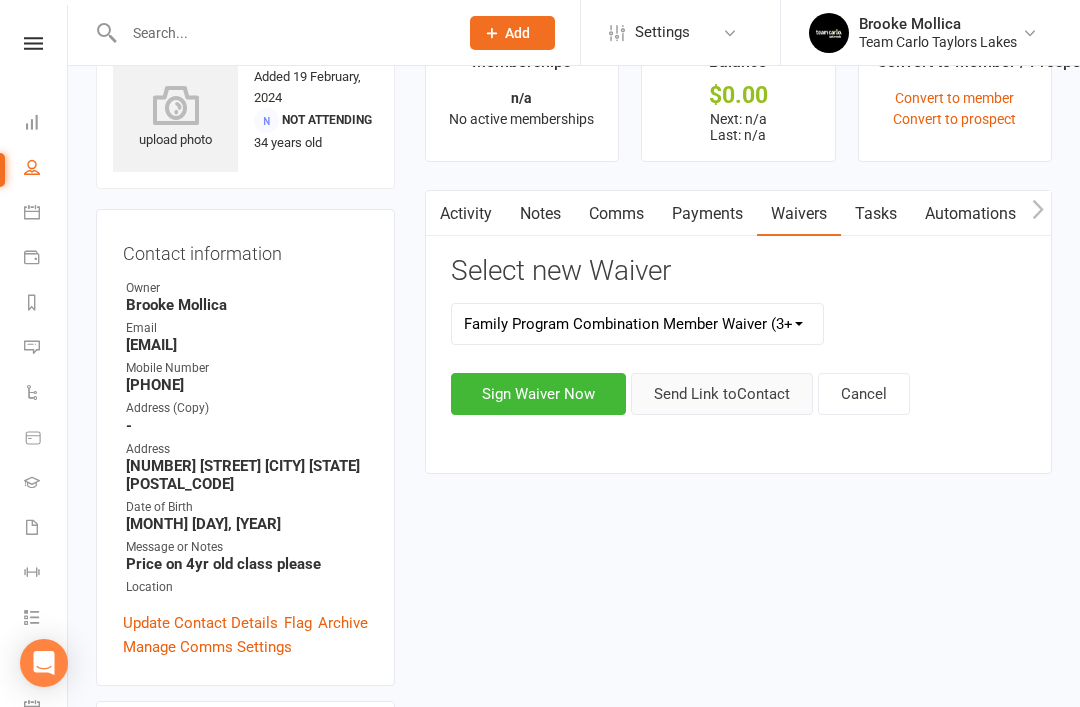 click on "Send Link to  Contact" at bounding box center (722, 394) 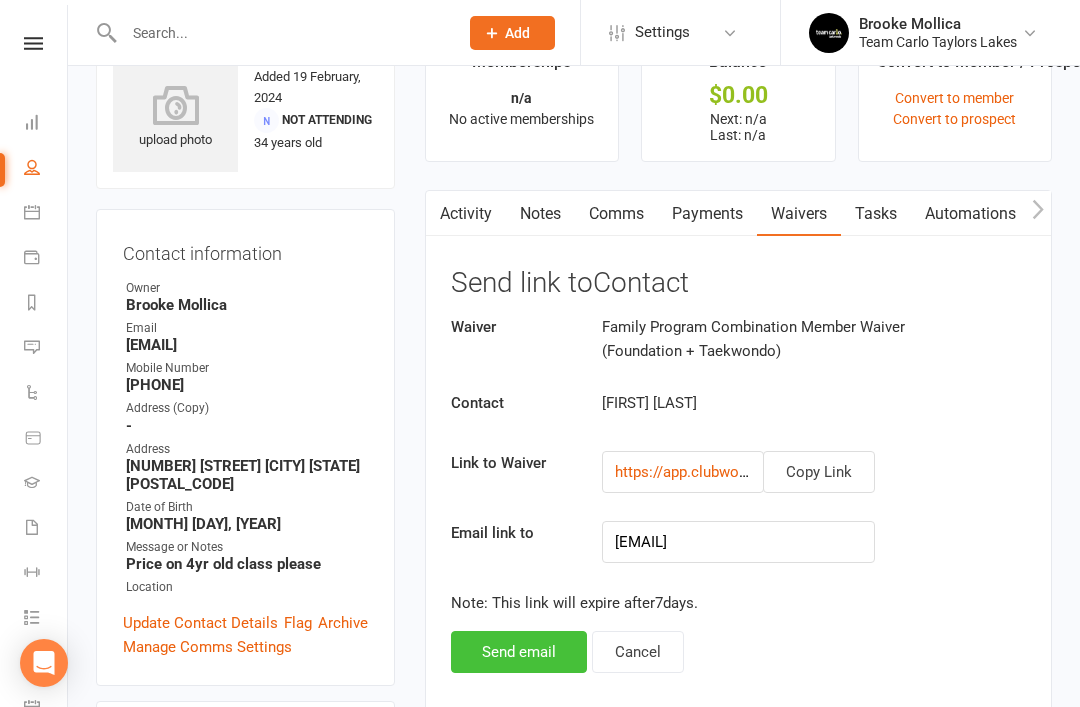 click on "Send email" at bounding box center [519, 652] 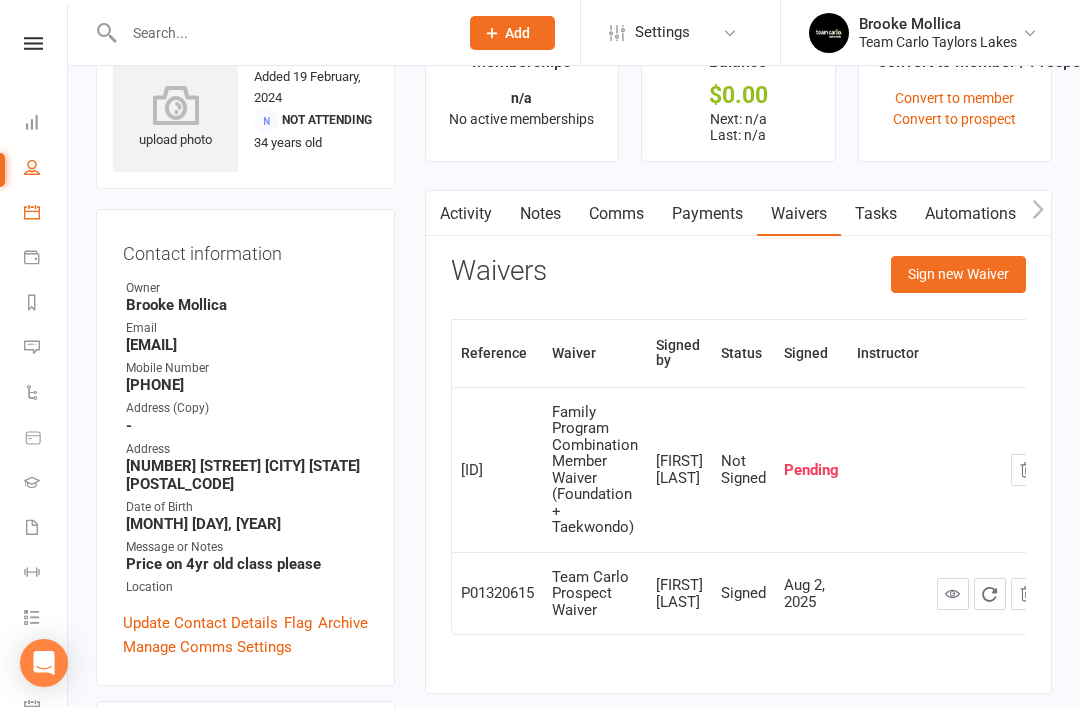 click on "Calendar" at bounding box center [46, 214] 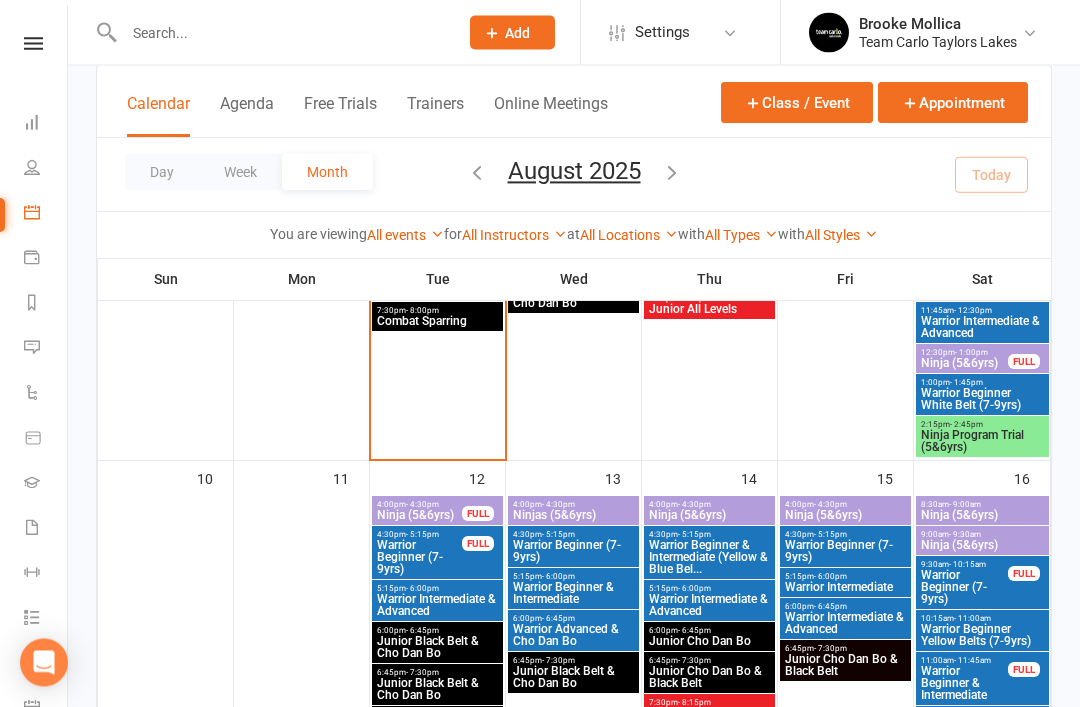 scroll, scrollTop: 815, scrollLeft: 0, axis: vertical 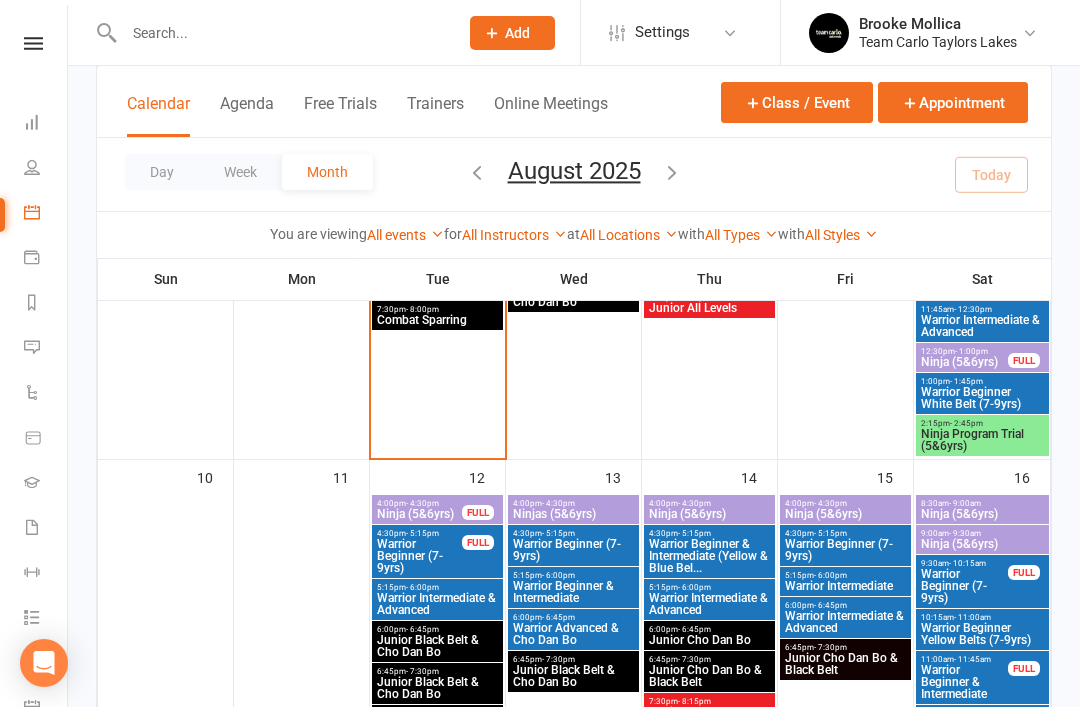 click on "Warrior Beginner (7-9yrs)" at bounding box center [845, 550] 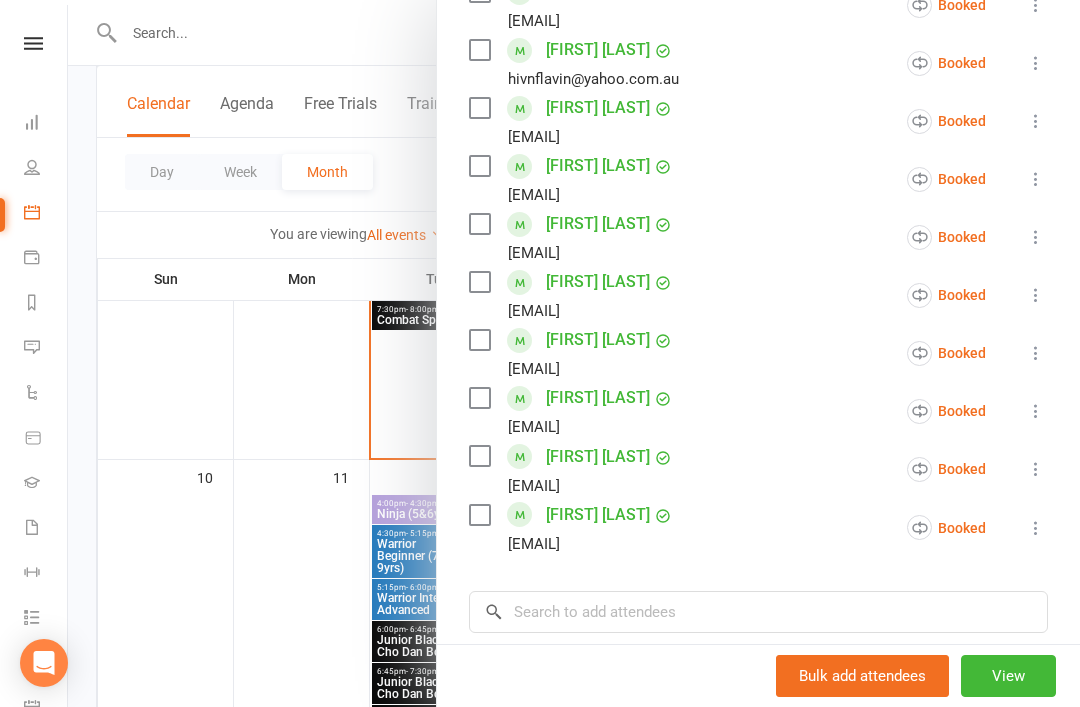 scroll, scrollTop: 840, scrollLeft: 0, axis: vertical 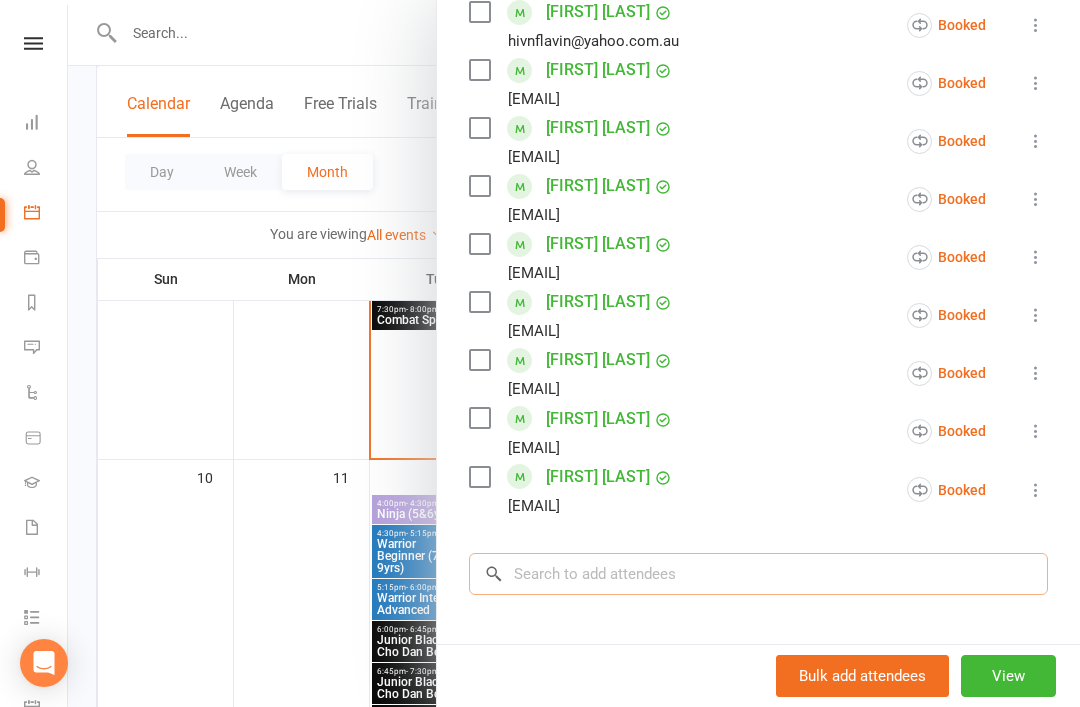 click at bounding box center (758, 574) 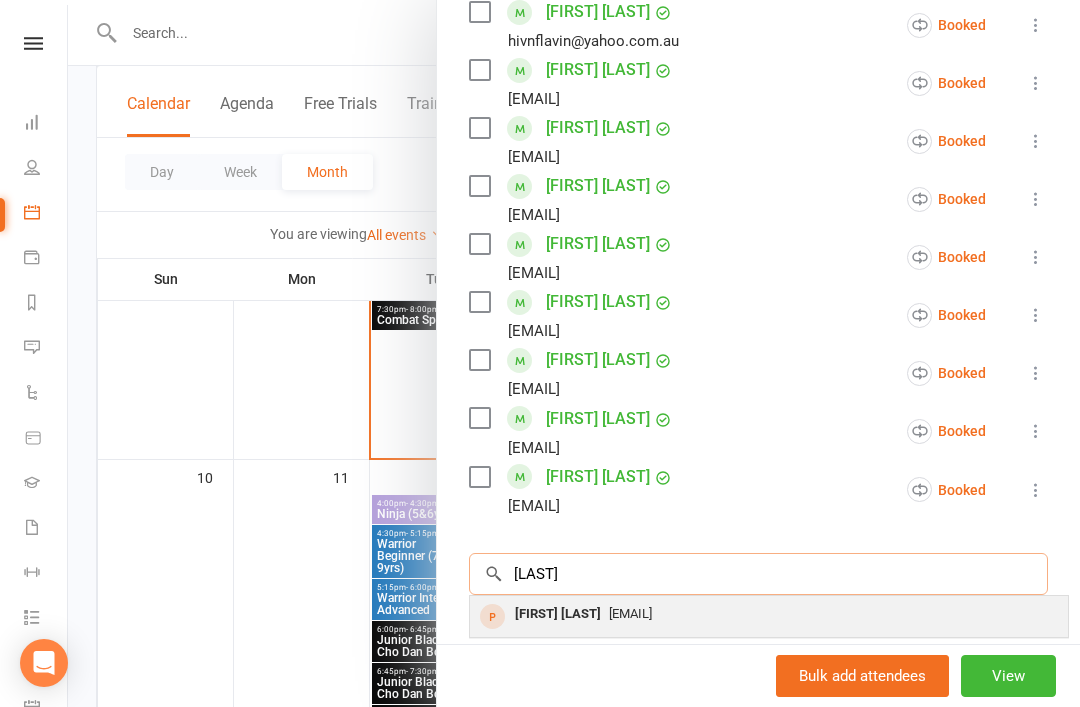 type on "[LAST]" 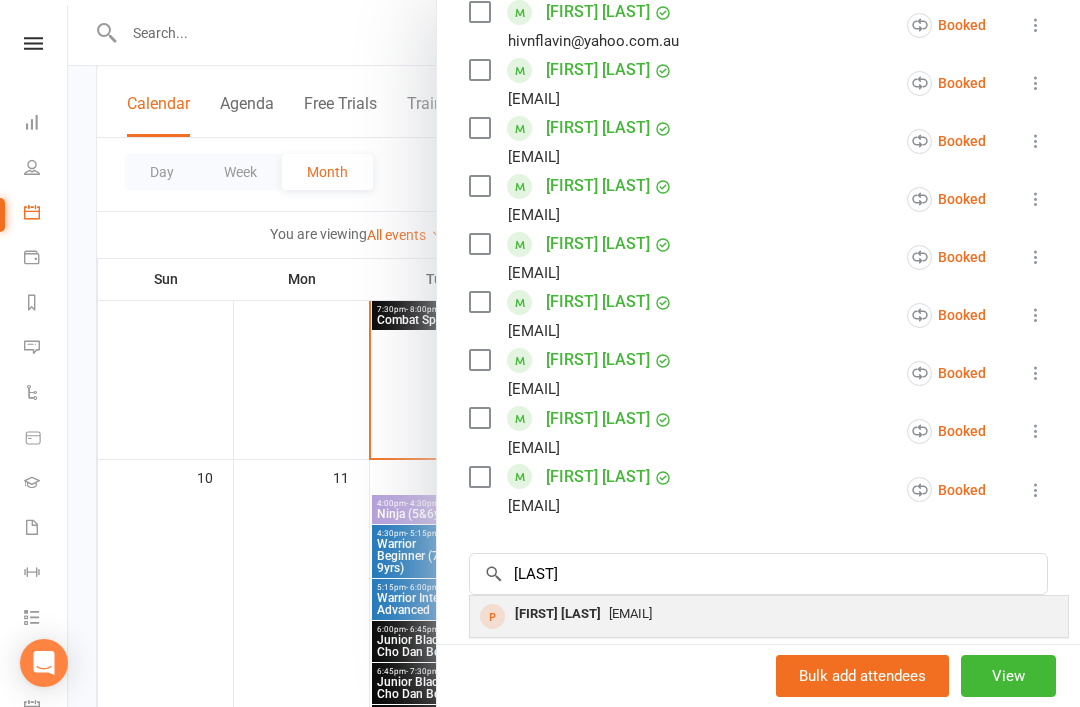 click on "[EMAIL]" at bounding box center [630, 613] 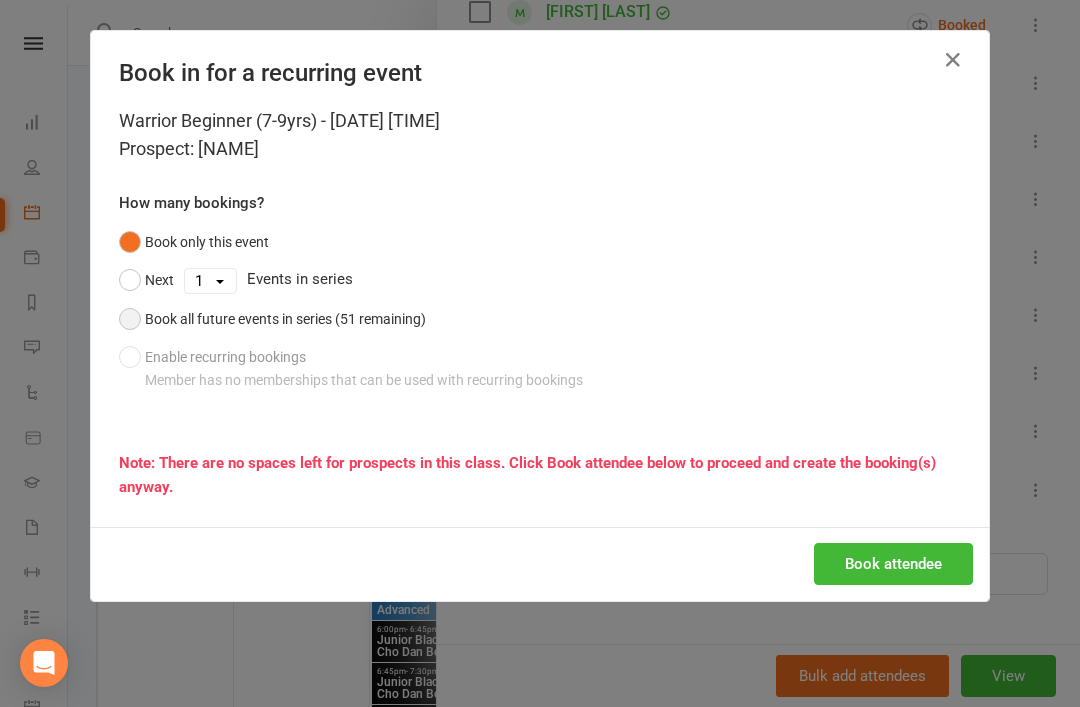 click on "Book all future events in series (51 remaining)" at bounding box center [272, 319] 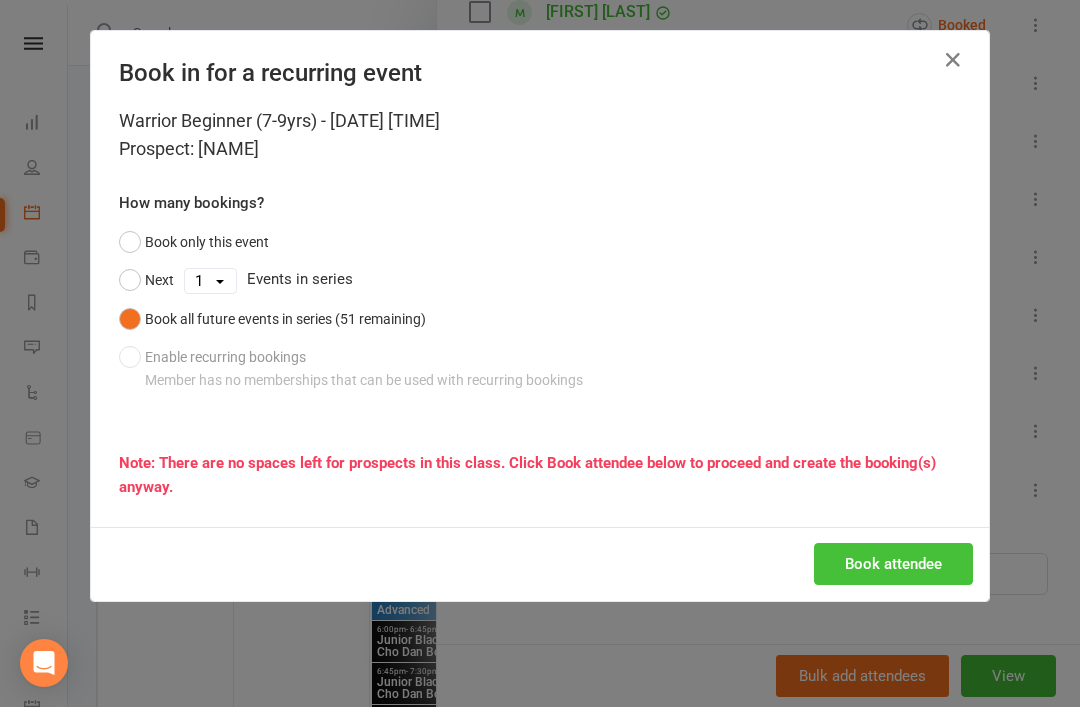 click on "Book attendee" at bounding box center (893, 564) 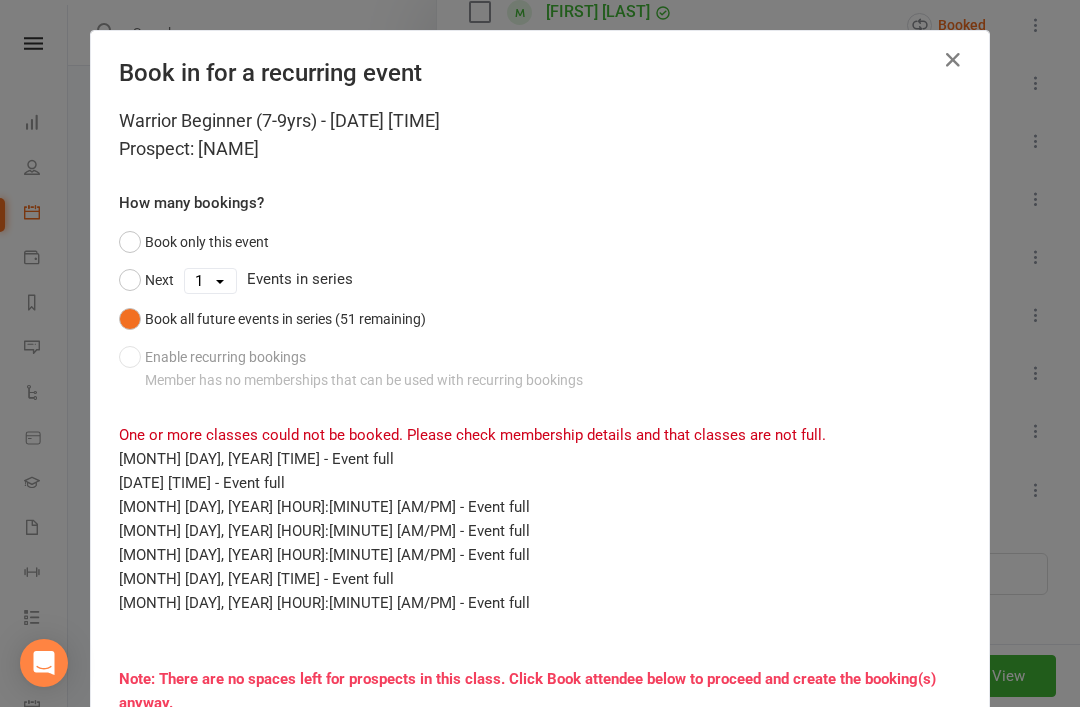 scroll, scrollTop: 0, scrollLeft: 0, axis: both 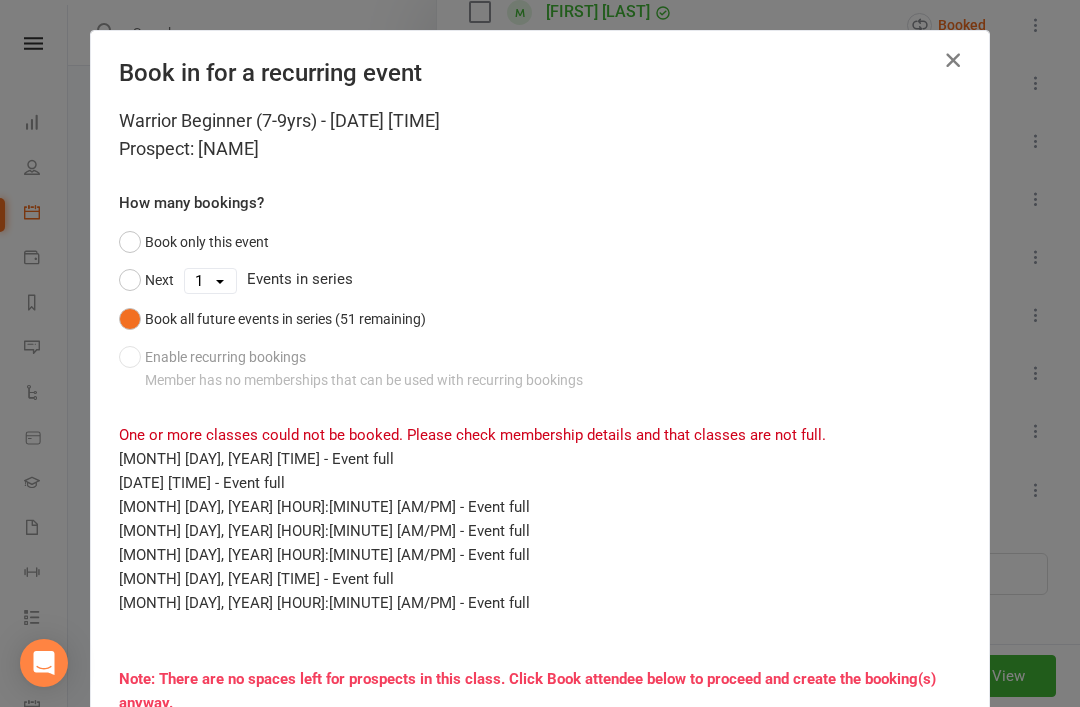 click at bounding box center (953, 60) 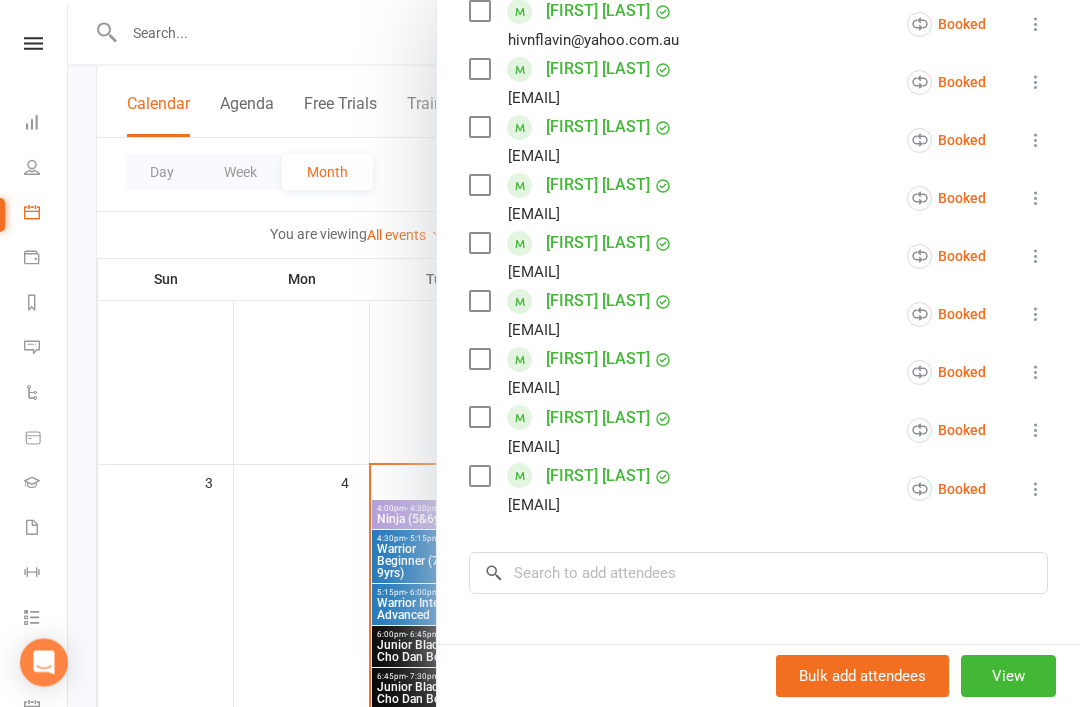 scroll, scrollTop: 365, scrollLeft: 0, axis: vertical 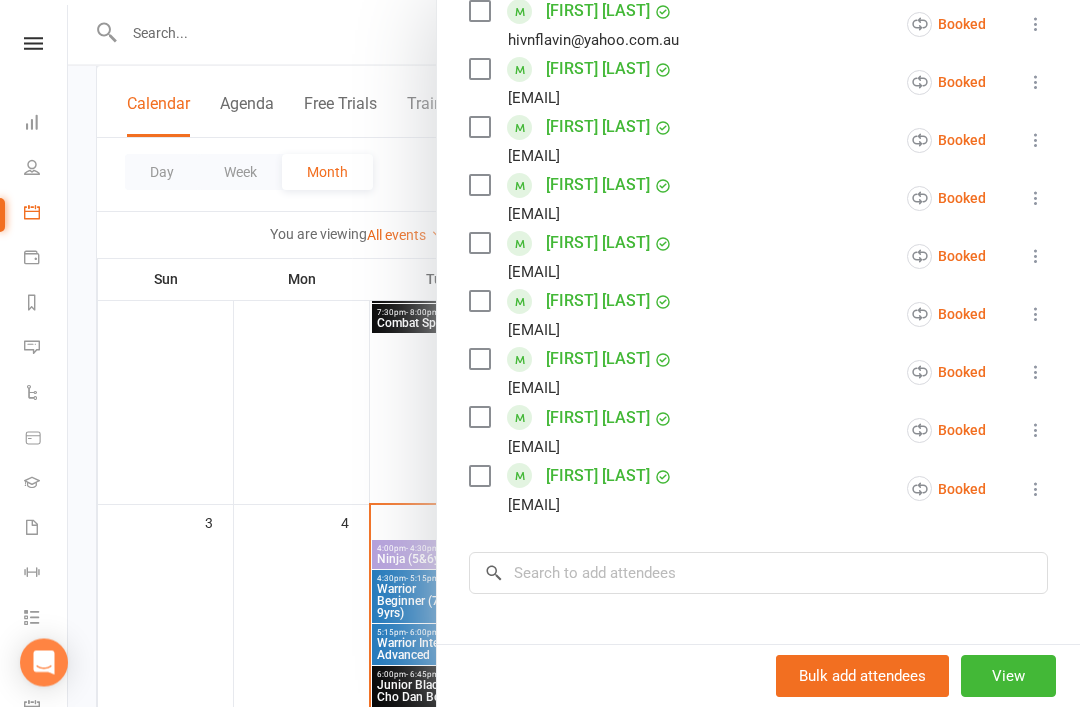 click at bounding box center [574, 353] 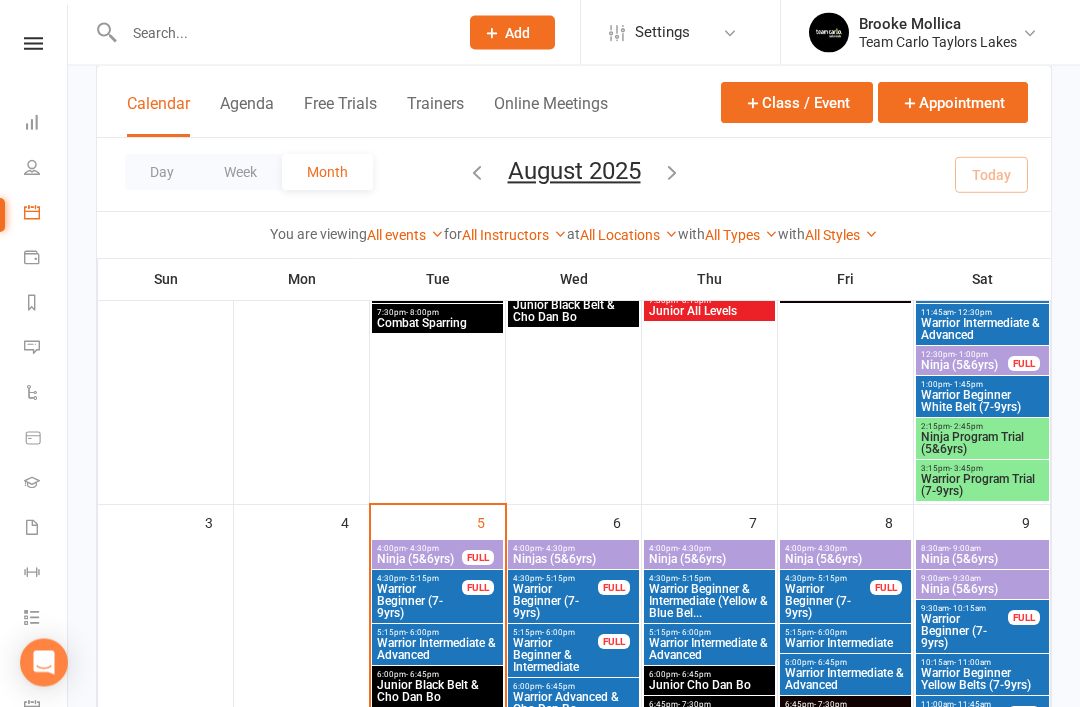 scroll, scrollTop: 366, scrollLeft: 0, axis: vertical 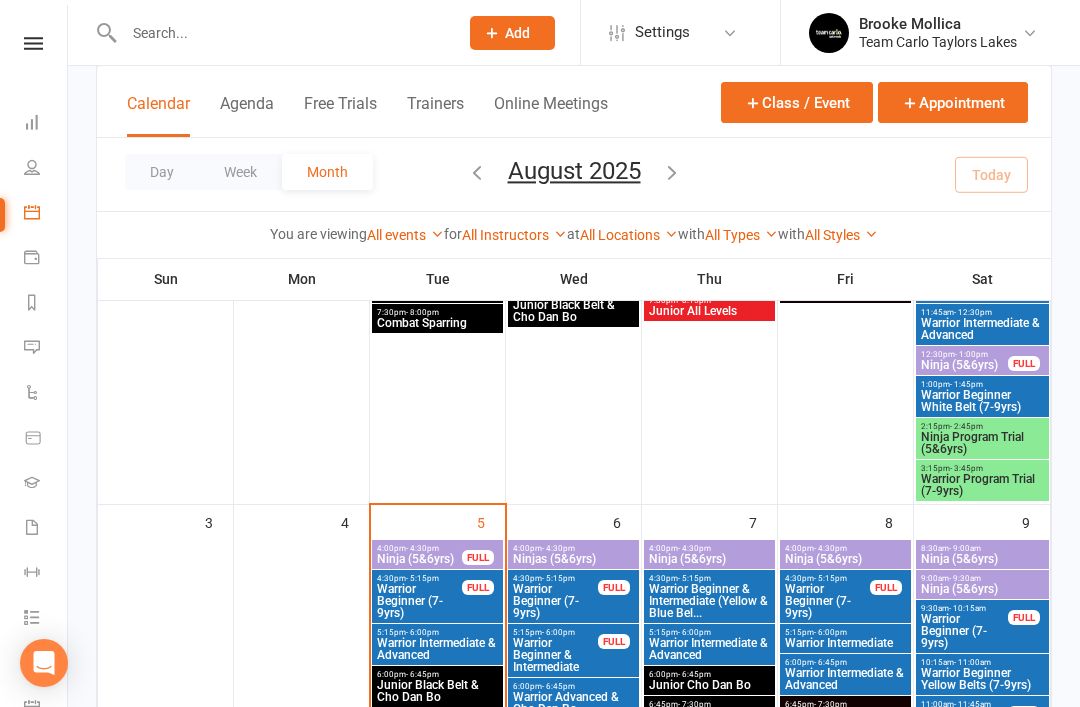 click at bounding box center [672, 172] 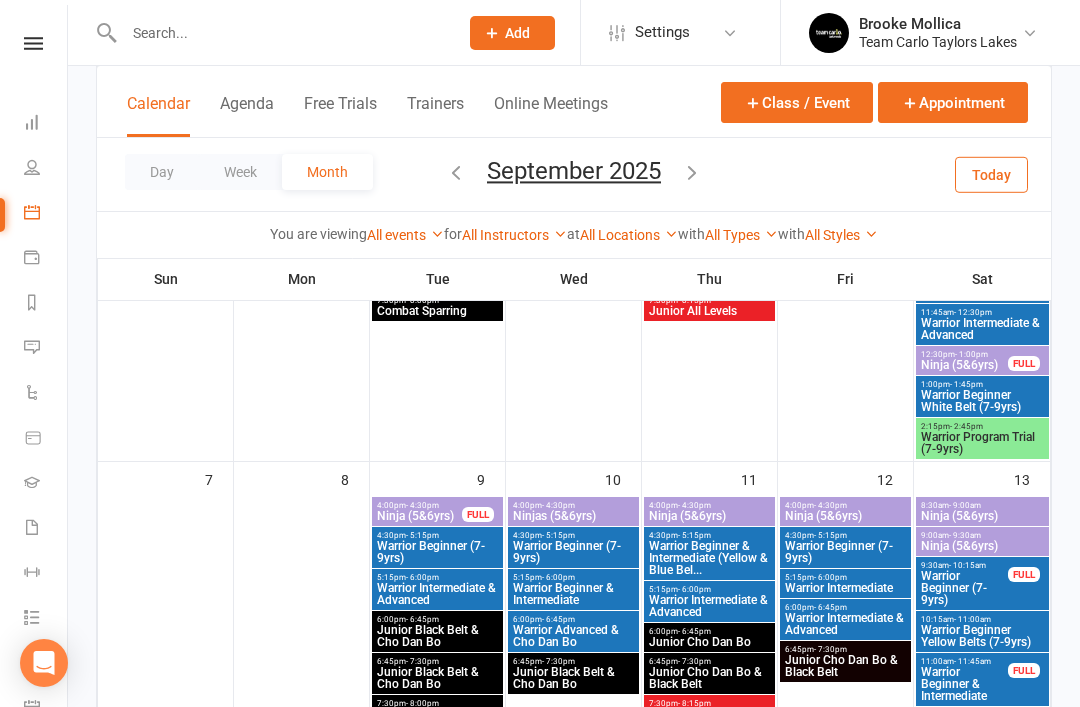click at bounding box center (692, 172) 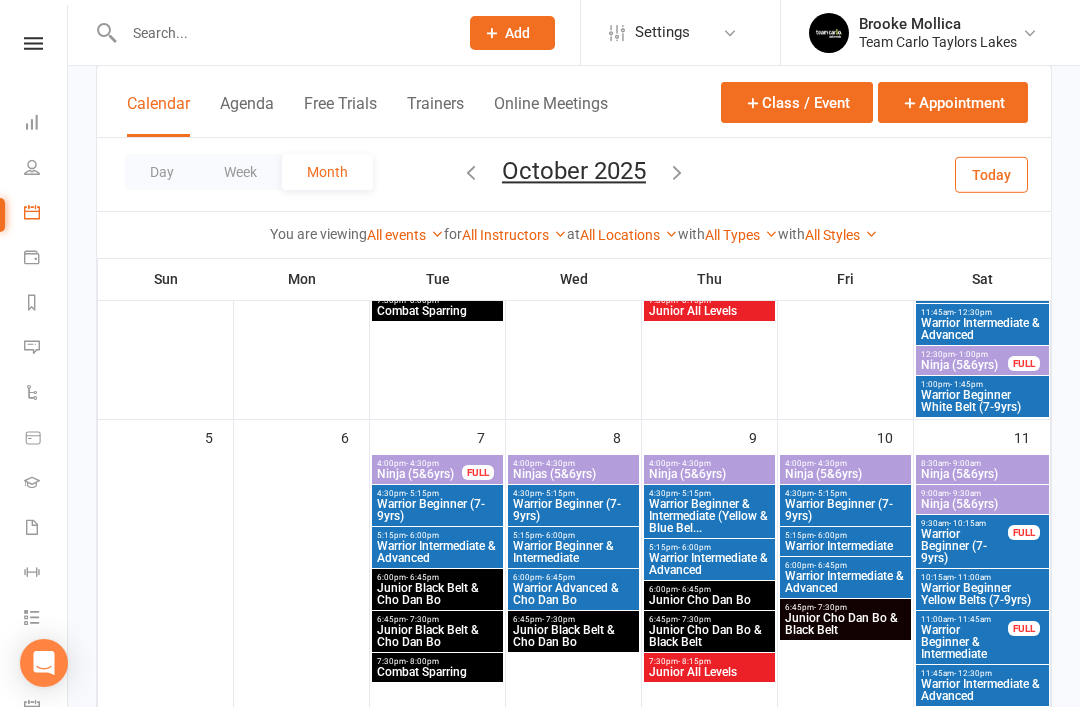 click at bounding box center (677, 172) 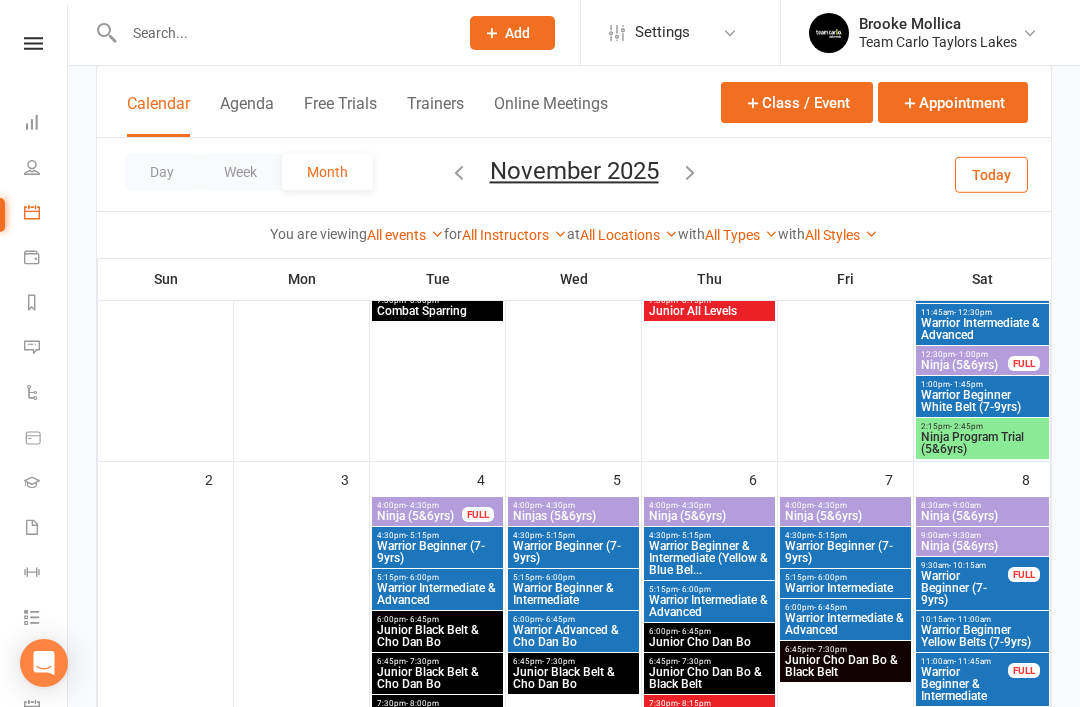 click at bounding box center [690, 172] 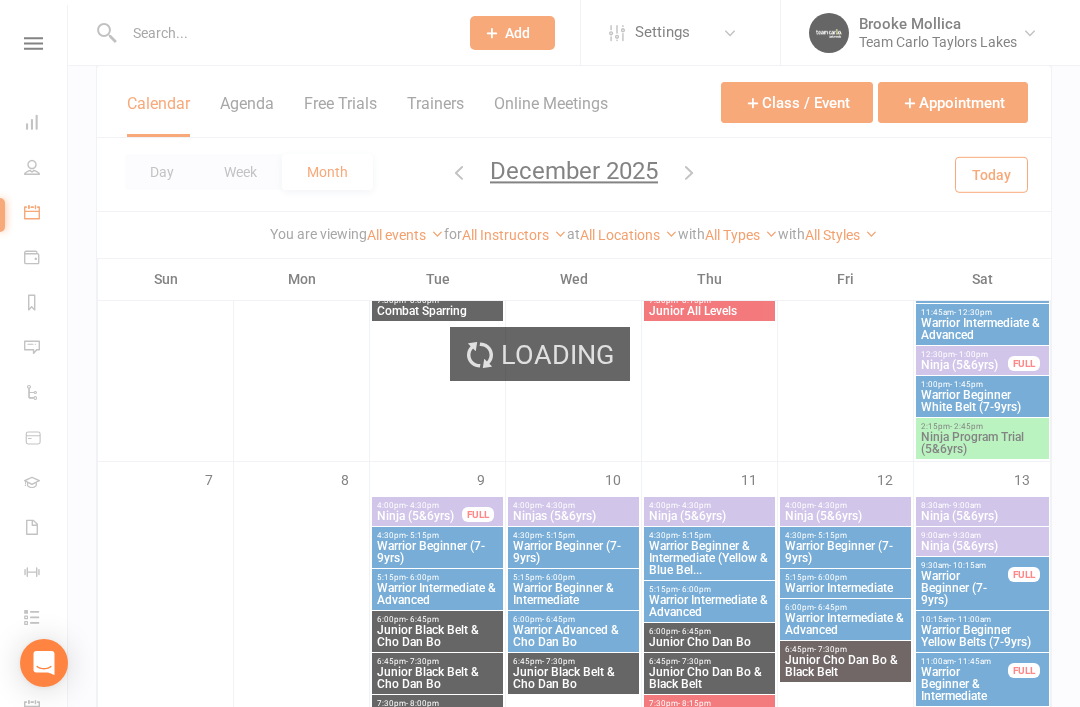 click at bounding box center (689, 172) 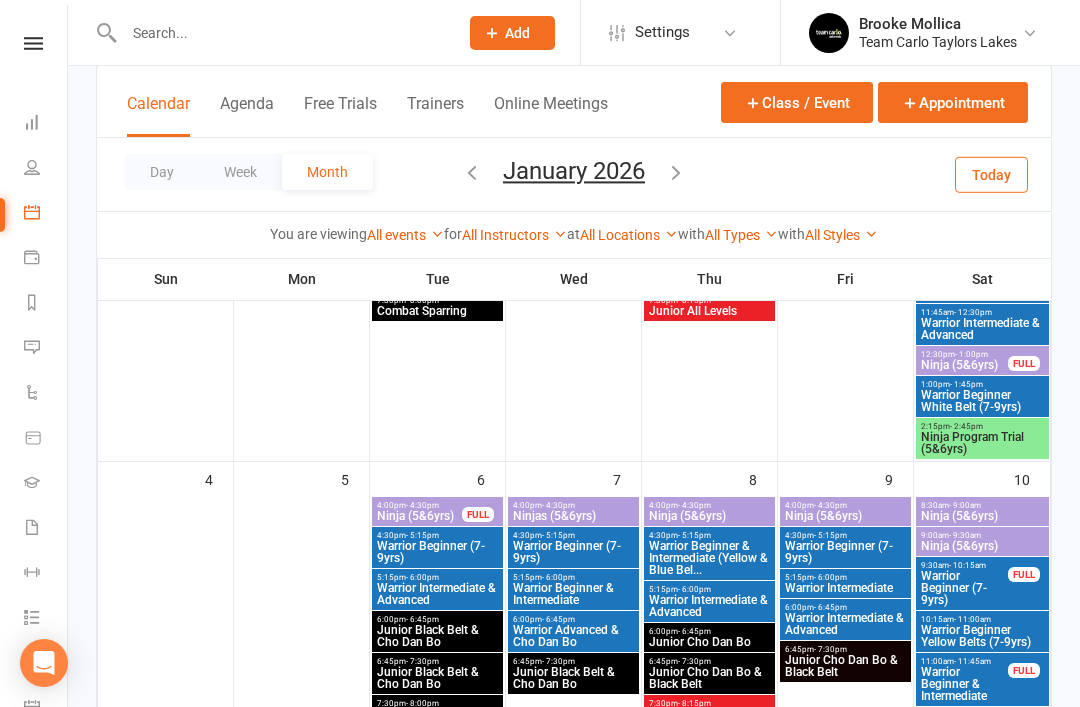 click at bounding box center (676, 172) 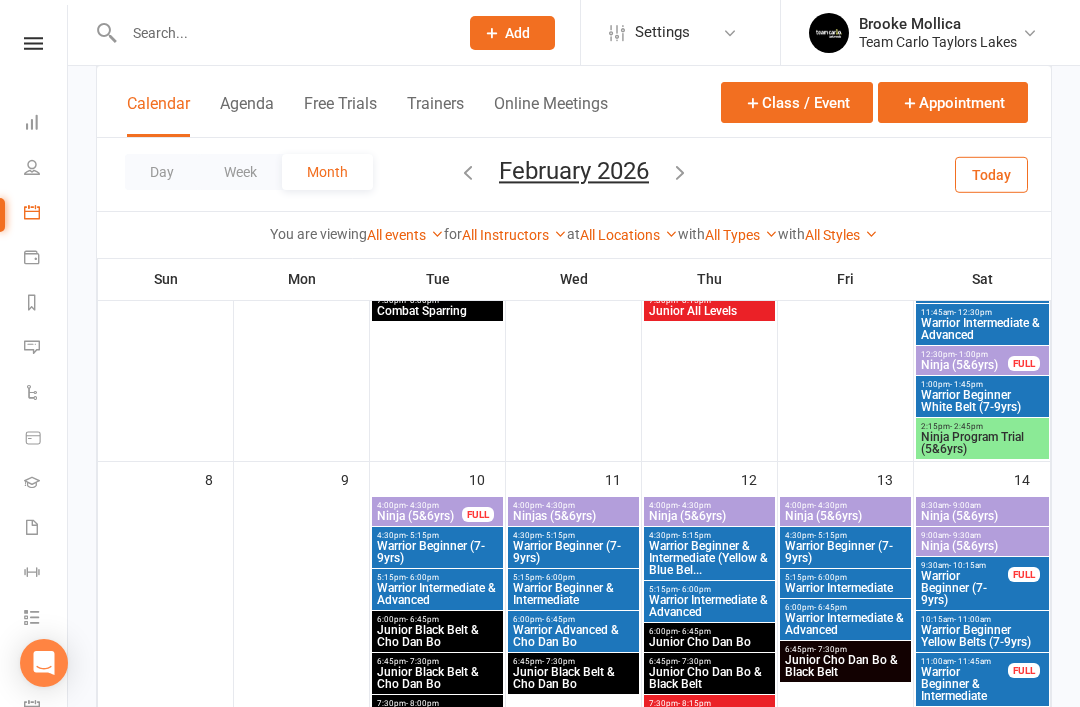 click at bounding box center (680, 174) 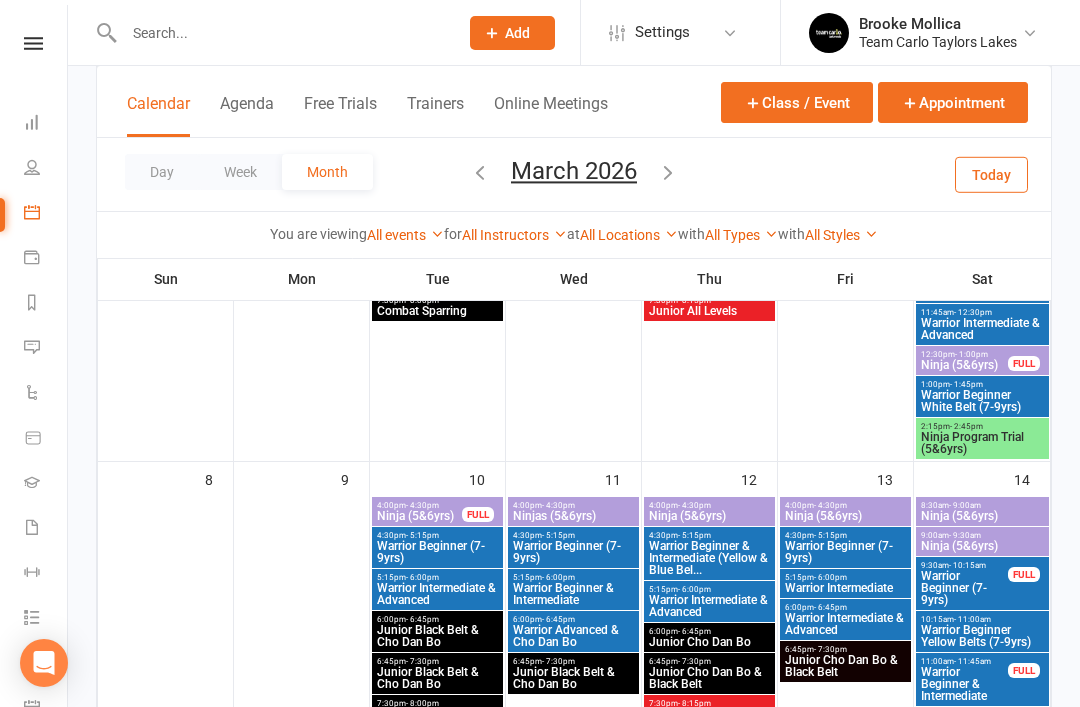 click at bounding box center (668, 174) 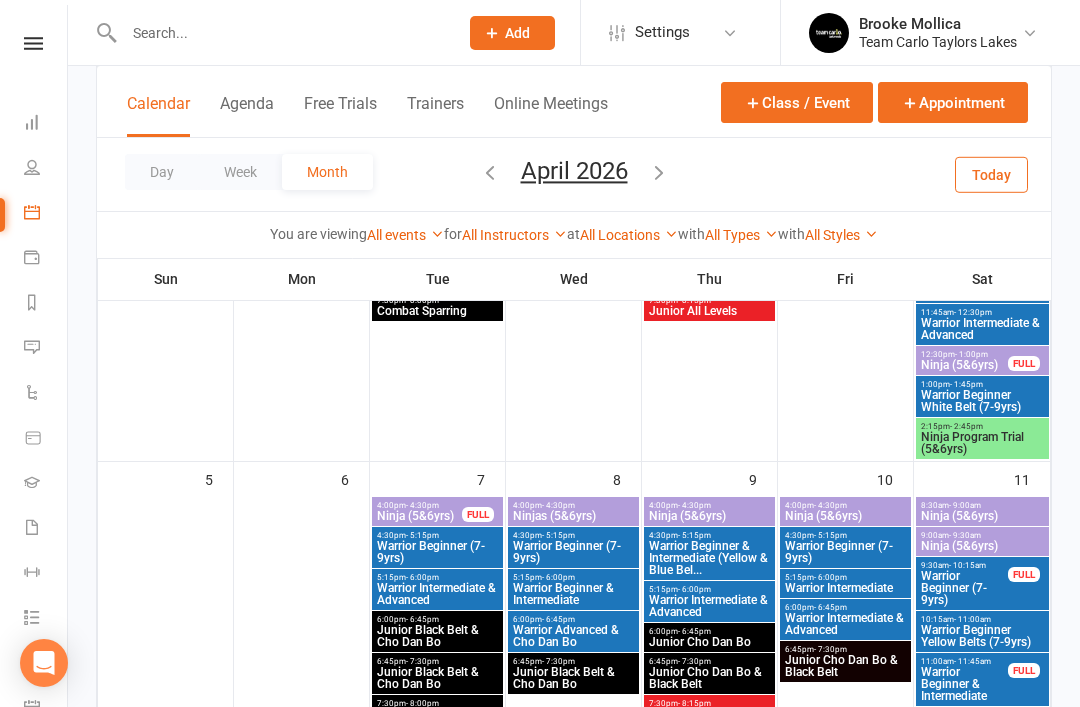 click at bounding box center (659, 174) 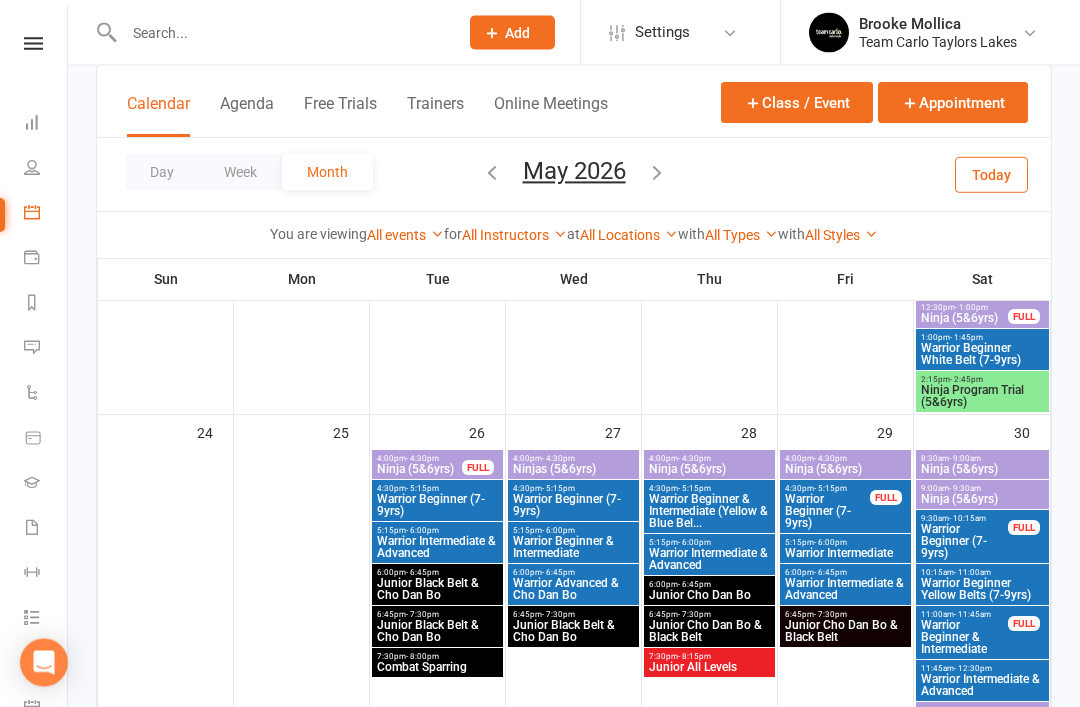 scroll, scrollTop: 1622, scrollLeft: 0, axis: vertical 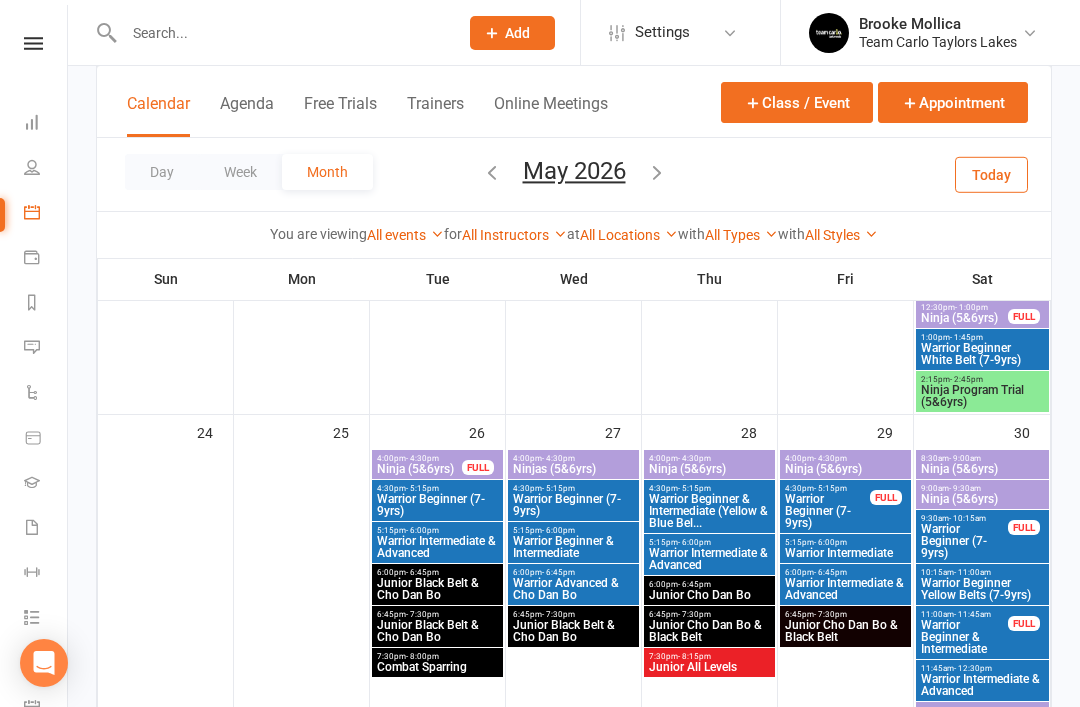 click on "Warrior Beginner (7-9yrs)" at bounding box center [827, 511] 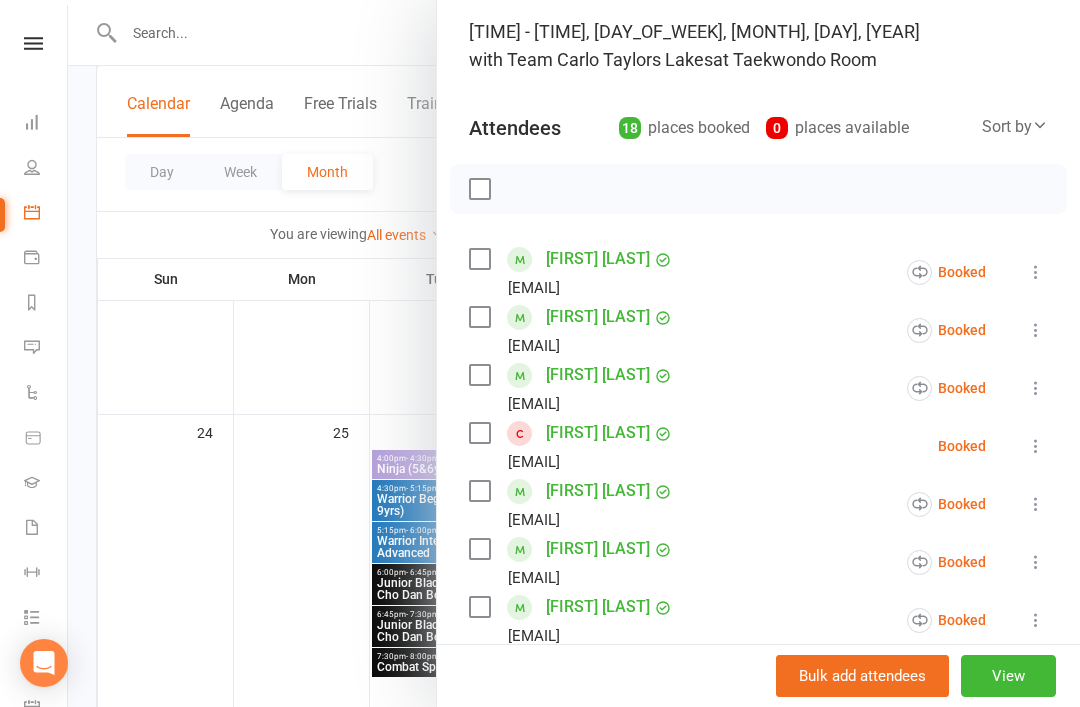 scroll, scrollTop: 130, scrollLeft: 0, axis: vertical 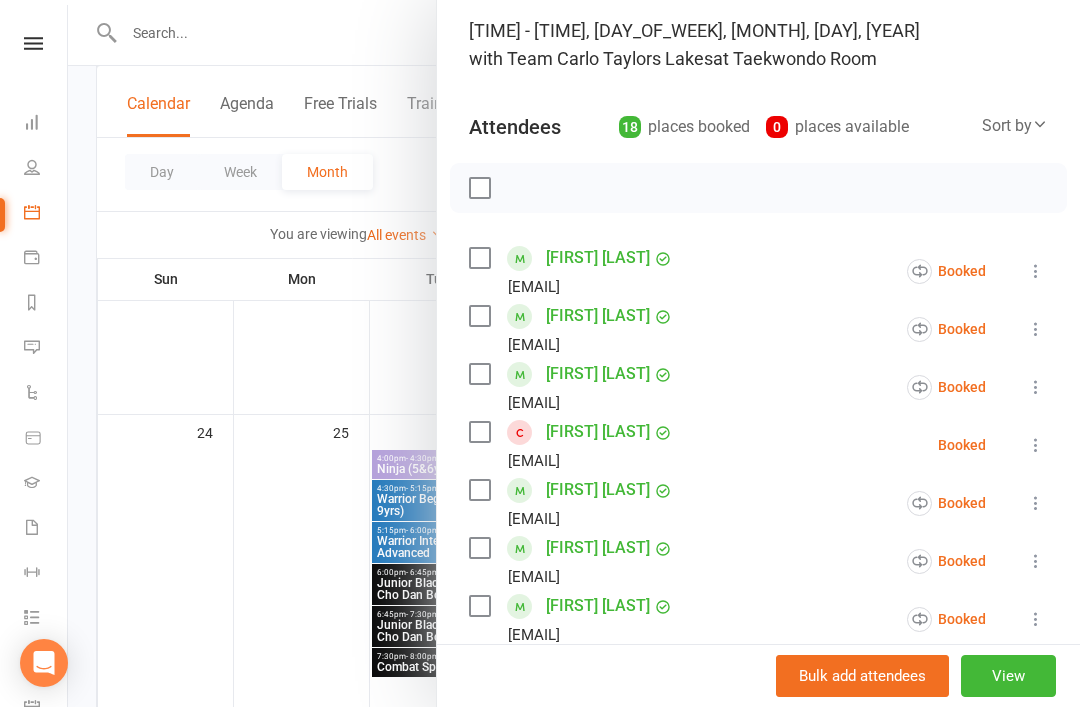 click on "[FIRST] [LAST]" at bounding box center [598, 490] 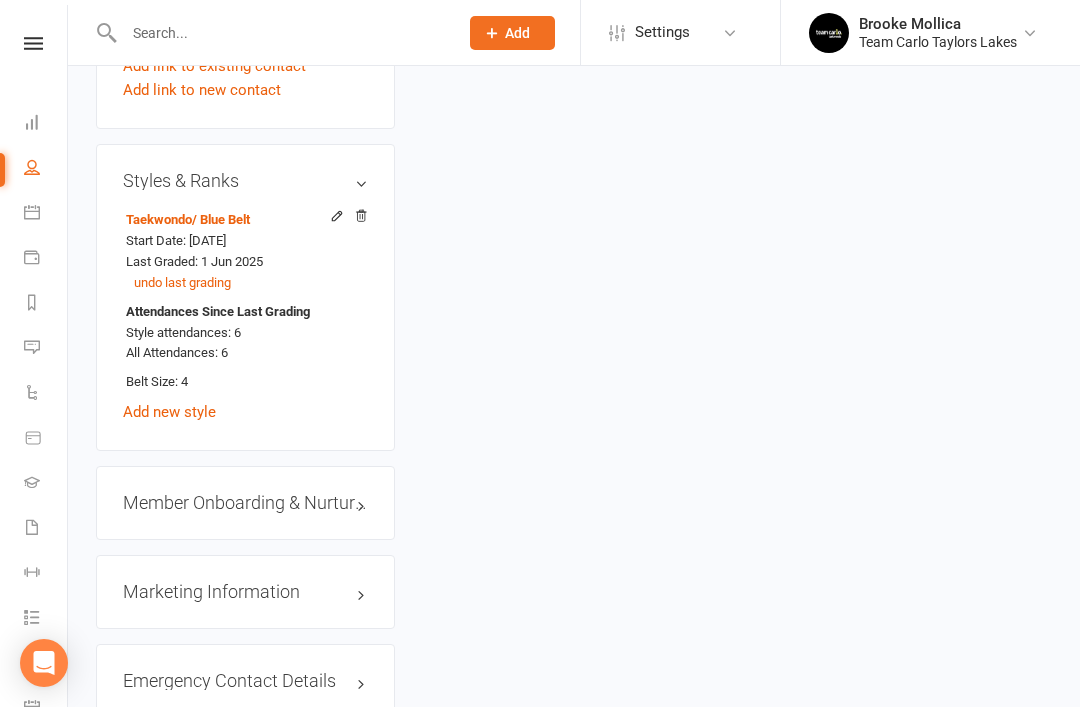 scroll, scrollTop: 0, scrollLeft: 0, axis: both 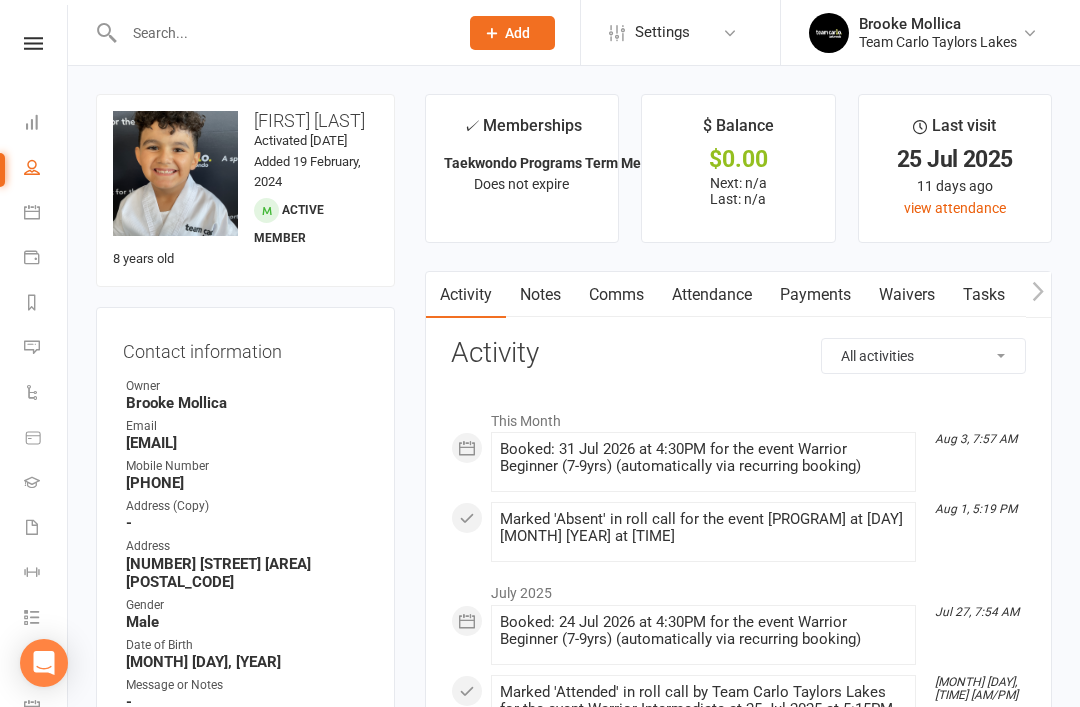 click on "Attendance" at bounding box center (712, 295) 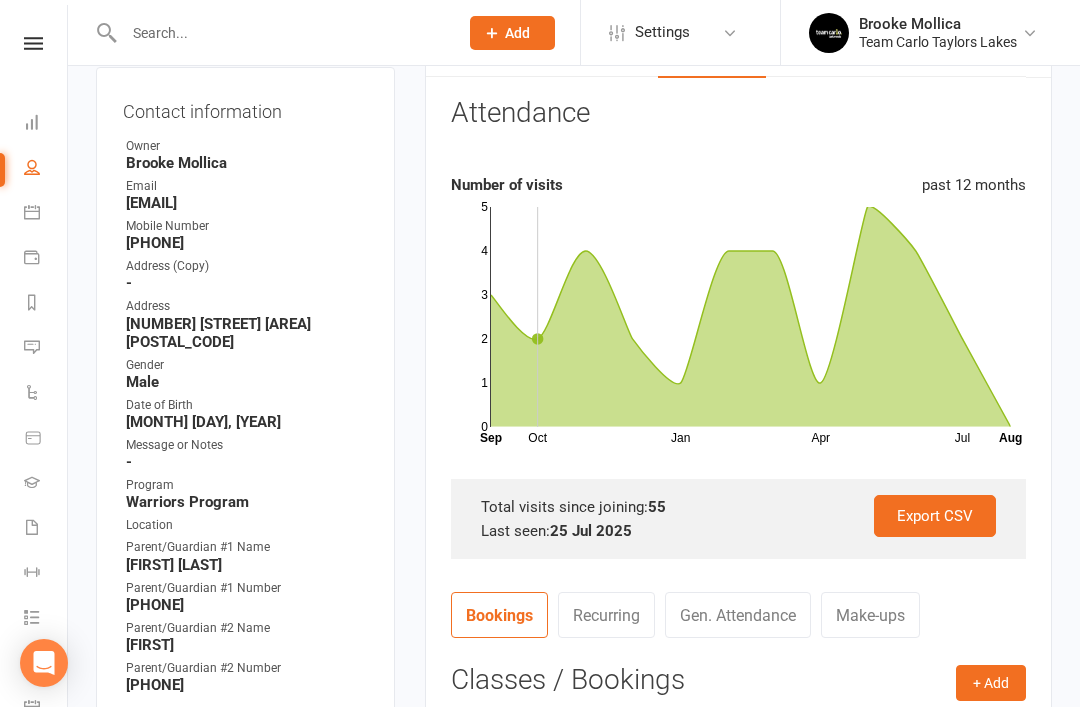scroll, scrollTop: 0, scrollLeft: 0, axis: both 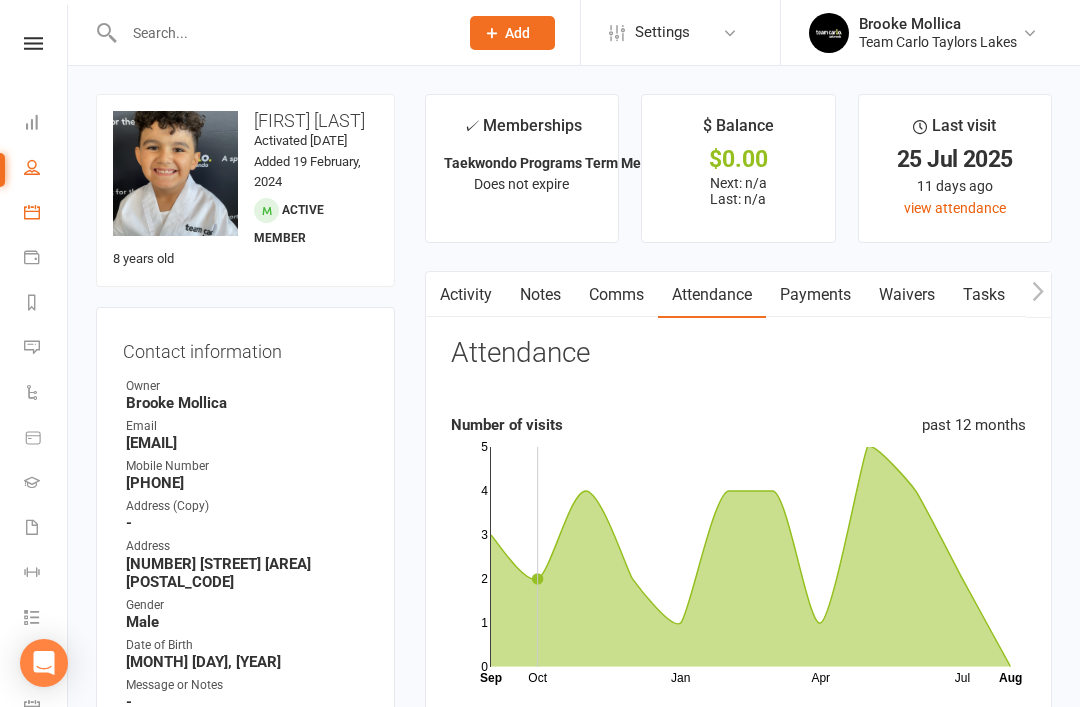 click on "Calendar" at bounding box center [46, 214] 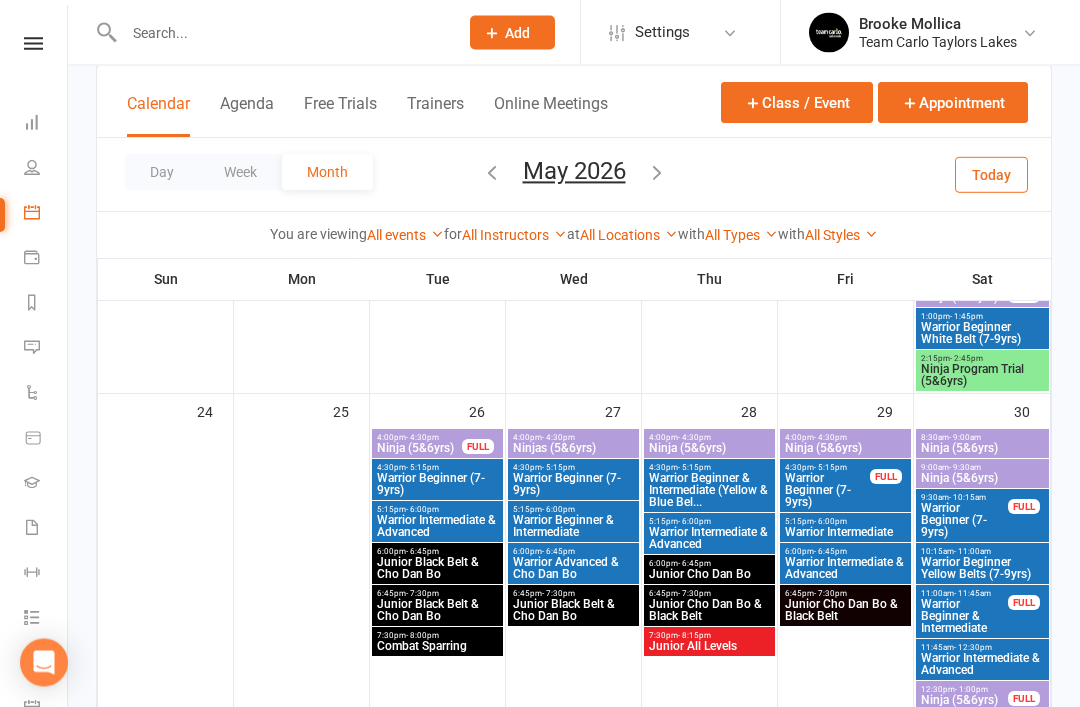 click on "Warrior Beginner (7-9yrs)" at bounding box center [827, 491] 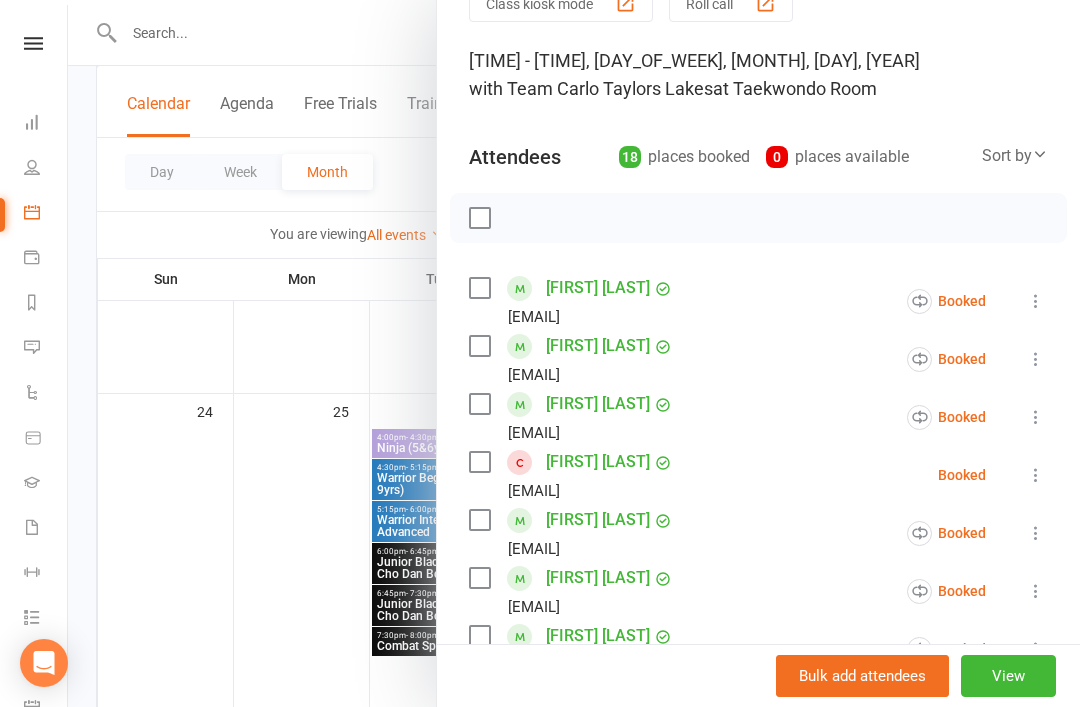 scroll, scrollTop: 105, scrollLeft: 0, axis: vertical 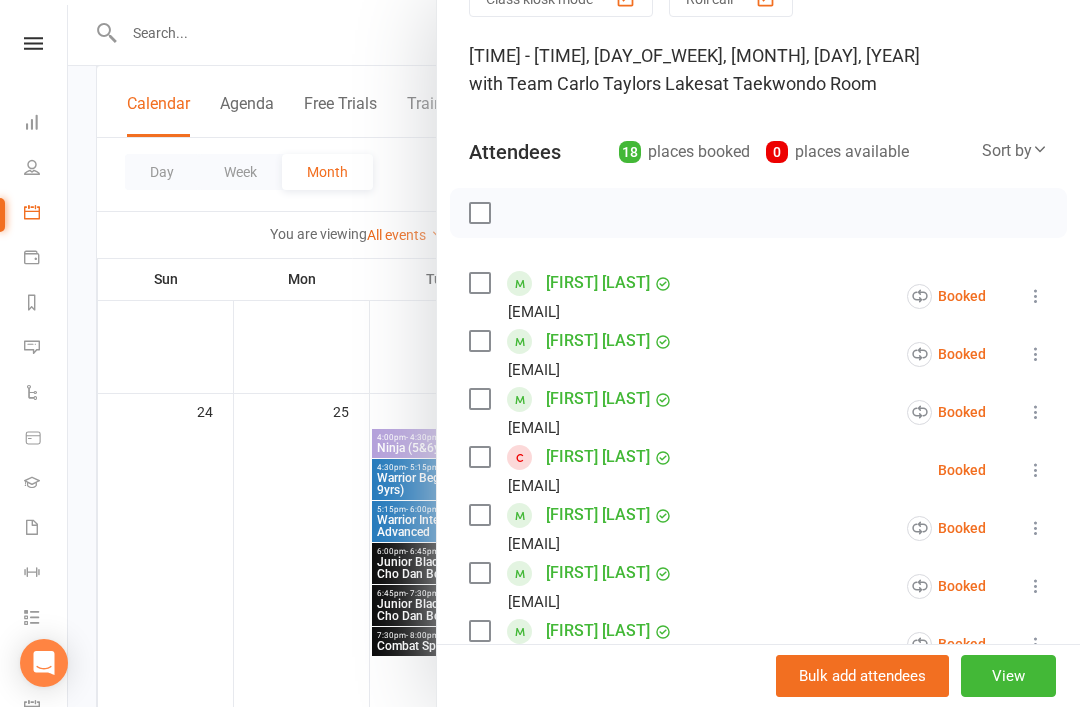click at bounding box center (1036, 528) 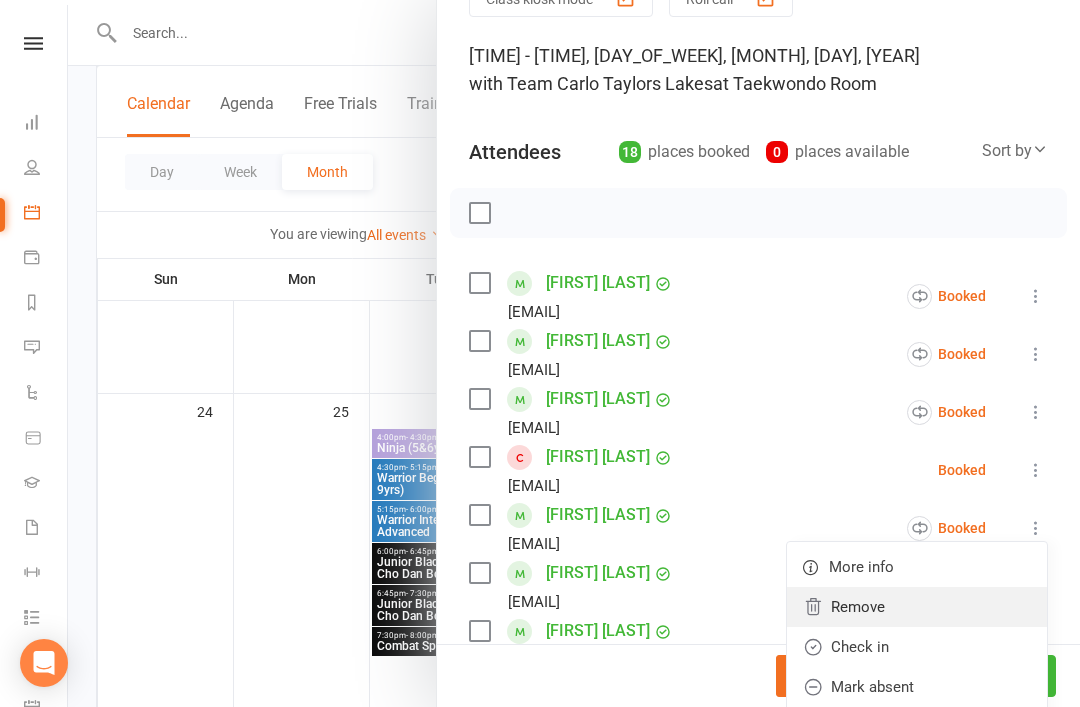 click on "Remove" at bounding box center (917, 607) 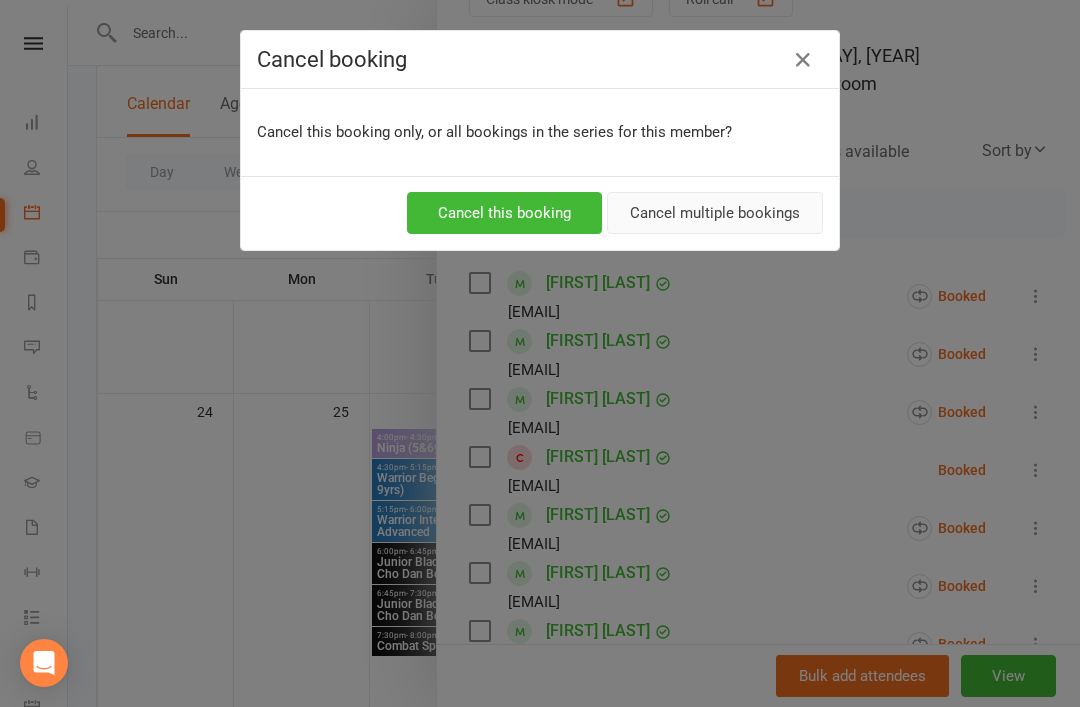 click on "Cancel multiple bookings" at bounding box center [715, 213] 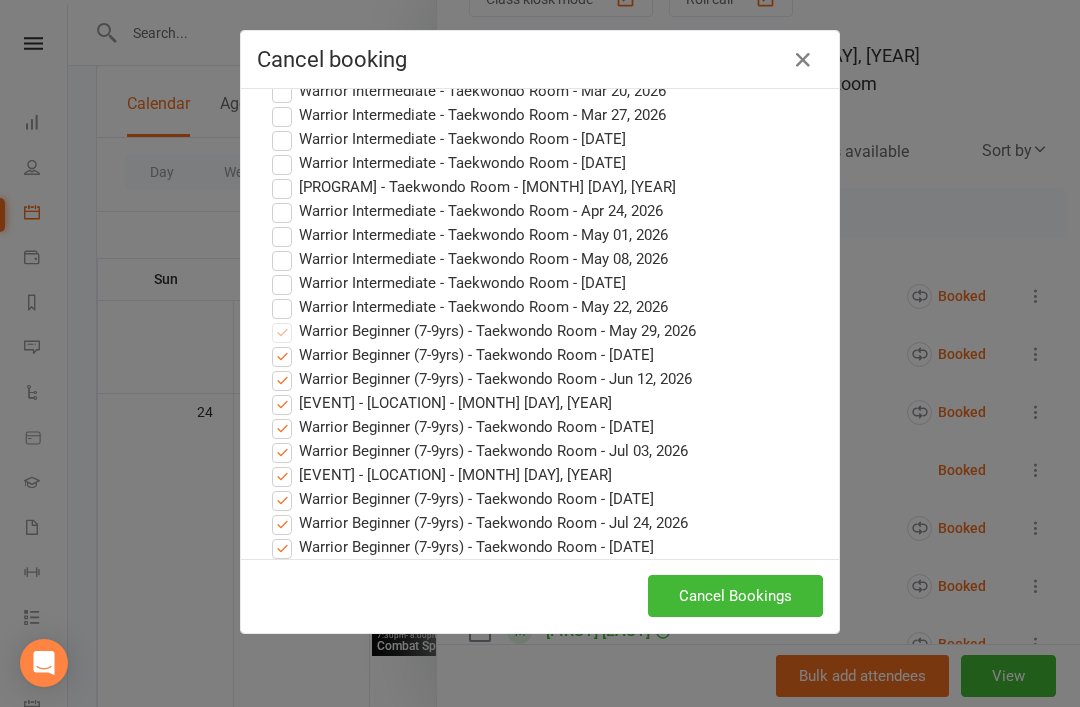 scroll, scrollTop: 862, scrollLeft: 0, axis: vertical 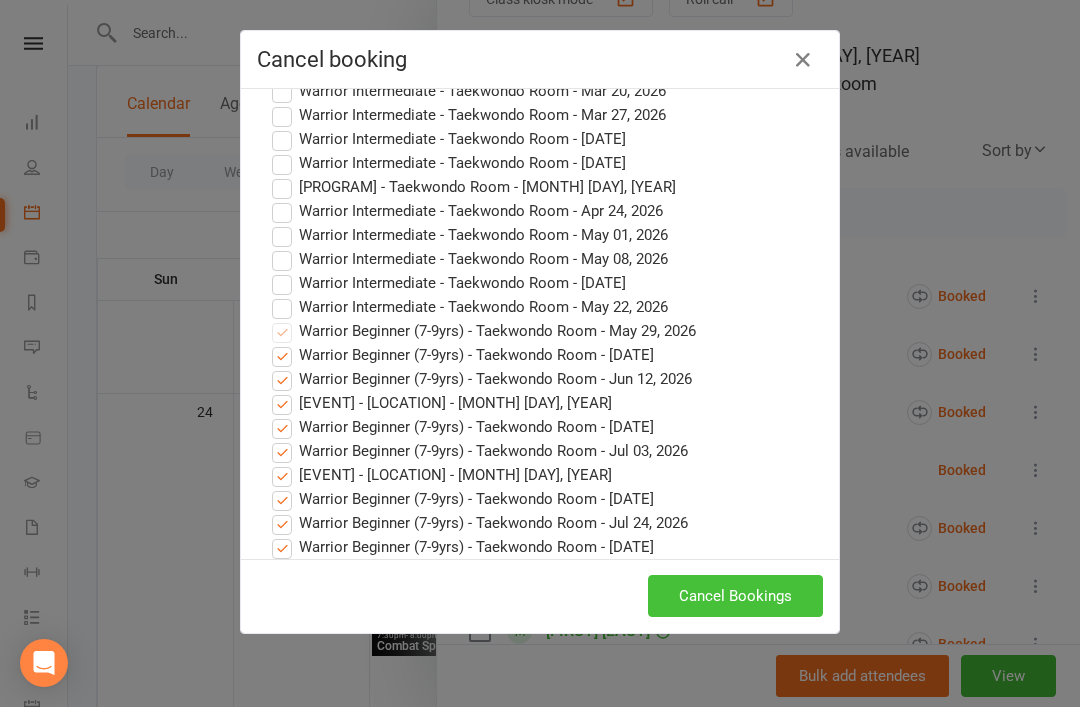 click on "Cancel Bookings" at bounding box center [735, 596] 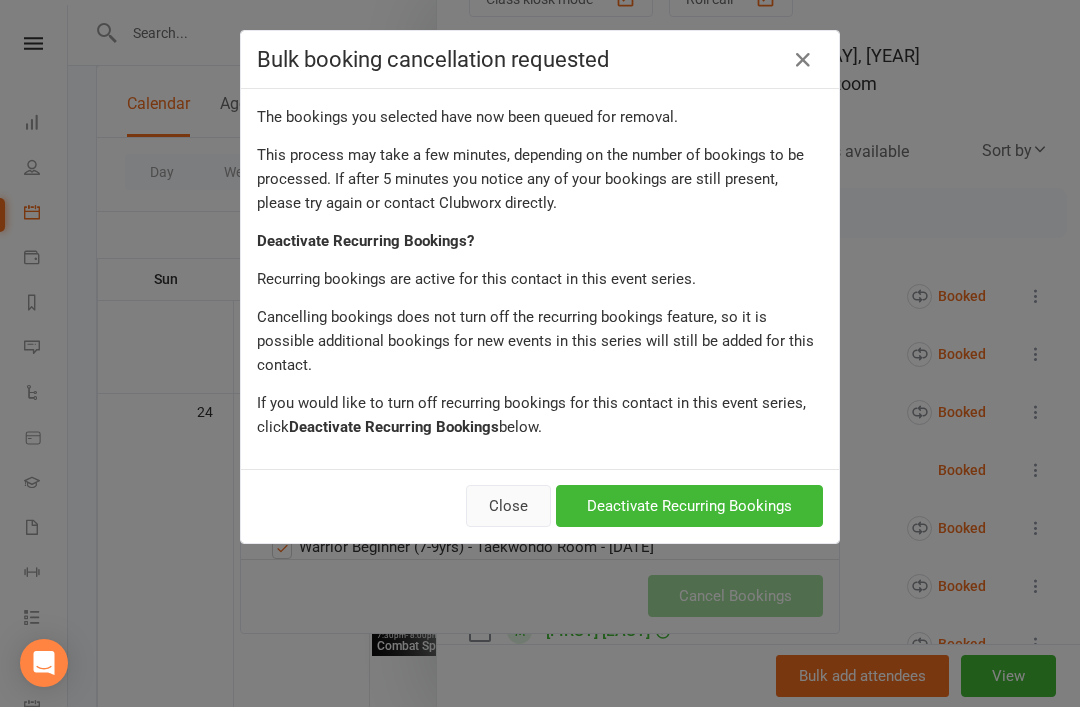 click on "Close" at bounding box center [508, 506] 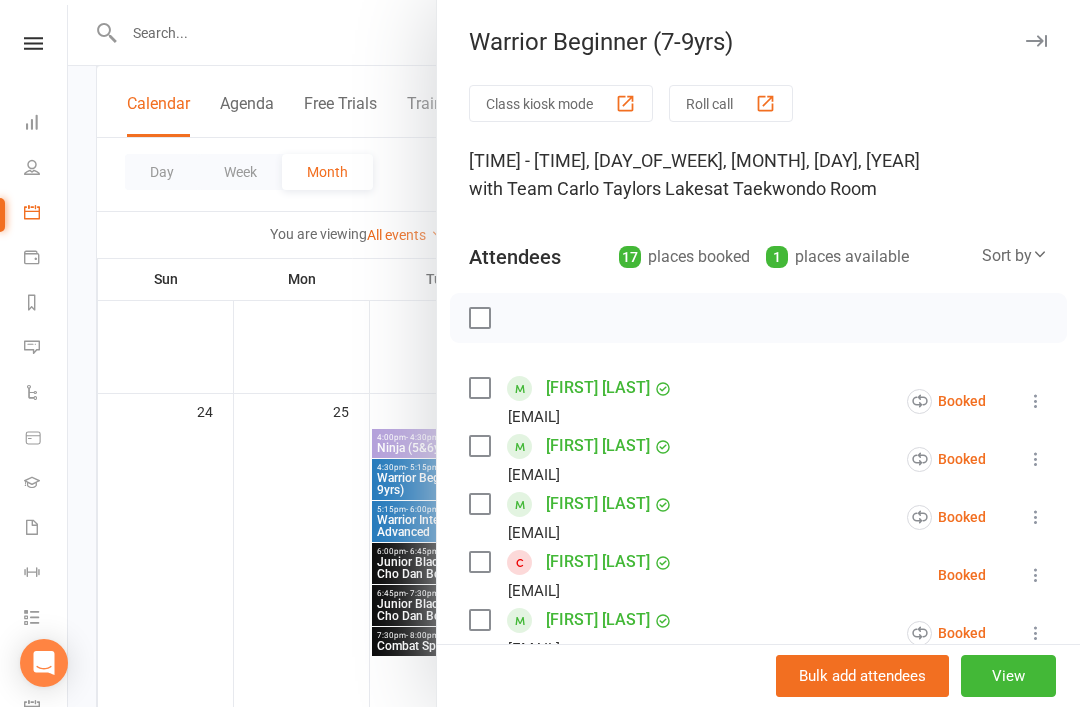 scroll, scrollTop: 0, scrollLeft: 0, axis: both 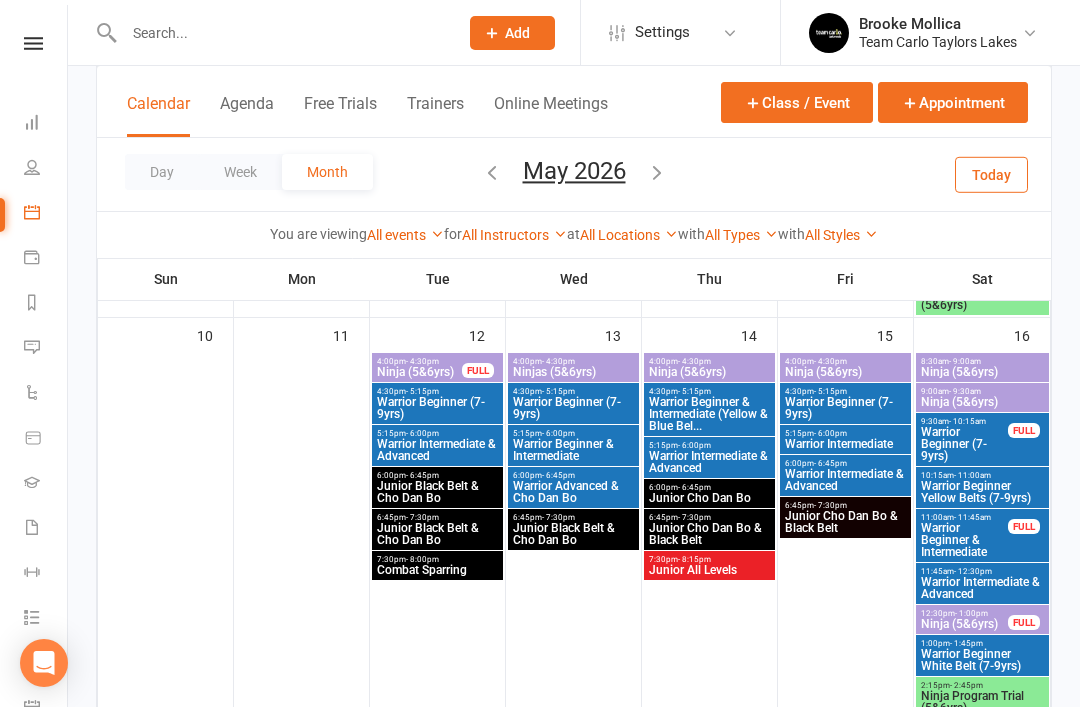 click at bounding box center [492, 172] 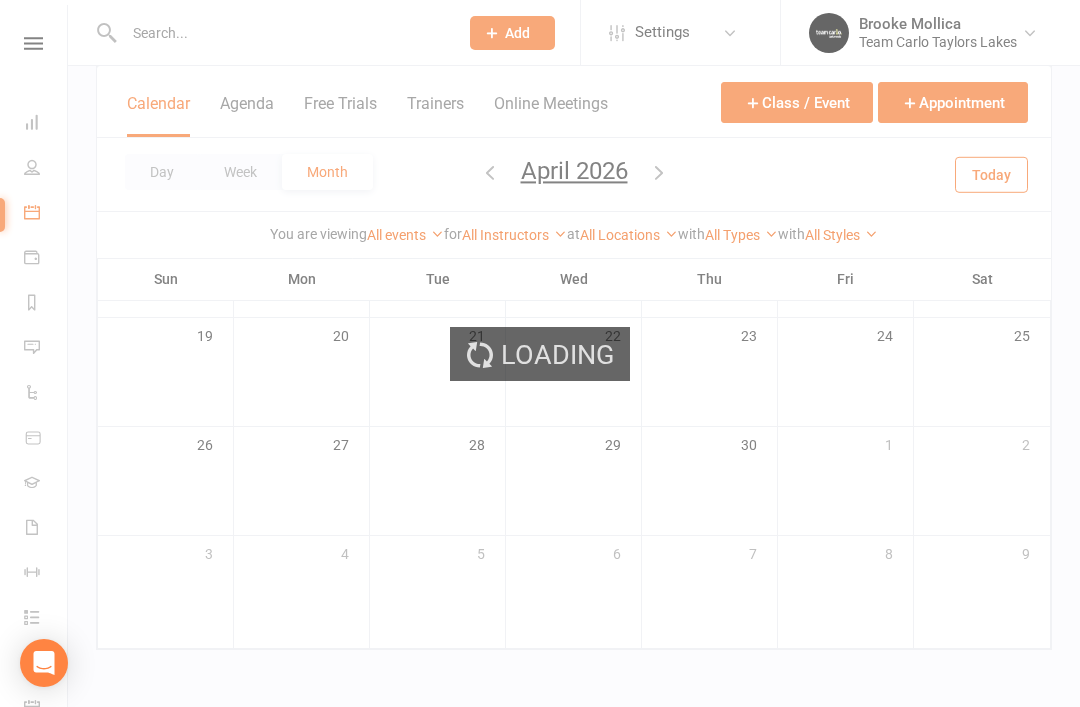 click on "Loading" at bounding box center [540, 353] 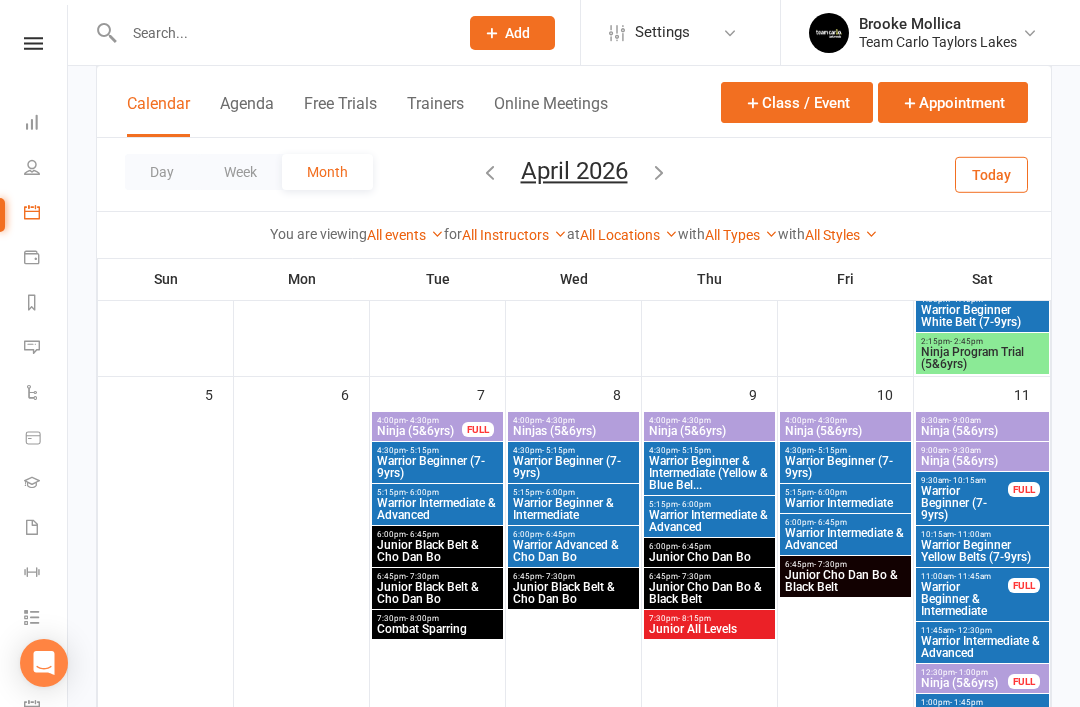 click on "[MONTH] [YEAR]
[MONTH] [YEAR]
Sun Mon Tue Wed Thu Fri Sat
[DAY]
[DAY]
[DAY]
[DAY]
[DAY]
[DAY]
[DAY]
[DAY]
[DAY]
[DAY]
[DAY]
[DAY]
[DAY]
[DAY]
[DAY]
[DAY]
[DAY]
[DAY]
[DAY]
[DAY]
[DAY]
[DAY]
[DAY]
[DAY]
[DAY]
[DAY]
[DAY]
[DAY]
[DAY]
[DAY]
[DAY]
[DAY]
[DAY]
[DAY]
[DAY]
[DAY]
01 02" at bounding box center [574, 174] 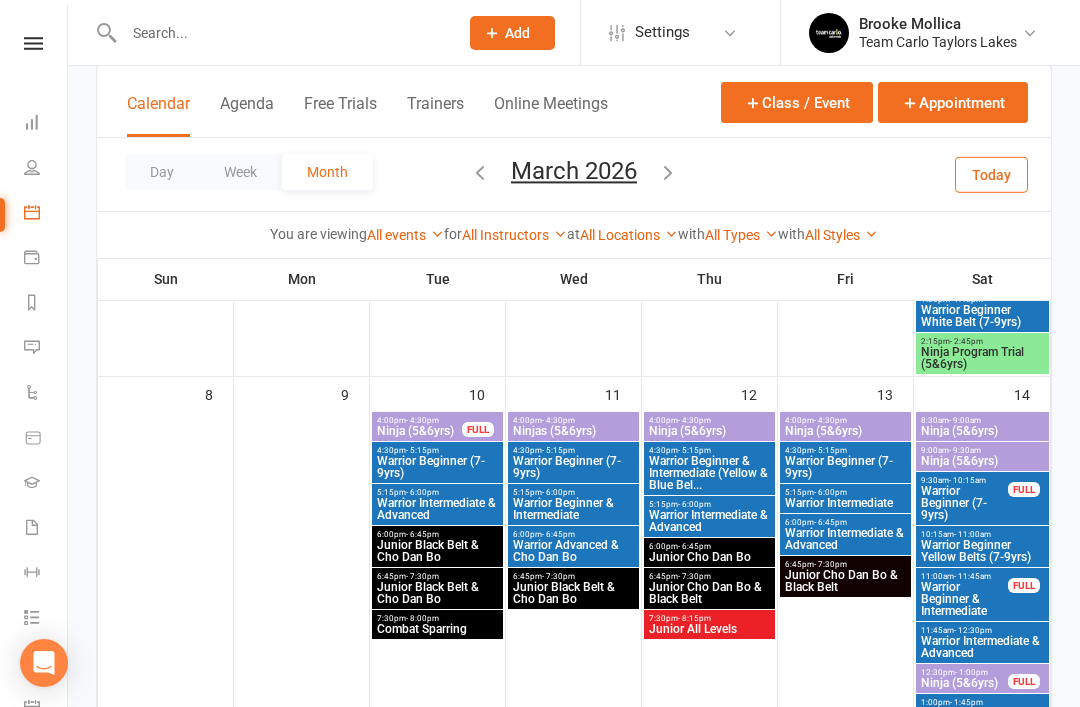 click at bounding box center [480, 172] 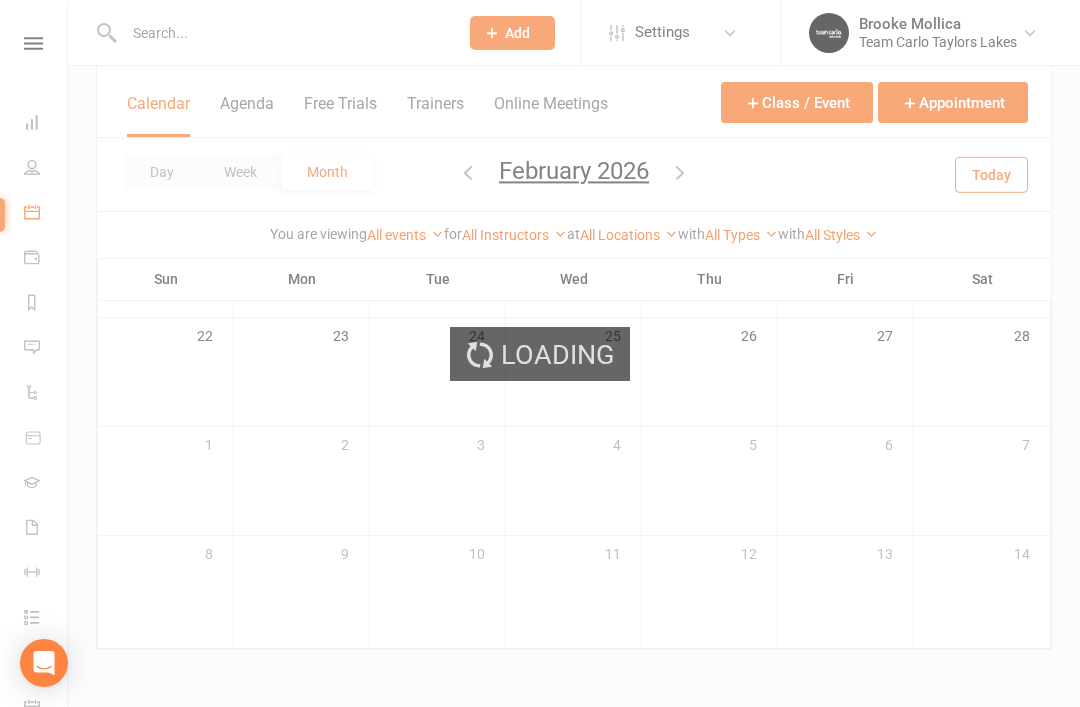 click on "Loading" at bounding box center (540, 353) 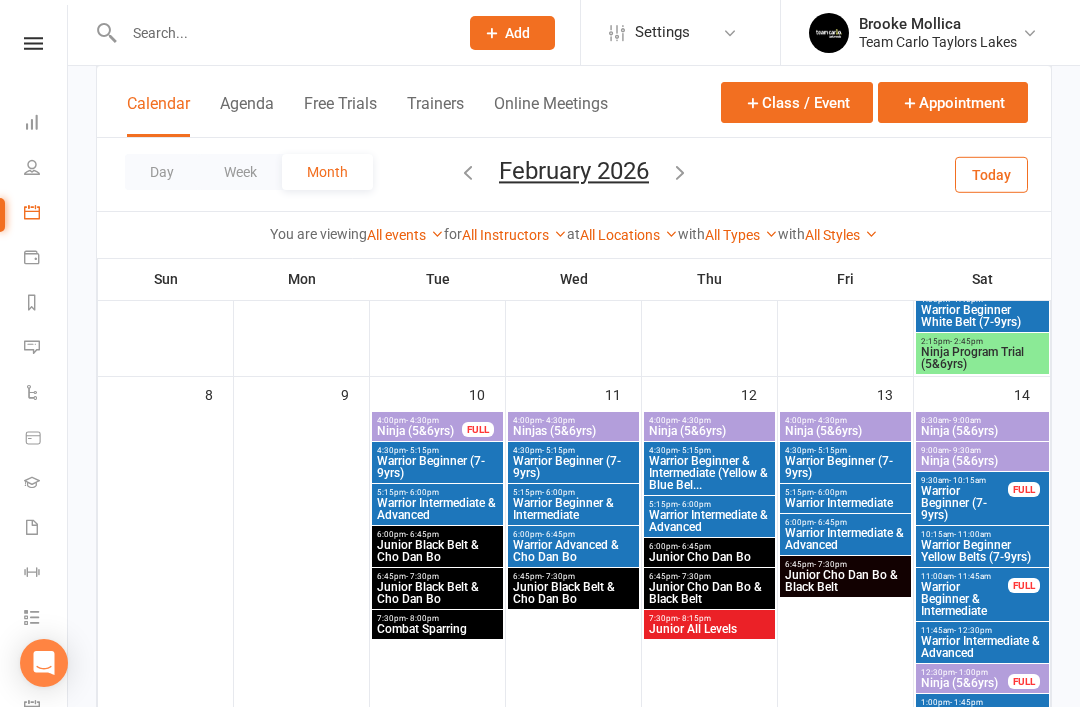 click at bounding box center (468, 172) 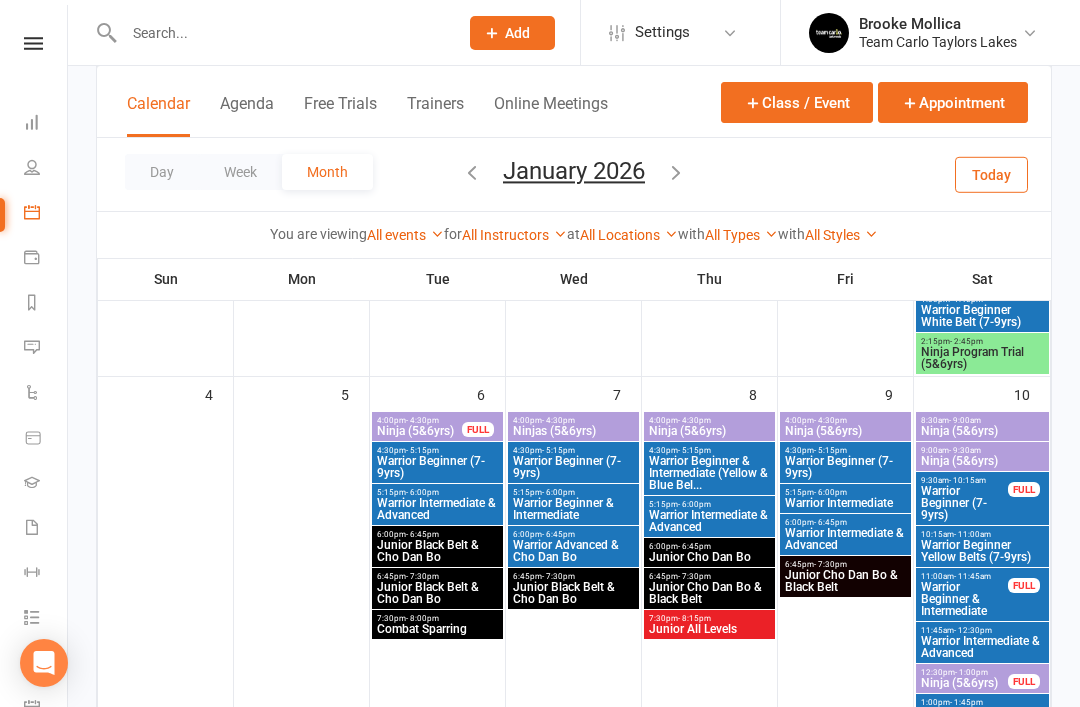 click at bounding box center (472, 172) 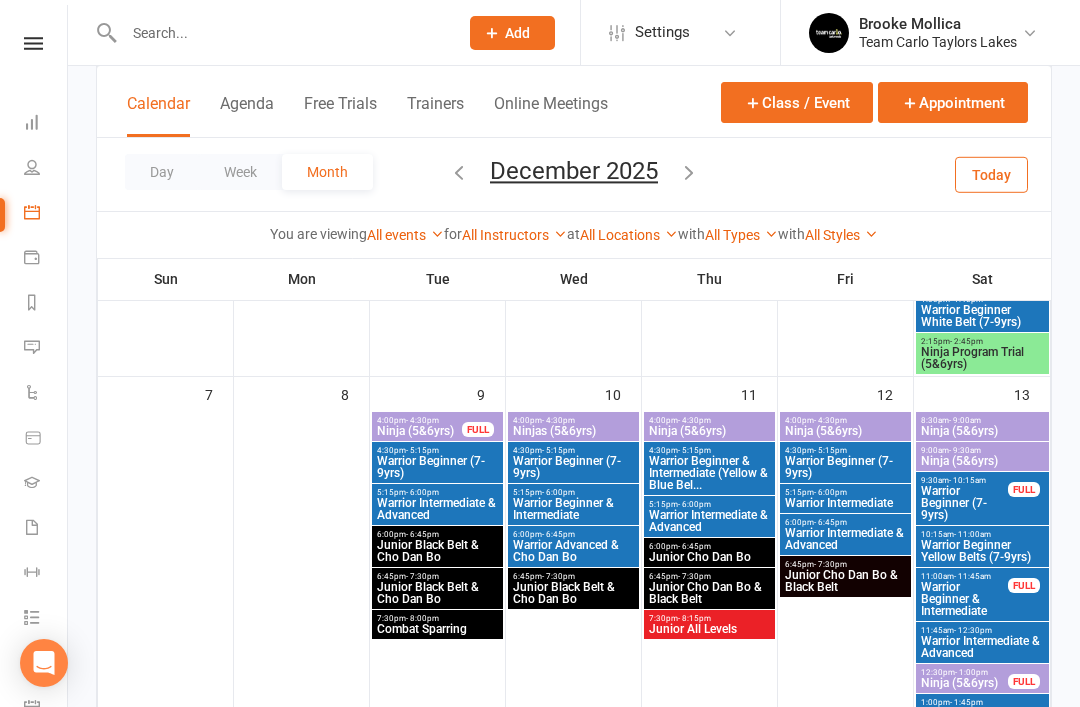 click on "December 2025
August 2025
Sun Mon Tue Wed Thu Fri Sat
27
28
29
30
31
01
02
03
04
05
06
07
08
09
10
11
12
13
14
15
16
17
18
19
20
21
22
23
24
25
26
27
28
29
30
31
01" at bounding box center [574, 174] 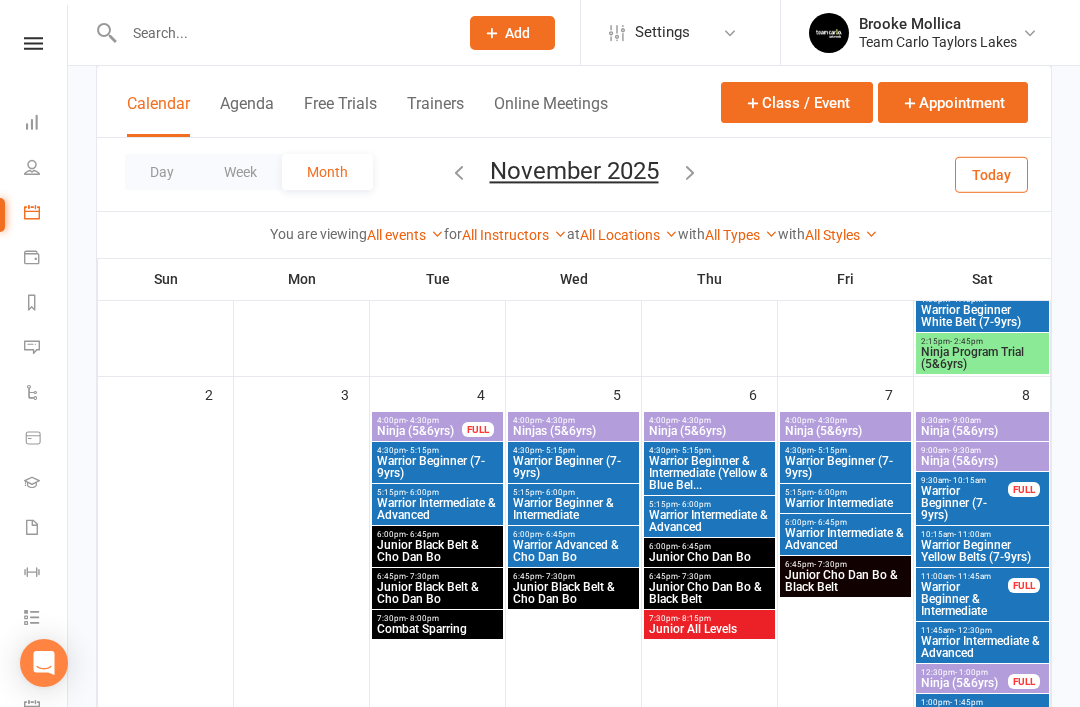 click on "November 2025
August 2025
Sun Mon Tue Wed Thu Fri Sat
27
28
29
30
31
01
02
03
04
05
06
07
08
09
10
11
12
13
14
15
16
17
18
19
20
21
22
23
24
25
26
27
28
29
30
31
01" at bounding box center (574, 174) 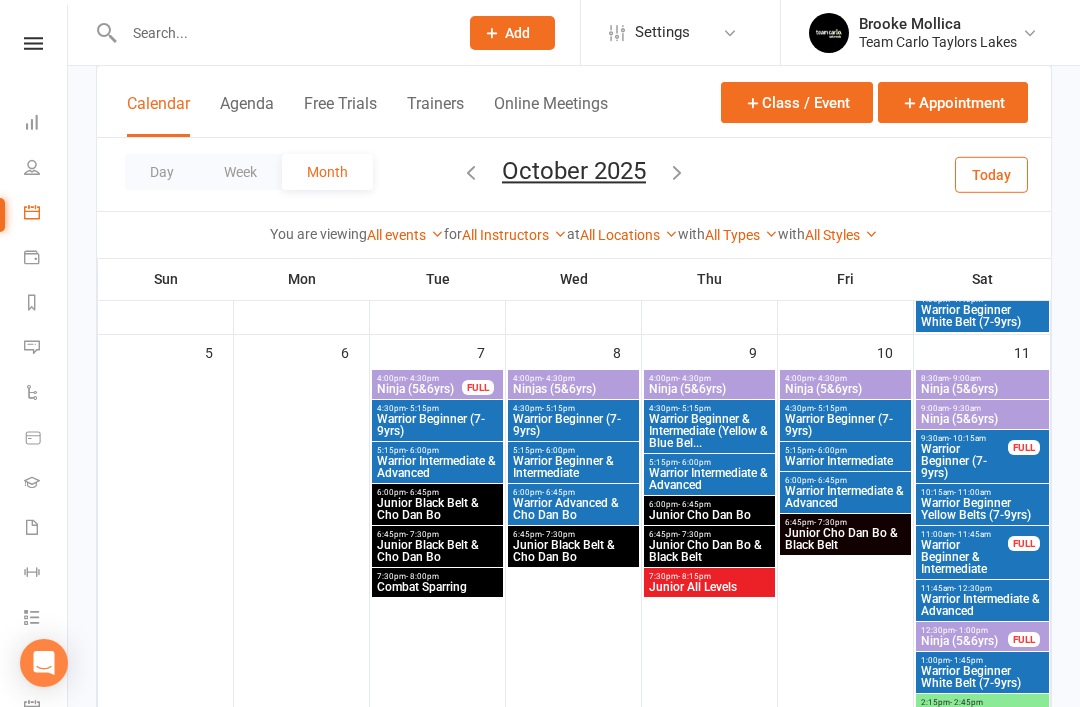 click at bounding box center (471, 172) 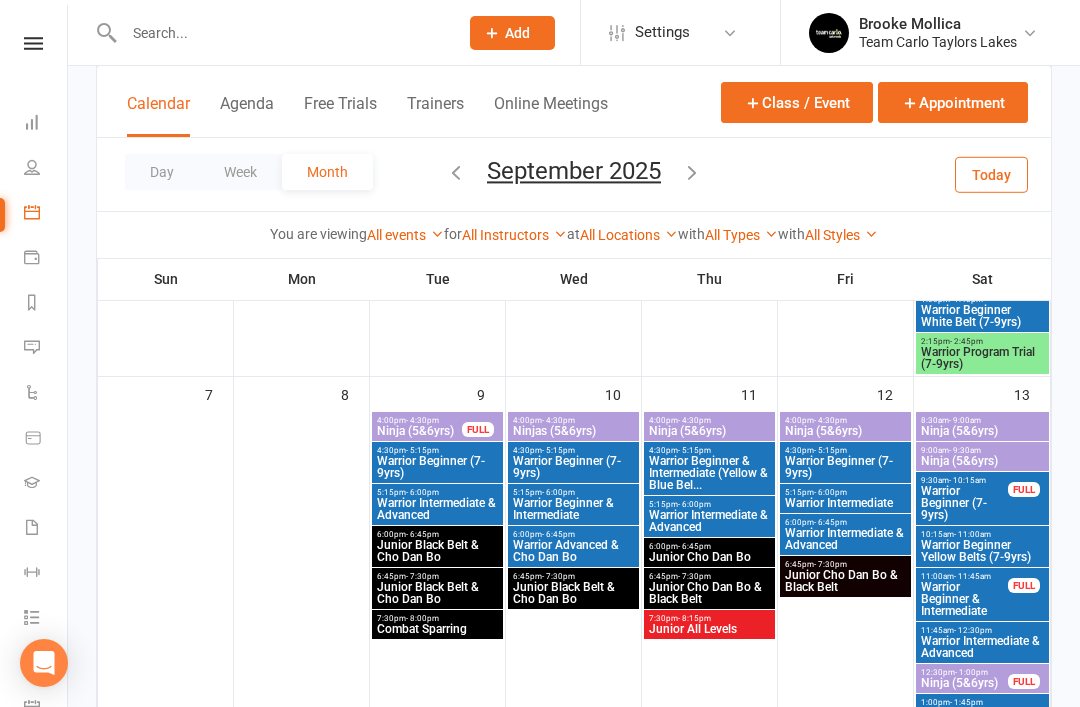 click at bounding box center (456, 172) 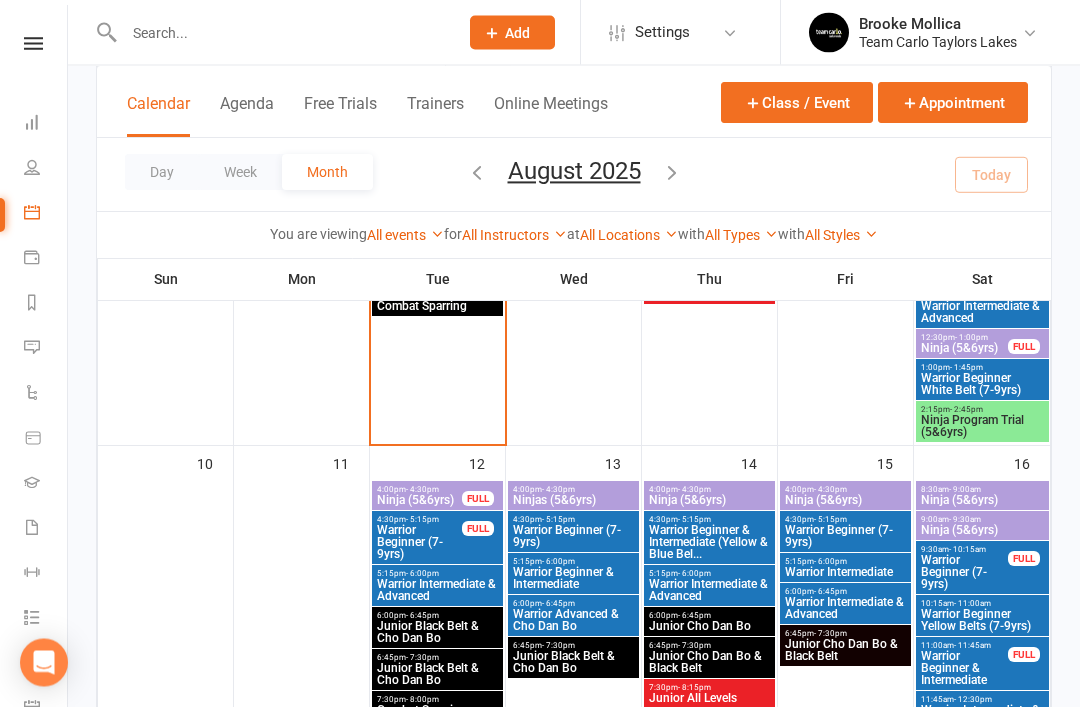 scroll, scrollTop: 830, scrollLeft: 0, axis: vertical 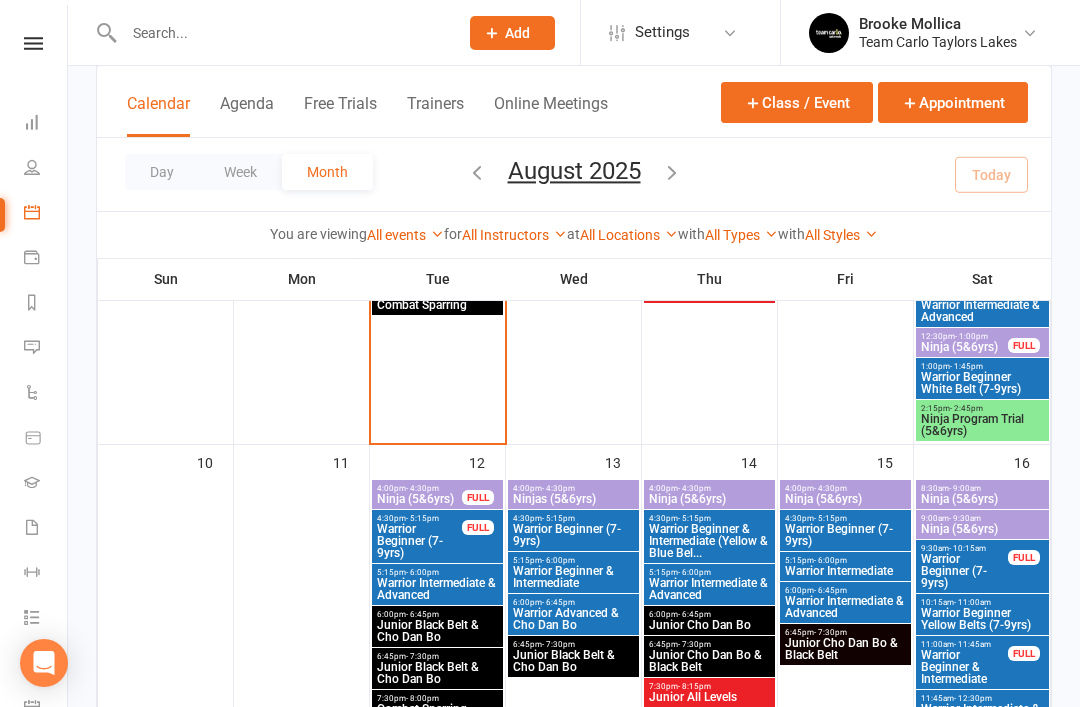 click on "Warrior Beginner (7-9yrs)" at bounding box center (845, 535) 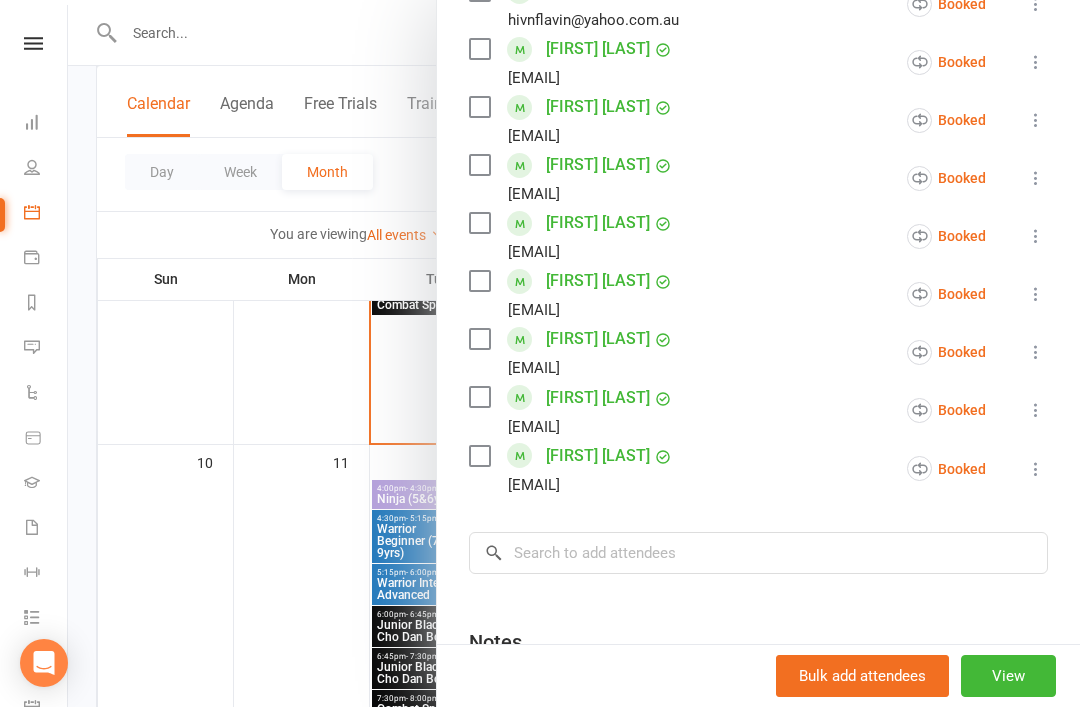 scroll, scrollTop: 856, scrollLeft: 0, axis: vertical 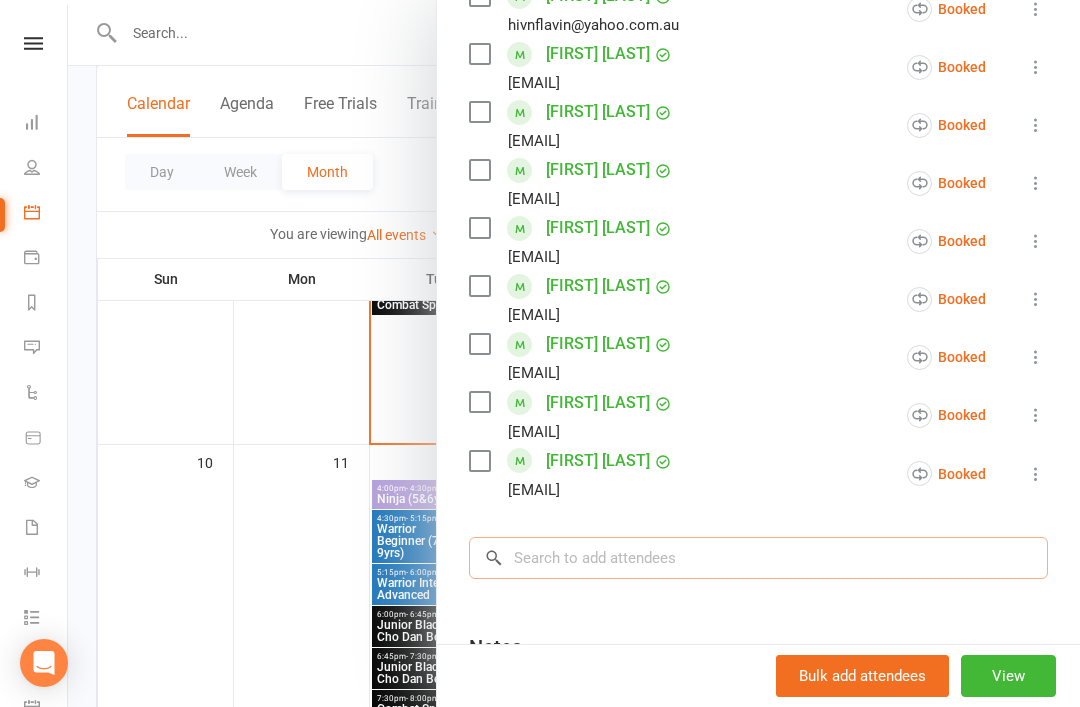 click at bounding box center (758, 558) 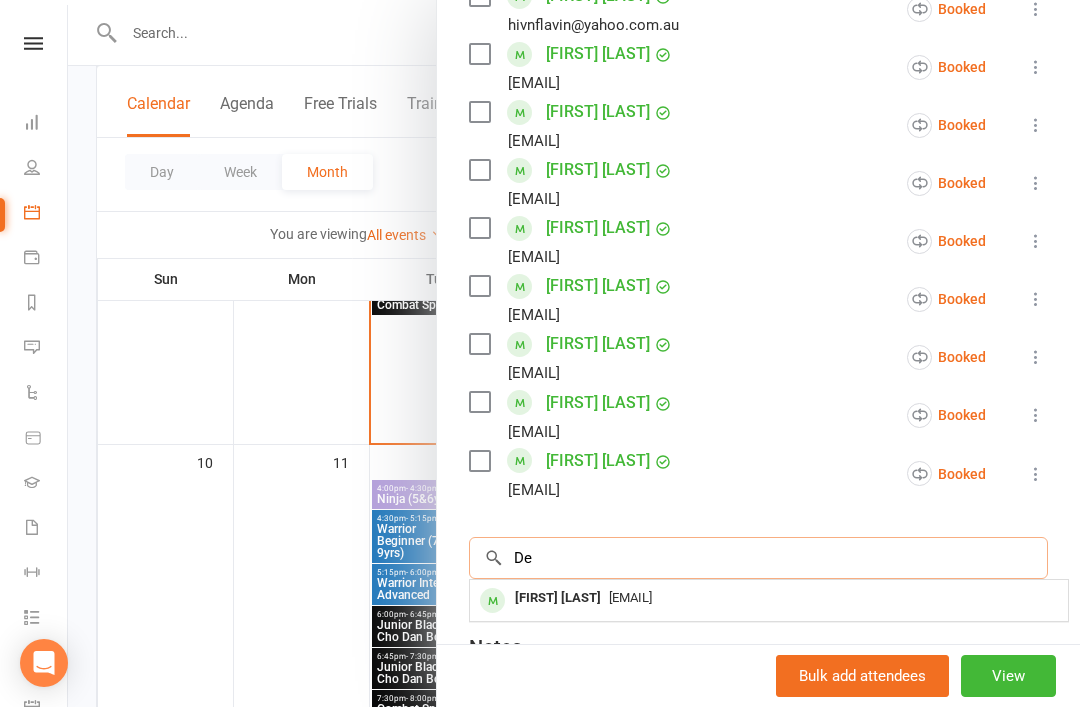 type on "D" 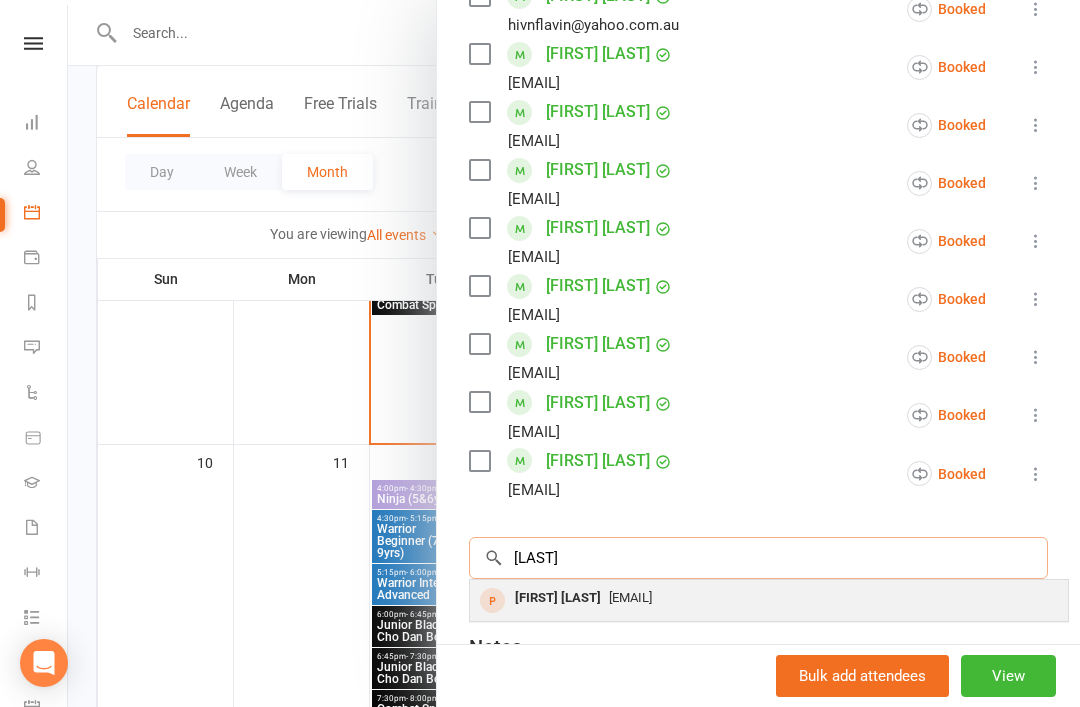 type on "[LAST]" 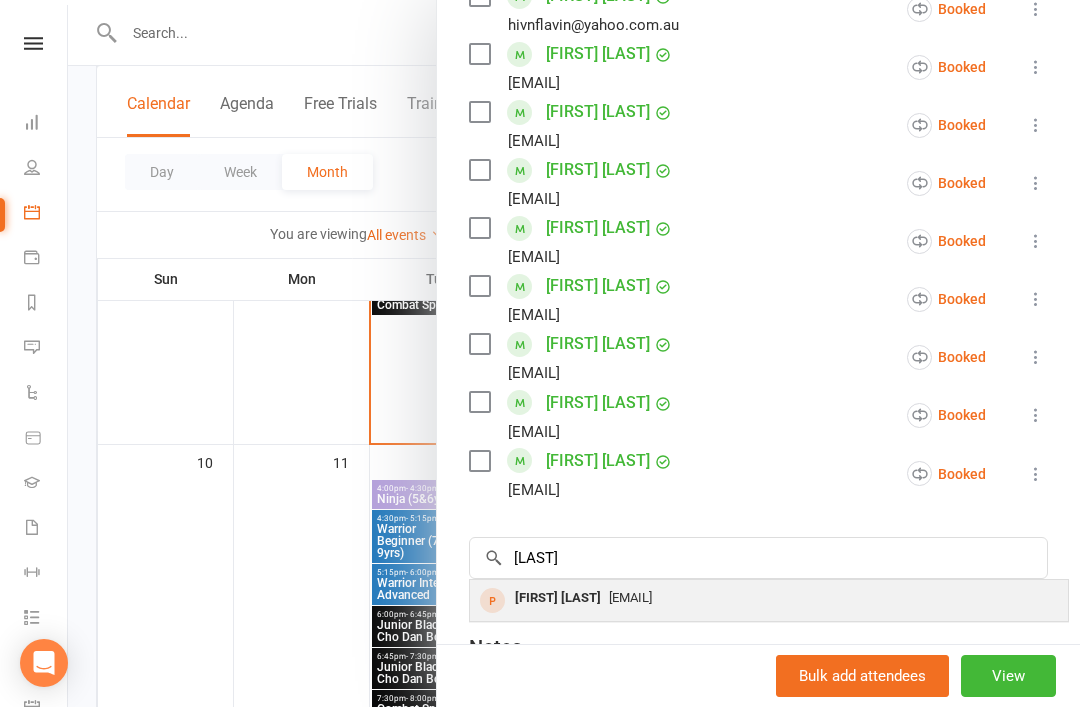 click on "[PERSON] [EMAIL]" at bounding box center (769, 600) 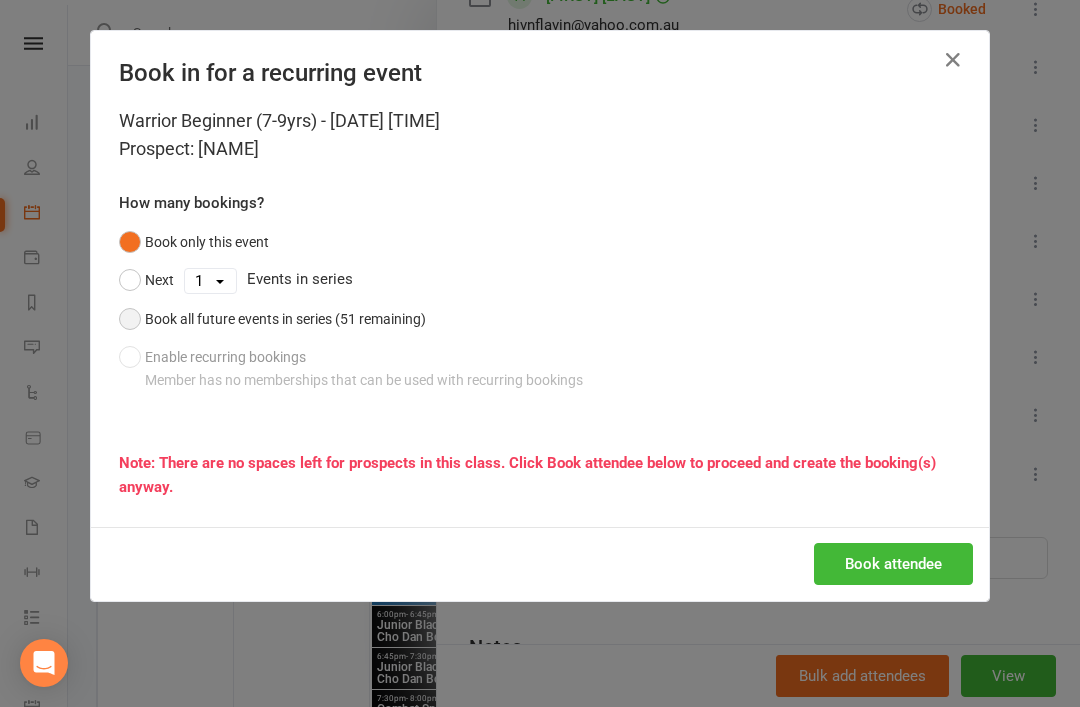 click on "Book all future events in series (51 remaining)" at bounding box center (272, 319) 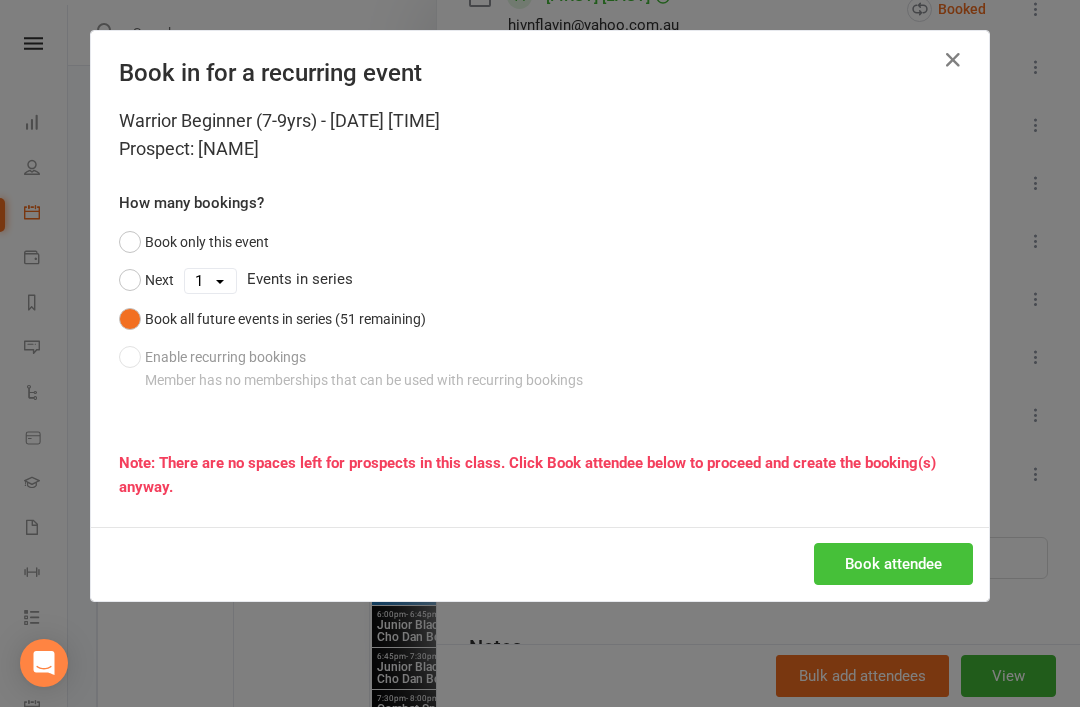 click on "Book attendee" at bounding box center (893, 564) 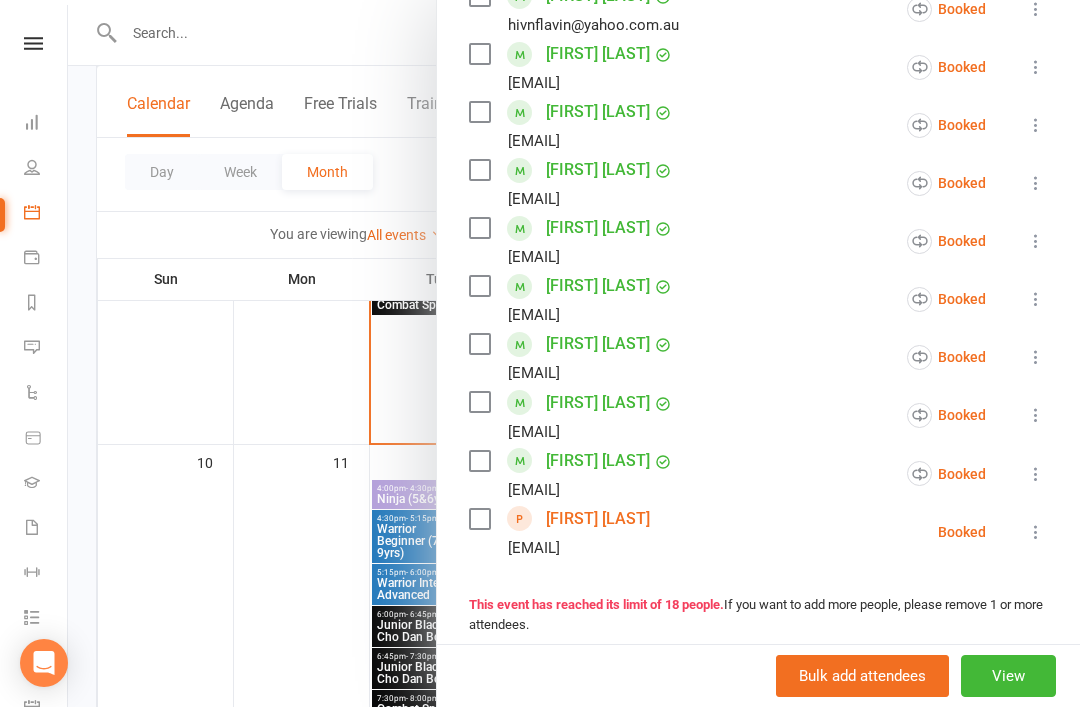 click at bounding box center (574, 353) 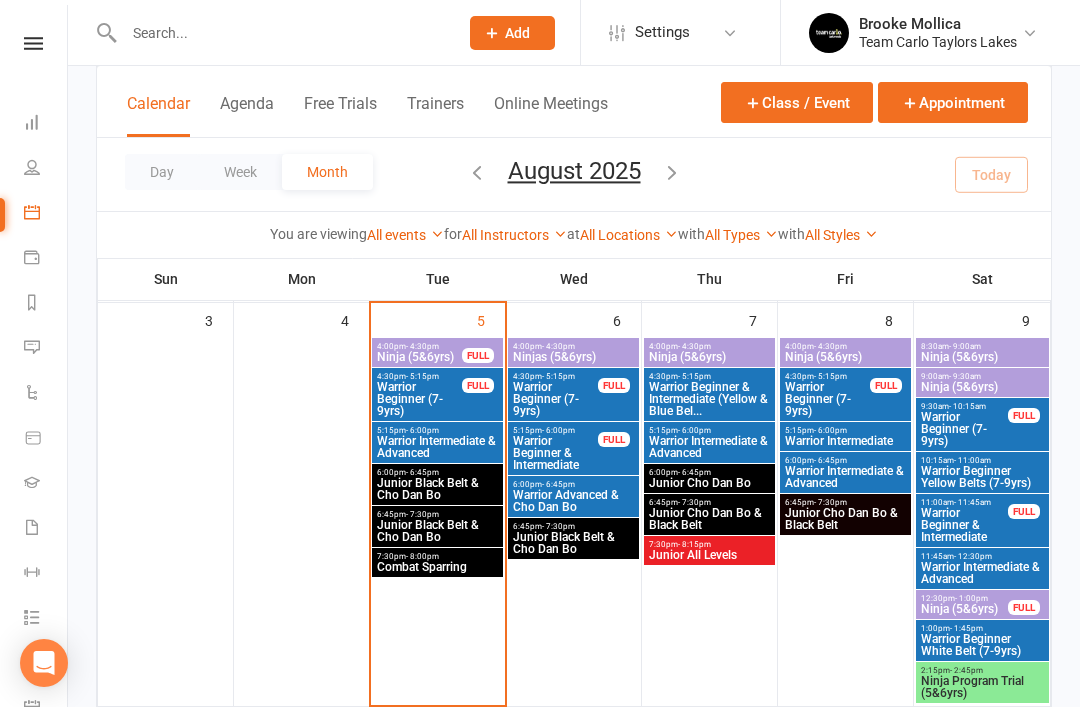 scroll, scrollTop: 563, scrollLeft: 0, axis: vertical 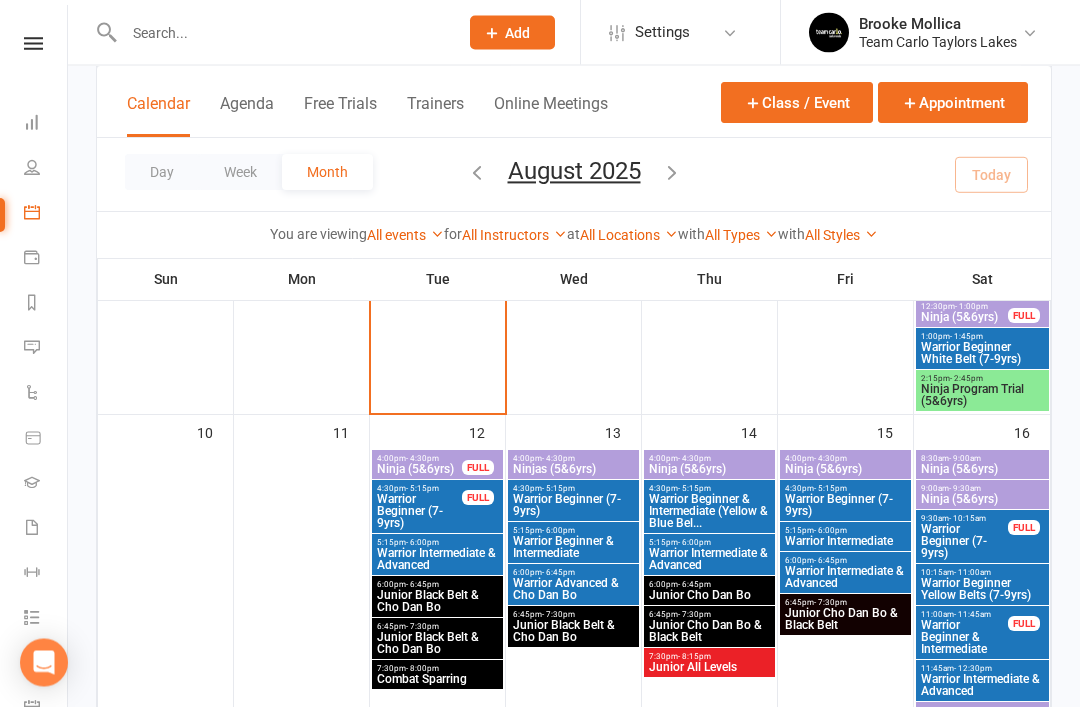 click on "Warrior Beginner (7-9yrs)" at bounding box center (845, 506) 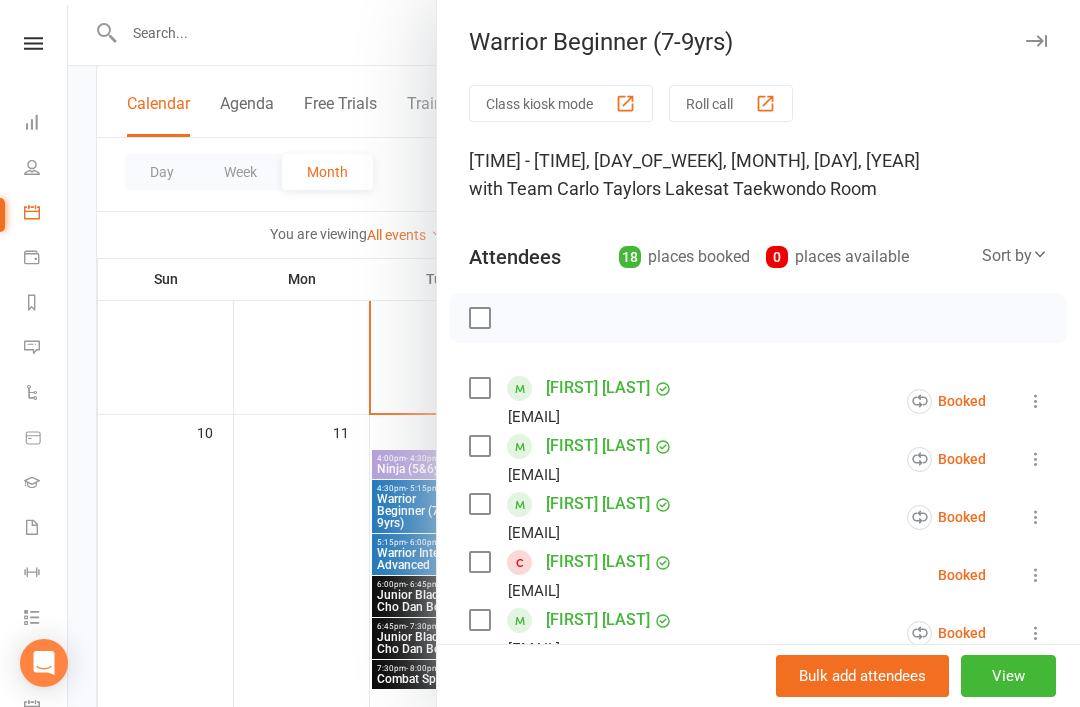 scroll, scrollTop: 0, scrollLeft: 0, axis: both 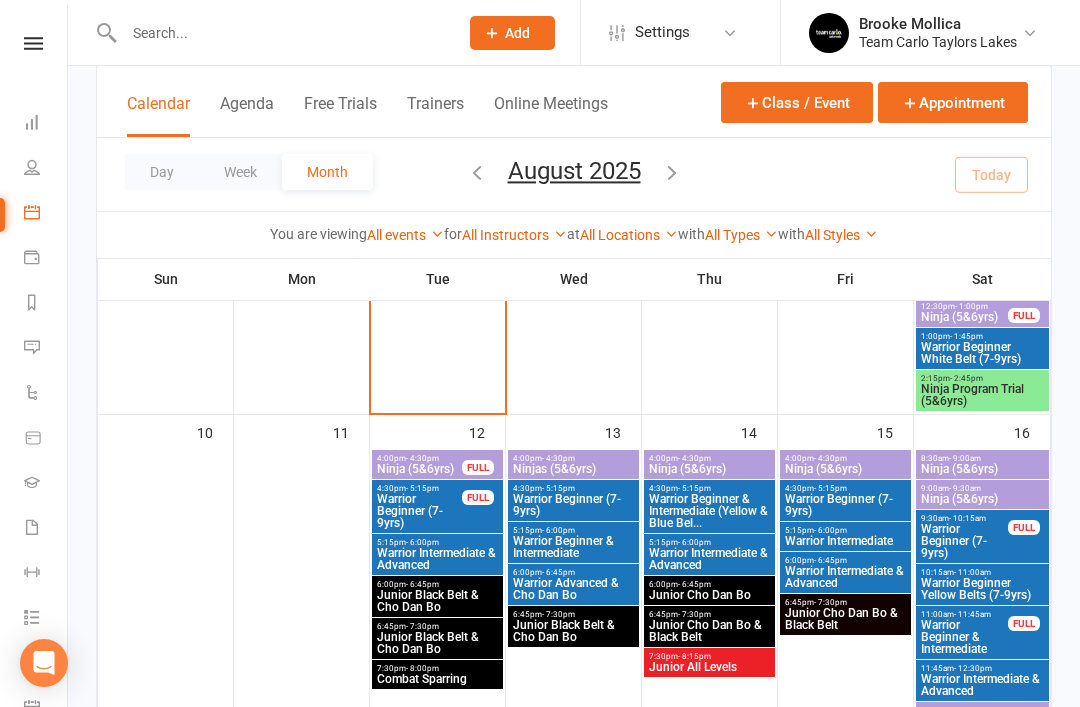 click on "Warrior Beginner (7-9yrs)" at bounding box center [845, 505] 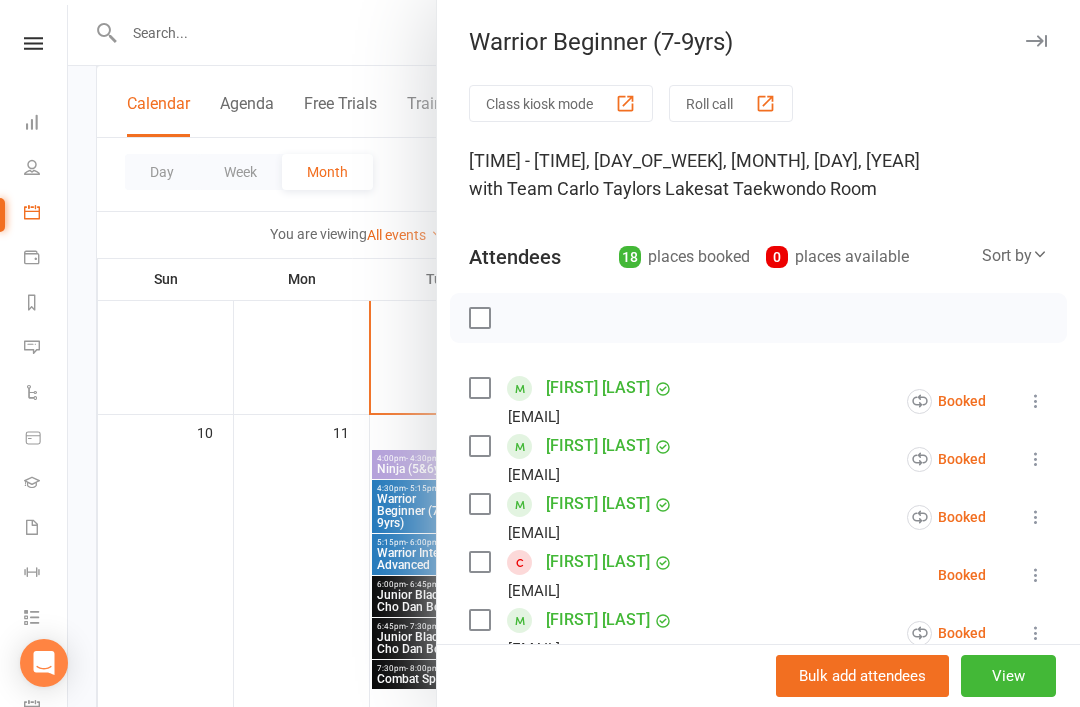 click at bounding box center [1036, 41] 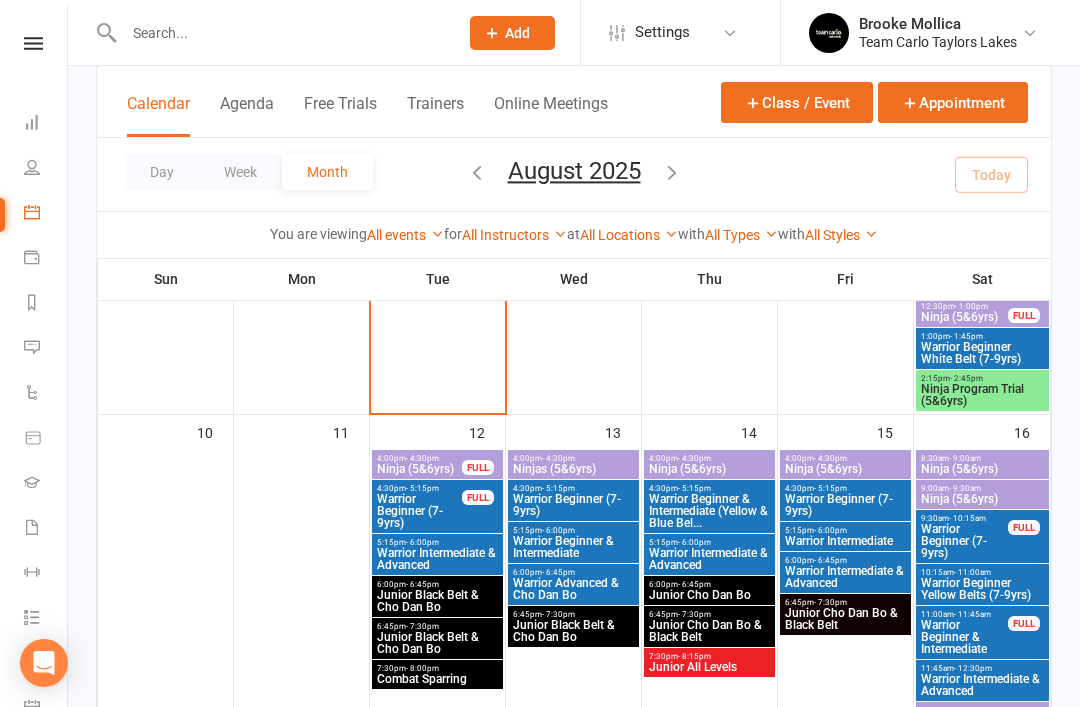 click on "Ninja (5&6yrs)" at bounding box center (845, 469) 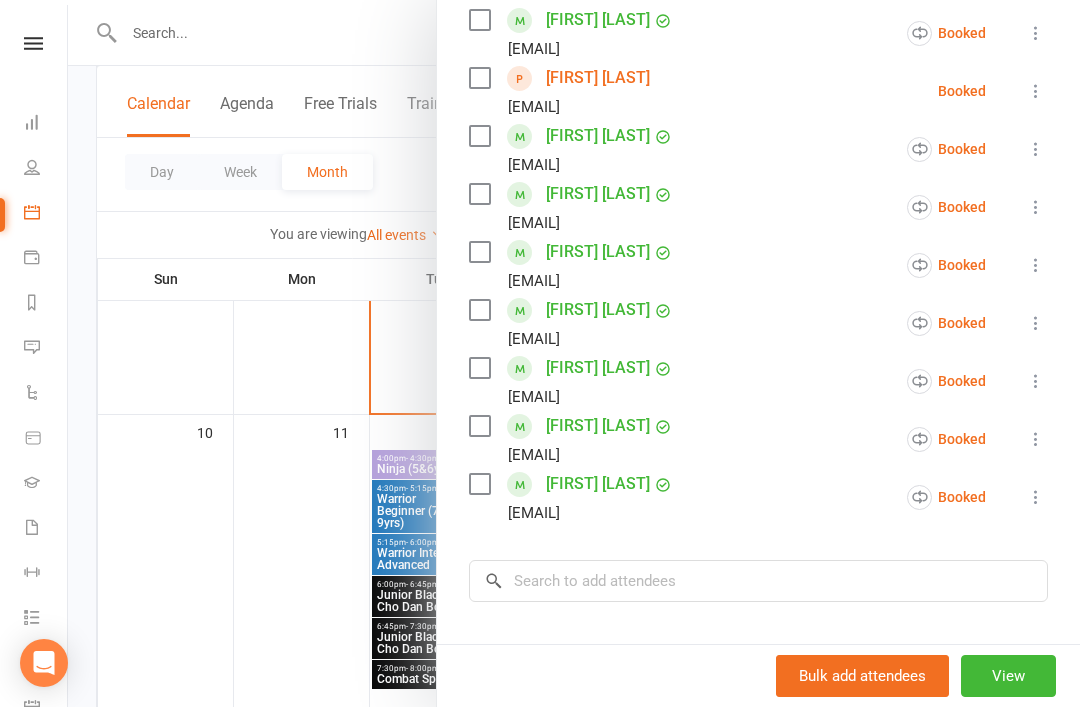 scroll, scrollTop: 373, scrollLeft: 0, axis: vertical 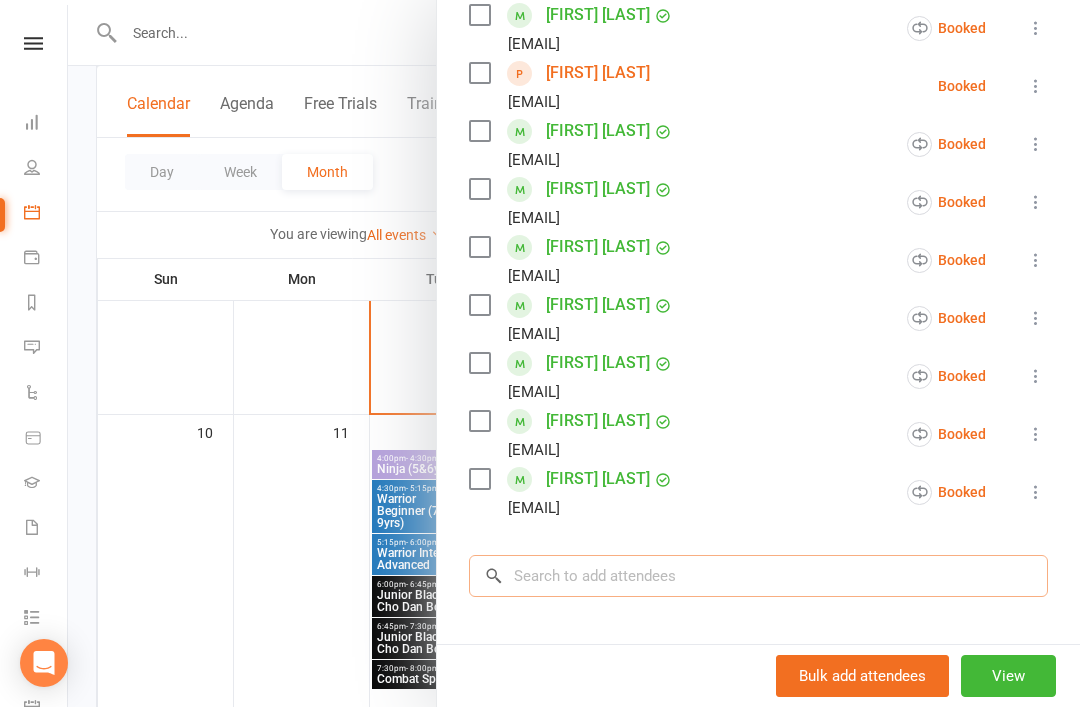 click at bounding box center [758, 576] 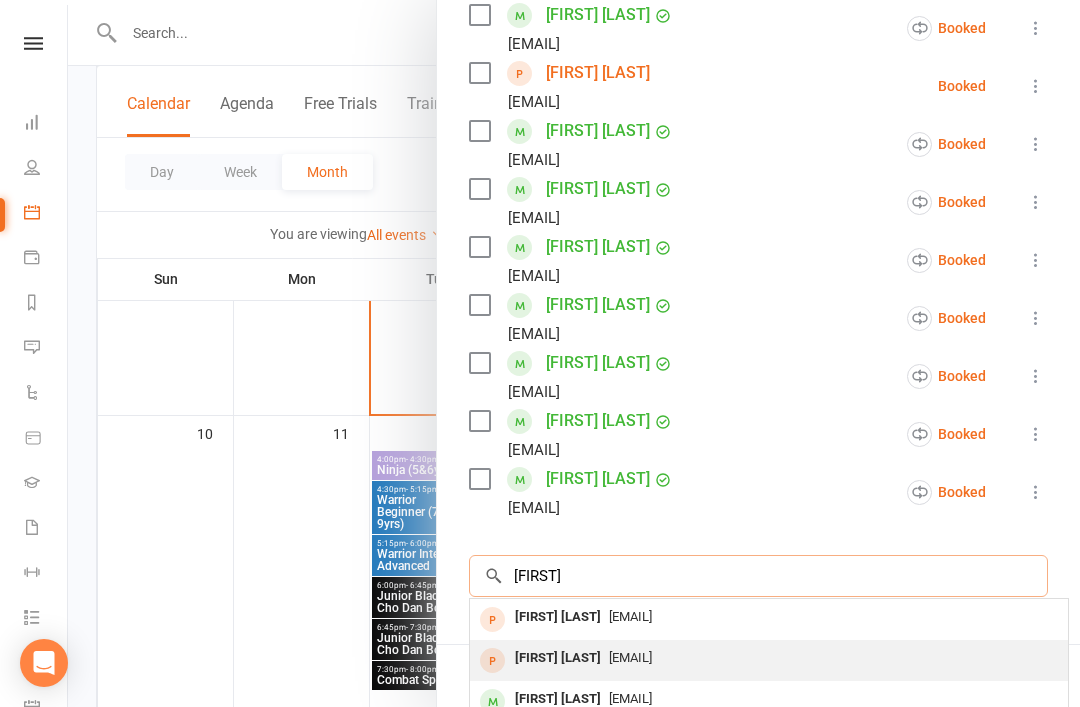 type on "[FIRST]" 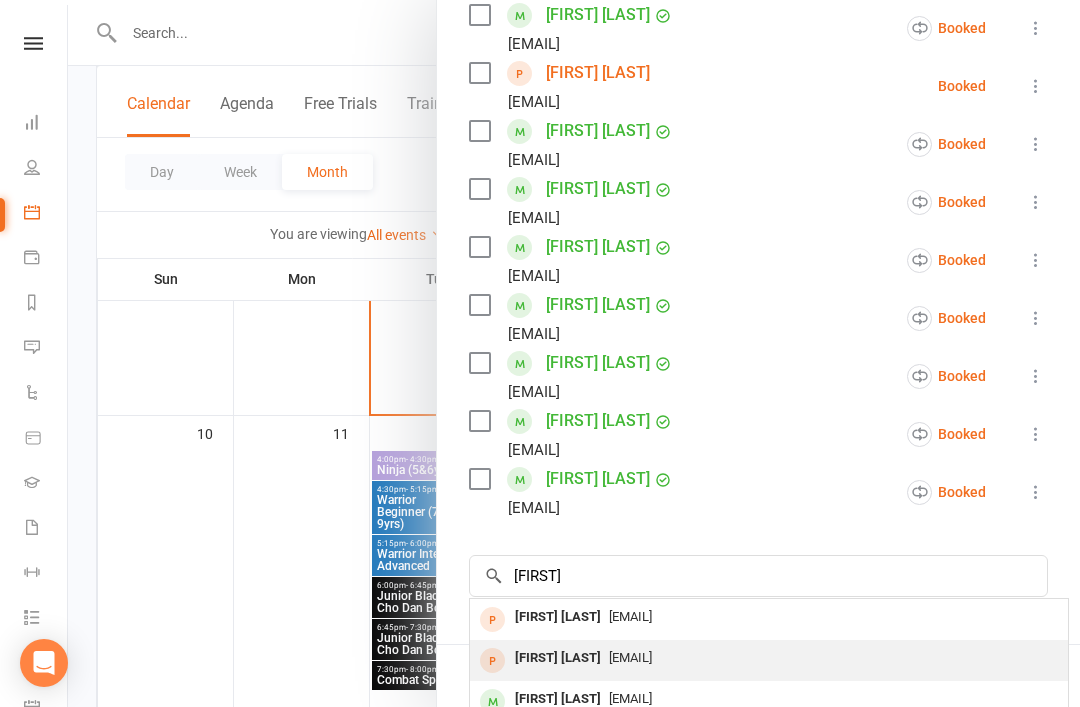 click on "[FIRST] [LAST]" at bounding box center [558, 658] 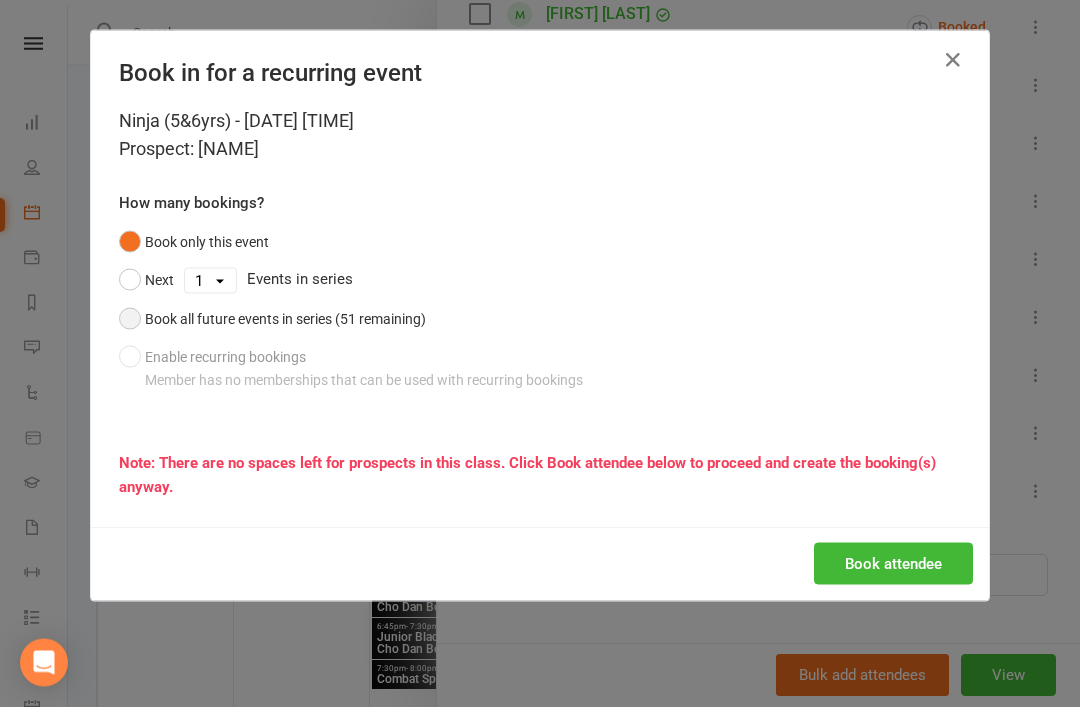click on "Book all future events in series (51 remaining)" at bounding box center [272, 319] 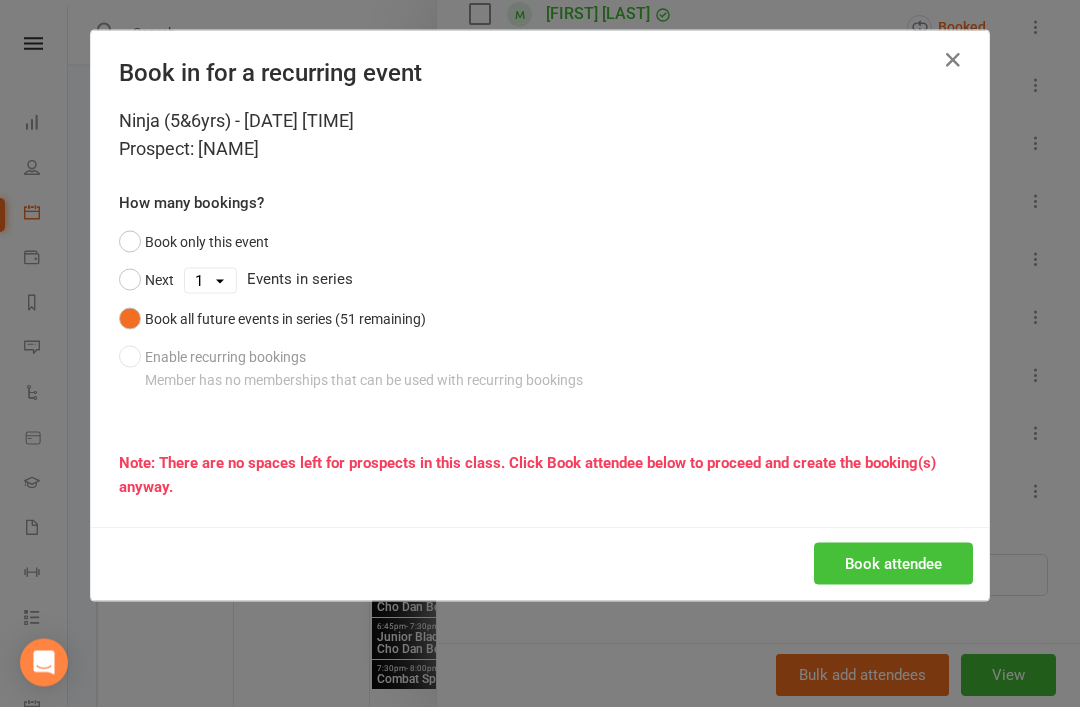 click on "Book attendee" at bounding box center (893, 564) 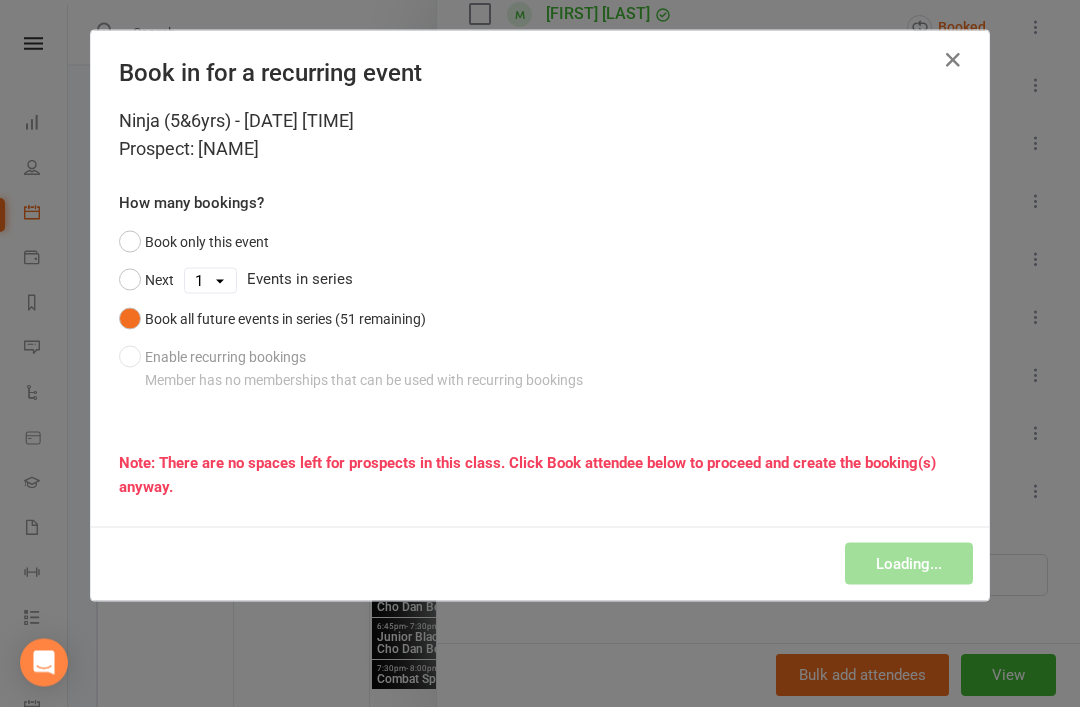 scroll, scrollTop: 860, scrollLeft: 0, axis: vertical 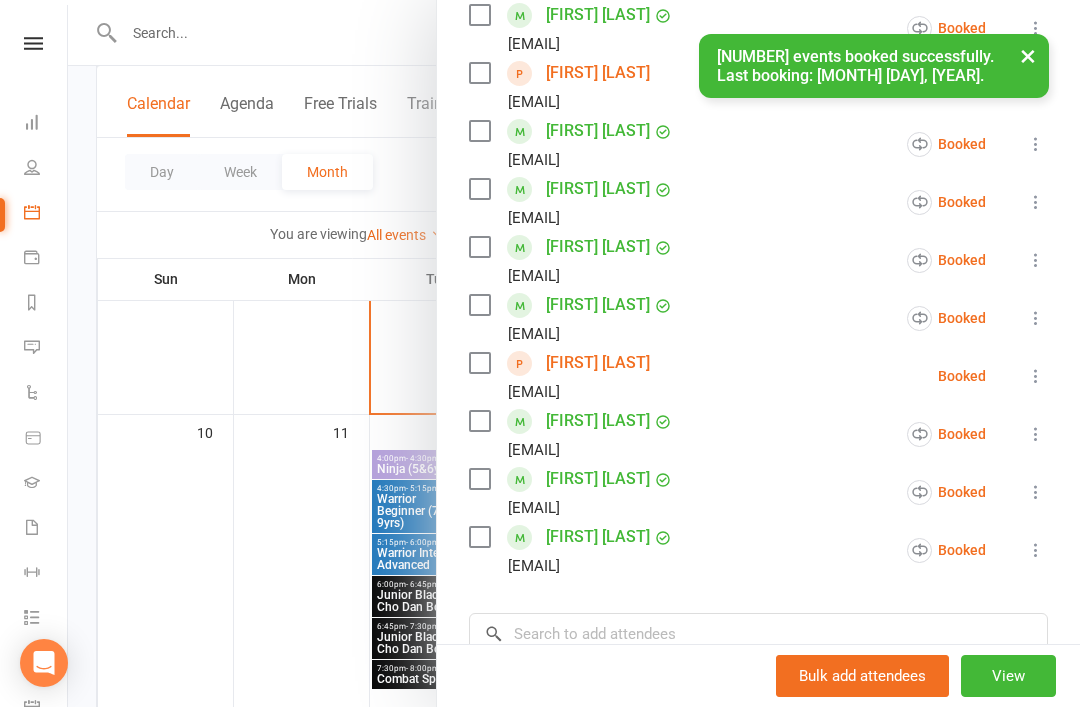 click at bounding box center (574, 353) 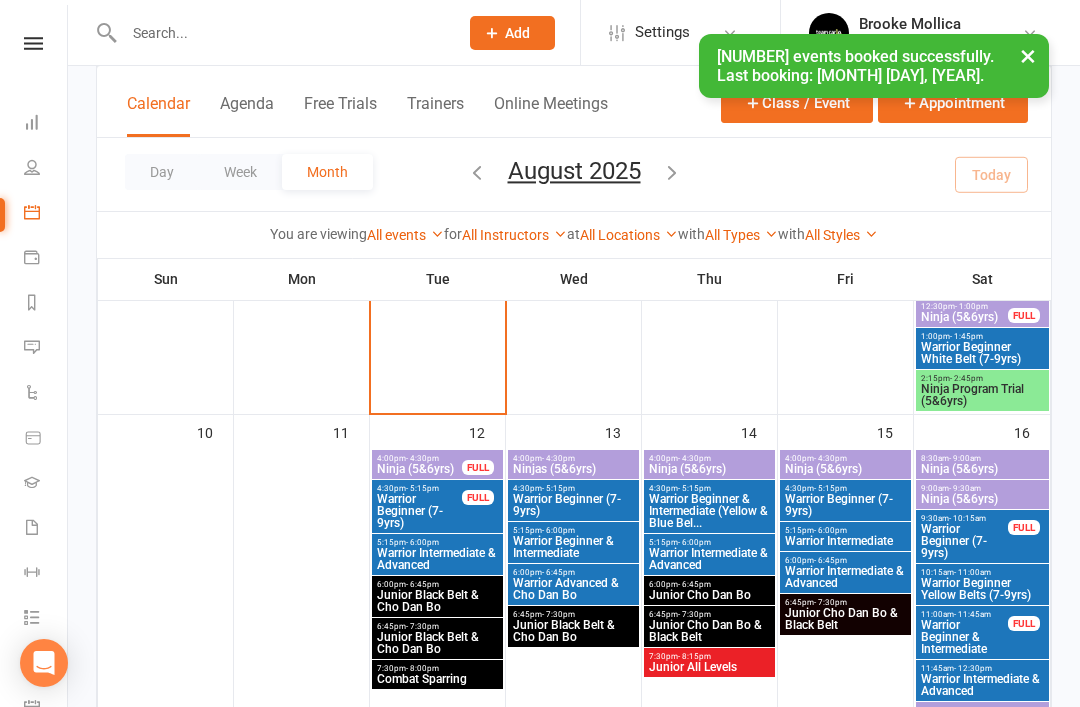 click at bounding box center (281, 33) 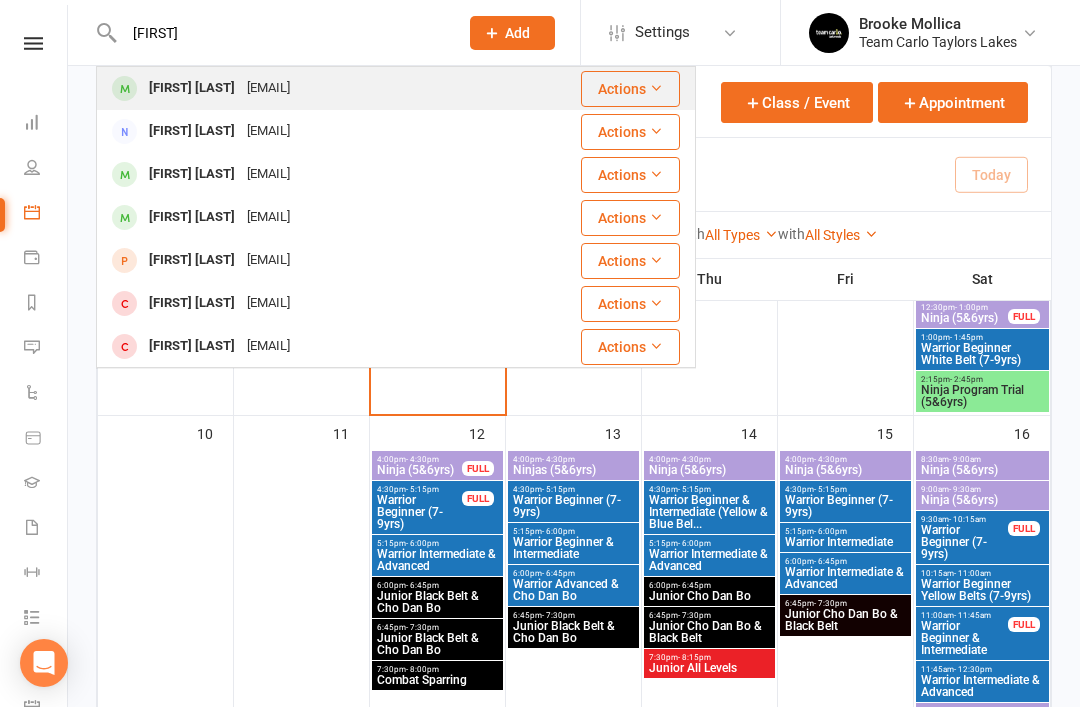 type on "[FIRST]" 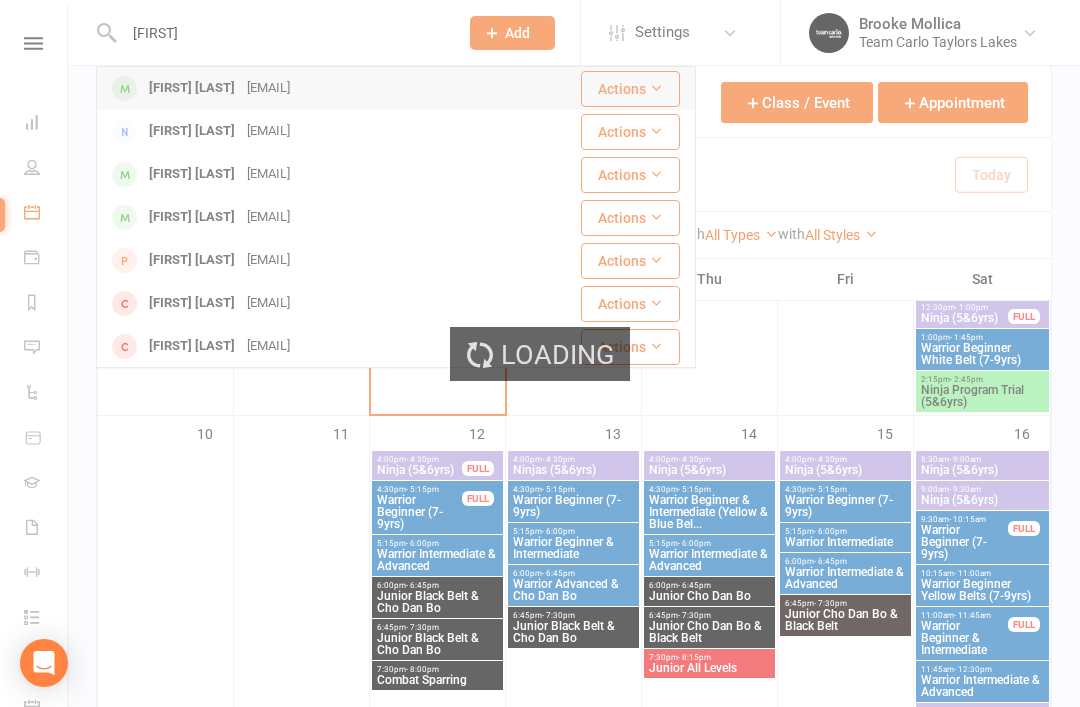 type 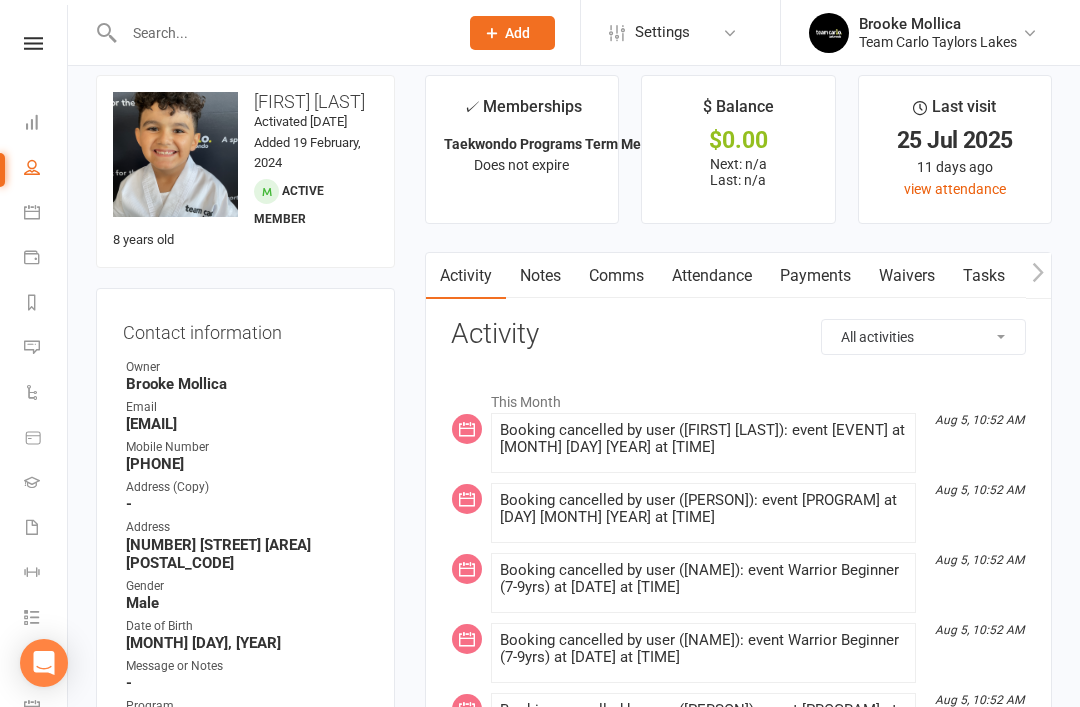 scroll, scrollTop: 0, scrollLeft: 0, axis: both 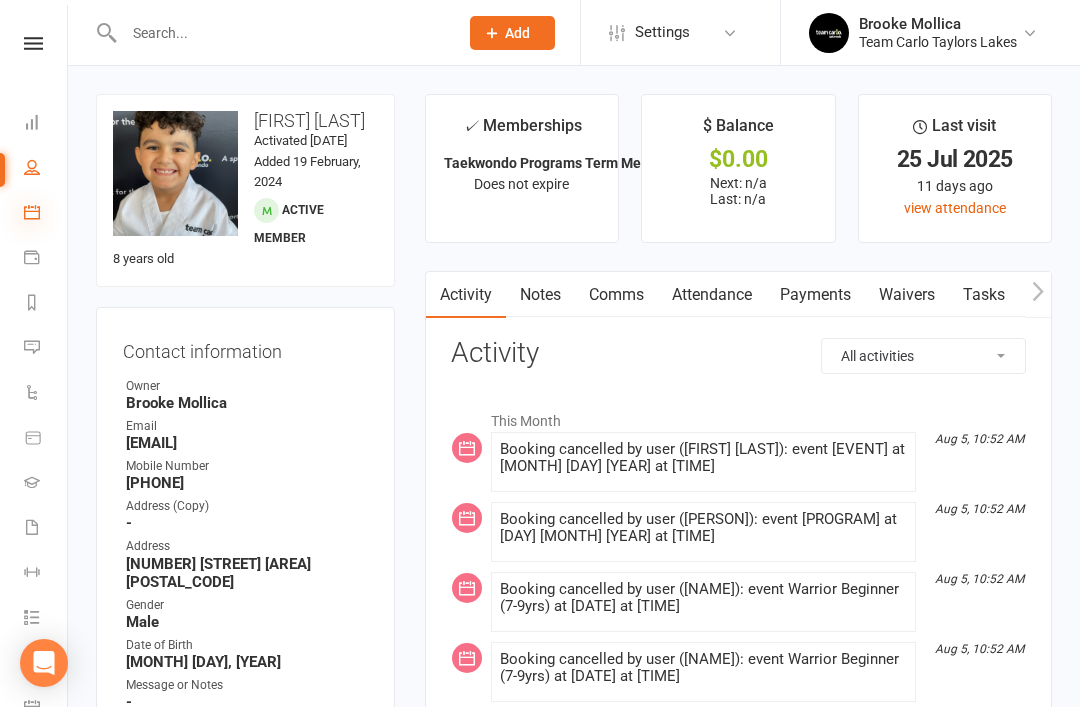 click at bounding box center (32, 212) 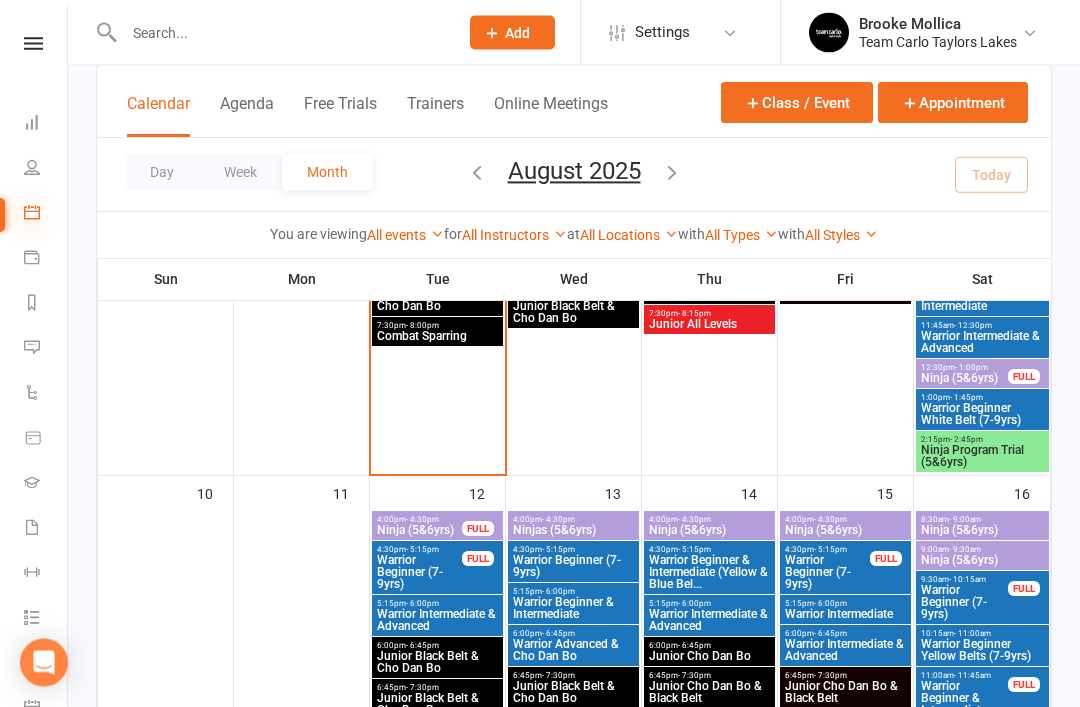 scroll, scrollTop: 799, scrollLeft: 0, axis: vertical 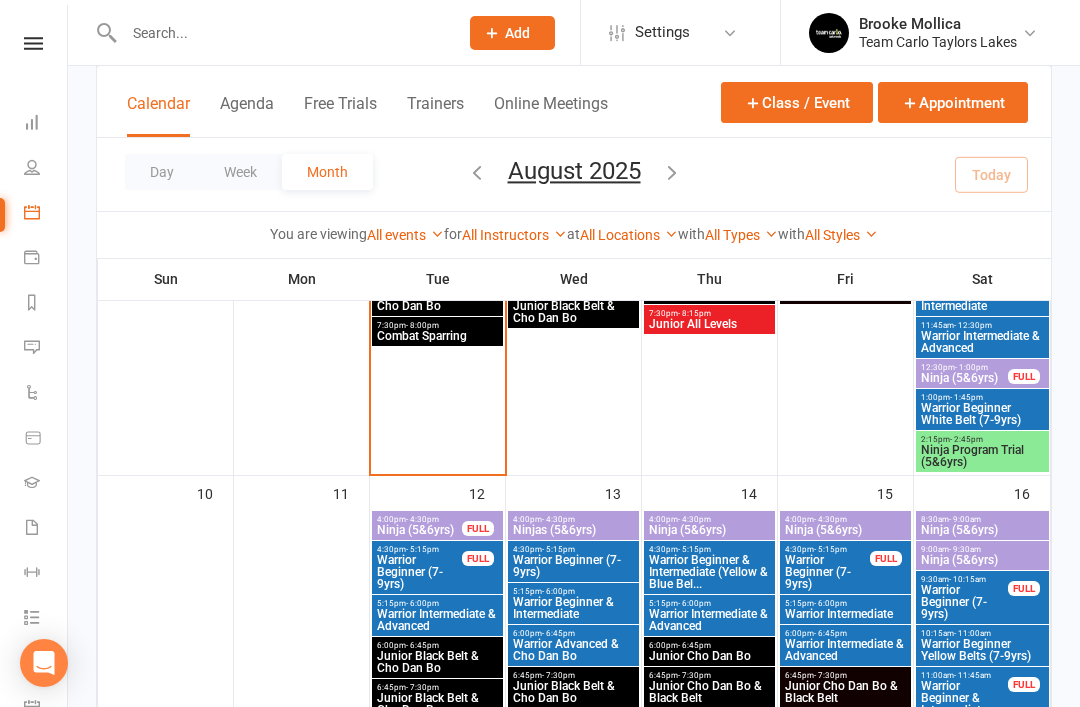 click on "Warrior Intermediate" at bounding box center (845, 614) 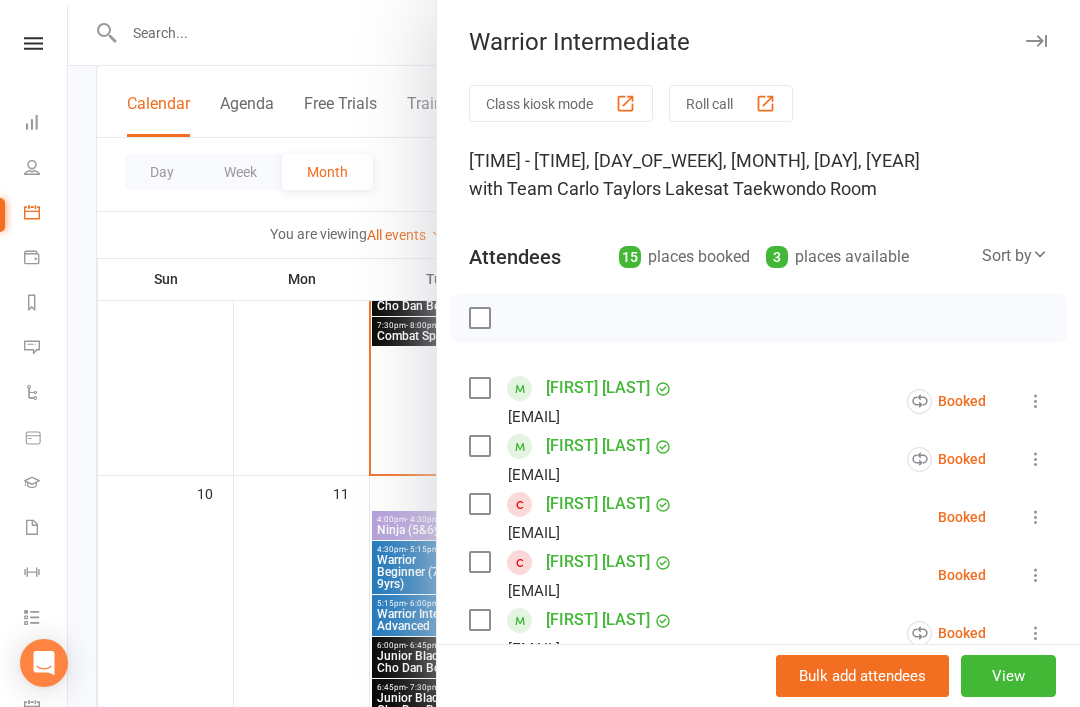 click at bounding box center [1036, 41] 